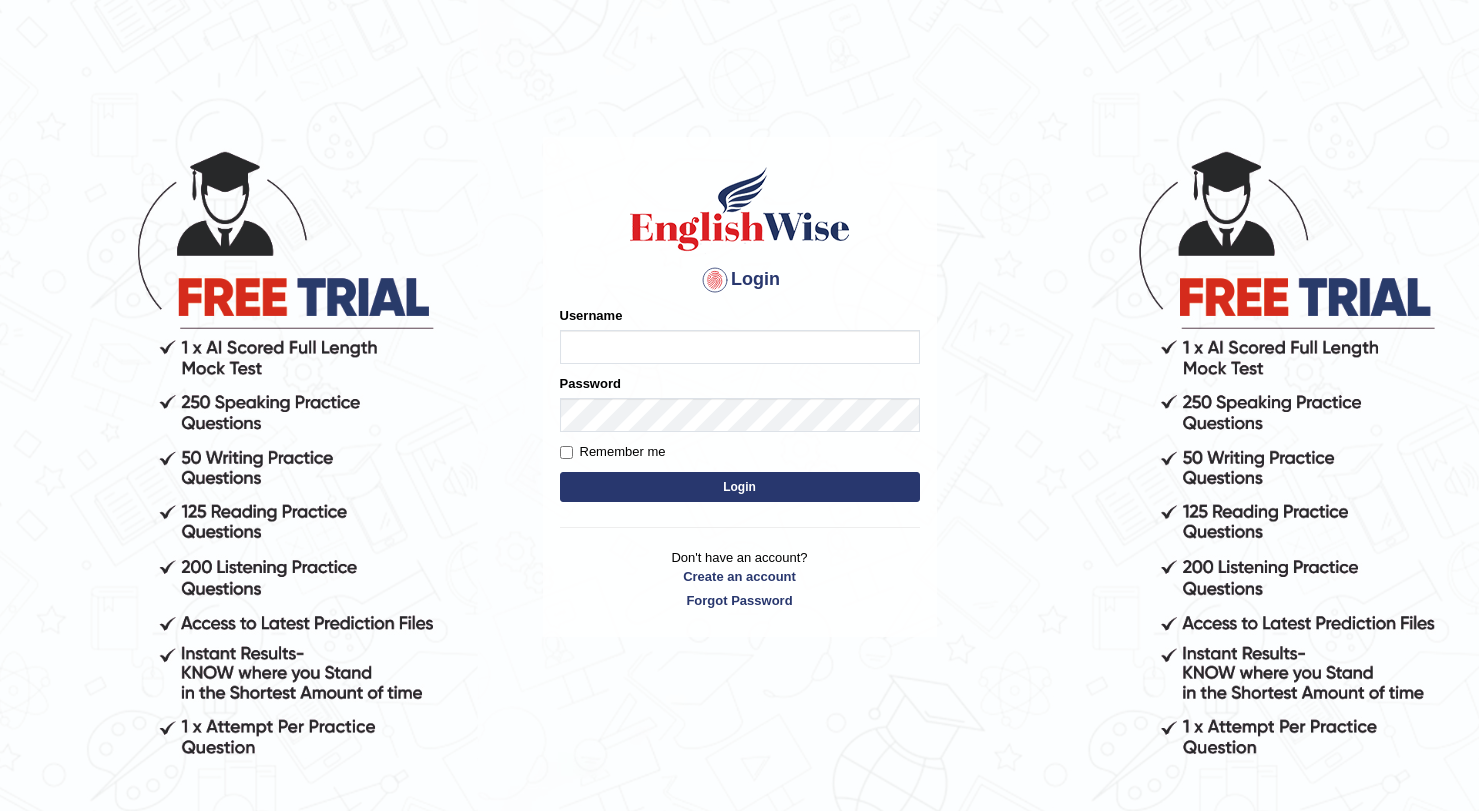 scroll, scrollTop: 0, scrollLeft: 0, axis: both 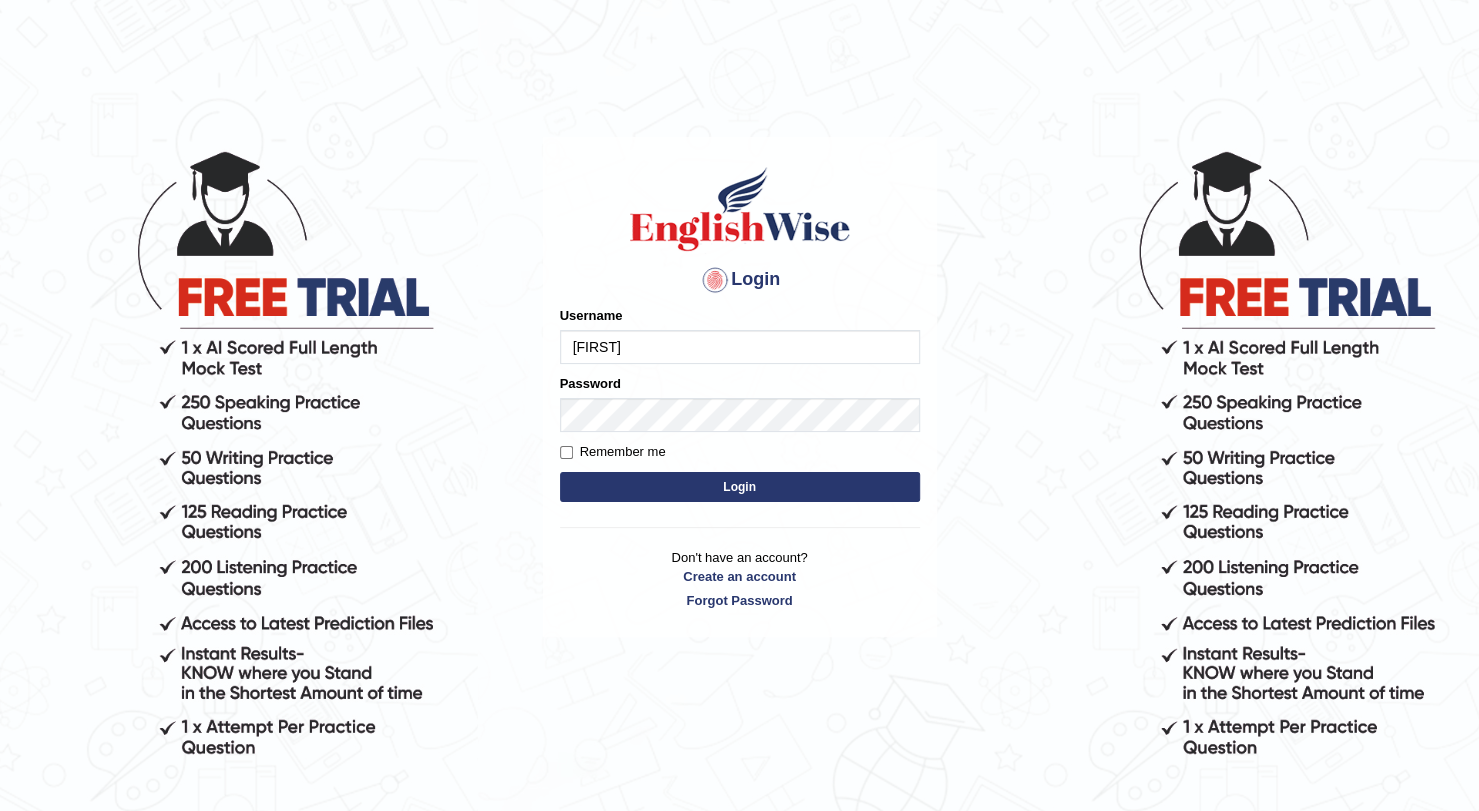 type on "jessa" 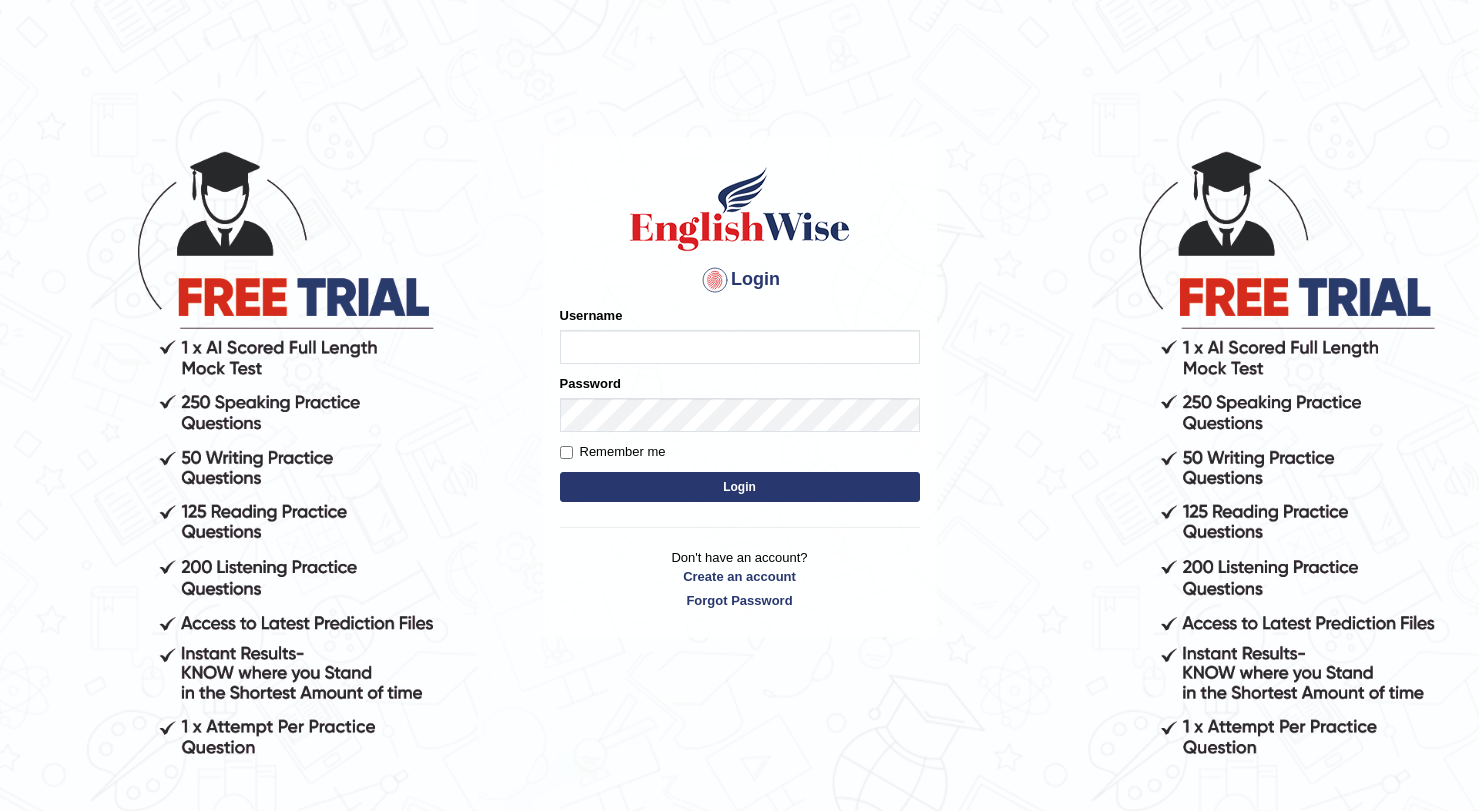 scroll, scrollTop: 0, scrollLeft: 0, axis: both 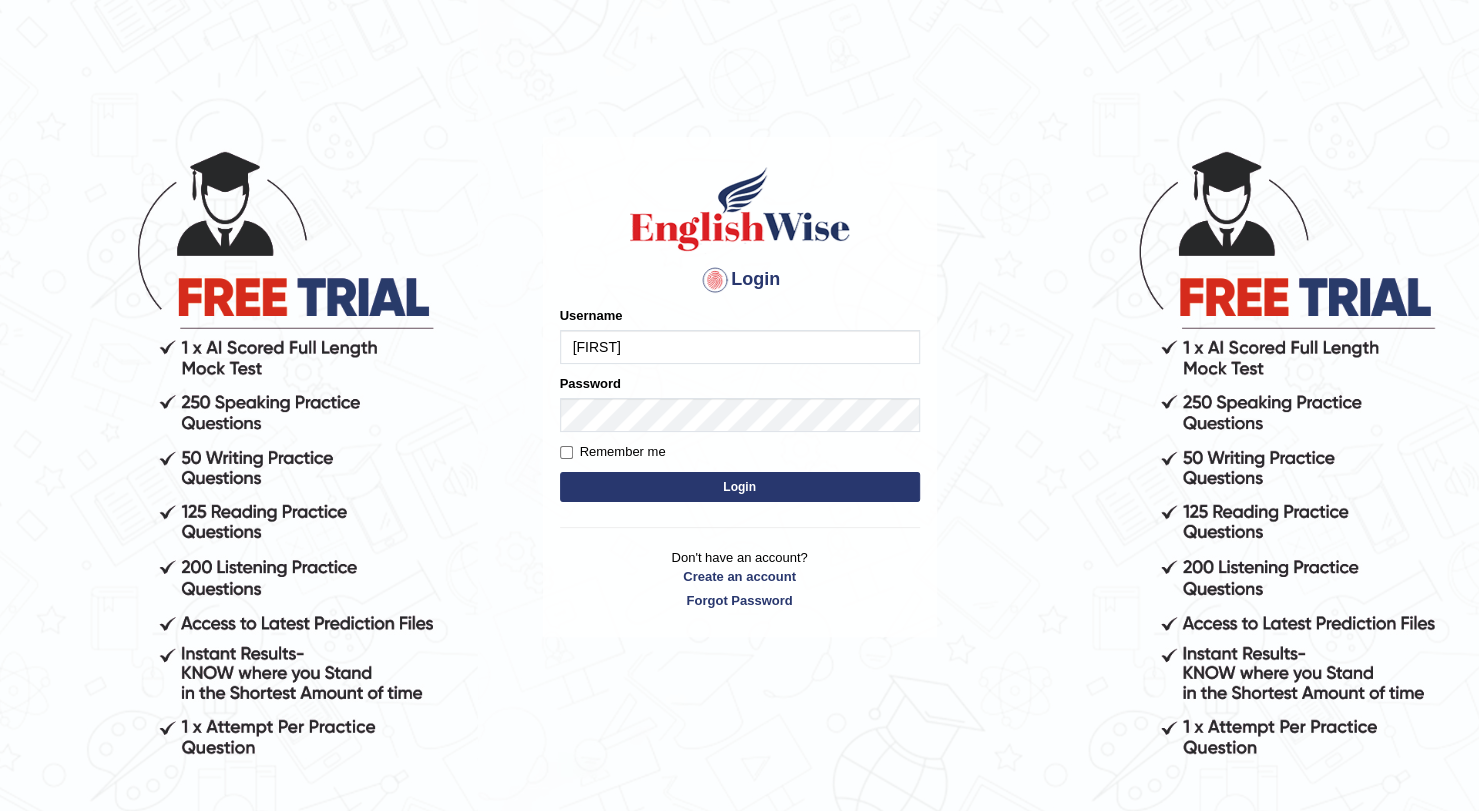 type on "[FIRST]" 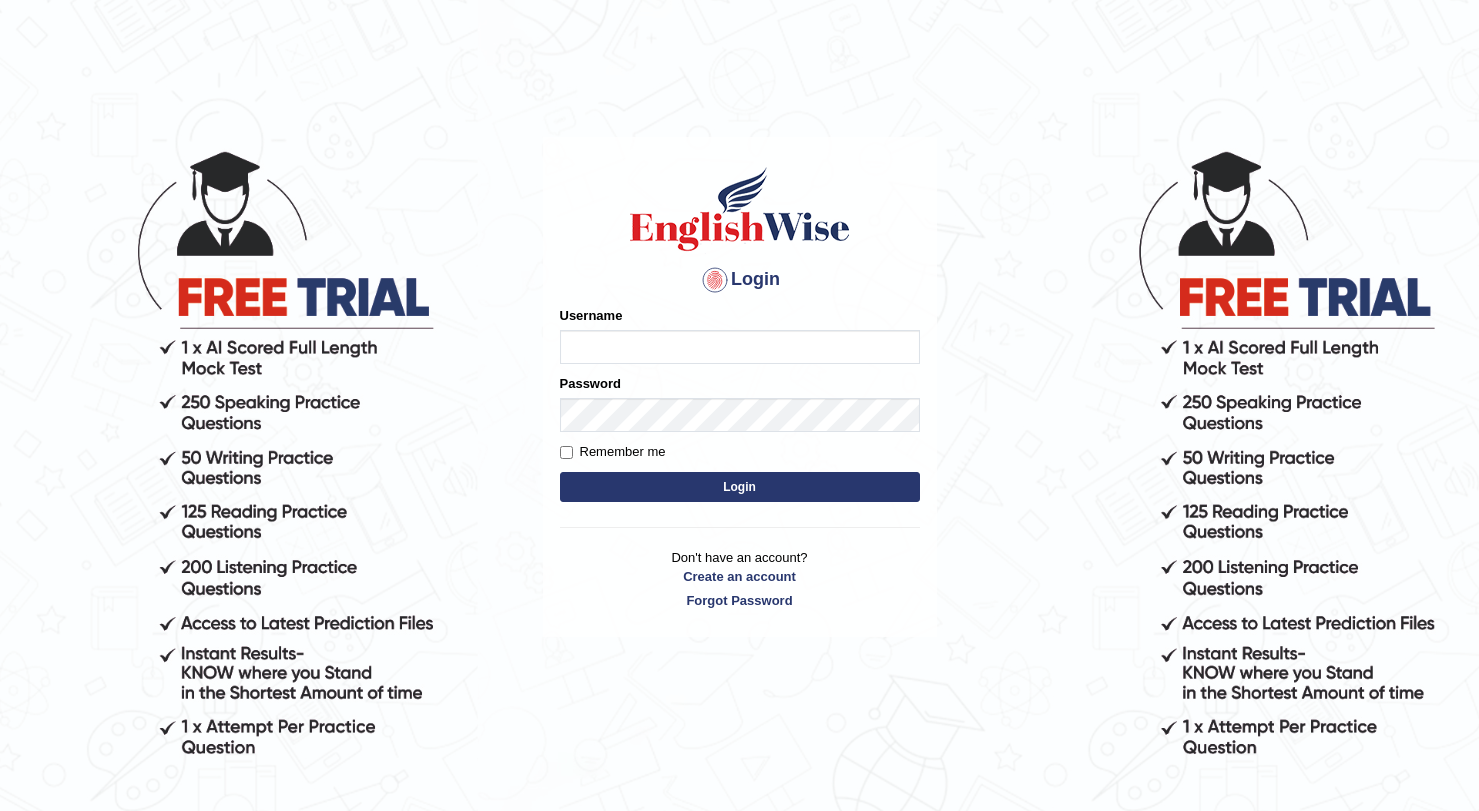 scroll, scrollTop: 0, scrollLeft: 0, axis: both 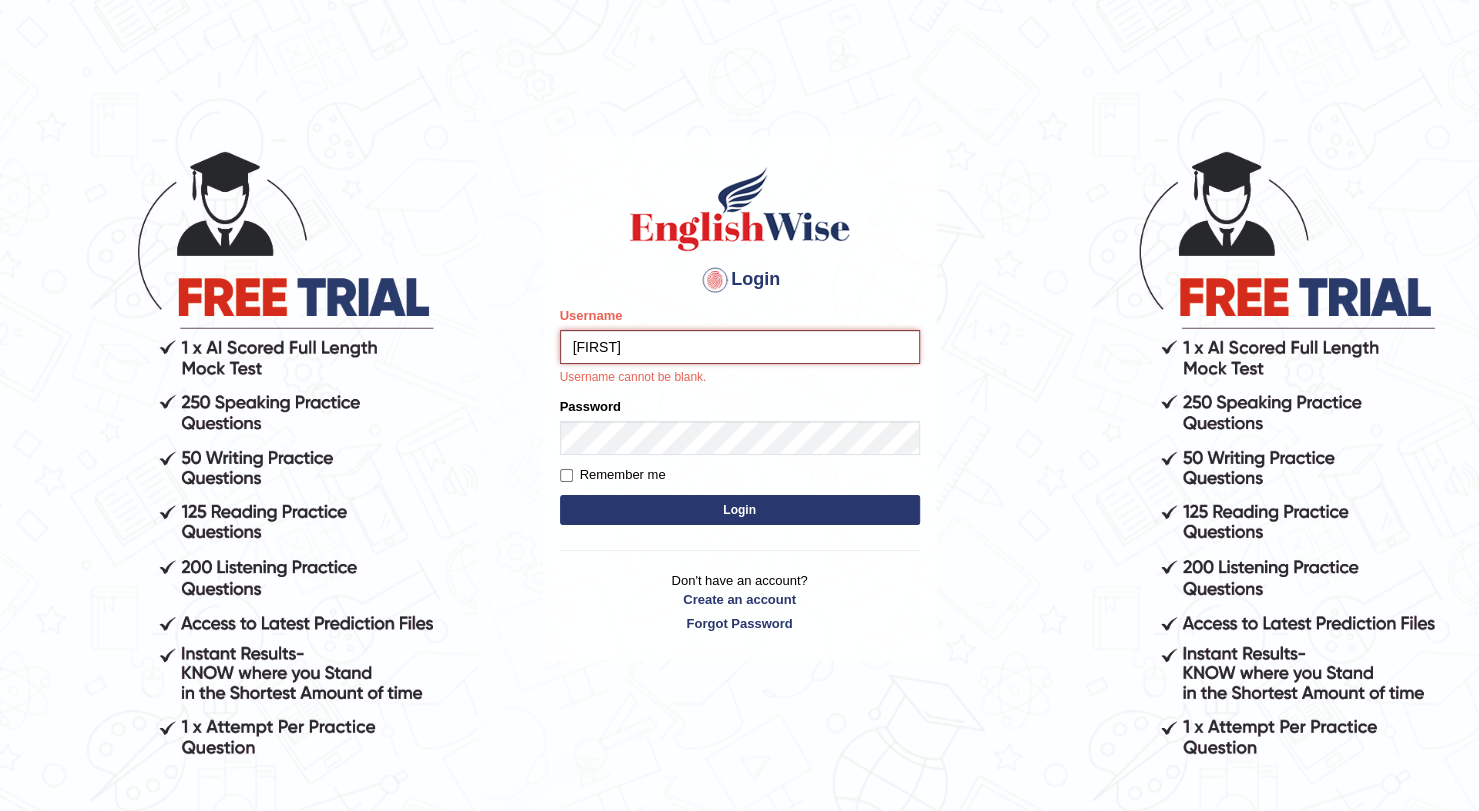 type on "[FIRST]" 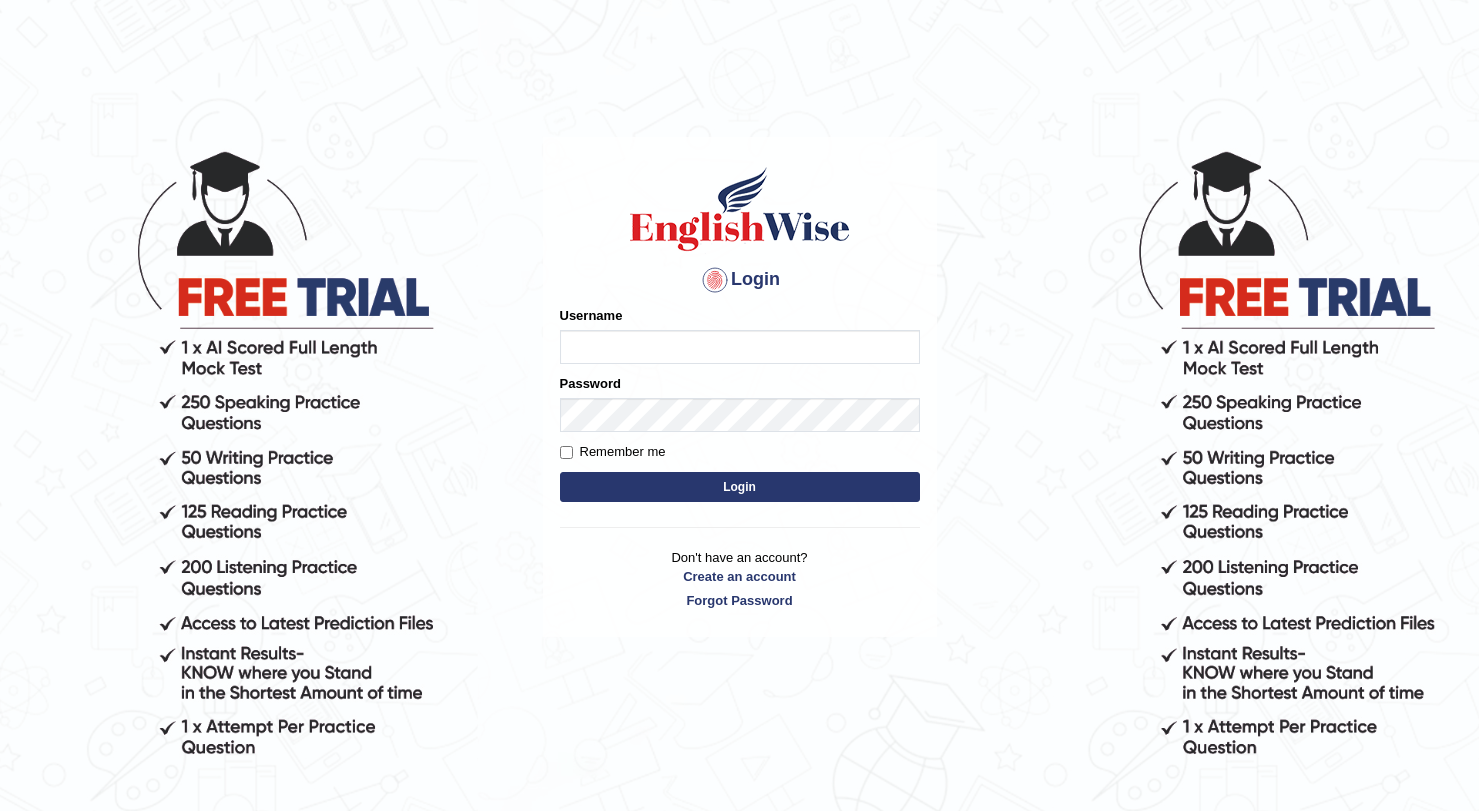 scroll, scrollTop: 0, scrollLeft: 0, axis: both 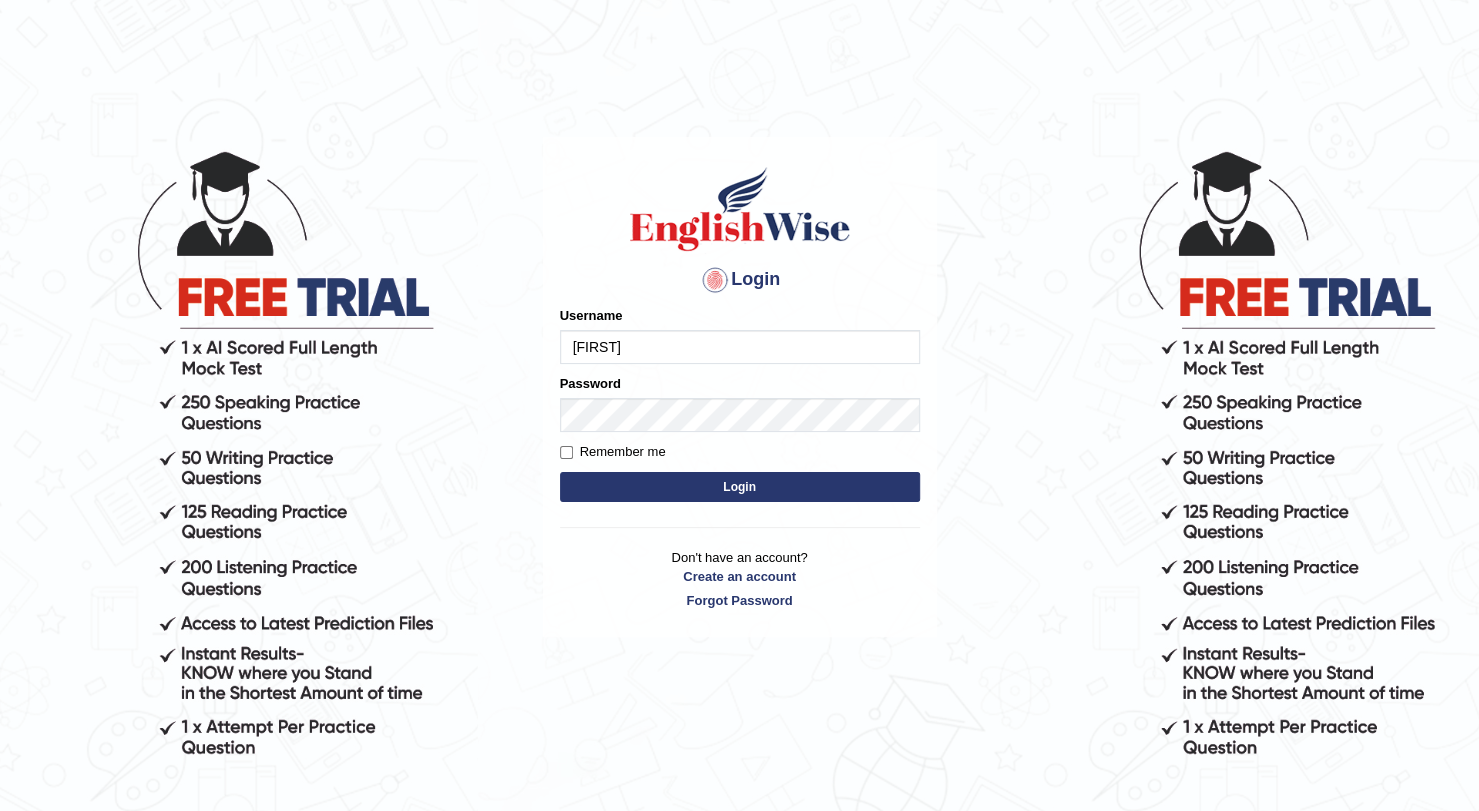 type on "Jessa" 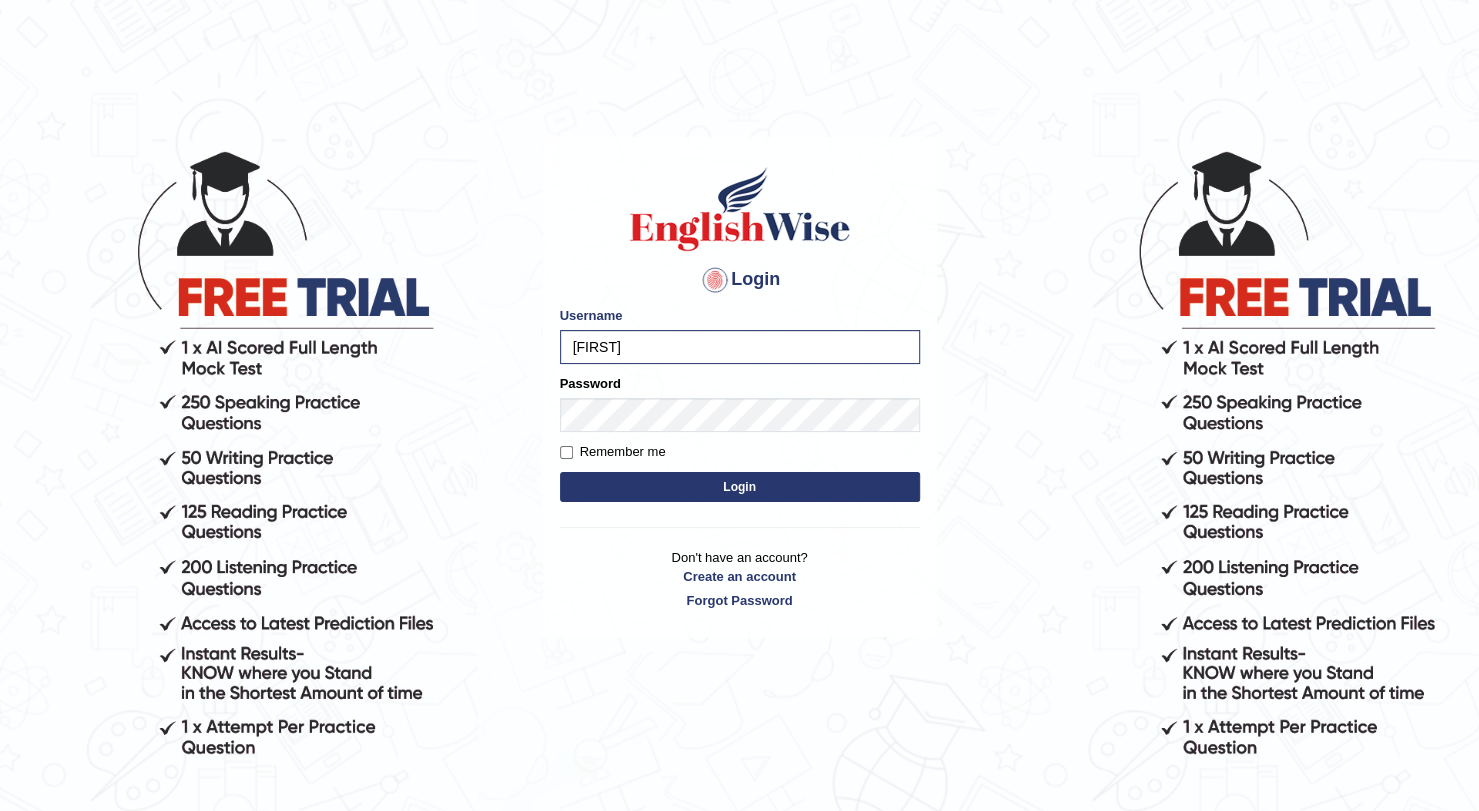 click on "Login" at bounding box center [740, 487] 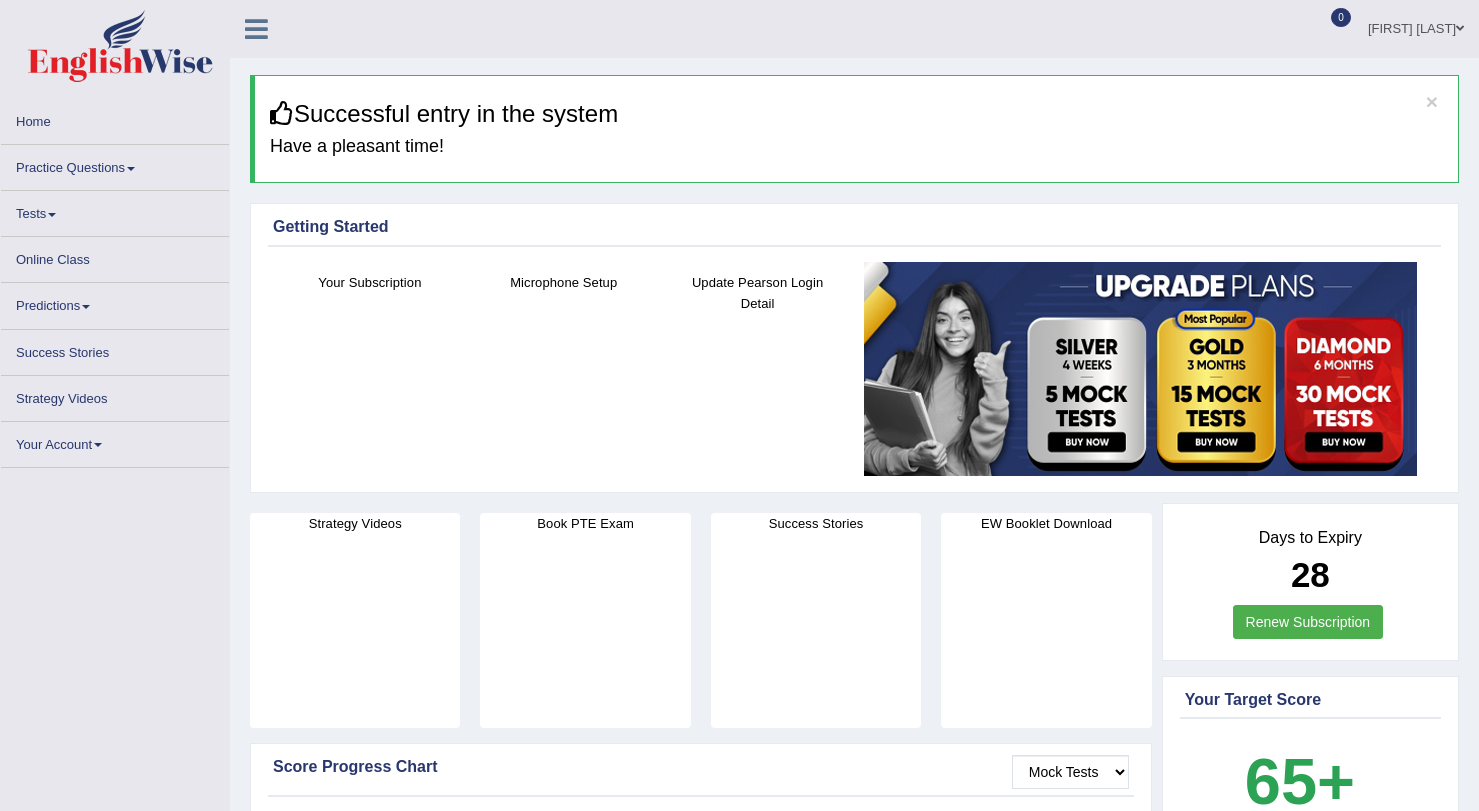 scroll, scrollTop: 0, scrollLeft: 0, axis: both 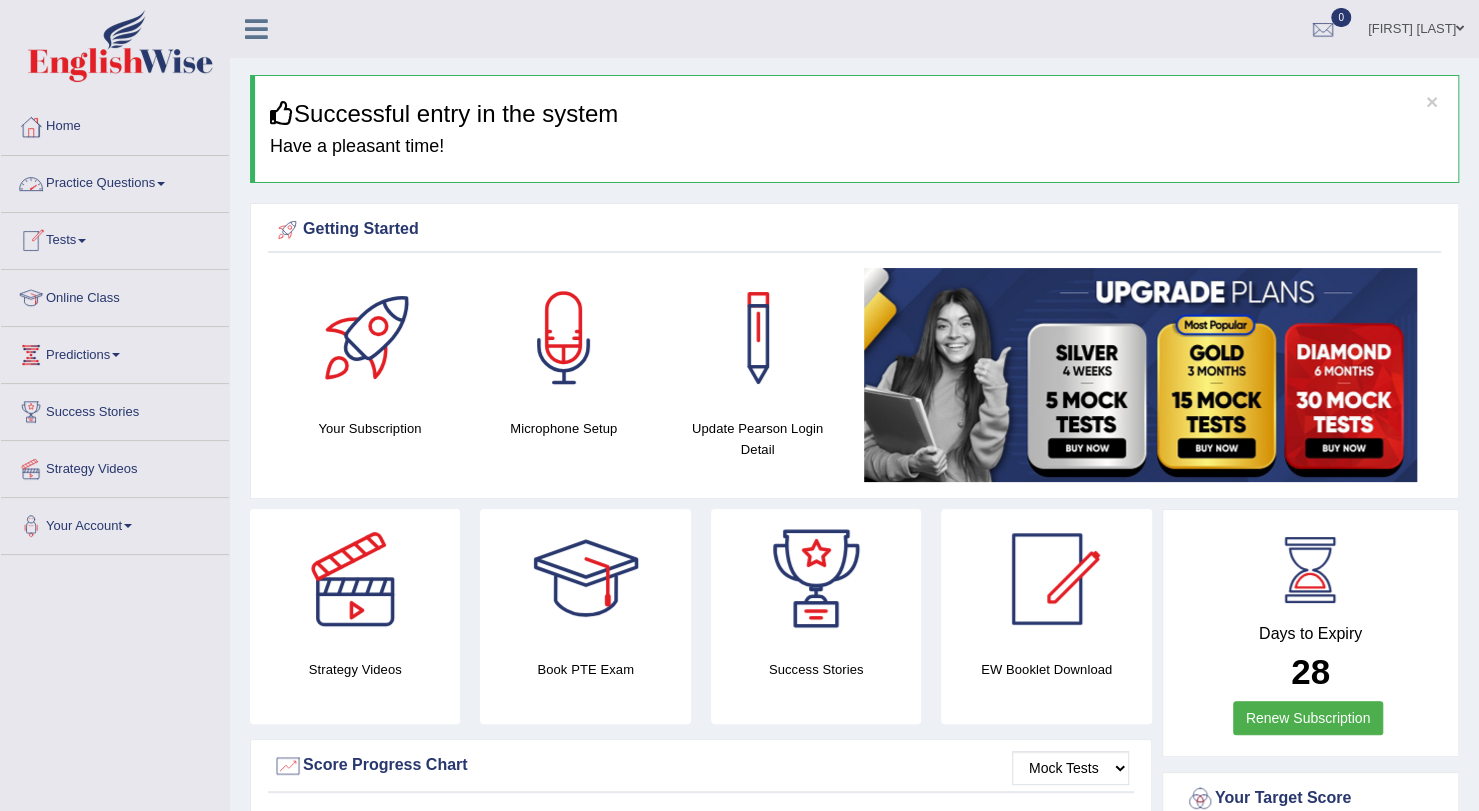 click on "Practice Questions" at bounding box center [115, 181] 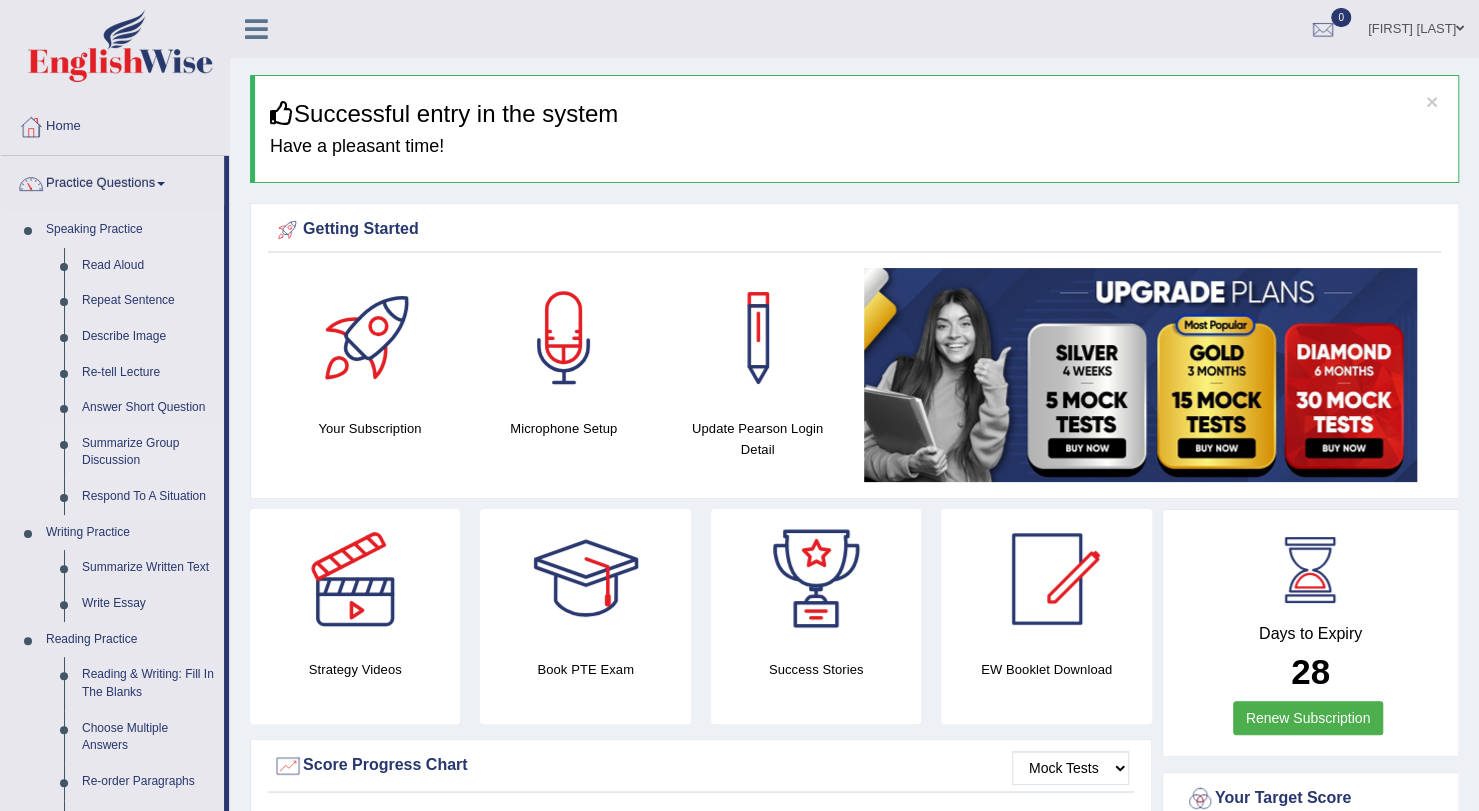 drag, startPoint x: 230, startPoint y: 339, endPoint x: 219, endPoint y: 473, distance: 134.45073 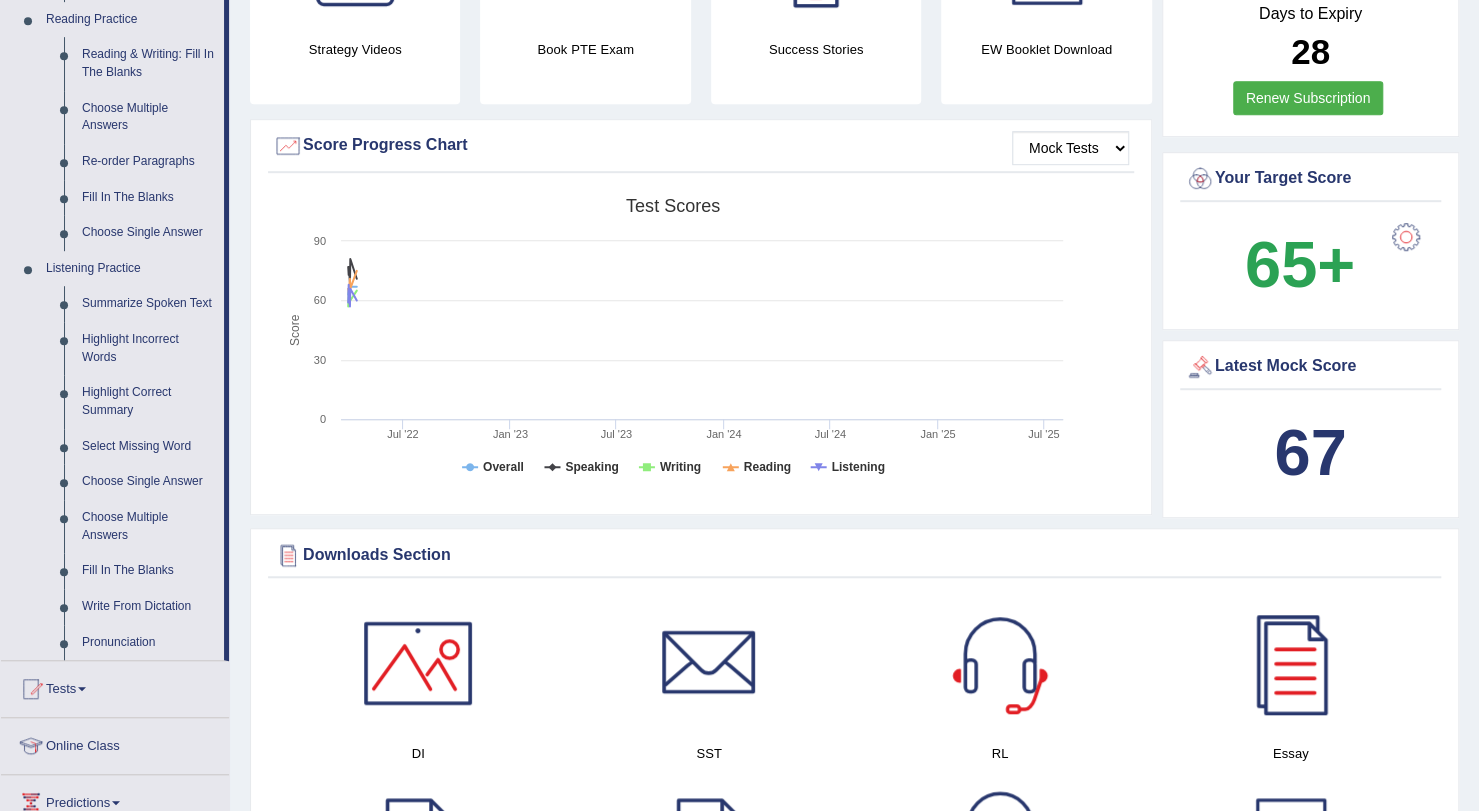 scroll, scrollTop: 619, scrollLeft: 0, axis: vertical 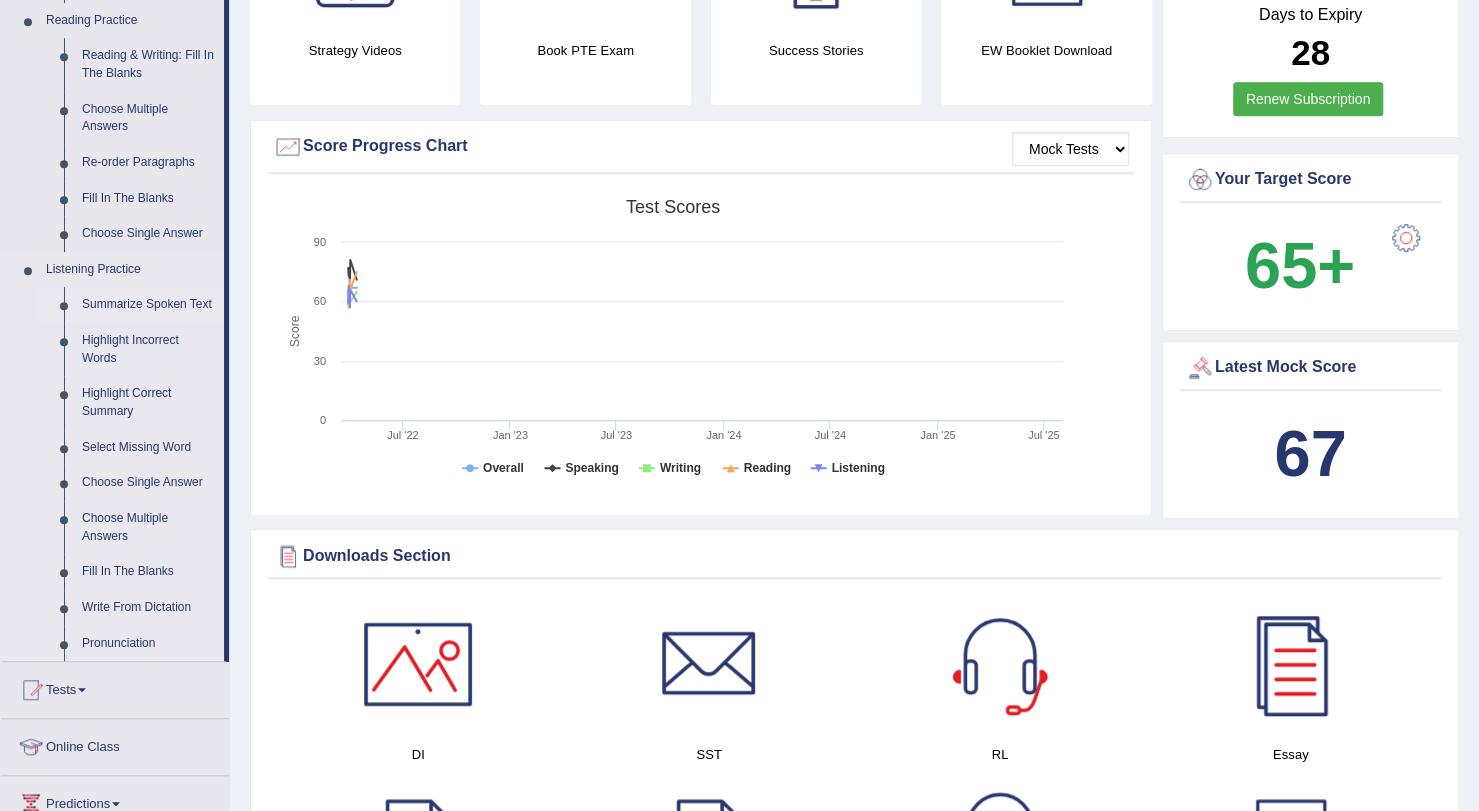 click on "Summarize Spoken Text" at bounding box center (148, 305) 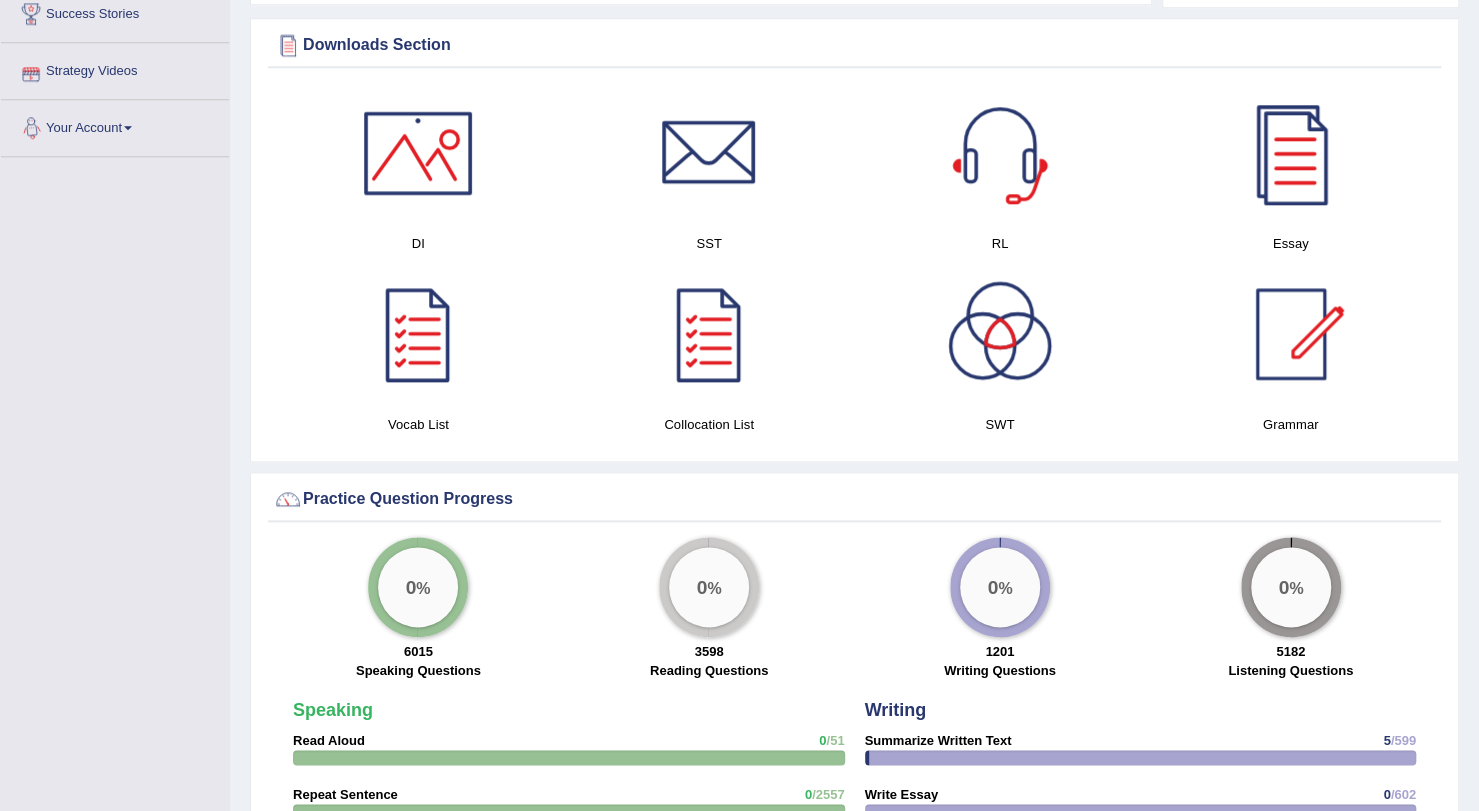 scroll, scrollTop: 992, scrollLeft: 0, axis: vertical 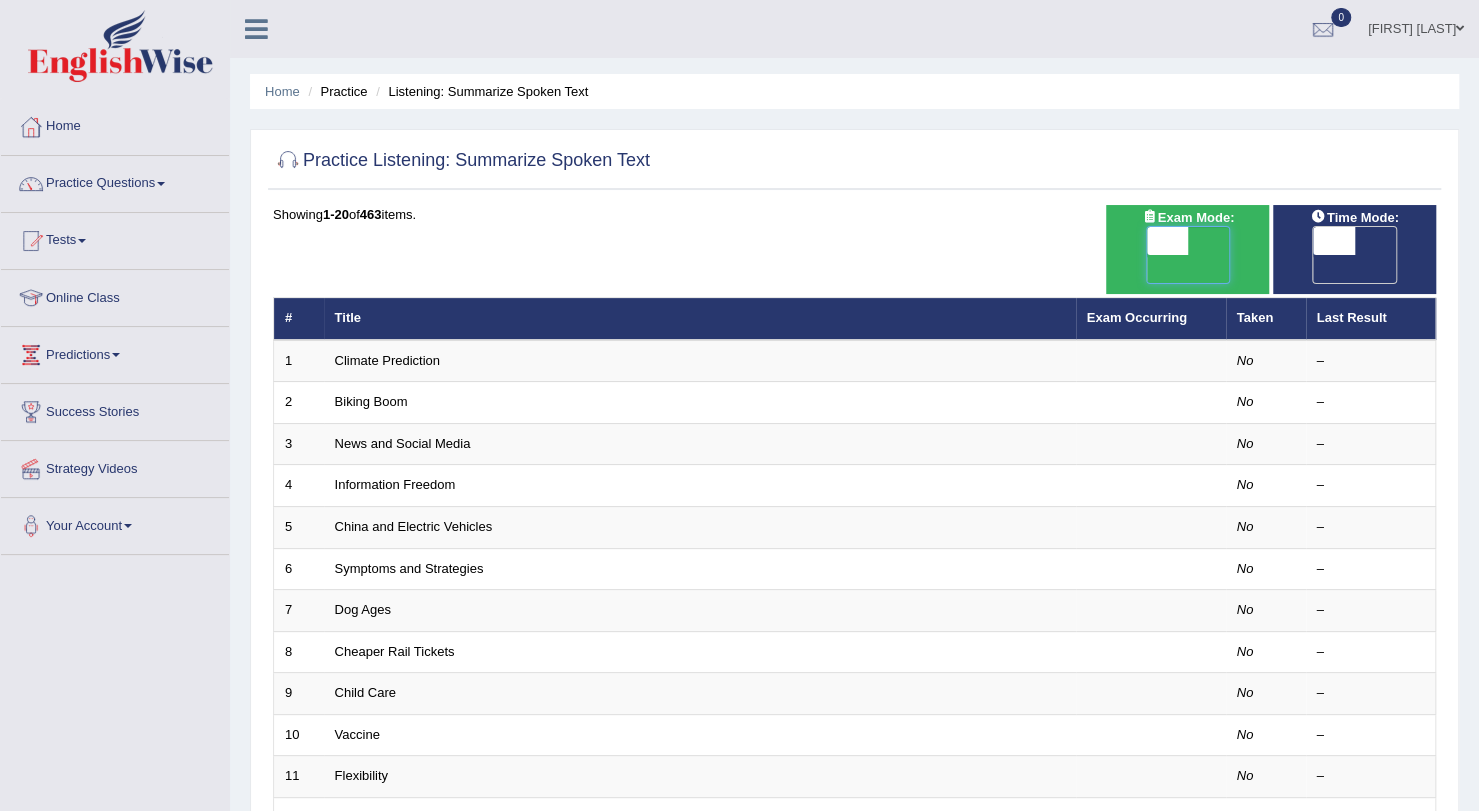 click at bounding box center [1168, 241] 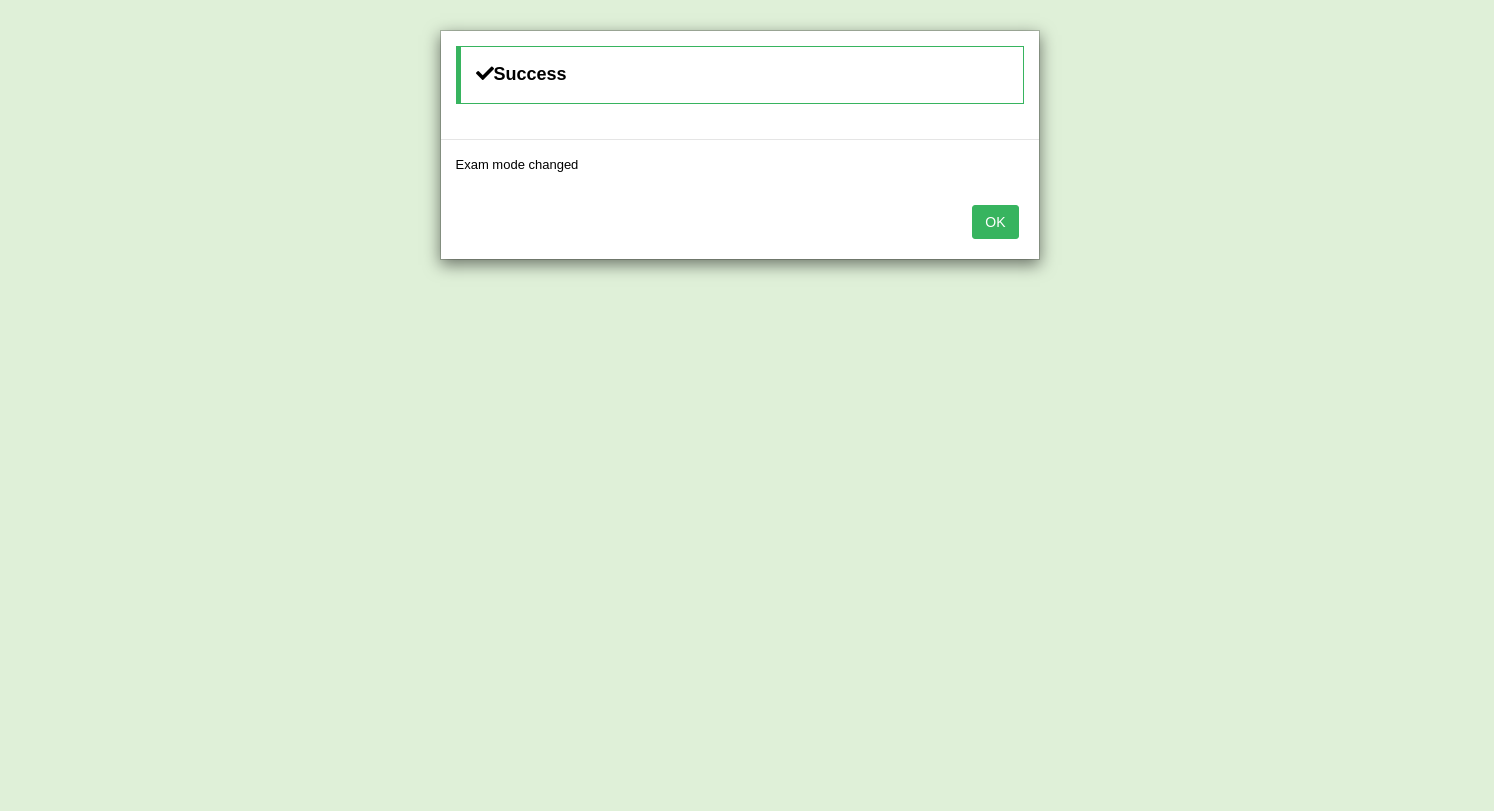 click on "OK" at bounding box center [995, 222] 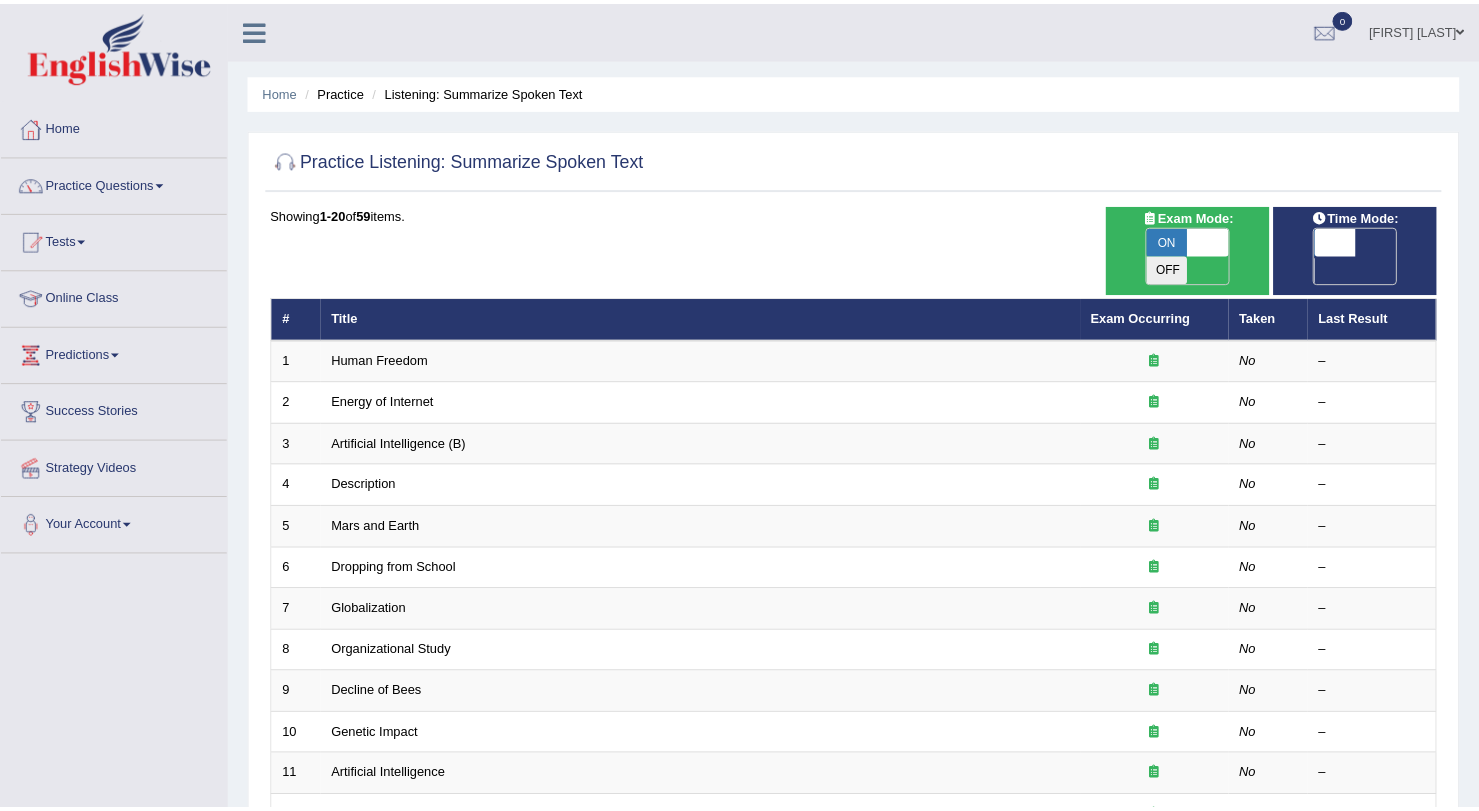 scroll, scrollTop: 0, scrollLeft: 0, axis: both 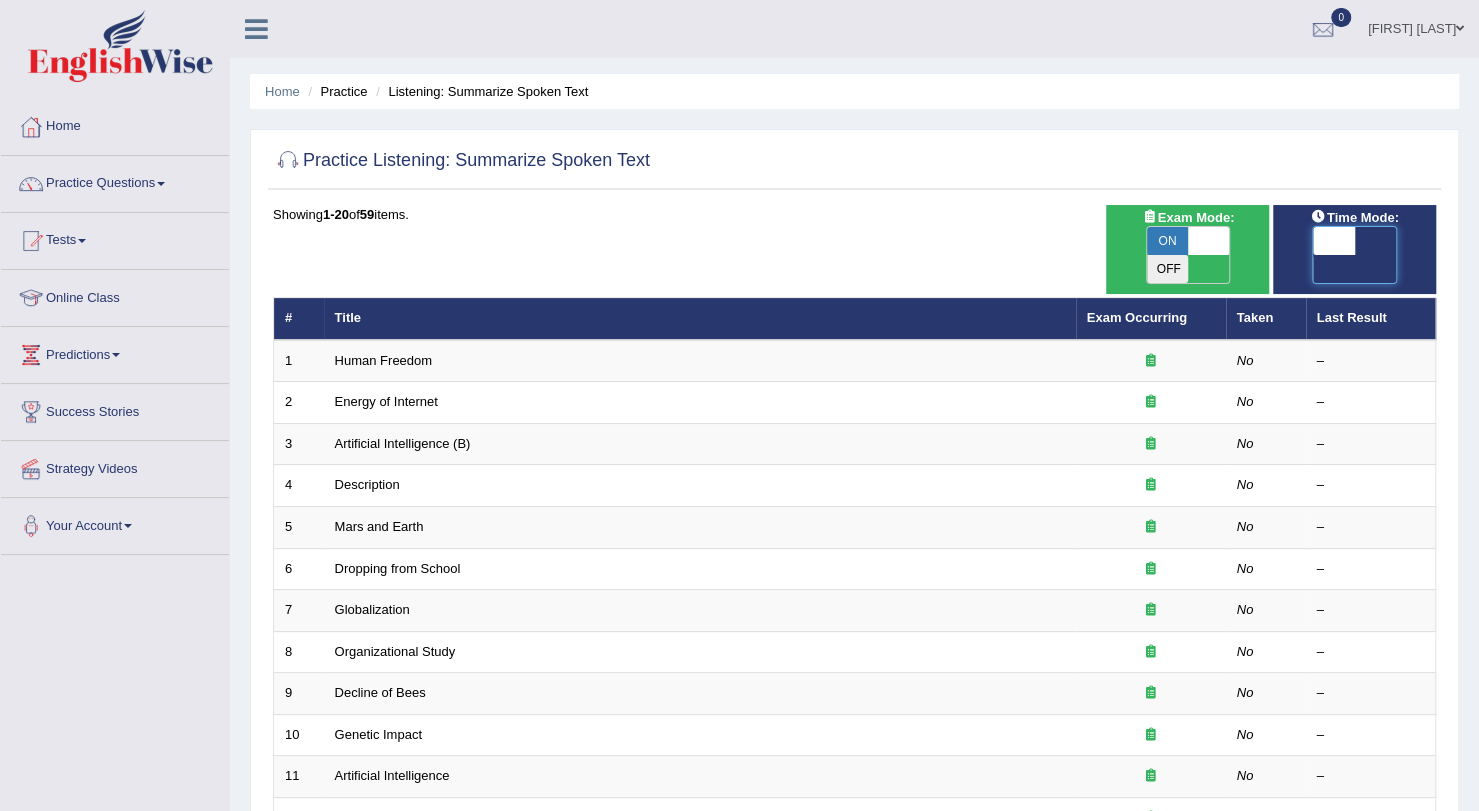 click at bounding box center (1334, 241) 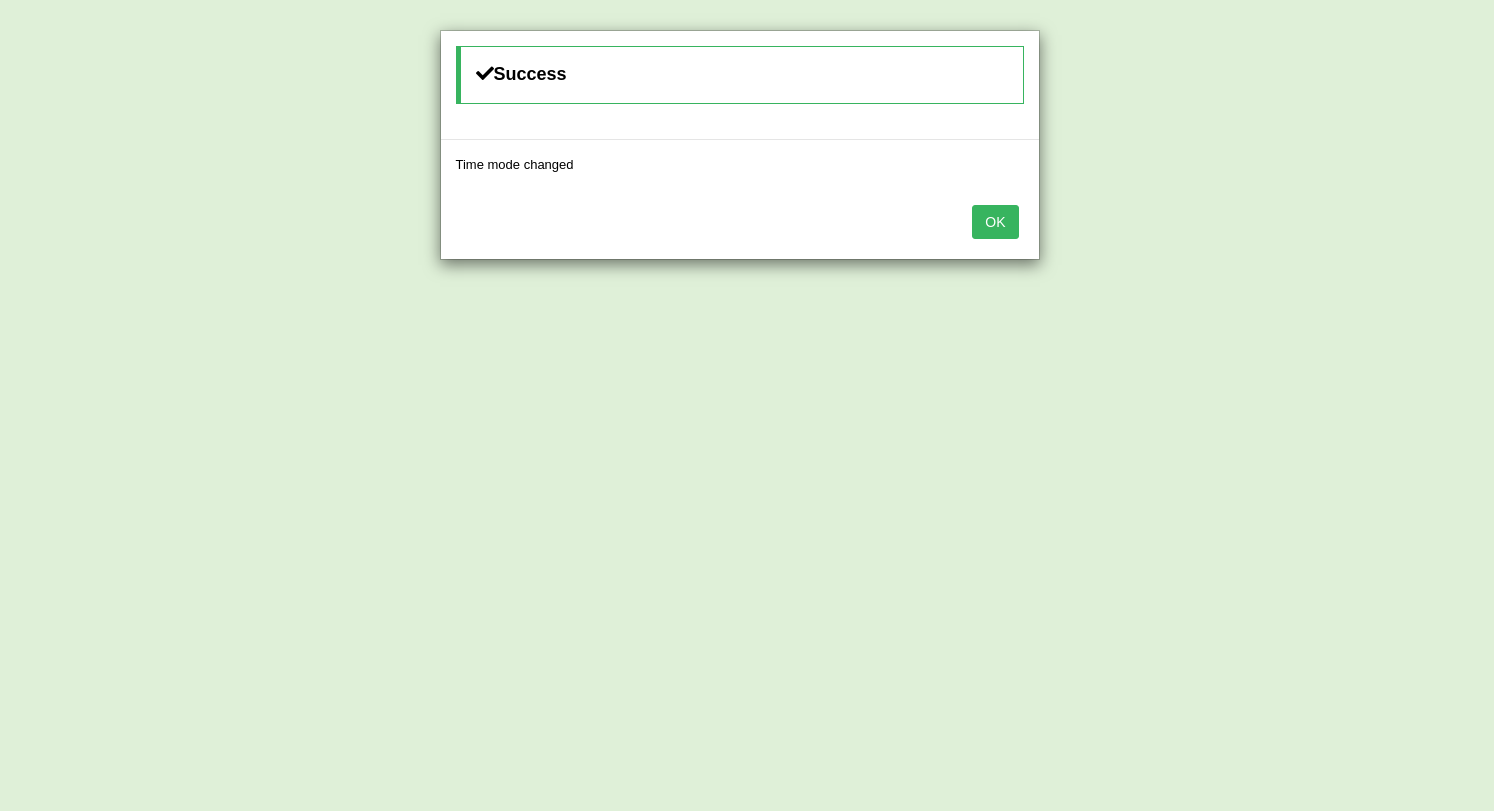 click on "OK" at bounding box center [995, 222] 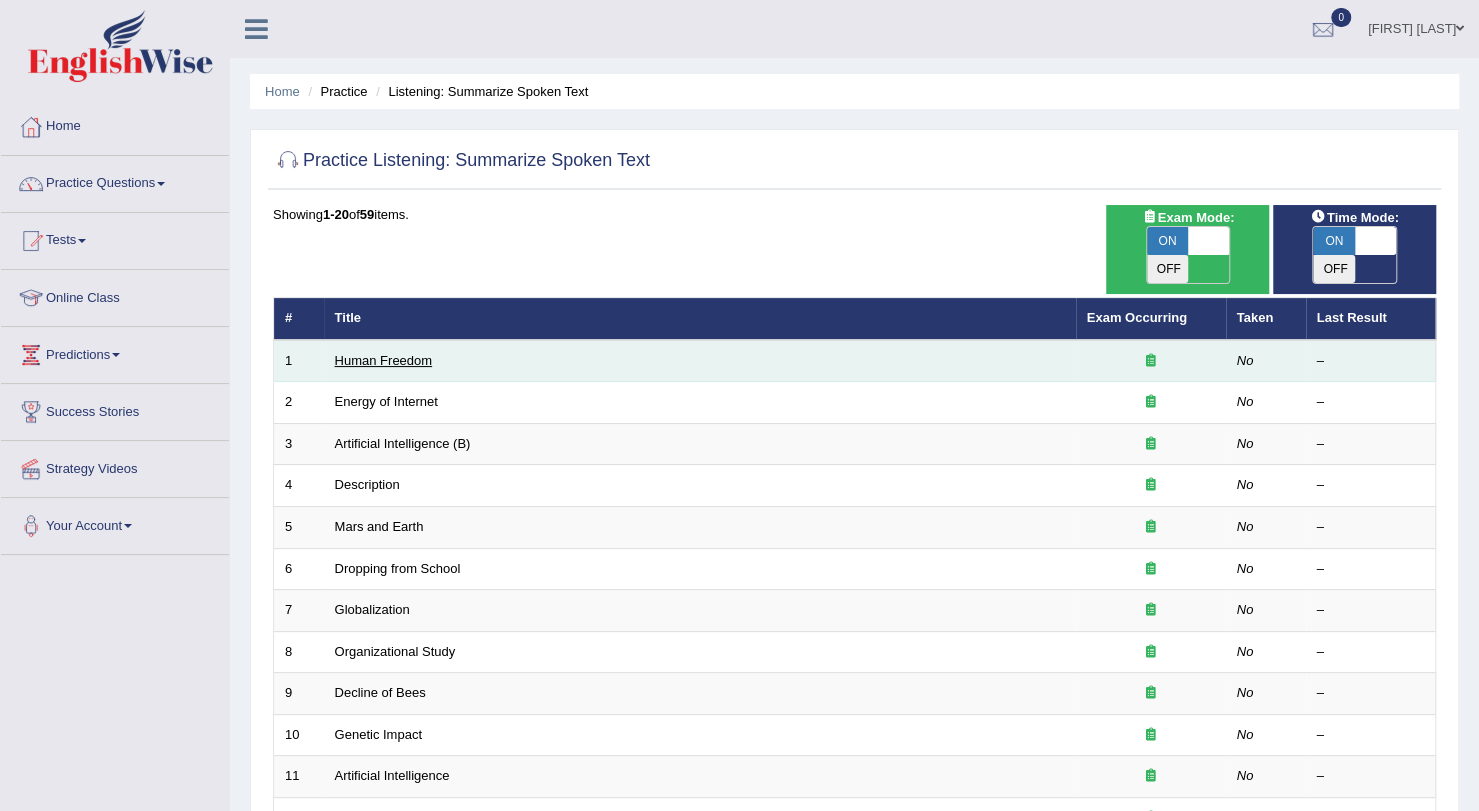 click on "Human Freedom" at bounding box center (384, 360) 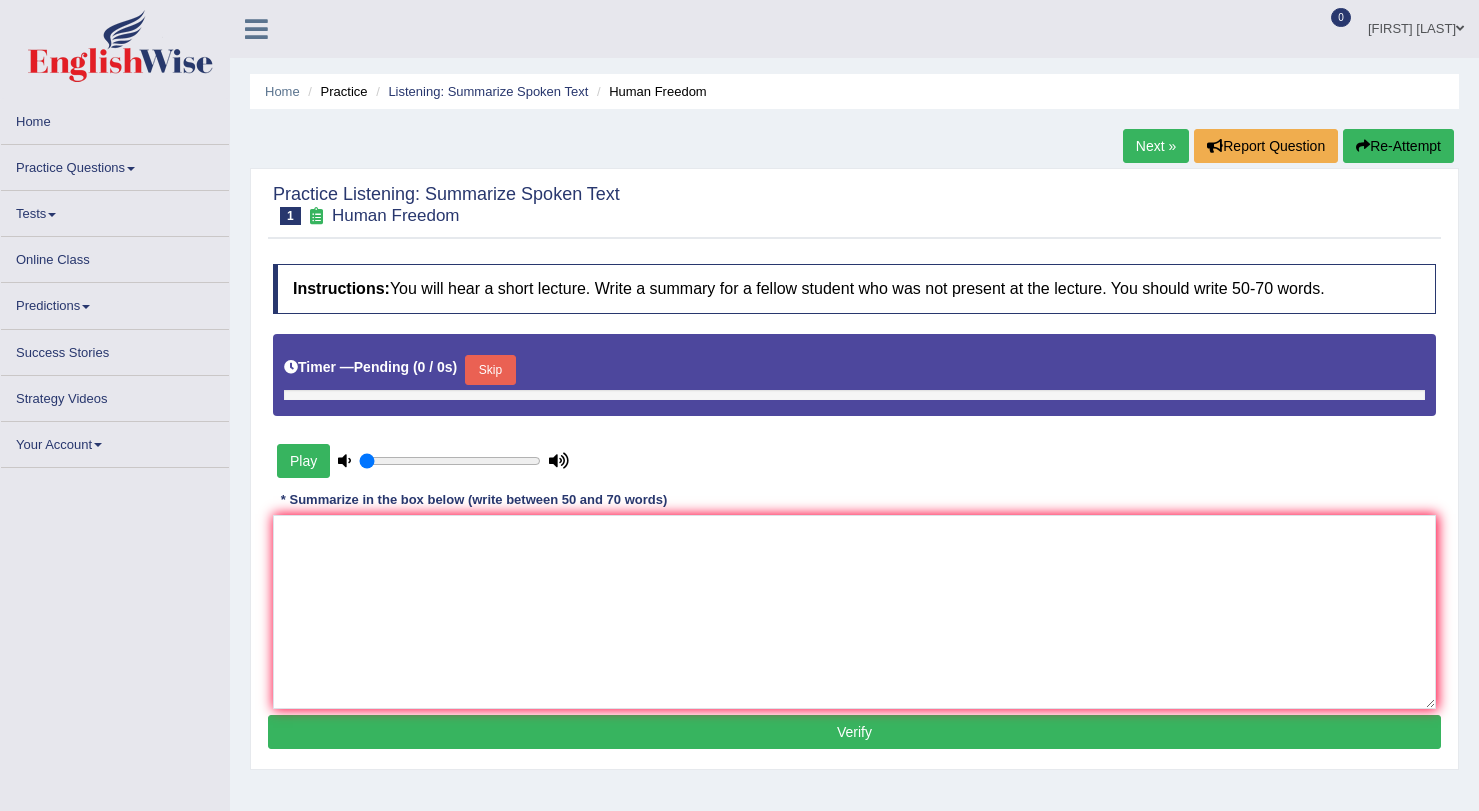 scroll, scrollTop: 0, scrollLeft: 0, axis: both 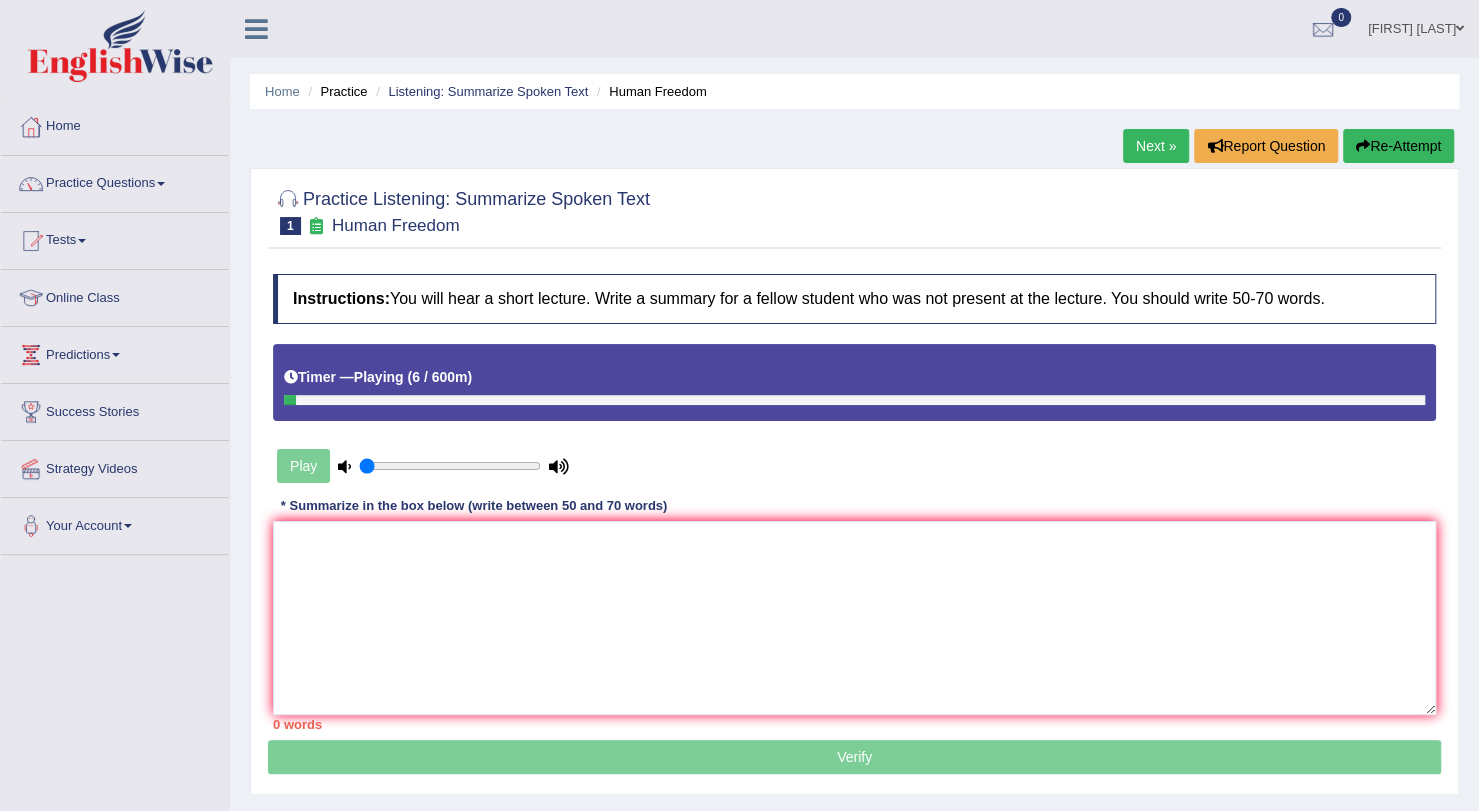 click on "Play" at bounding box center (423, 466) 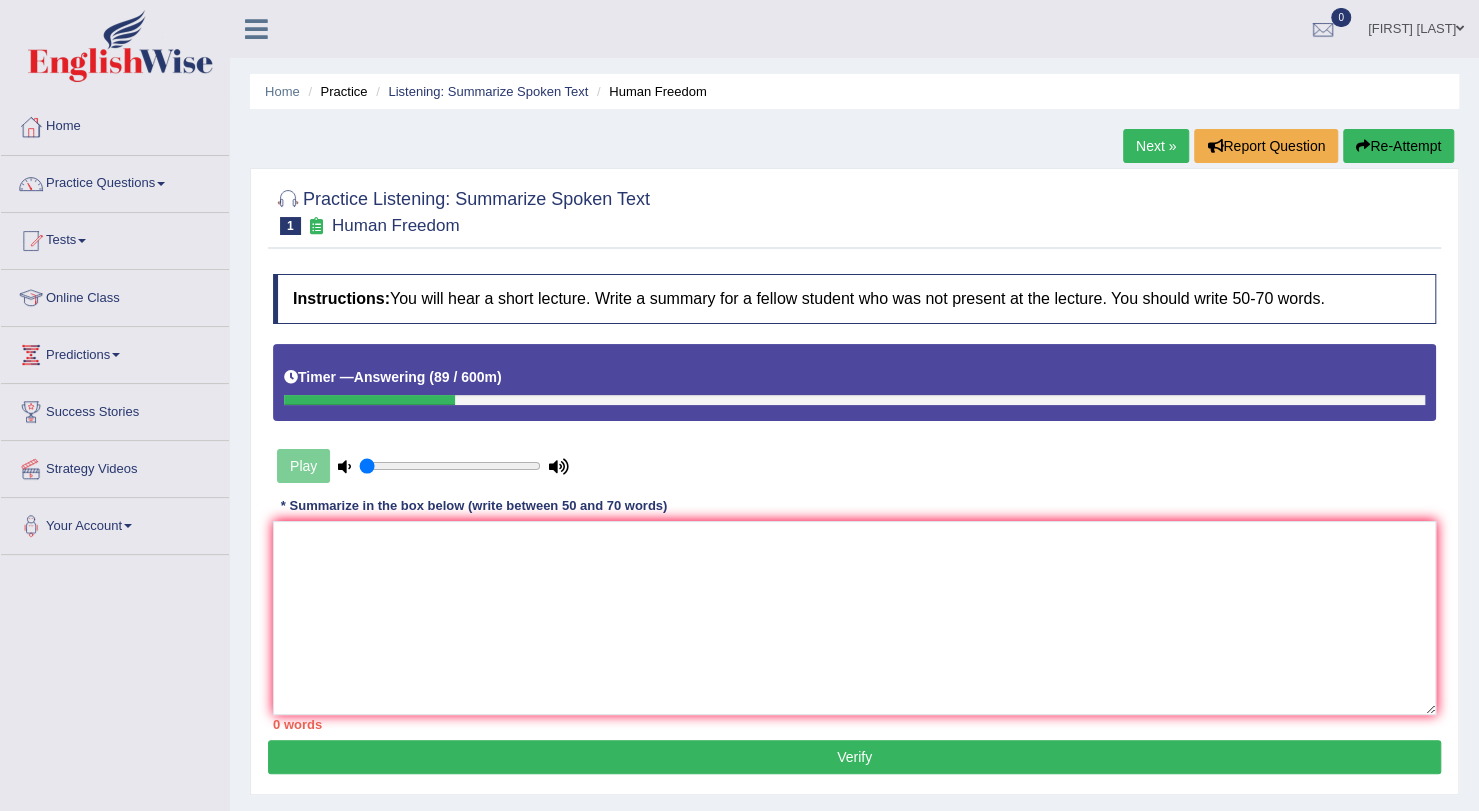click on "Next »" at bounding box center [1156, 146] 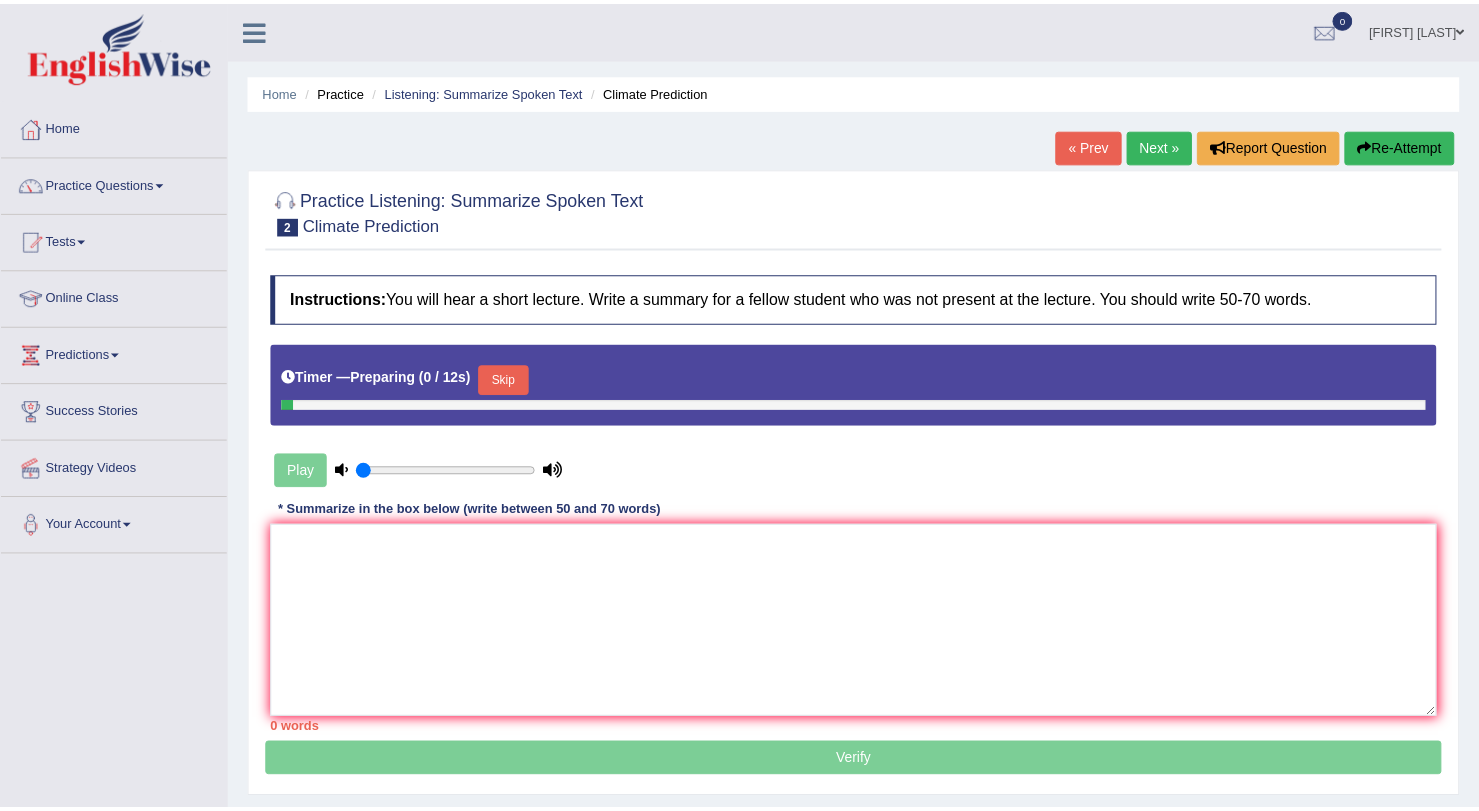 scroll, scrollTop: 0, scrollLeft: 0, axis: both 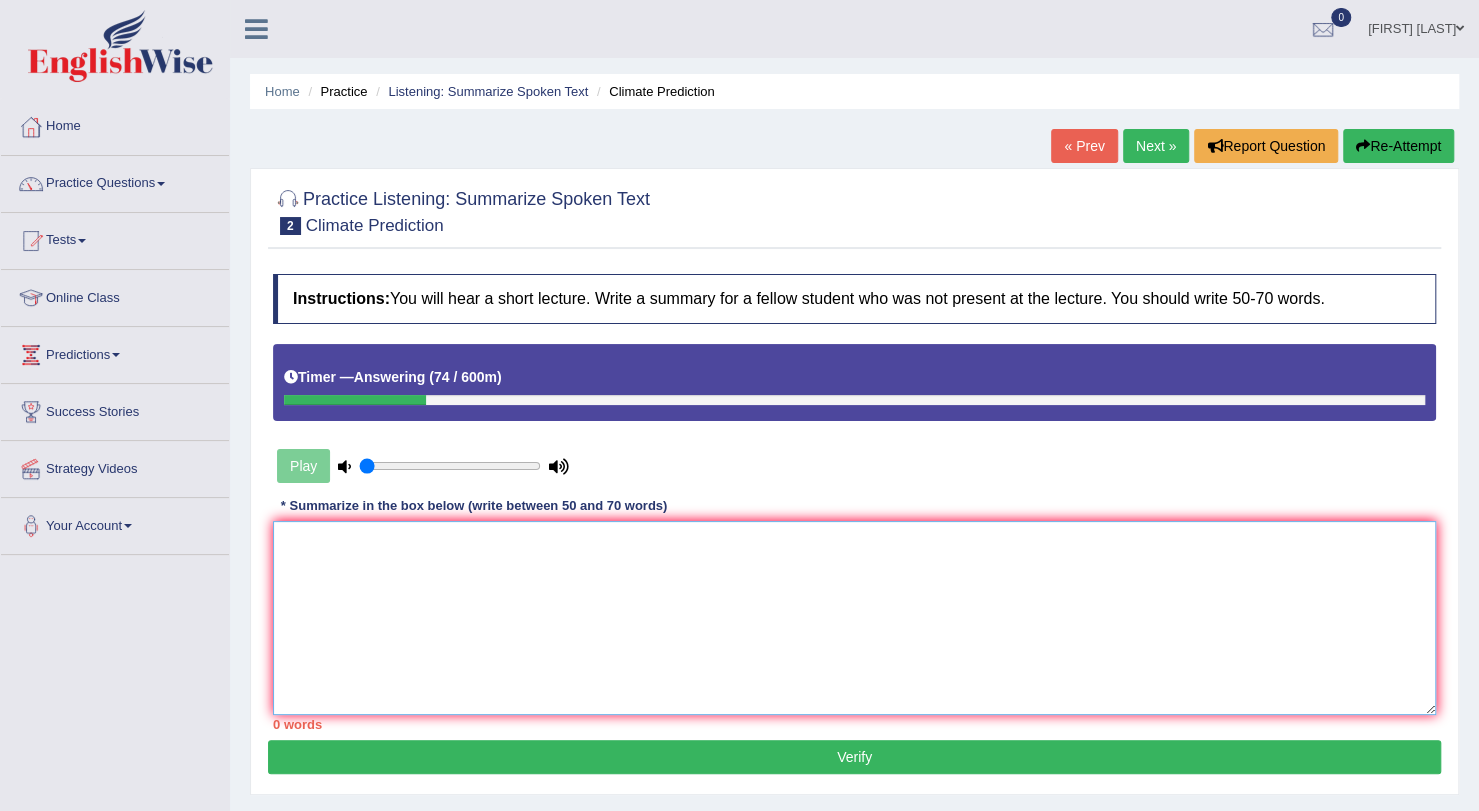 click at bounding box center (854, 618) 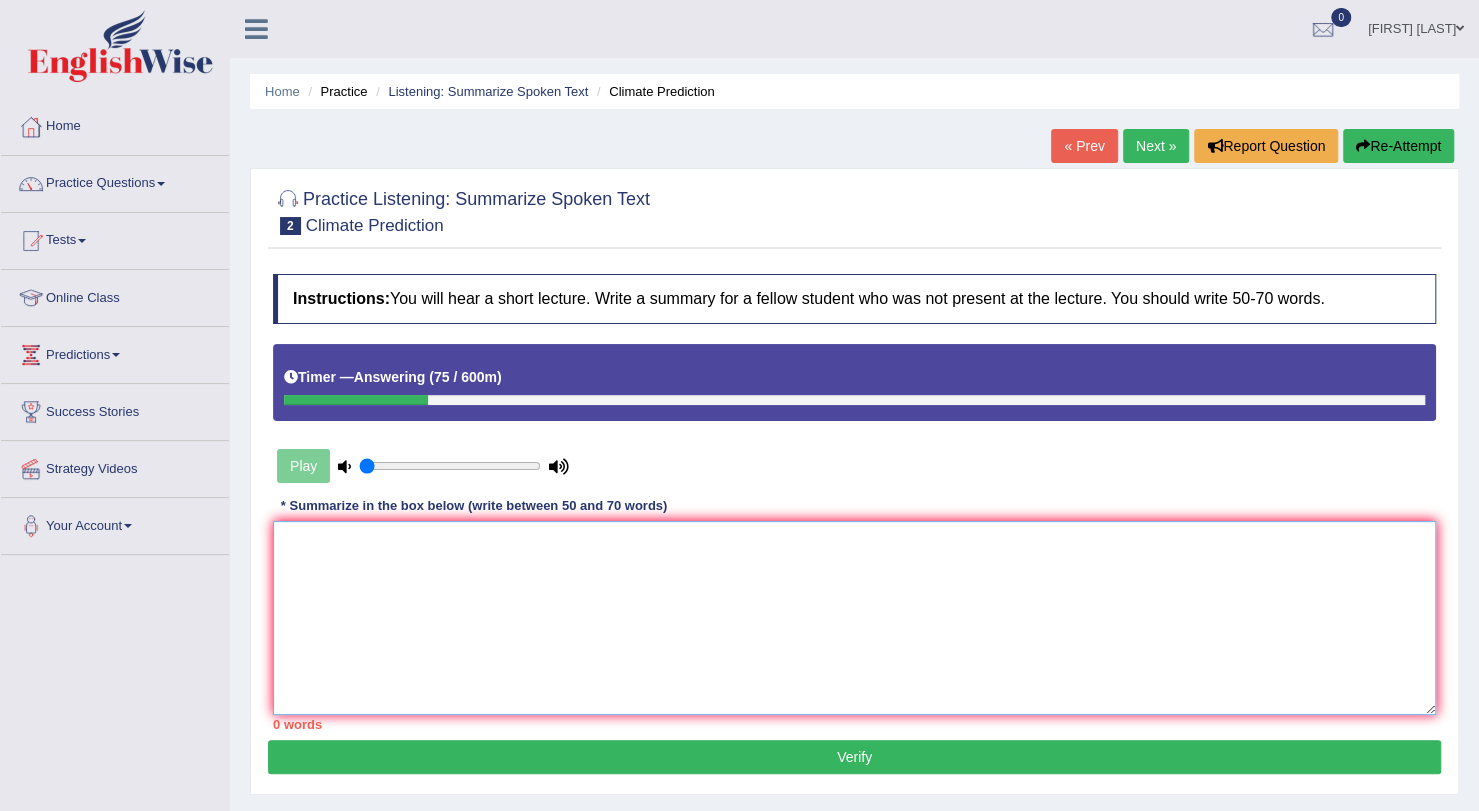 paste on "A noteworthy point revealed in the lecture was about (keyword1/phrase1, keyword2 and keyword3).
To elaborate further, there was some information on (keyword4, keyword5 and keyword 6).
A considerable amount of significance was laid on (keyword7, keyword8 and keyword9).
Additionally, a vital point was about (keyword10, keyword11 and keyword12).
In conclusion, the lecture provides crucial details about (keyword13, keyword14 and keyword15)." 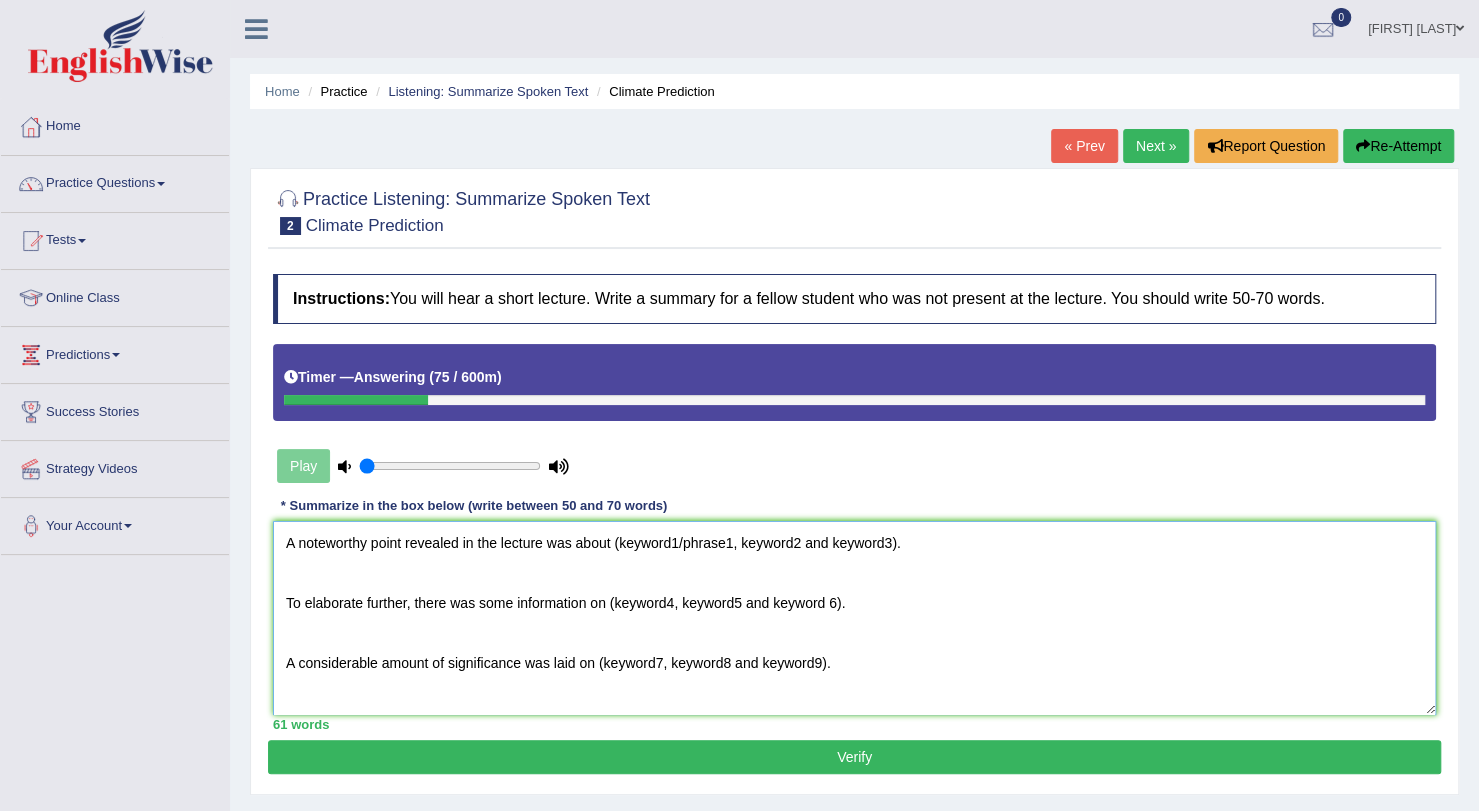 scroll, scrollTop: 77, scrollLeft: 0, axis: vertical 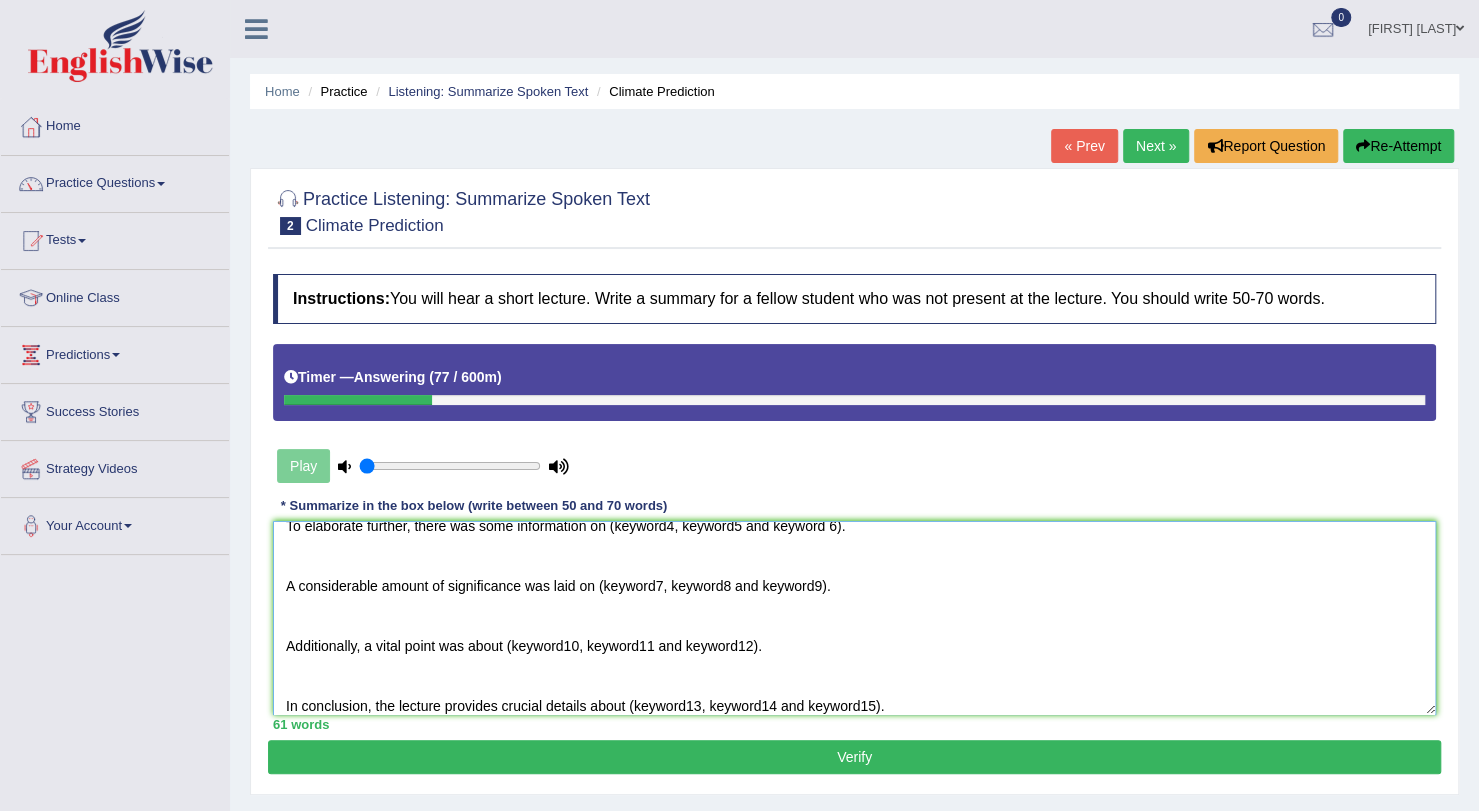 click on "A noteworthy point revealed in the lecture was about (keyword1/phrase1, keyword2 and keyword3).
To elaborate further, there was some information on (keyword4, keyword5 and keyword 6).
A considerable amount of significance was laid on (keyword7, keyword8 and keyword9).
Additionally, a vital point was about (keyword10, keyword11 and keyword12).
In conclusion, the lecture provides crucial details about (keyword13, keyword14 and keyword15)." at bounding box center [854, 618] 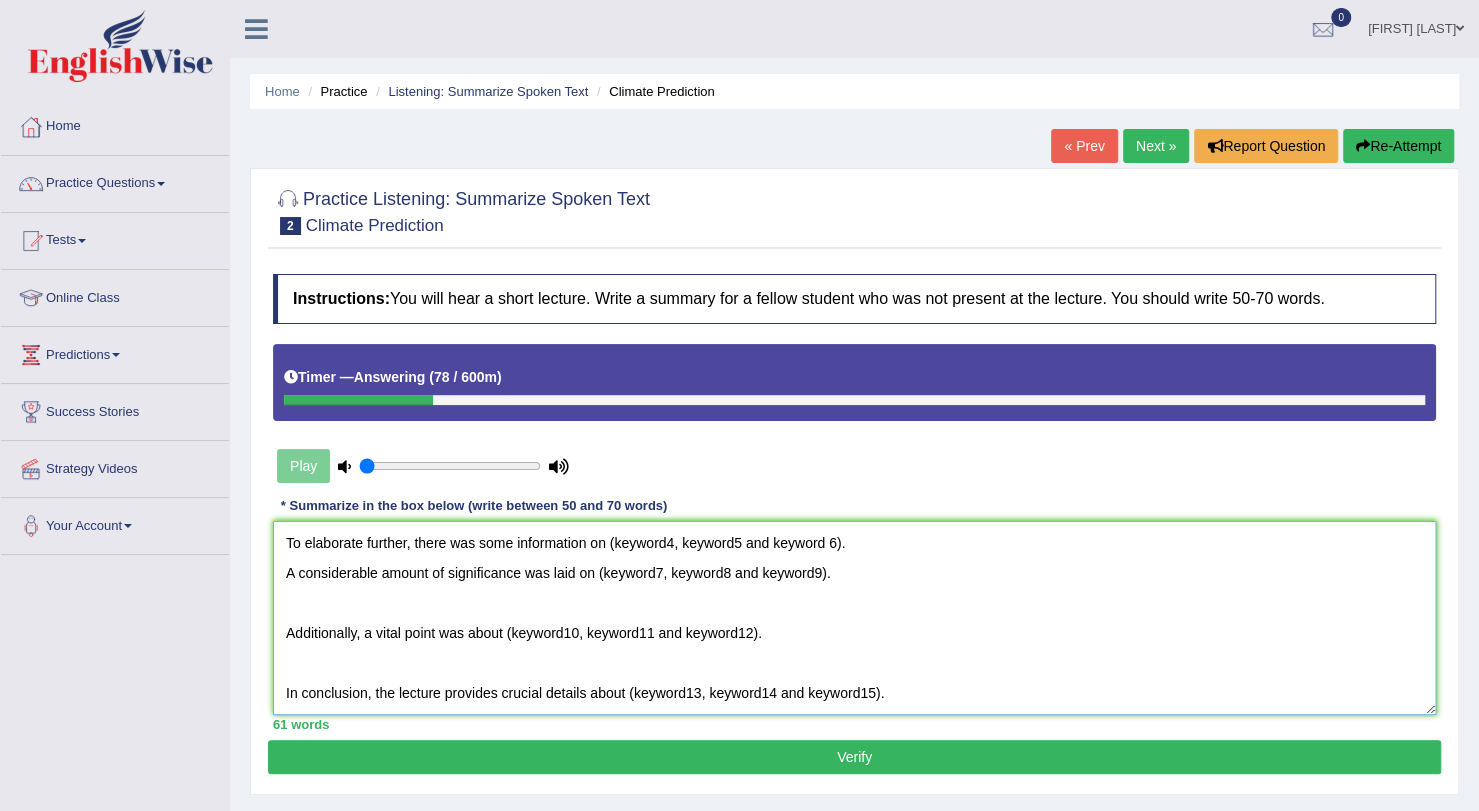 scroll, scrollTop: 60, scrollLeft: 0, axis: vertical 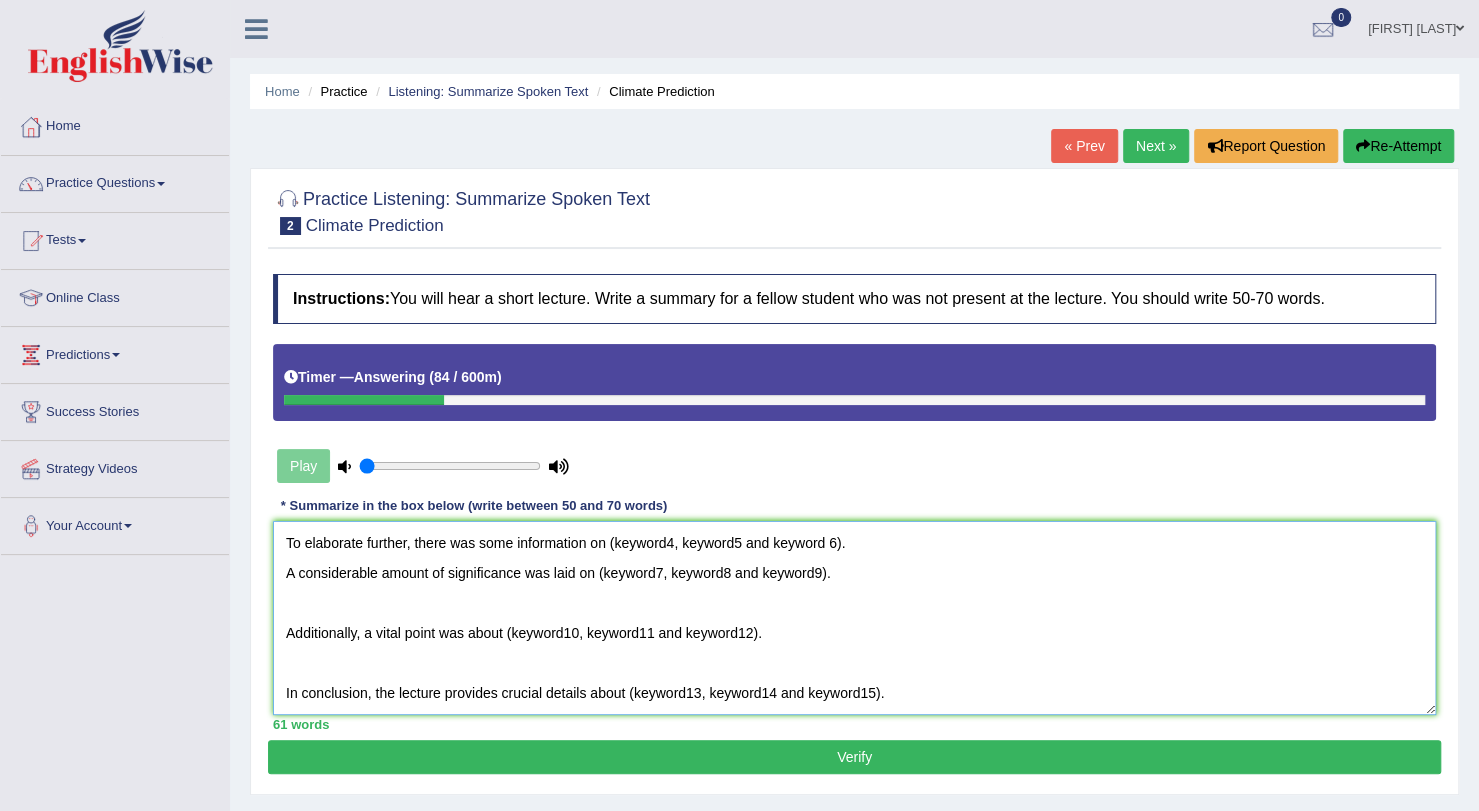 drag, startPoint x: 850, startPoint y: 549, endPoint x: 613, endPoint y: 545, distance: 237.03375 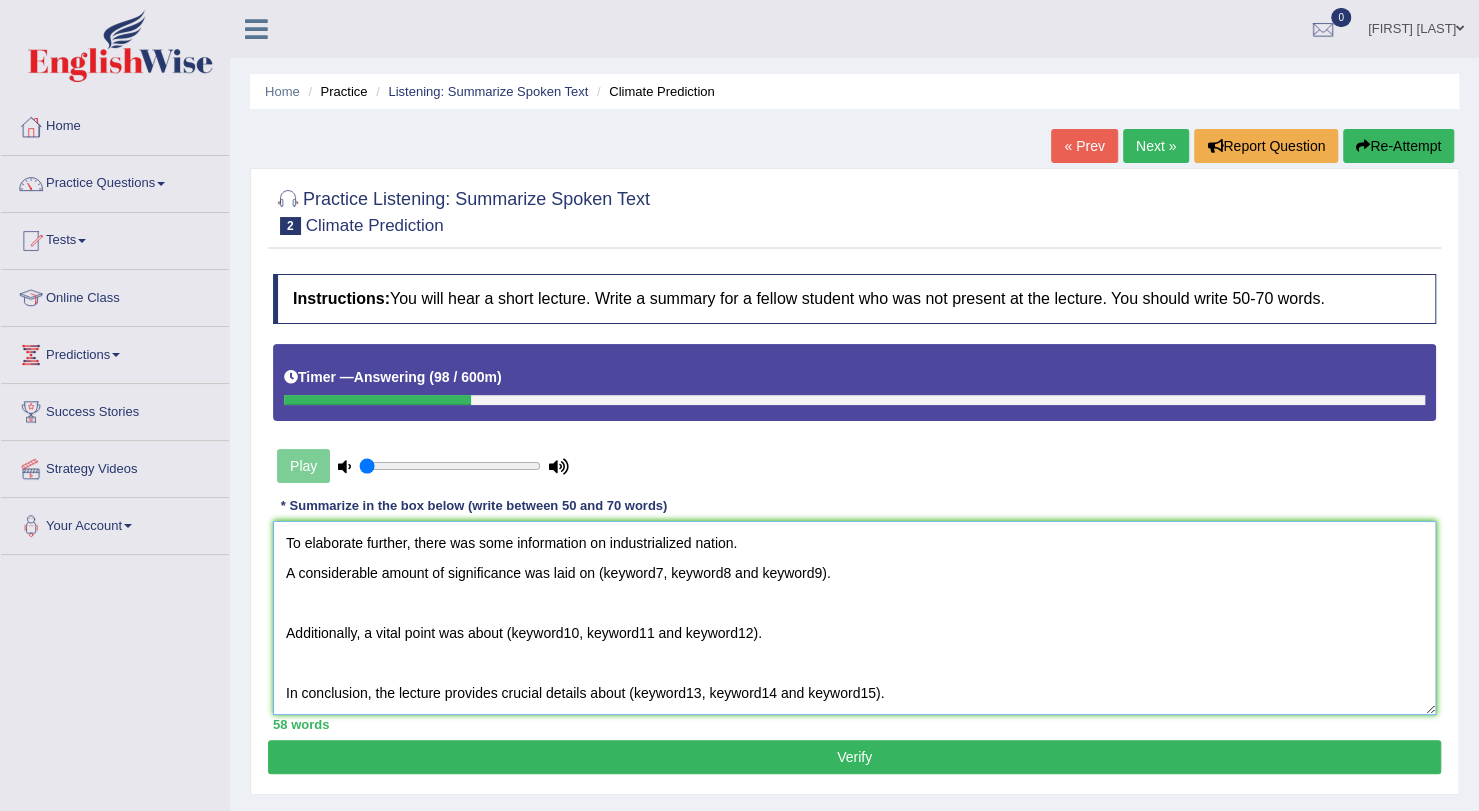 click on "A noteworthy point revealed in the lecture was about (keyword1/phrase1, keyword2 and keyword3).
To elaborate further, there was some information on industrialized nation.
A considerable amount of significance was laid on (keyword7, keyword8 and keyword9).
Additionally, a vital point was about (keyword10, keyword11 and keyword12).
In conclusion, the lecture provides crucial details about (keyword13, keyword14 and keyword15)." at bounding box center [854, 618] 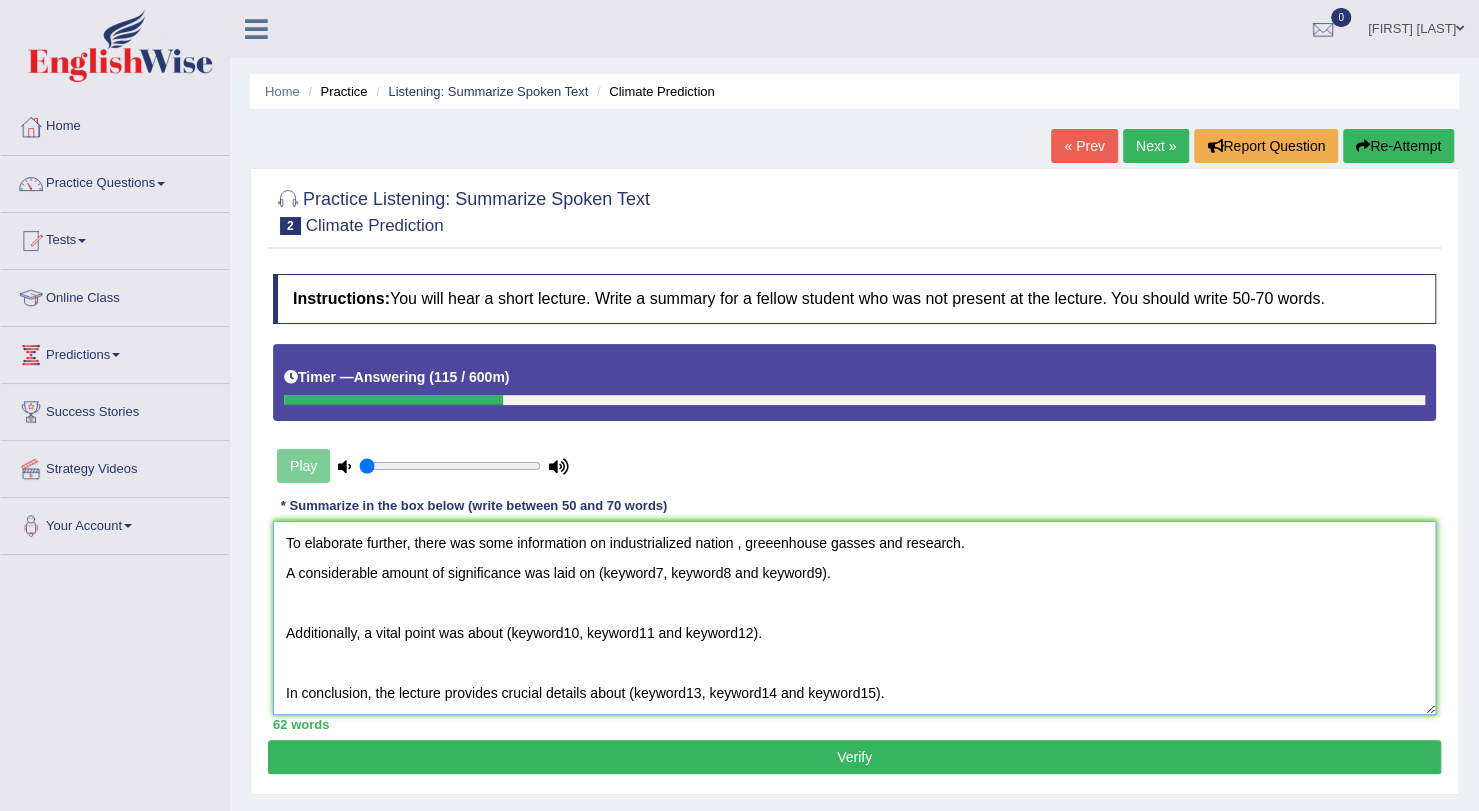 click on "A noteworthy point revealed in the lecture was about (keyword1/phrase1, keyword2 and keyword3).
To elaborate further, there was some information on industrialized nation , greeenhouse gasses and research.
A considerable amount of significance was laid on (keyword7, keyword8 and keyword9).
Additionally, a vital point was about (keyword10, keyword11 and keyword12).
In conclusion, the lecture provides crucial details about (keyword13, keyword14 and keyword15)." at bounding box center [854, 618] 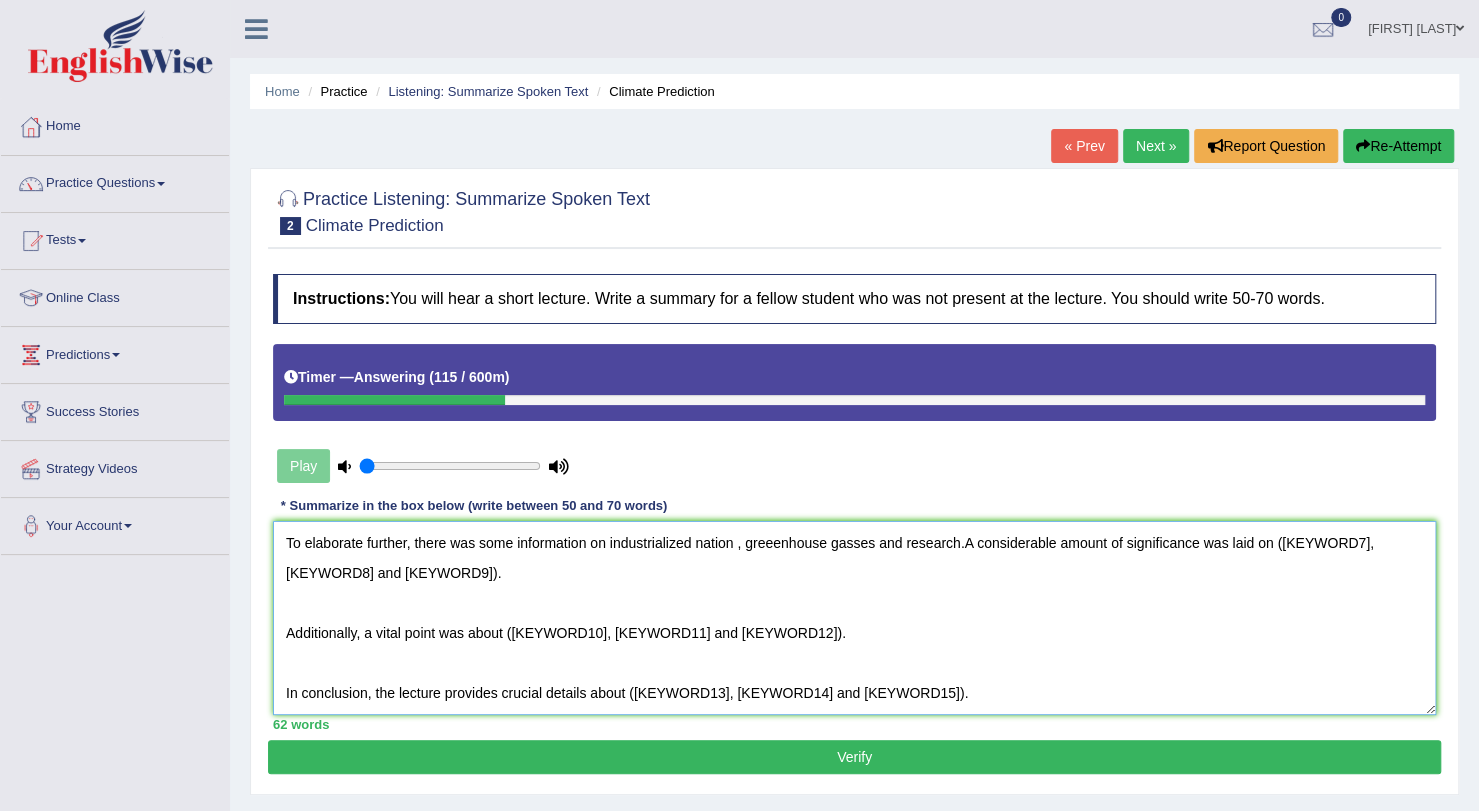 scroll, scrollTop: 30, scrollLeft: 0, axis: vertical 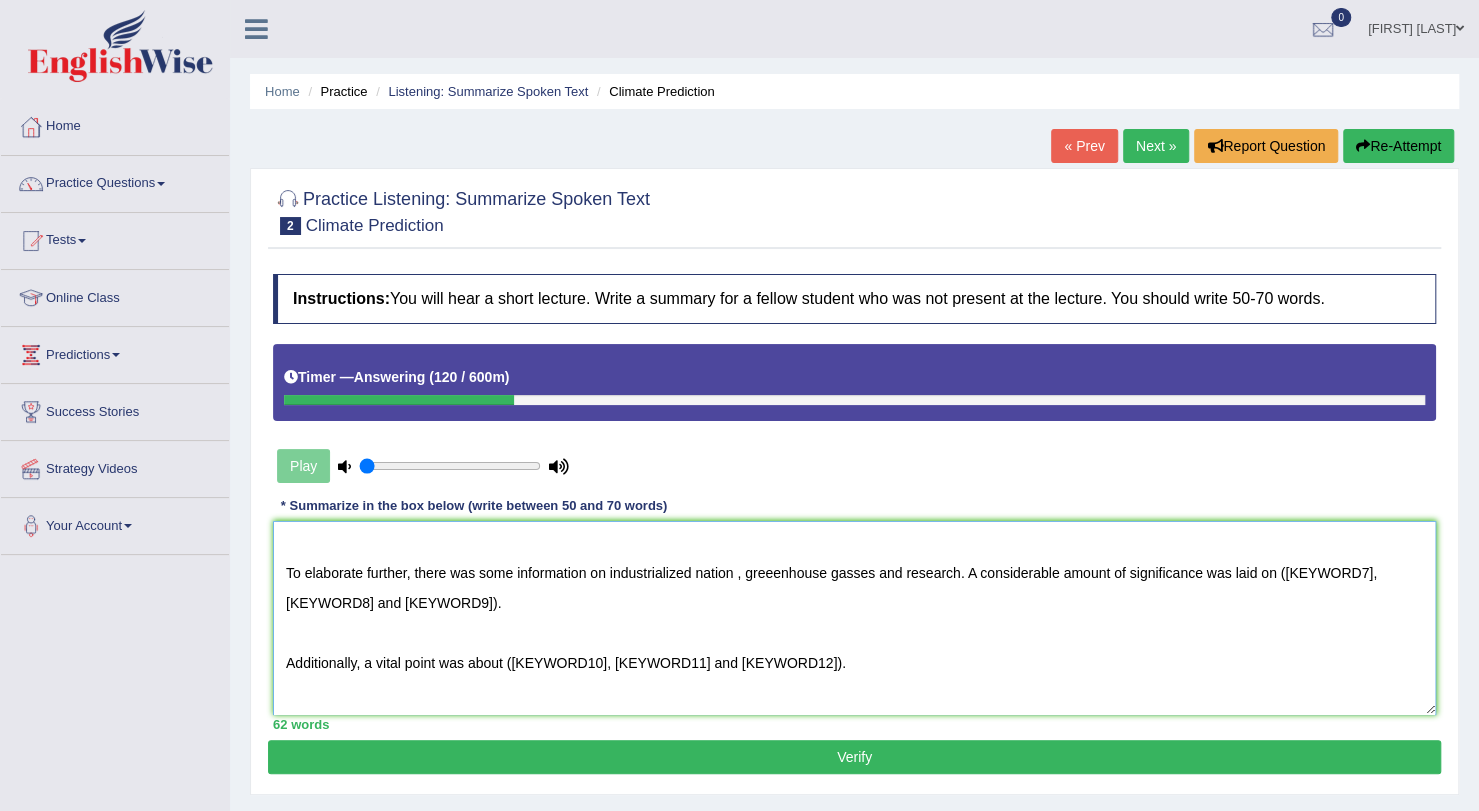 drag, startPoint x: 859, startPoint y: 622, endPoint x: 1283, endPoint y: 569, distance: 427.29965 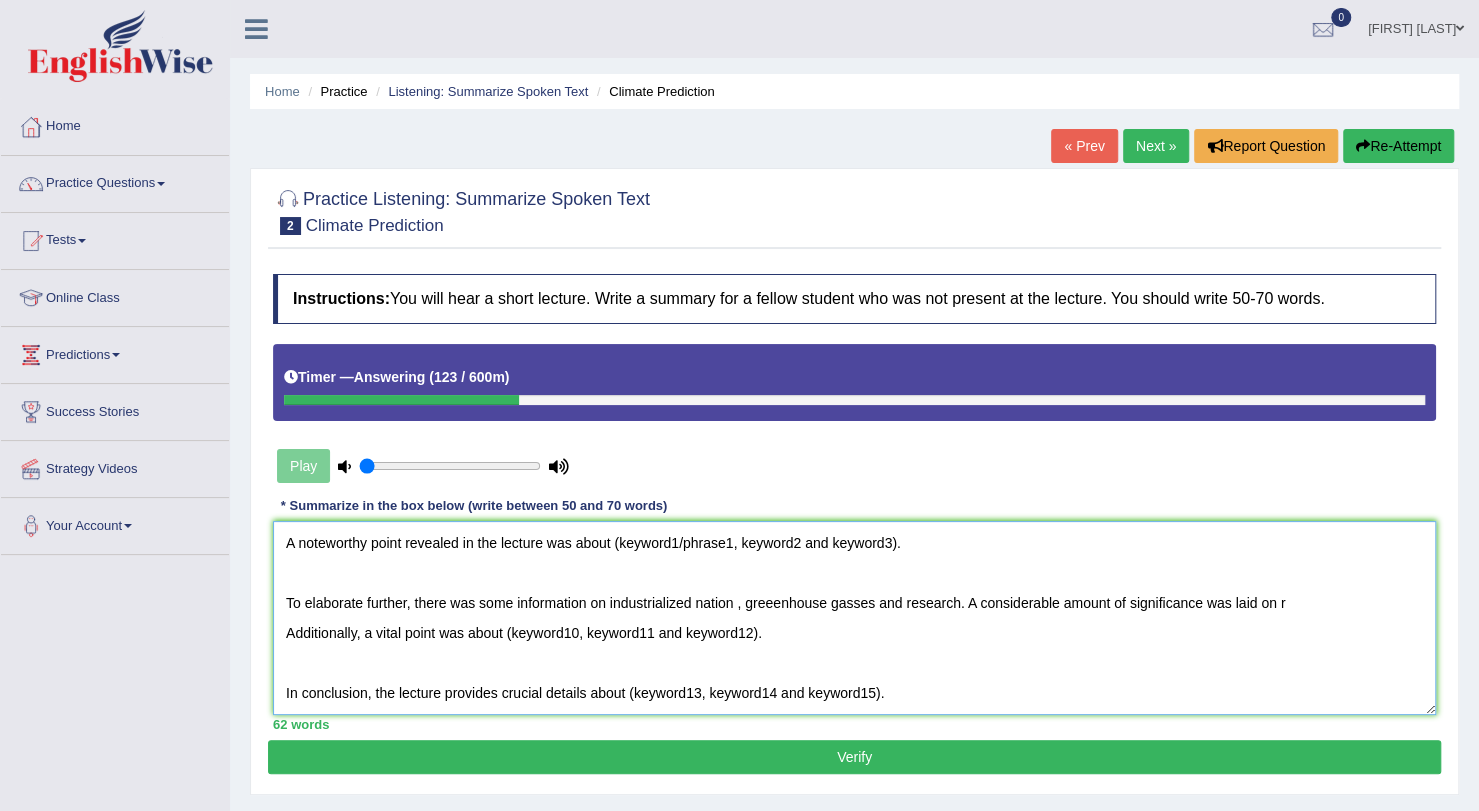 scroll, scrollTop: 0, scrollLeft: 0, axis: both 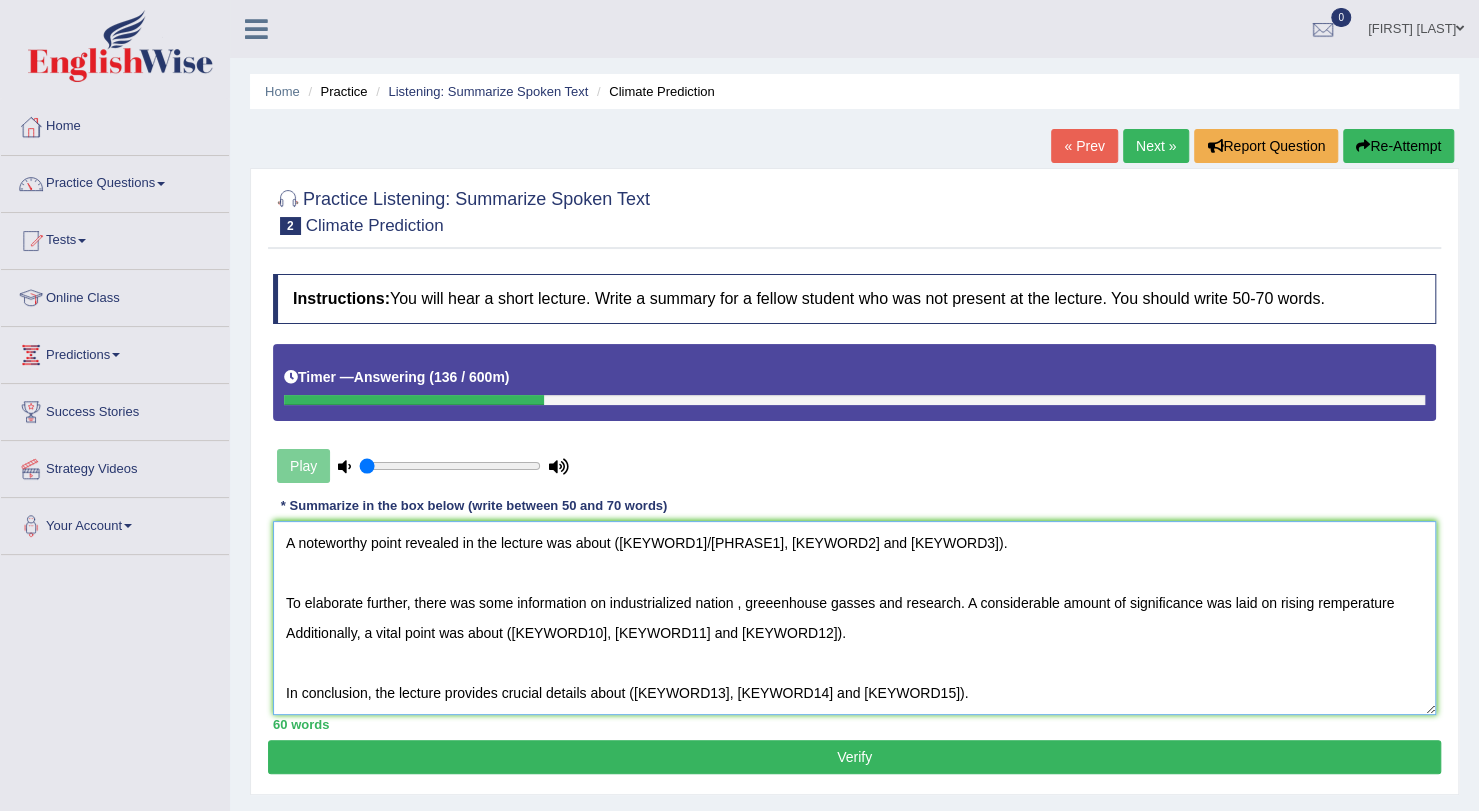 click on "A noteworthy point revealed in the lecture was about (keyword1/phrase1, keyword2 and keyword3).
To elaborate further, there was some information on industrialized nation , greeenhouse gasses and research. A considerable amount of significance was laid on rising remperature
Additionally, a vital point was about (keyword10, keyword11 and keyword12).
In conclusion, the lecture provides crucial details about (keyword13, keyword14 and keyword15)." at bounding box center [854, 618] 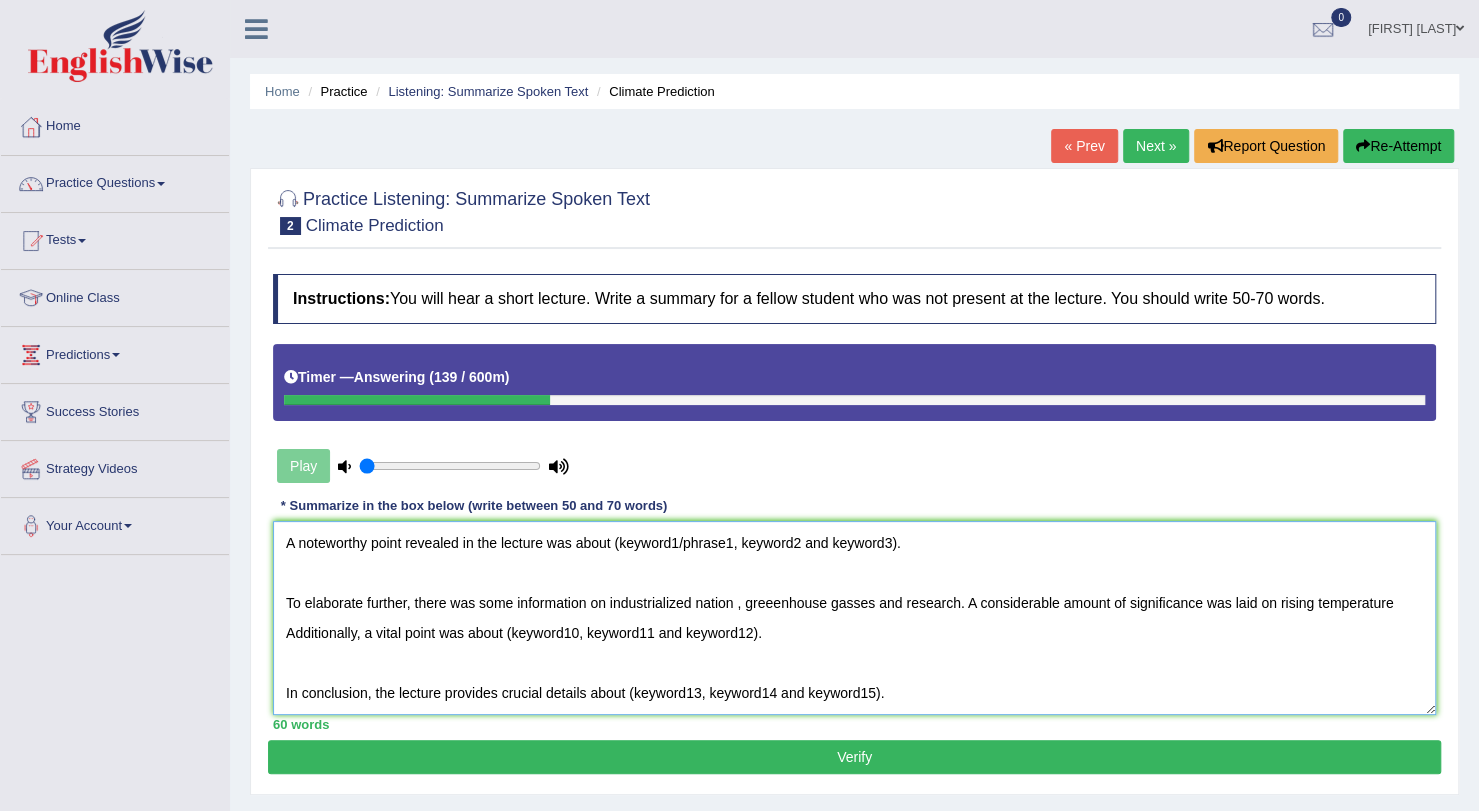 click on "A noteworthy point revealed in the lecture was about (keyword1/phrase1, keyword2 and keyword3).
To elaborate further, there was some information on industrialized nation , greeenhouse gasses and research. A considerable amount of significance was laid on rising temperature
Additionally, a vital point was about (keyword10, keyword11 and keyword12).
In conclusion, the lecture provides crucial details about (keyword13, keyword14 and keyword15)." at bounding box center (854, 618) 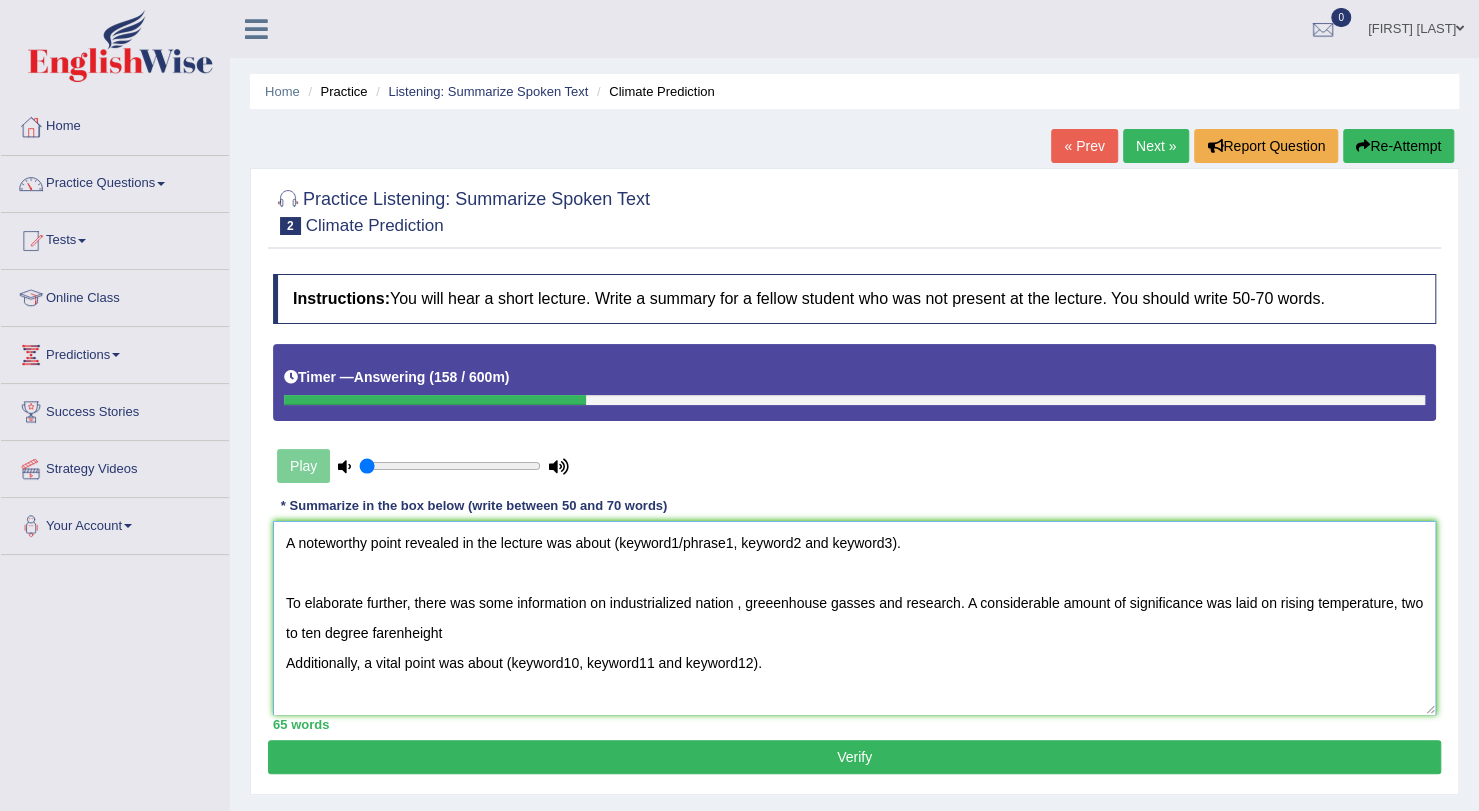 click on "A noteworthy point revealed in the lecture was about (keyword1/phrase1, keyword2 and keyword3).
To elaborate further, there was some information on industrialized nation , greeenhouse gasses and research. A considerable amount of significance was laid on rising temperature, two to ten degree farenheight
Additionally, a vital point was about (keyword10, keyword11 and keyword12).
In conclusion, the lecture provides crucial details about (keyword13, keyword14 and keyword15)." at bounding box center [854, 618] 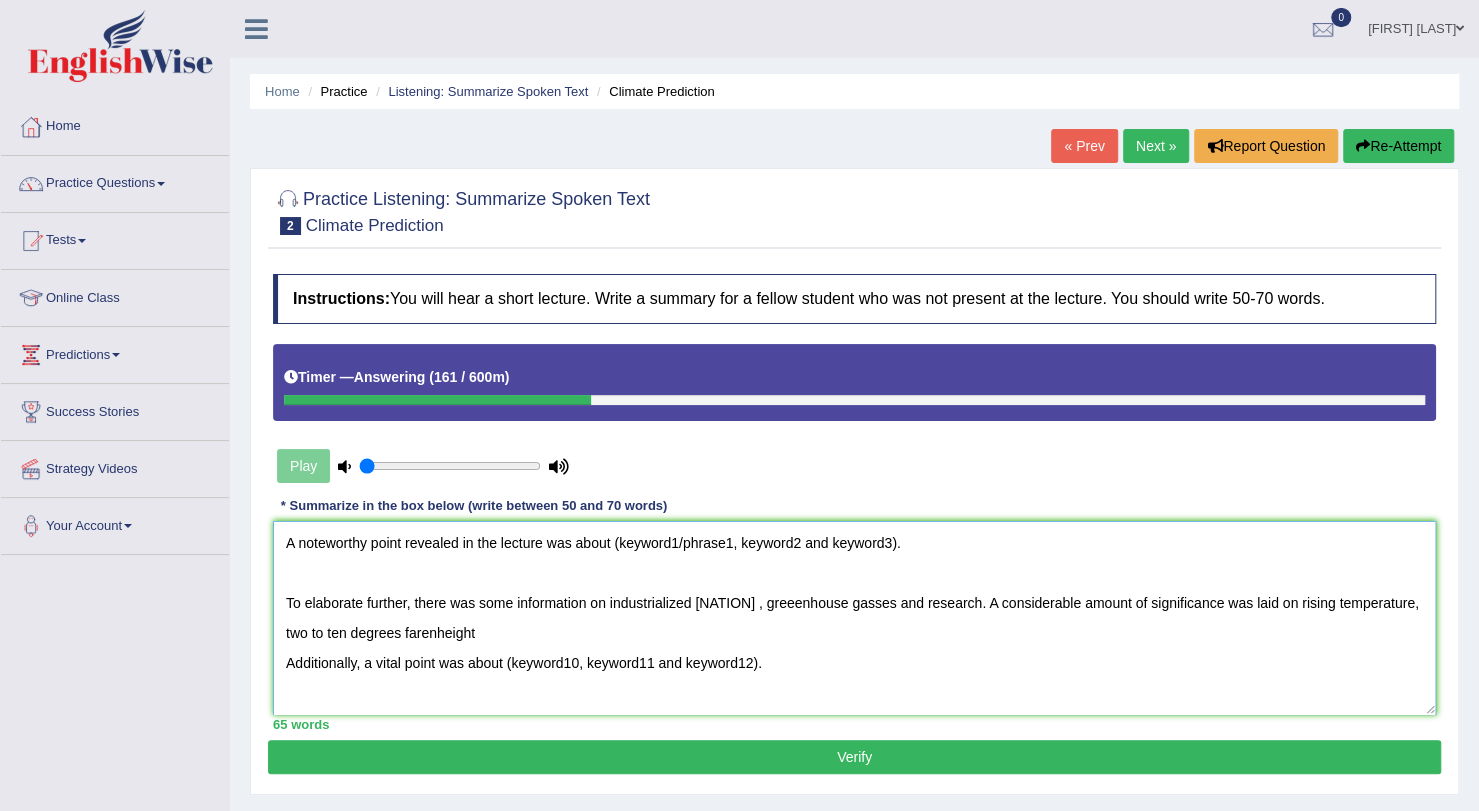 click on "A noteworthy point revealed in the lecture was about (keyword1/phrase1, keyword2 and keyword3).
To elaborate further, there was some information on industrialized nation , greeenhouse gasses and research. A considerable amount of significance was laid on rising temperature, two to ten degrees farenheight
Additionally, a vital point was about (keyword10, keyword11 and keyword12).
In conclusion, the lecture provides crucial details about (keyword13, keyword14 and keyword15)." at bounding box center [854, 618] 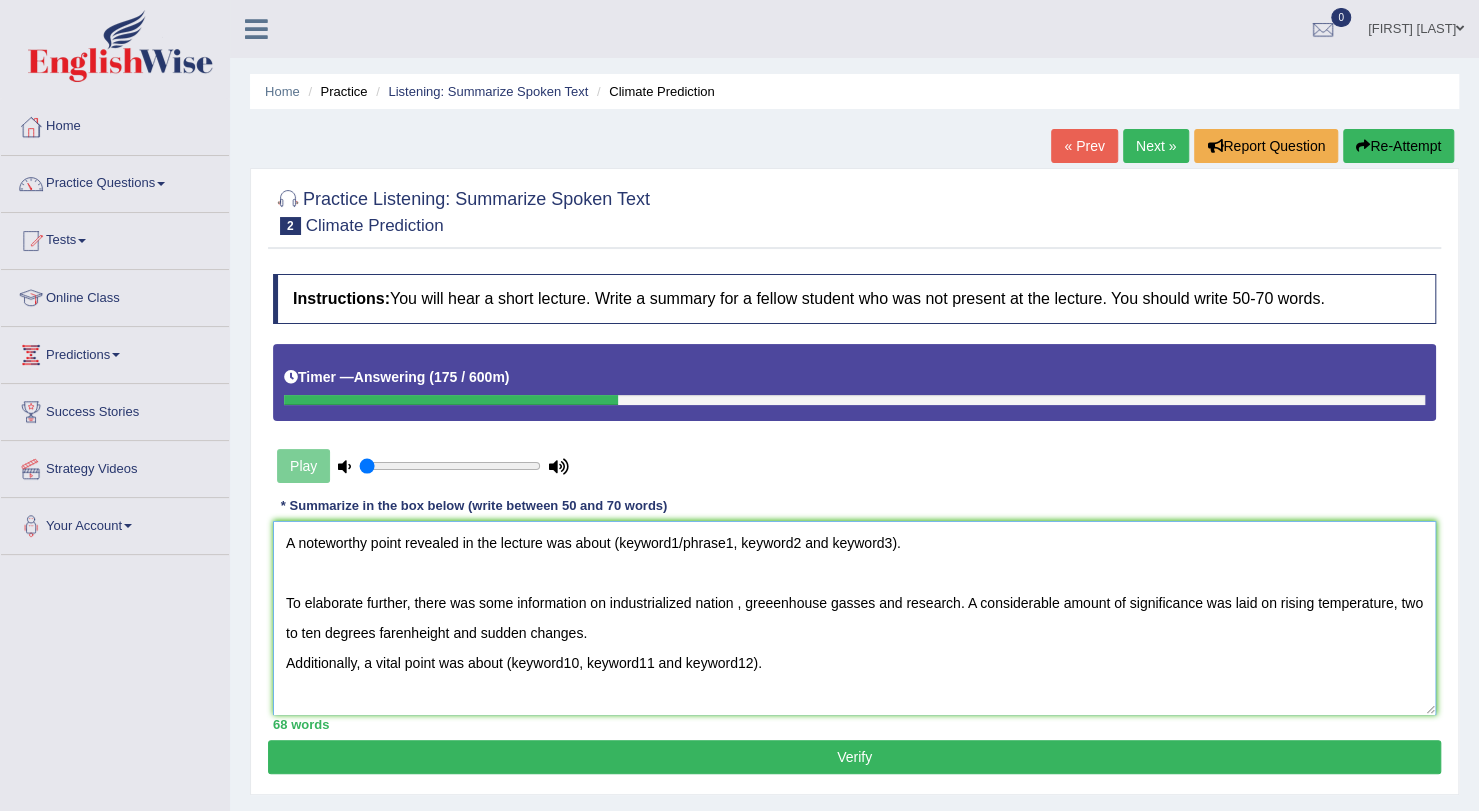 drag, startPoint x: 780, startPoint y: 661, endPoint x: 506, endPoint y: 659, distance: 274.0073 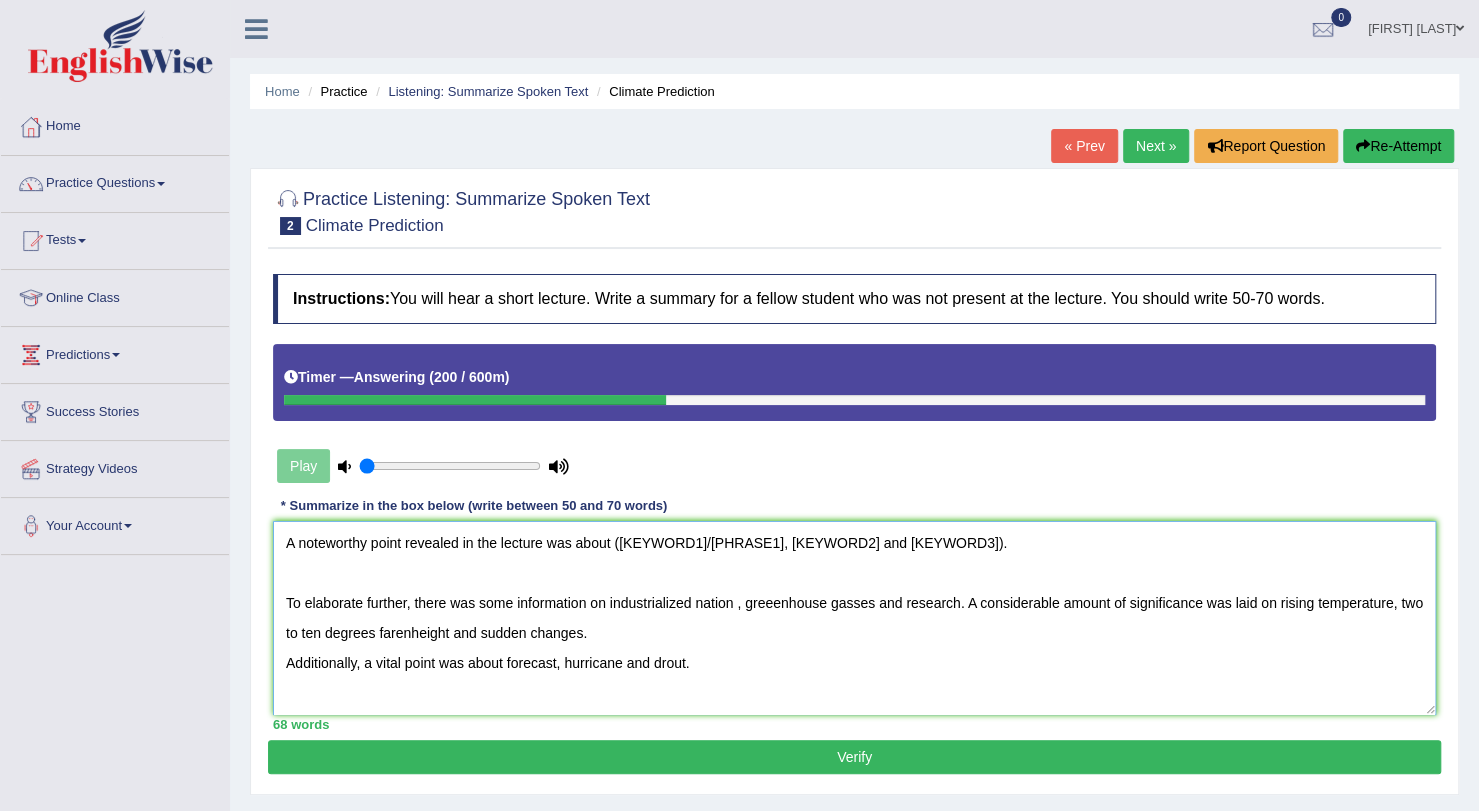 scroll, scrollTop: 30, scrollLeft: 0, axis: vertical 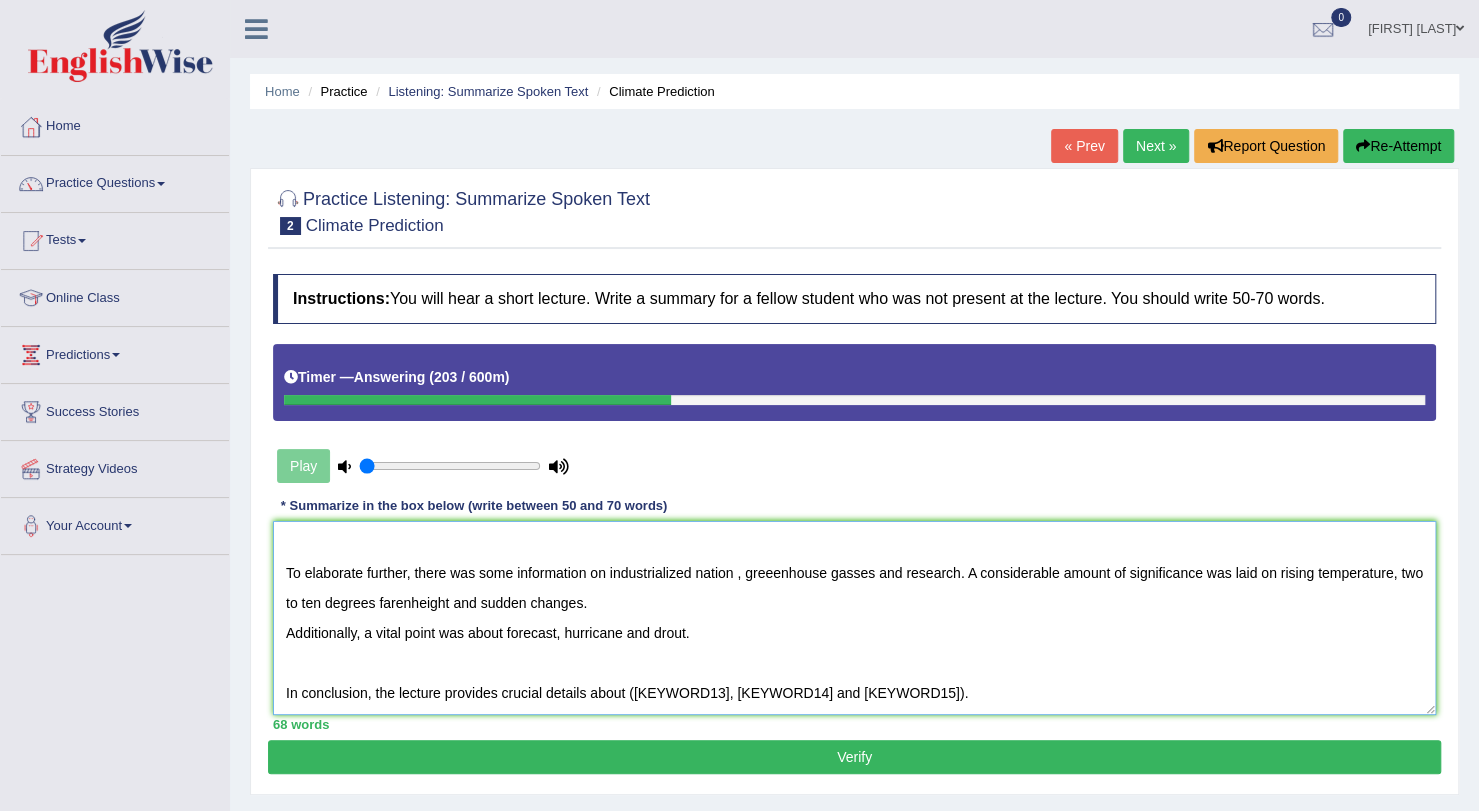 click on "A noteworthy point revealed in the lecture was about (keyword1/phrase1, keyword2 and keyword3).
To elaborate further, there was some information on industrialized nation , greeenhouse gasses and research. A considerable amount of significance was laid on rising temperature, two to ten degrees farenheight and sudden changes.
Additionally, a vital point was about forecast, hurricane and drout.
In conclusion, the lecture provides crucial details about (keyword13, keyword14 and keyword15)." at bounding box center [854, 618] 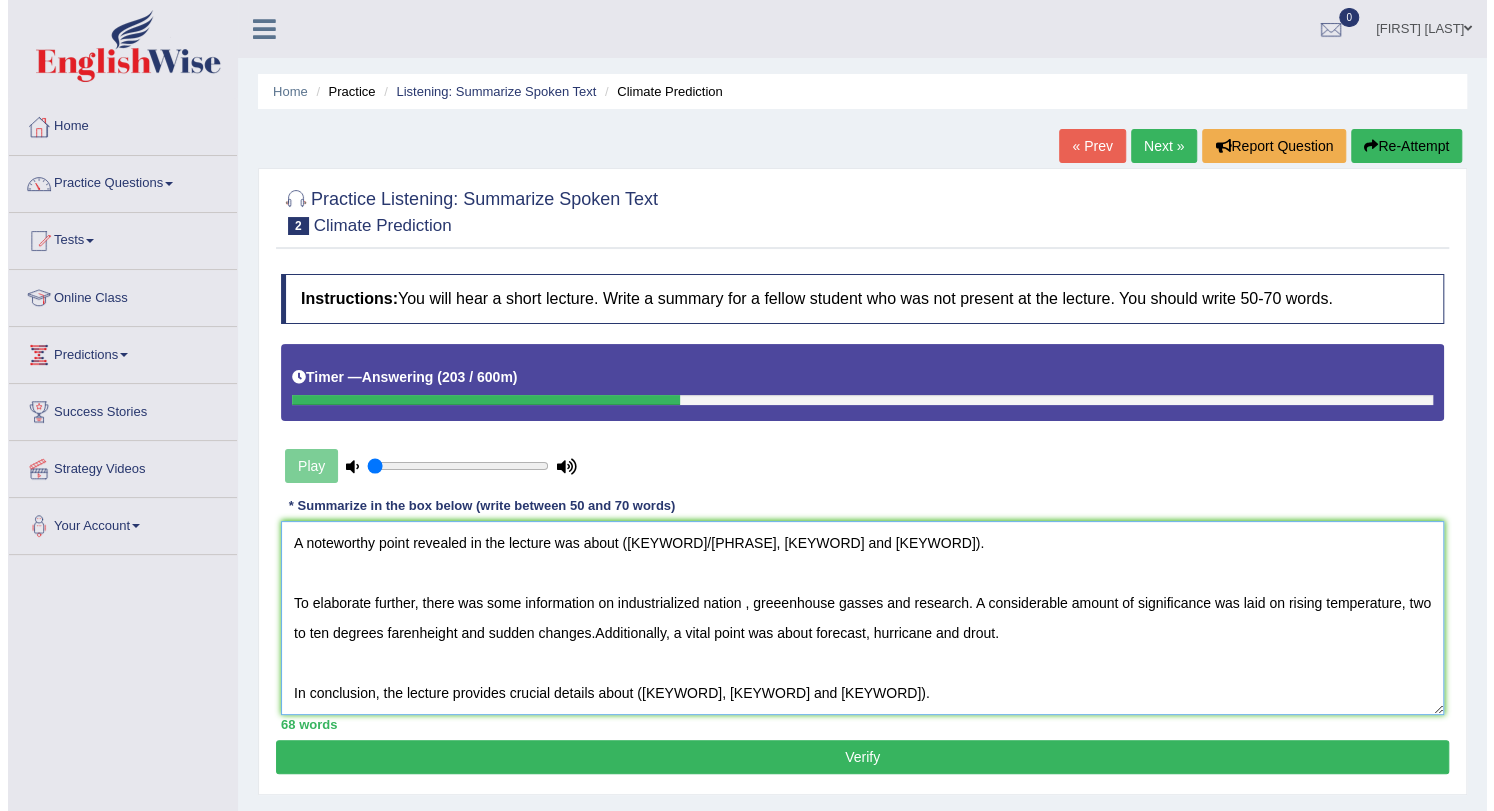 scroll, scrollTop: 0, scrollLeft: 0, axis: both 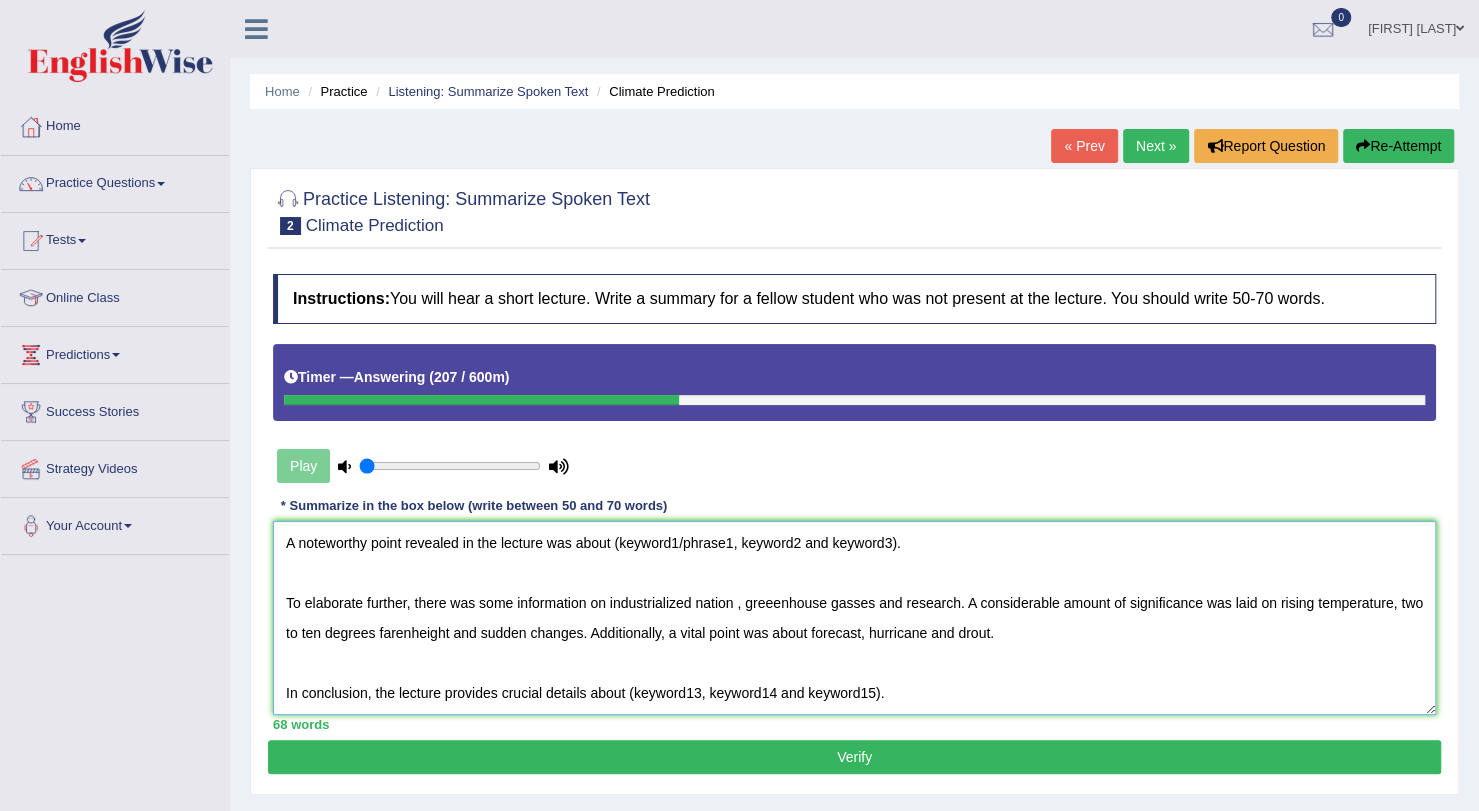 click on "A noteworthy point revealed in the lecture was about (keyword1/phrase1, keyword2 and keyword3).
To elaborate further, there was some information on industrialized nation , greeenhouse gasses and research. A considerable amount of significance was laid on rising temperature, two to ten degrees farenheight and sudden changes. Additionally, a vital point was about forecast, hurricane and drout.
In conclusion, the lecture provides crucial details about (keyword13, keyword14 and keyword15)." at bounding box center [854, 618] 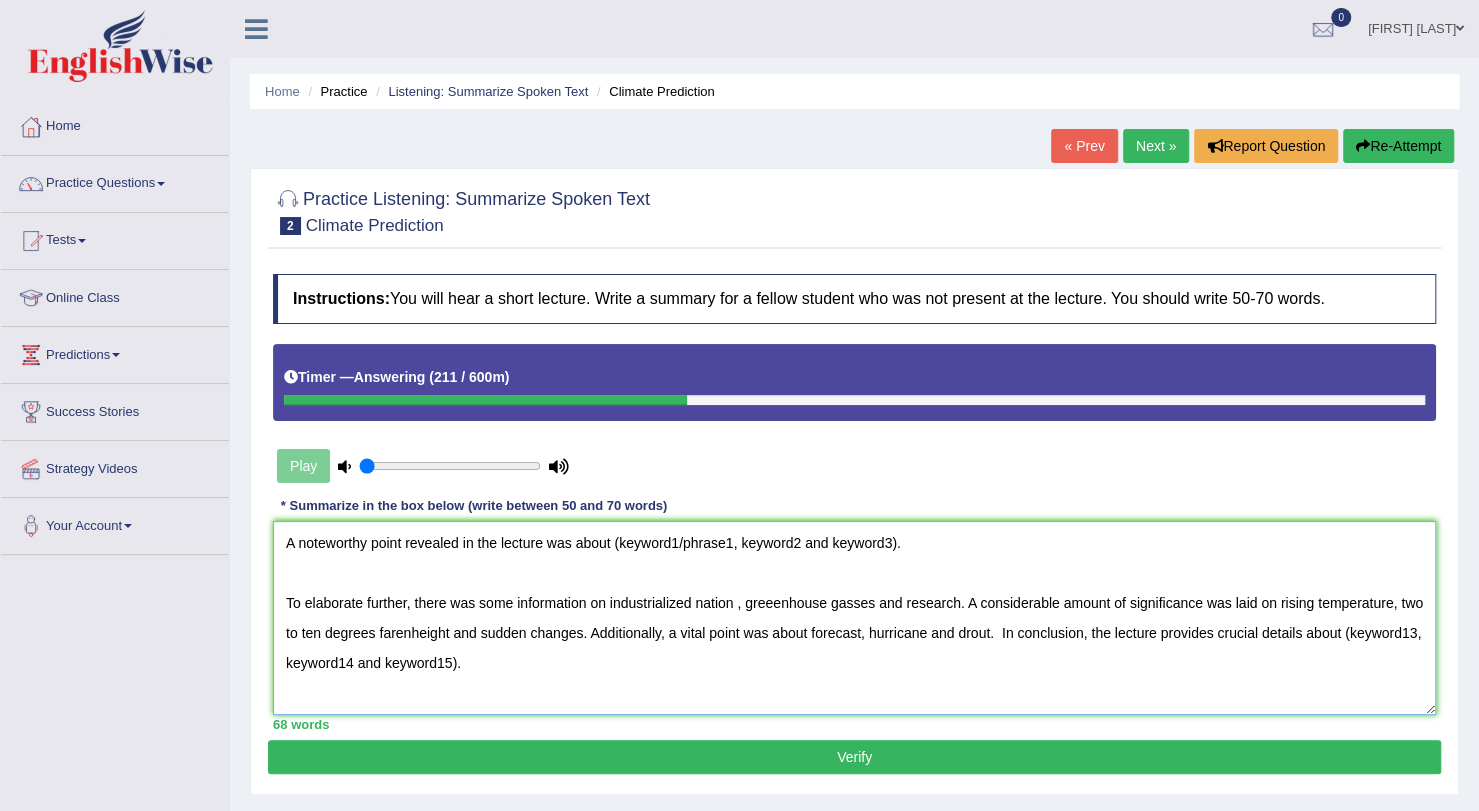 drag, startPoint x: 552, startPoint y: 666, endPoint x: 256, endPoint y: 659, distance: 296.08276 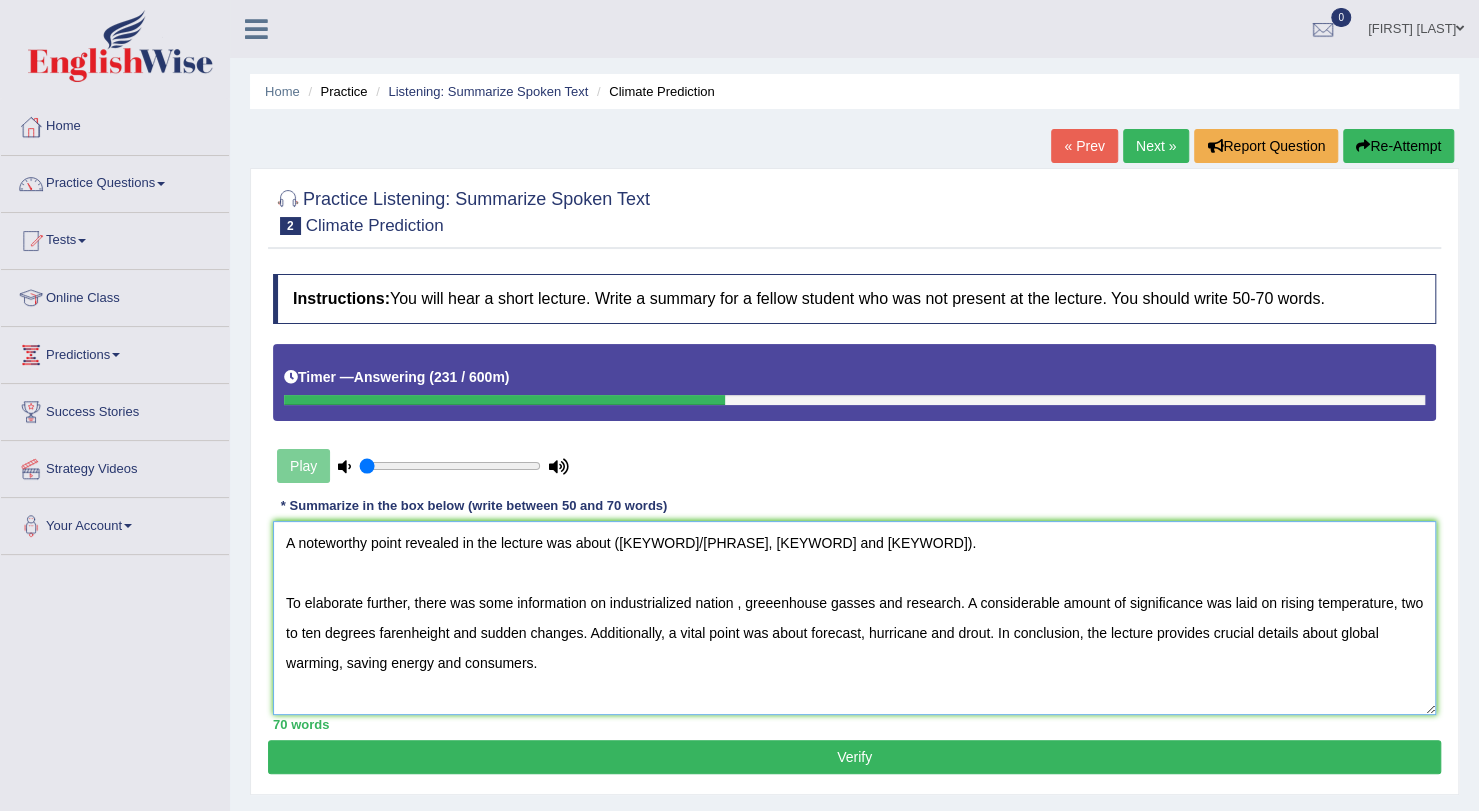 click on "A noteworthy point revealed in the lecture was about (keyword1/phrase1, keyword2 and keyword3).
To elaborate further, there was some information on industrialized nation , greeenhouse gasses and research. A considerable amount of significance was laid on rising temperature, two to ten degrees farenheight and sudden changes. Additionally, a vital point was about forecast, hurricane and drout.  In conclusion, the lecture provides crucial details about global warming, saving energy and consumers." at bounding box center (854, 618) 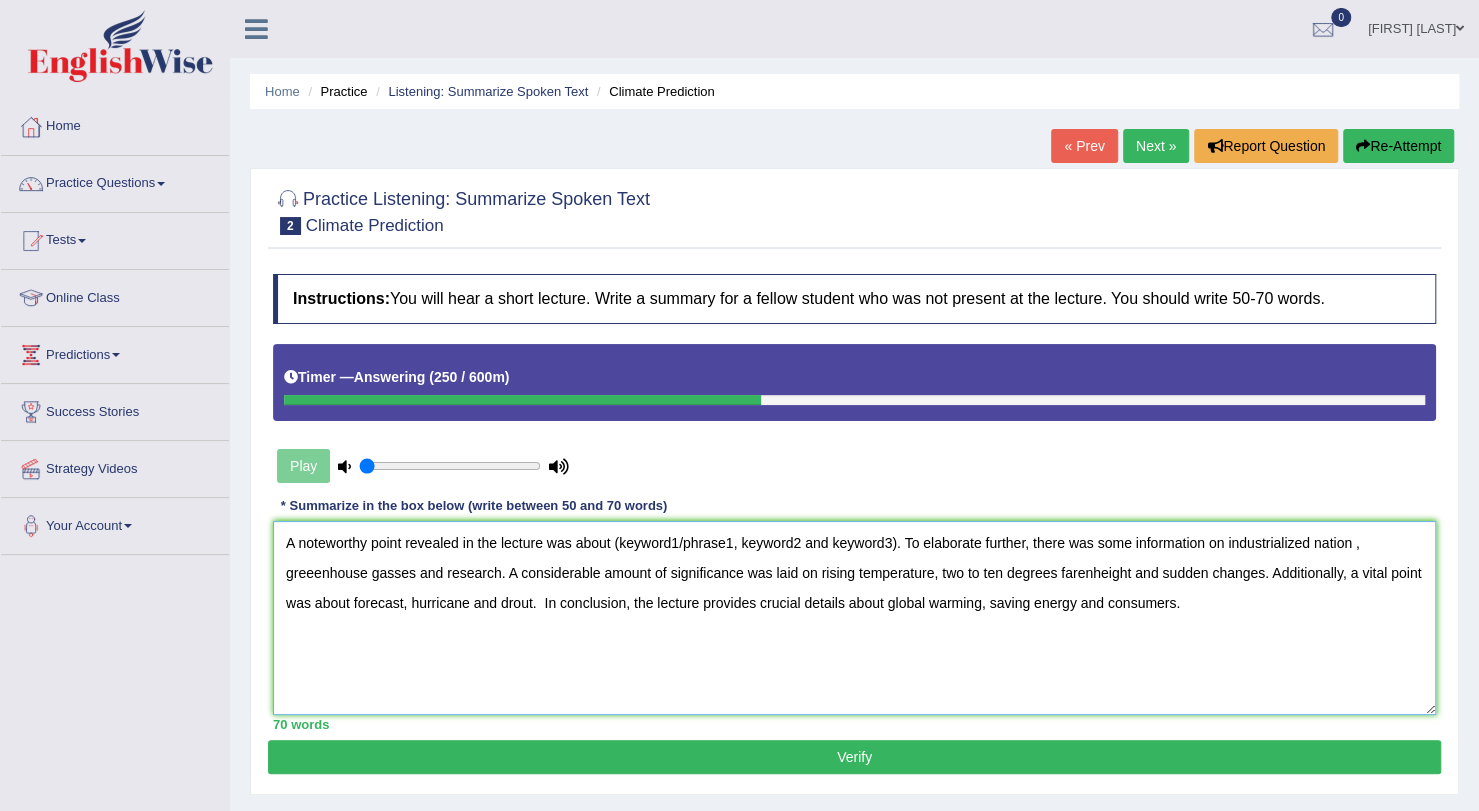 drag, startPoint x: 894, startPoint y: 541, endPoint x: 612, endPoint y: 547, distance: 282.0638 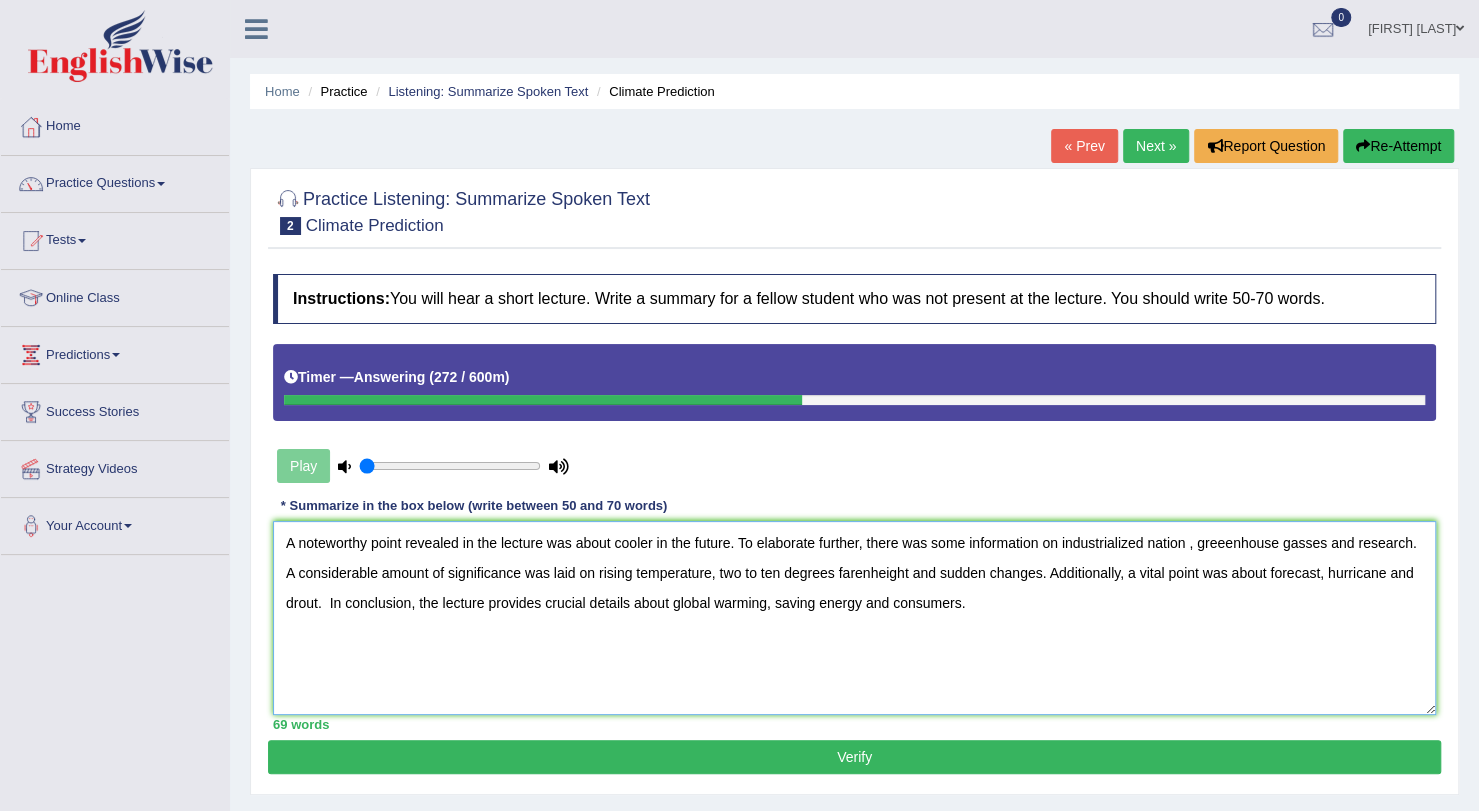 click on "A noteworthy point revealed in the lecture was about cooler in the future. To elaborate further, there was some information on industrialized nation , greeenhouse gasses and research. A considerable amount of significance was laid on rising temperature, two to ten degrees farenheight and sudden changes. Additionally, a vital point was about forecast, hurricane and drout.  In conclusion, the lecture provides crucial details about global warming, saving energy and consumers." at bounding box center (854, 618) 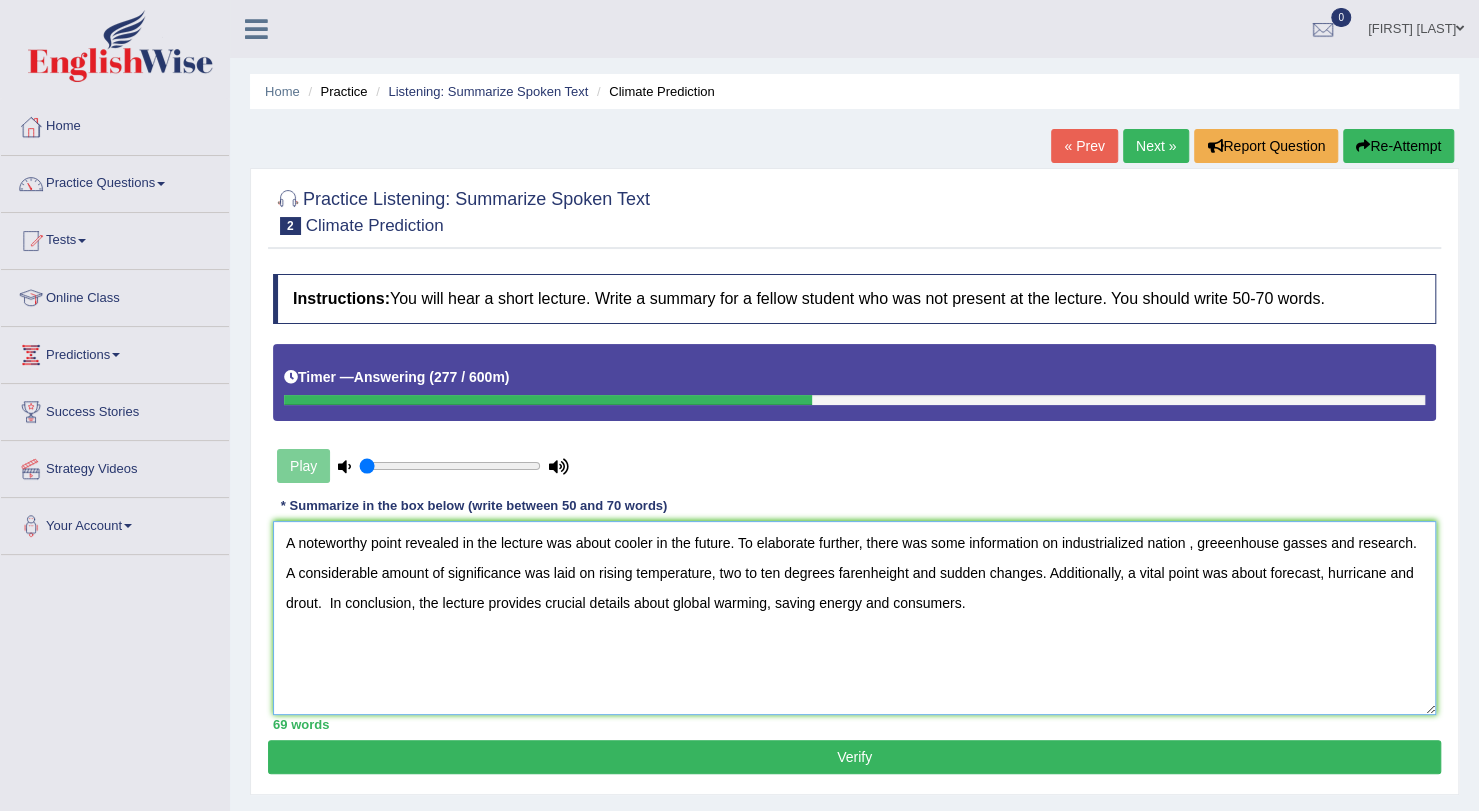 click on "A noteworthy point revealed in the lecture was about cooler in the future. To elaborate further, there was some information on industrialized nation , greeenhouse gasses and research. A considerable amount of significance was laid on rising temperature, two to ten degrees farenheight and sudden changes. Additionally, a vital point was about forecast, hurricane and drout.  In conclusion, the lecture provides crucial details about global warming, saving energy and consumers." at bounding box center (854, 618) 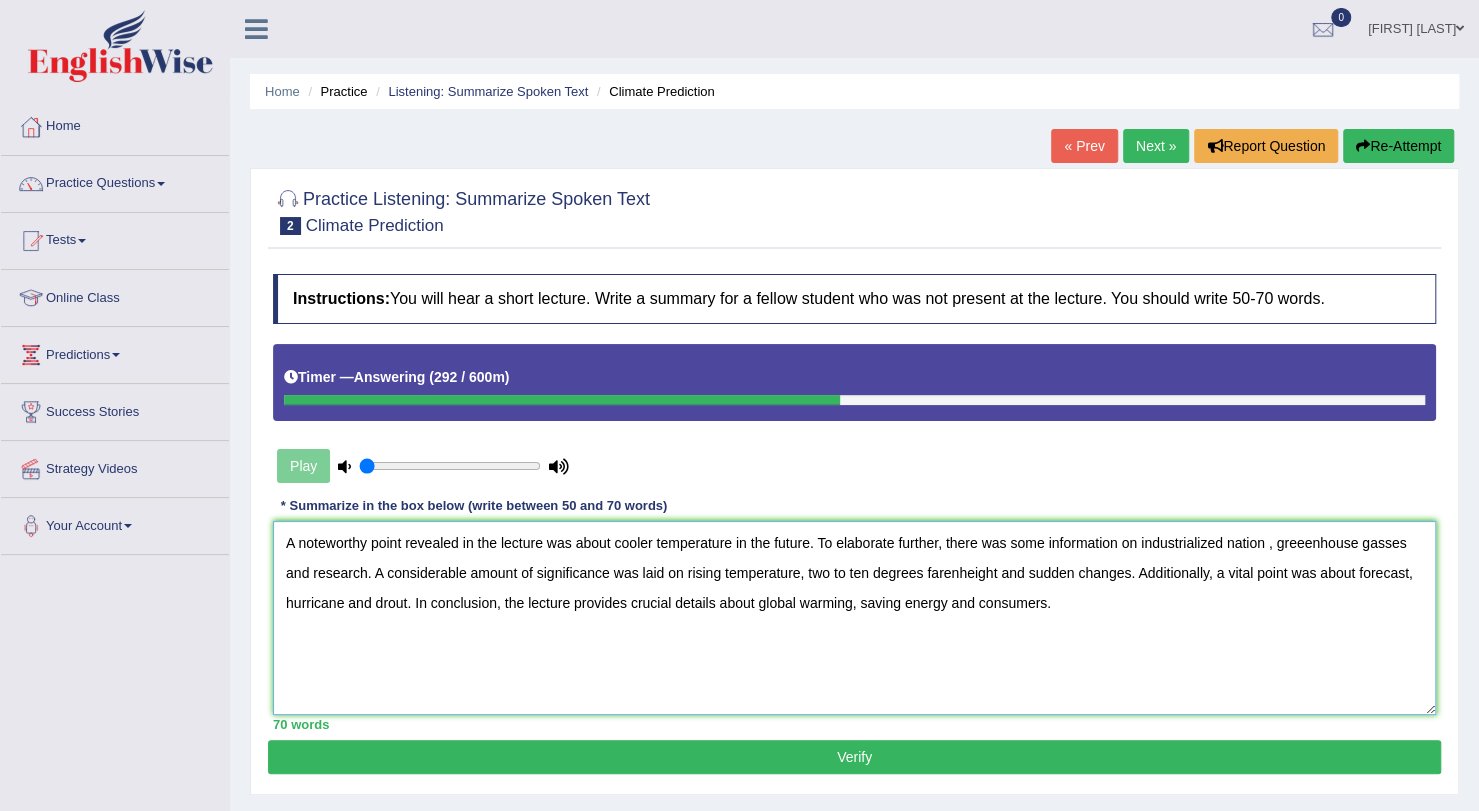 click on "A noteworthy point revealed in the lecture was about cooler temperature in the future. To elaborate further, there was some information on industrialized nation , greeenhouse gasses and research. A considerable amount of significance was laid on rising temperature, two to ten degrees farenheight and sudden changes. Additionally, a vital point was about forecast, hurricane and drout.  In conclusion, the lecture provides crucial details about global warming, saving energy and consumers." at bounding box center (854, 618) 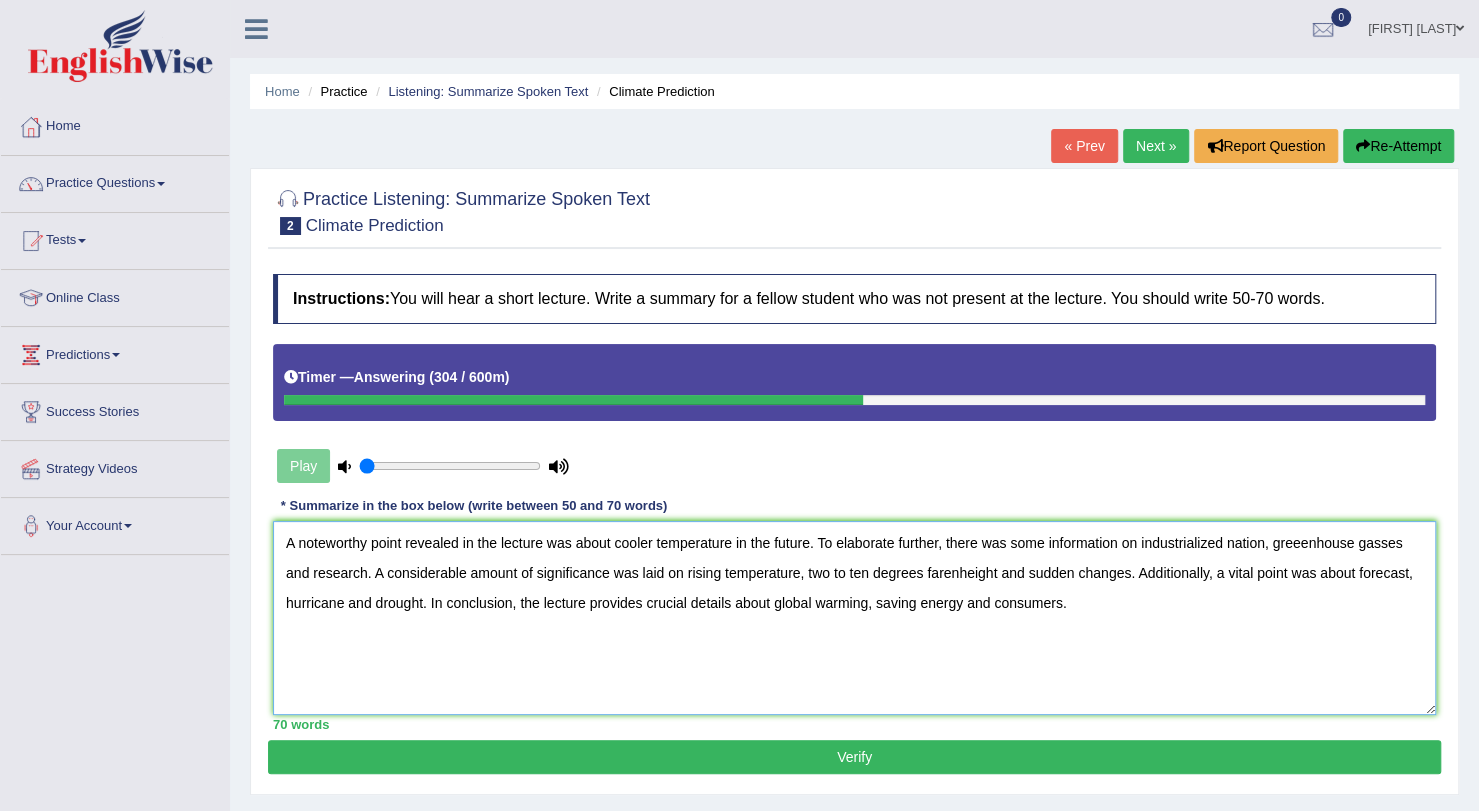 type on "A noteworthy point revealed in the lecture was about cooler temperature in the future. To elaborate further, there was some information on industrialized nation, greeenhouse gasses and research. A considerable amount of significance was laid on rising temperature, two to ten degrees farenheight and sudden changes. Additionally, a vital point was about forecast, hurricane and drought.  In conclusion, the lecture provides crucial details about global warming, saving energy and consumers." 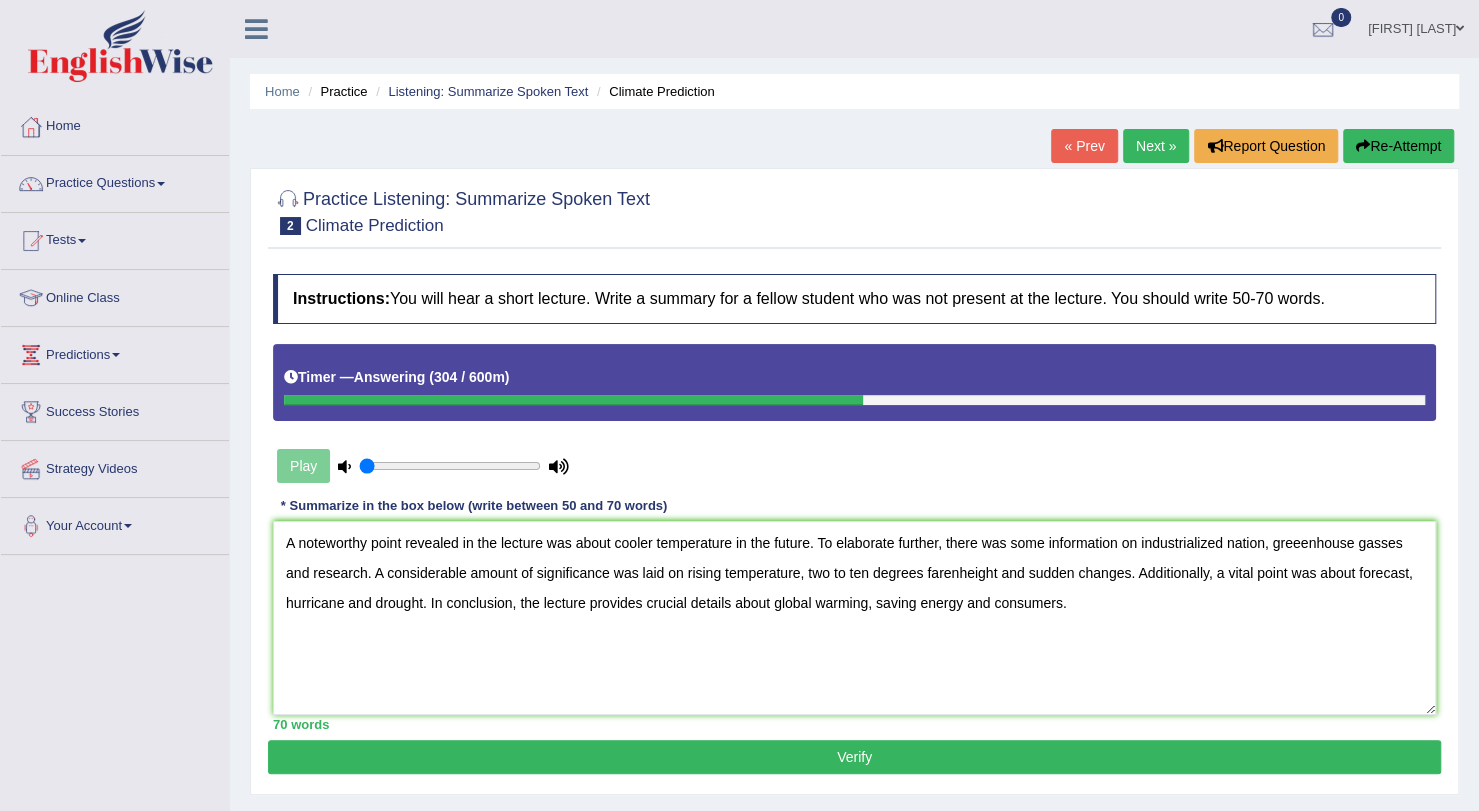 click on "Verify" at bounding box center [854, 757] 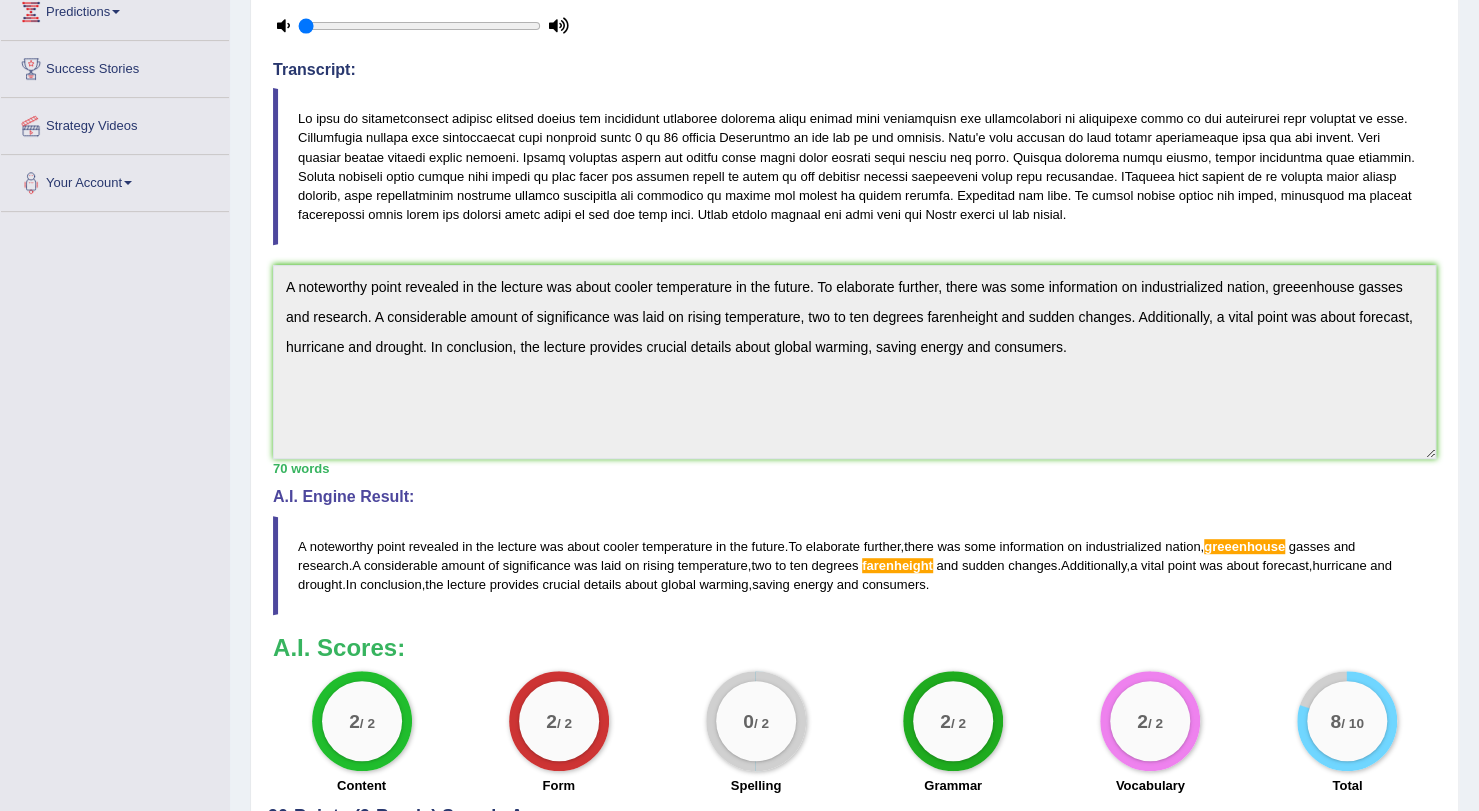 scroll, scrollTop: 341, scrollLeft: 0, axis: vertical 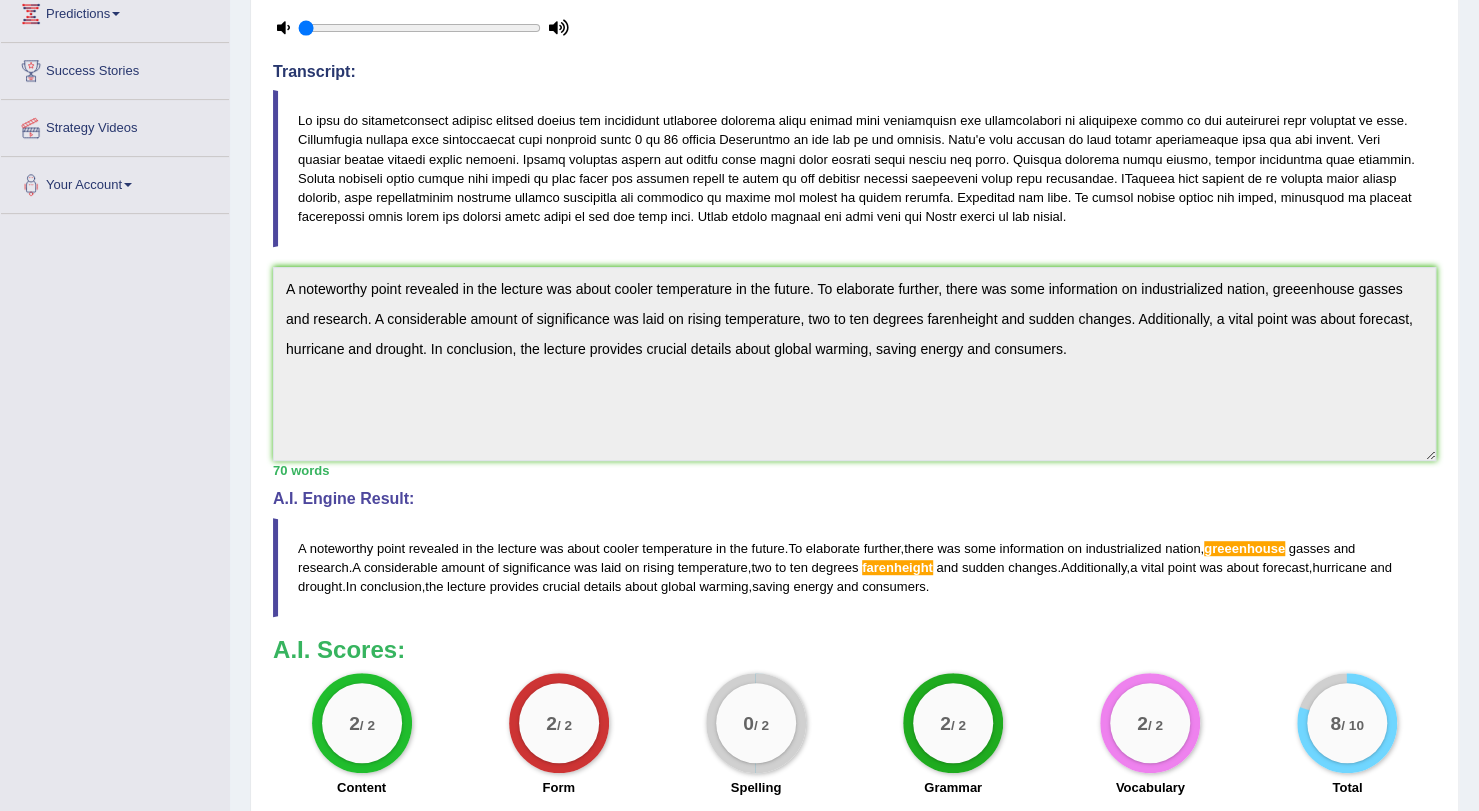 click on "greeenhouse" at bounding box center (1244, 548) 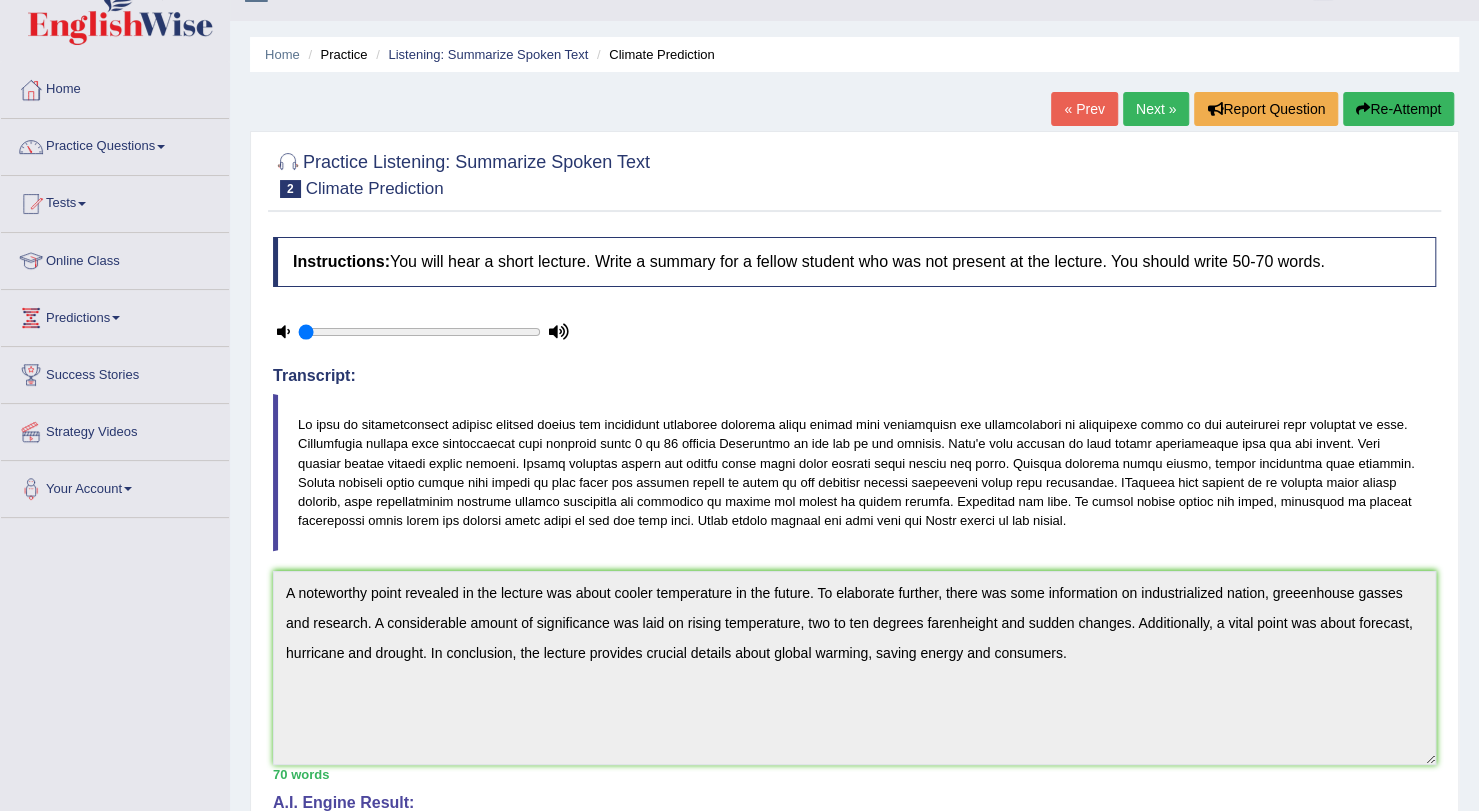scroll, scrollTop: 0, scrollLeft: 0, axis: both 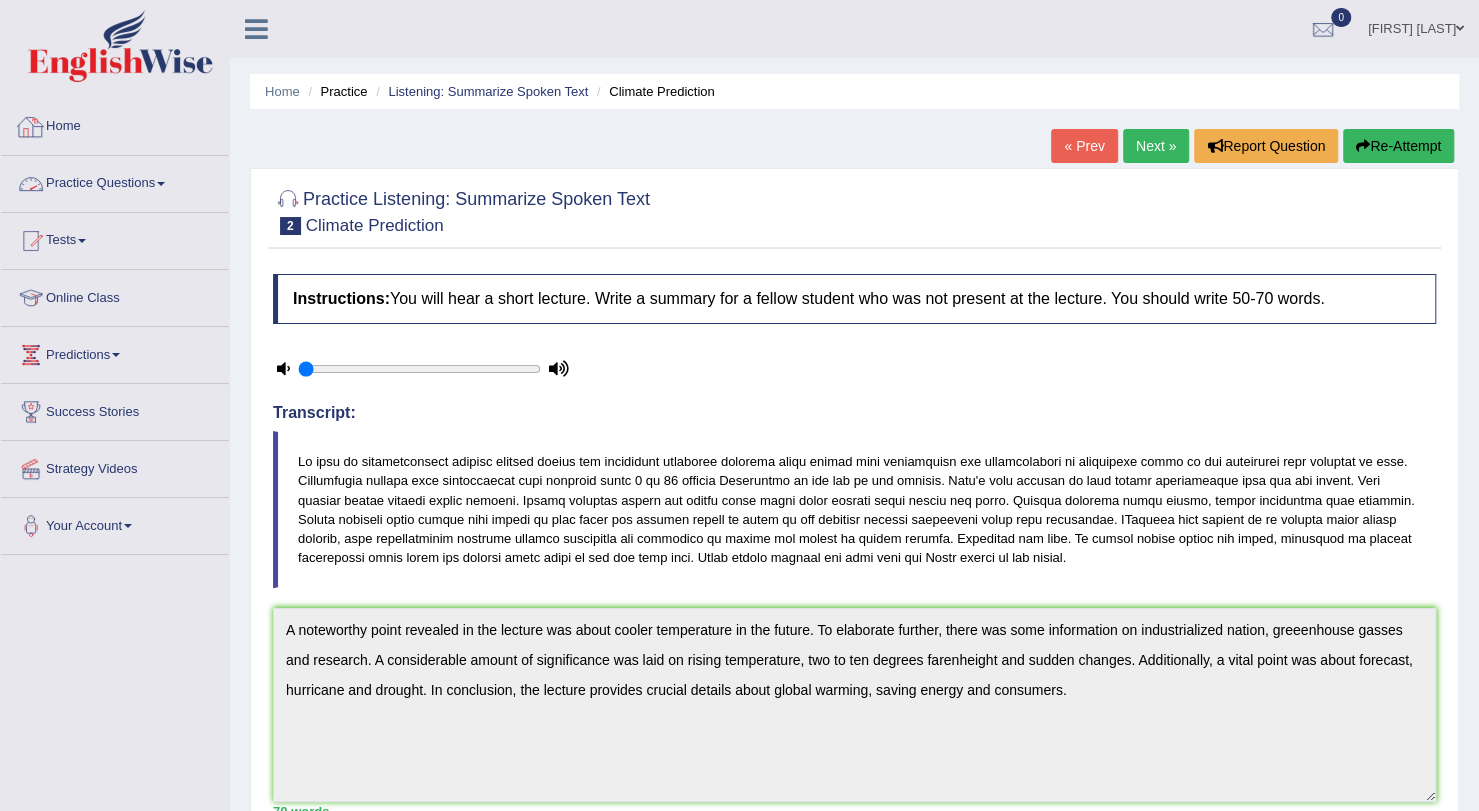 click on "Practice Questions" at bounding box center (115, 181) 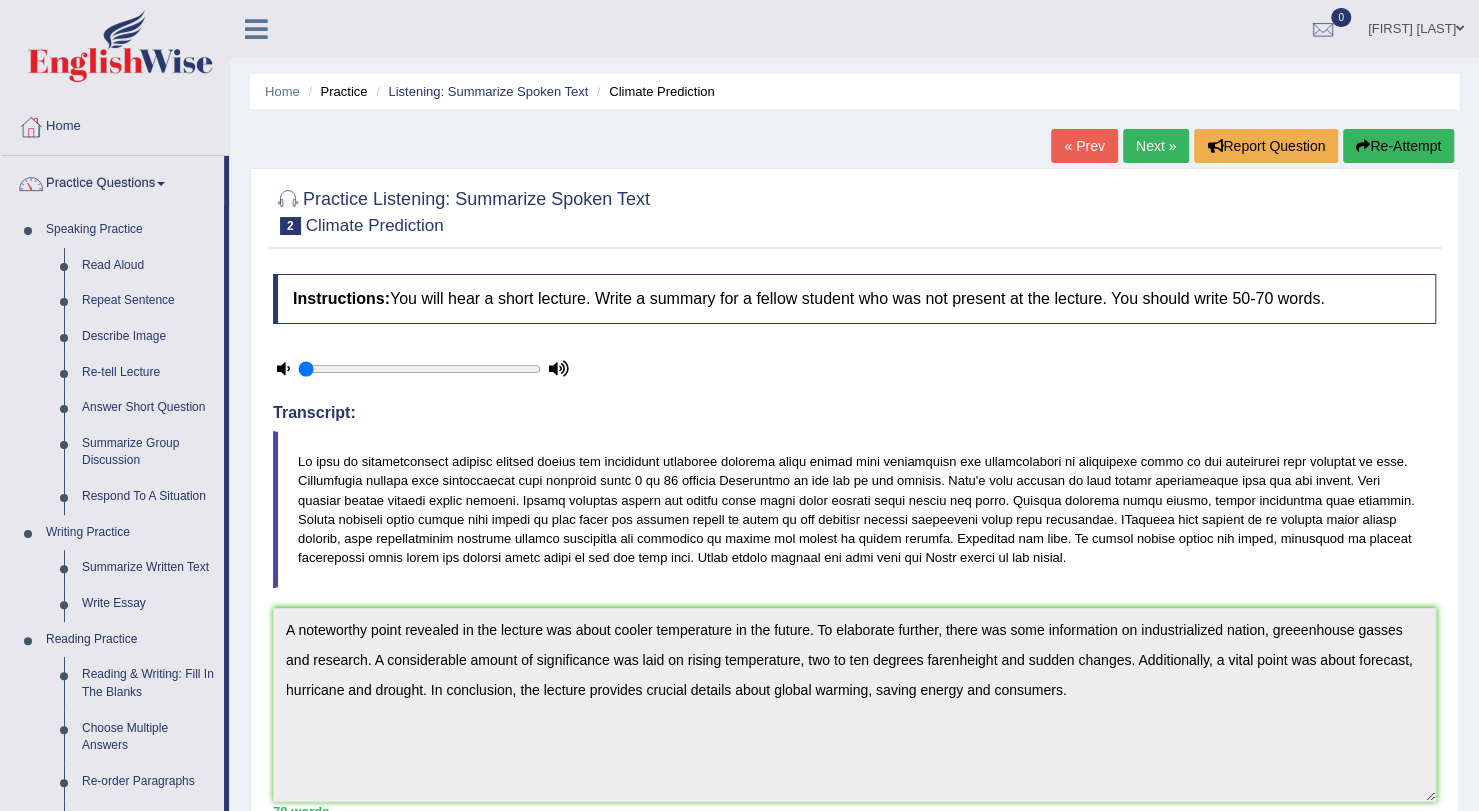 drag, startPoint x: 229, startPoint y: 493, endPoint x: 233, endPoint y: 609, distance: 116.06895 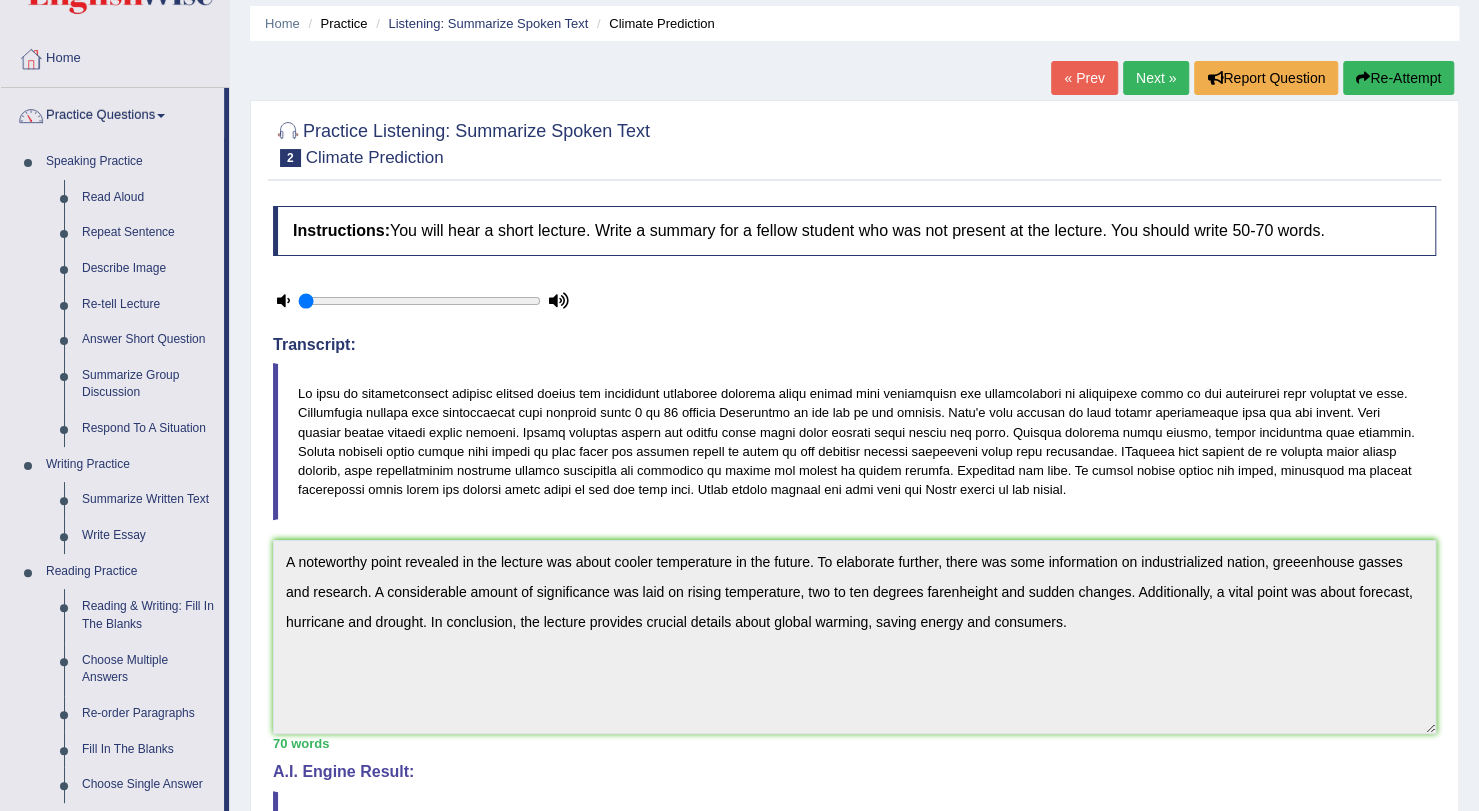 scroll, scrollTop: 73, scrollLeft: 0, axis: vertical 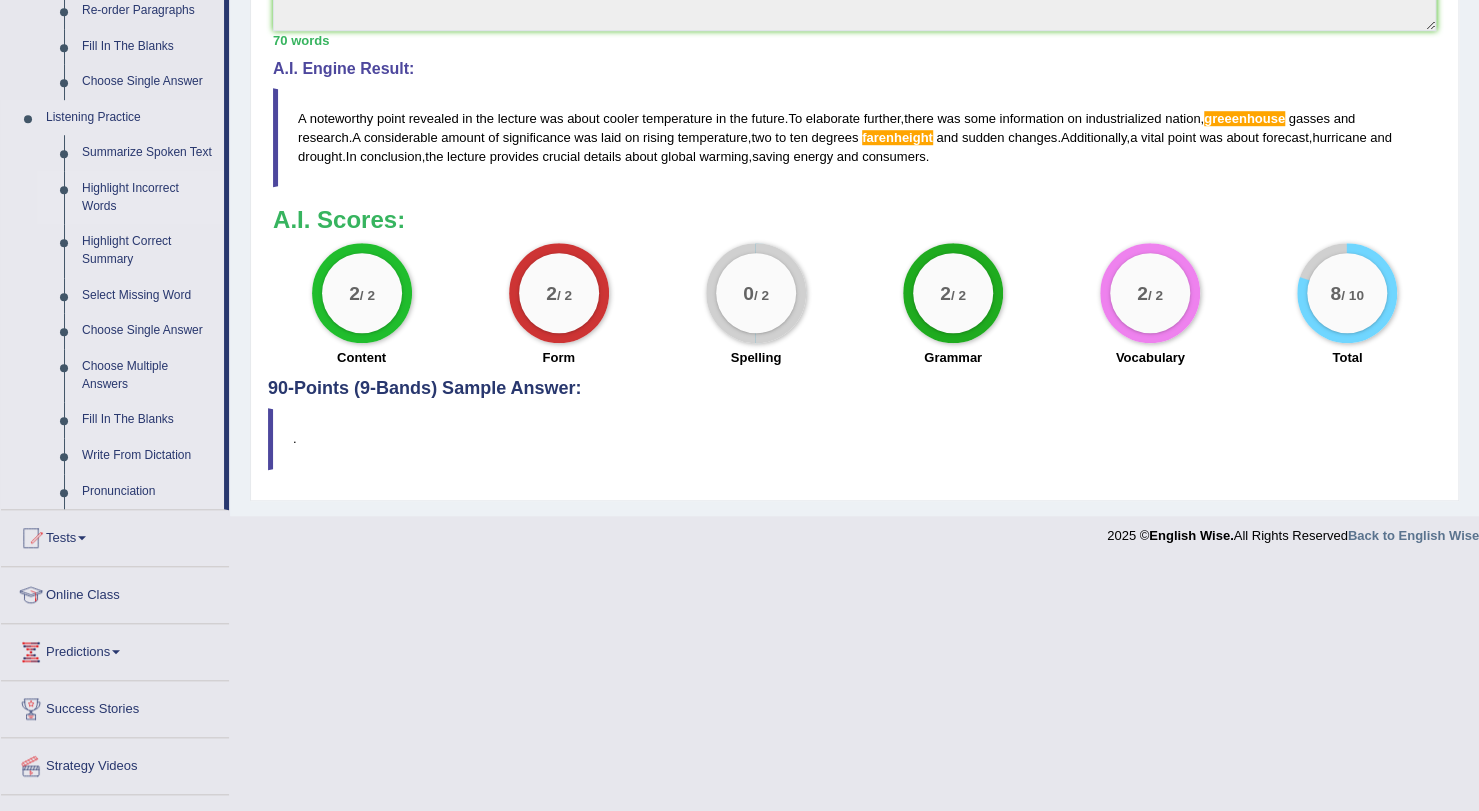 click on "Highlight Incorrect Words" at bounding box center [148, 197] 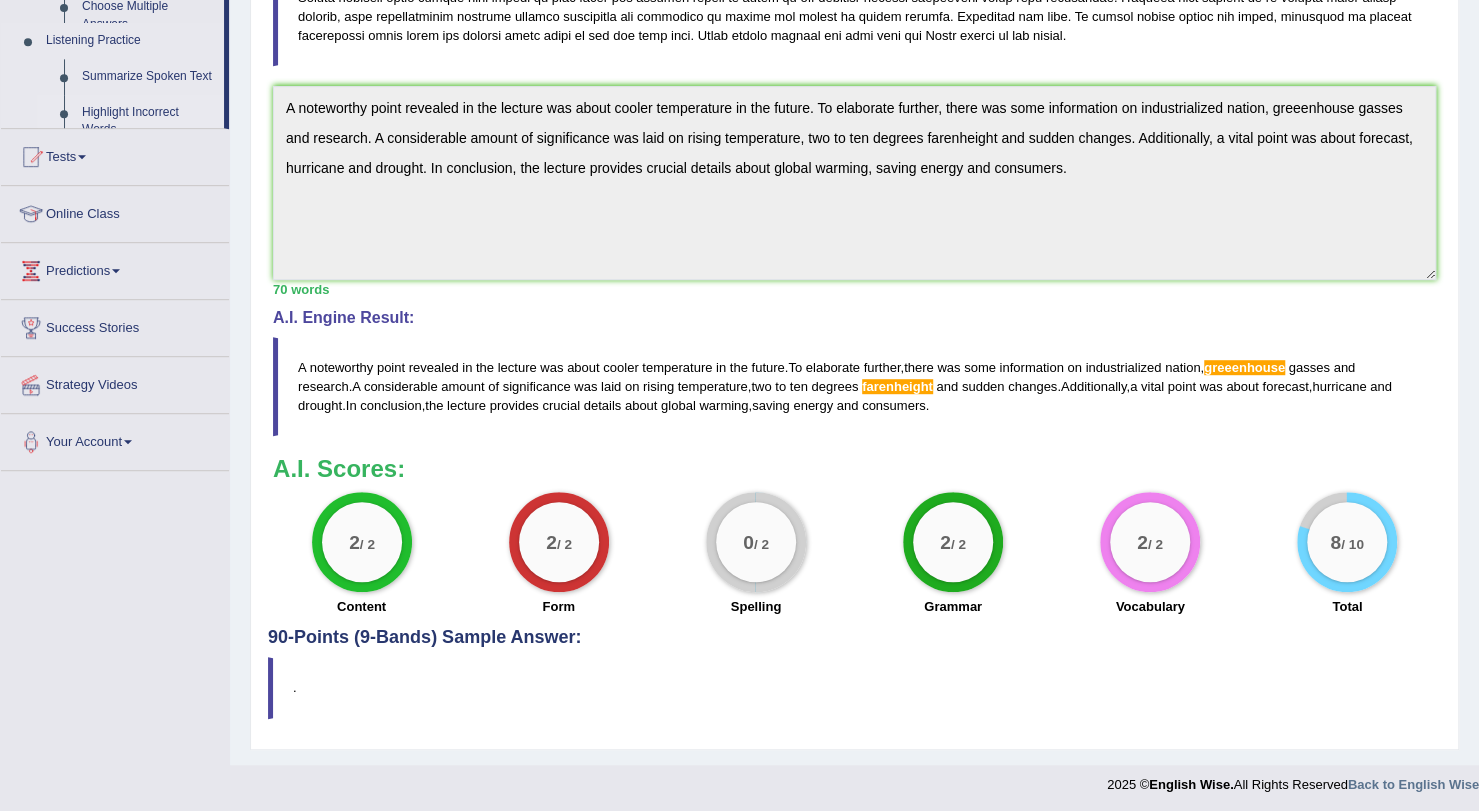 scroll, scrollTop: 459, scrollLeft: 0, axis: vertical 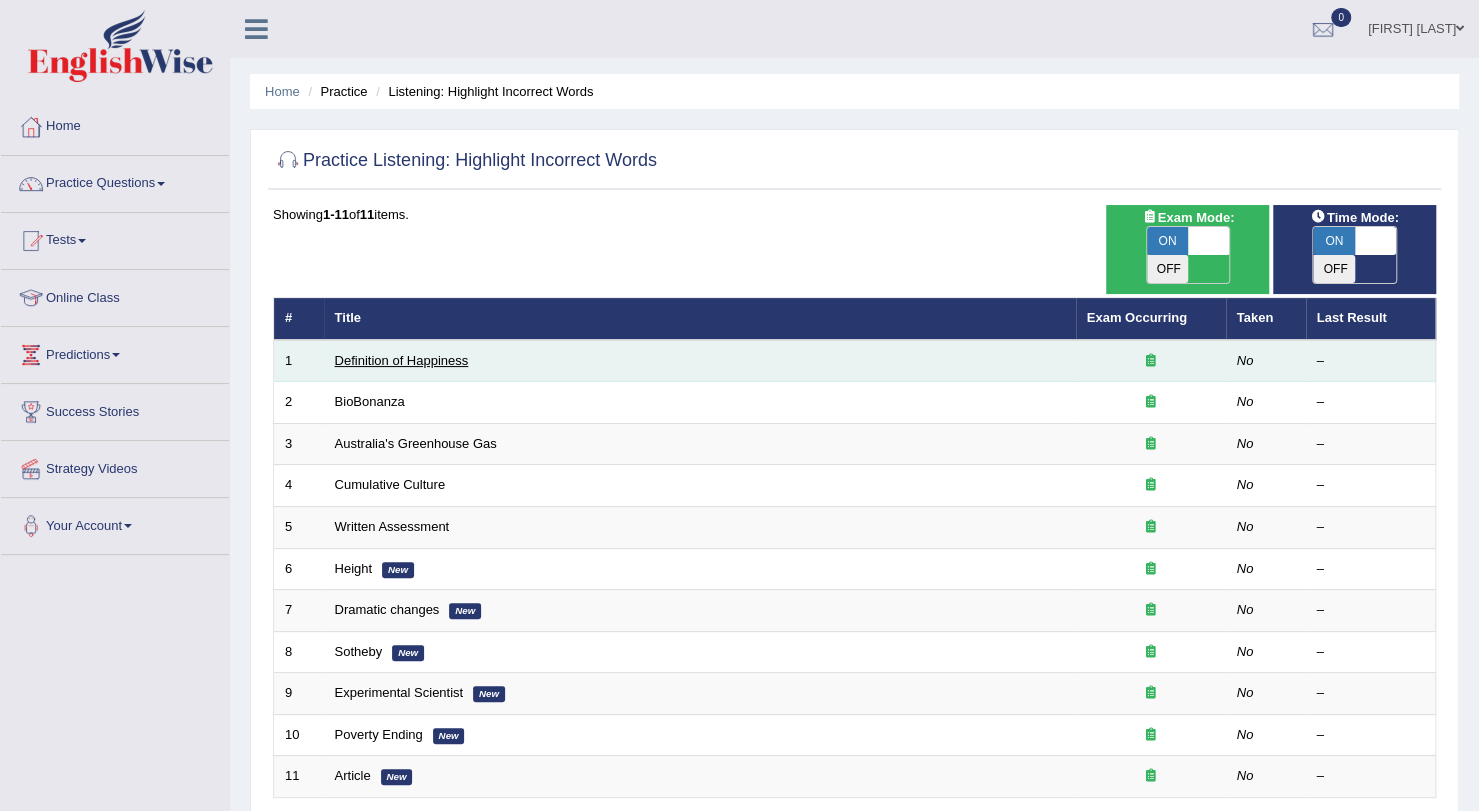 click on "Definition of Happiness" at bounding box center [402, 360] 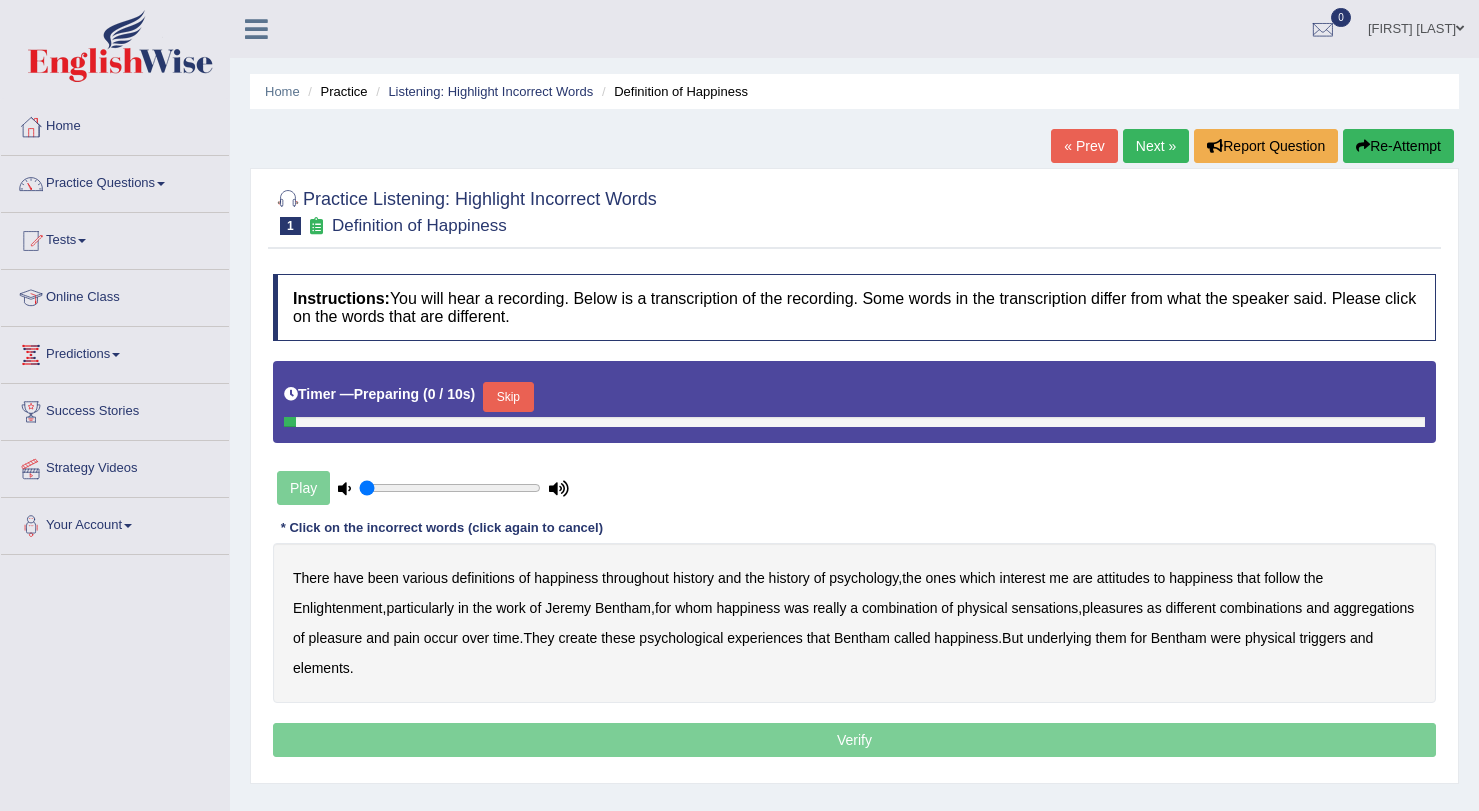 scroll, scrollTop: 0, scrollLeft: 0, axis: both 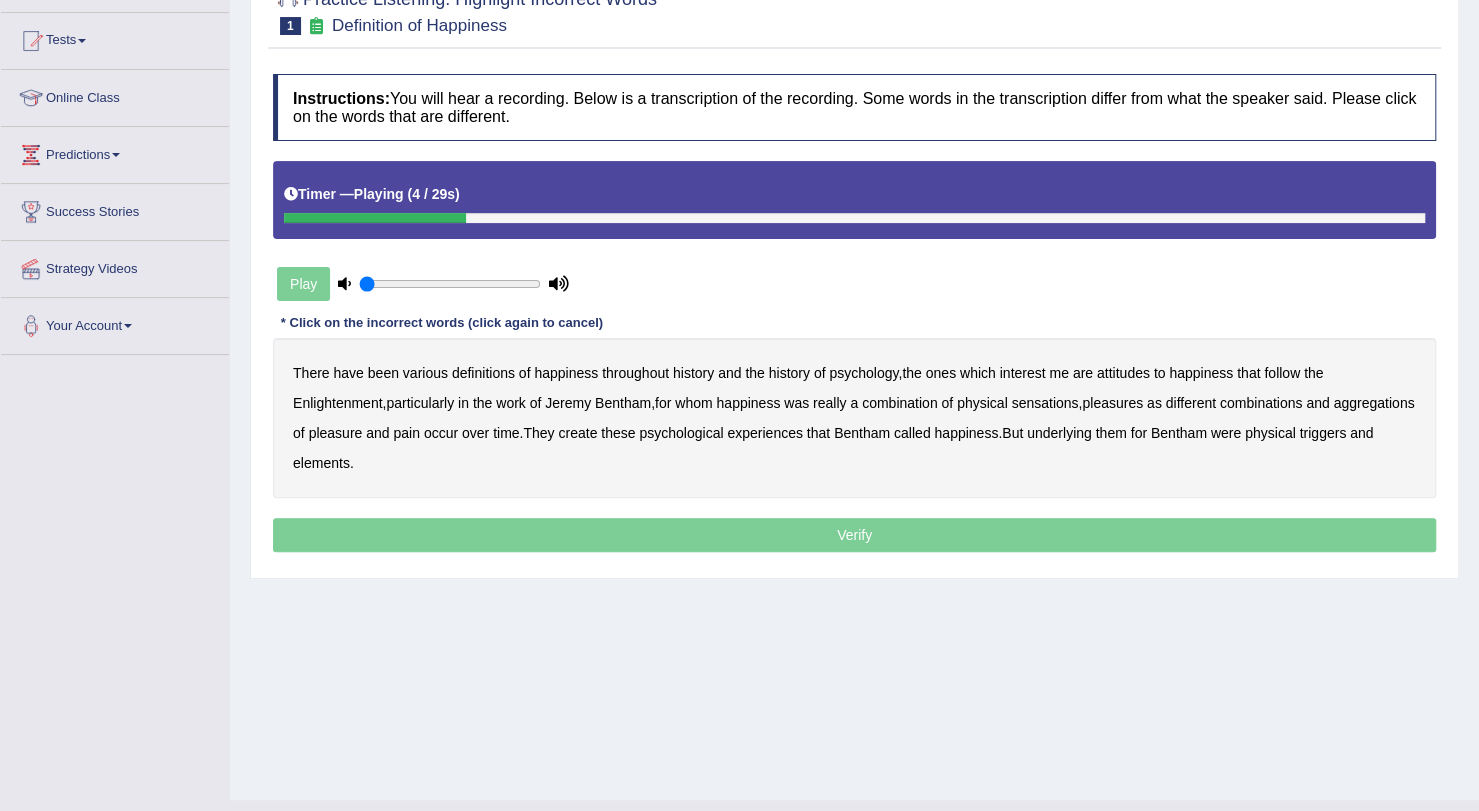 click on "psychology" at bounding box center (863, 373) 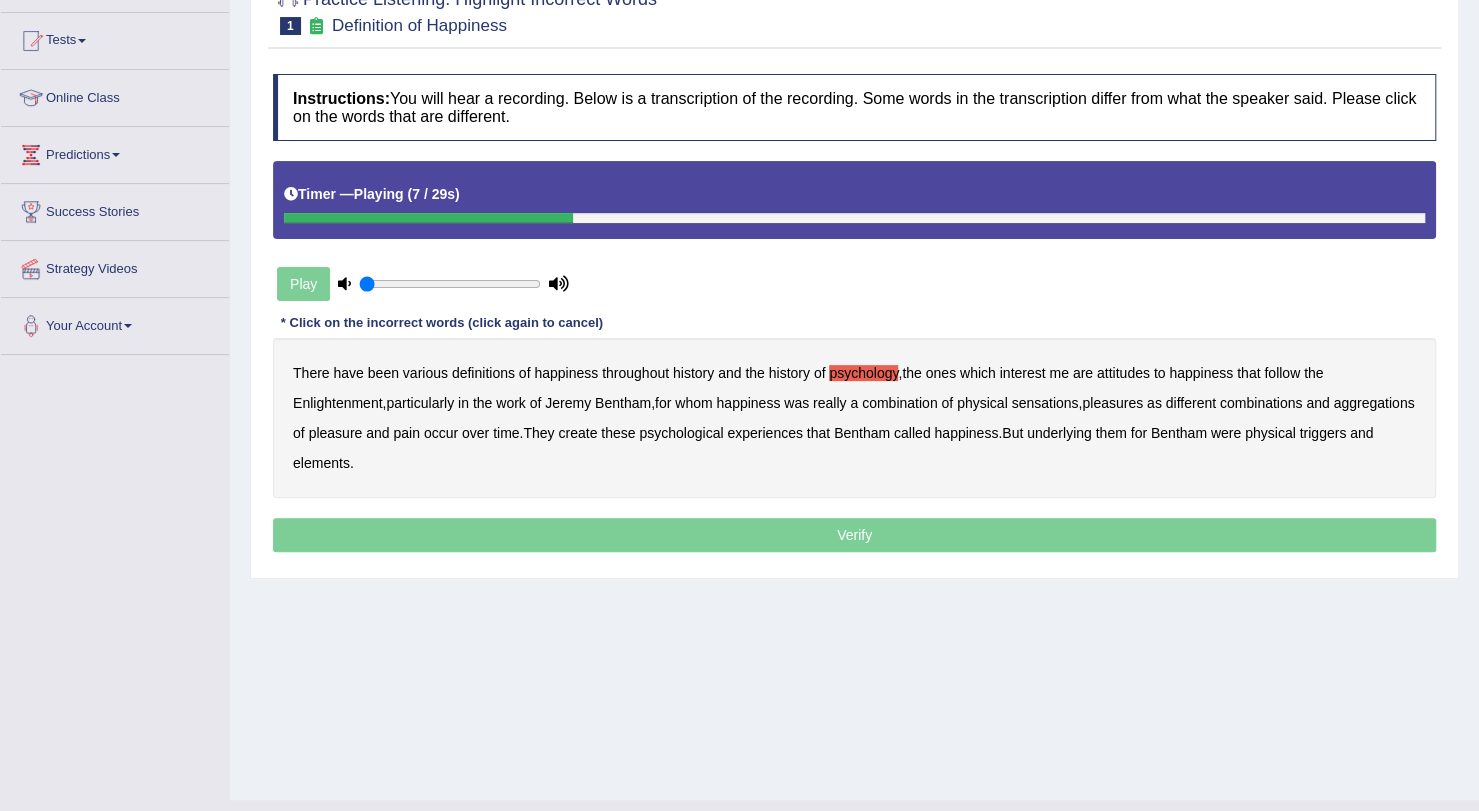click on "attitudes" at bounding box center [1123, 373] 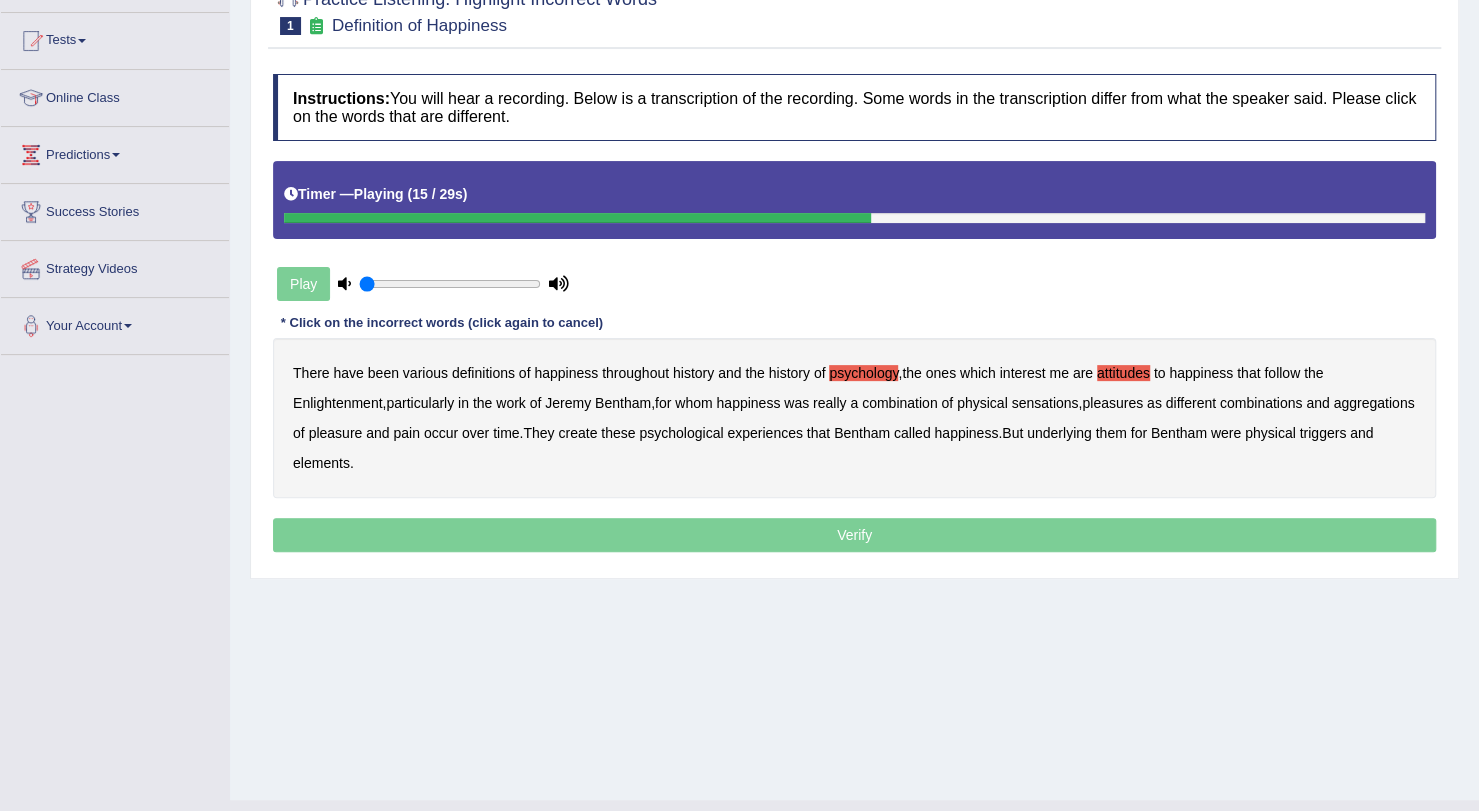 click on "sensations" at bounding box center [1044, 403] 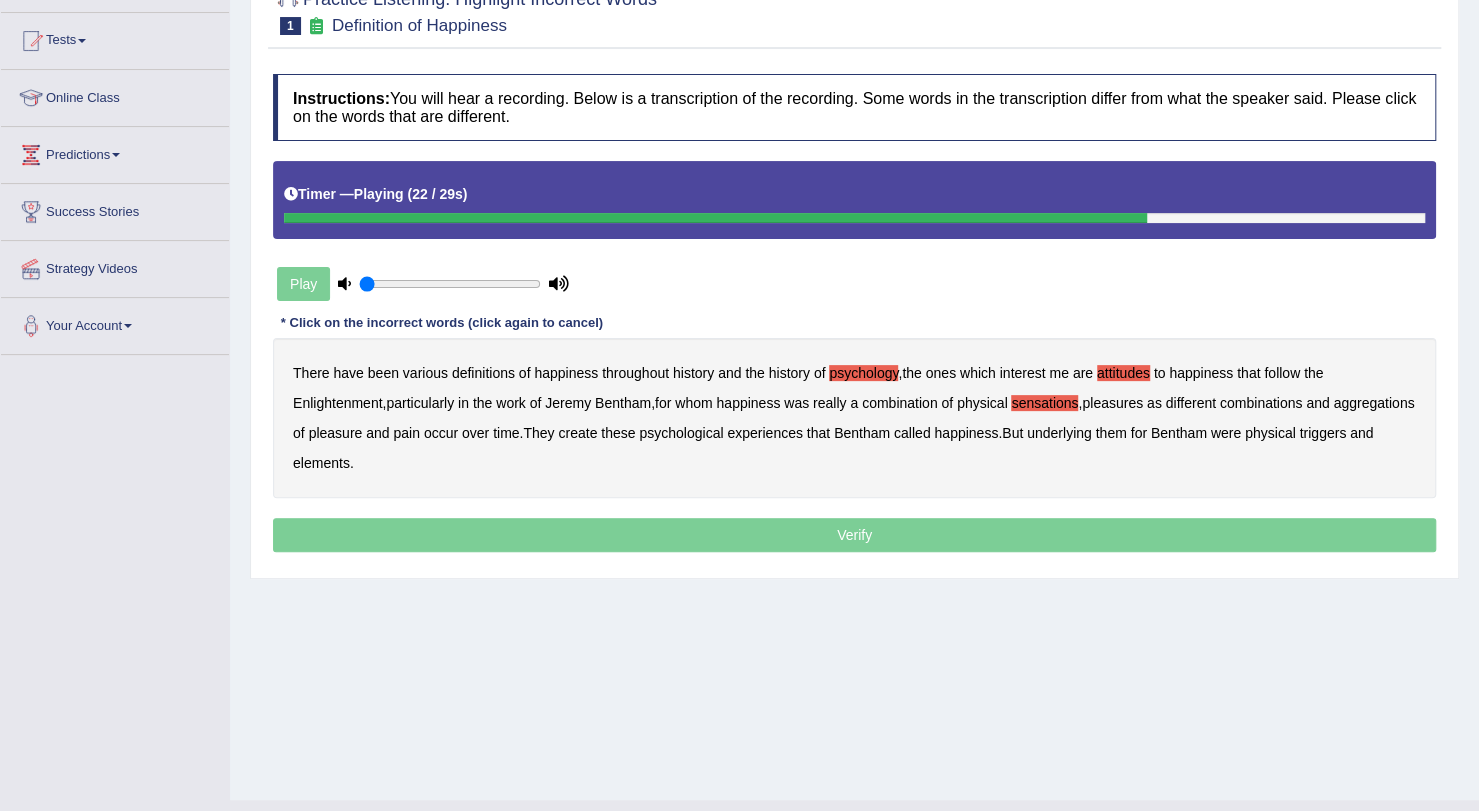 click on "create" at bounding box center (577, 433) 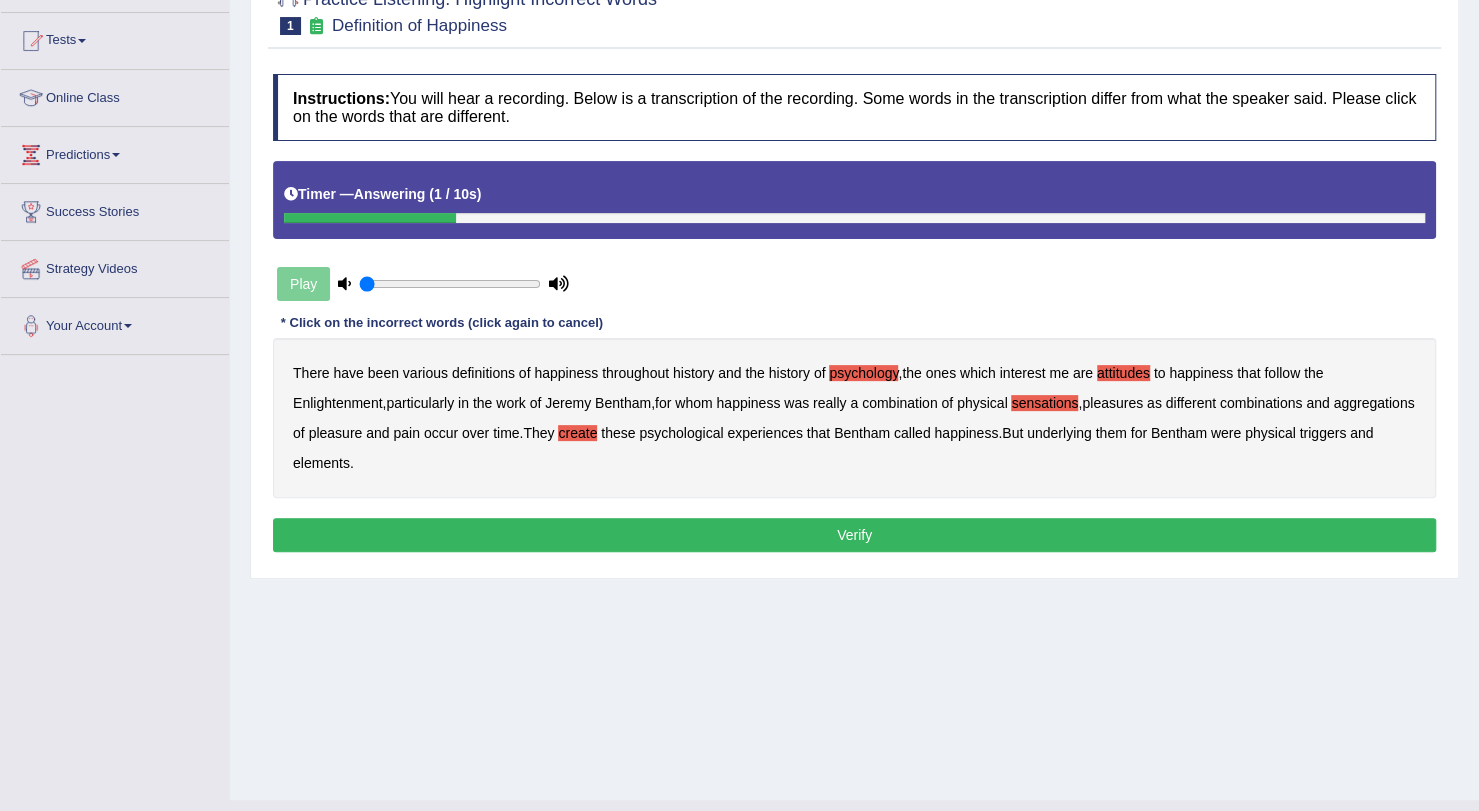 click on "elements" at bounding box center (321, 463) 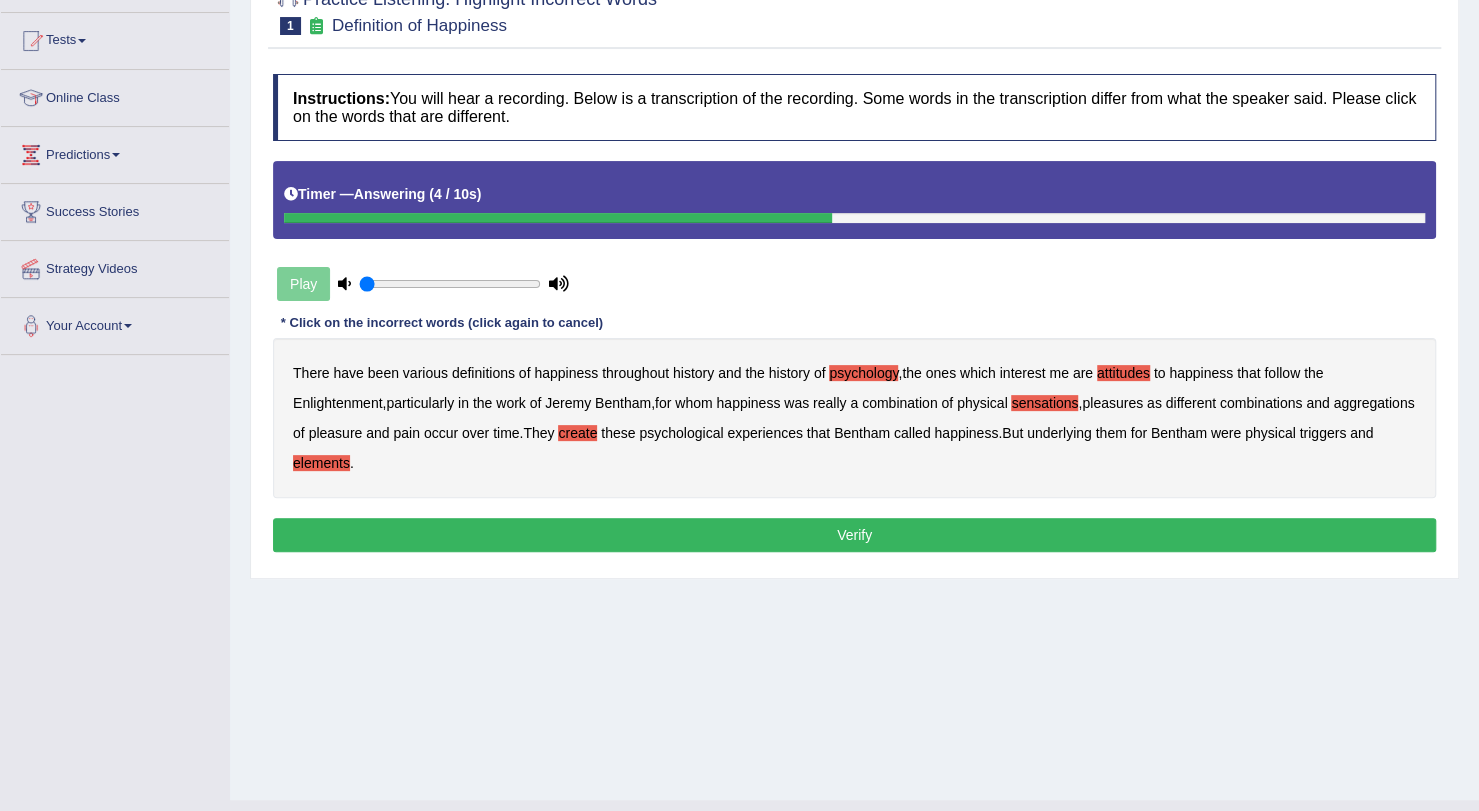 click on "Verify" at bounding box center [854, 535] 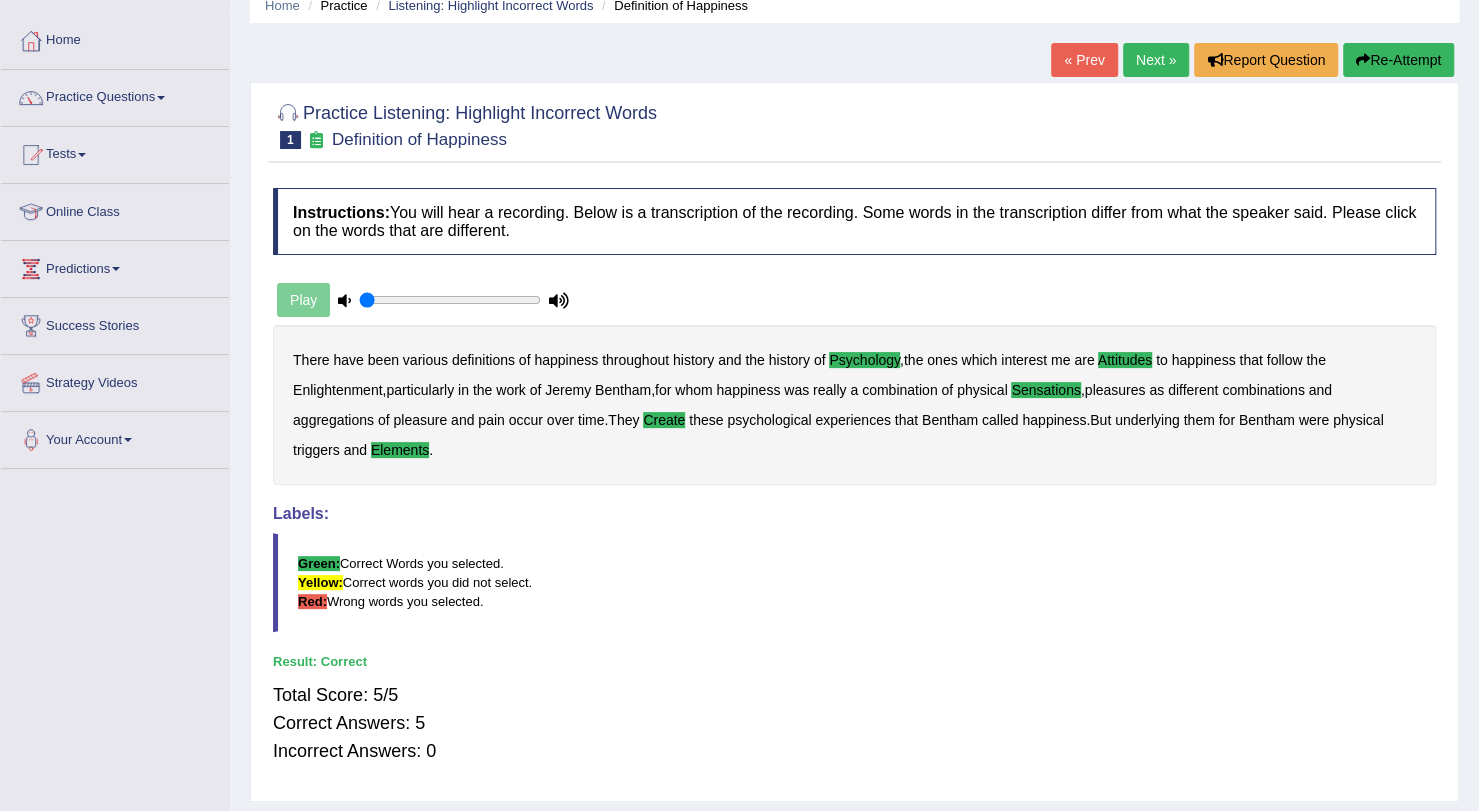 scroll, scrollTop: 83, scrollLeft: 0, axis: vertical 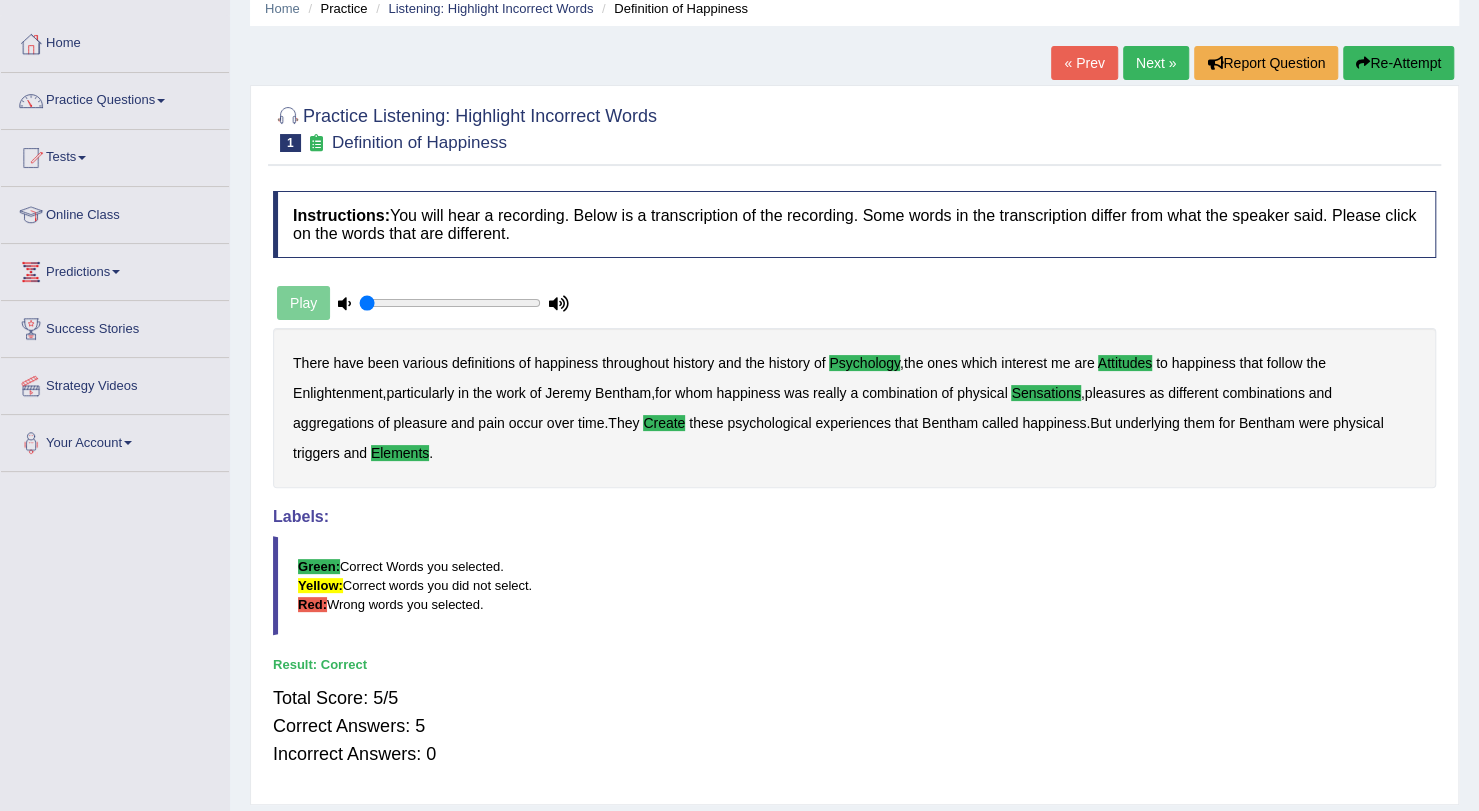 click on "Next »" at bounding box center [1156, 63] 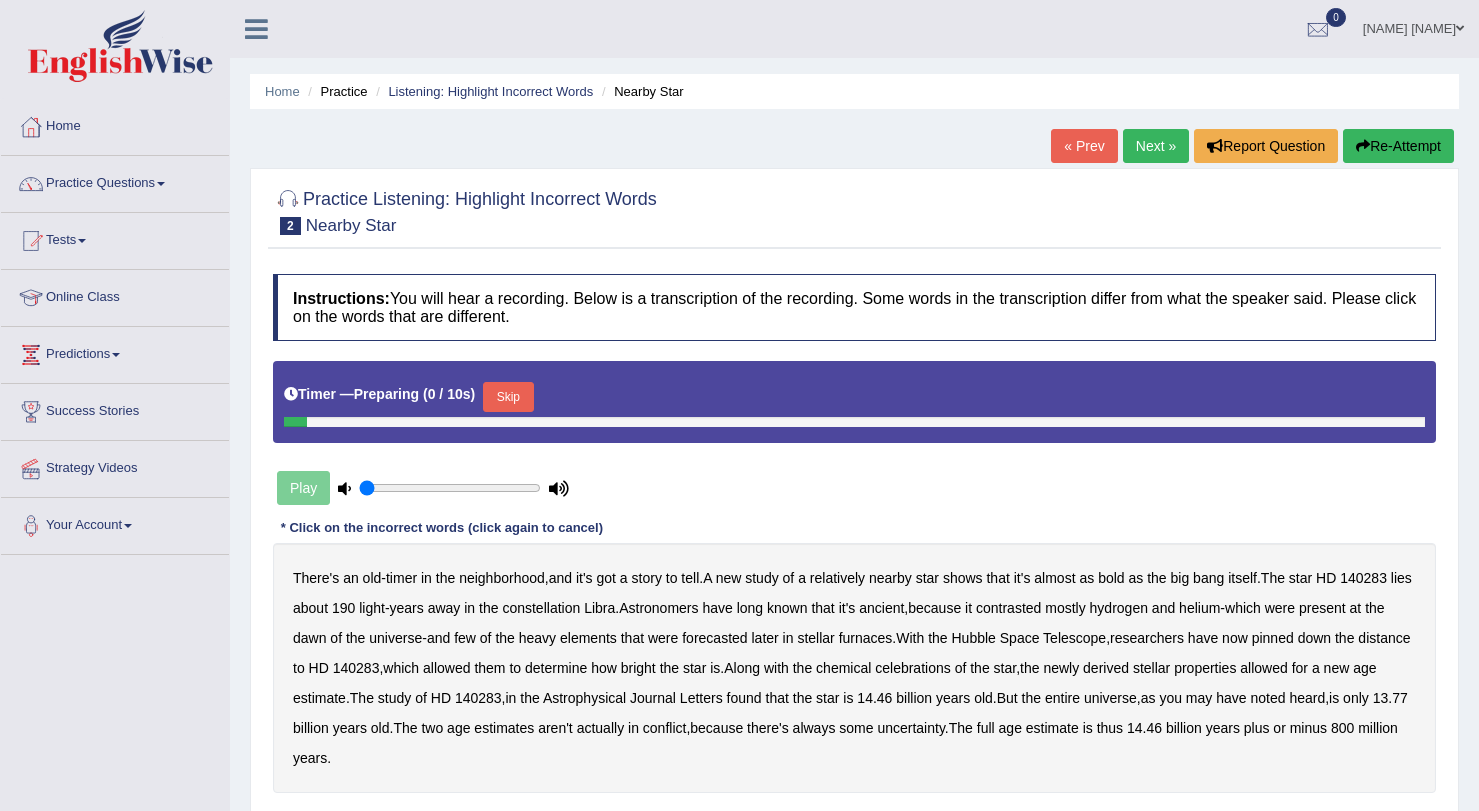 scroll, scrollTop: 0, scrollLeft: 0, axis: both 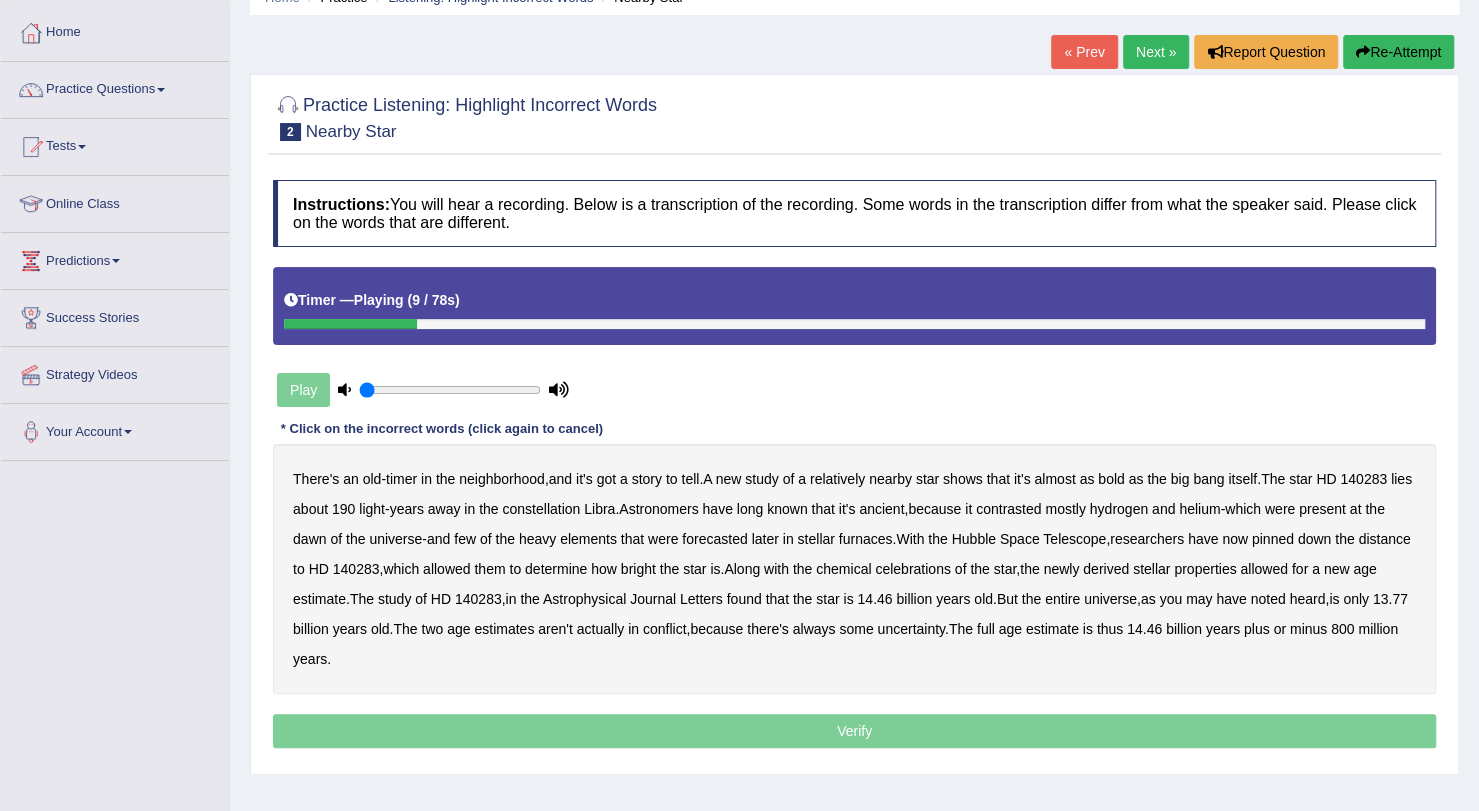 click on "bold" at bounding box center (1111, 479) 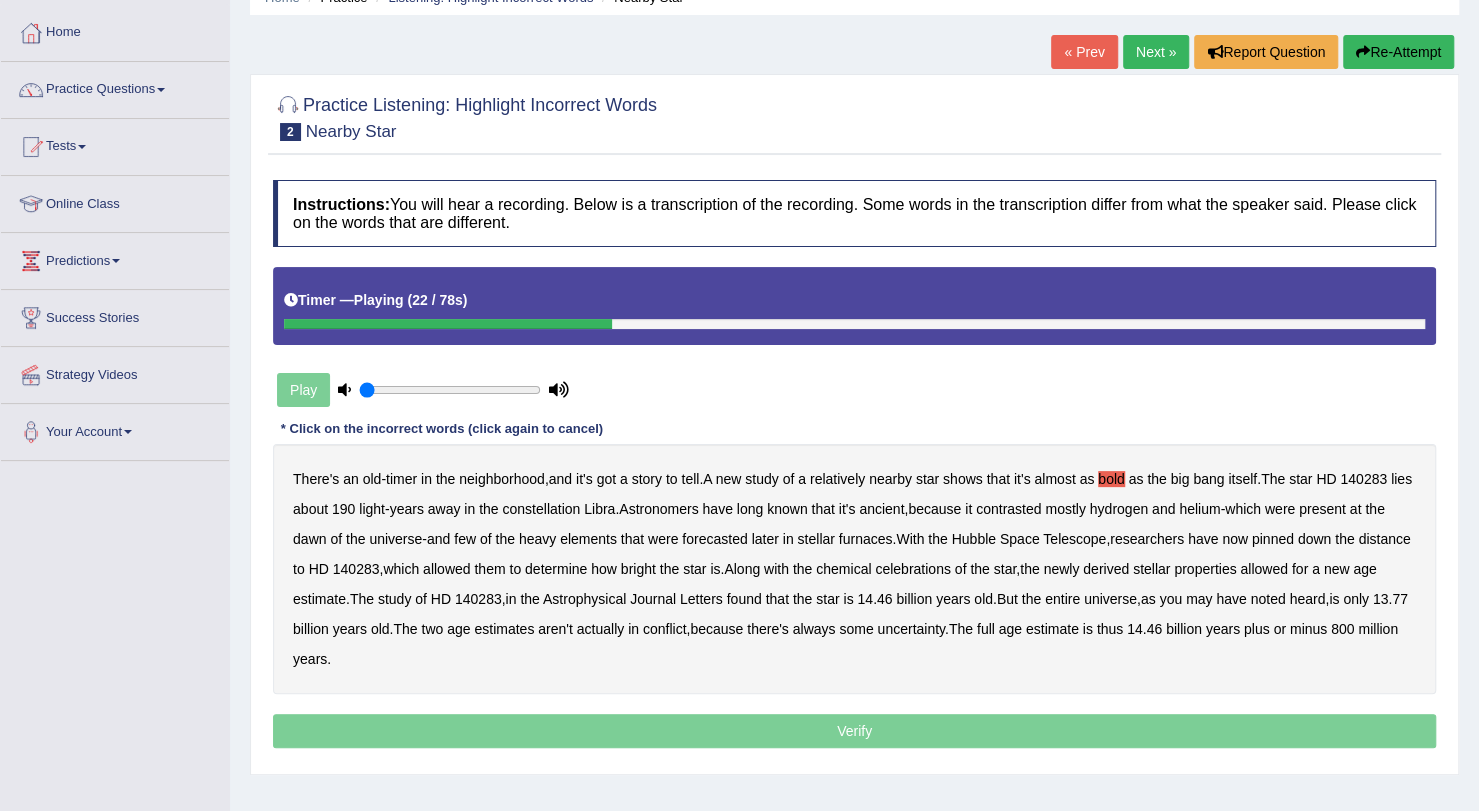 click on "contrasted" at bounding box center [1008, 509] 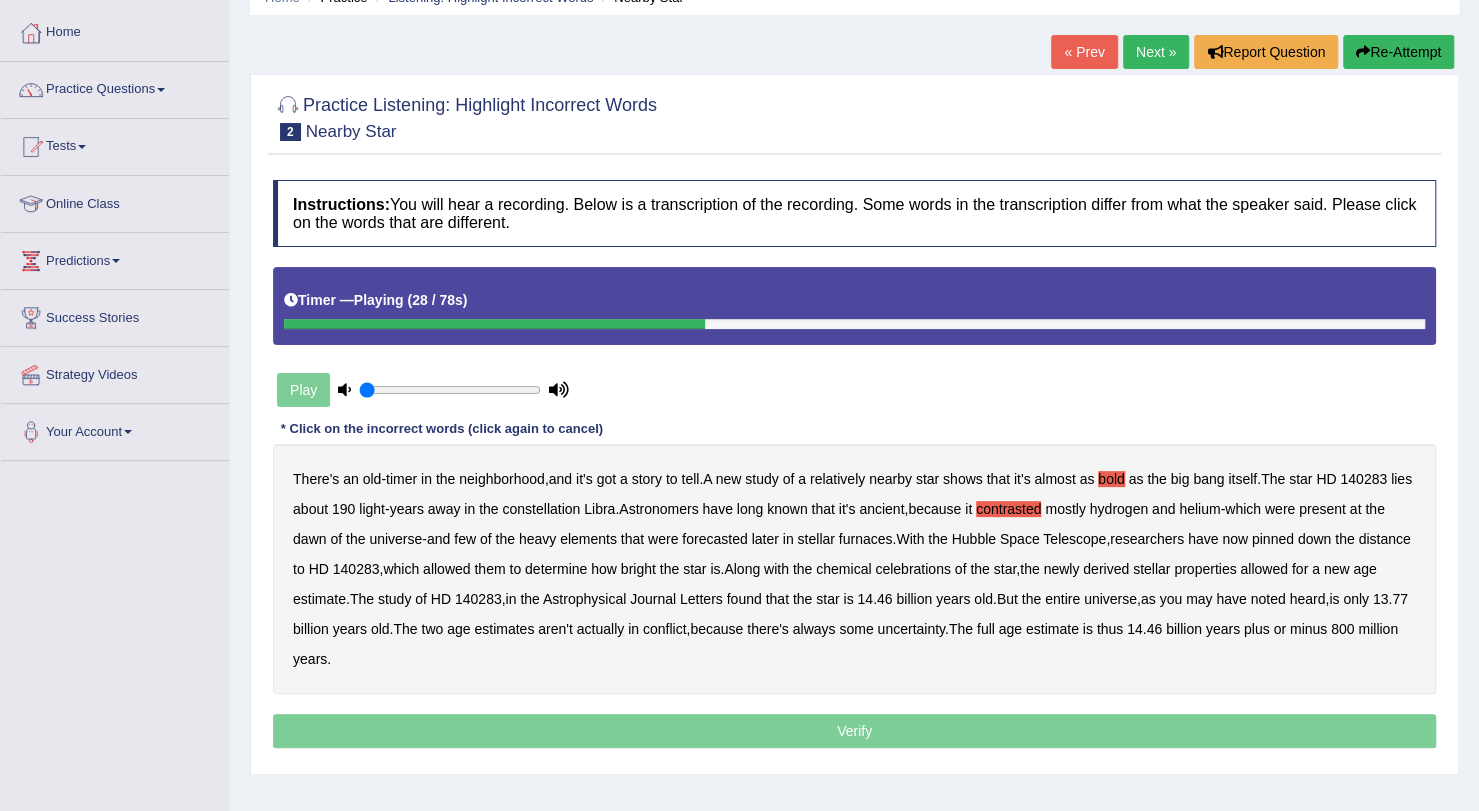 click on "forecasted" at bounding box center [714, 539] 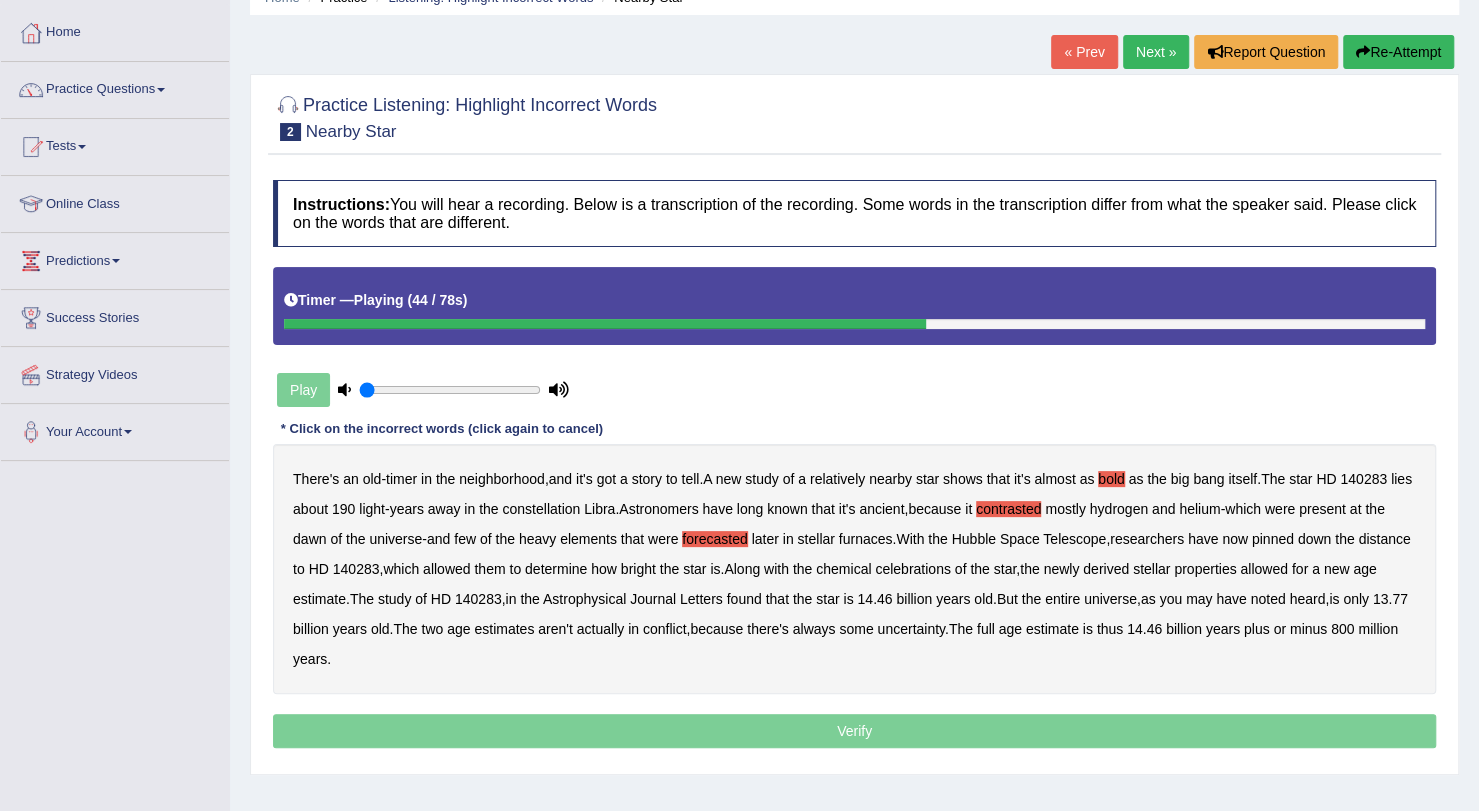 click on "celebrations" at bounding box center (913, 569) 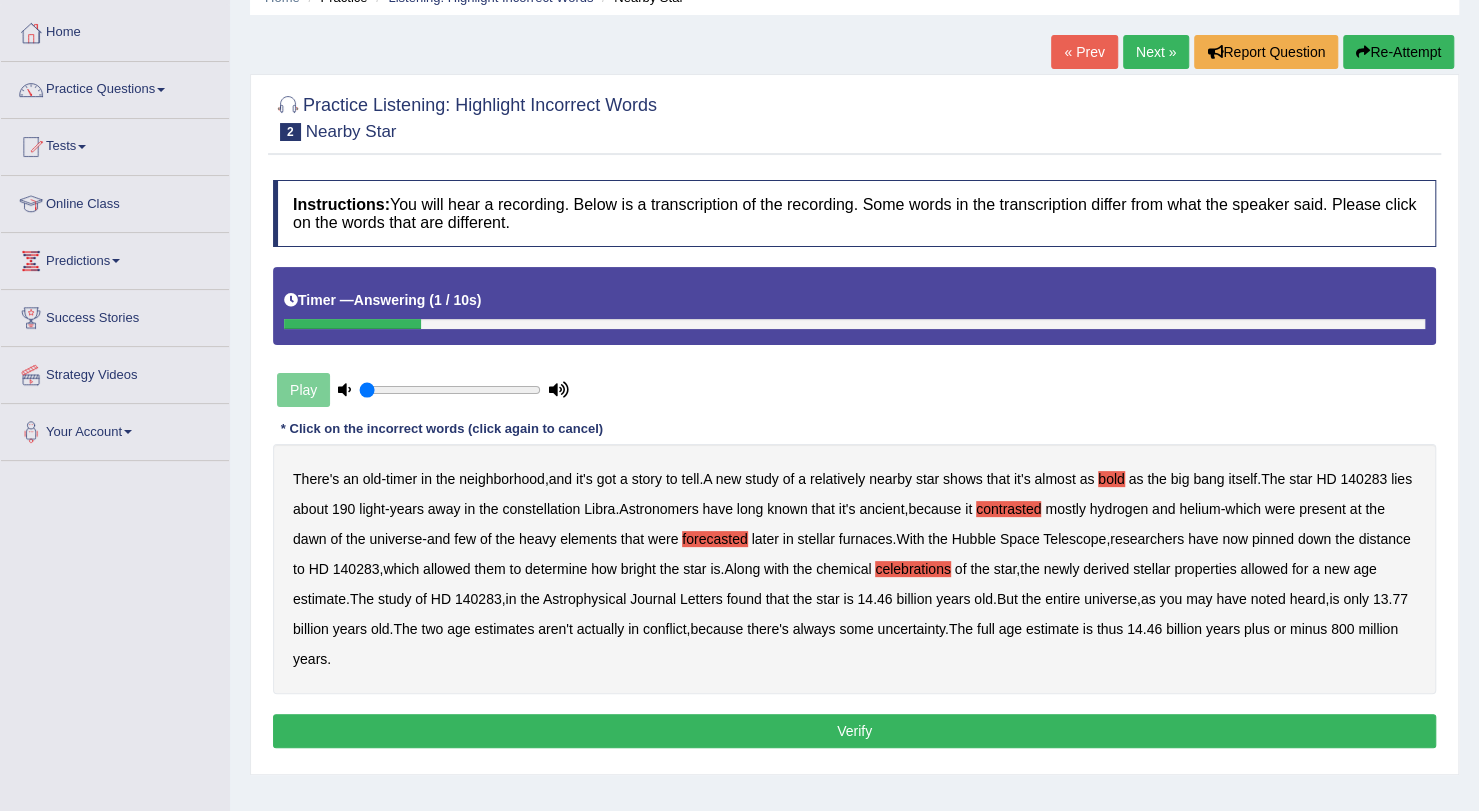 click on "Verify" at bounding box center [854, 731] 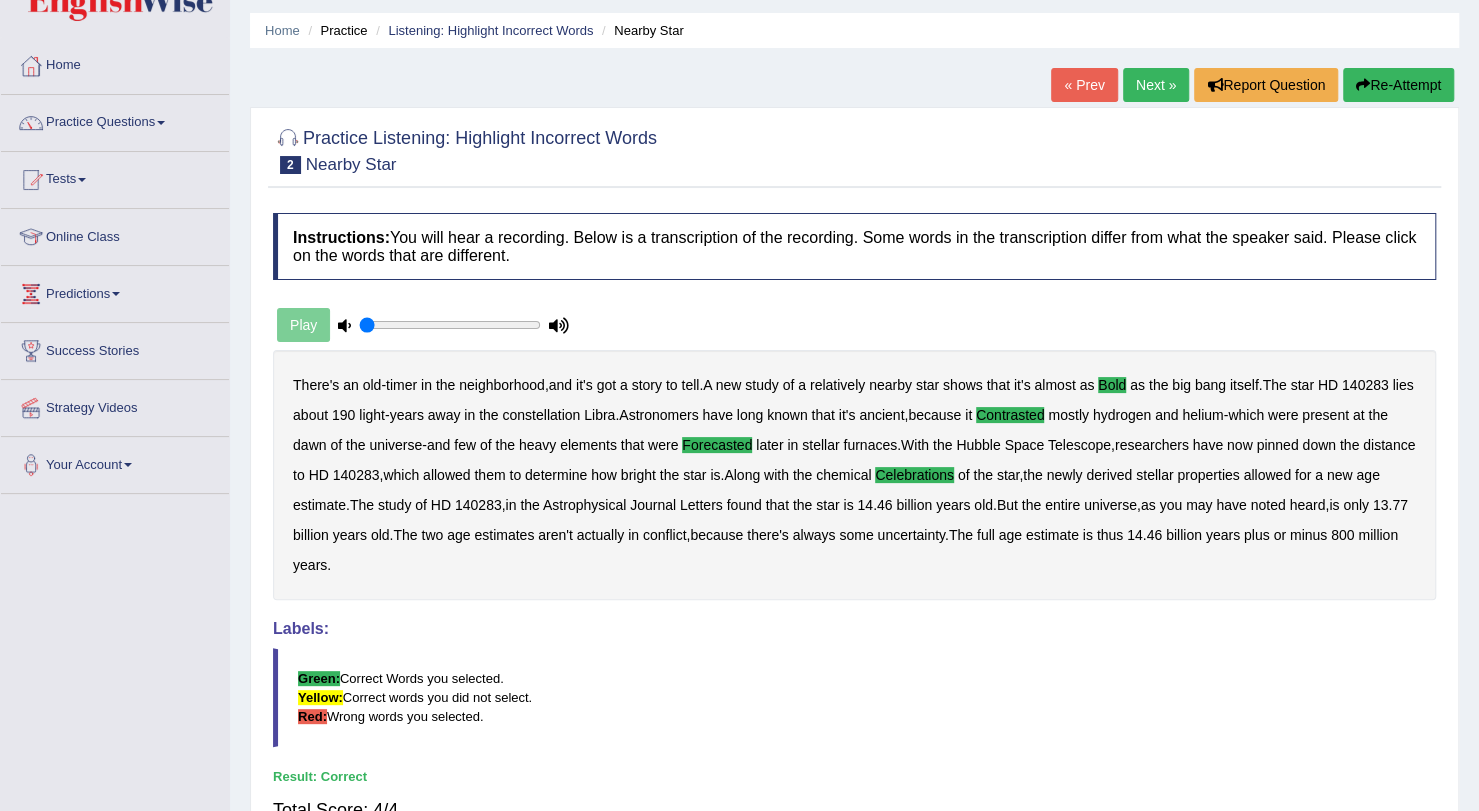 scroll, scrollTop: 60, scrollLeft: 0, axis: vertical 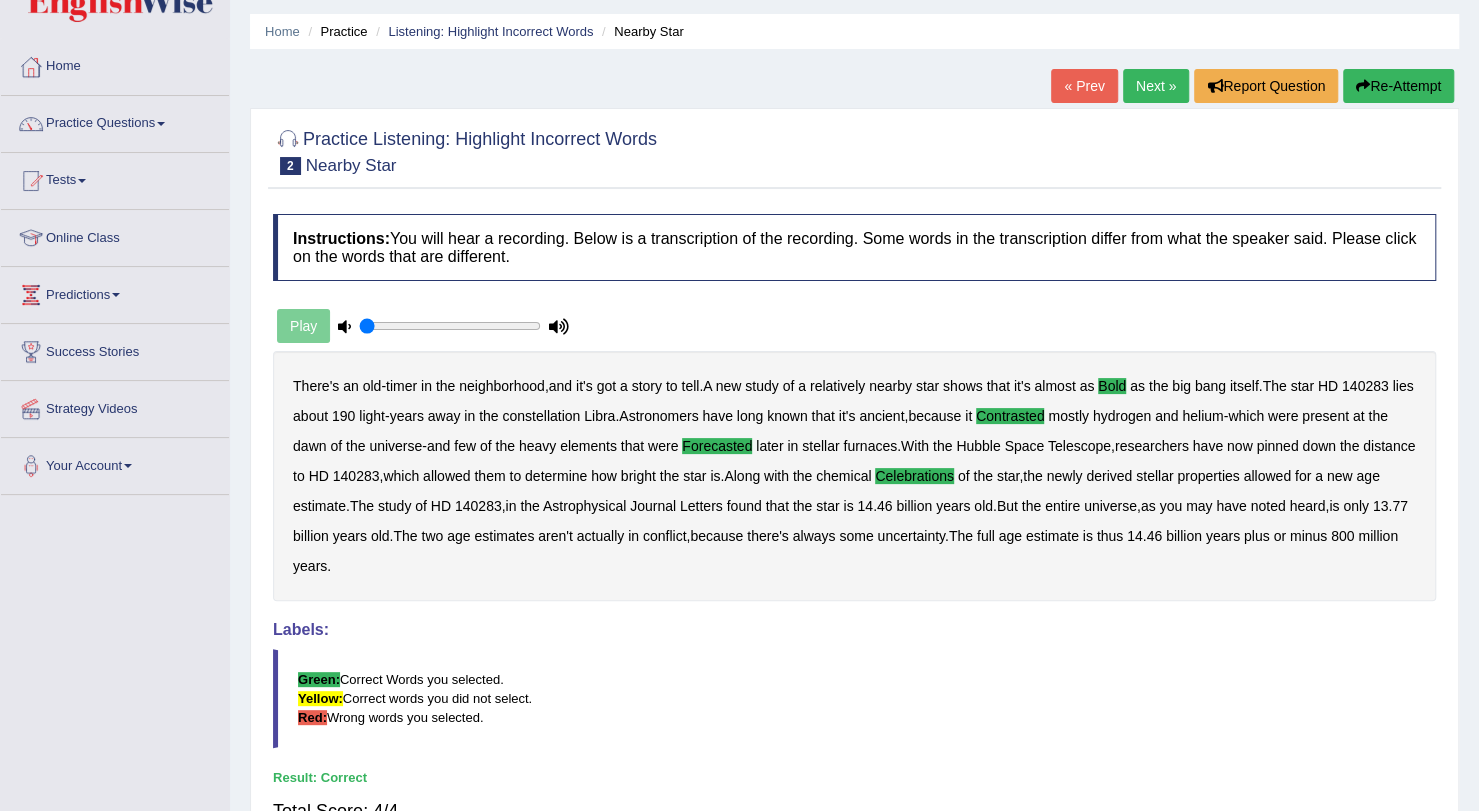 click on "Next »" at bounding box center [1156, 86] 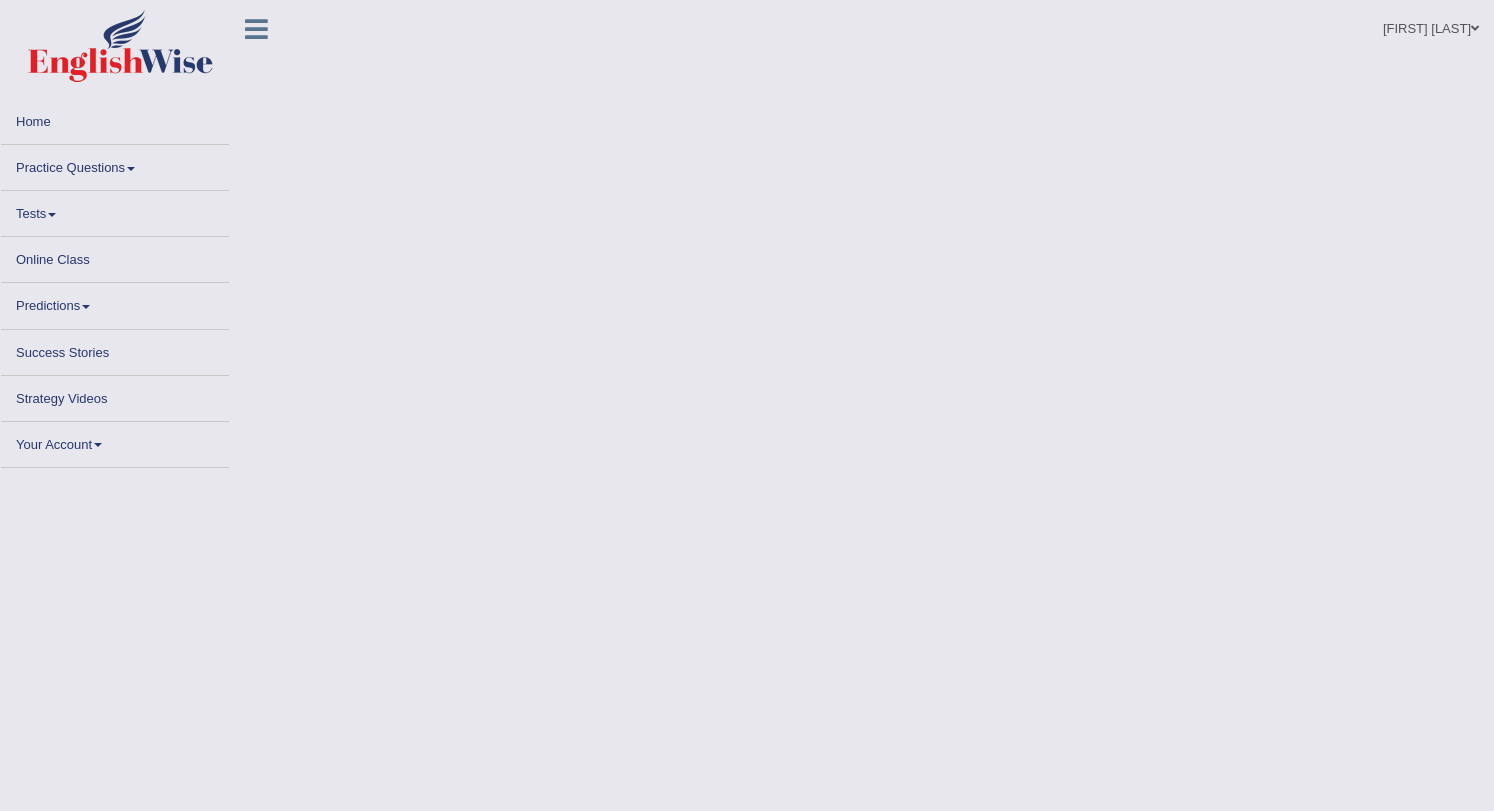 scroll, scrollTop: 0, scrollLeft: 0, axis: both 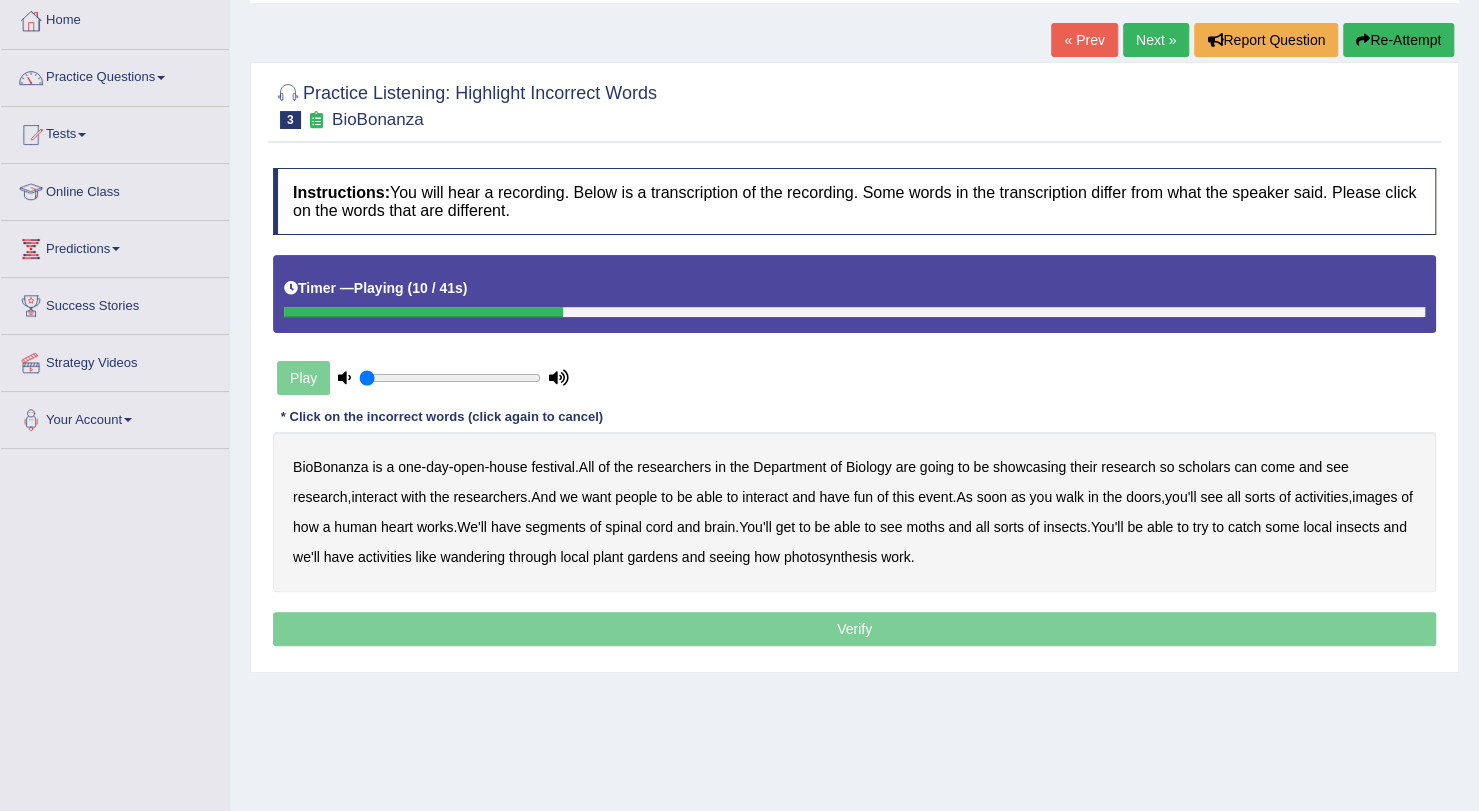 click on "scholars" at bounding box center [1204, 467] 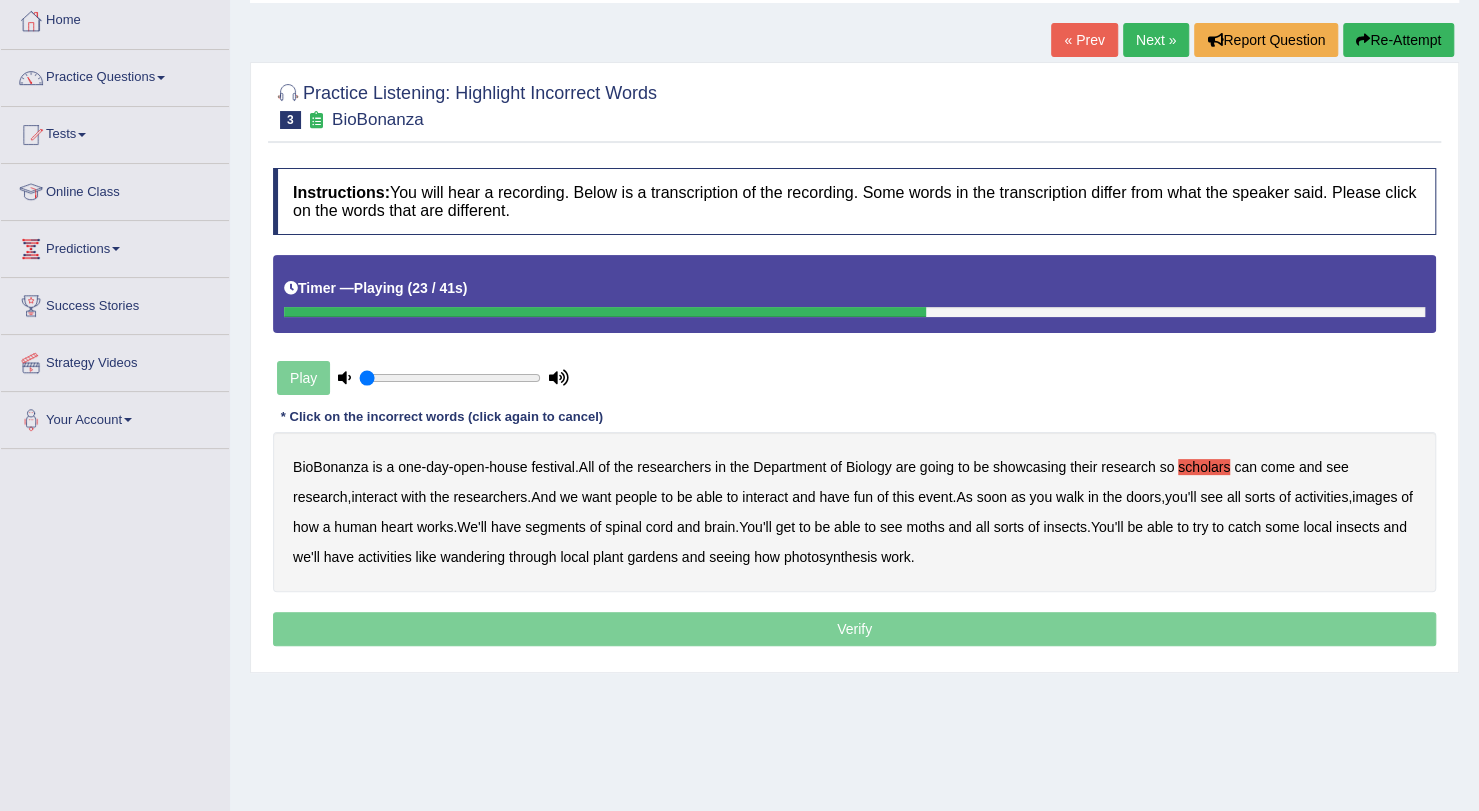 click on "images" at bounding box center (1374, 497) 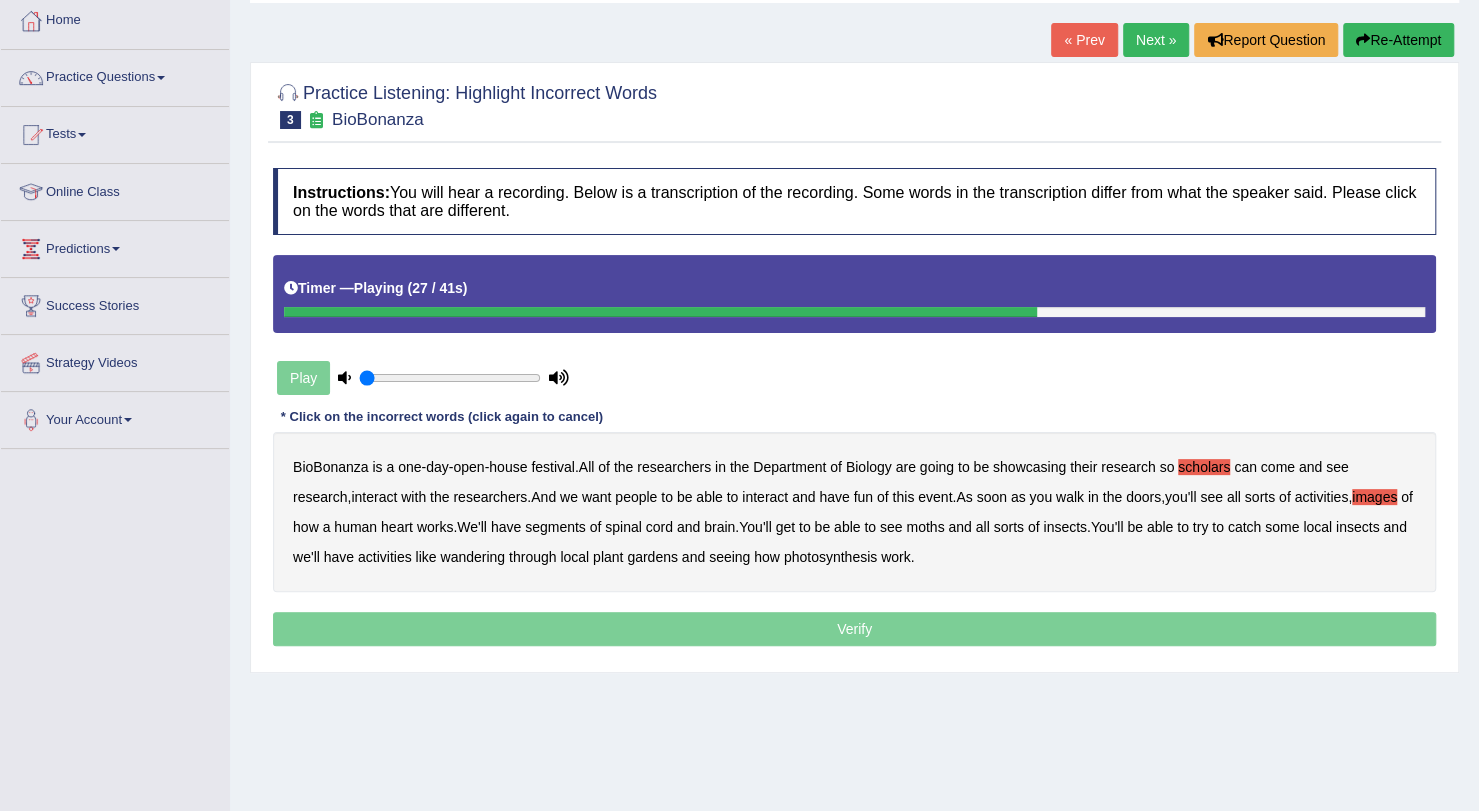 click on "segments" at bounding box center (555, 527) 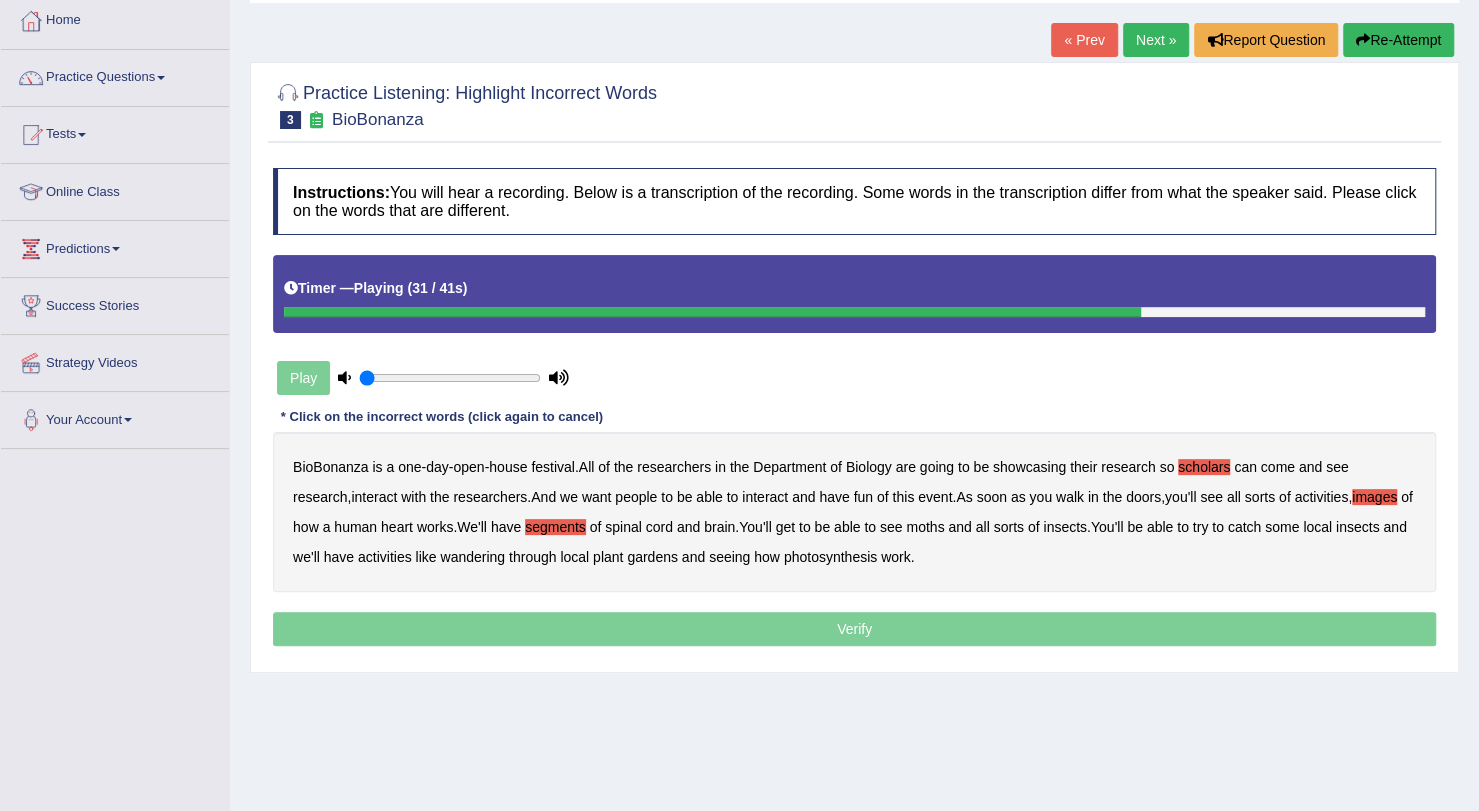 click on "moths" at bounding box center [925, 527] 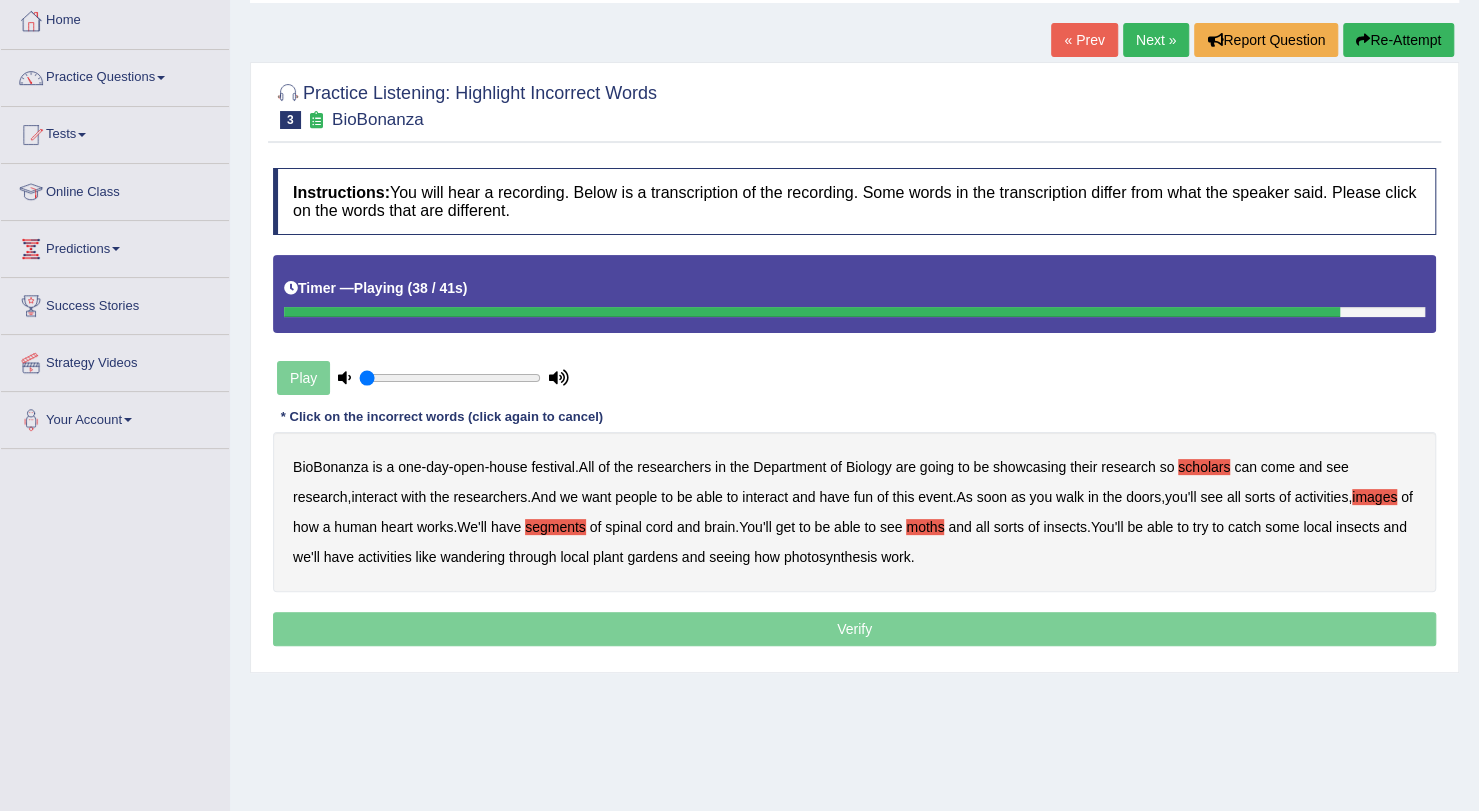 click on "wandering" at bounding box center [472, 557] 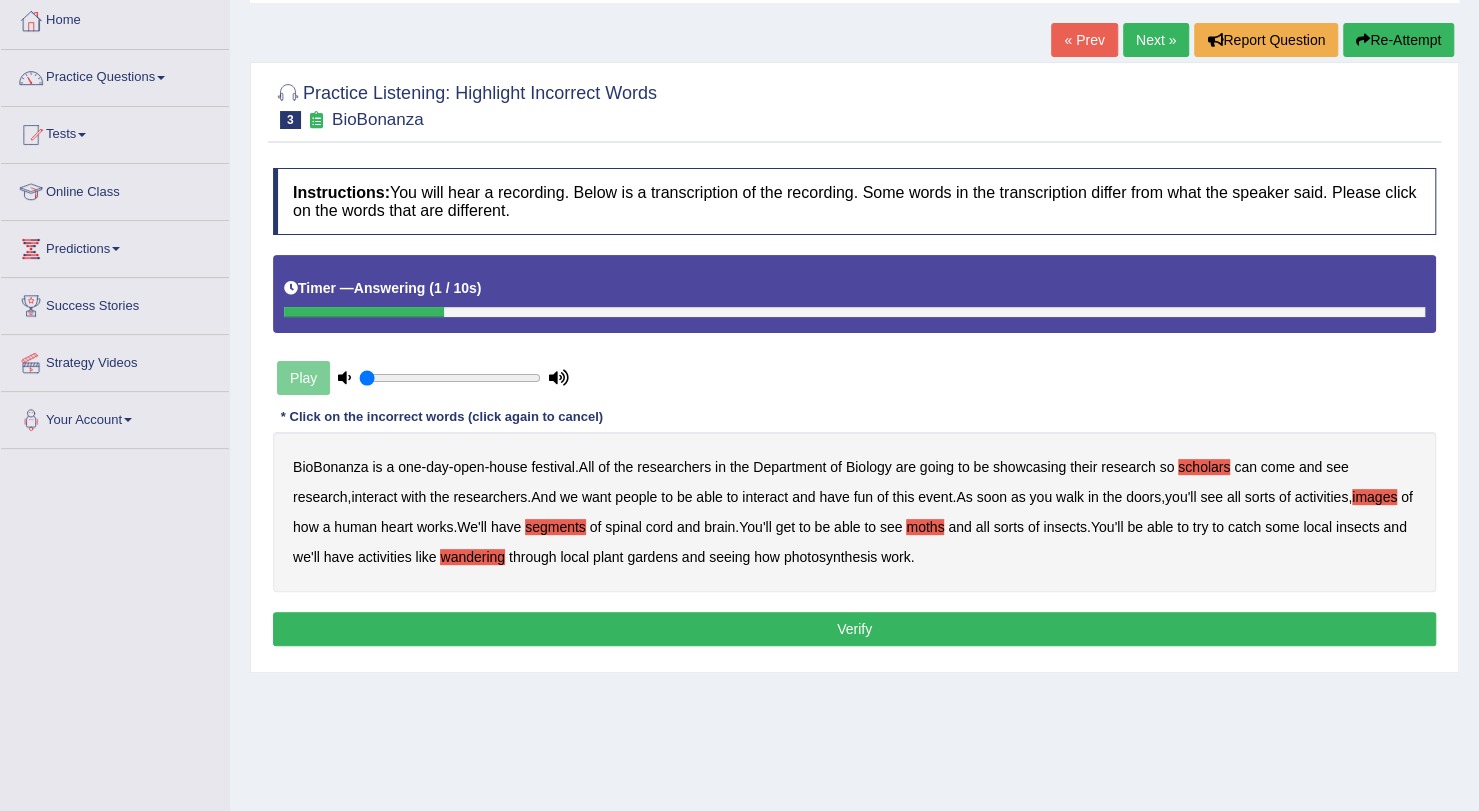 click on "Verify" at bounding box center [854, 629] 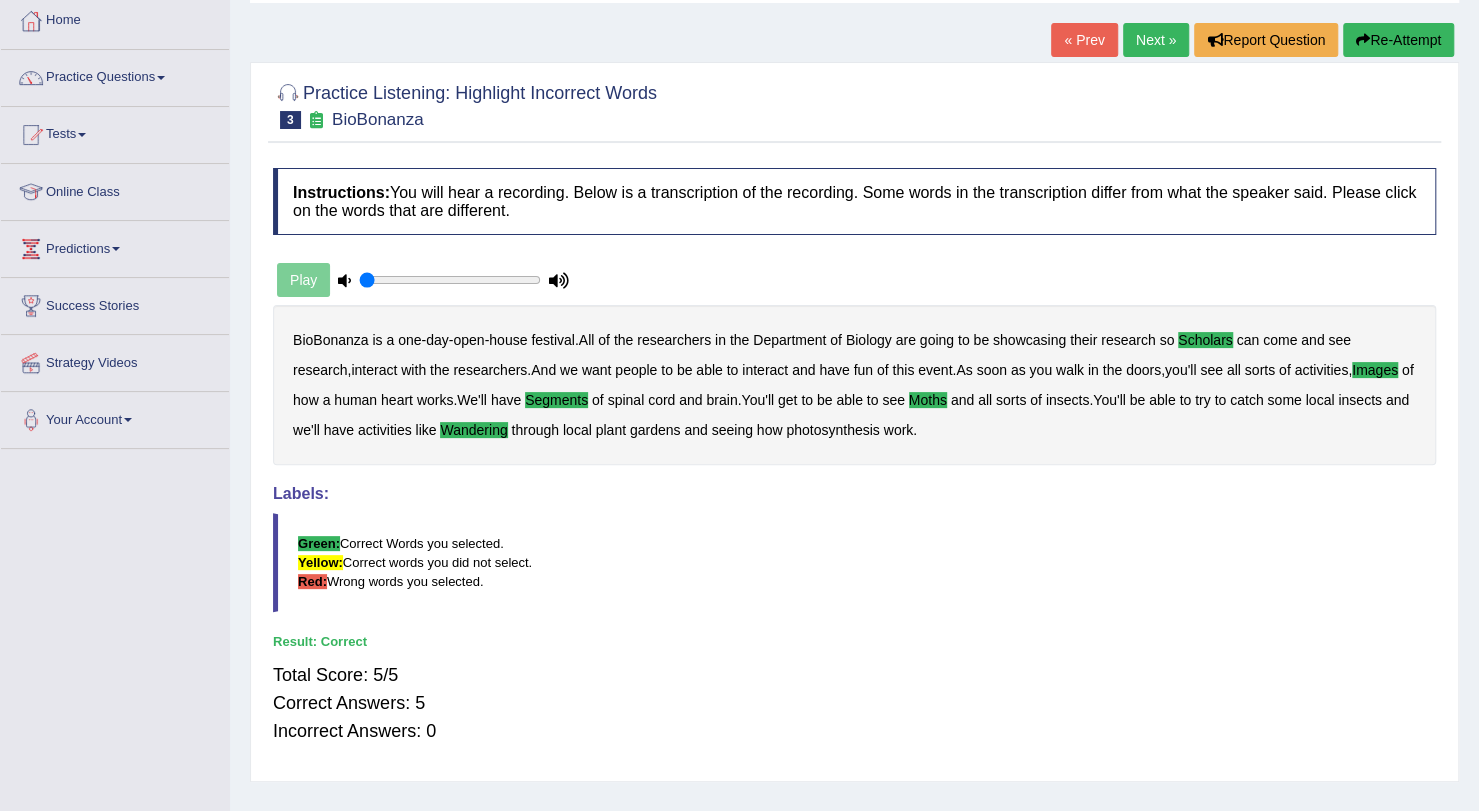 click on "Next »" at bounding box center [1156, 40] 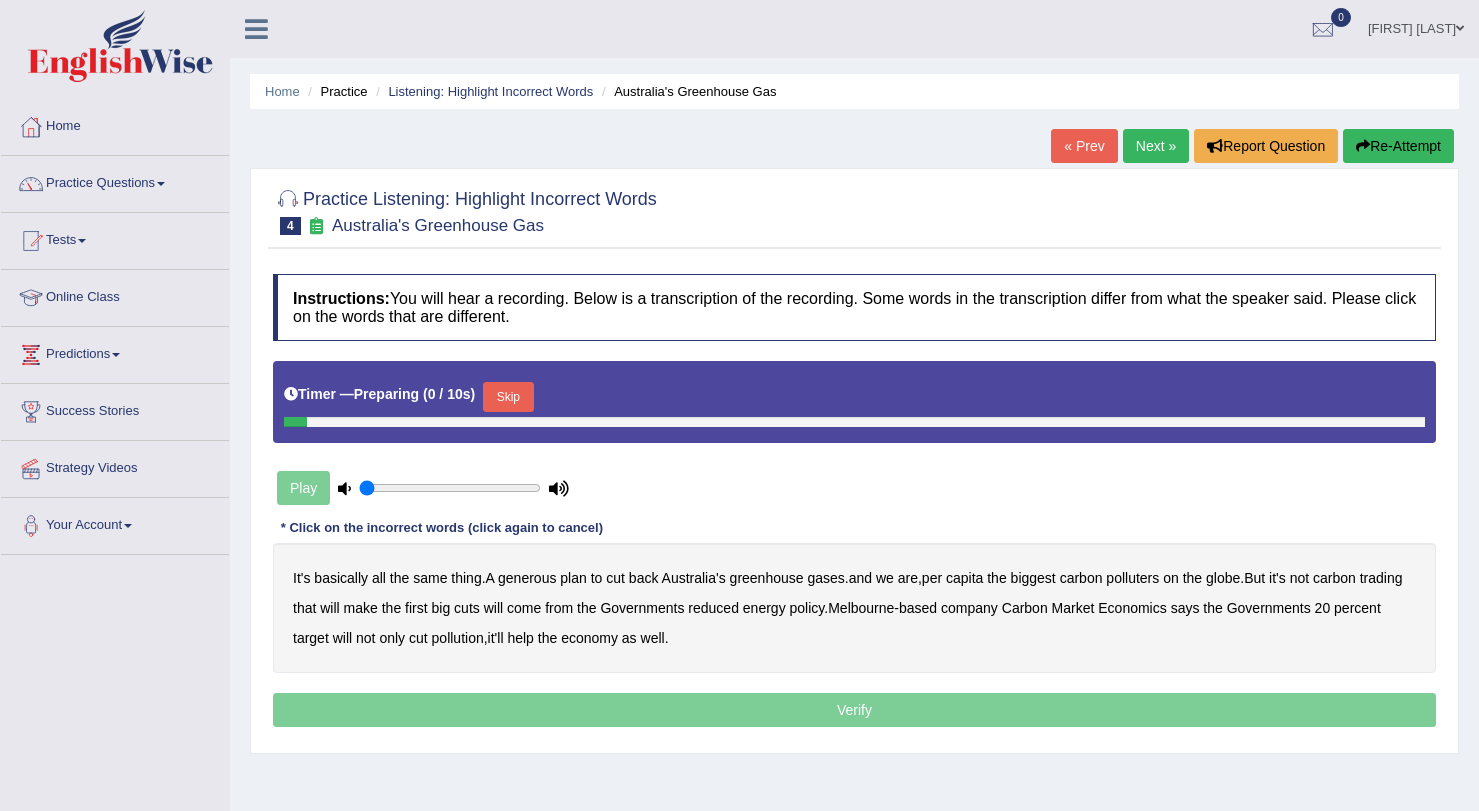 scroll, scrollTop: 0, scrollLeft: 0, axis: both 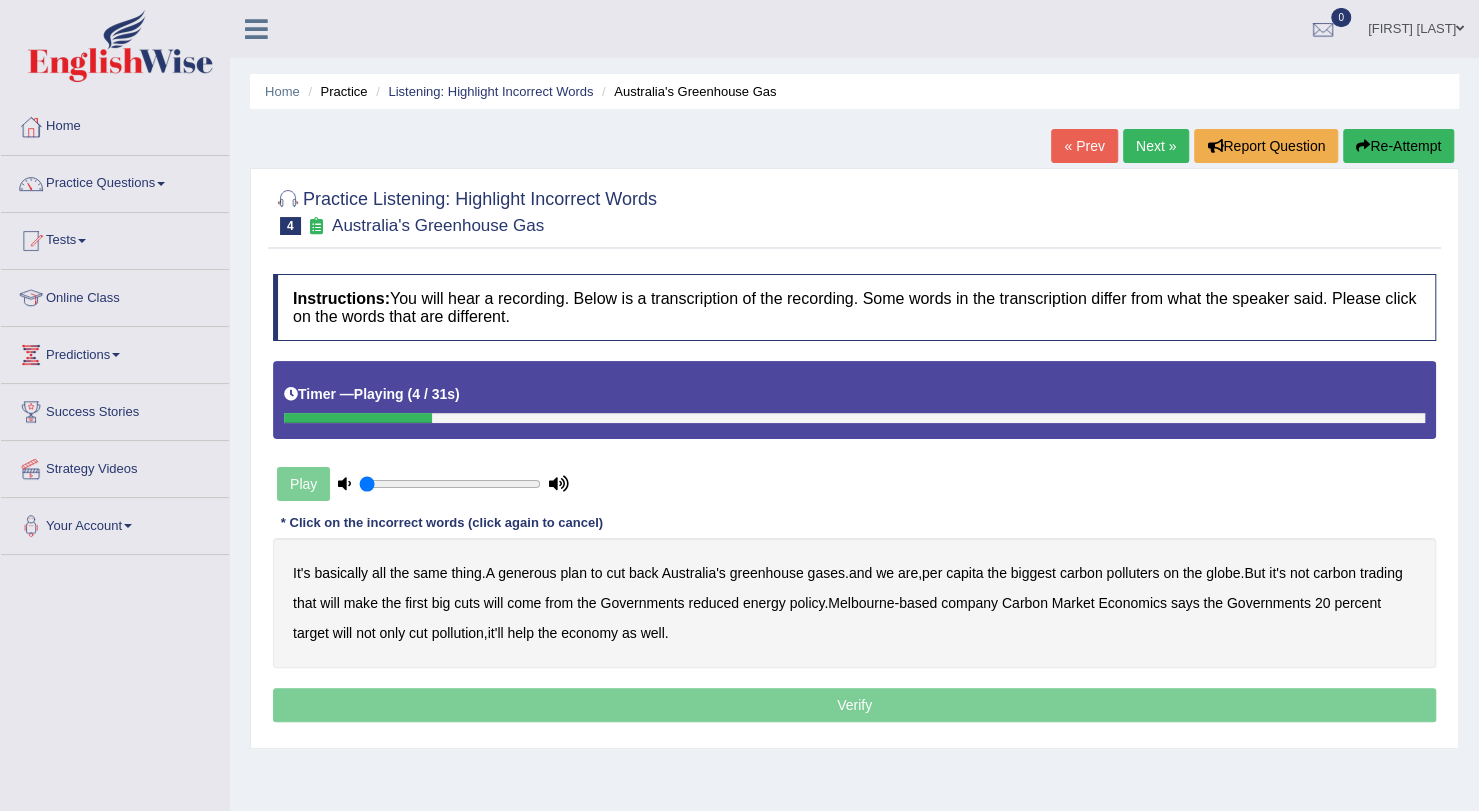 click on "generous" at bounding box center (527, 573) 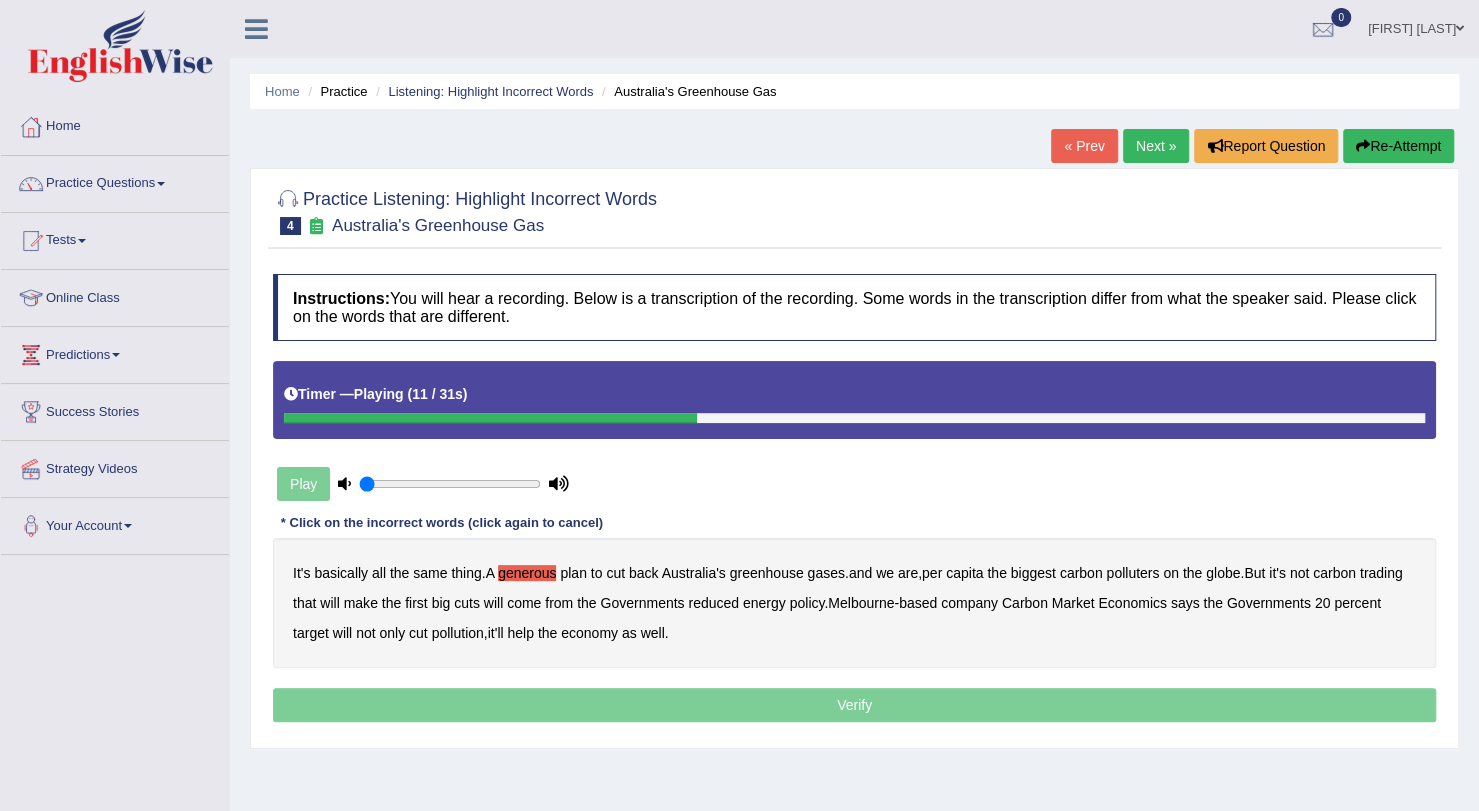 click on "globe" at bounding box center [1223, 573] 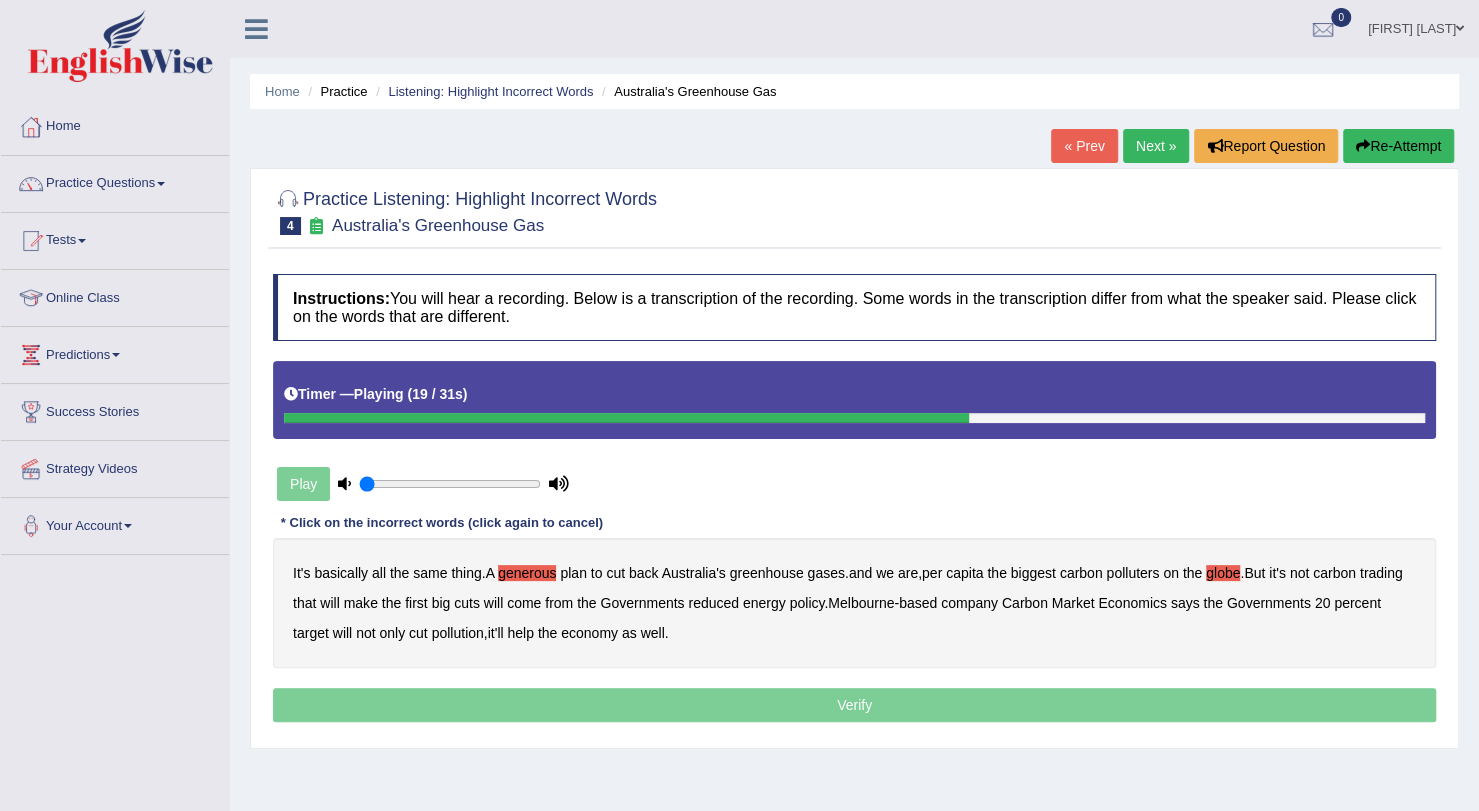 click on "Governments" at bounding box center (642, 603) 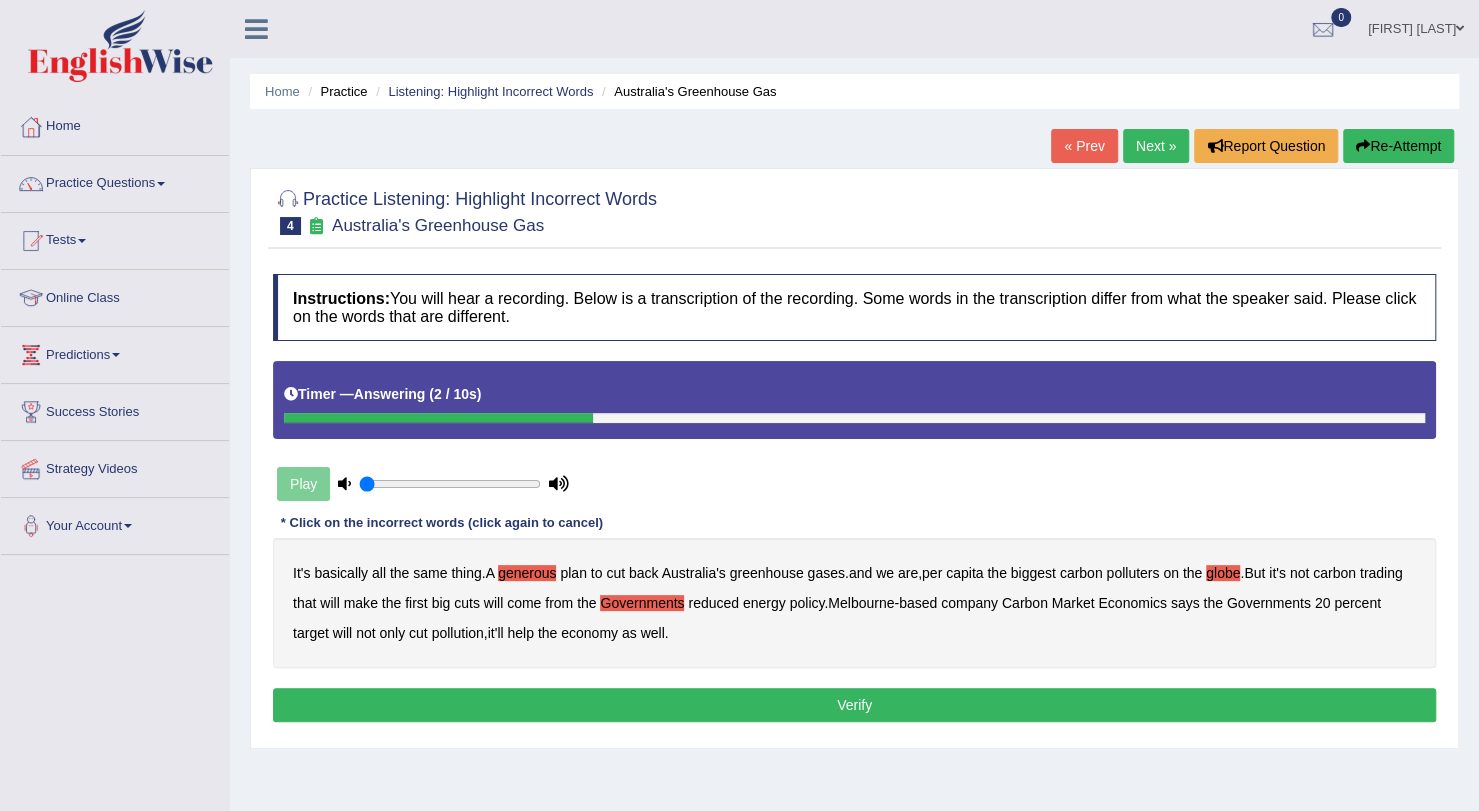 click on "Governments" at bounding box center (642, 603) 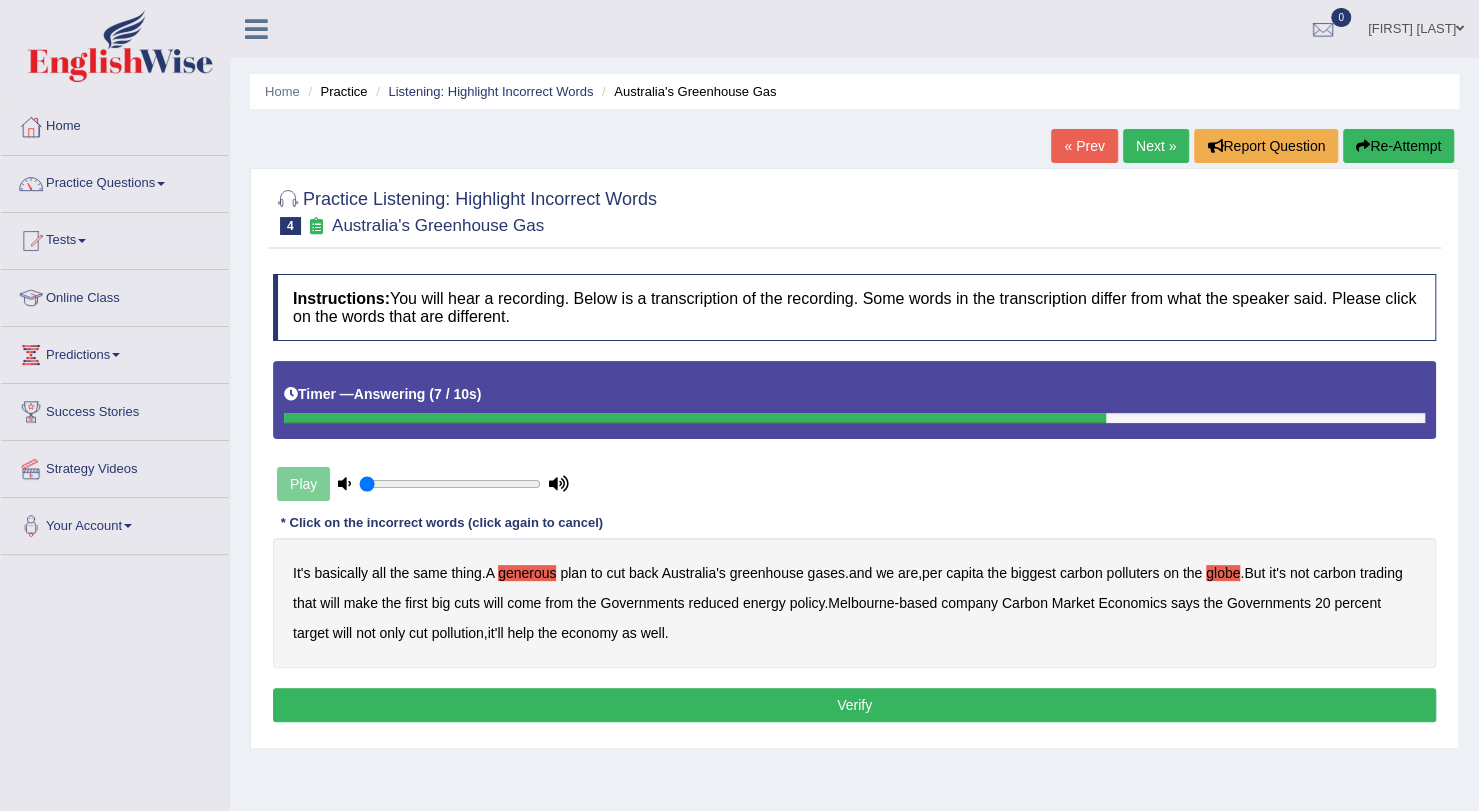 click on "Verify" at bounding box center (854, 705) 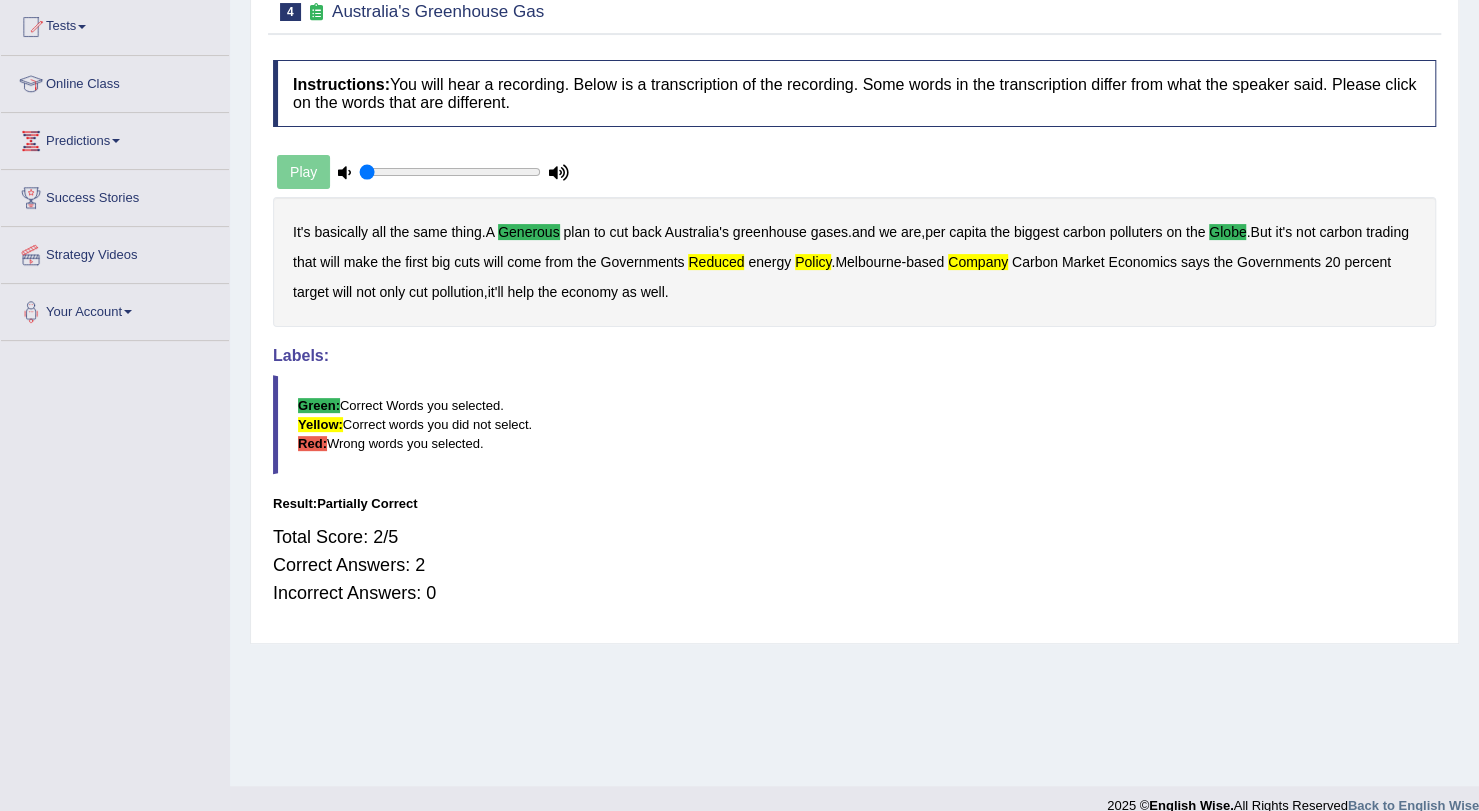 scroll, scrollTop: 0, scrollLeft: 0, axis: both 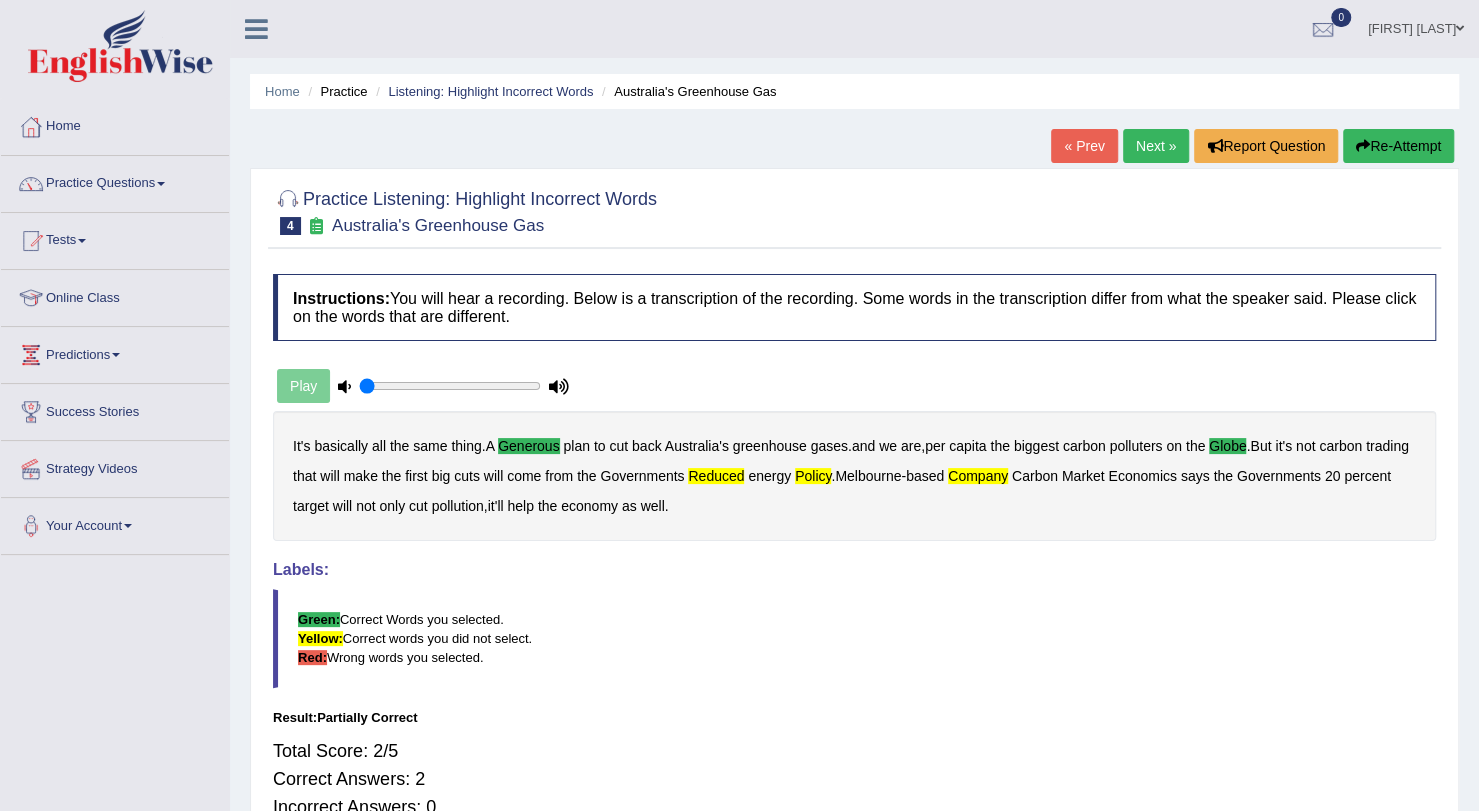 click on "Next »" at bounding box center (1156, 146) 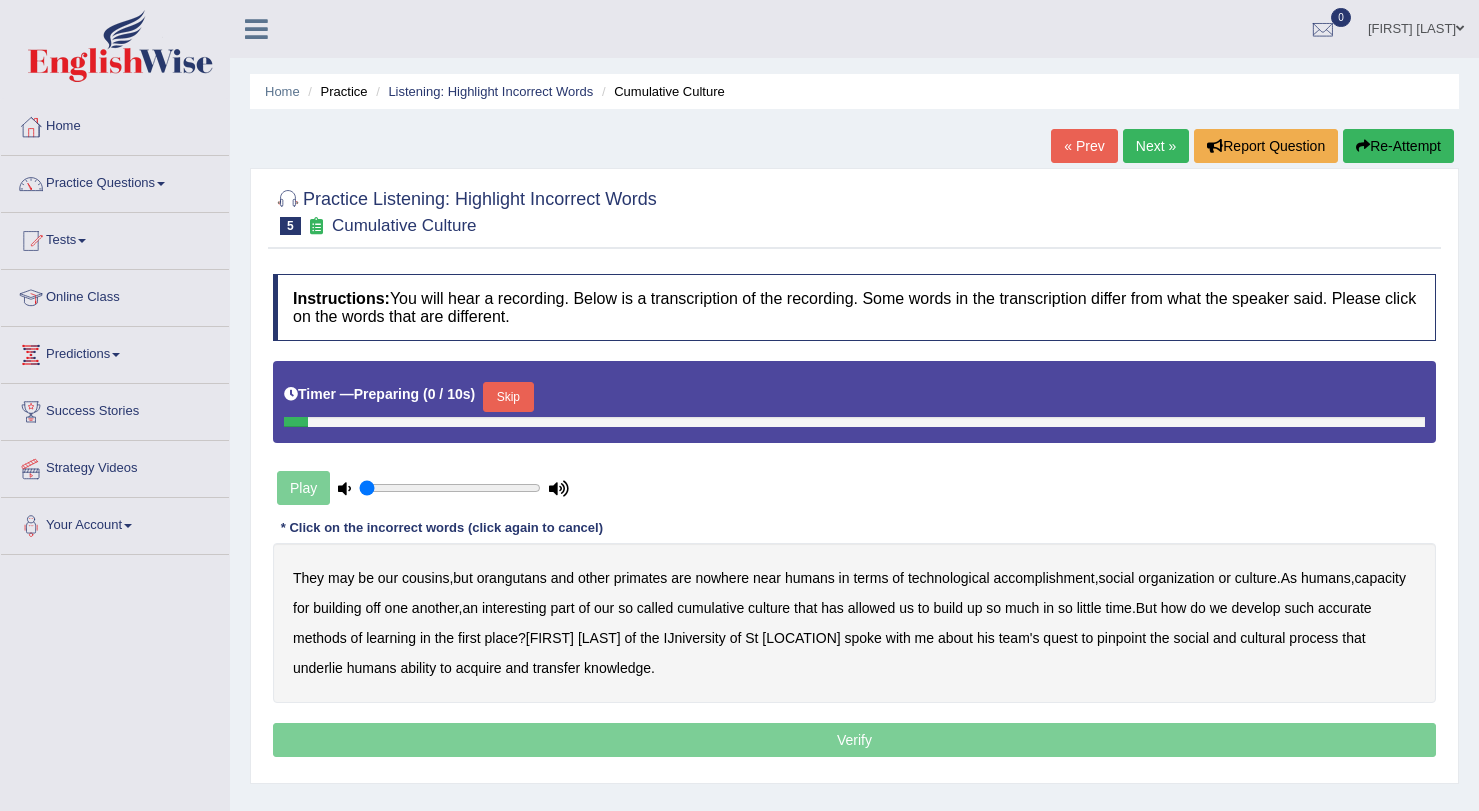 scroll, scrollTop: 0, scrollLeft: 0, axis: both 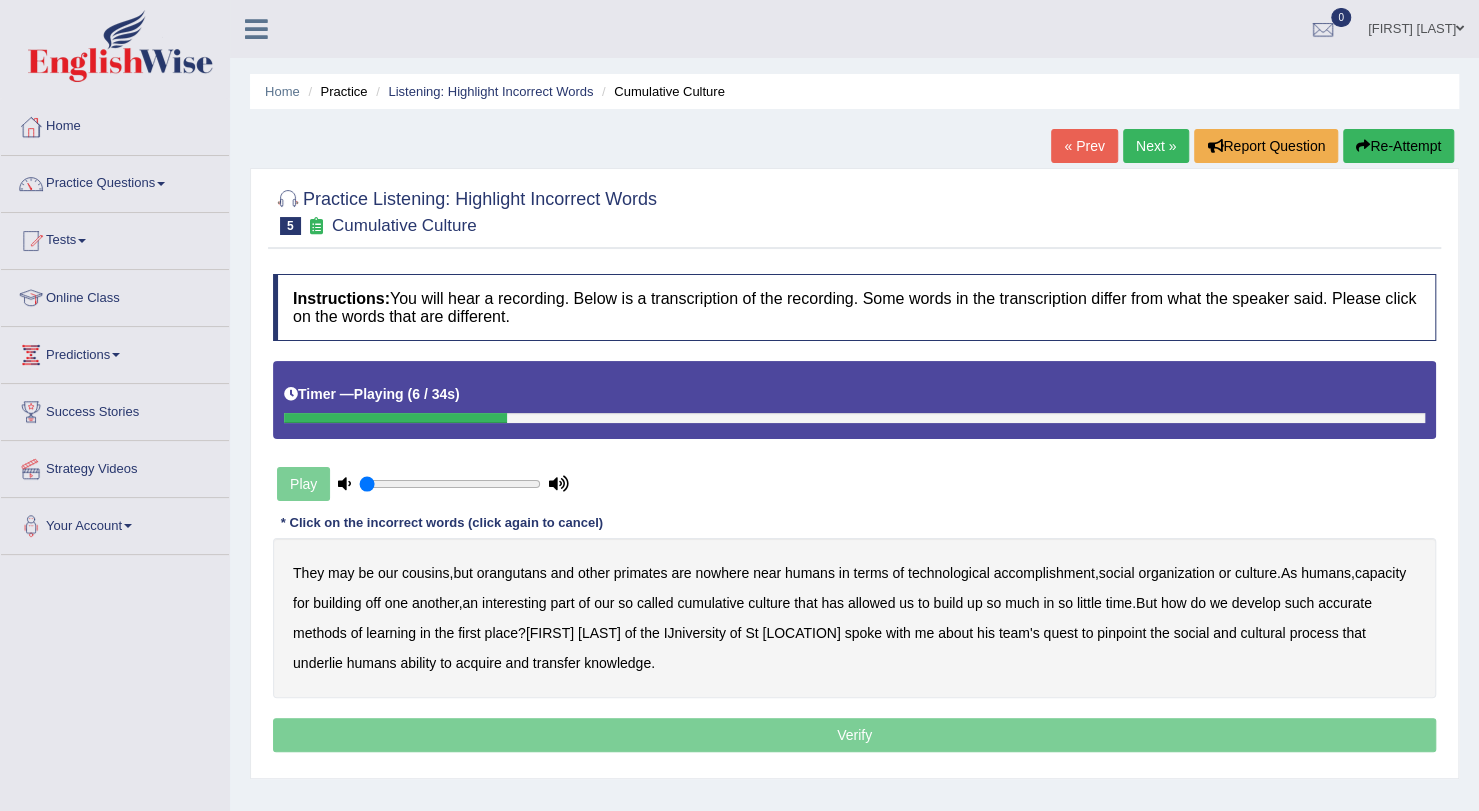 click on "accomplishment" at bounding box center (1044, 573) 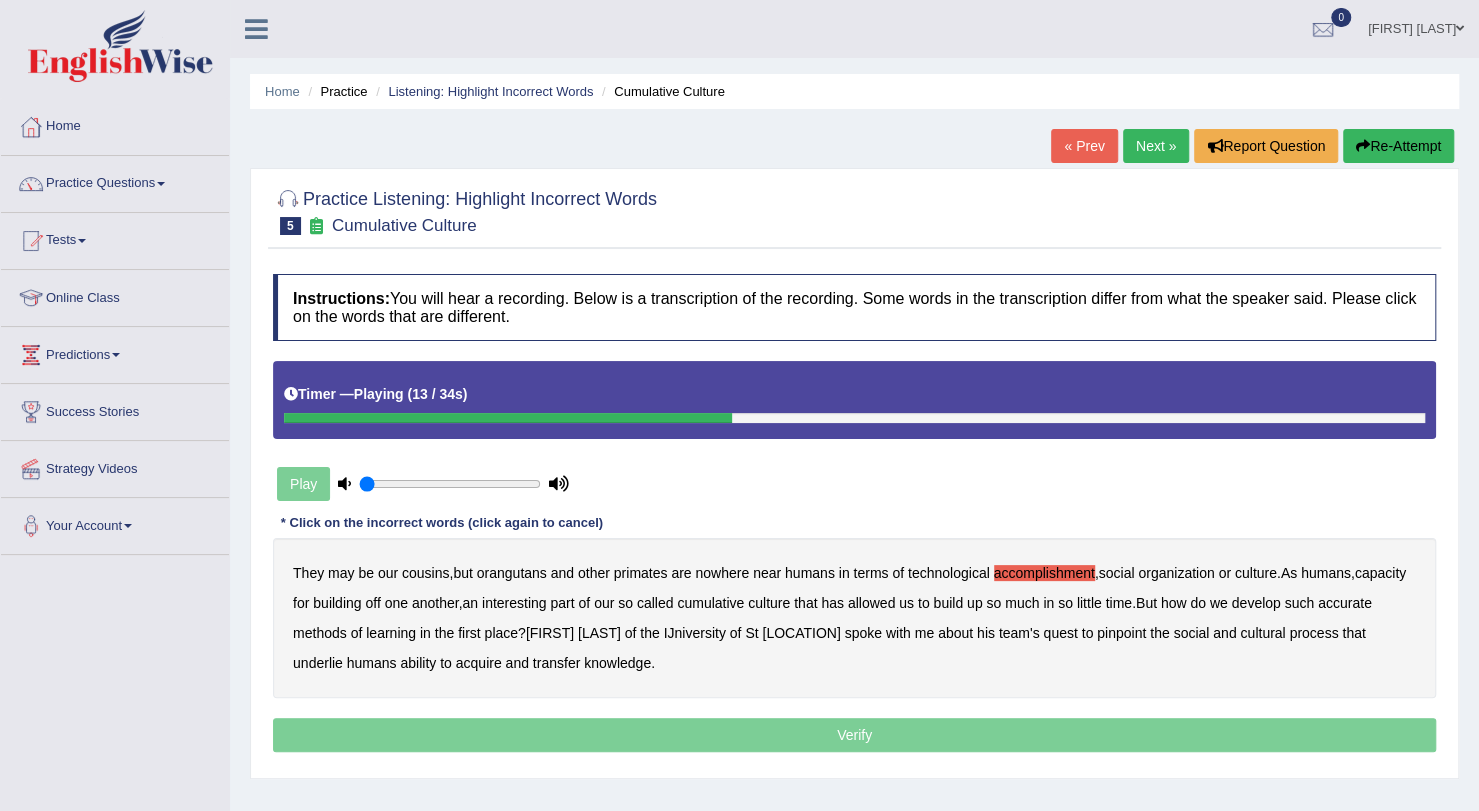 click on "interesting" at bounding box center (514, 603) 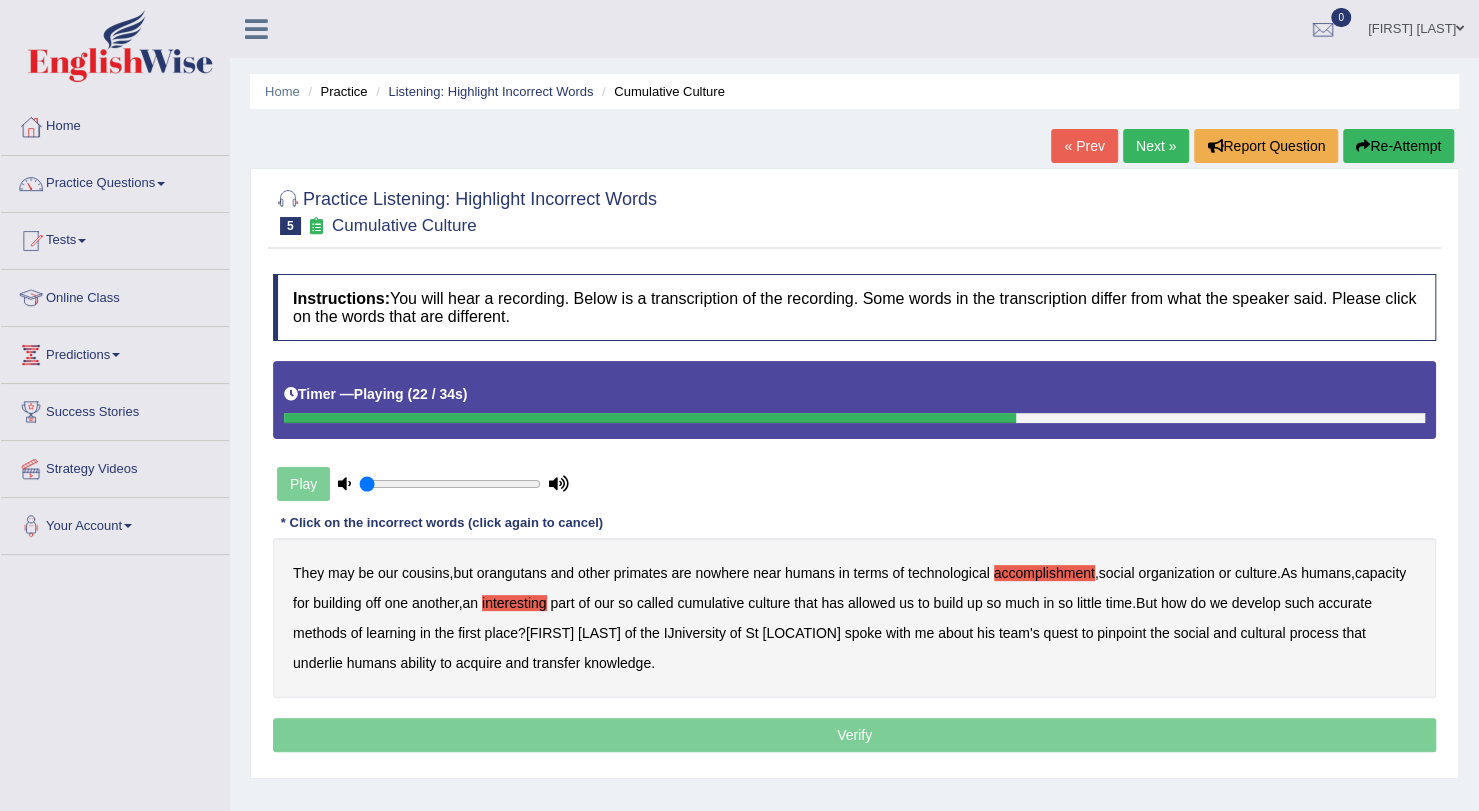 click on "accurate" at bounding box center [1345, 603] 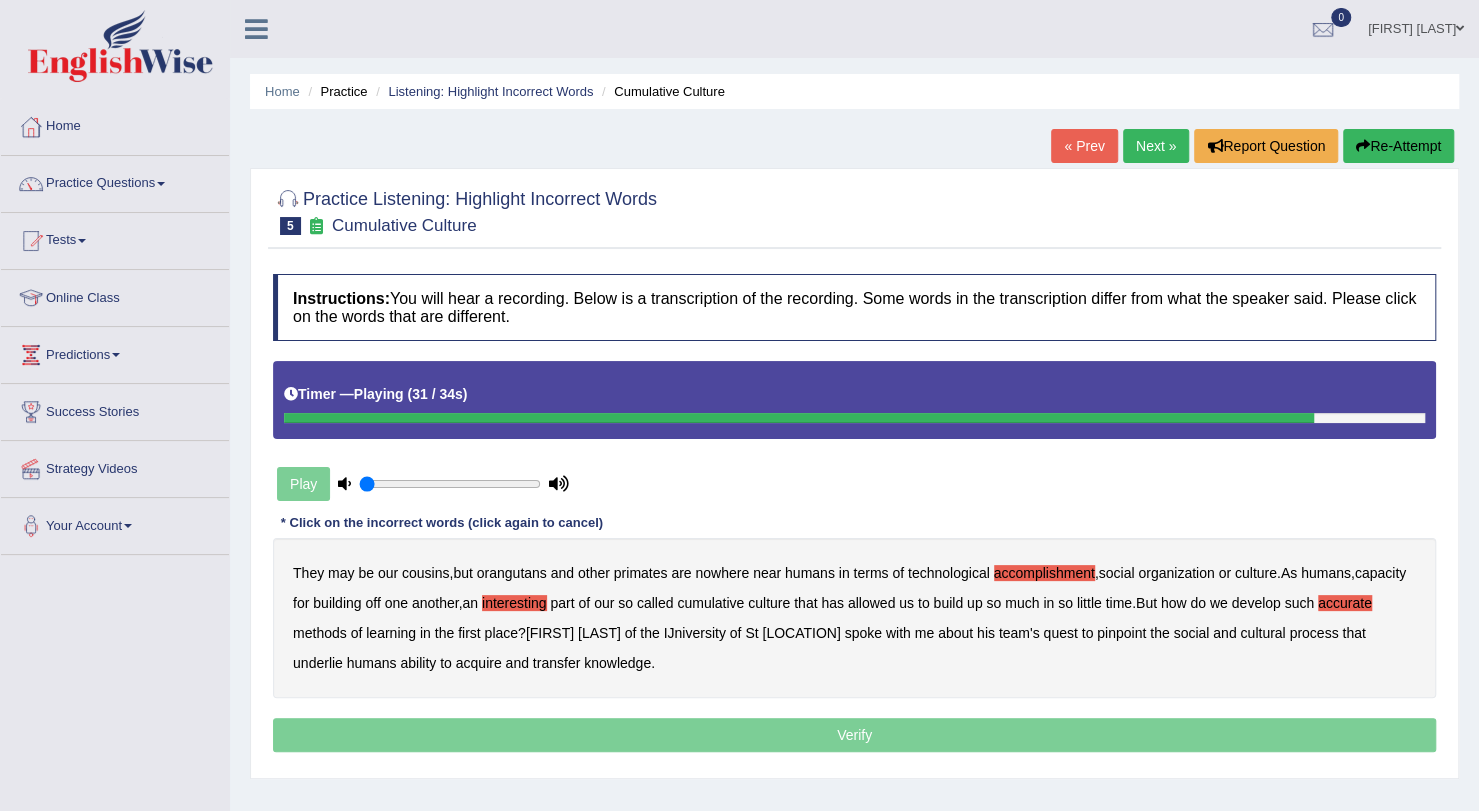 click on "cultural" at bounding box center [1262, 633] 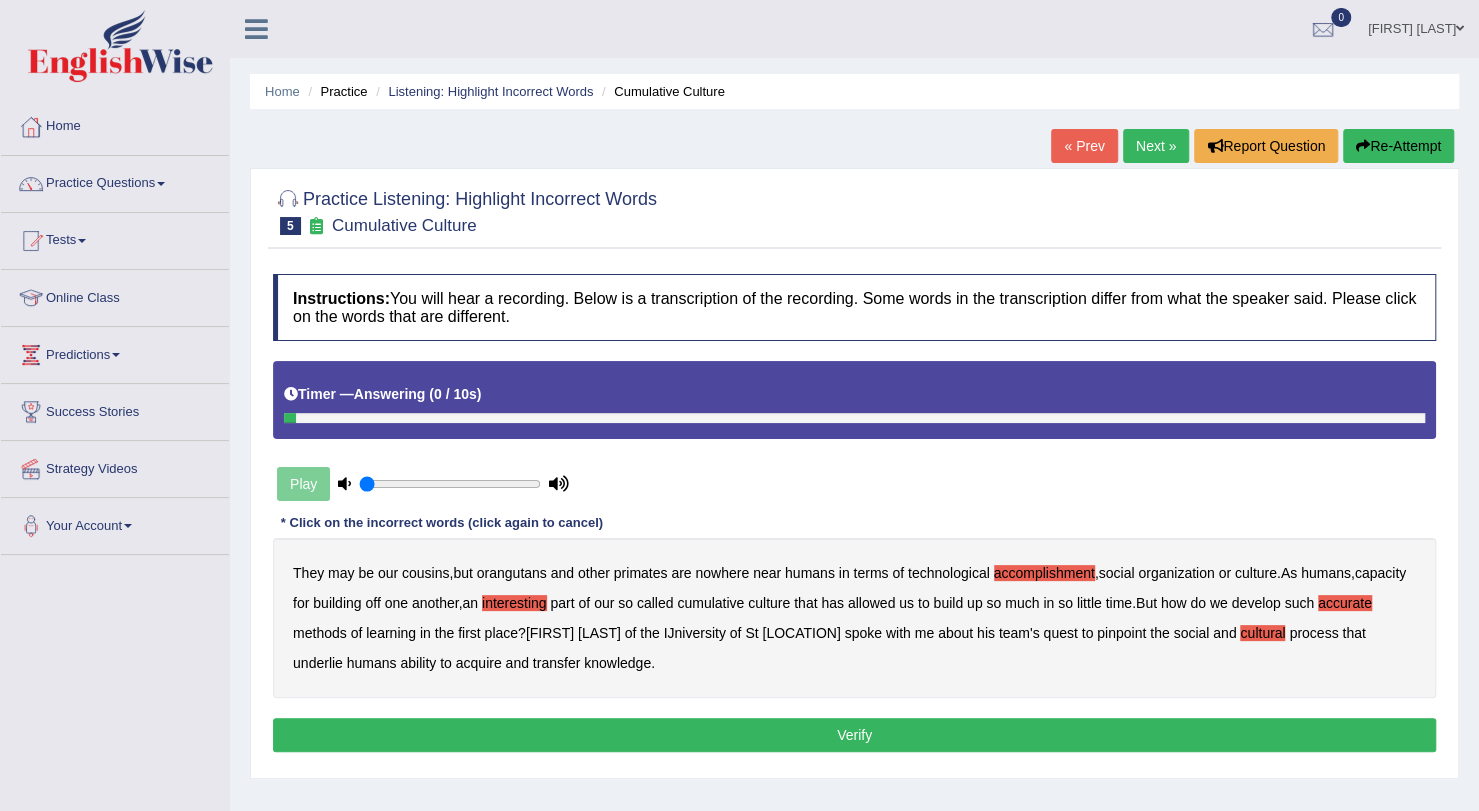 click on "transfer" at bounding box center [556, 663] 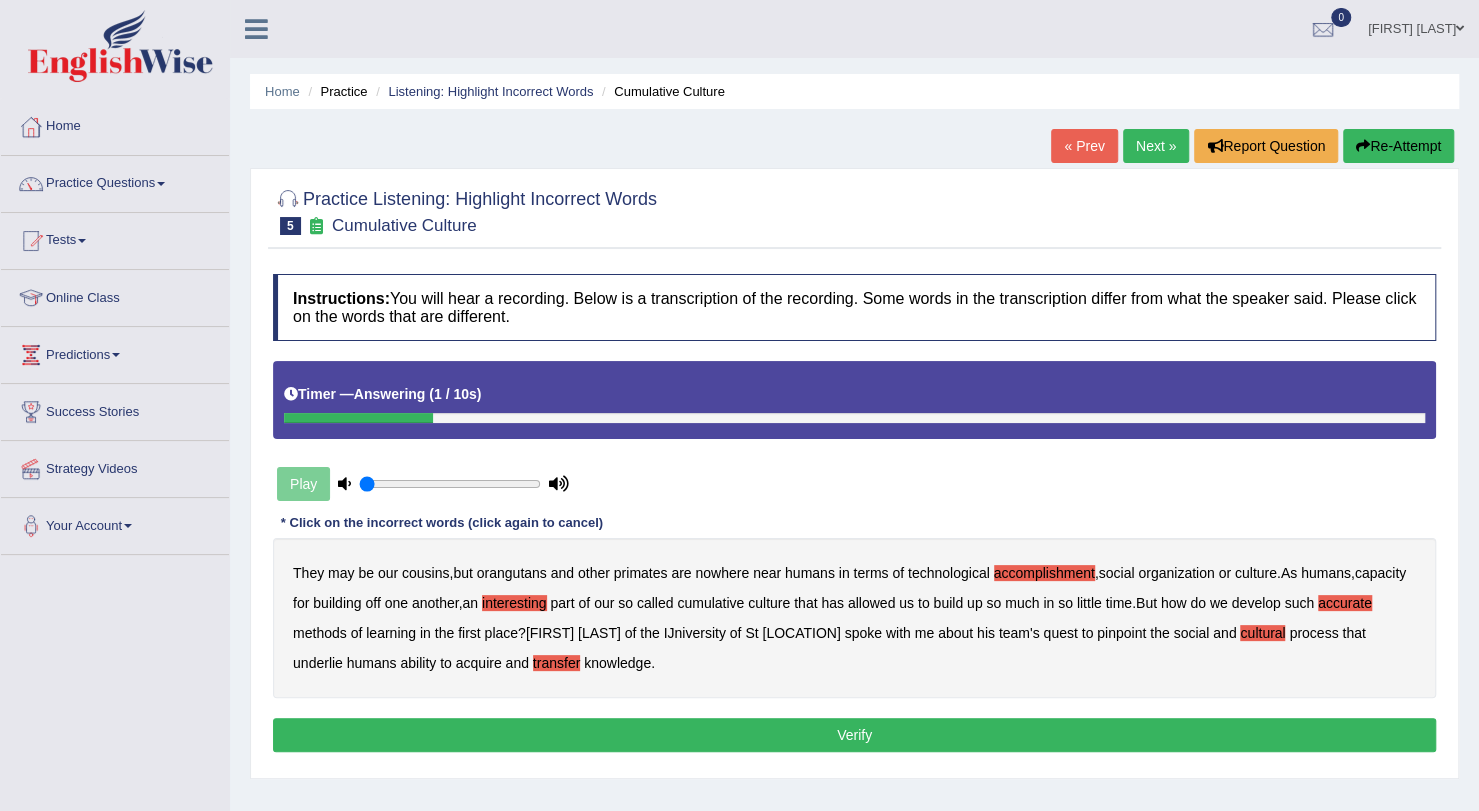 click on "Verify" at bounding box center (854, 735) 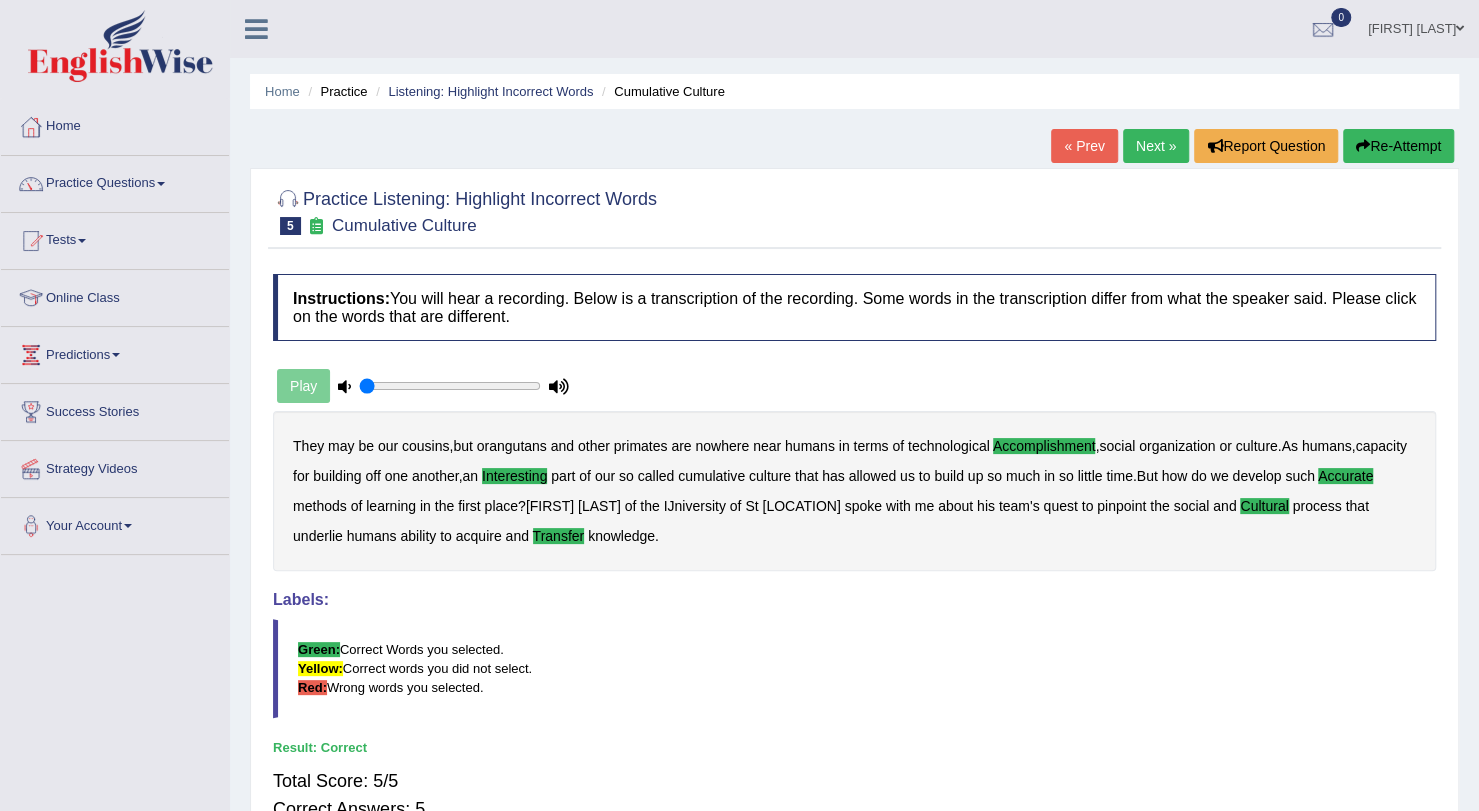 click on "Next »" at bounding box center [1156, 146] 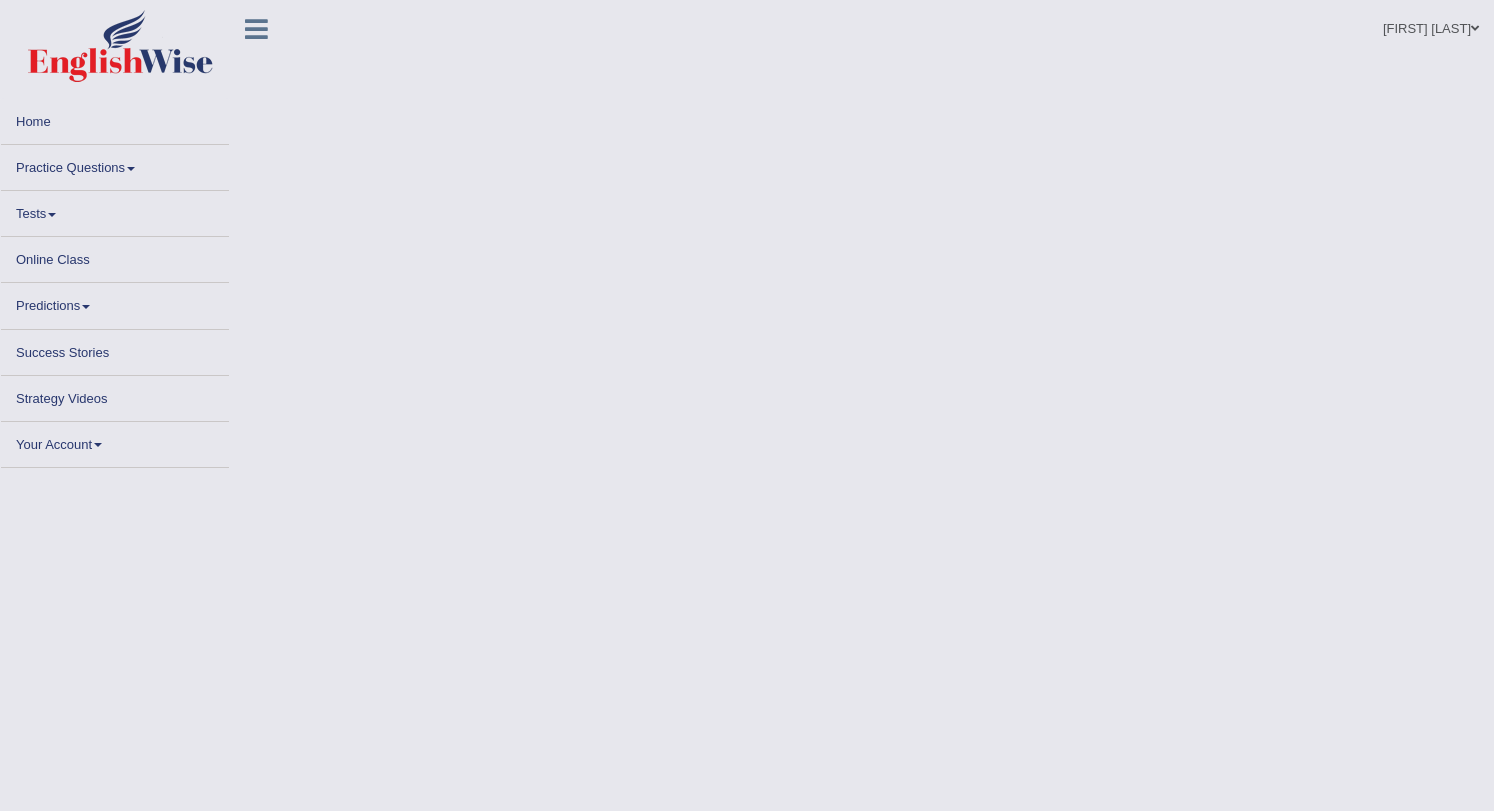 scroll, scrollTop: 0, scrollLeft: 0, axis: both 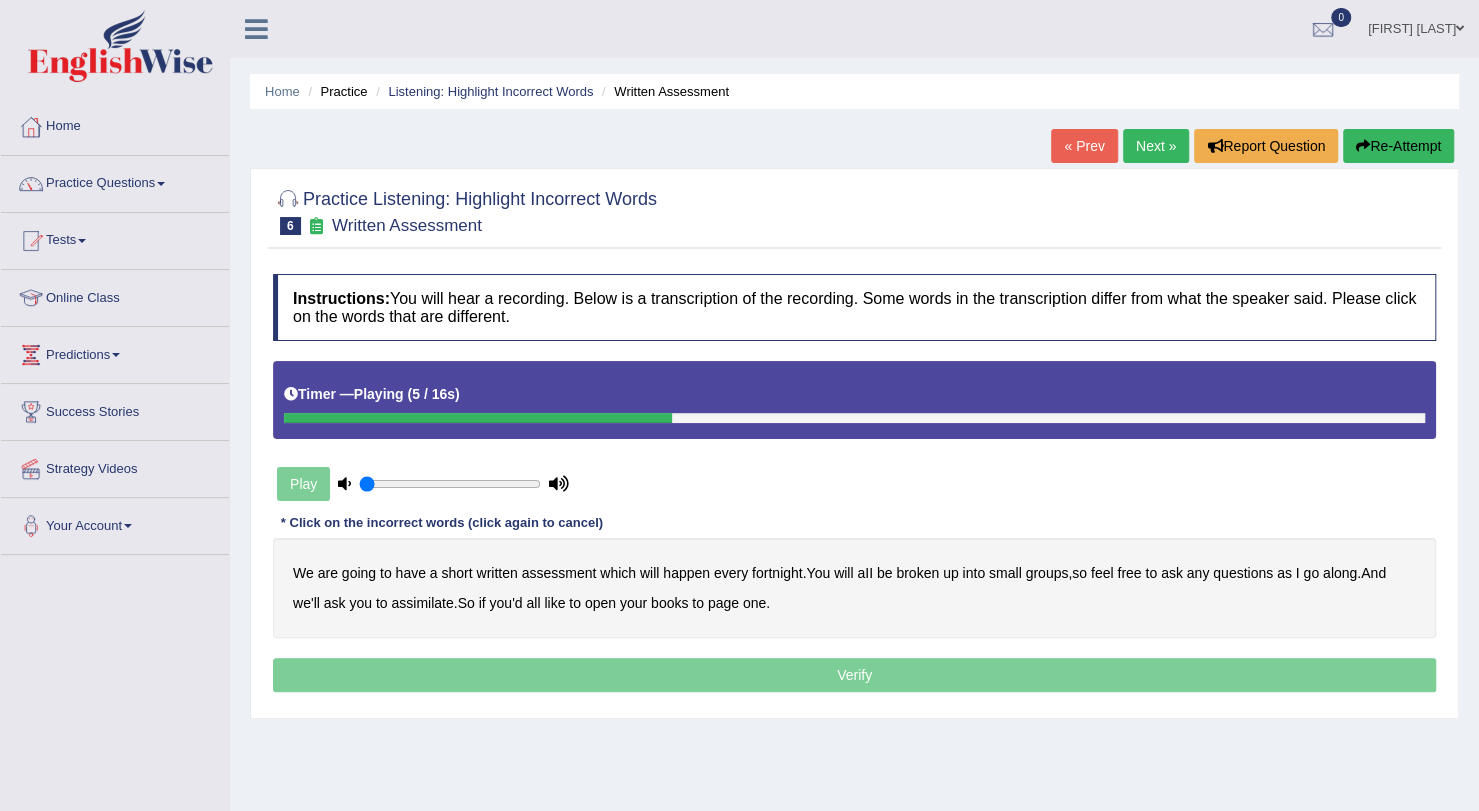 click on "broken" at bounding box center [917, 573] 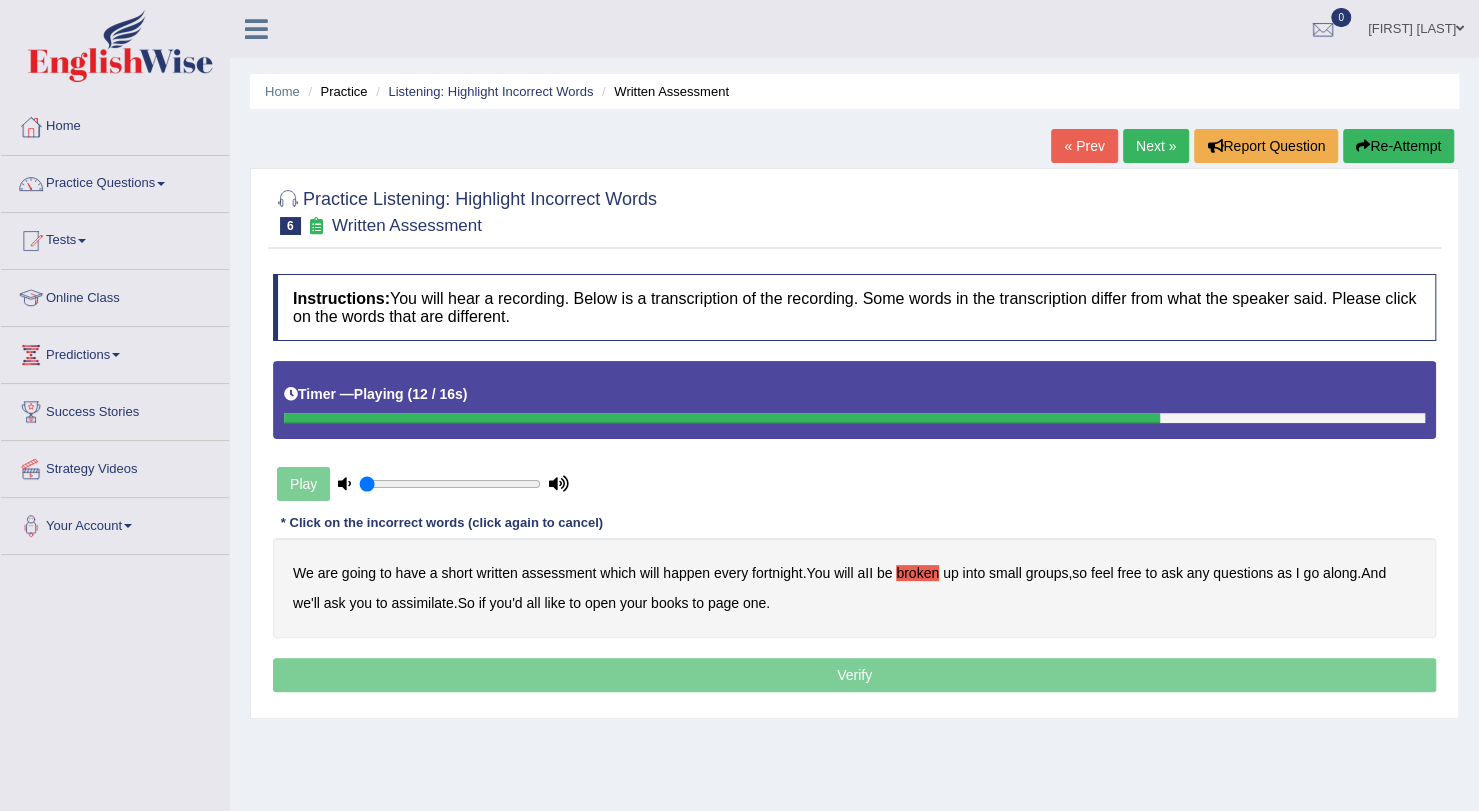 click on "assimilate" at bounding box center [422, 603] 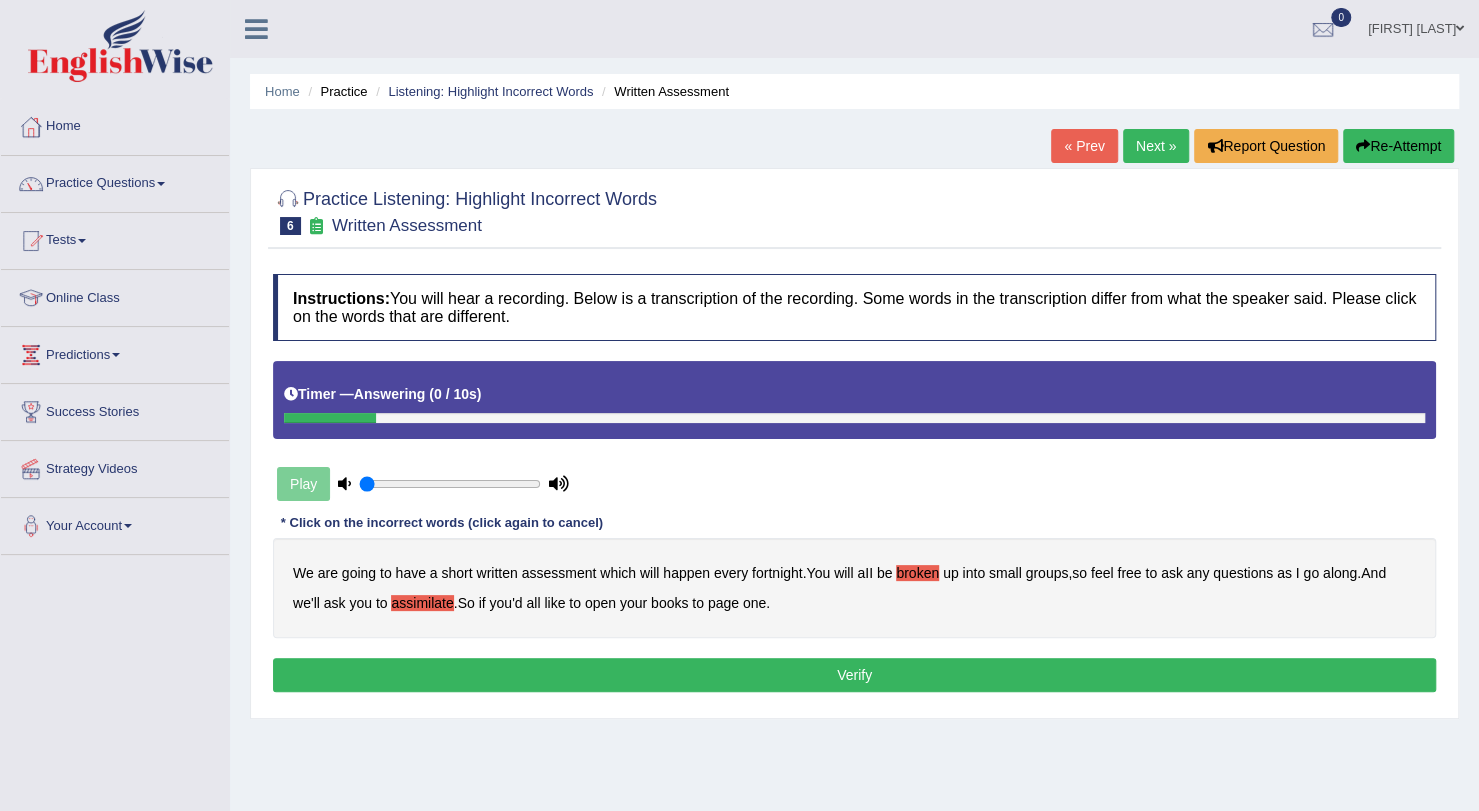 click on "Verify" at bounding box center (854, 675) 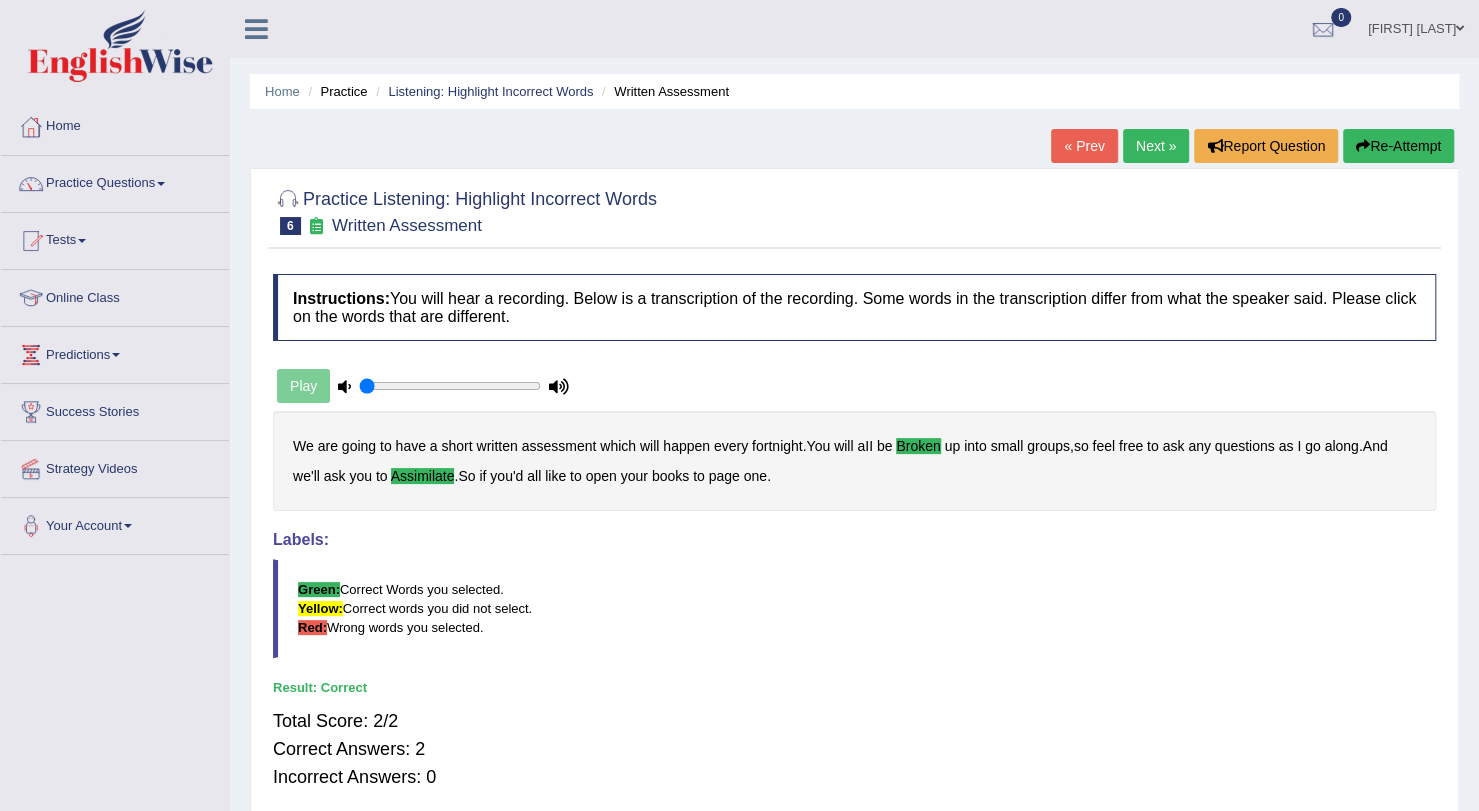 click on "Practice" at bounding box center (335, 91) 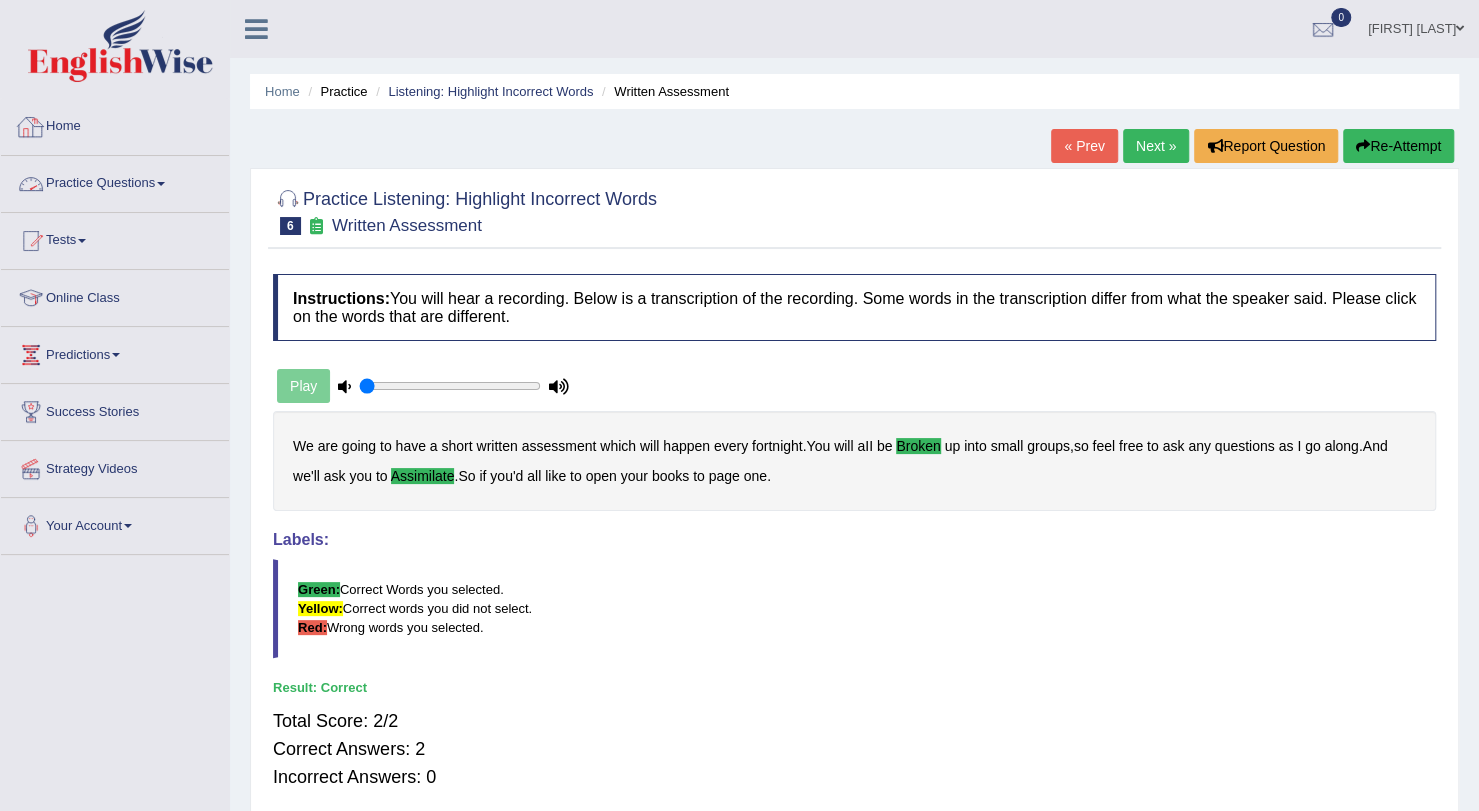 click on "Practice Questions" at bounding box center (115, 181) 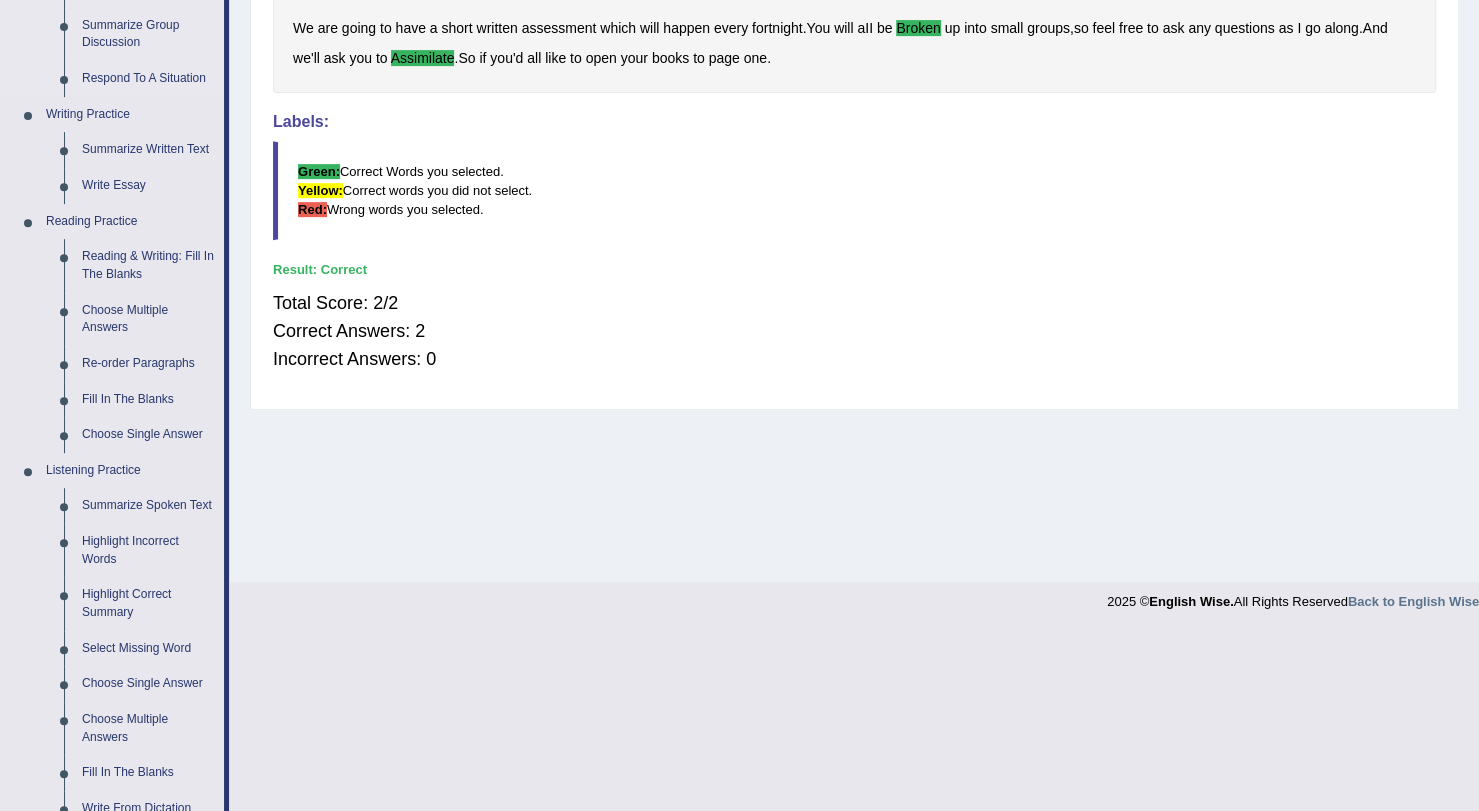 scroll, scrollTop: 420, scrollLeft: 0, axis: vertical 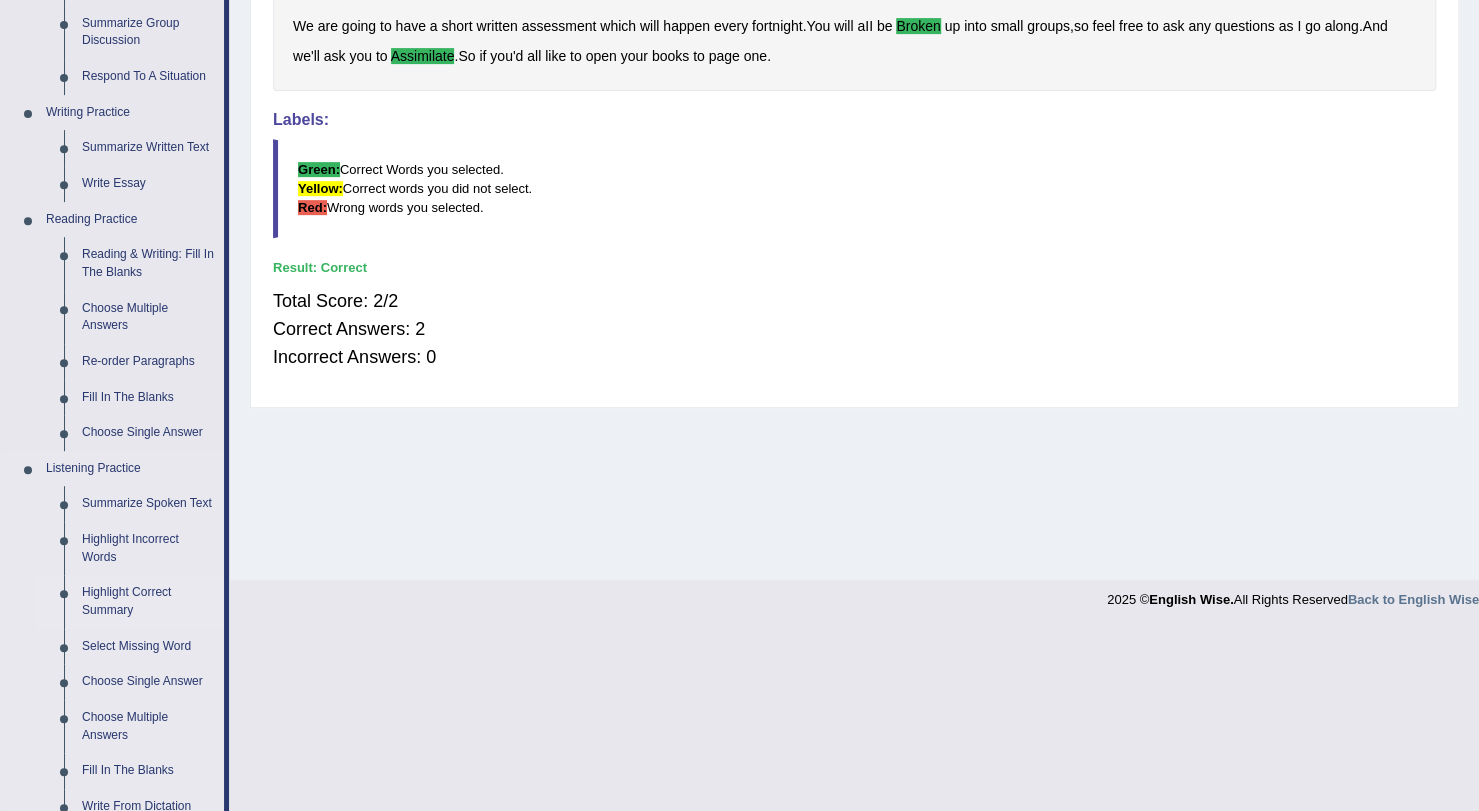click on "Highlight Correct Summary" at bounding box center (148, 601) 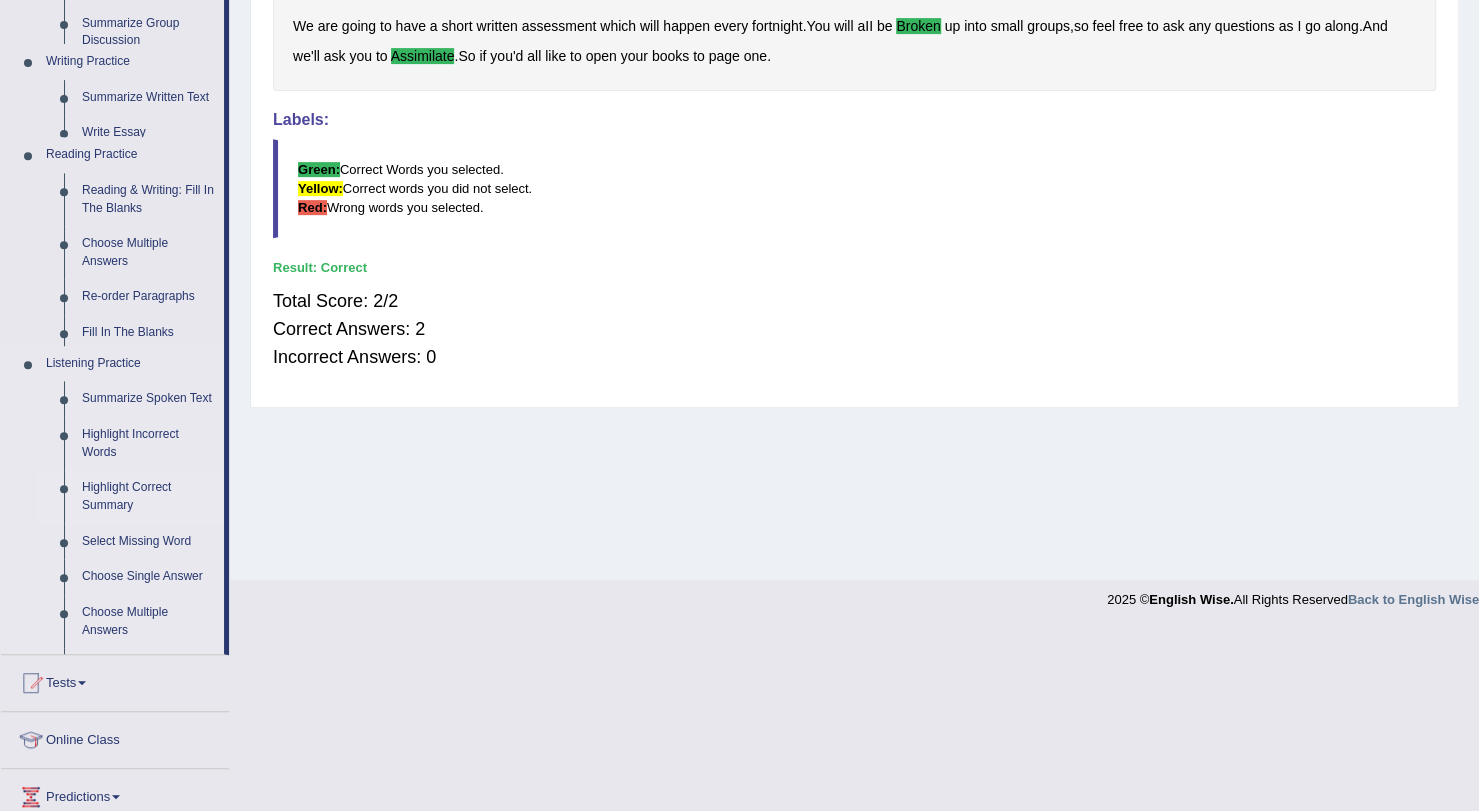 scroll, scrollTop: 238, scrollLeft: 0, axis: vertical 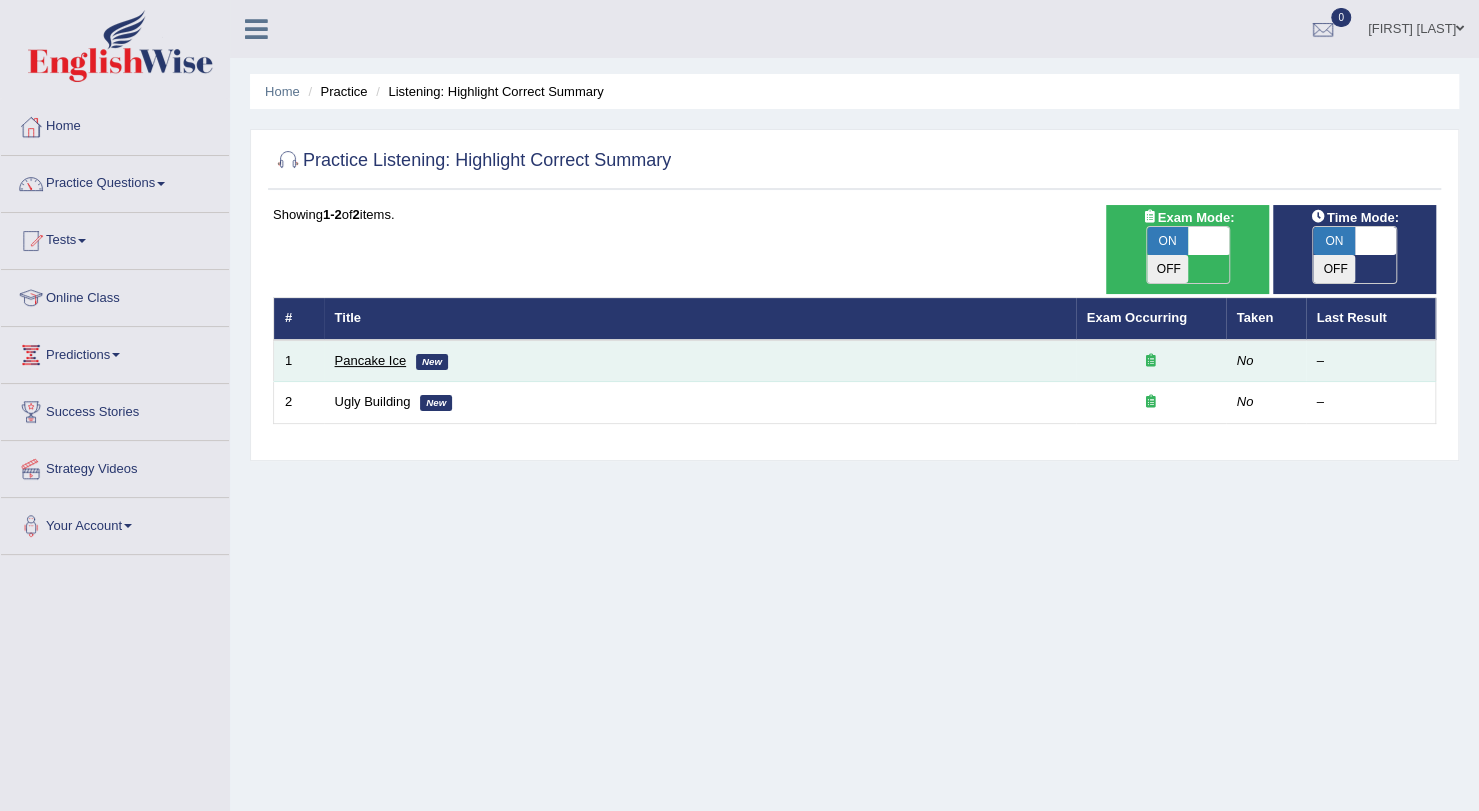 click on "Pancake Ice" at bounding box center (371, 360) 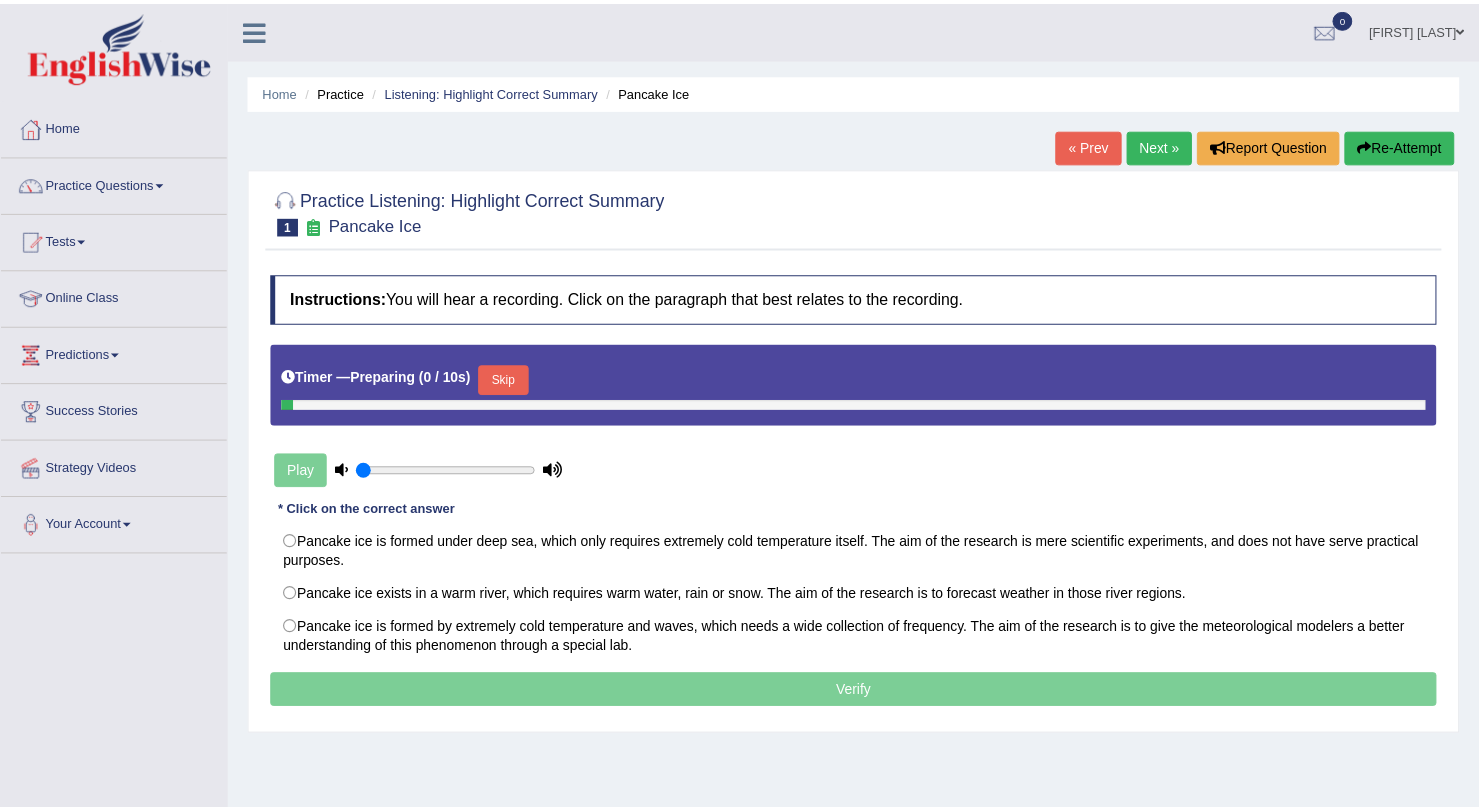 scroll, scrollTop: 0, scrollLeft: 0, axis: both 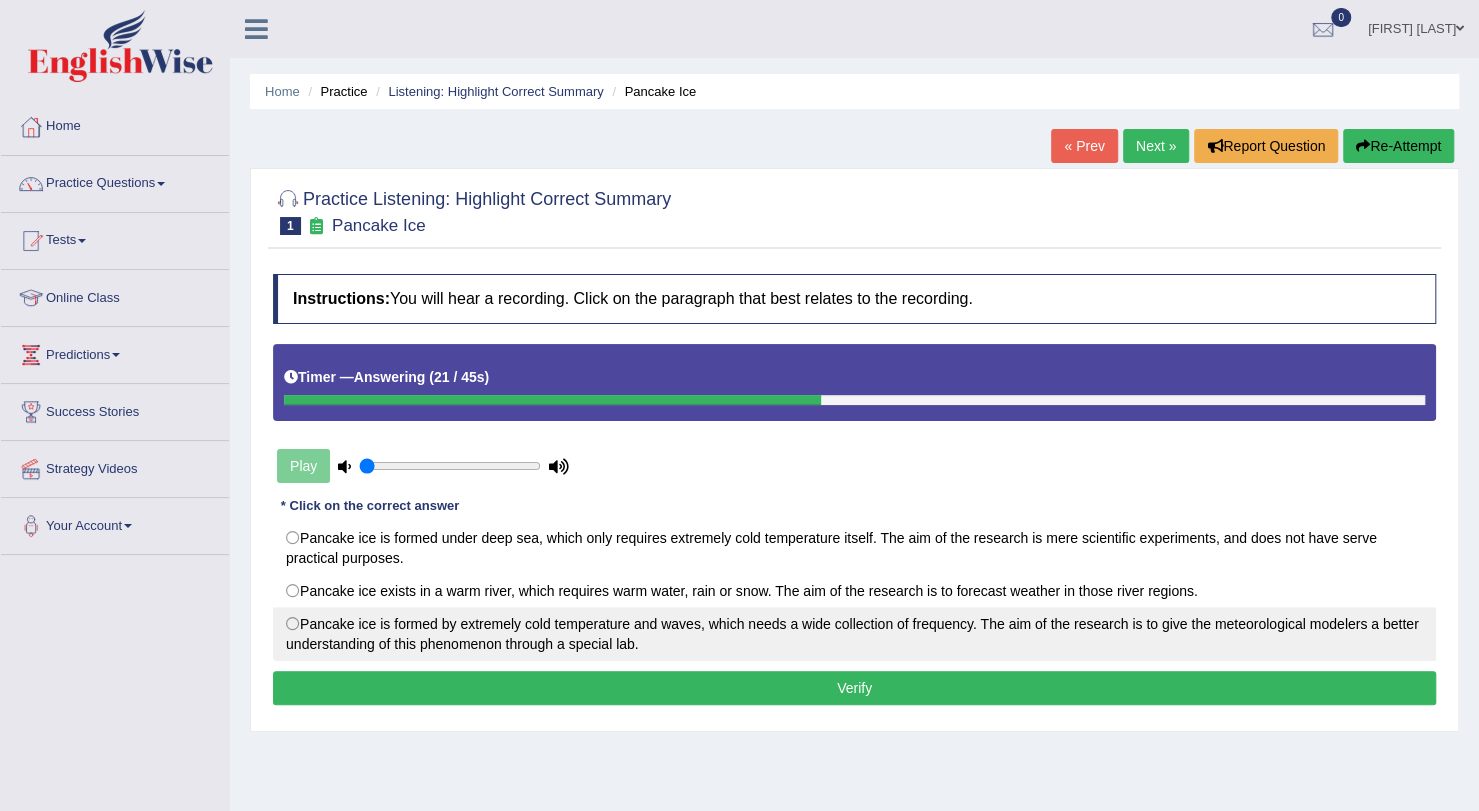 click on "Pancake ice is formed by extremely cold temperature and waves, which needs a wide collection of frequency. The aim of the research is to give the meteorological modelers a better understanding of this phenomenon through a special lab." at bounding box center [854, 634] 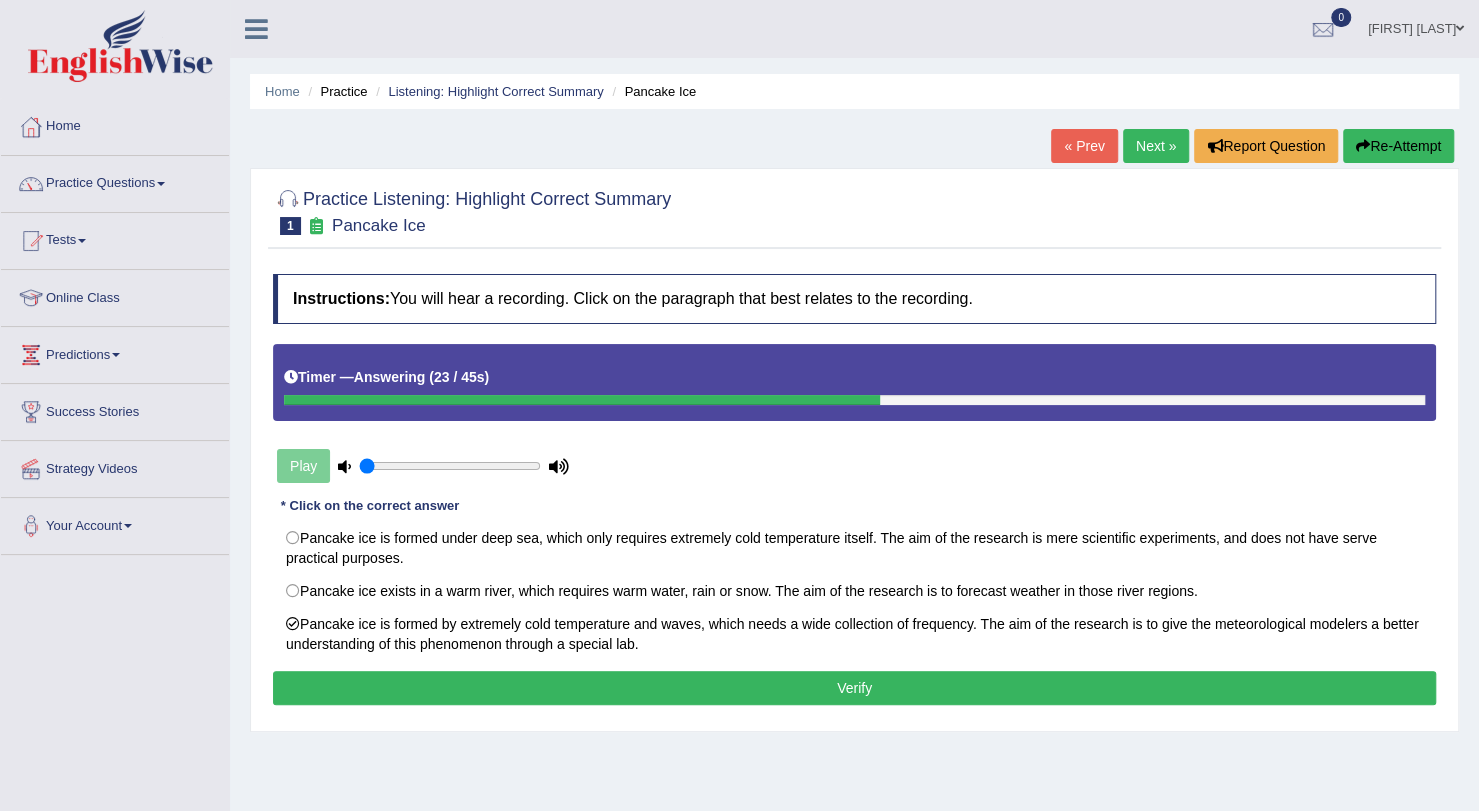 click on "Verify" at bounding box center (854, 688) 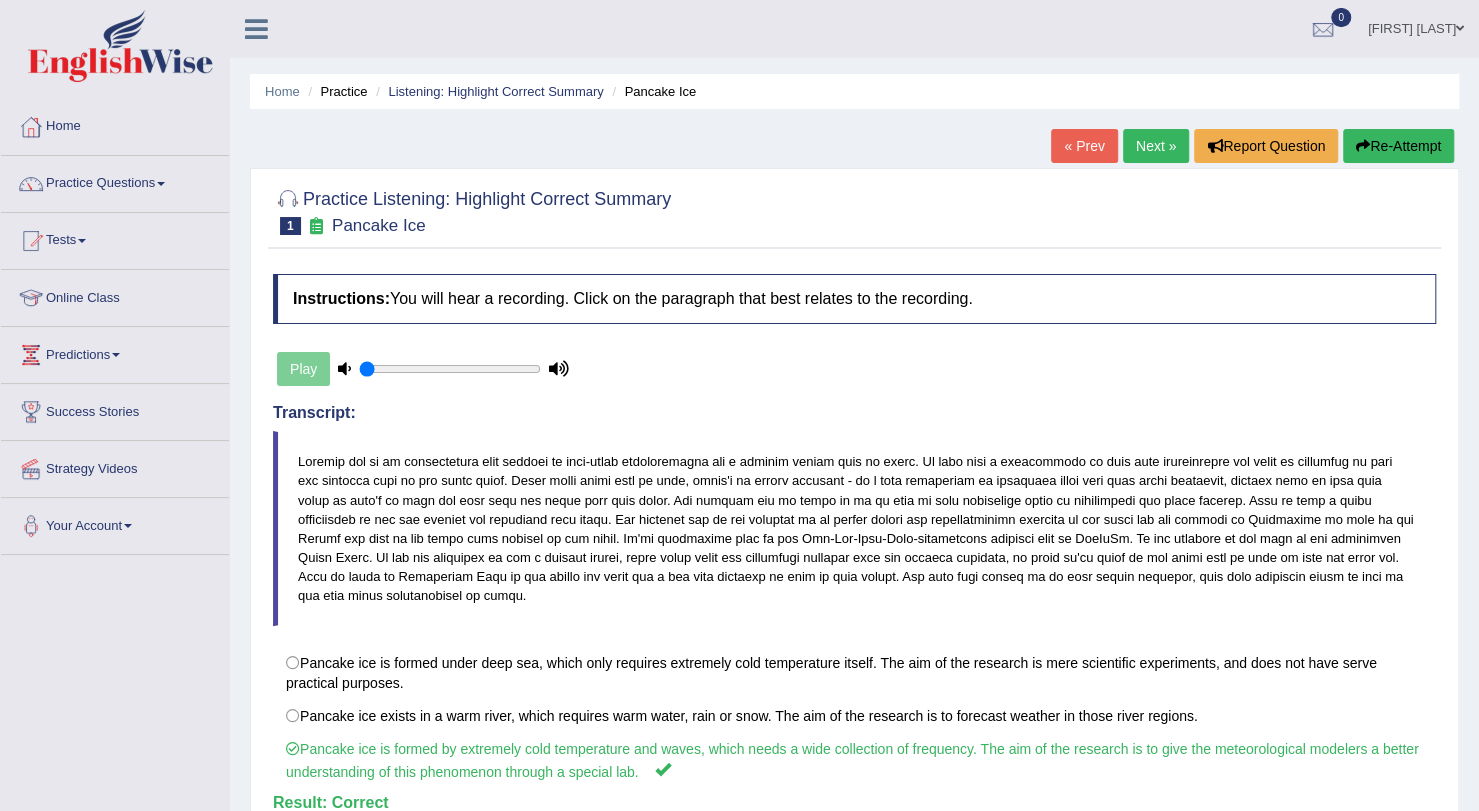 click on "Next »" at bounding box center [1156, 146] 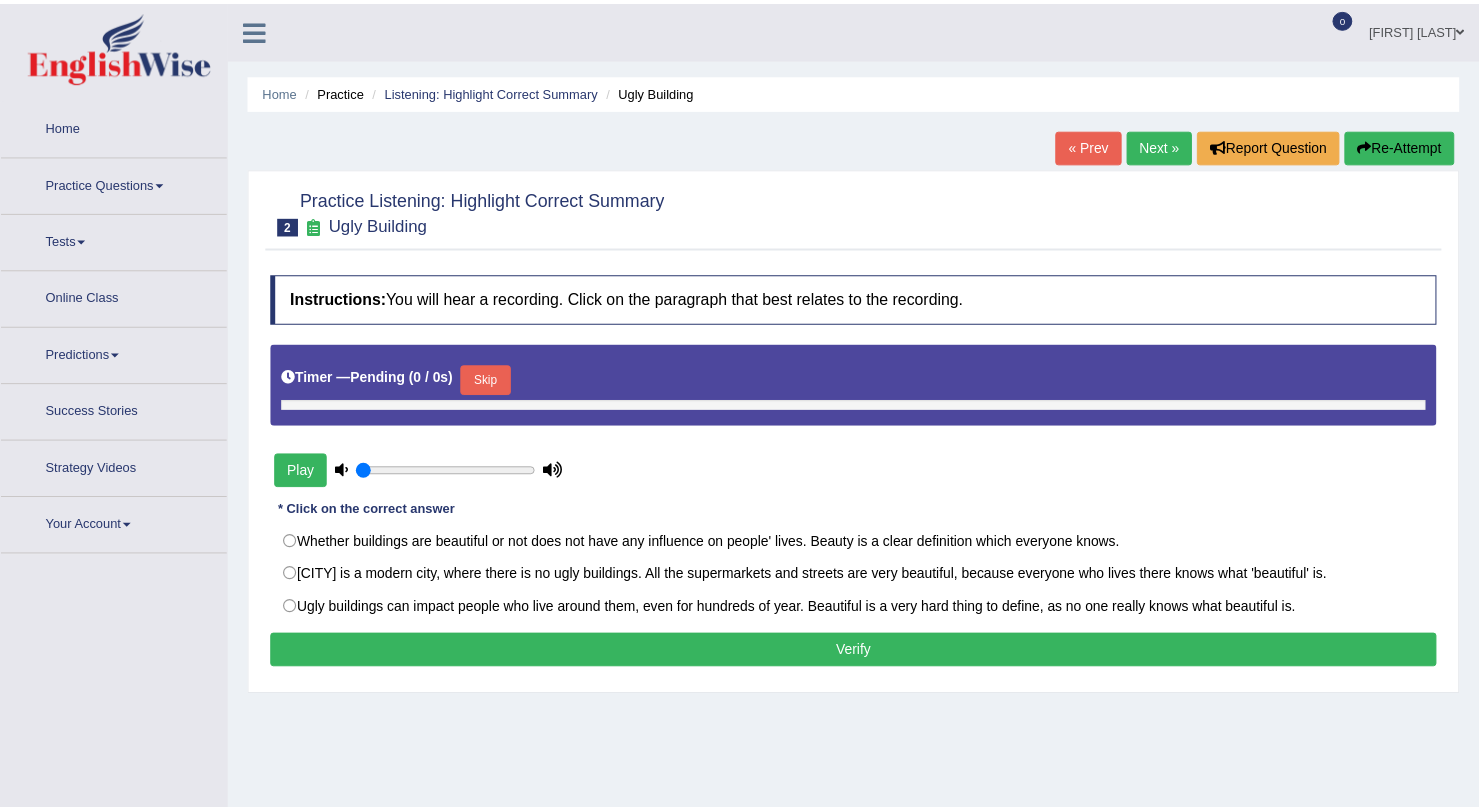 scroll, scrollTop: 0, scrollLeft: 0, axis: both 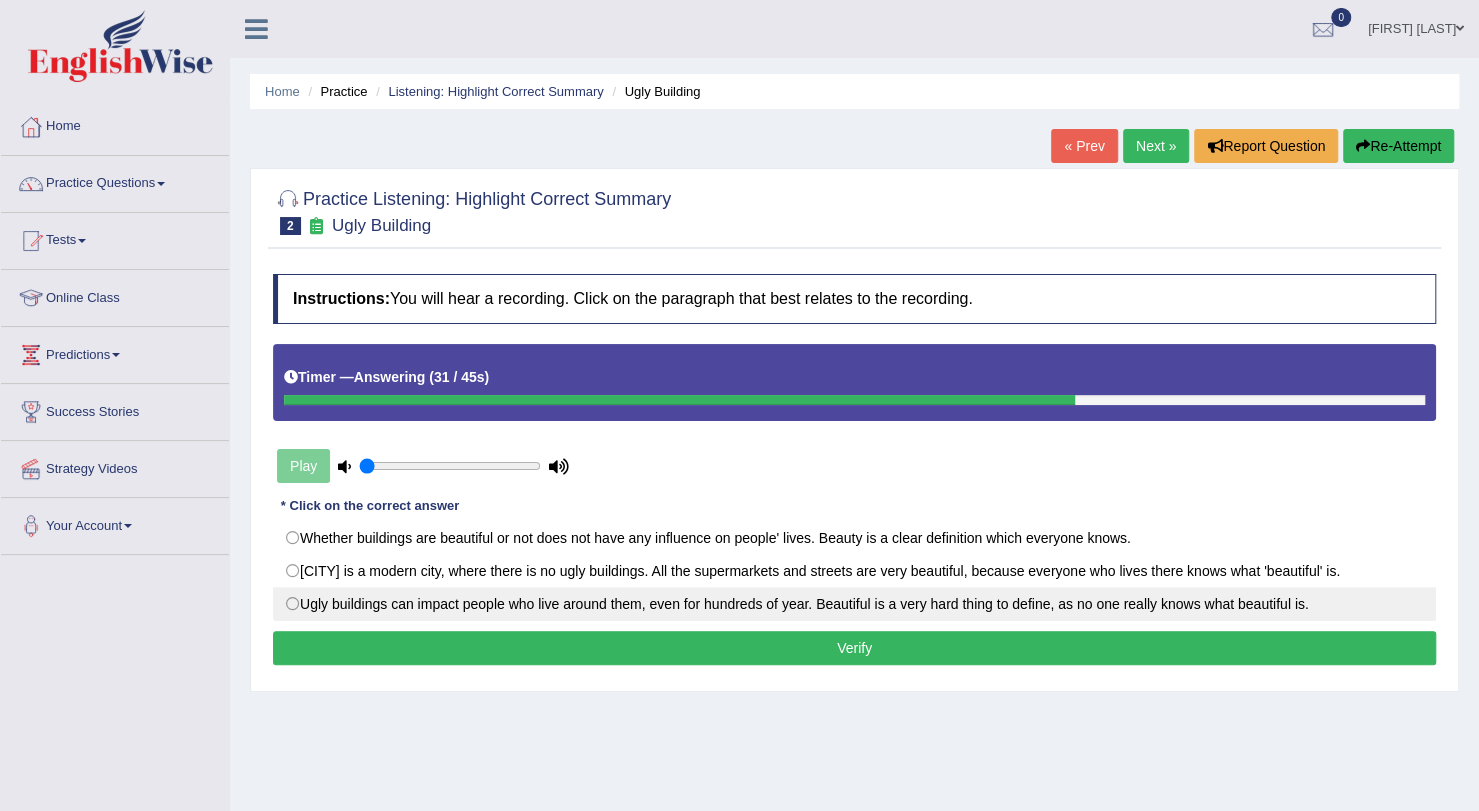 click on "Ugly buildings can impact people who live around them, even for hundreds of year. Beautiful is a very hard thing to define, as no one really knows what beautiful is." at bounding box center [854, 604] 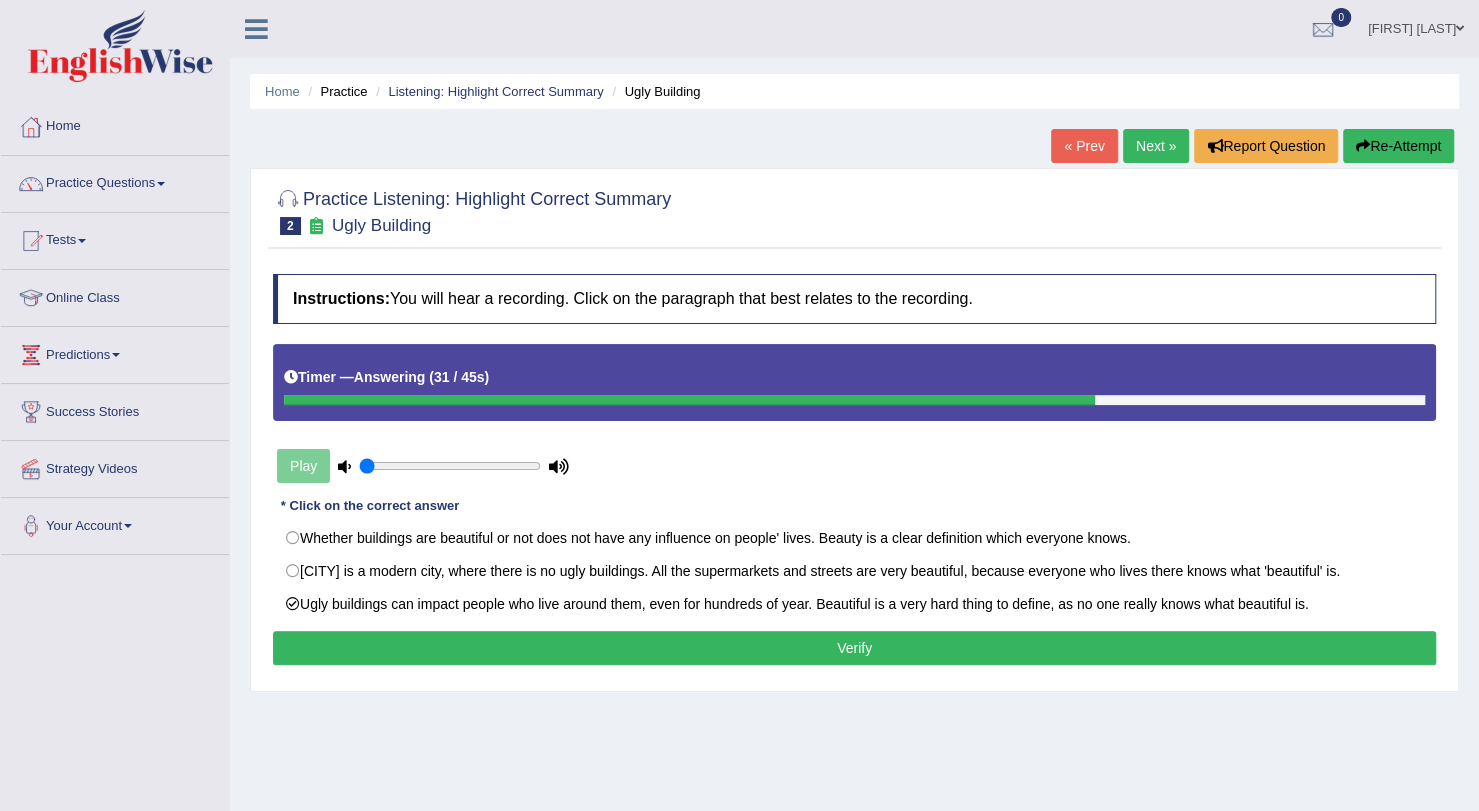 click on "Verify" at bounding box center (854, 648) 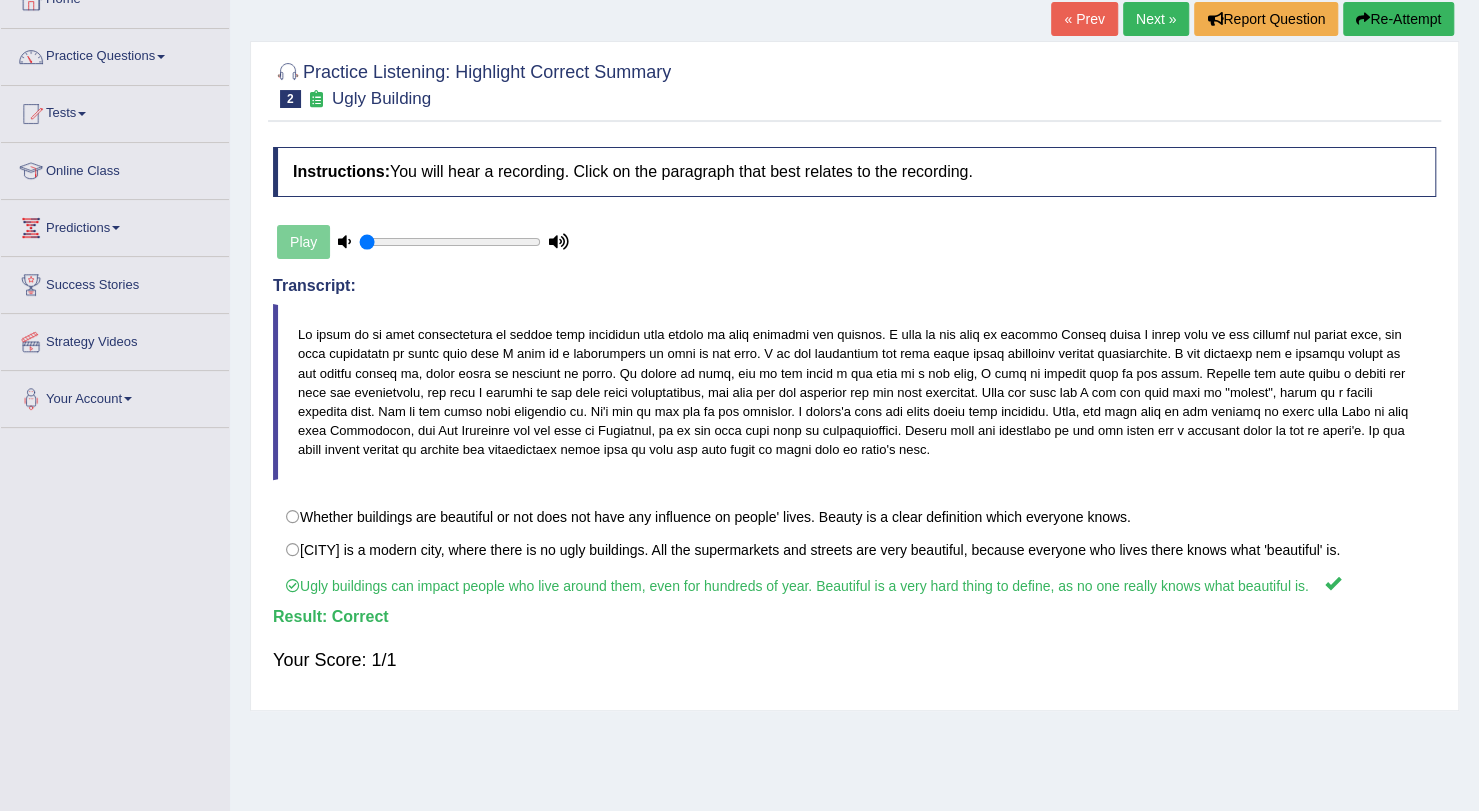 scroll, scrollTop: 130, scrollLeft: 0, axis: vertical 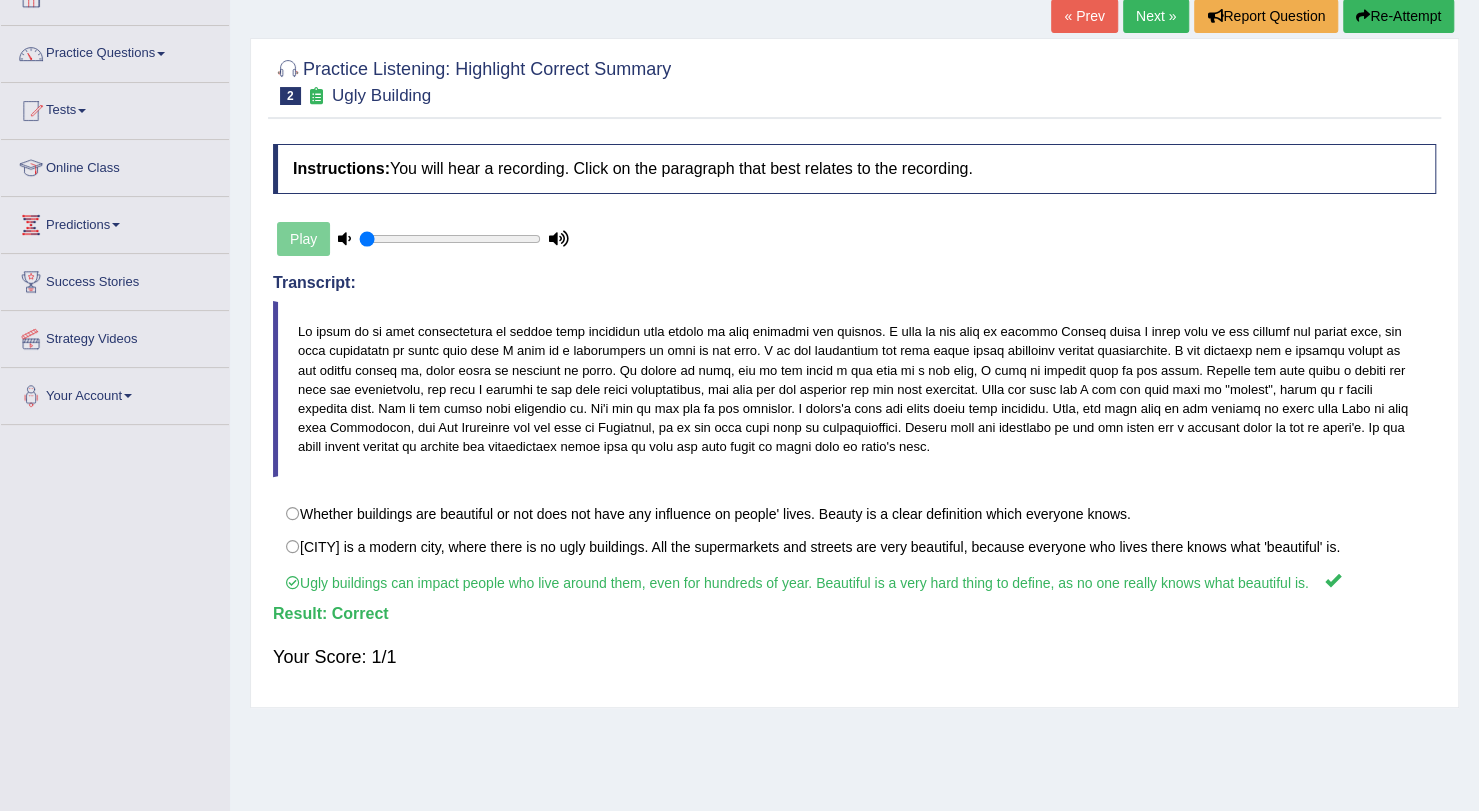 click on "Next »" at bounding box center (1156, 16) 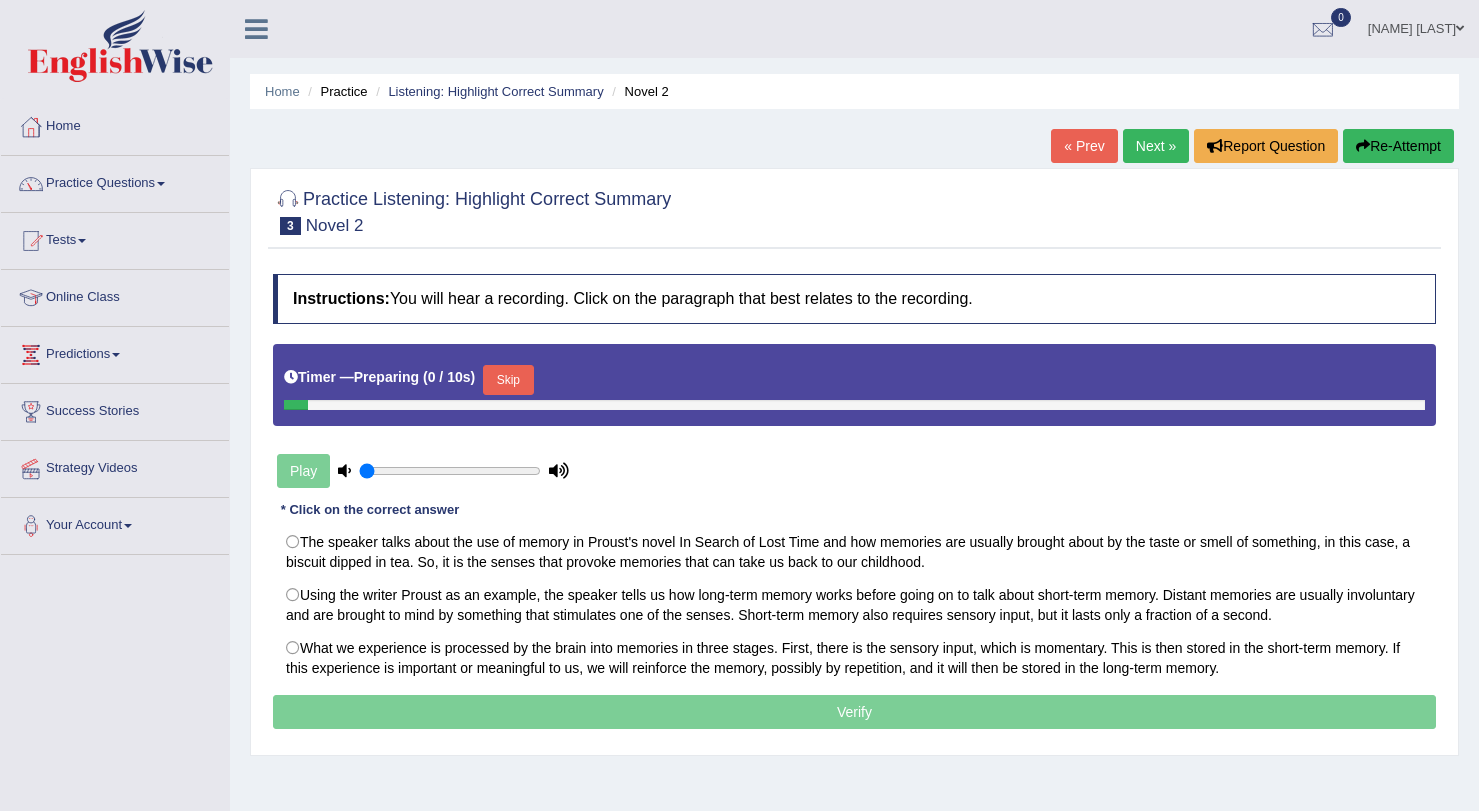 scroll, scrollTop: 0, scrollLeft: 0, axis: both 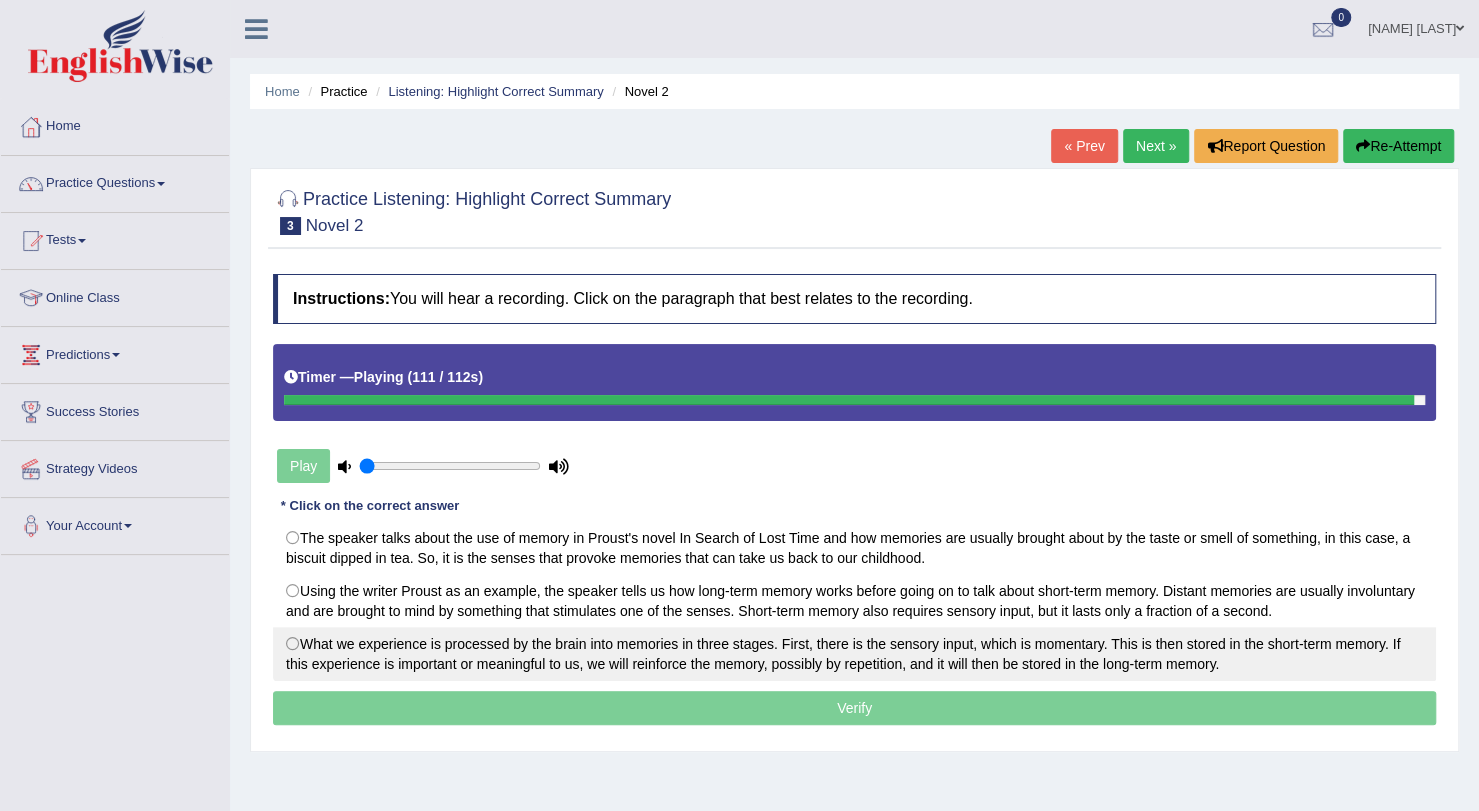 click on "What we experience is processed by the brain into memories in three stages. First, there is the sensory input, which is momentary. This is then stored in the short-term memory. If this experience is important or meaningful to us, we will reinforce the memory, possibly by repetition, and it will then be stored in the long-term memory." at bounding box center [854, 654] 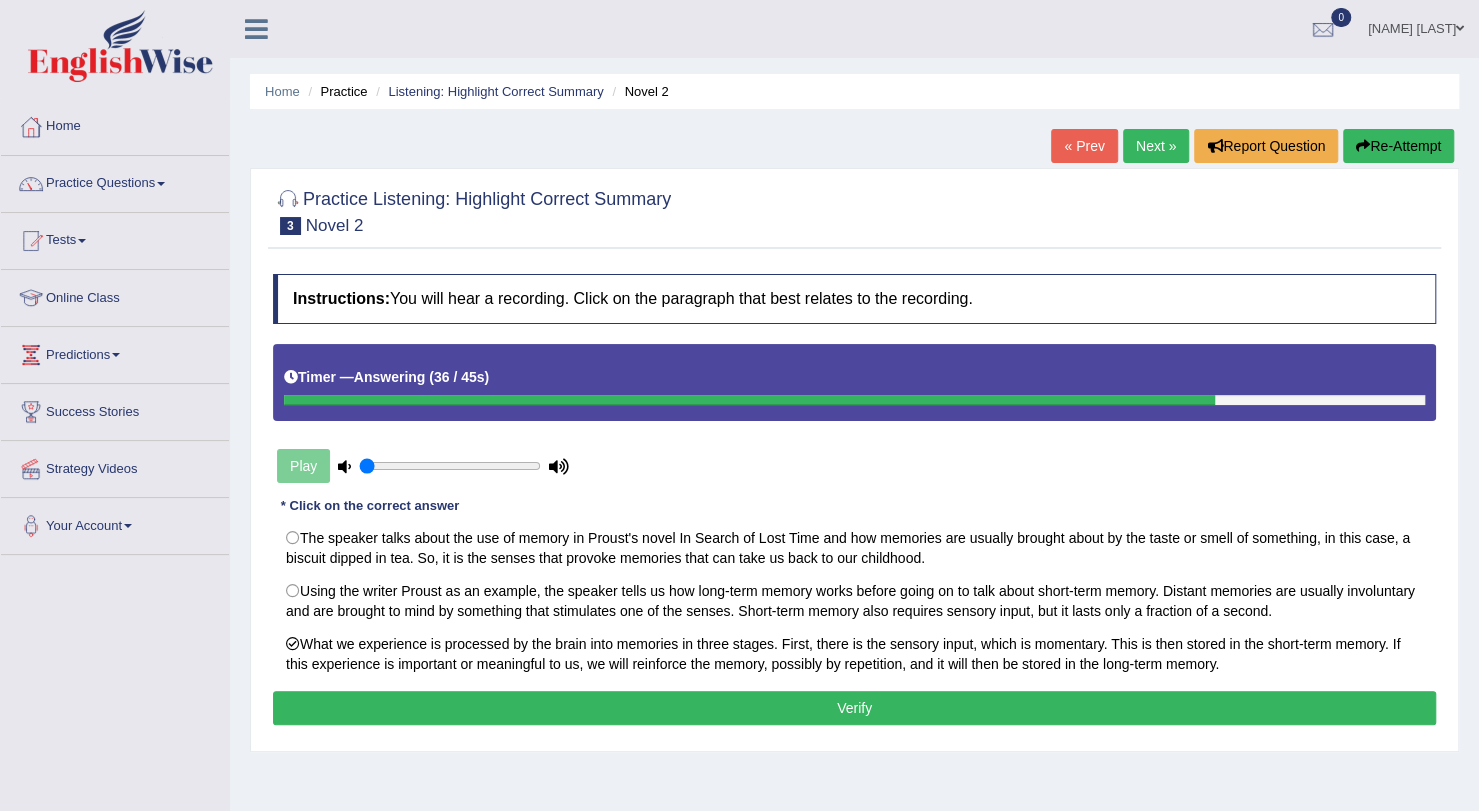 click on "Verify" at bounding box center [854, 708] 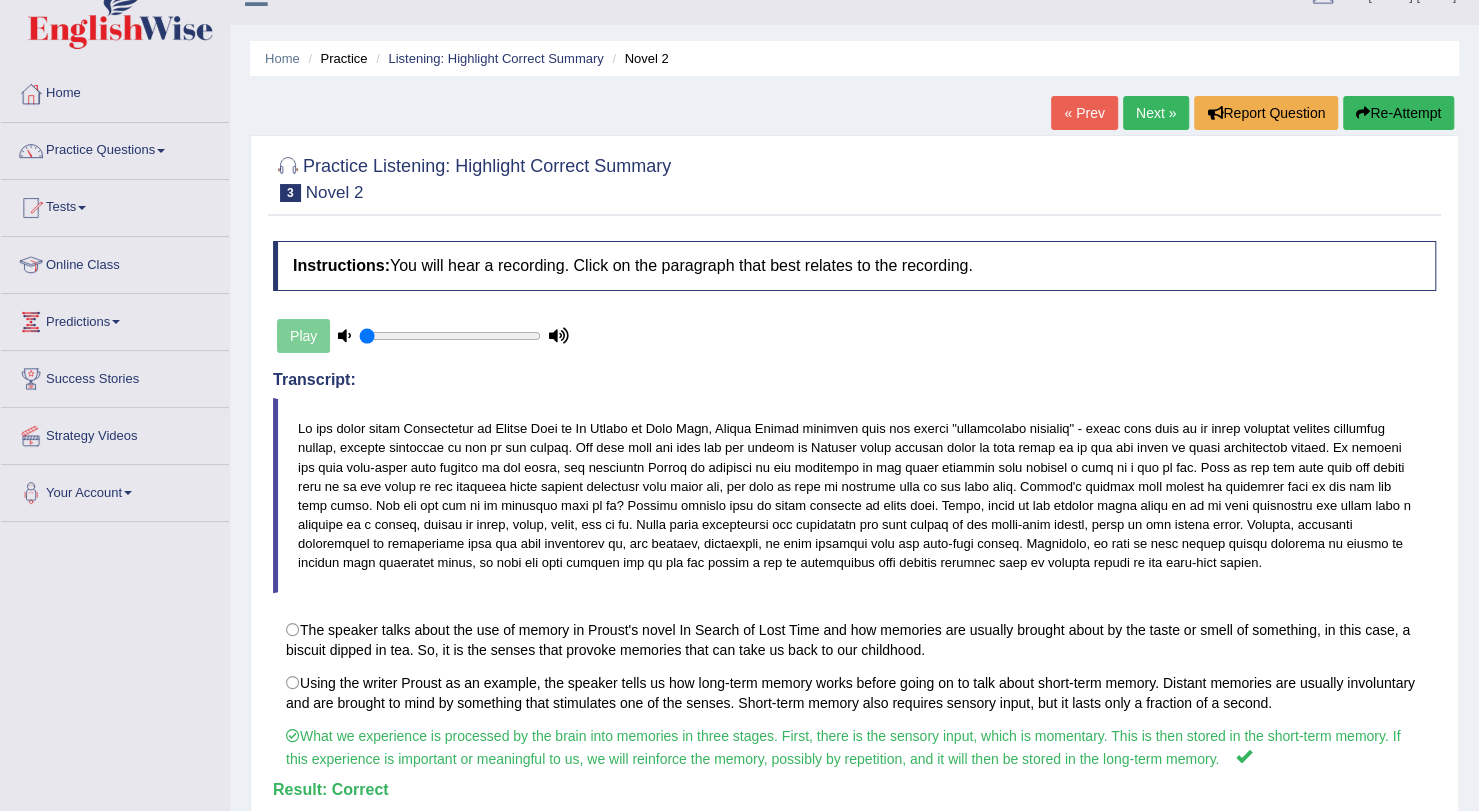 scroll, scrollTop: 31, scrollLeft: 0, axis: vertical 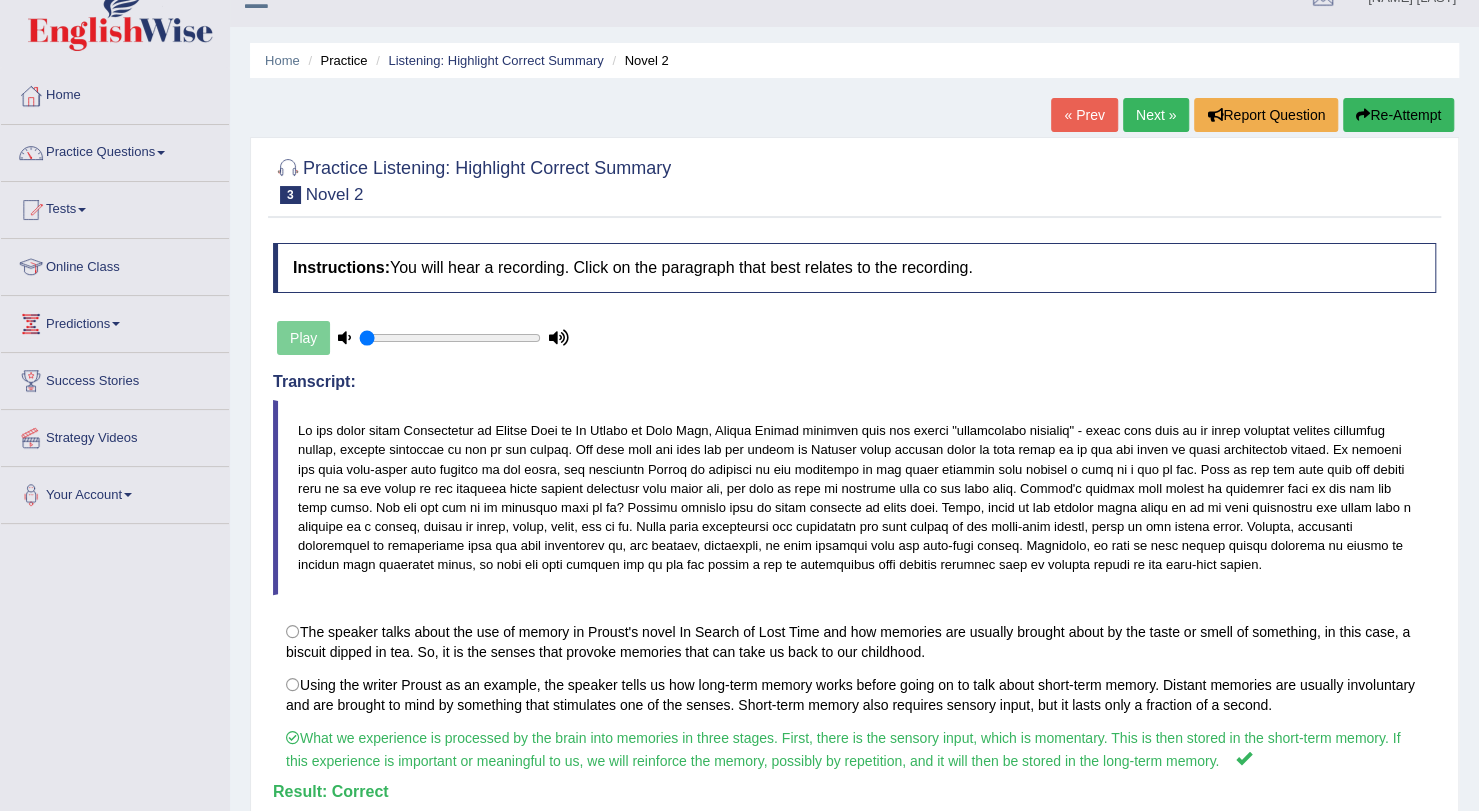 click on "Next »" at bounding box center (1156, 115) 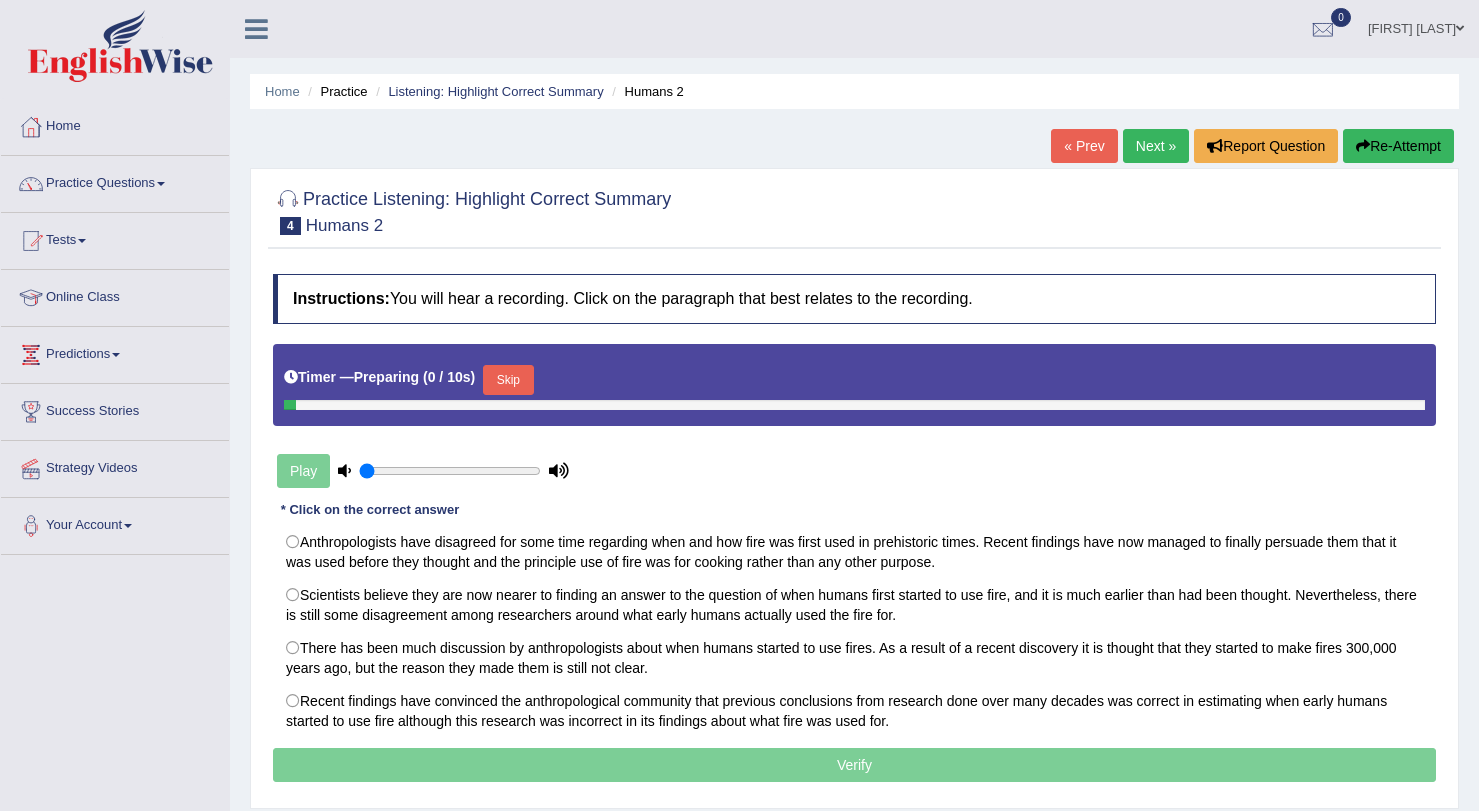 scroll, scrollTop: 0, scrollLeft: 0, axis: both 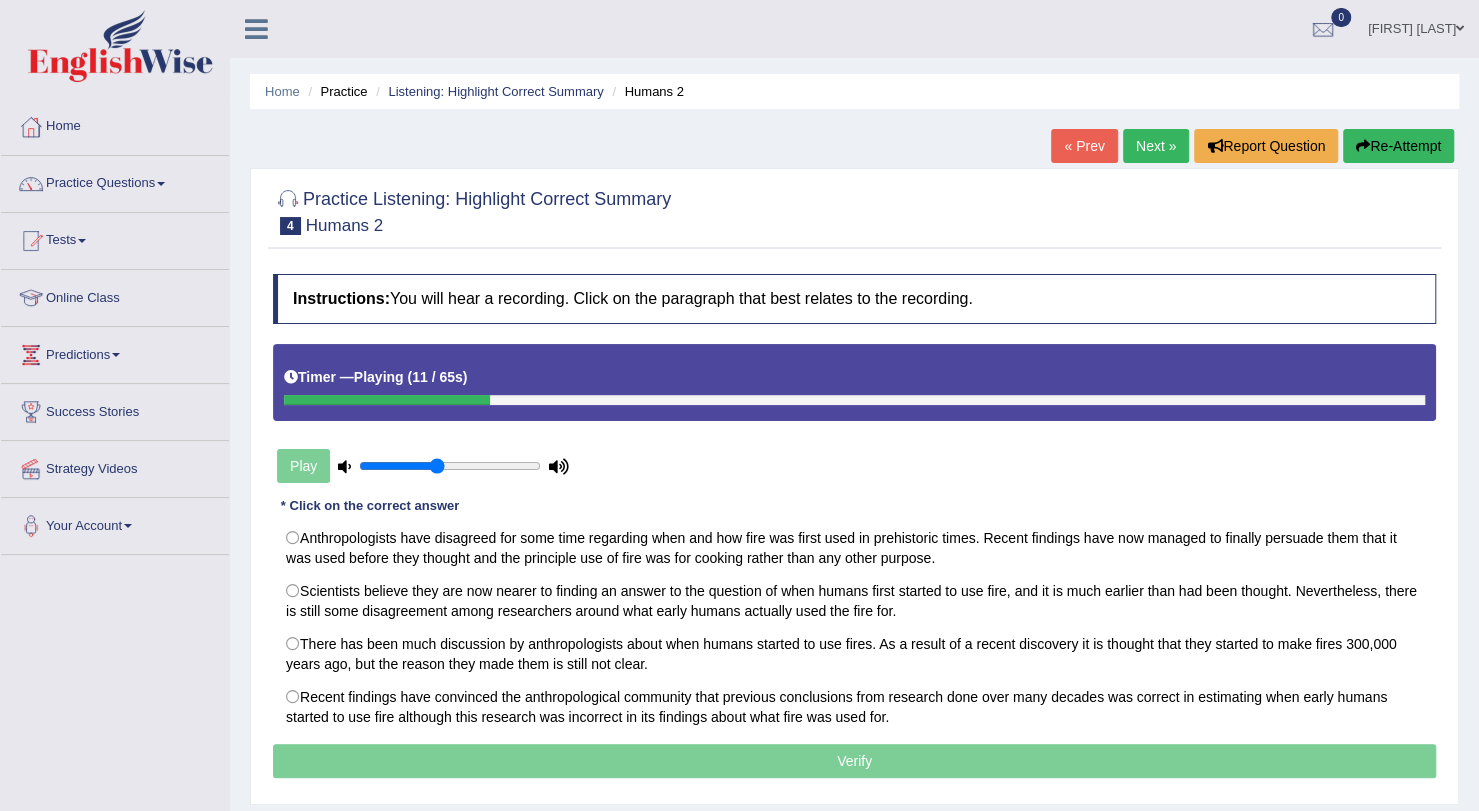 type on "0.45" 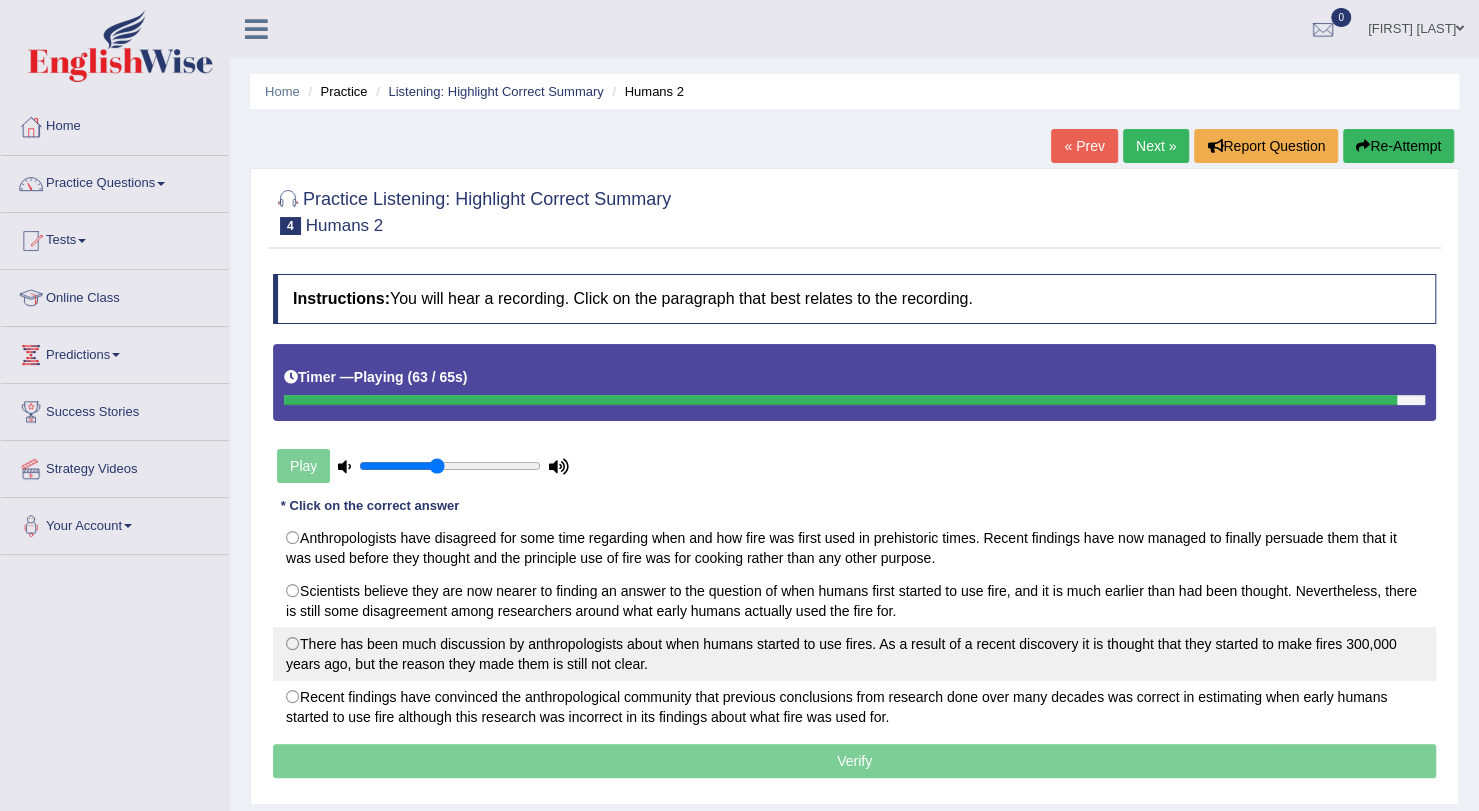 click on "There has been much discussion by anthropologists about when humans started to use fires. As a result of a recent discovery it is thought that they started to make fires 300,000 years ago, but the reason they made them is still not clear." at bounding box center [854, 654] 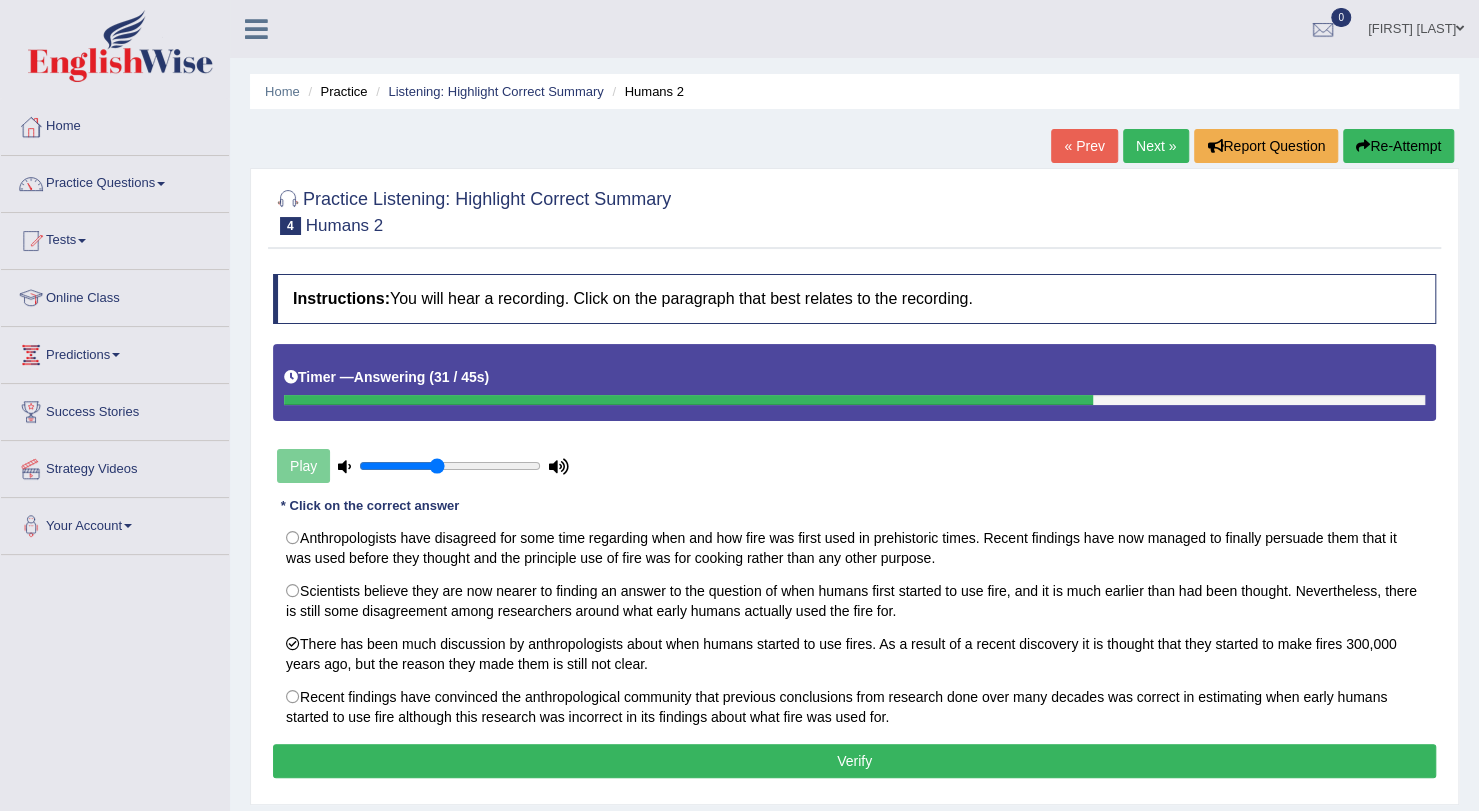 click on "Verify" at bounding box center (854, 761) 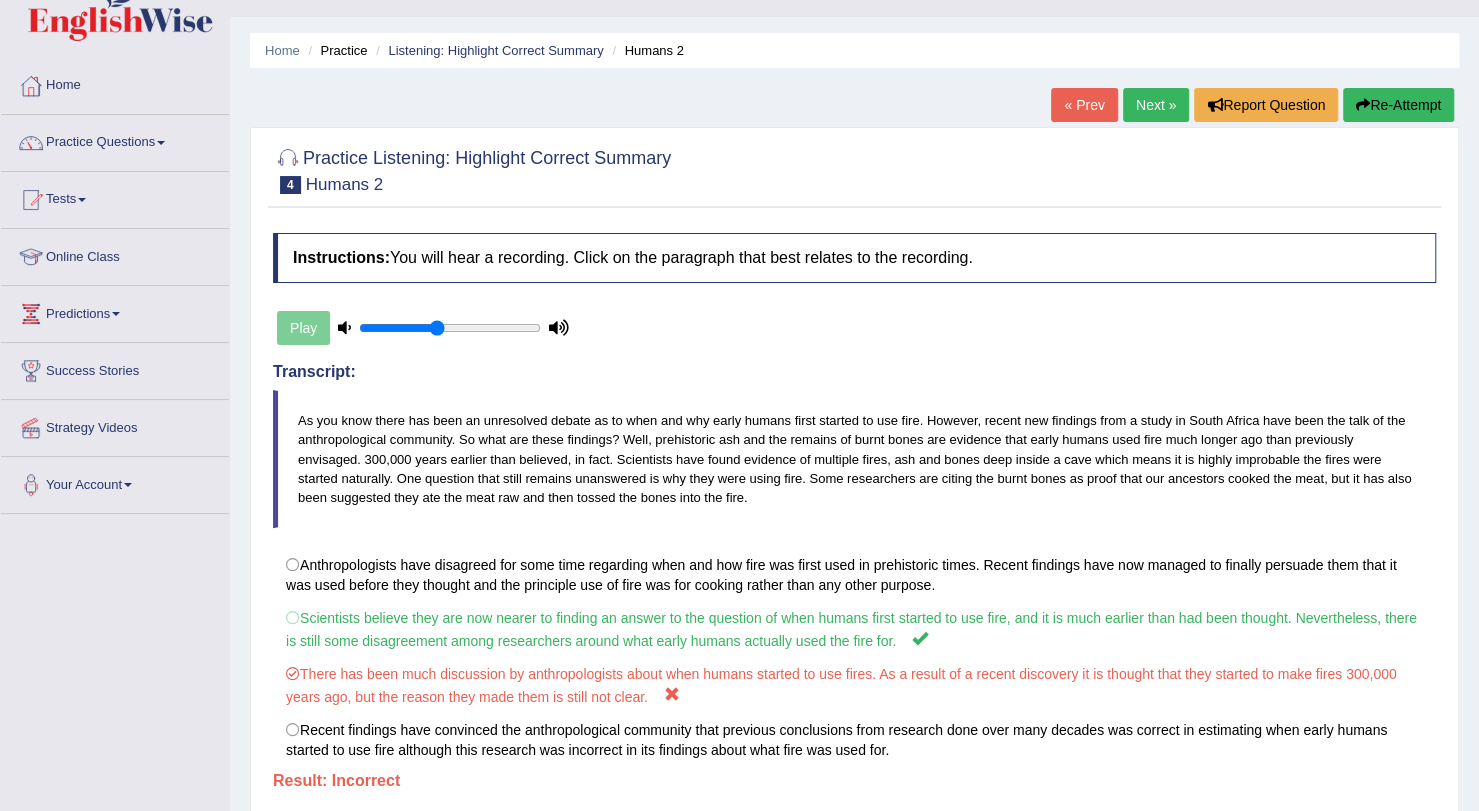 scroll, scrollTop: 30, scrollLeft: 0, axis: vertical 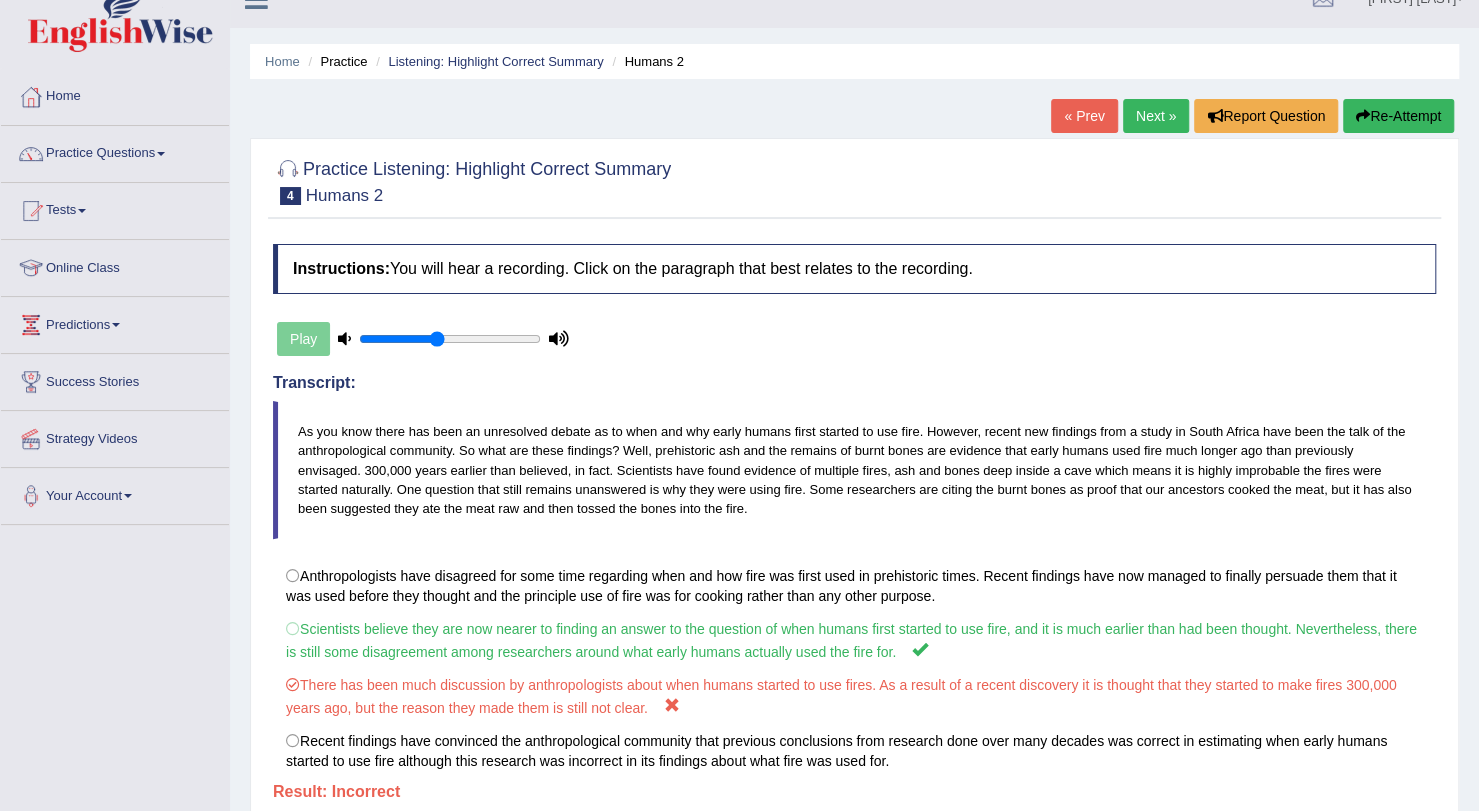 click on "Next »" at bounding box center [1156, 116] 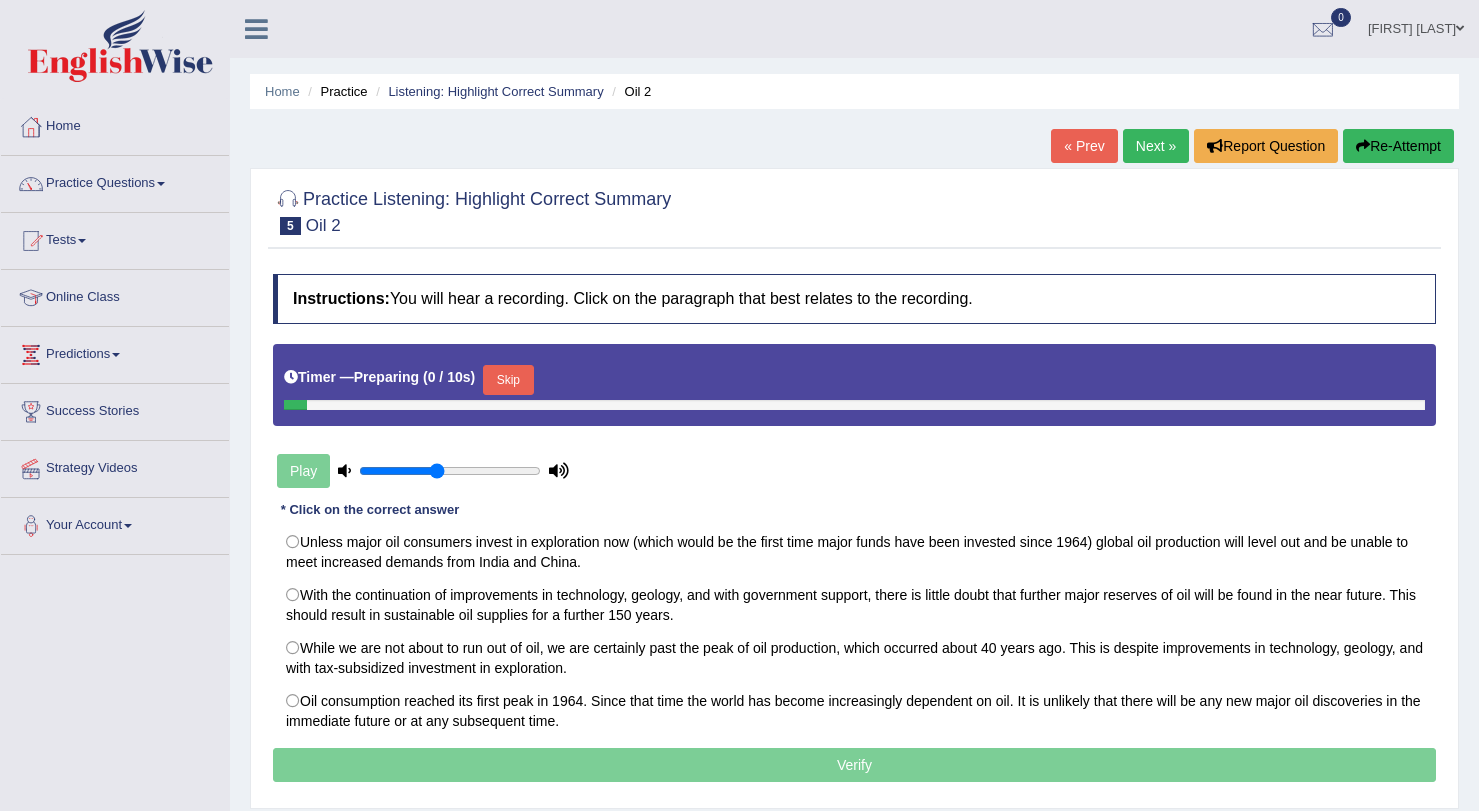 scroll, scrollTop: 0, scrollLeft: 0, axis: both 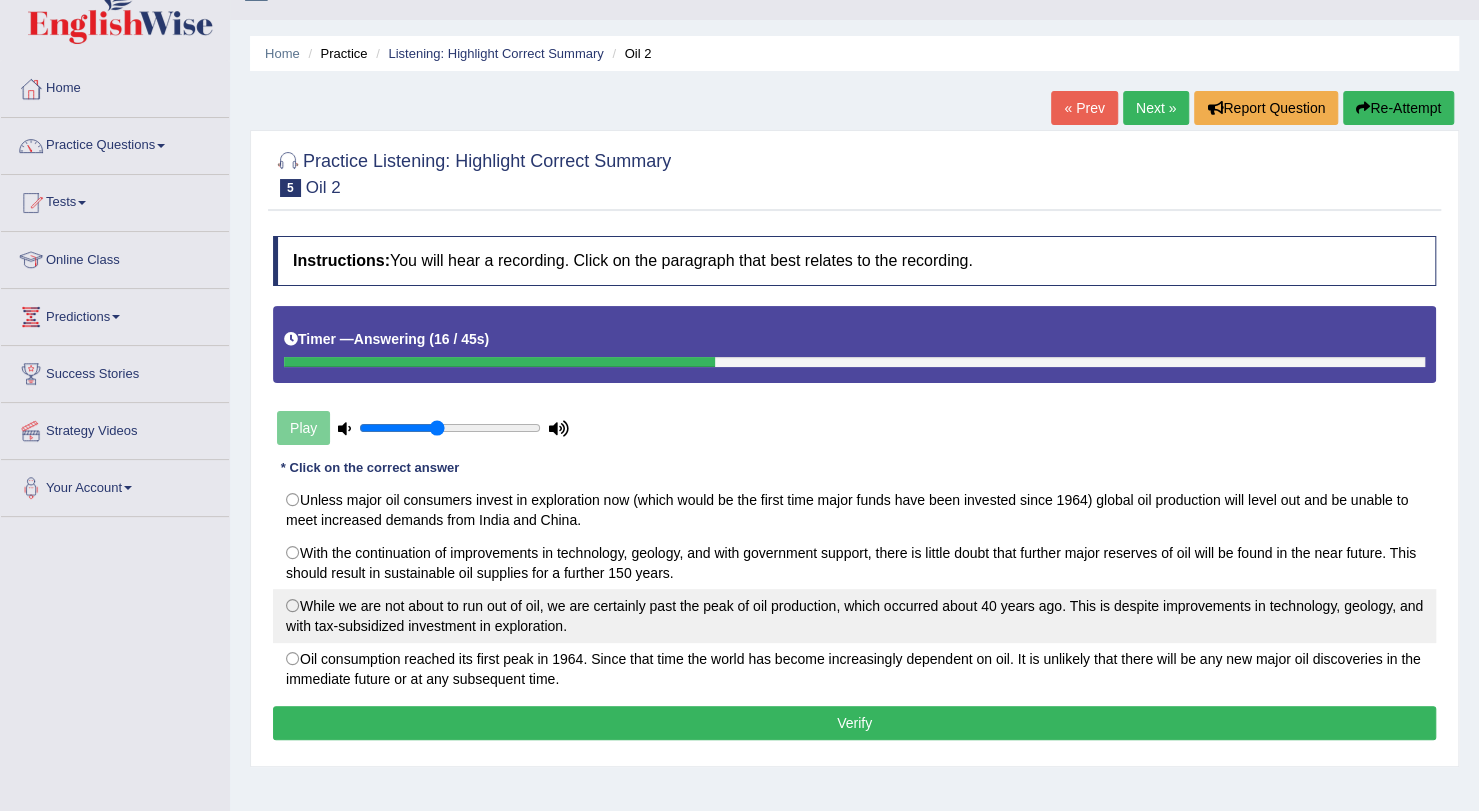 click on "While we are not about to run out of oil, we are certainly past the peak of oil production, which occurred about 40 years ago. This is despite improvements in technology, geology, and with tax-subsidized investment in exploration." at bounding box center [854, 616] 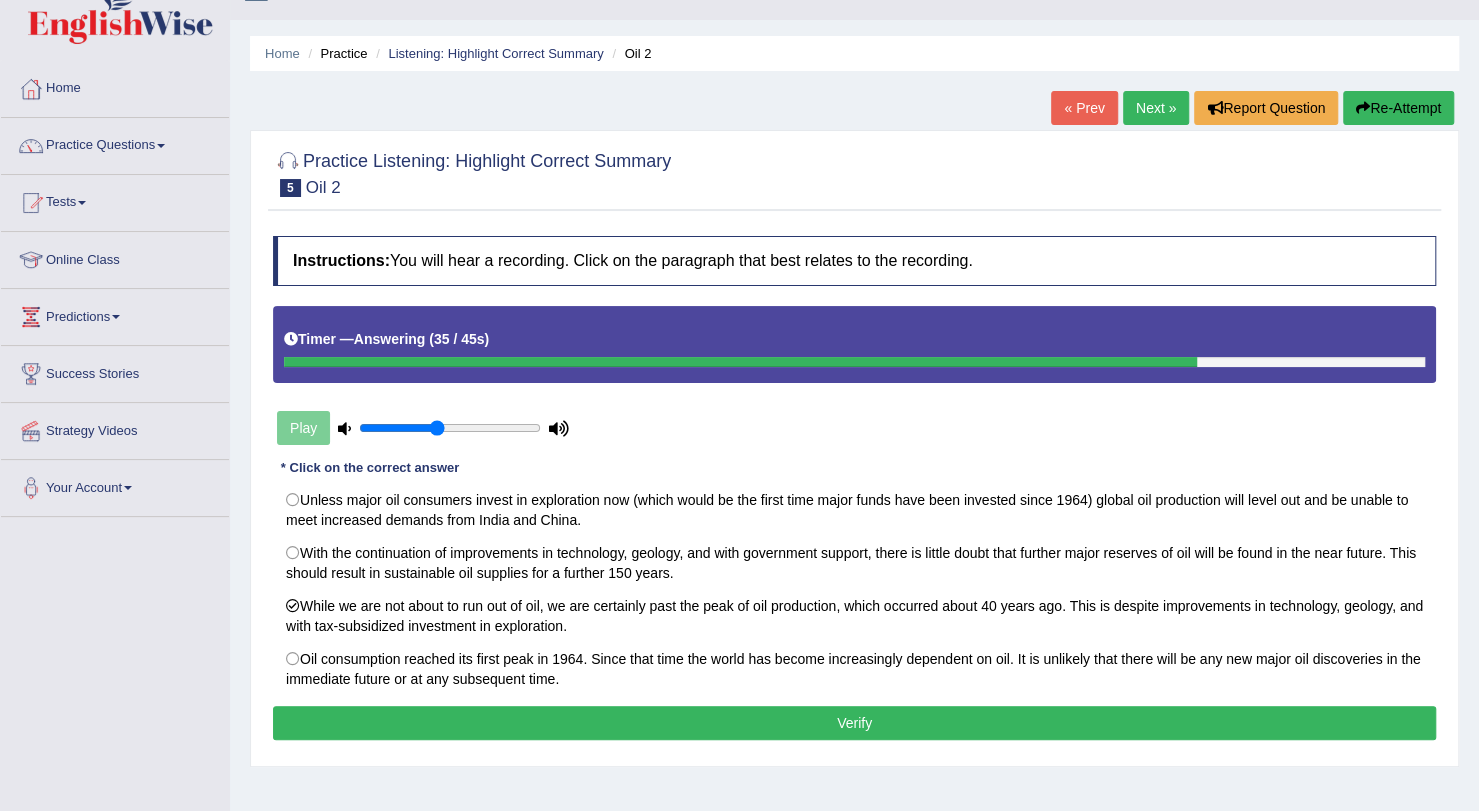 click on "Verify" at bounding box center [854, 723] 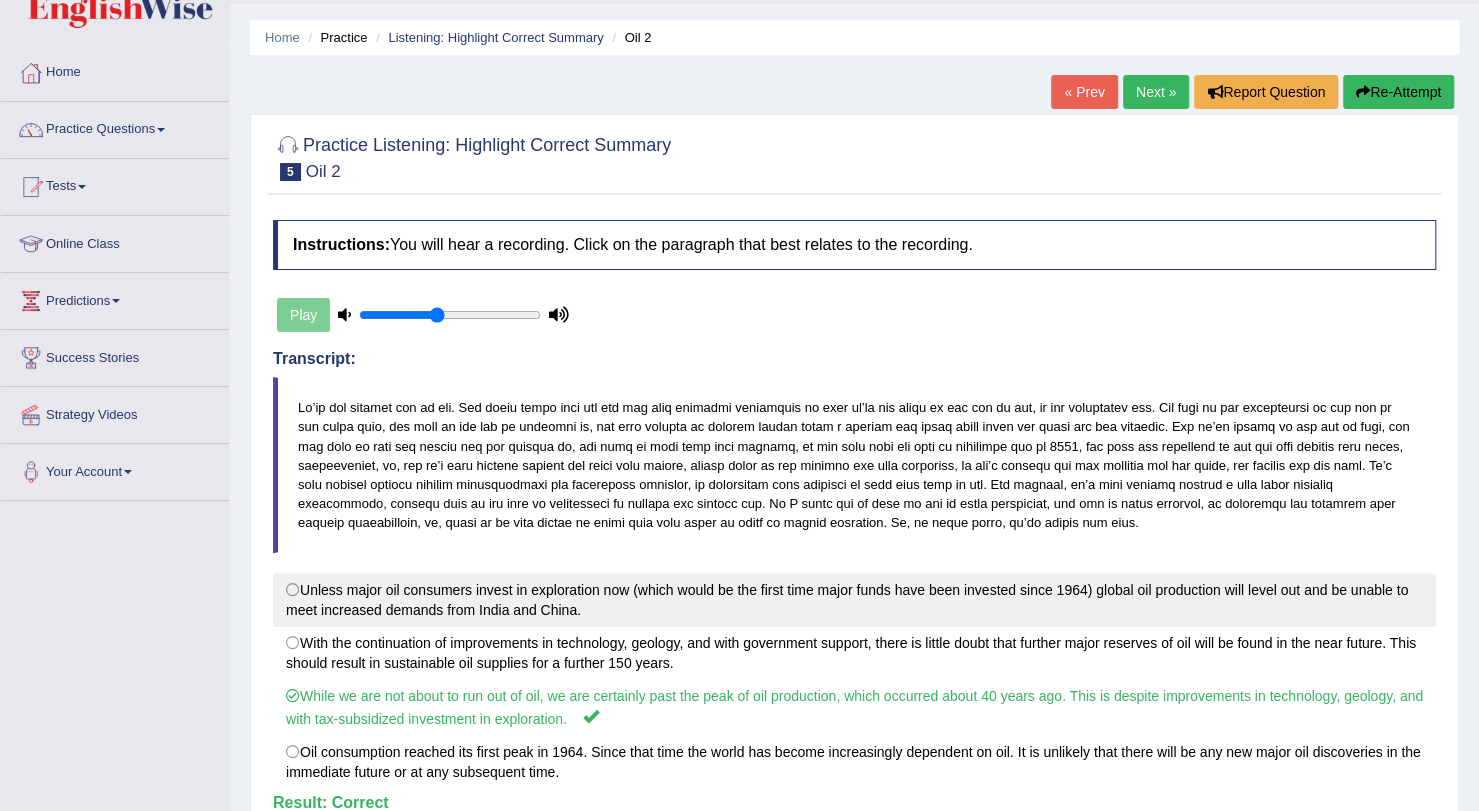 scroll, scrollTop: 40, scrollLeft: 0, axis: vertical 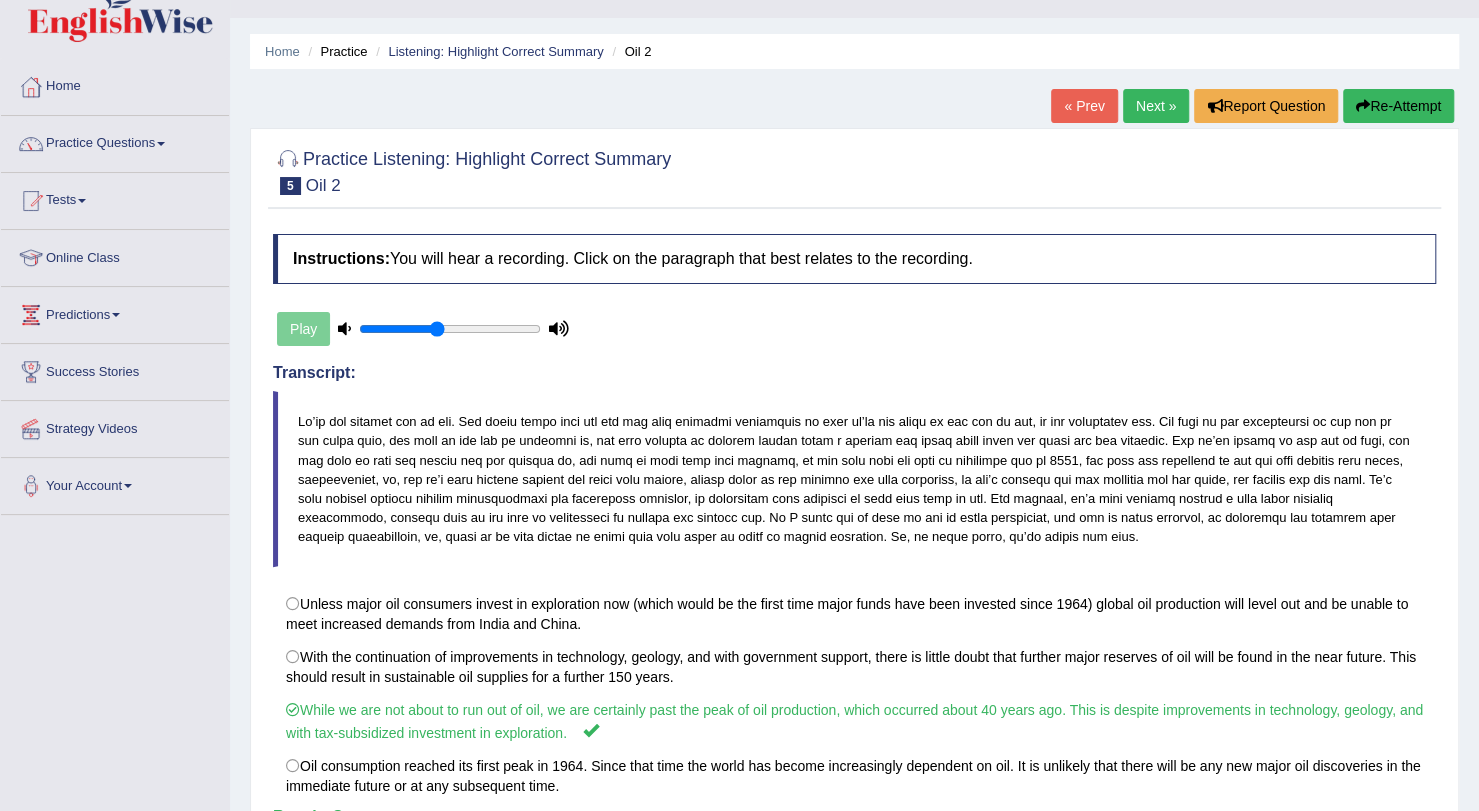 click on "Next »" at bounding box center [1156, 106] 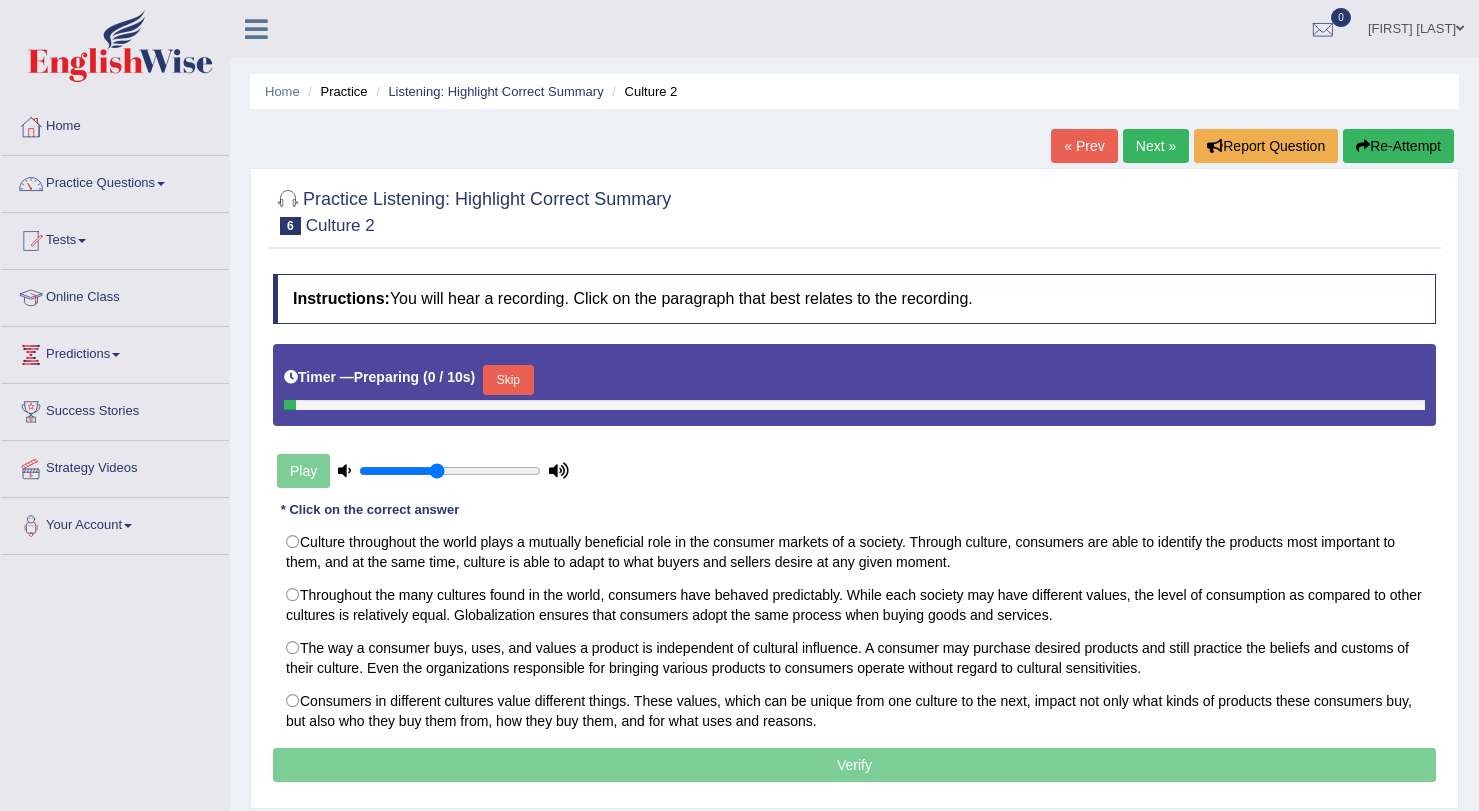 scroll, scrollTop: 0, scrollLeft: 0, axis: both 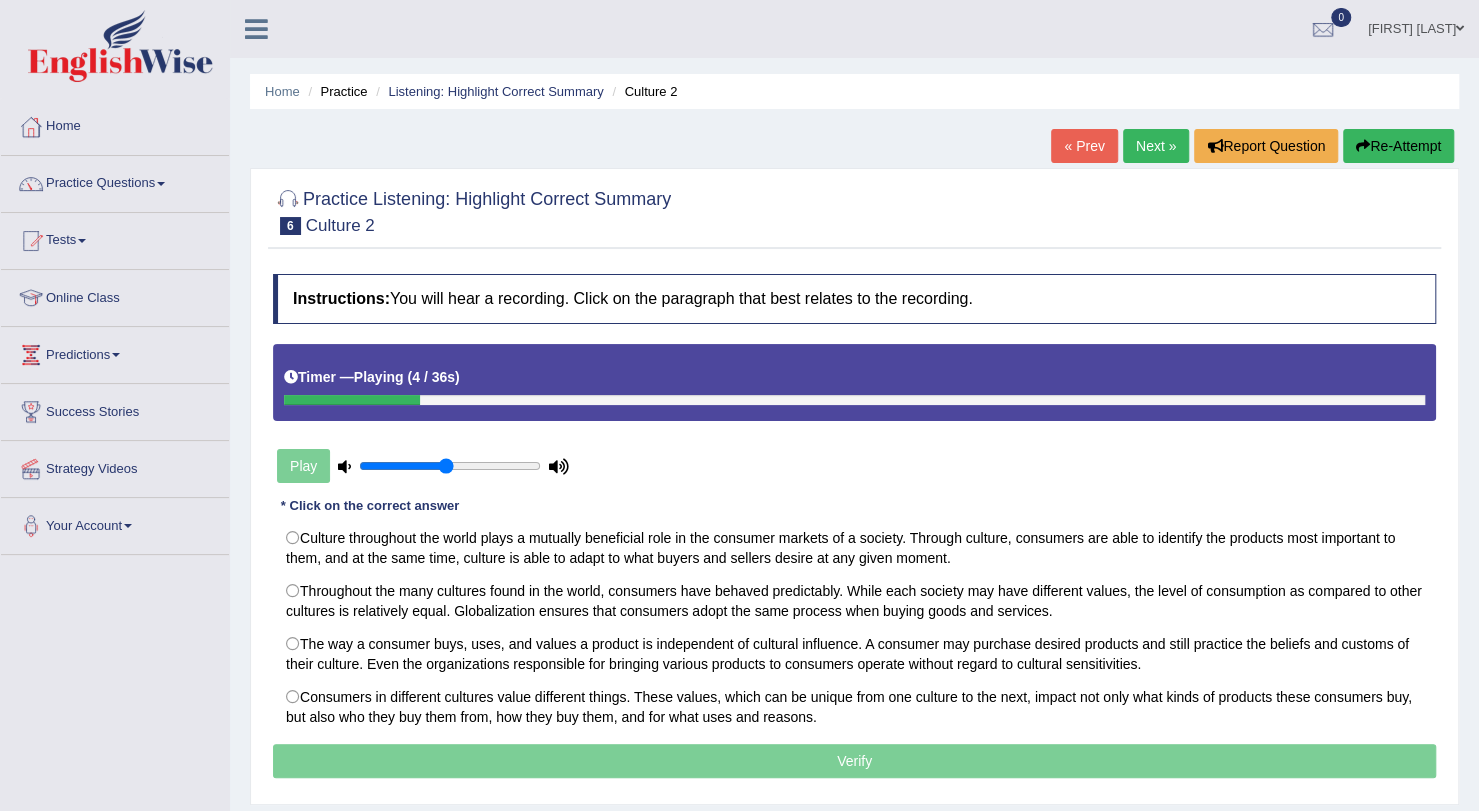 click at bounding box center [450, 466] 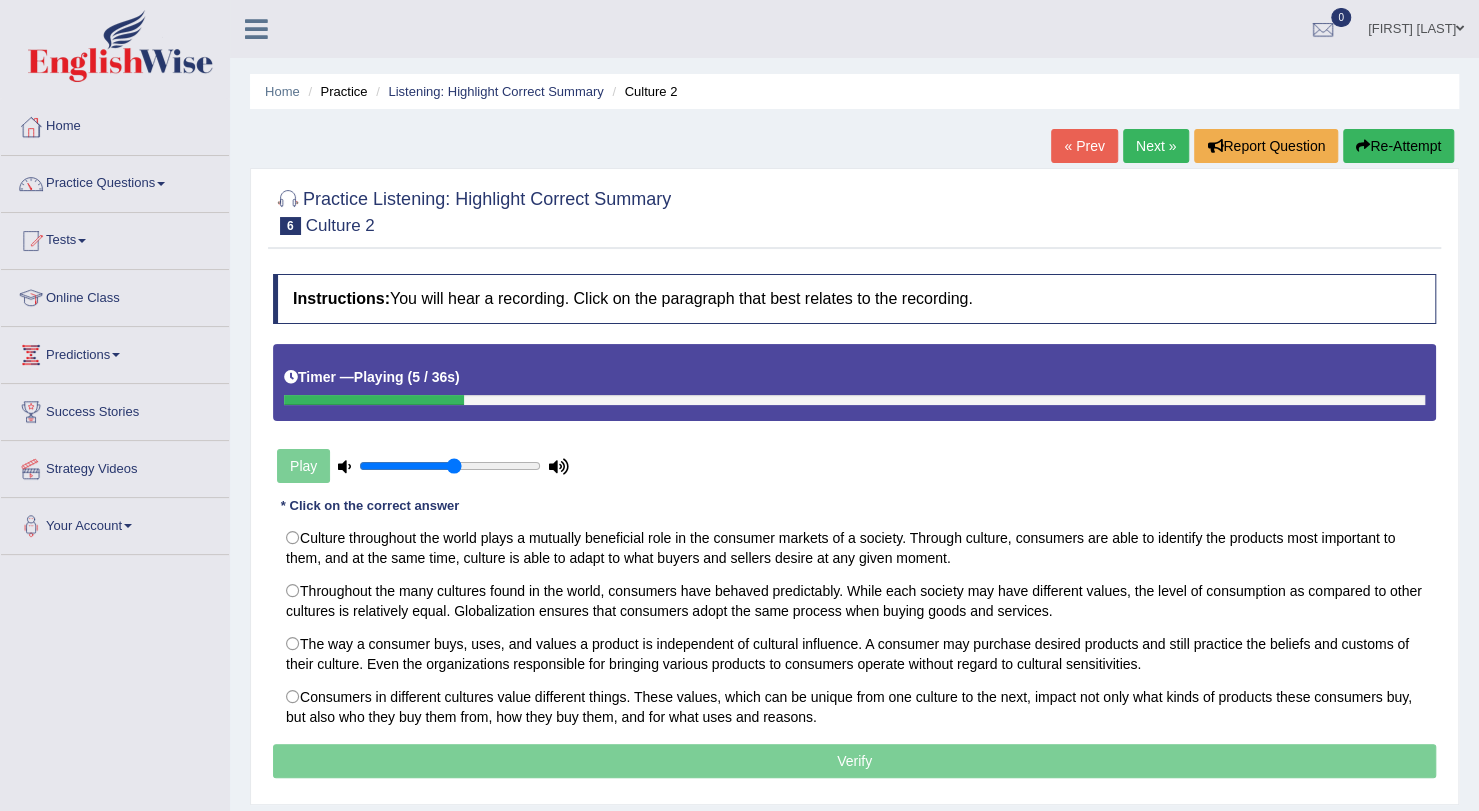 type on "0.55" 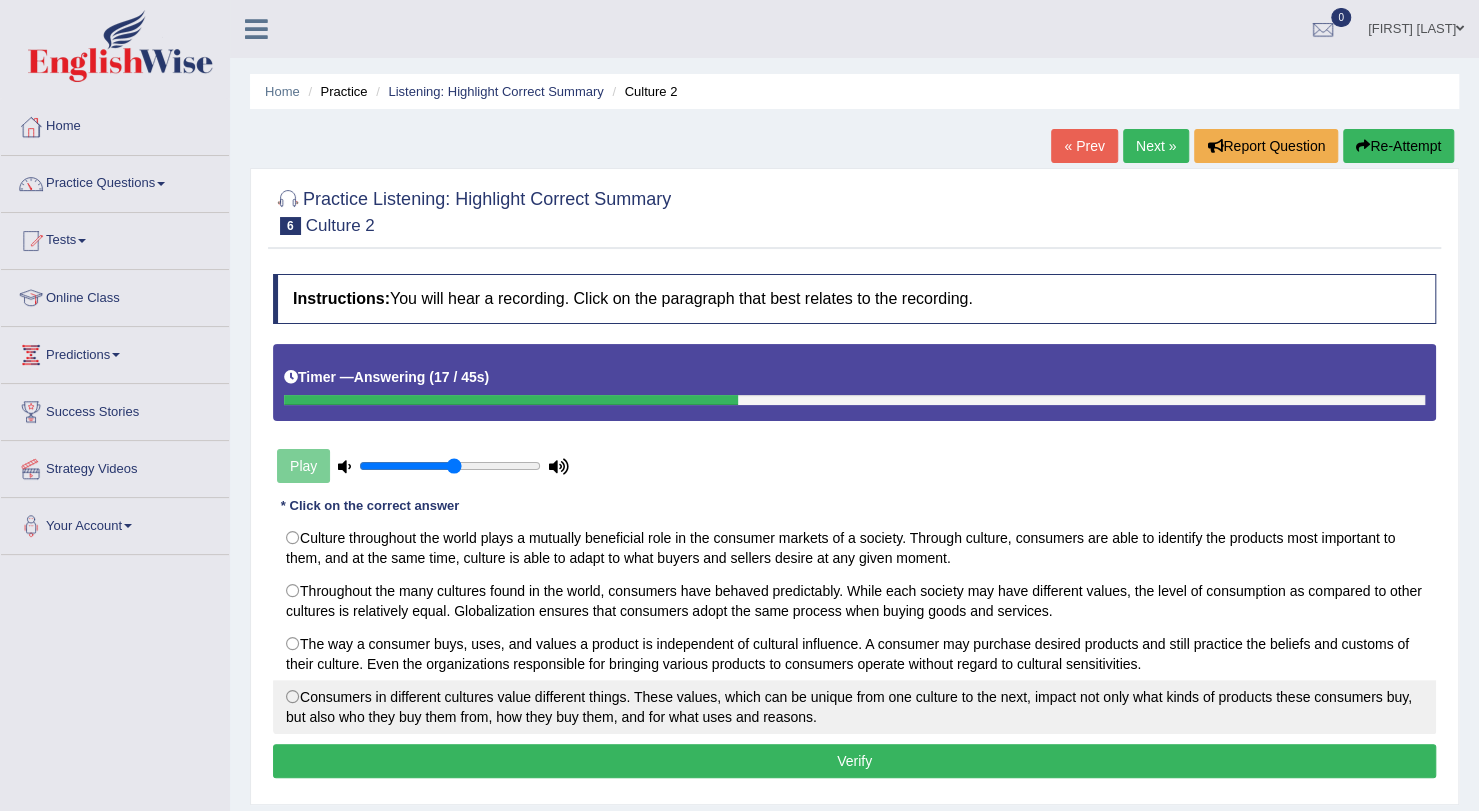 click on "Consumers in different cultures value different things. These values, which can be unique from one culture to the next, impact not only what kinds of products these consumers buy, but also who they buy them from, how they buy them, and for what uses and reasons." at bounding box center [854, 707] 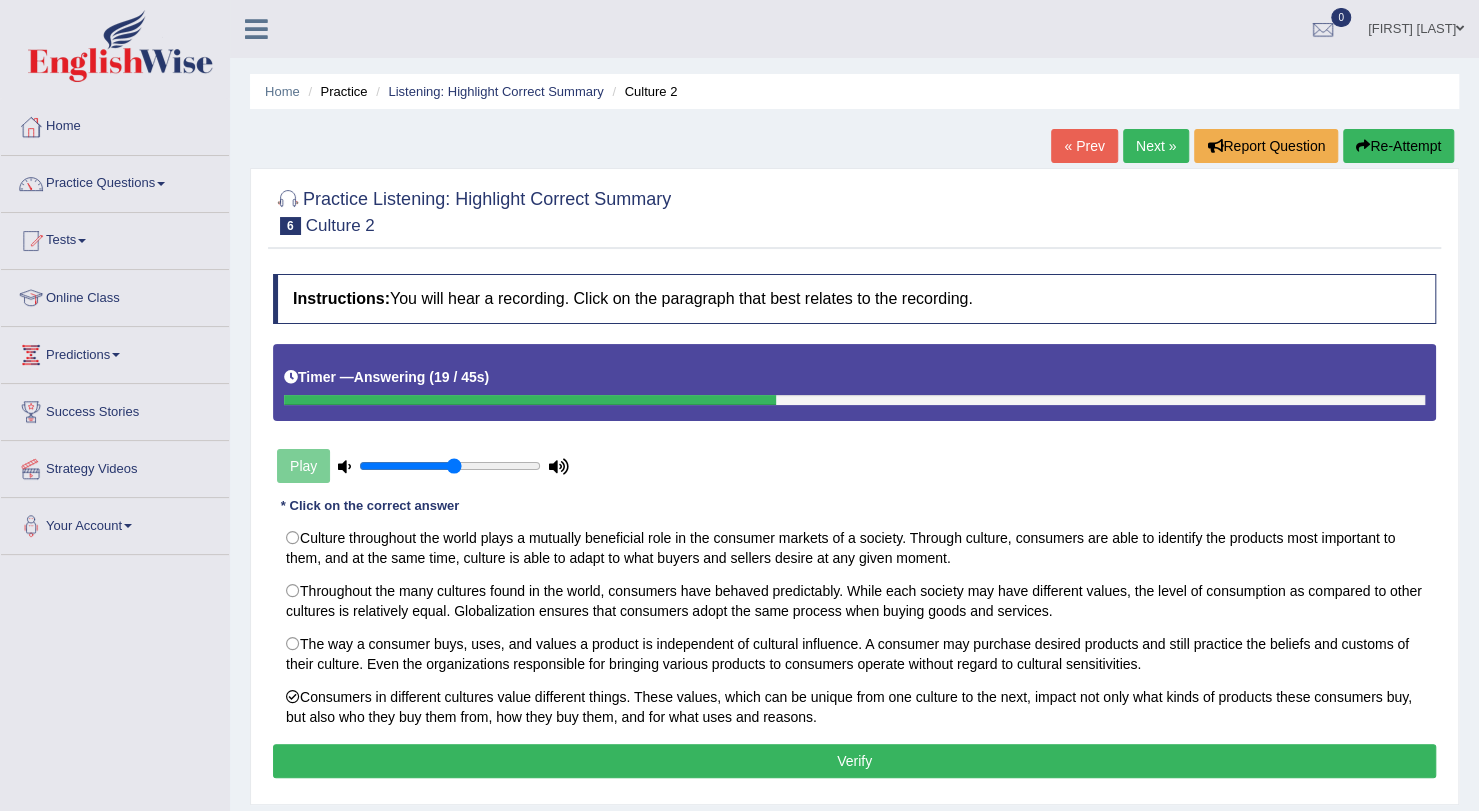 click on "Verify" at bounding box center (854, 761) 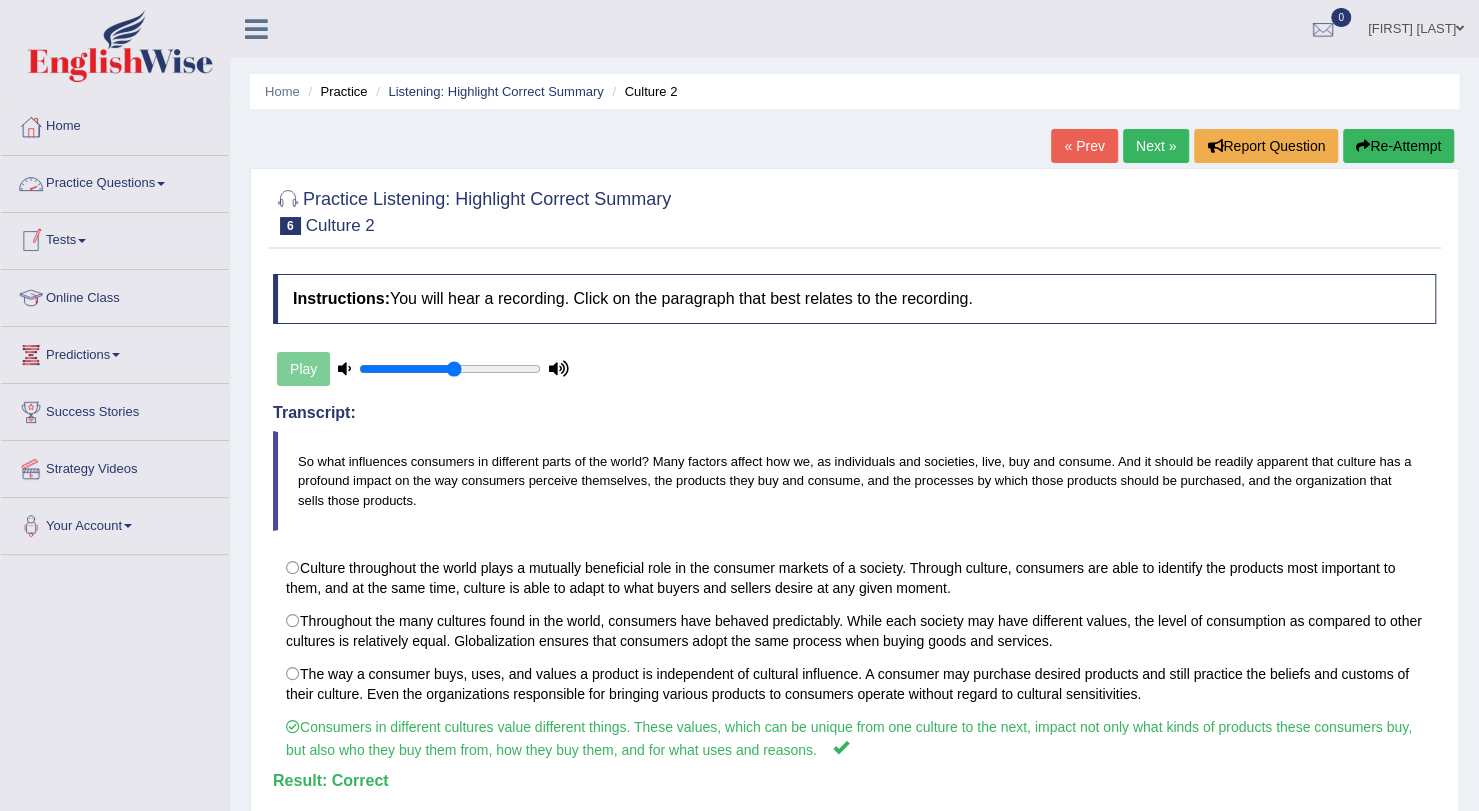 click on "Practice Questions" at bounding box center (115, 181) 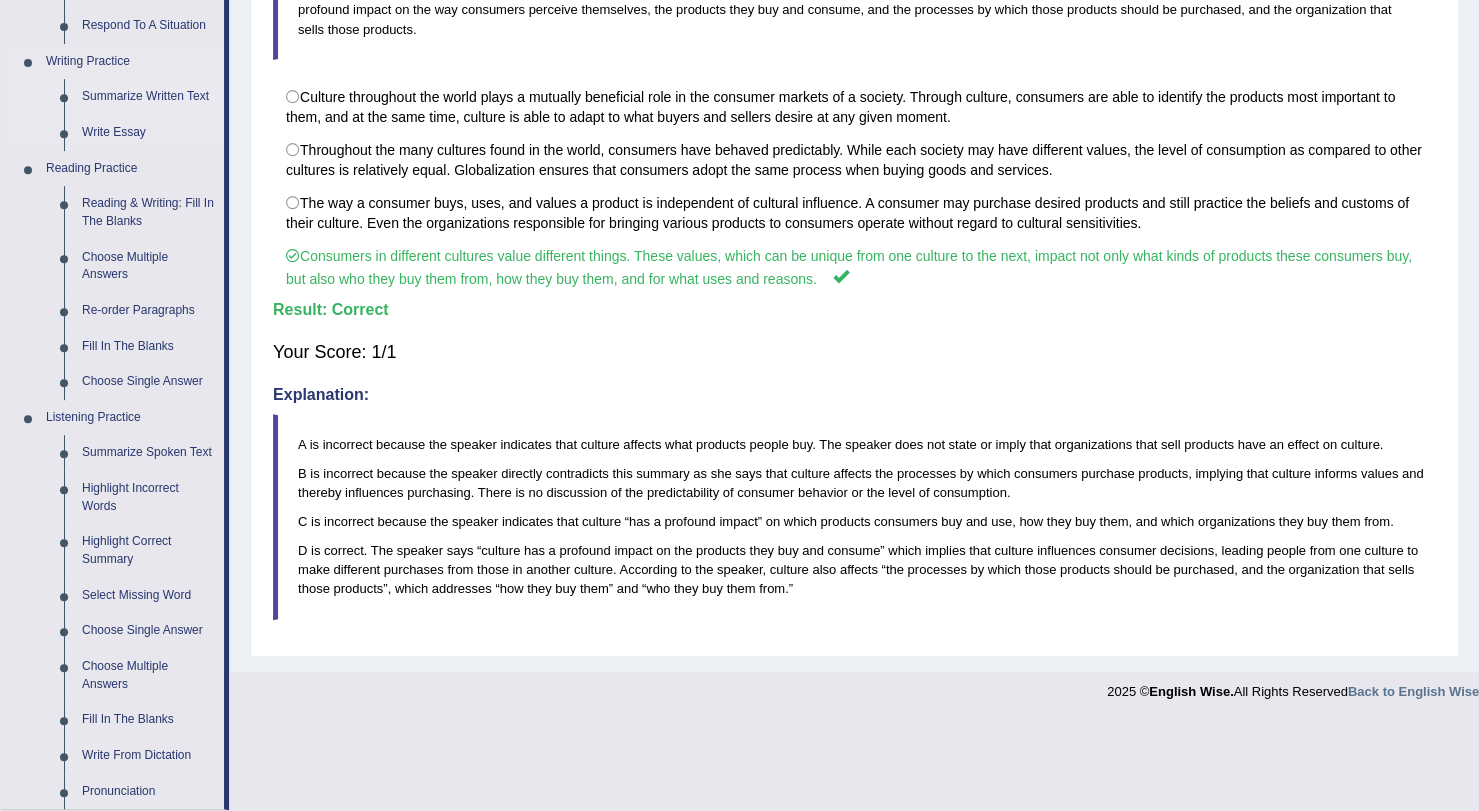 scroll, scrollTop: 472, scrollLeft: 0, axis: vertical 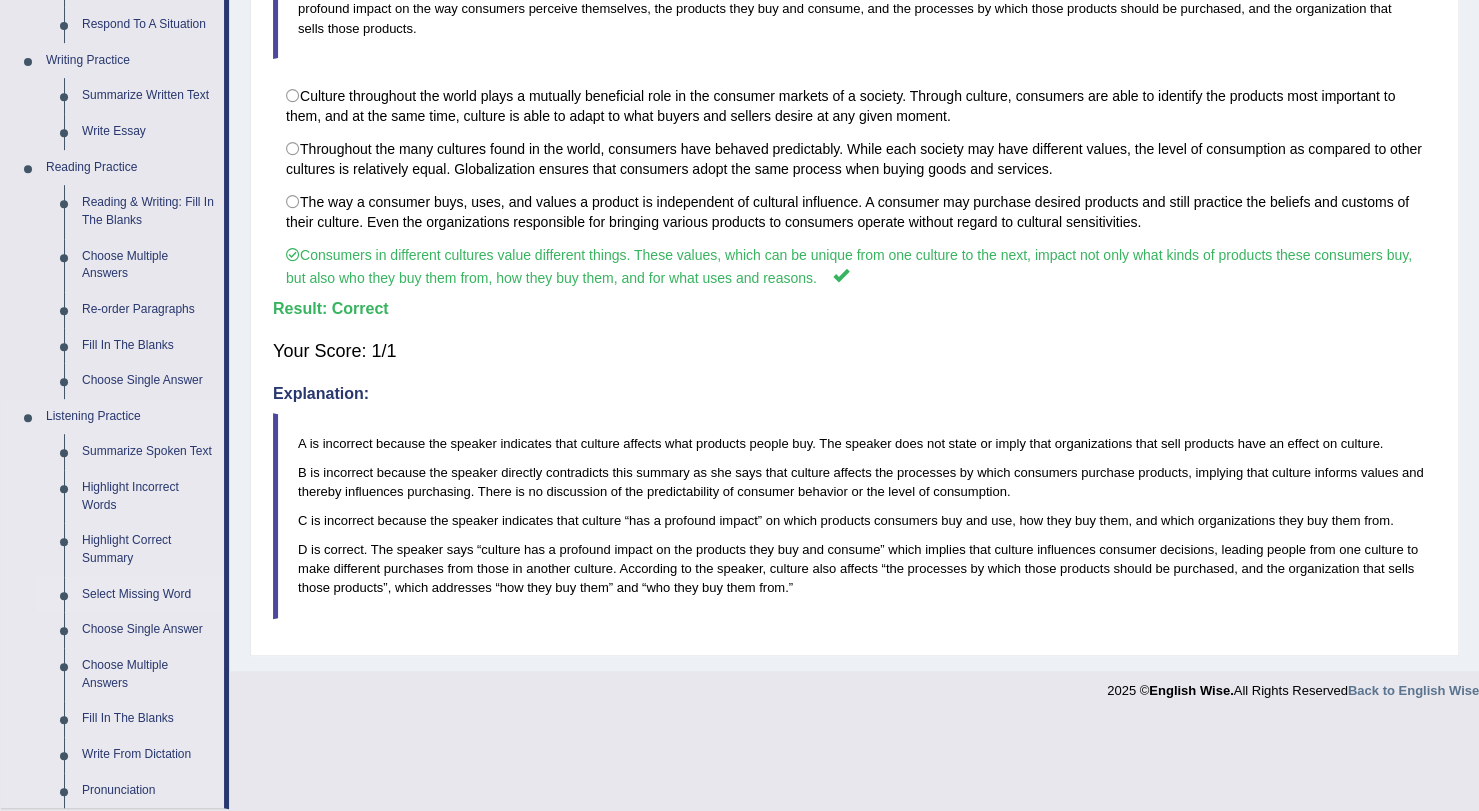 click on "Select Missing Word" at bounding box center (148, 595) 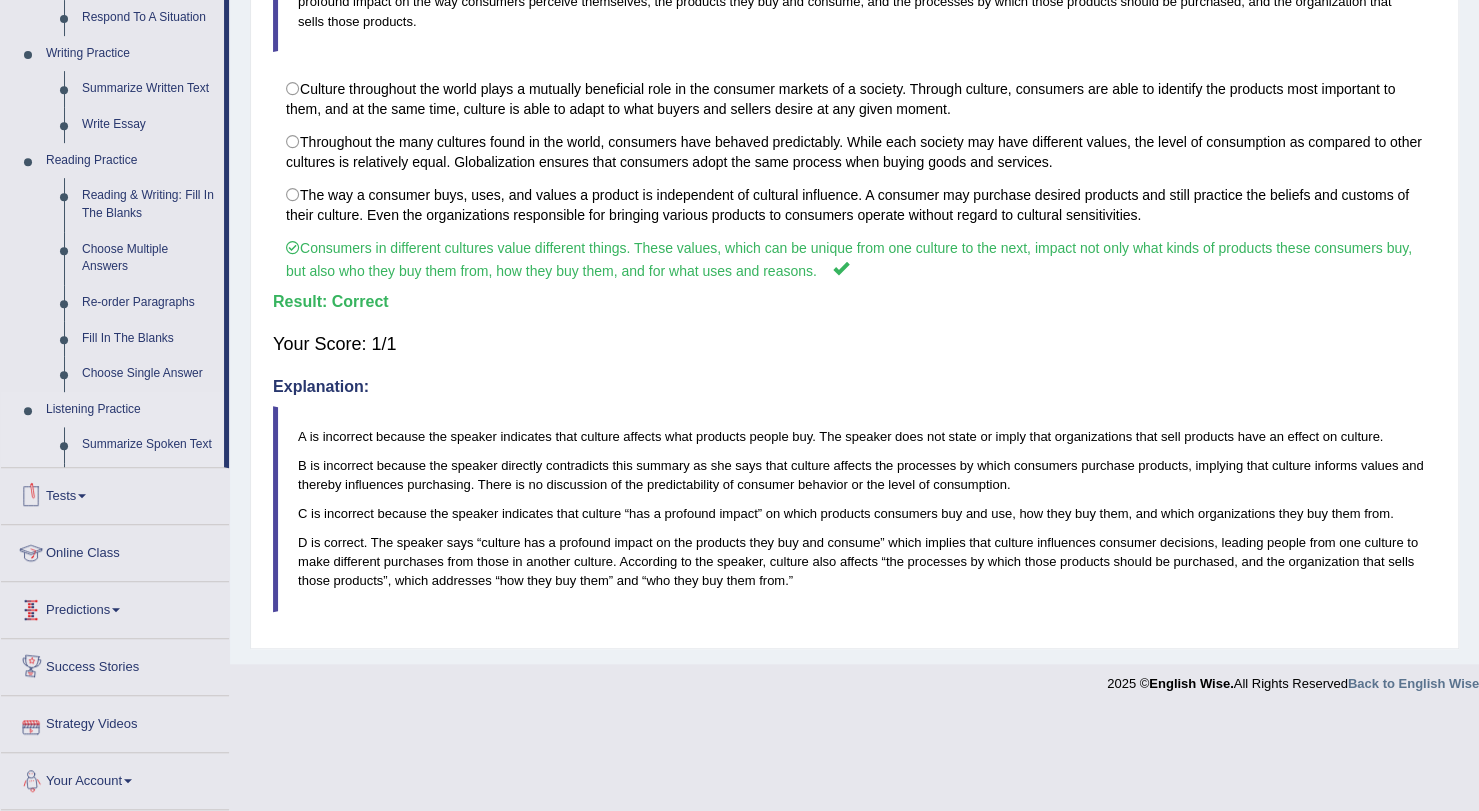 scroll, scrollTop: 450, scrollLeft: 0, axis: vertical 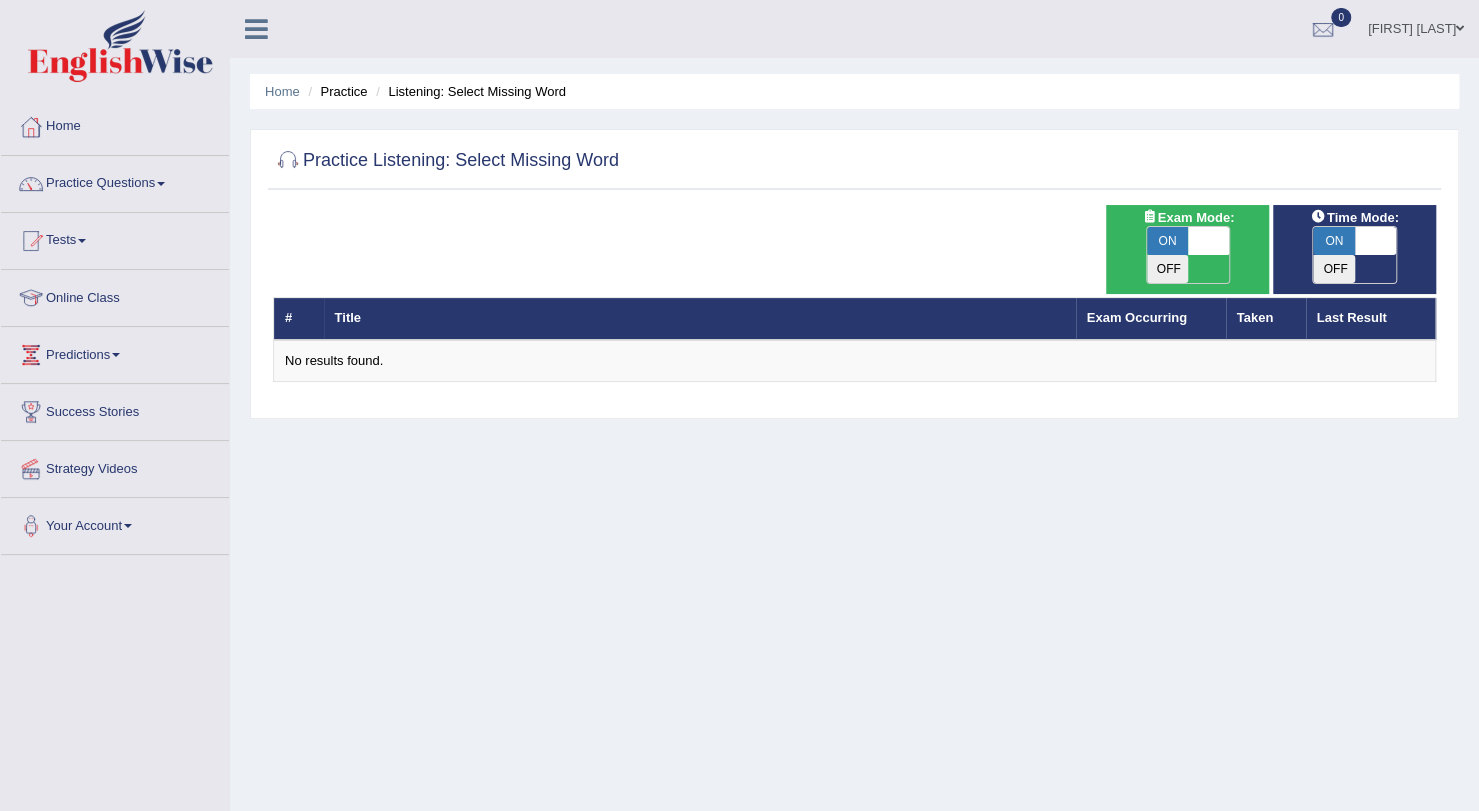 click on "Practice Questions" at bounding box center [115, 181] 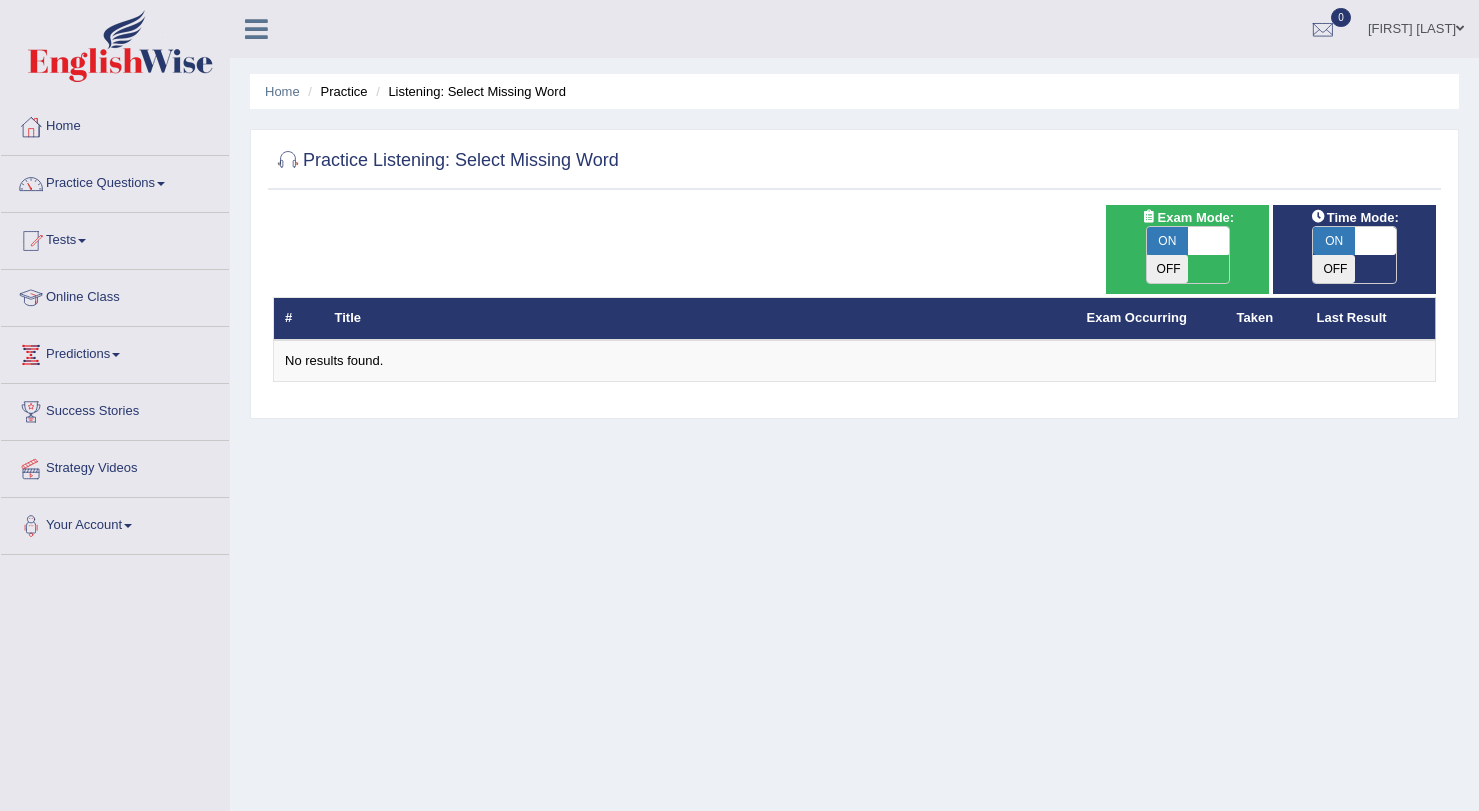 scroll, scrollTop: 0, scrollLeft: 0, axis: both 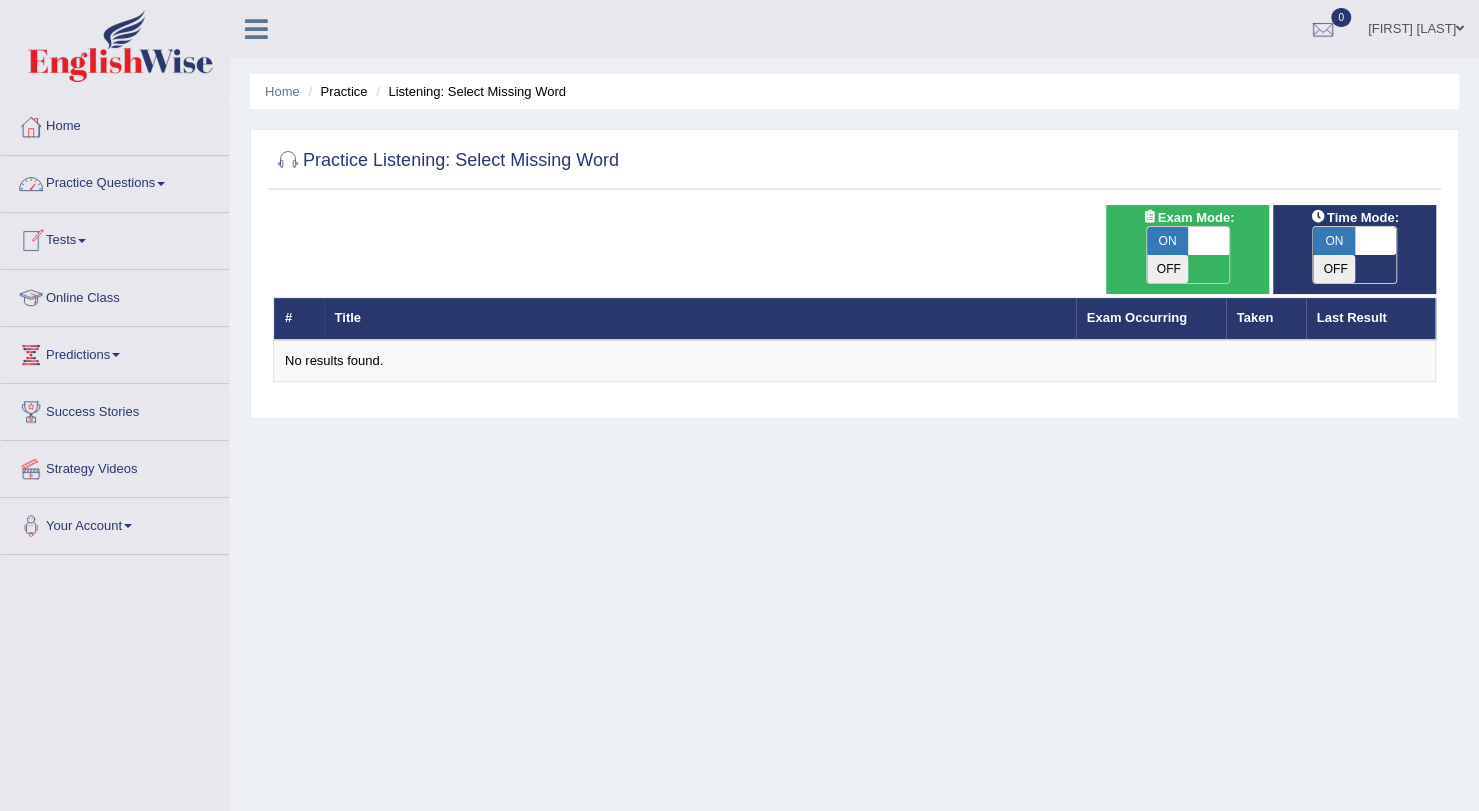 click on "Practice Questions" at bounding box center (115, 181) 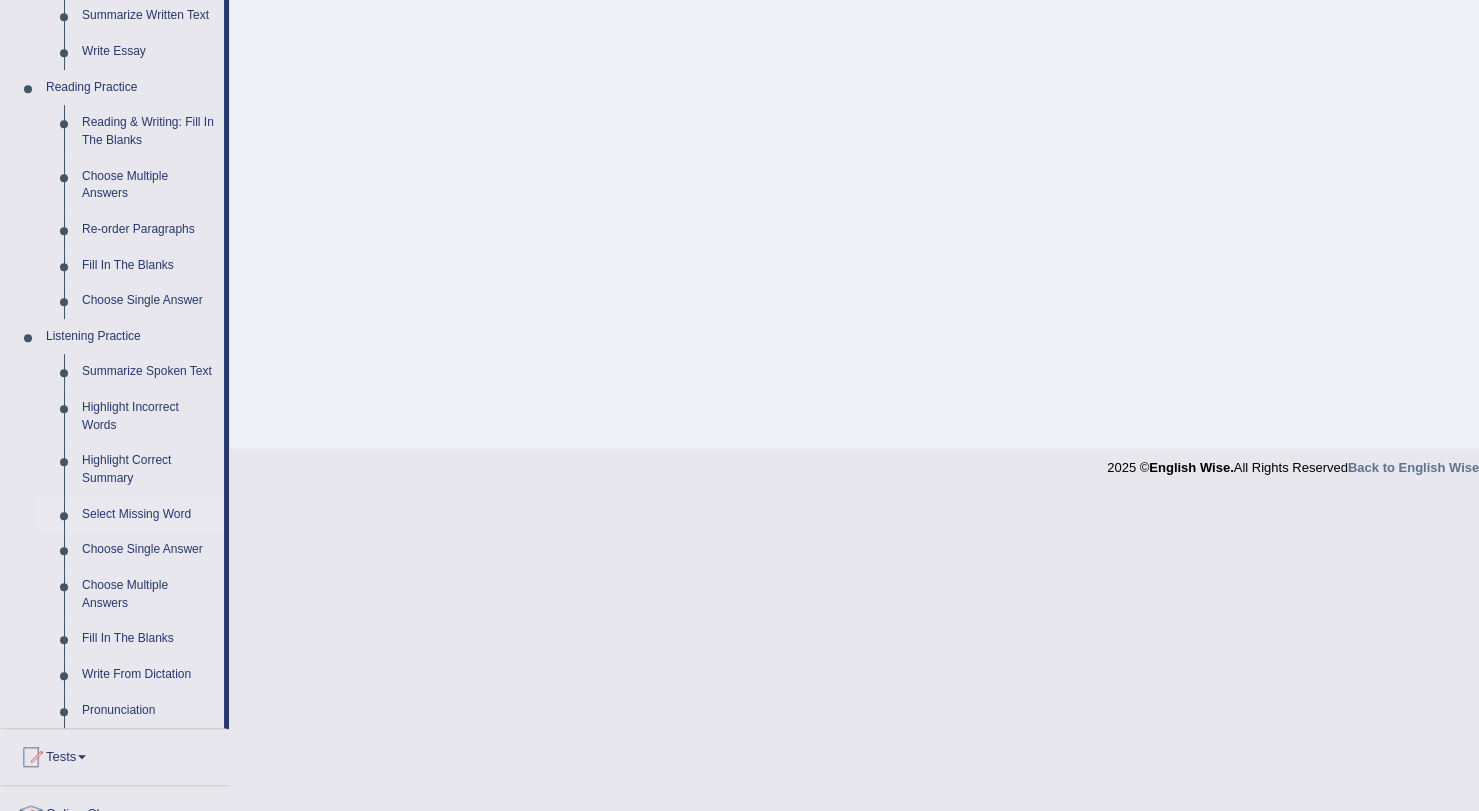 scroll, scrollTop: 558, scrollLeft: 0, axis: vertical 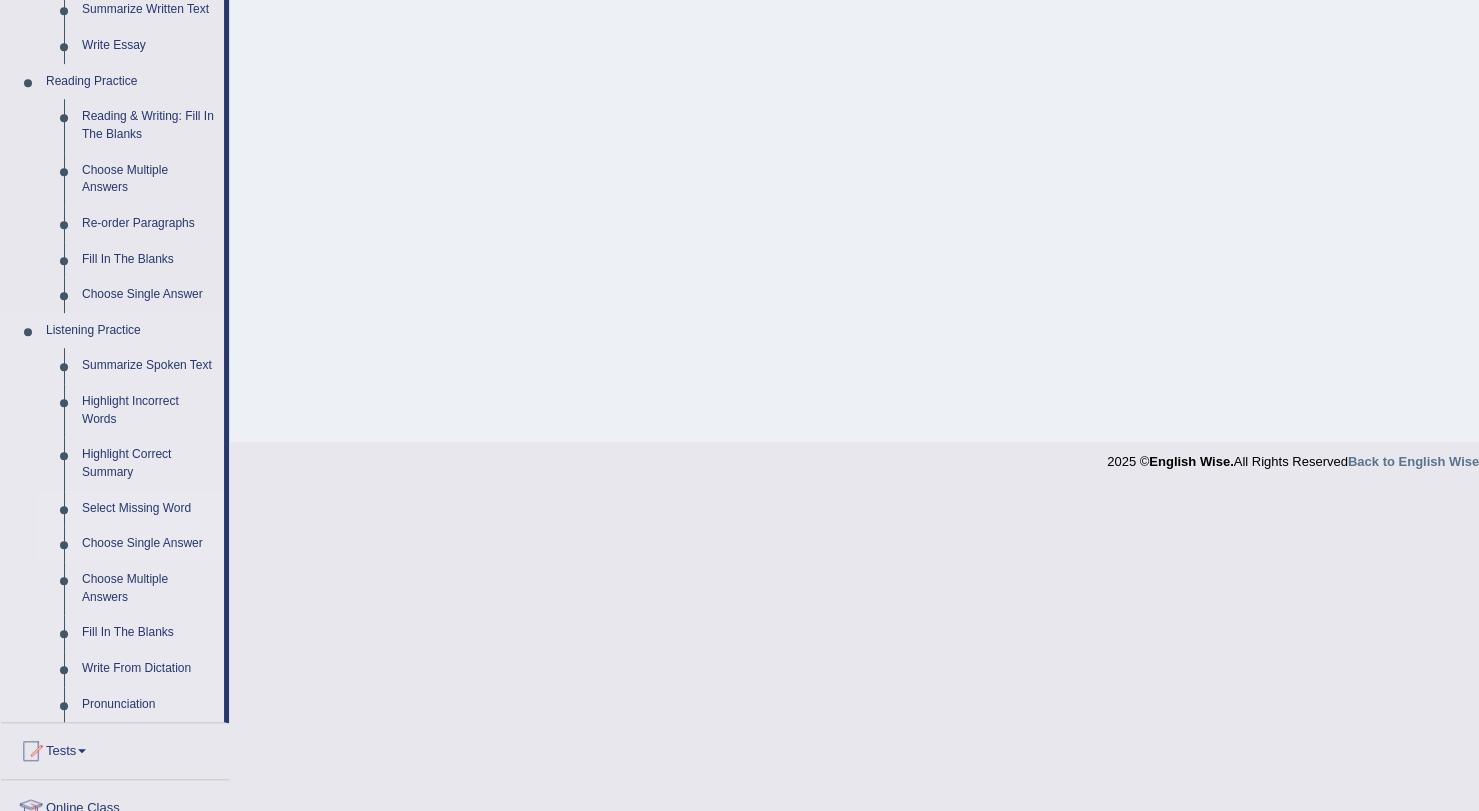 click on "Choose Single Answer" at bounding box center (148, 544) 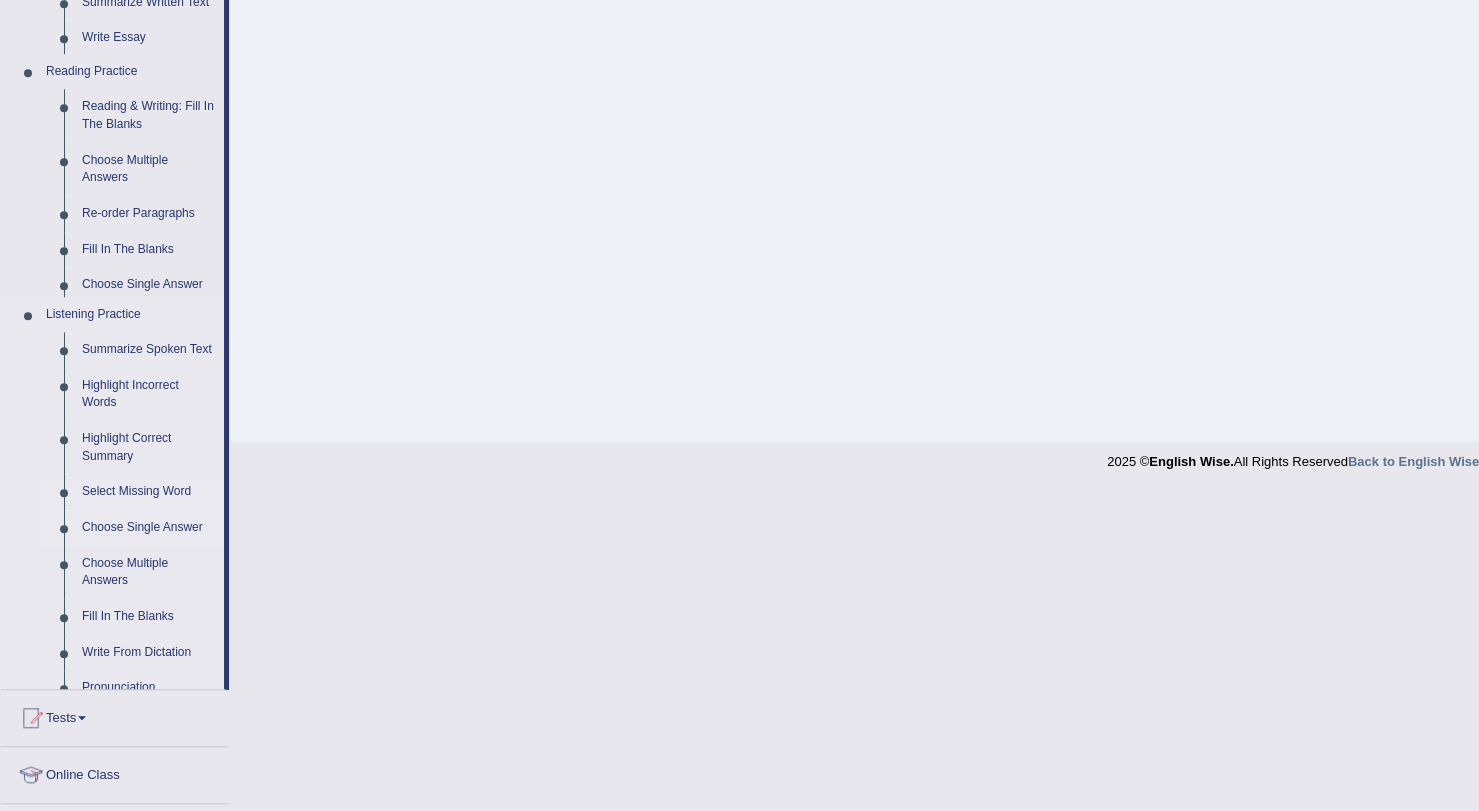 scroll, scrollTop: 238, scrollLeft: 0, axis: vertical 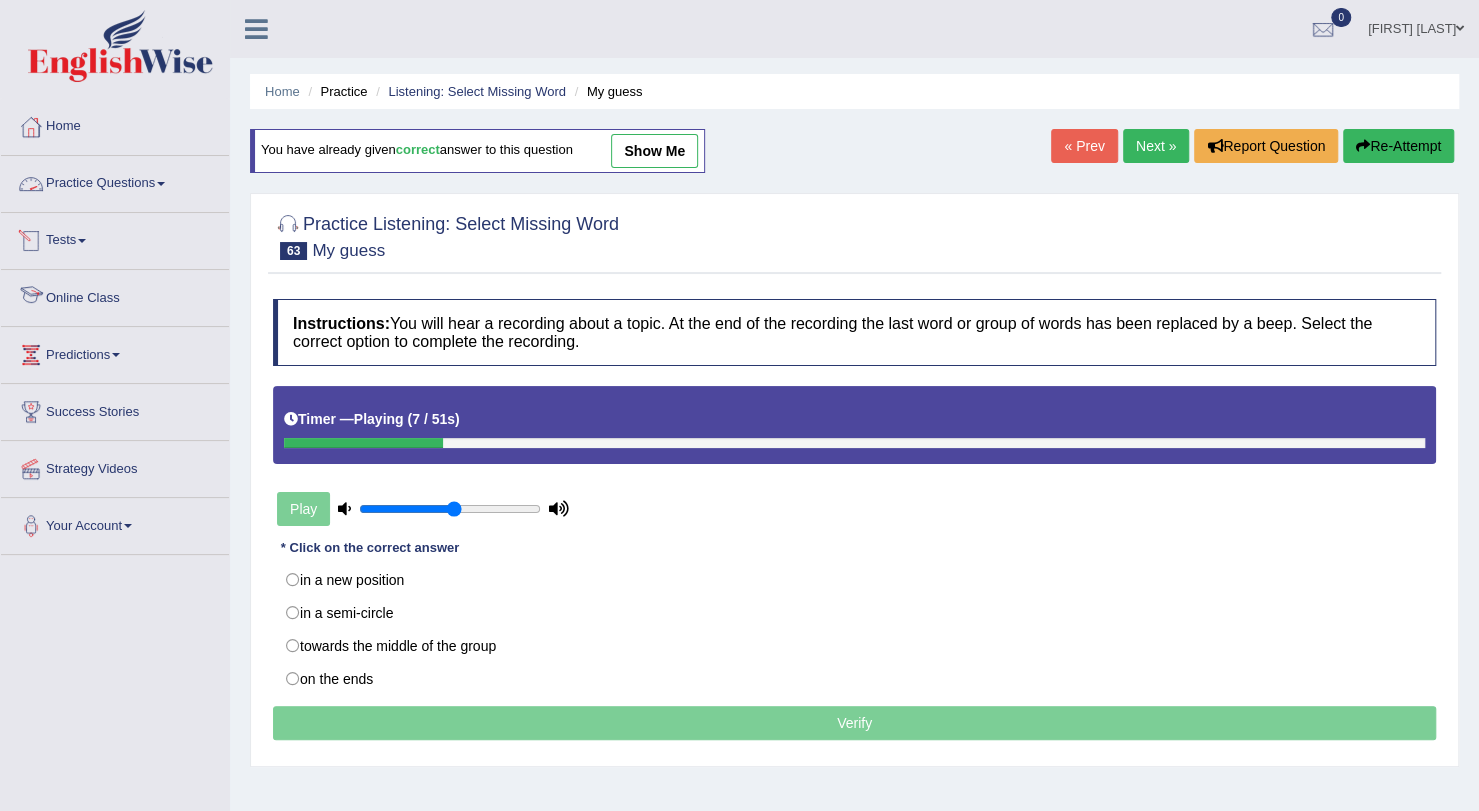 click on "Practice Questions" at bounding box center (115, 181) 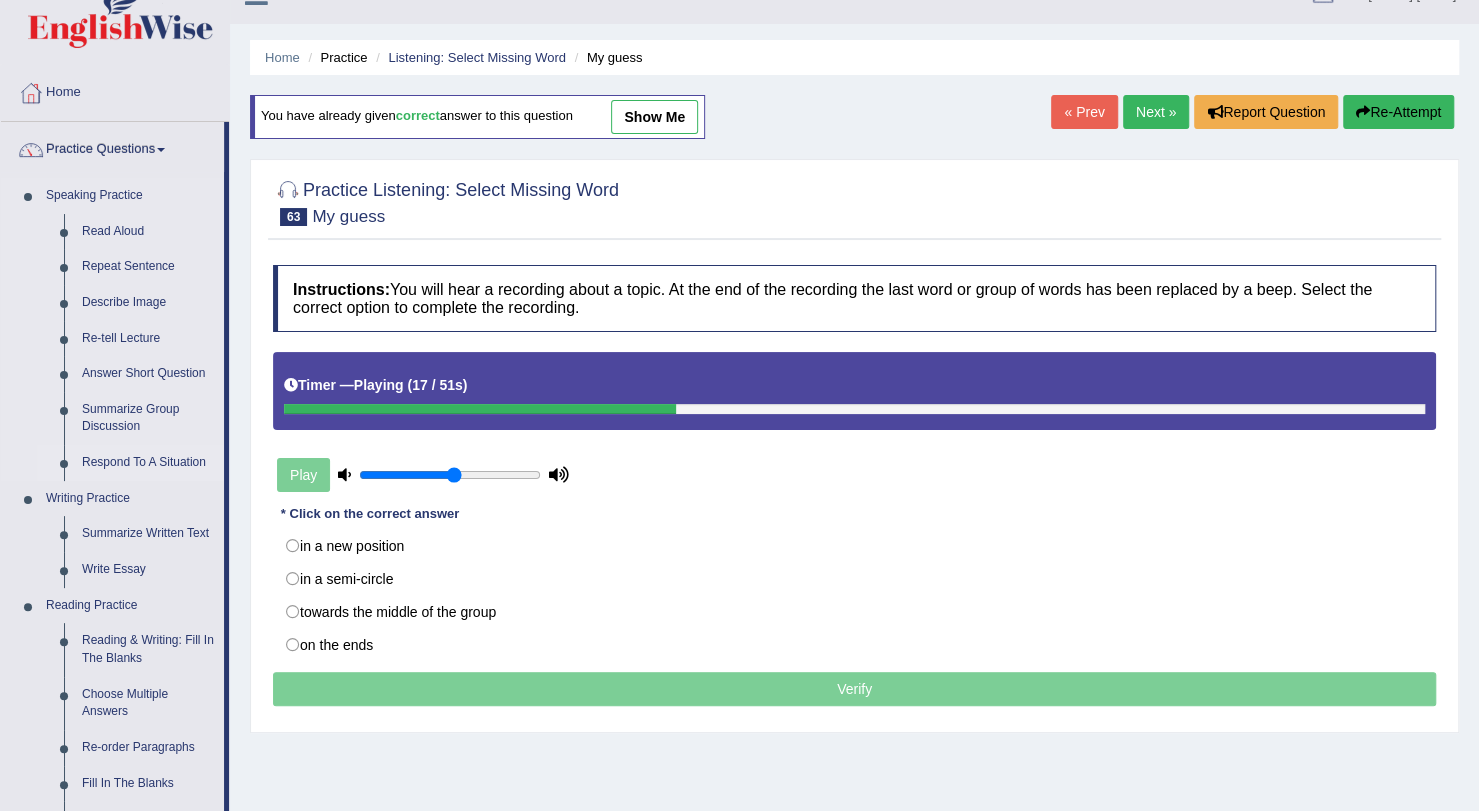 scroll, scrollTop: 32, scrollLeft: 0, axis: vertical 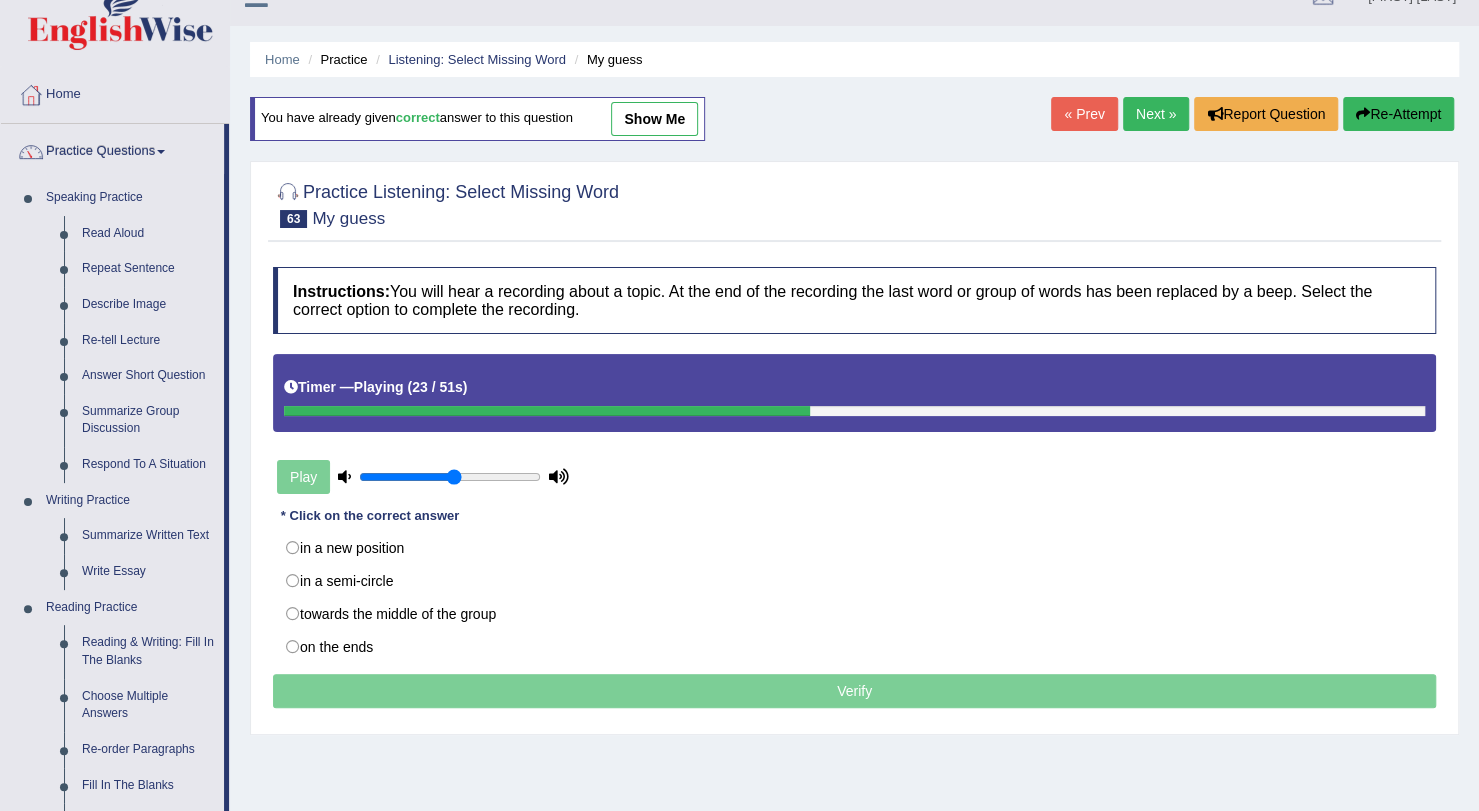 click on "Next »" at bounding box center [1156, 114] 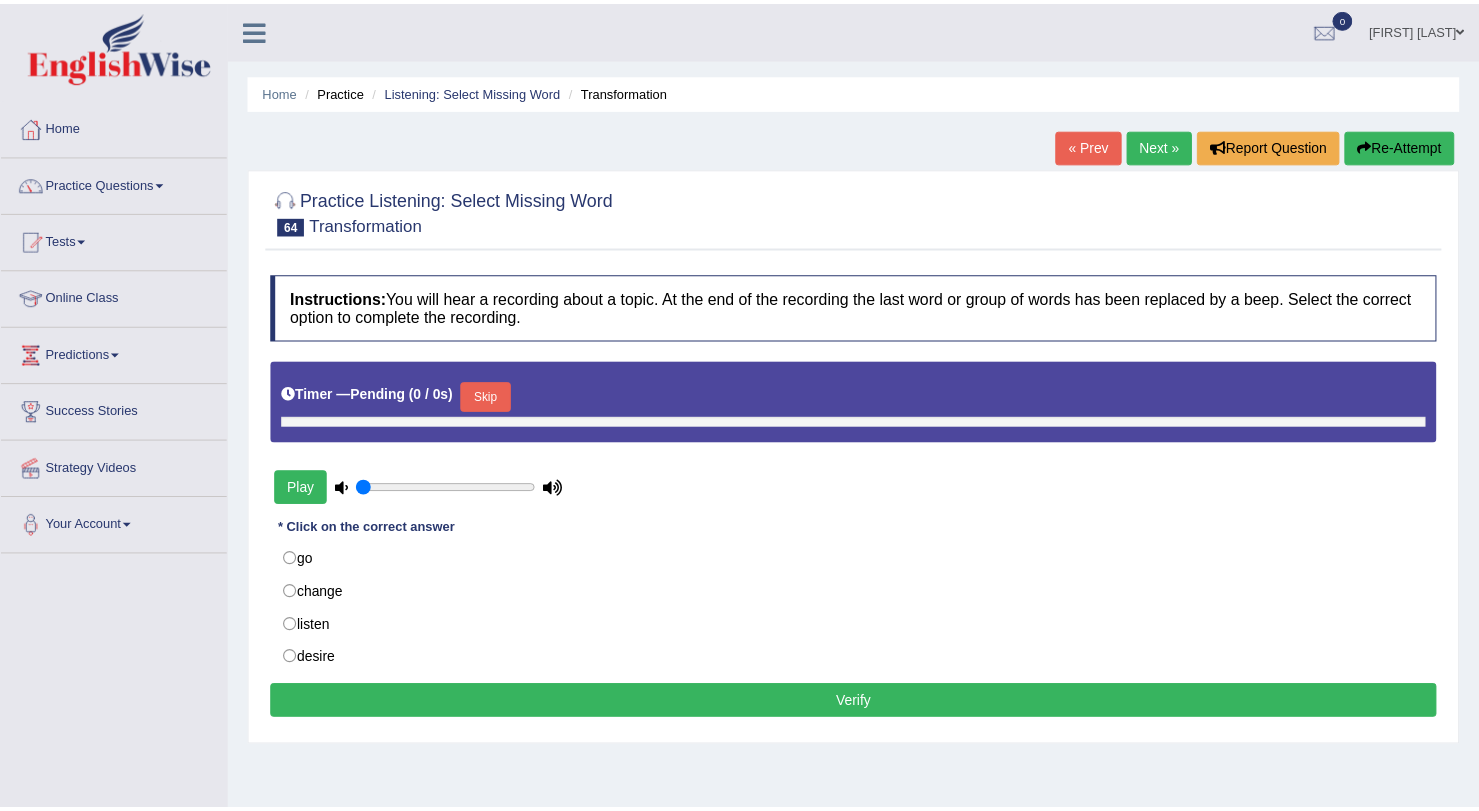 scroll, scrollTop: 0, scrollLeft: 0, axis: both 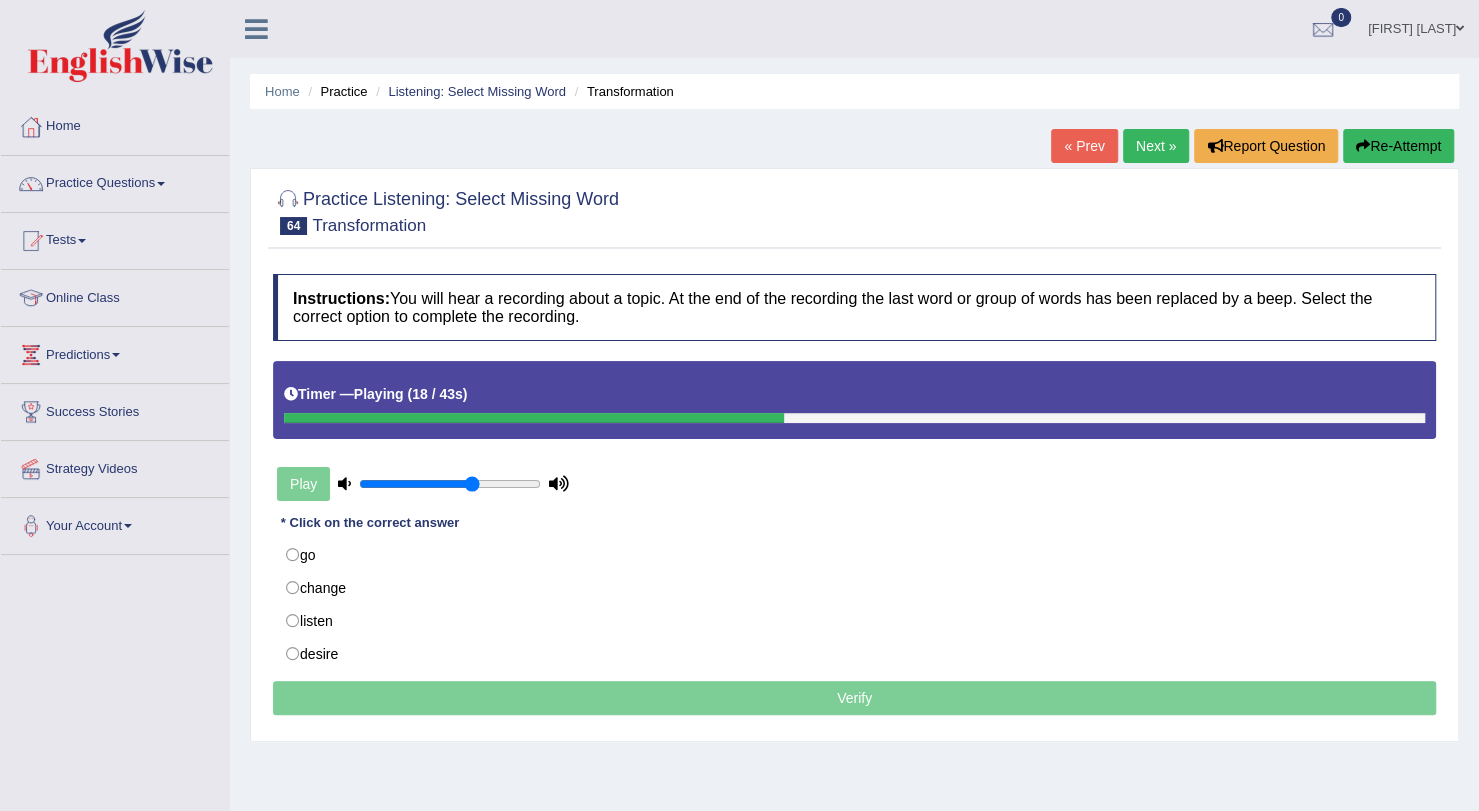 click at bounding box center (450, 484) 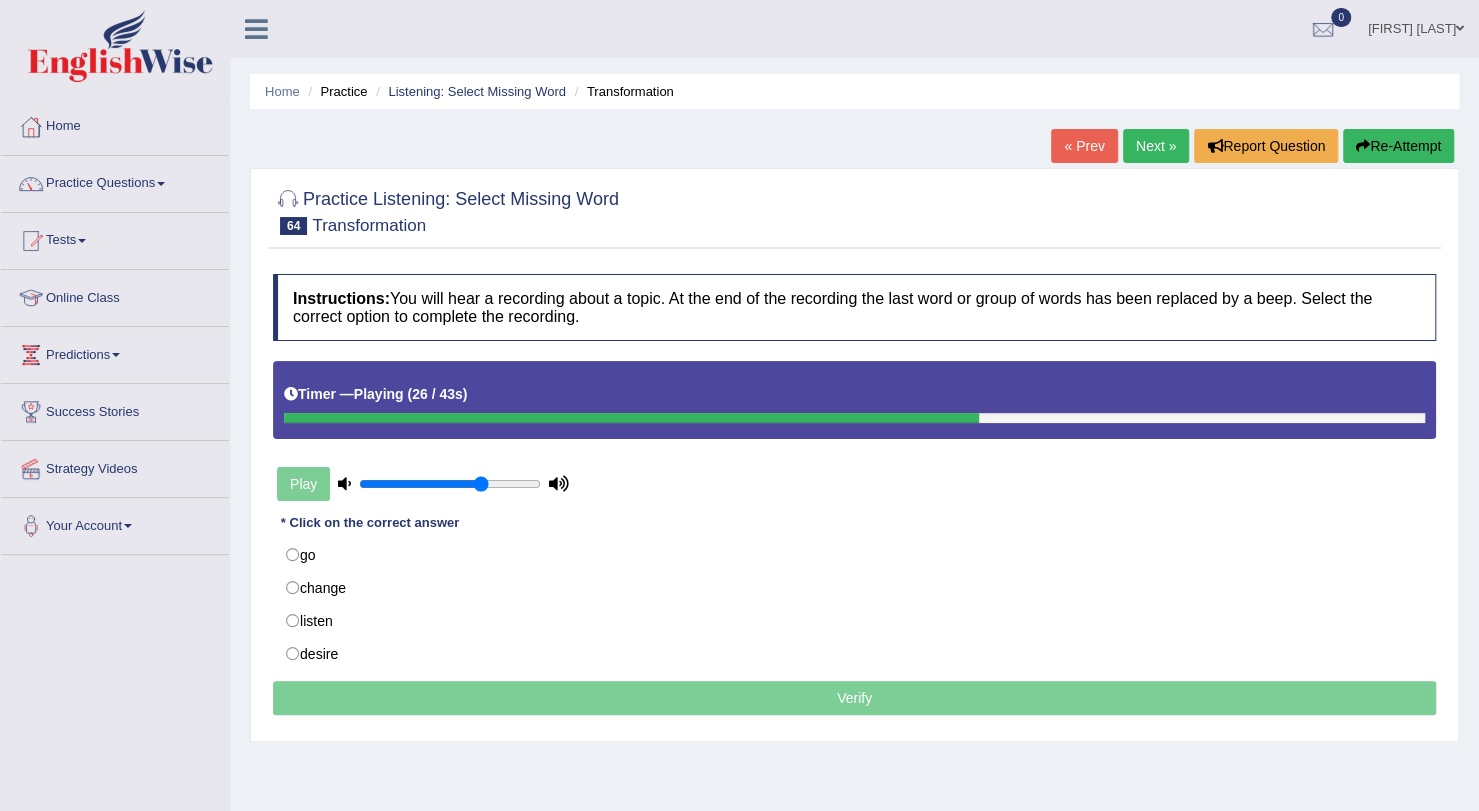 click at bounding box center (450, 484) 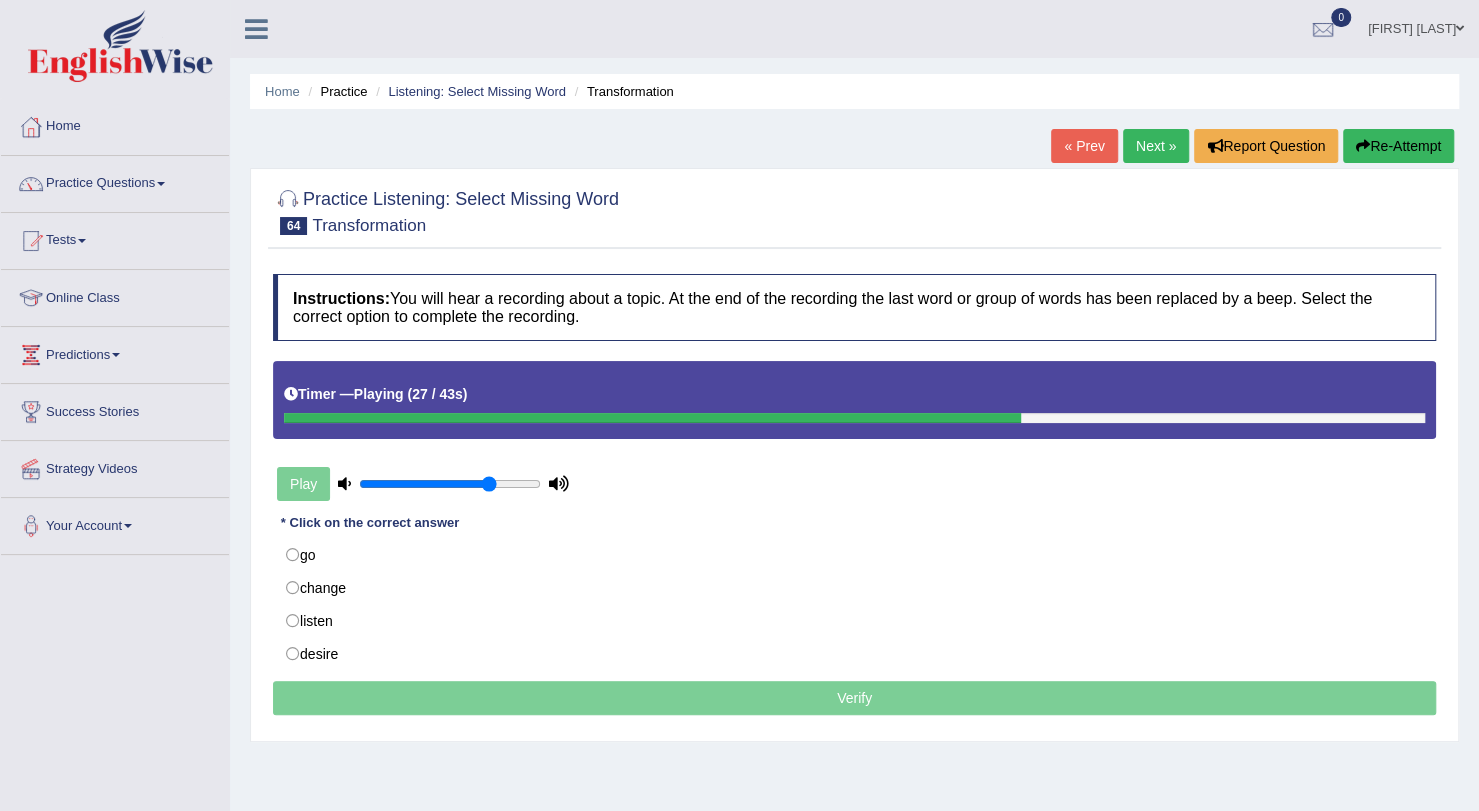 type on "0.75" 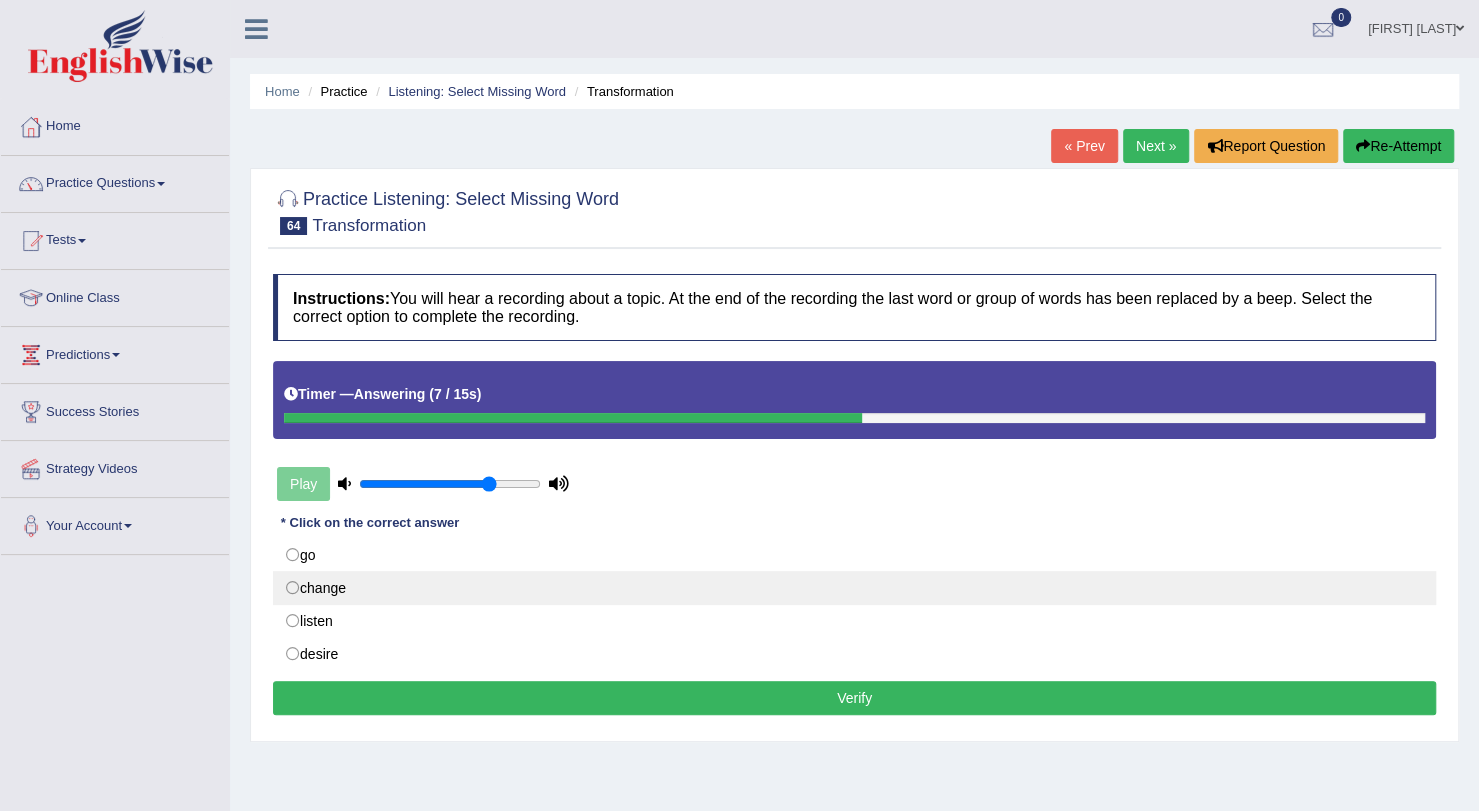 click on "change" at bounding box center (854, 588) 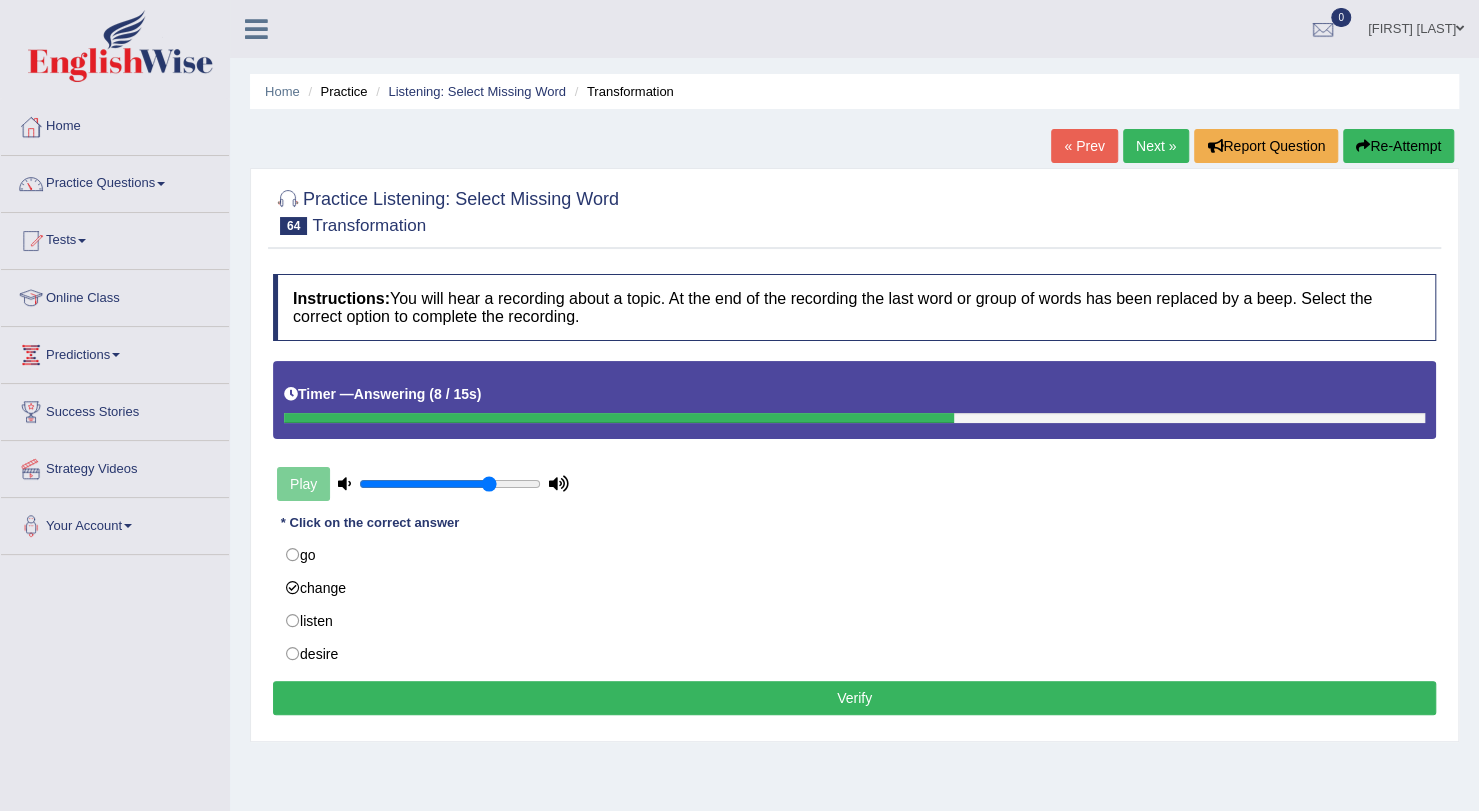 click on "Verify" at bounding box center [854, 698] 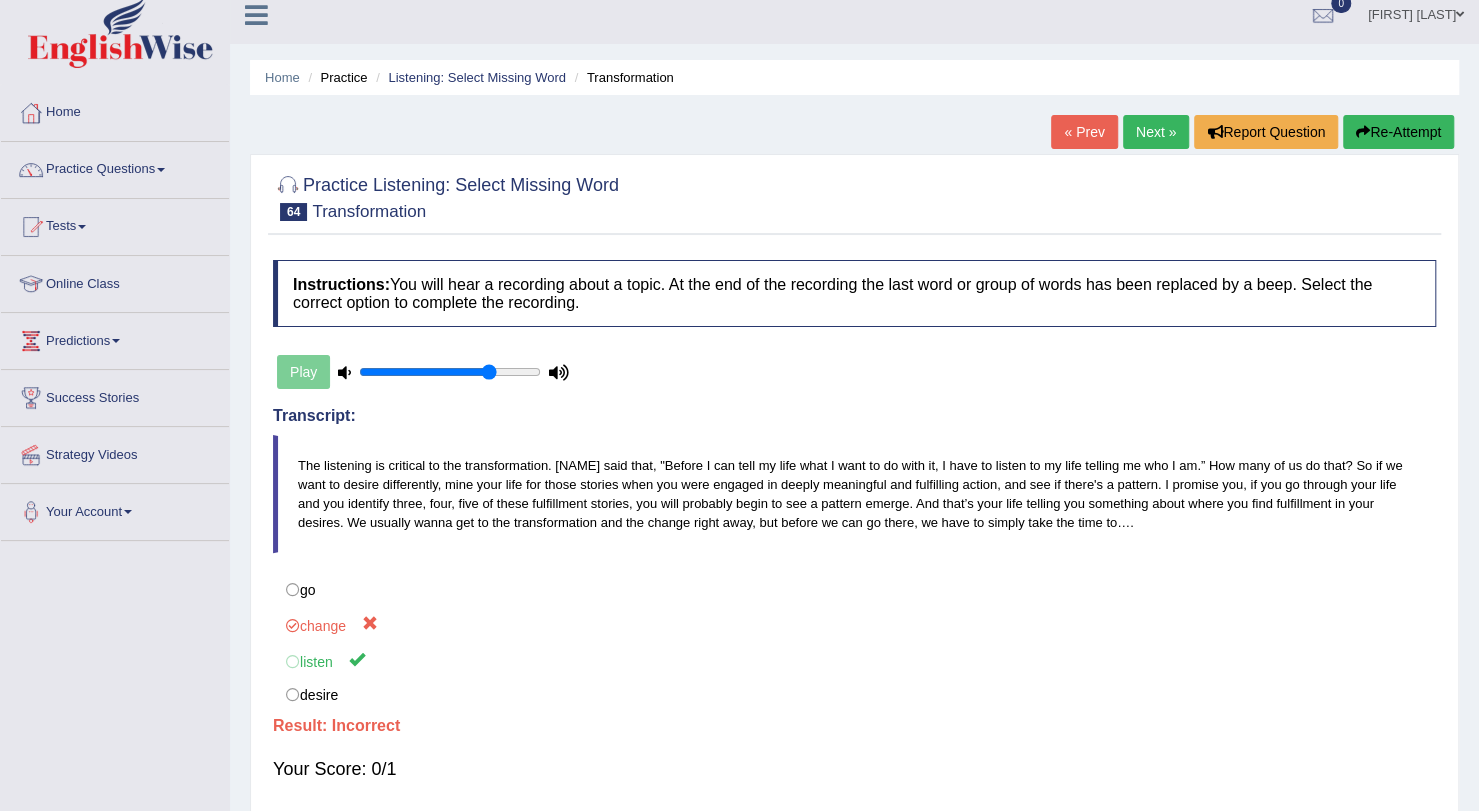 scroll, scrollTop: 15, scrollLeft: 0, axis: vertical 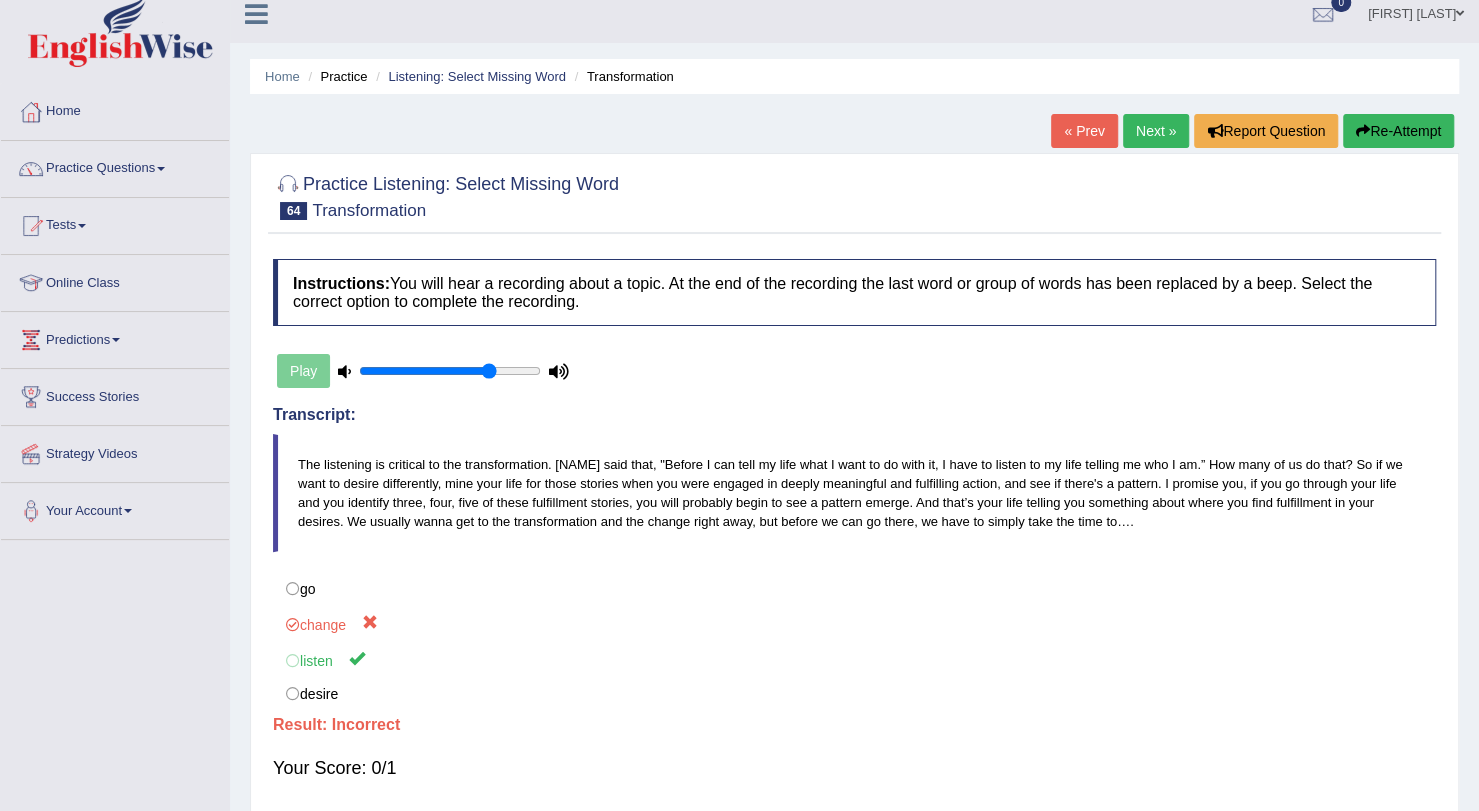 click on "Next »" at bounding box center (1156, 131) 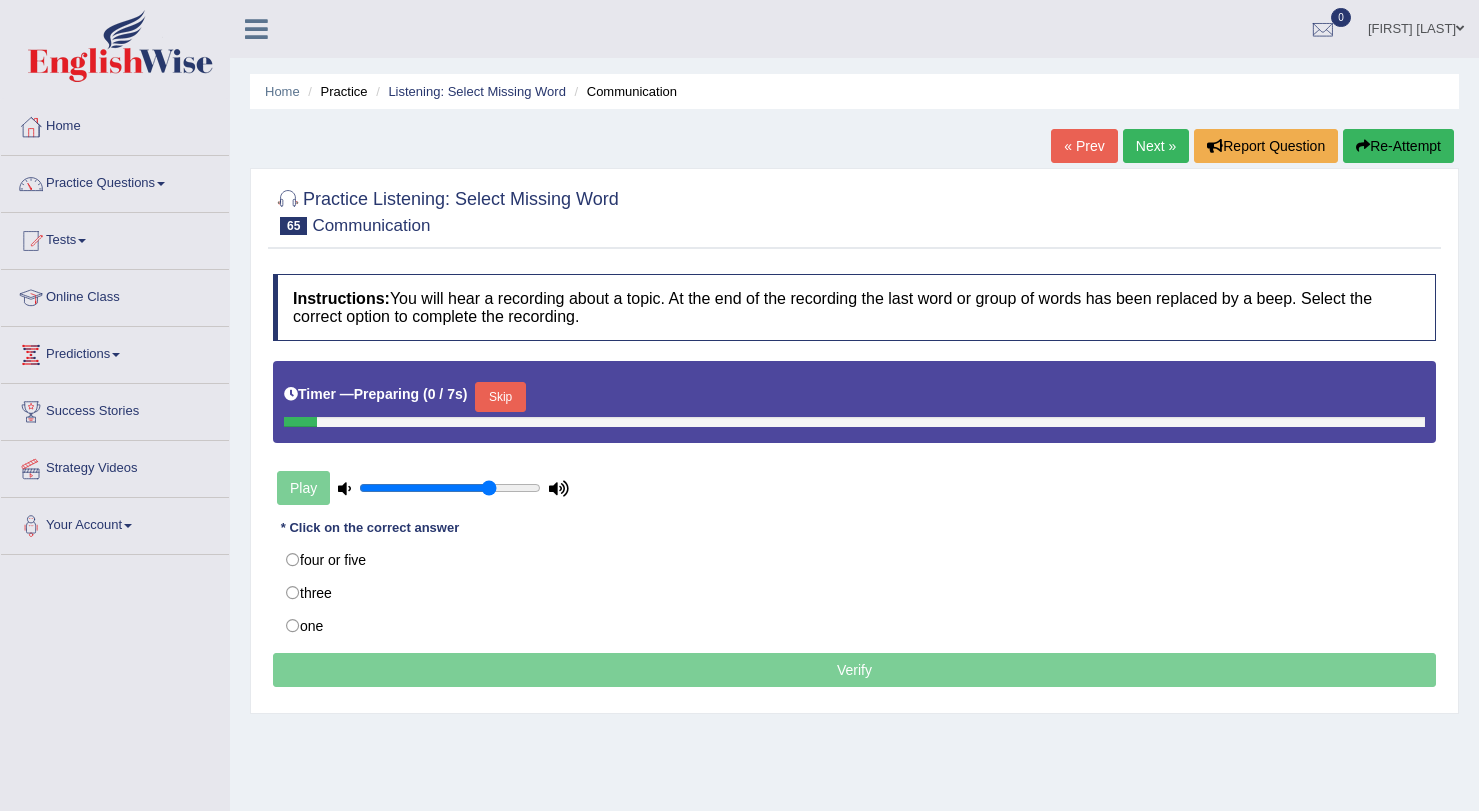 scroll, scrollTop: 0, scrollLeft: 0, axis: both 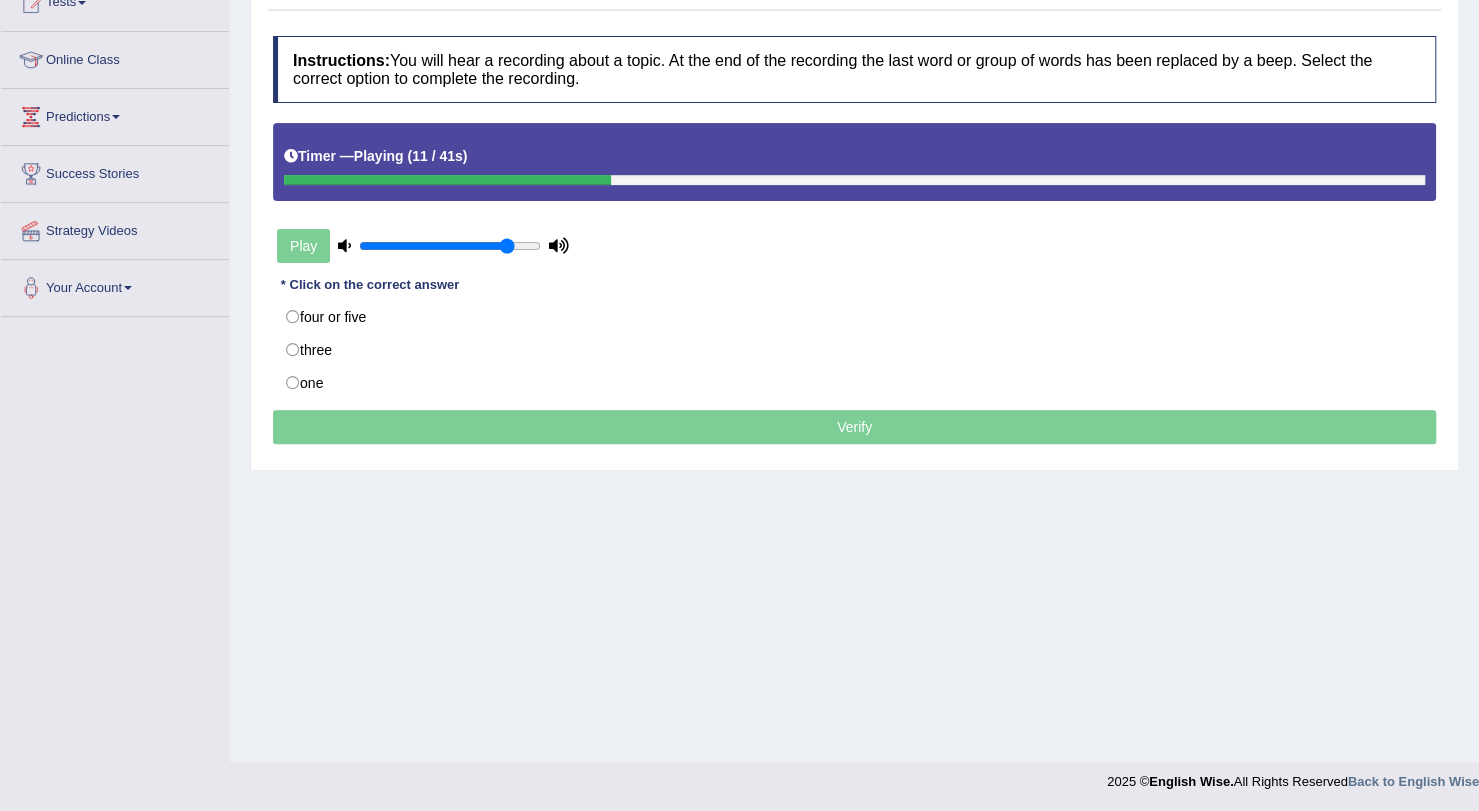 type on "0.85" 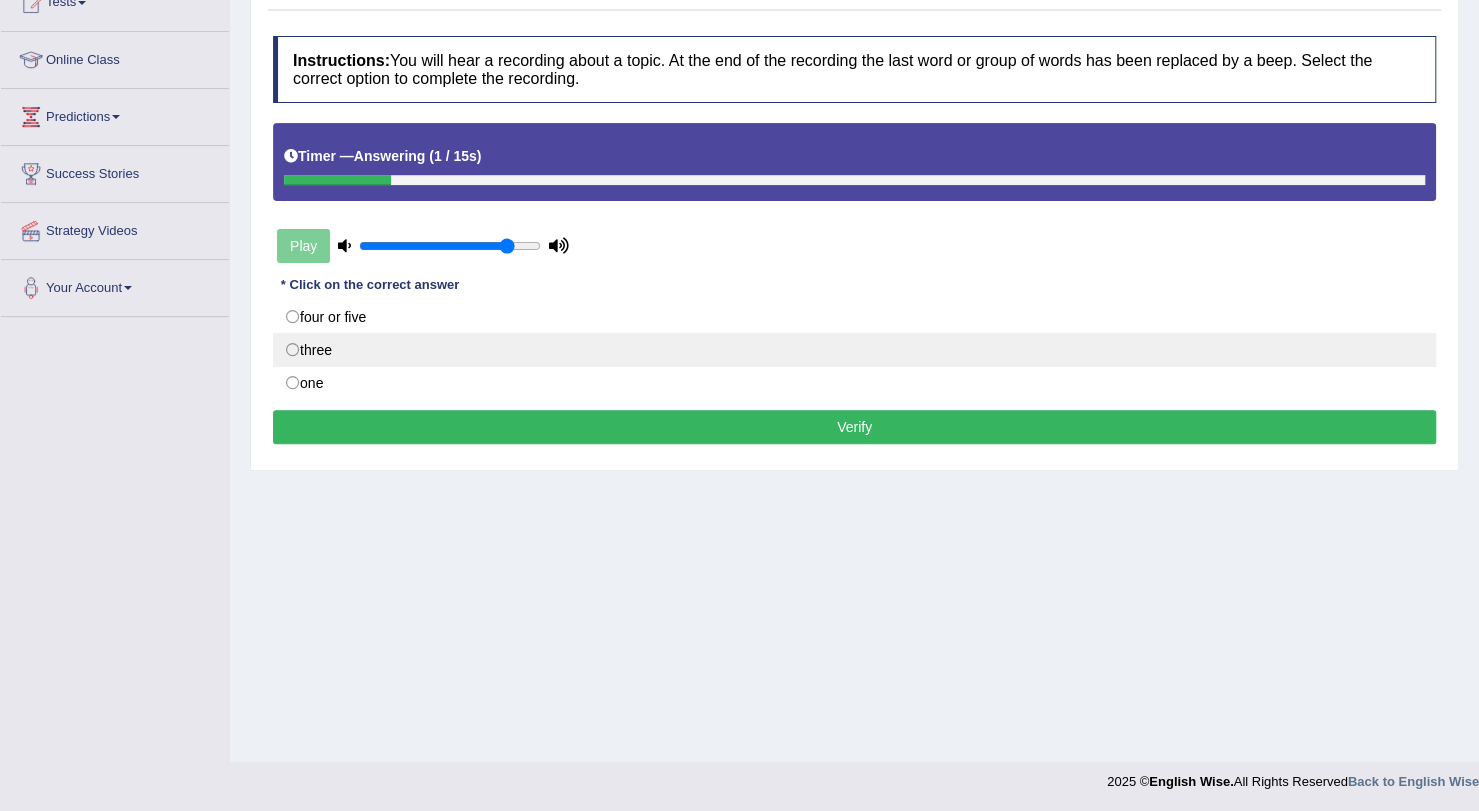 click on "three" at bounding box center (854, 350) 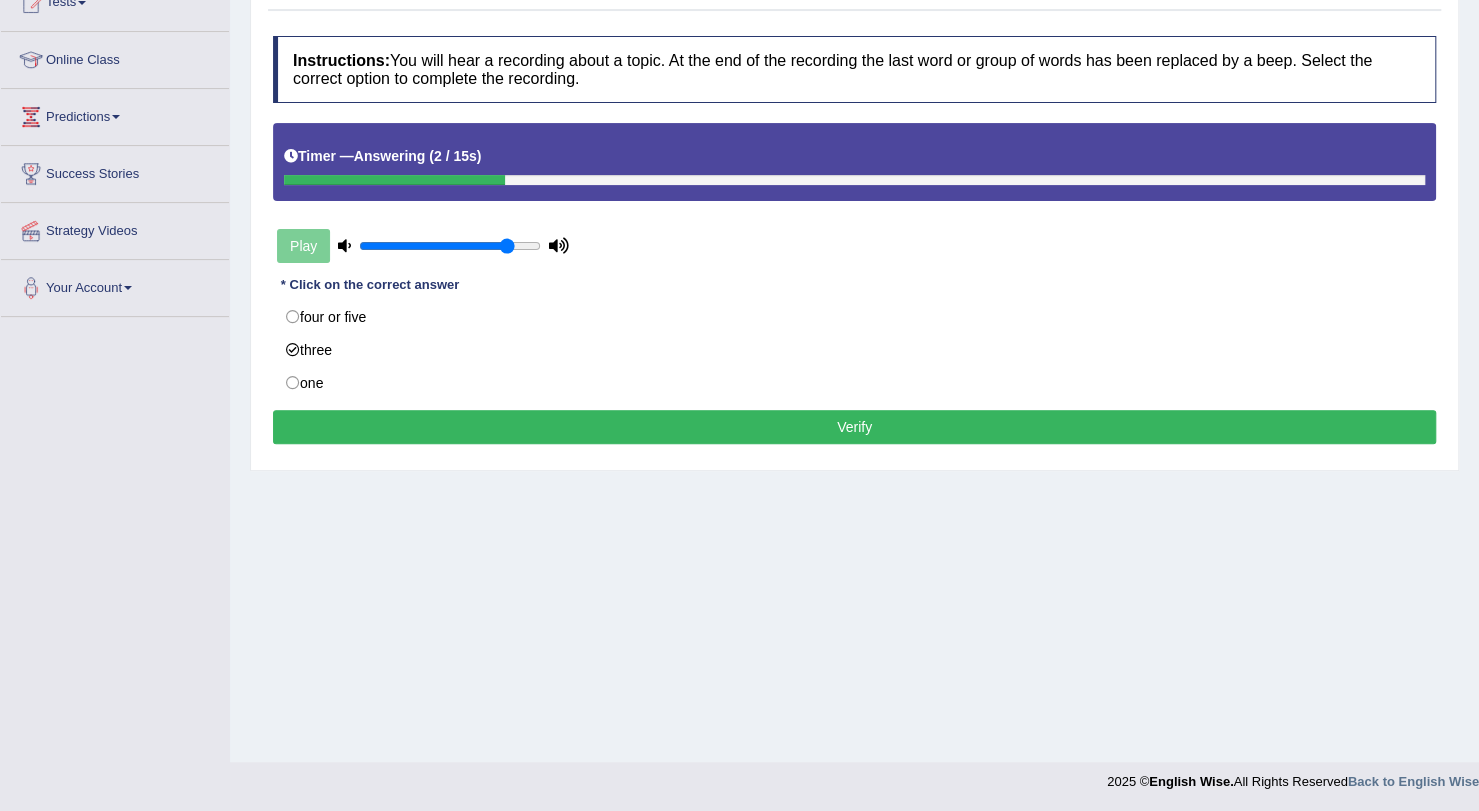 click on "Verify" at bounding box center (854, 427) 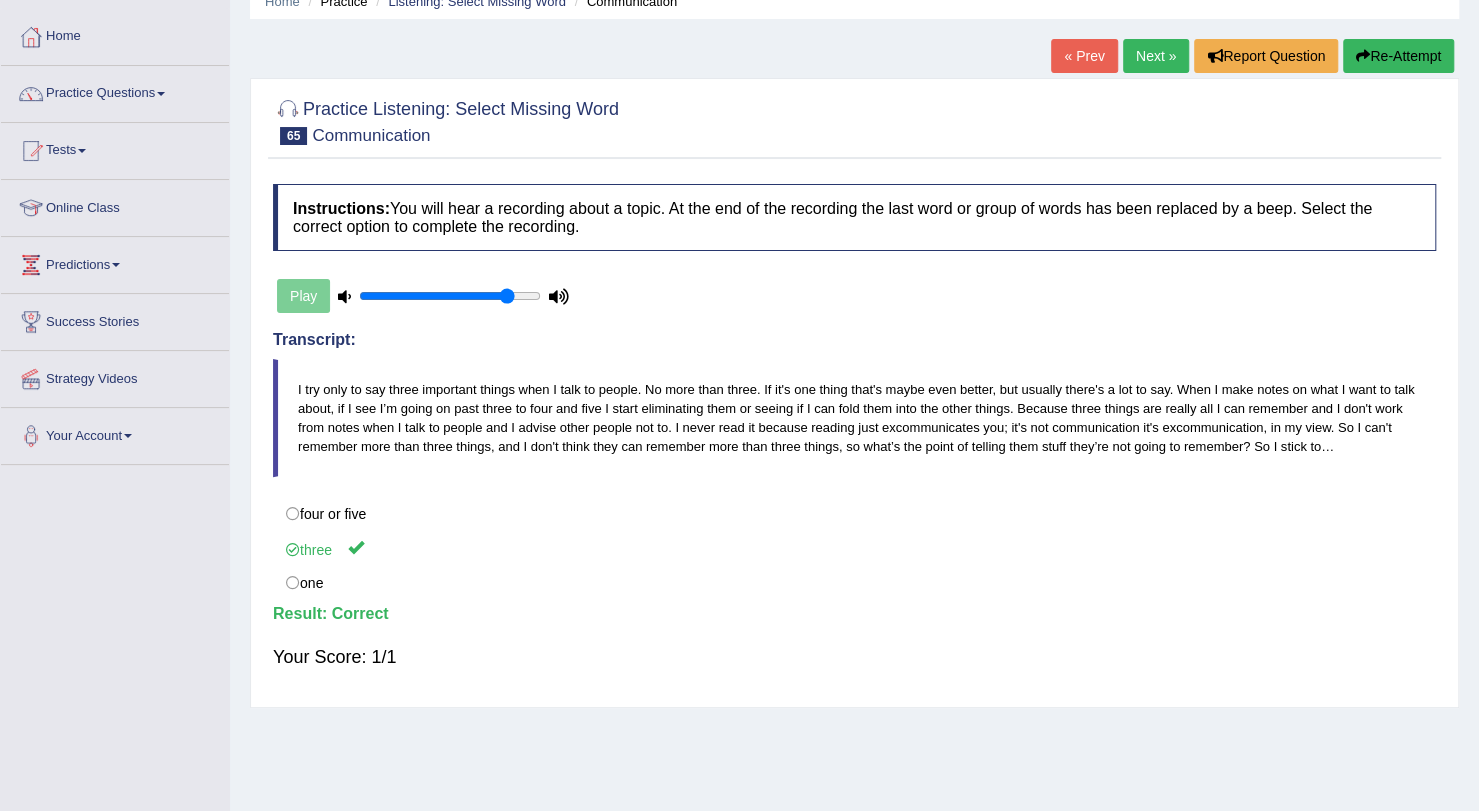 scroll, scrollTop: 90, scrollLeft: 0, axis: vertical 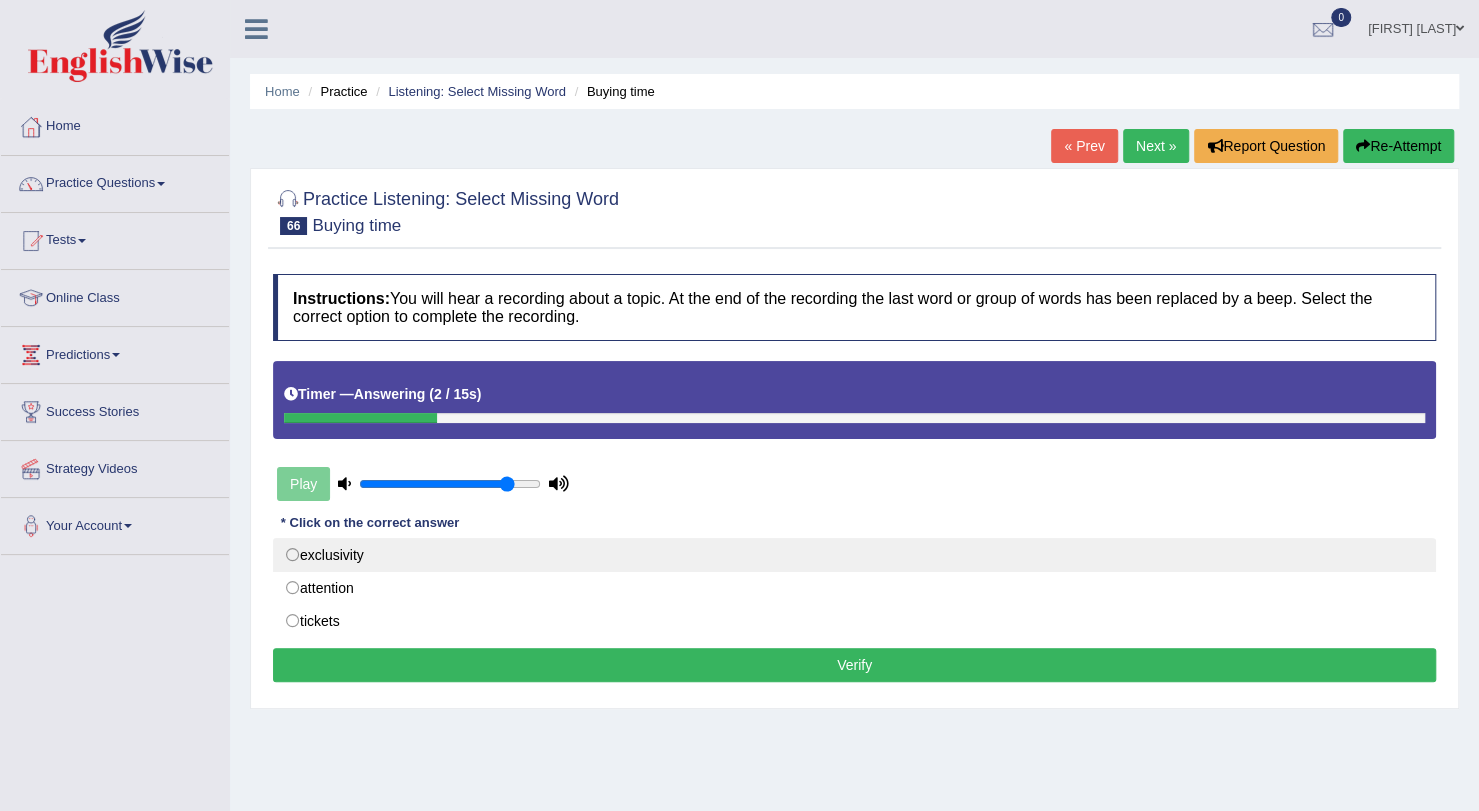 click on "exclusivity" at bounding box center (854, 555) 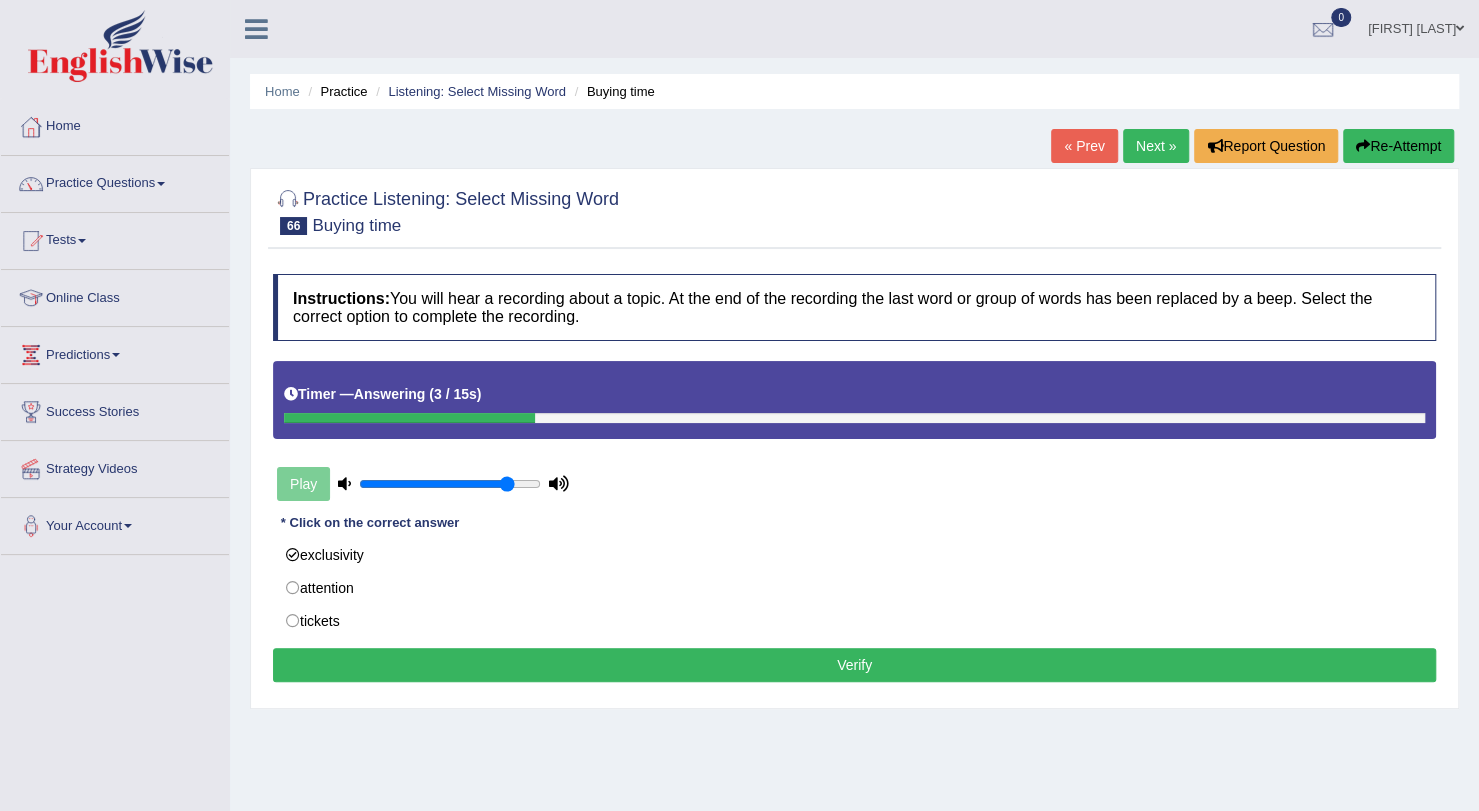 click on "Verify" at bounding box center (854, 665) 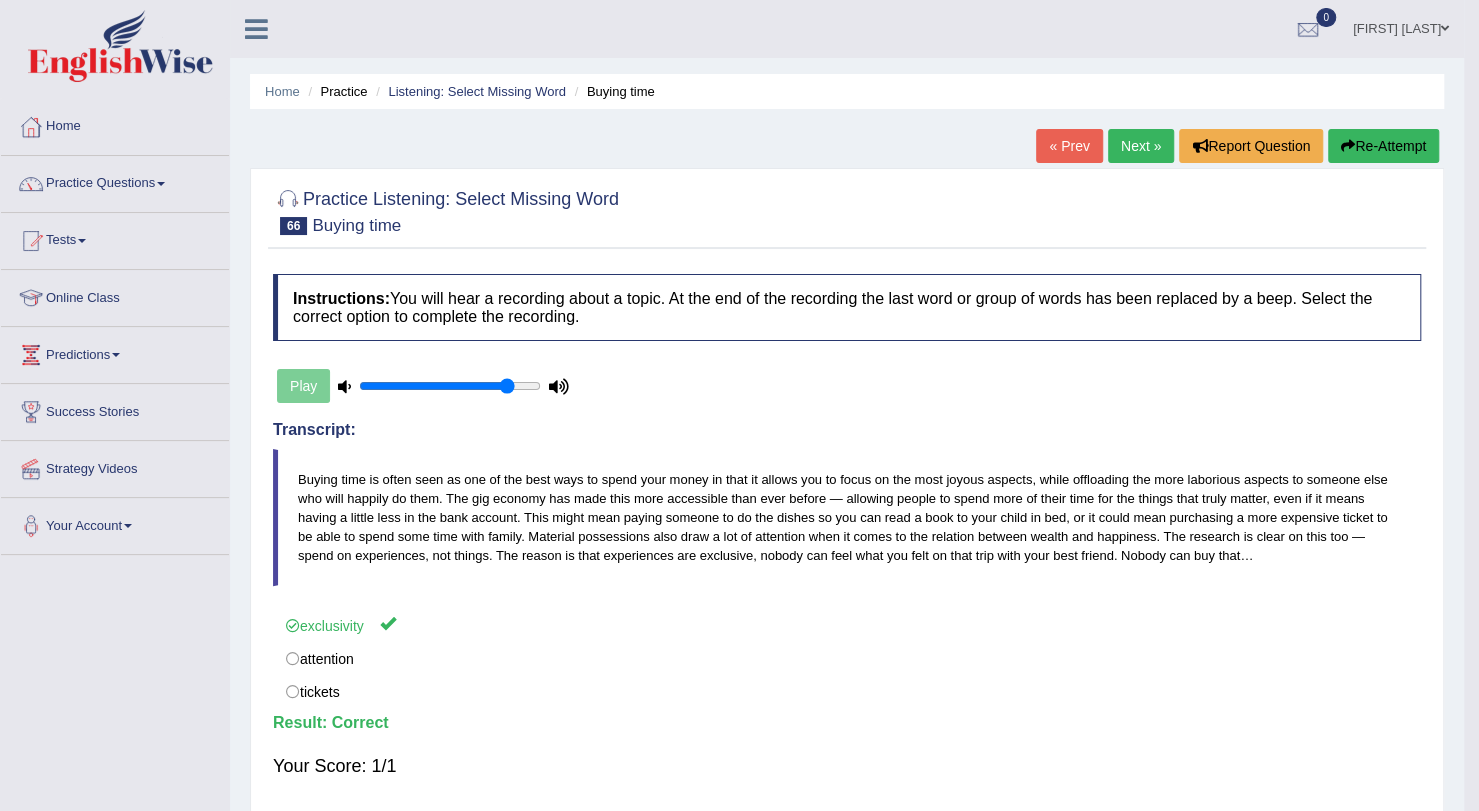 click on "Next »" at bounding box center (1141, 146) 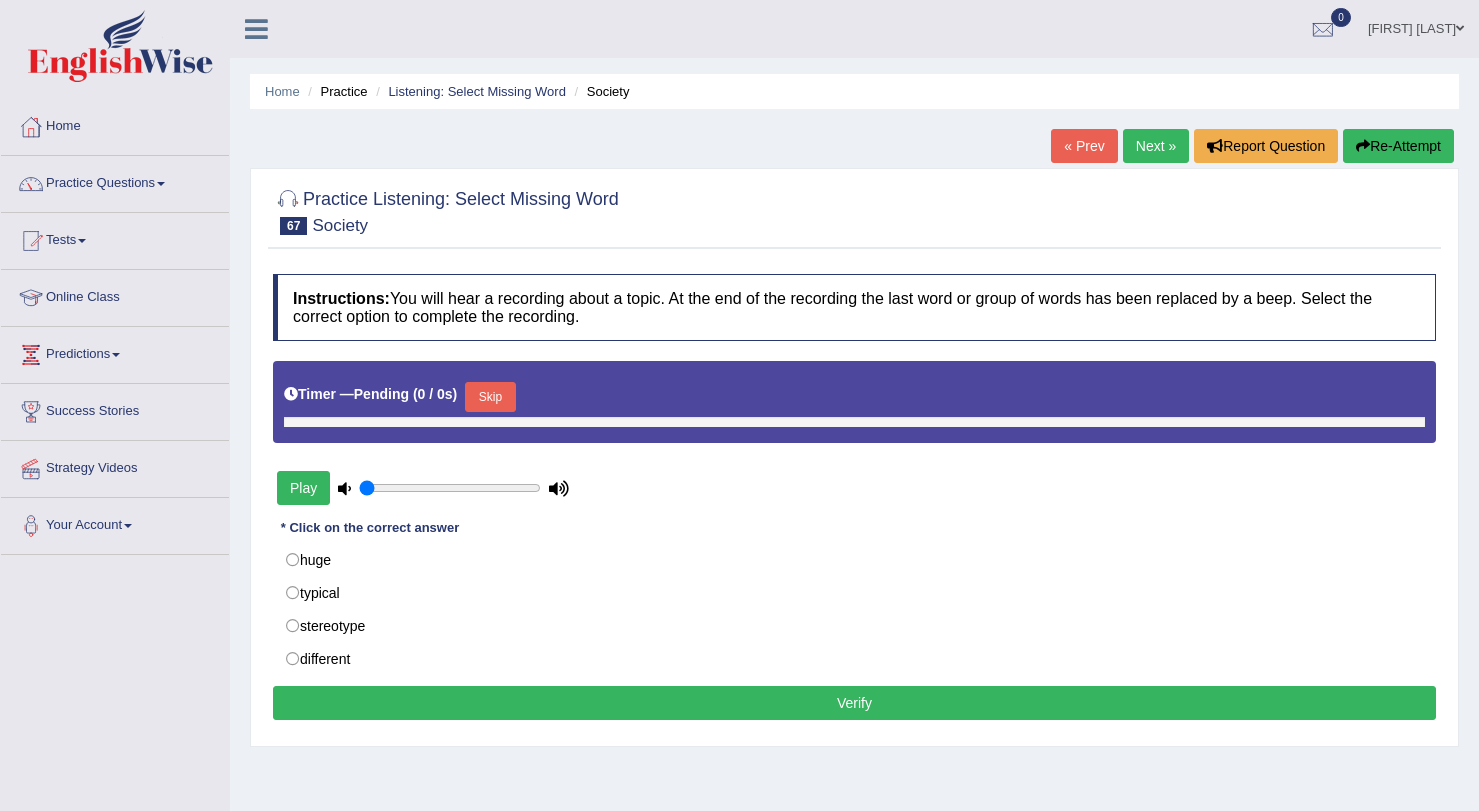scroll, scrollTop: 0, scrollLeft: 0, axis: both 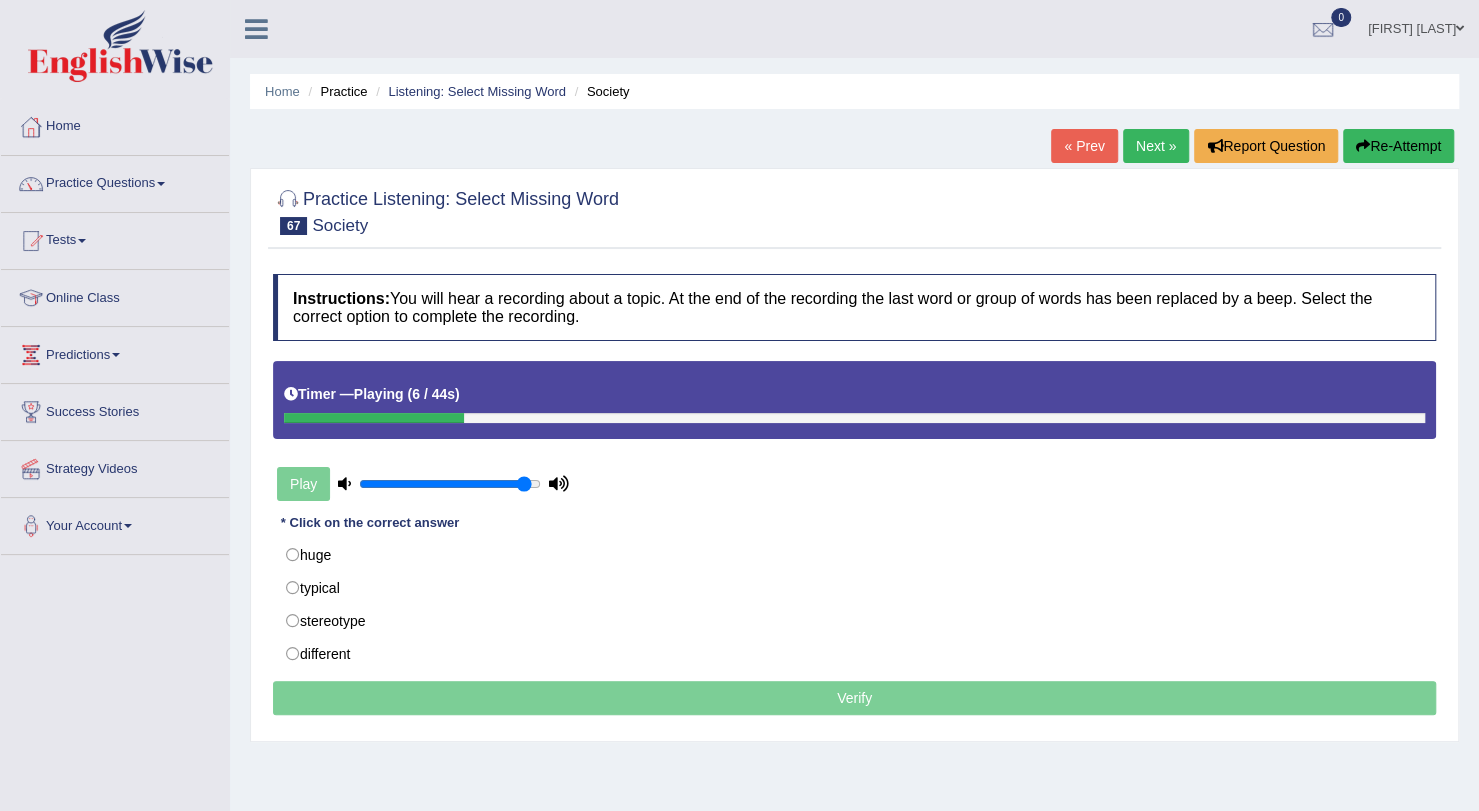 type on "0.95" 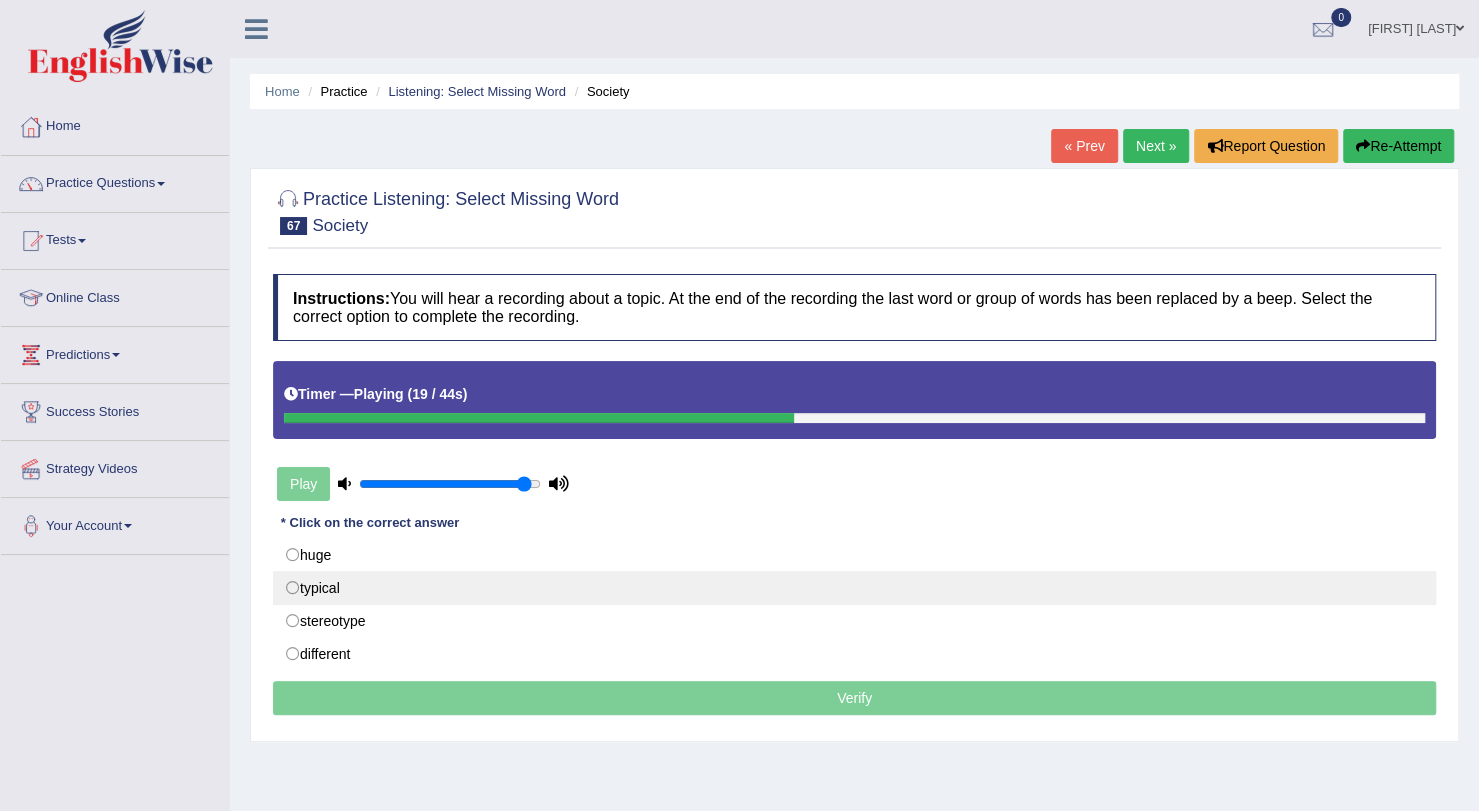 click on "typical" at bounding box center [854, 588] 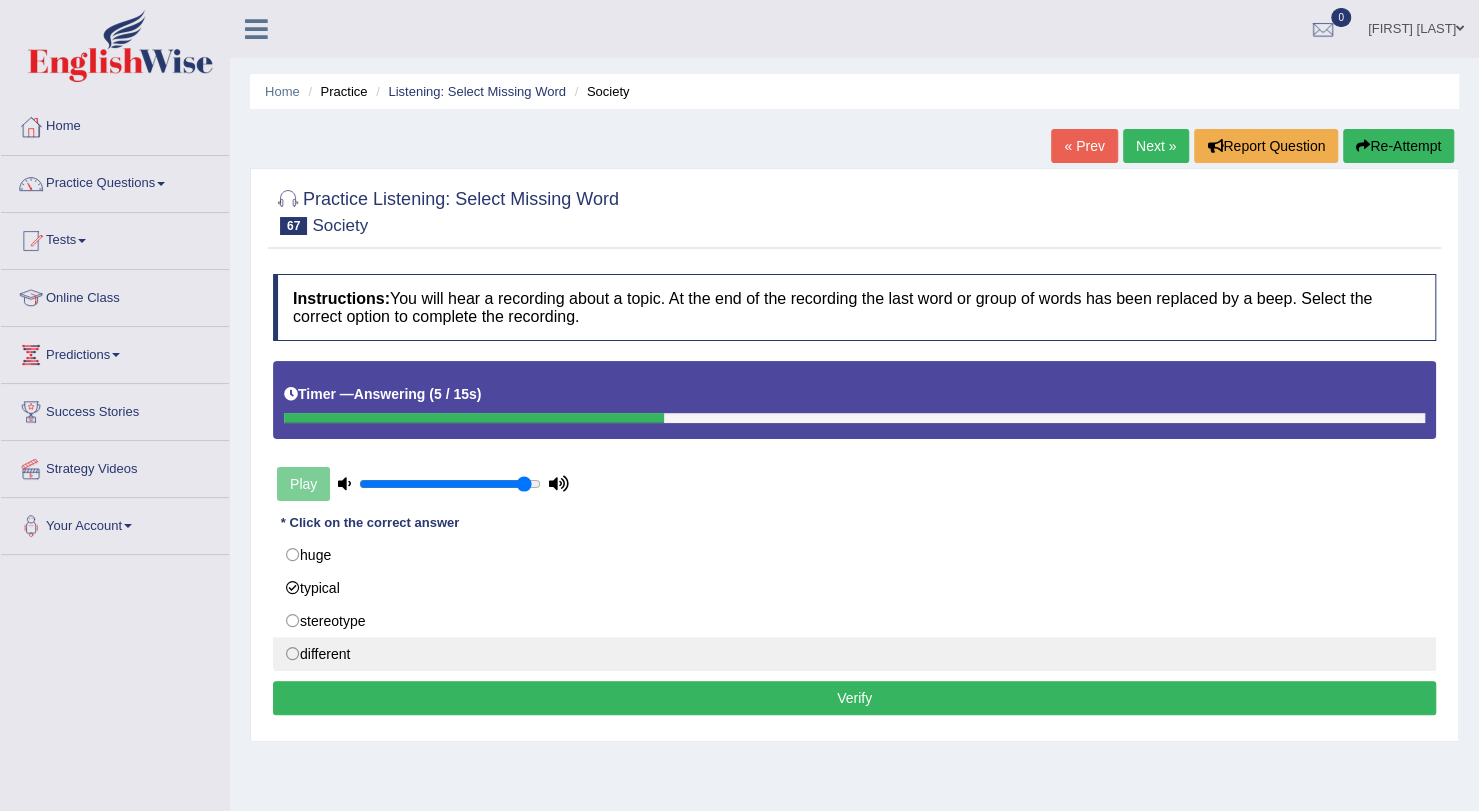 click on "different" at bounding box center (854, 654) 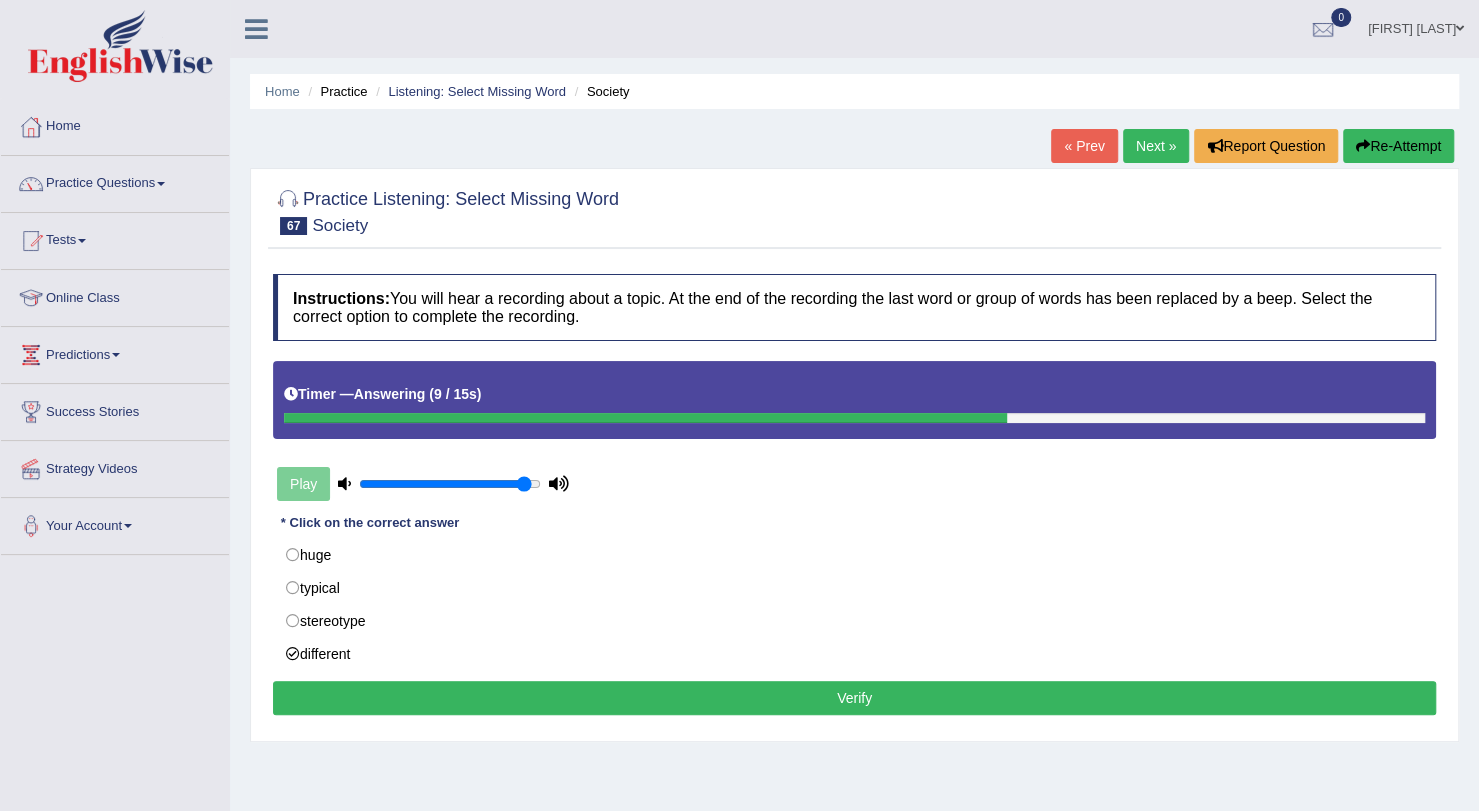 click on "Verify" at bounding box center (854, 698) 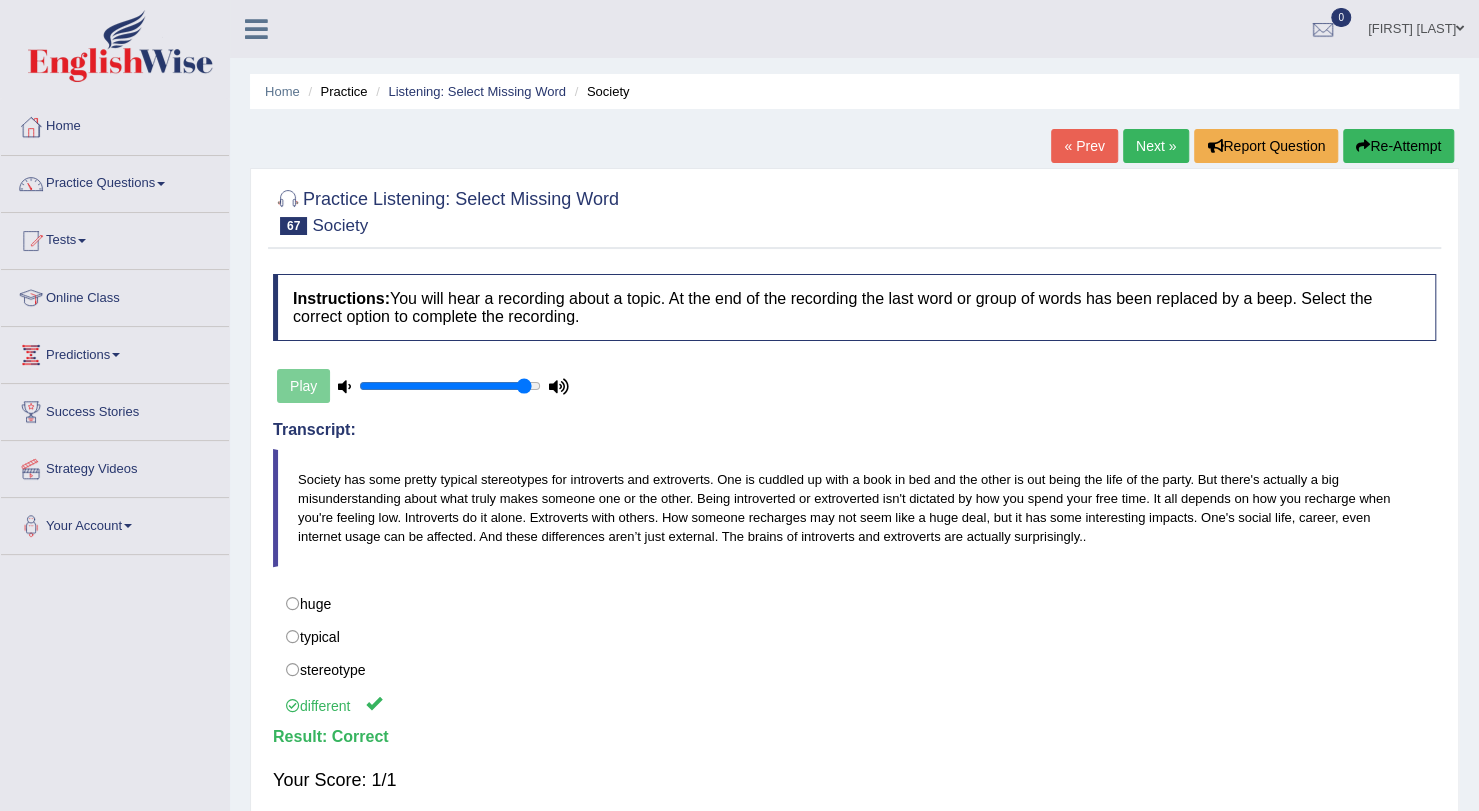 click on "Next »" at bounding box center (1156, 146) 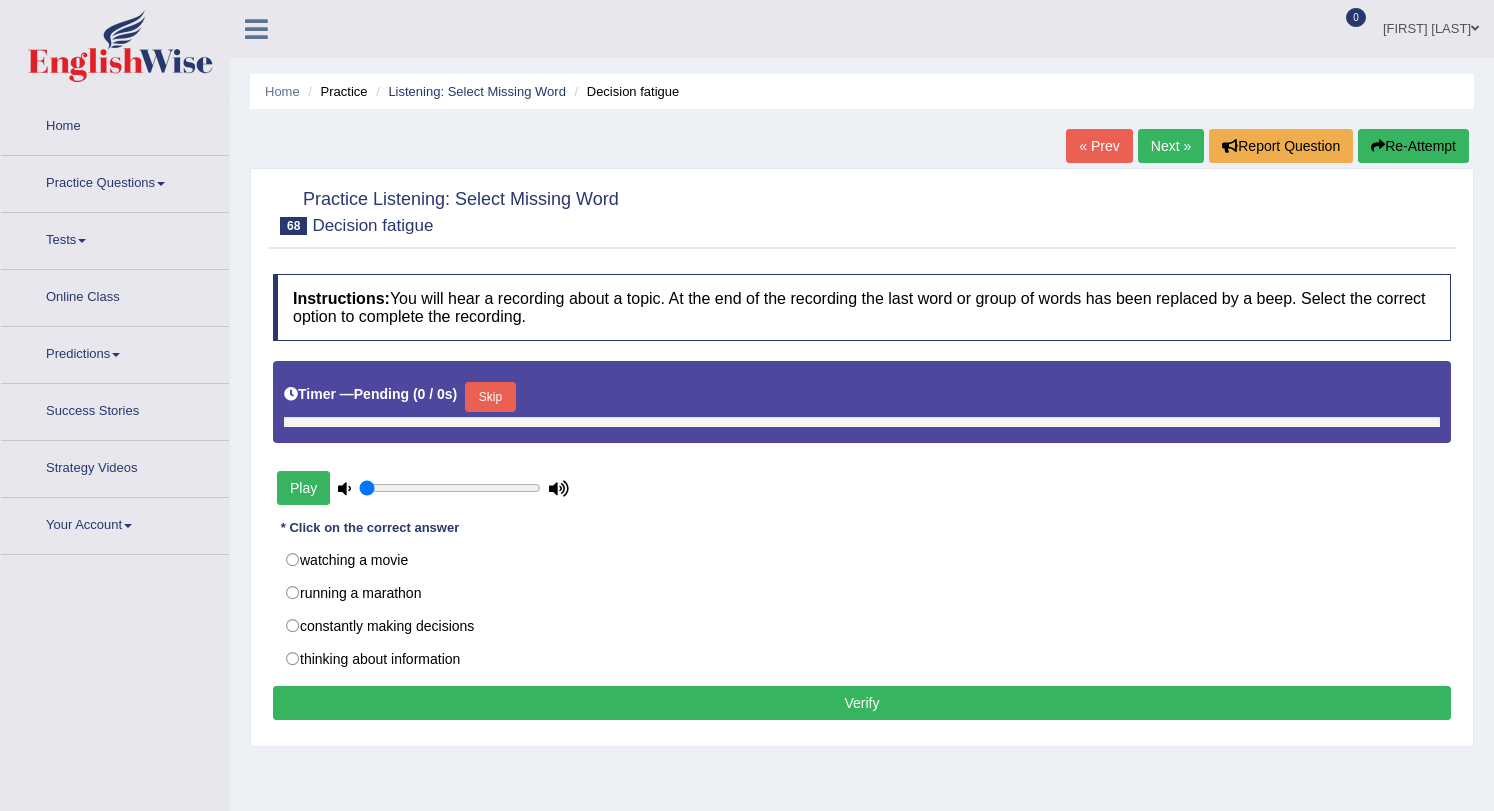 type on "0.95" 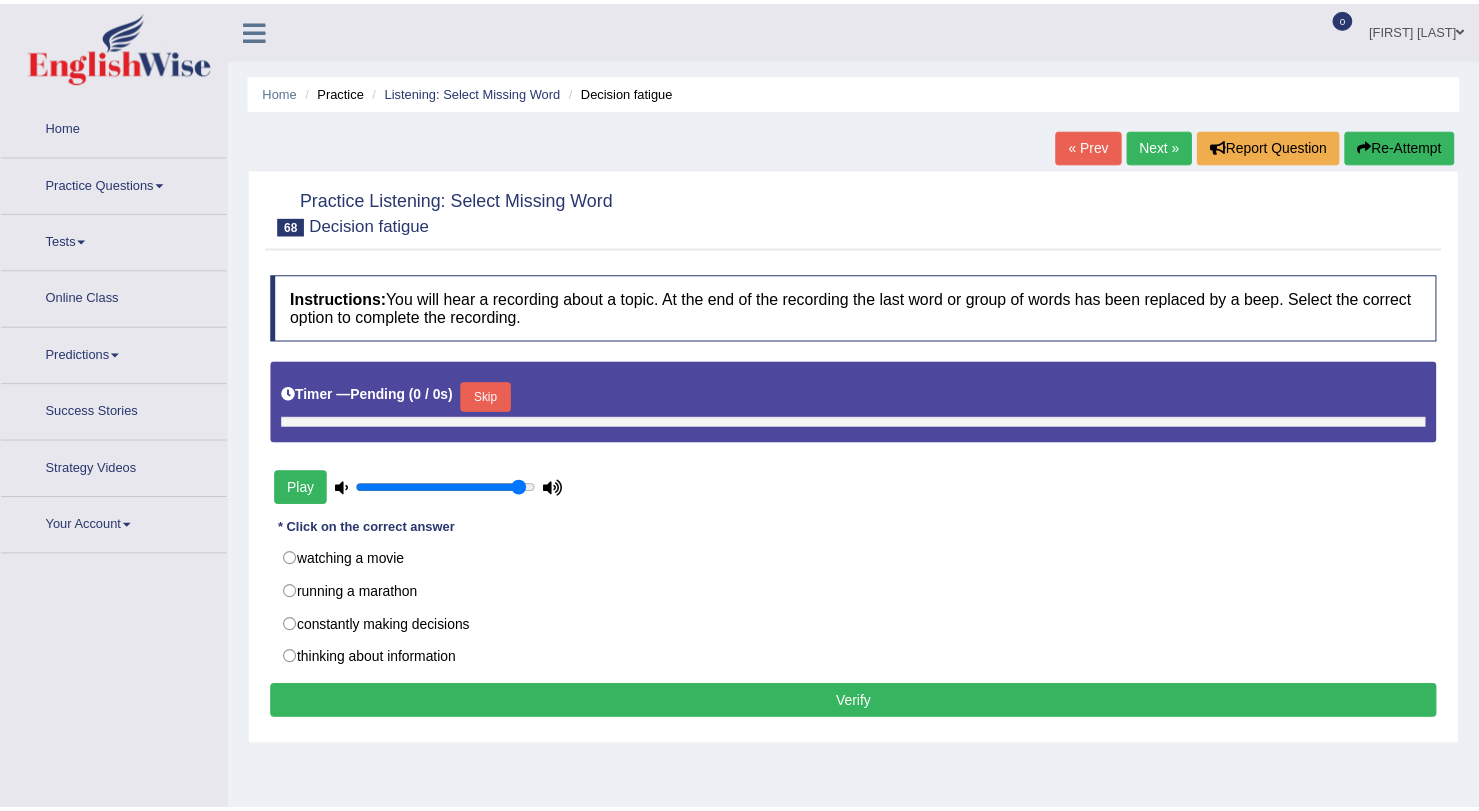 scroll, scrollTop: 0, scrollLeft: 0, axis: both 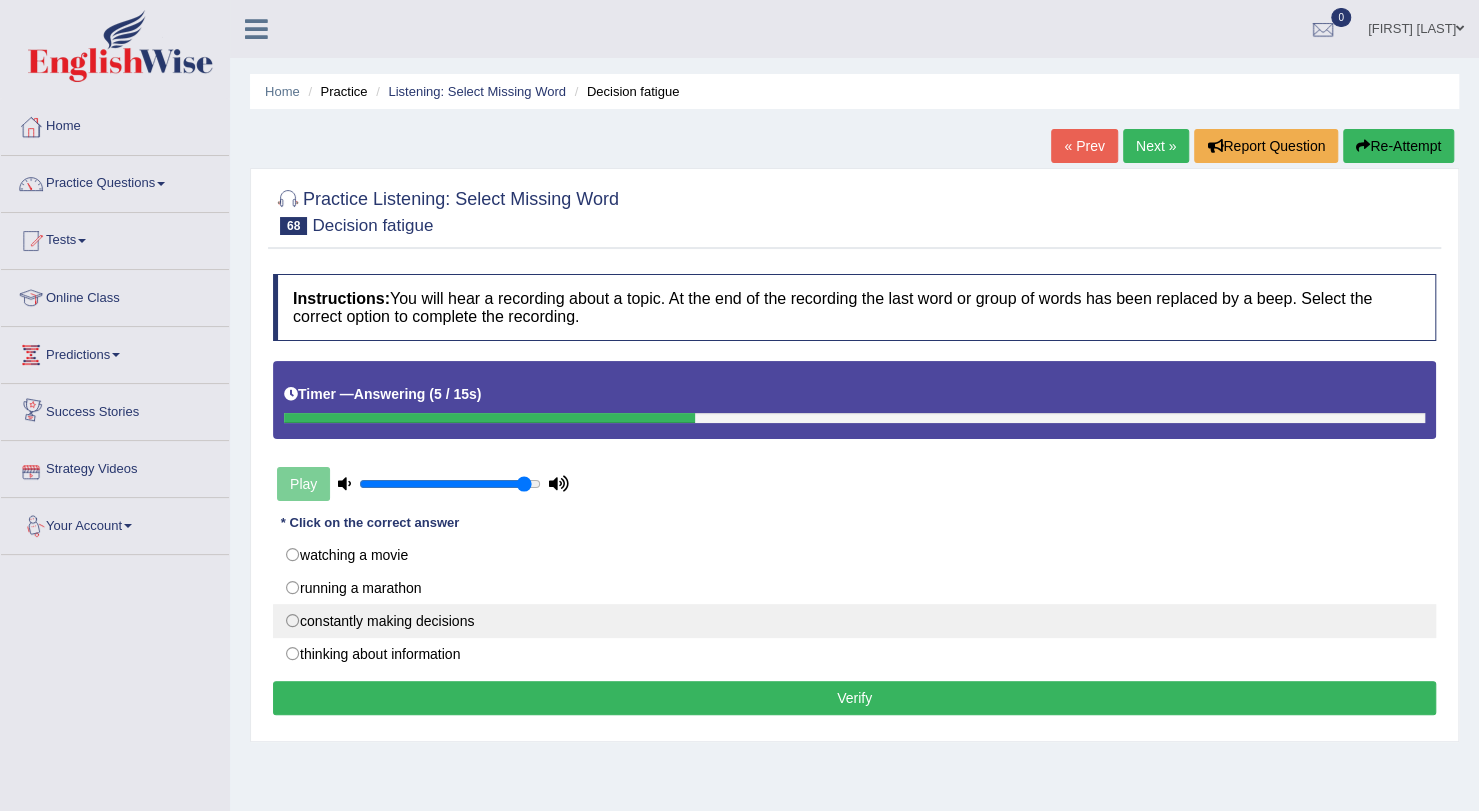 click on "constantly making decisions" at bounding box center [854, 621] 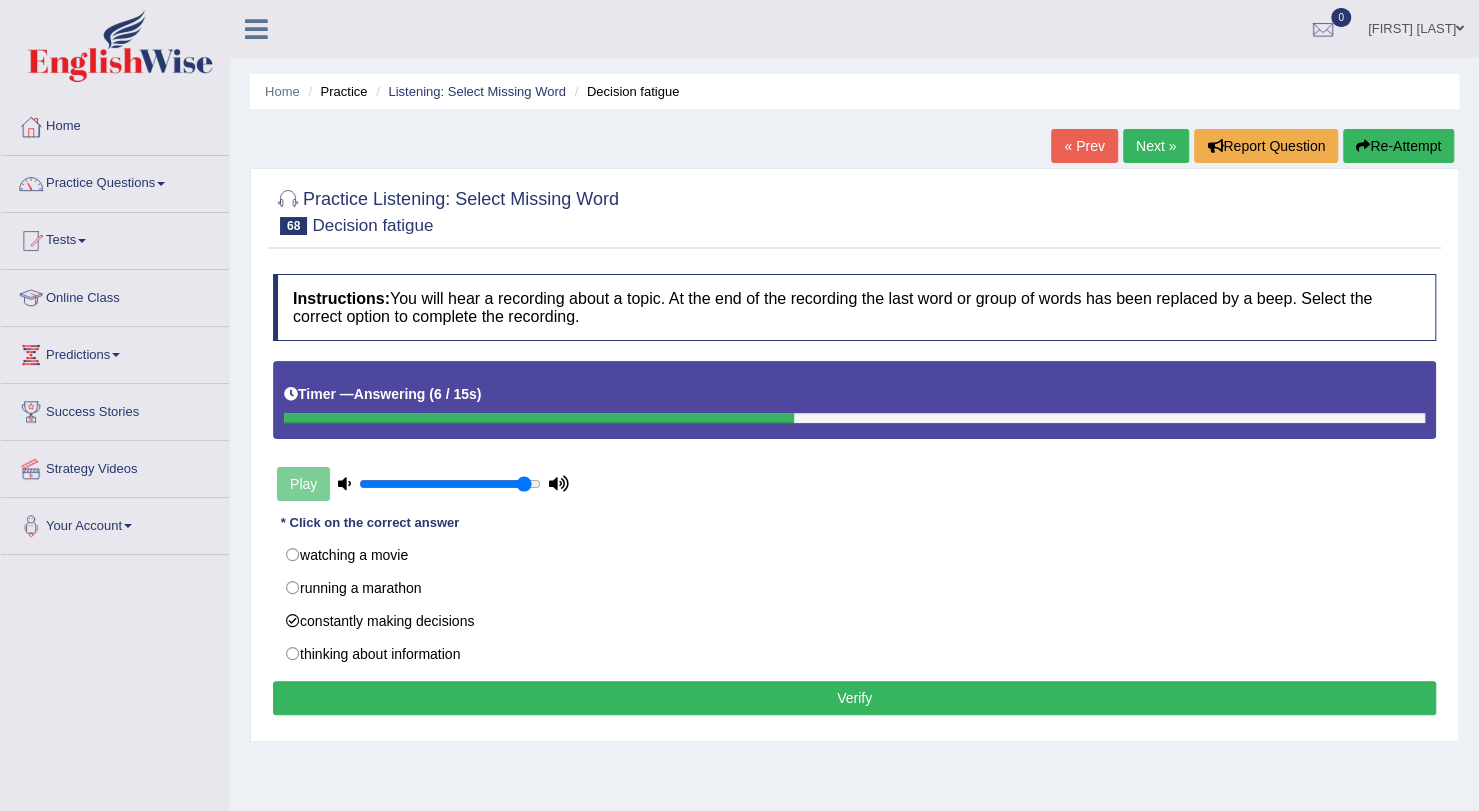 click on "Verify" at bounding box center [854, 698] 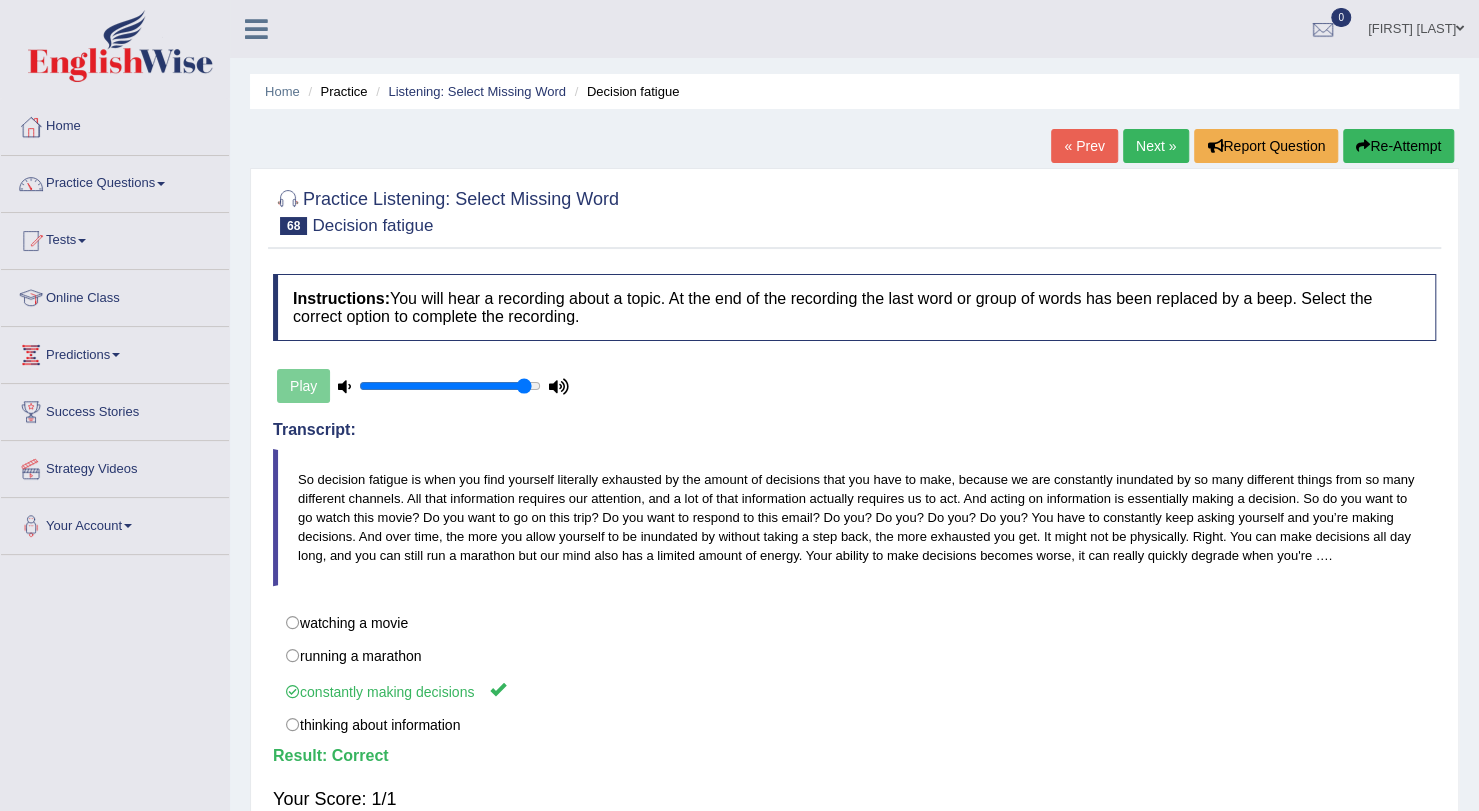 click on "Next »" at bounding box center (1156, 146) 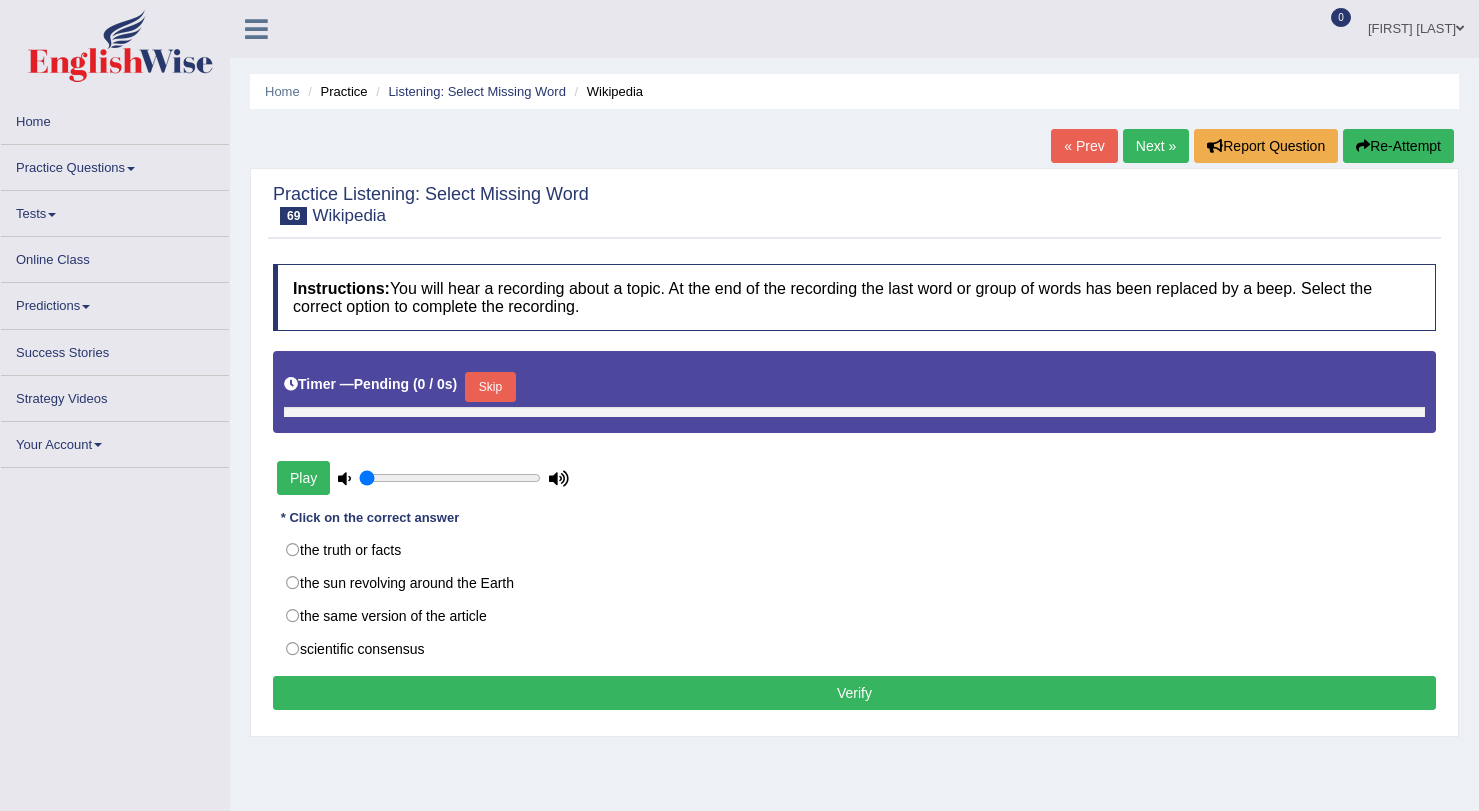 scroll, scrollTop: 0, scrollLeft: 0, axis: both 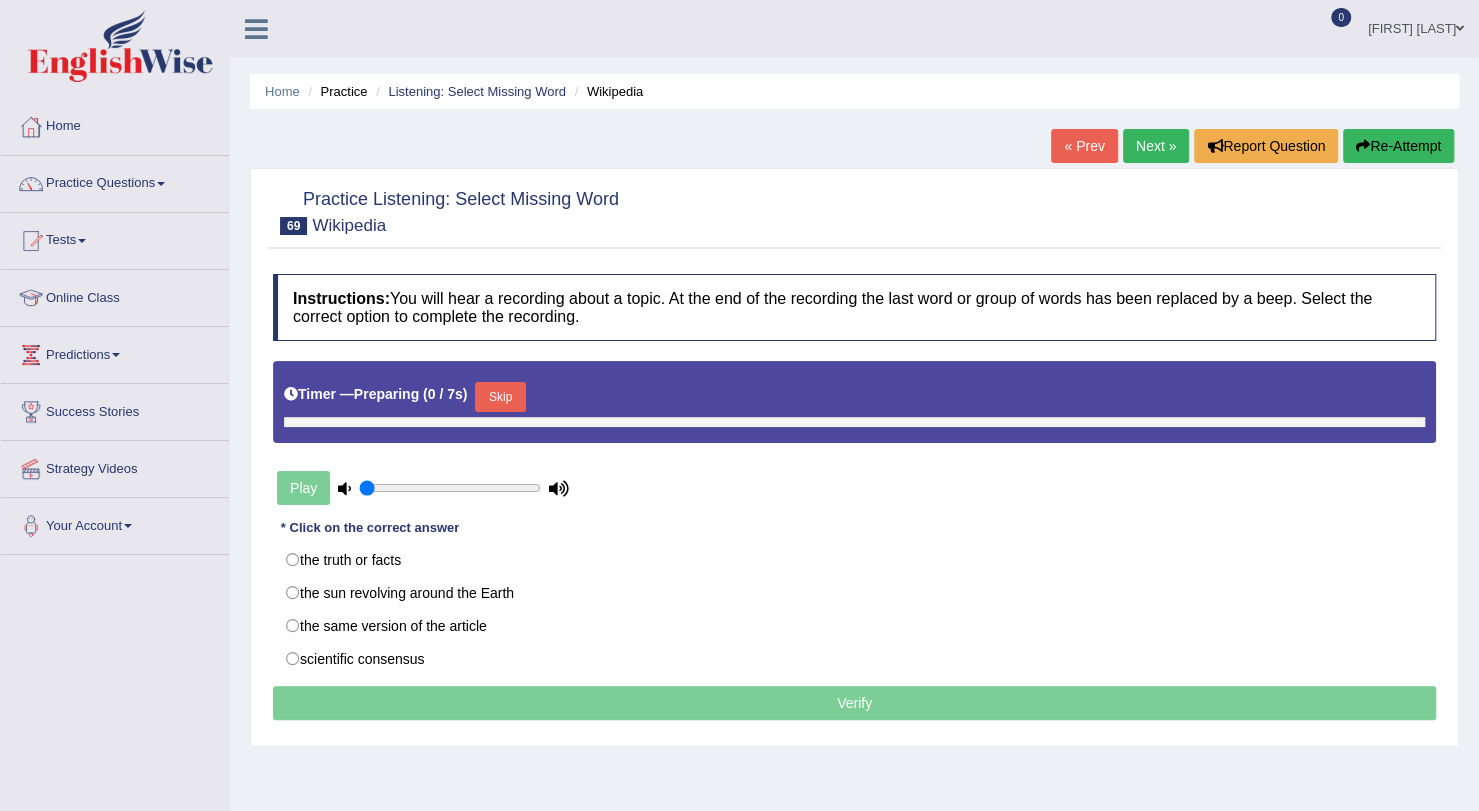 type on "0.95" 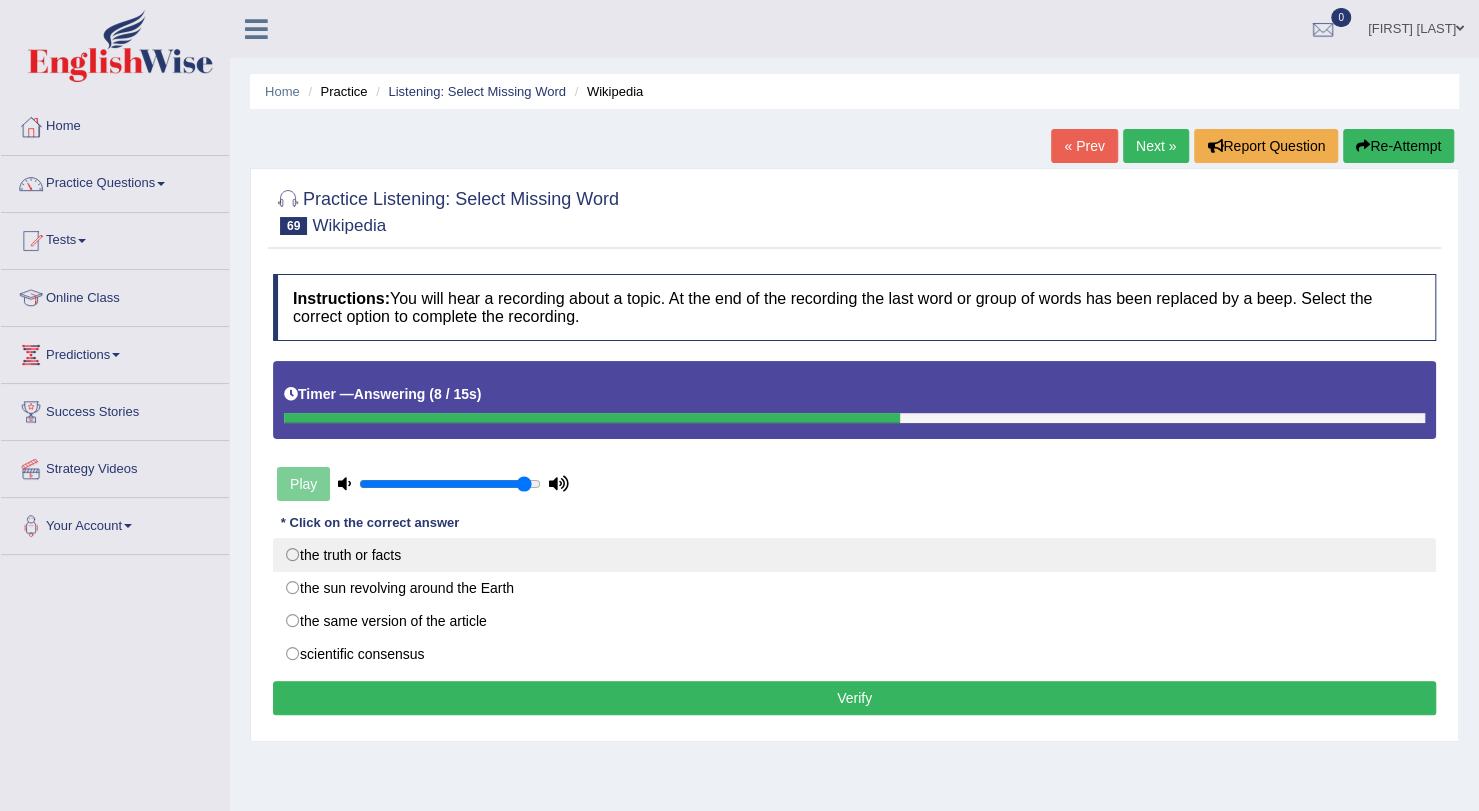 click on "the sun revolving around the Earth" at bounding box center (854, 588) 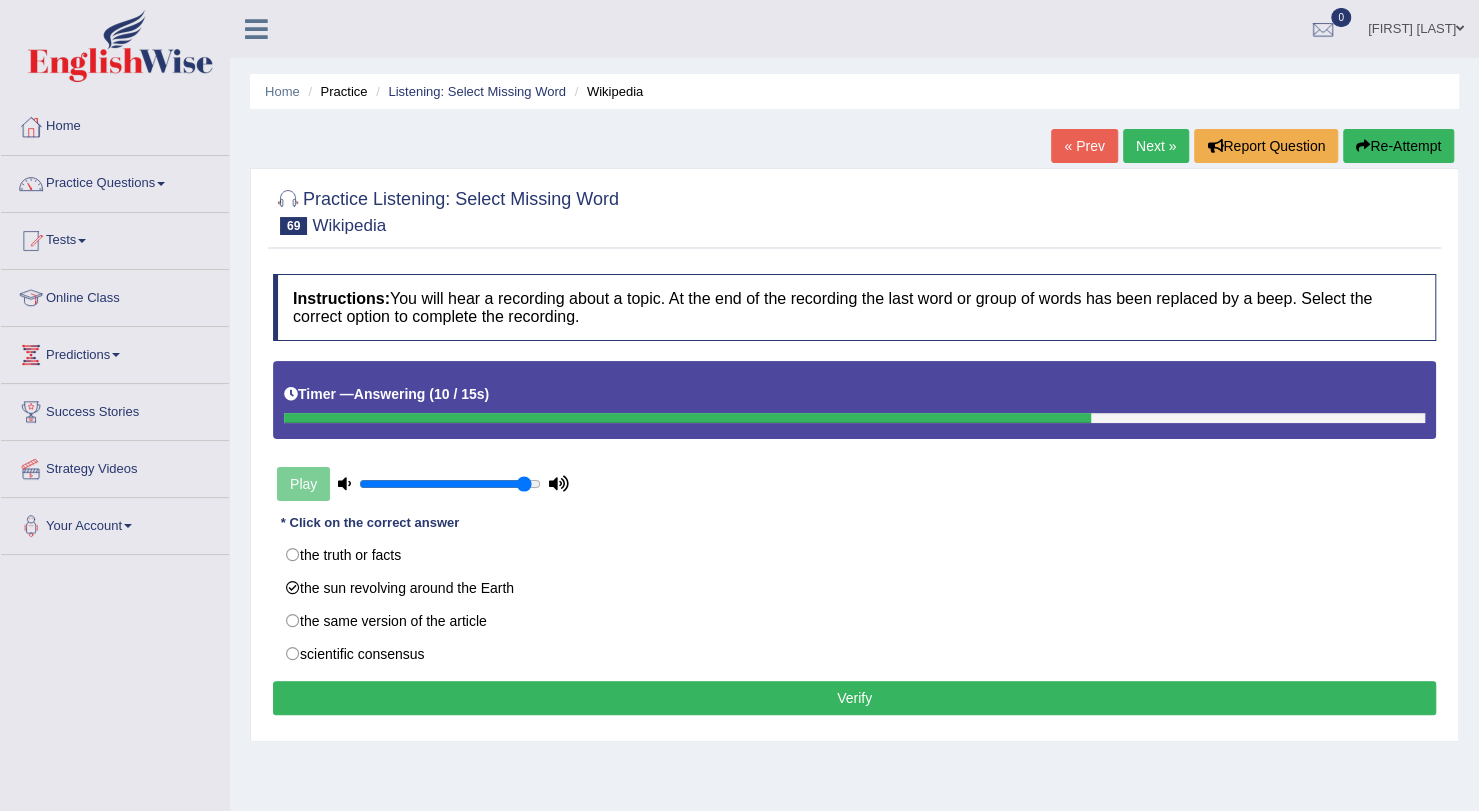 click on "Verify" at bounding box center [854, 698] 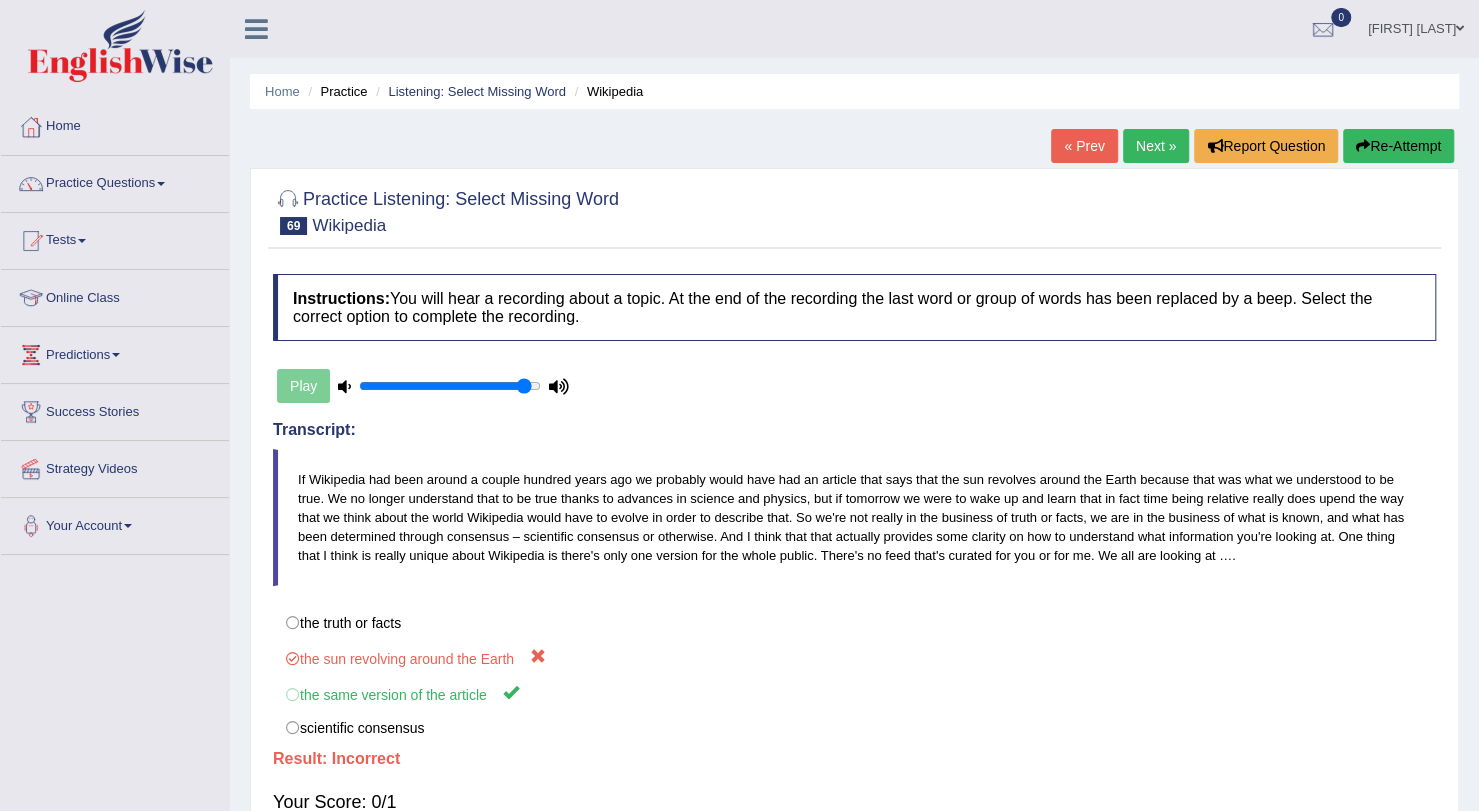 click on "Next »" at bounding box center (1156, 146) 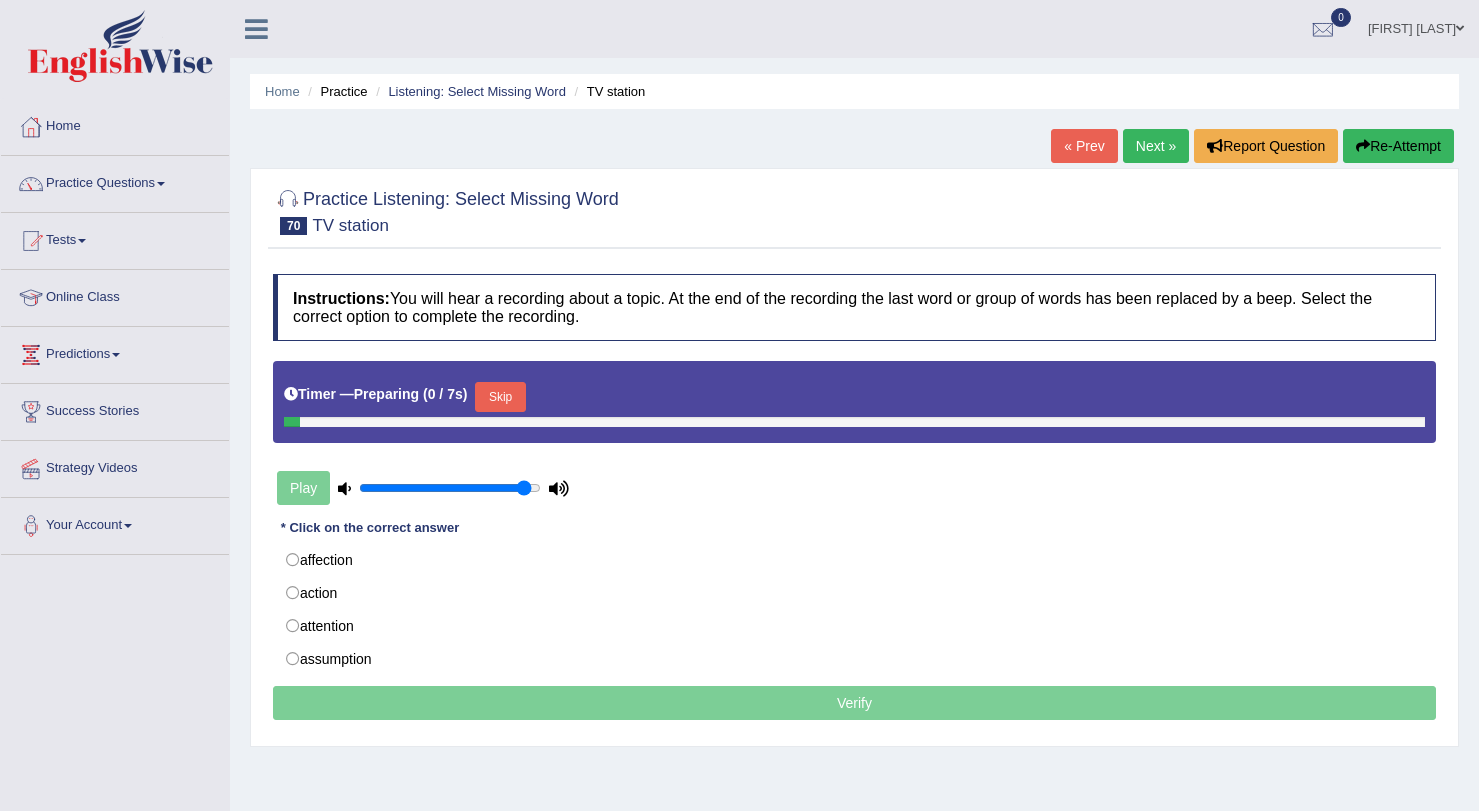 scroll, scrollTop: 0, scrollLeft: 0, axis: both 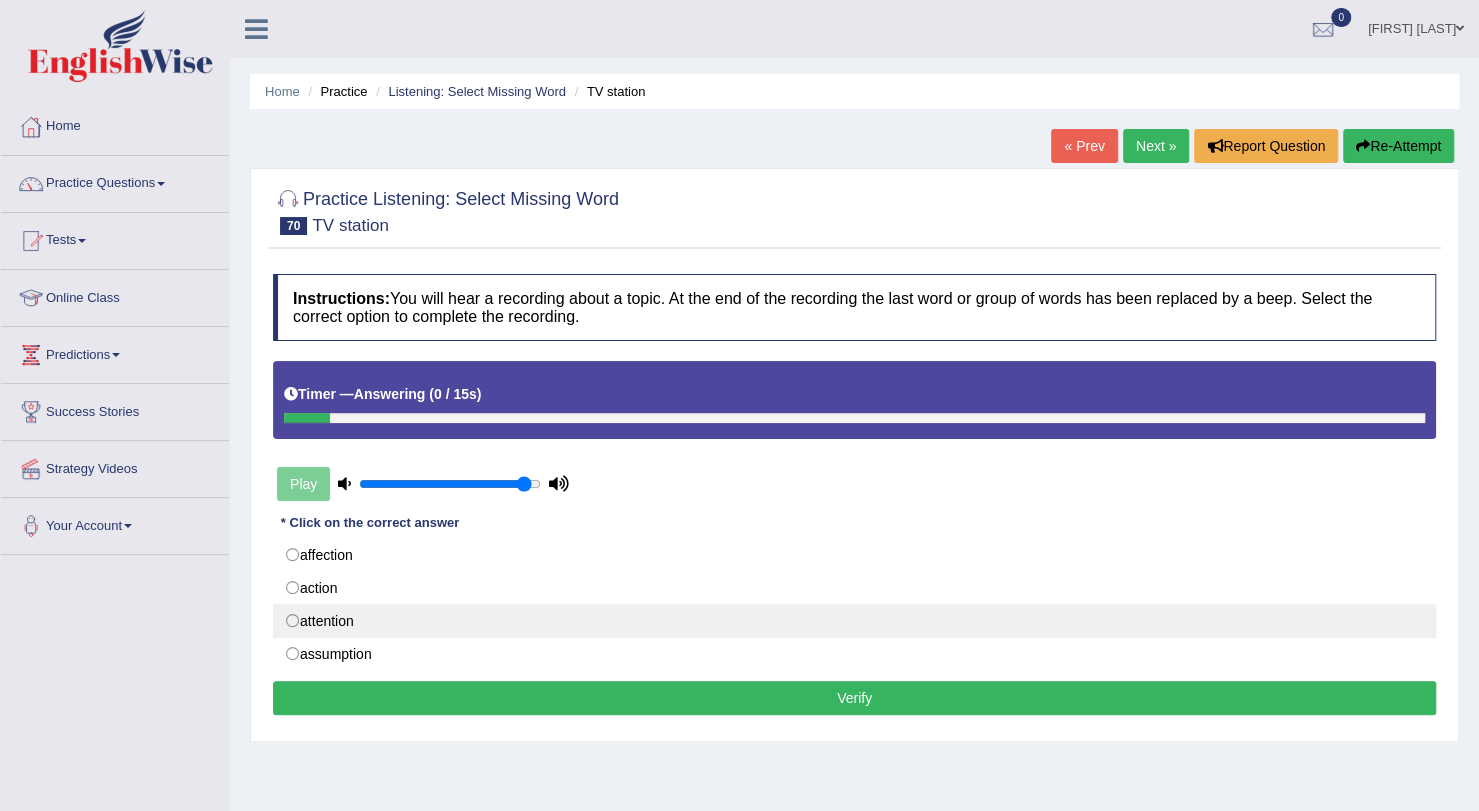 click on "attention" at bounding box center (854, 621) 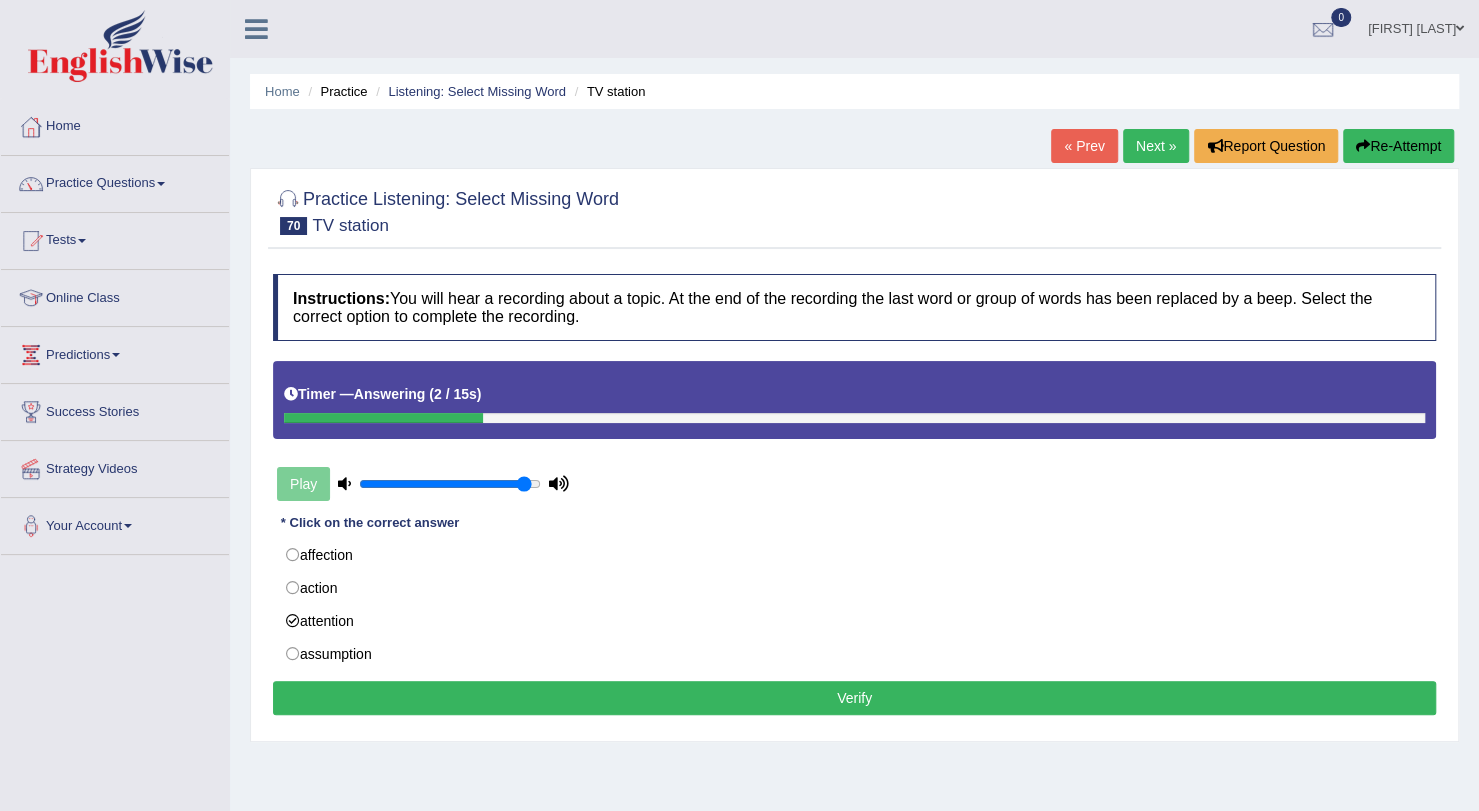 click on "Verify" at bounding box center [854, 698] 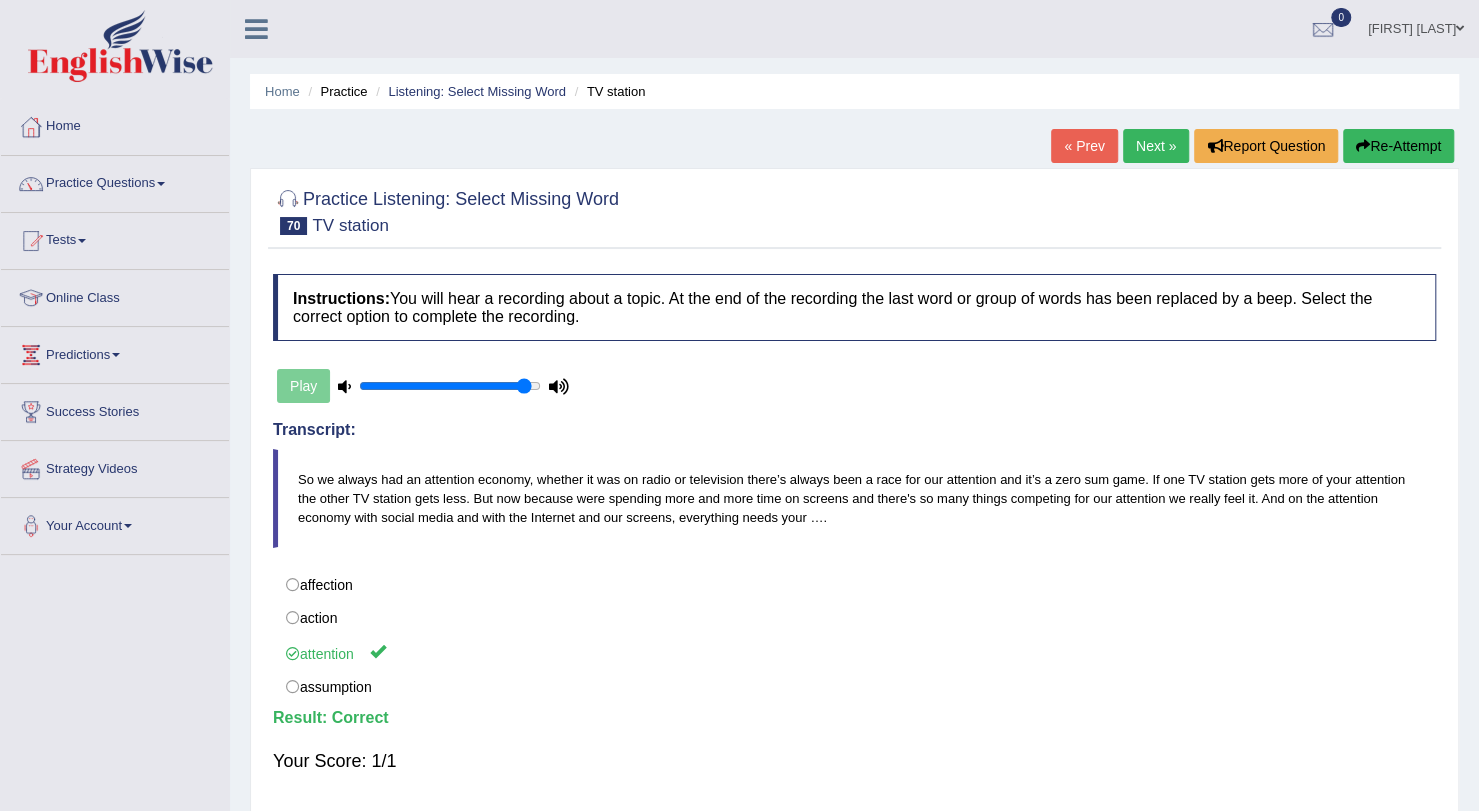 click on "Next »" at bounding box center [1156, 146] 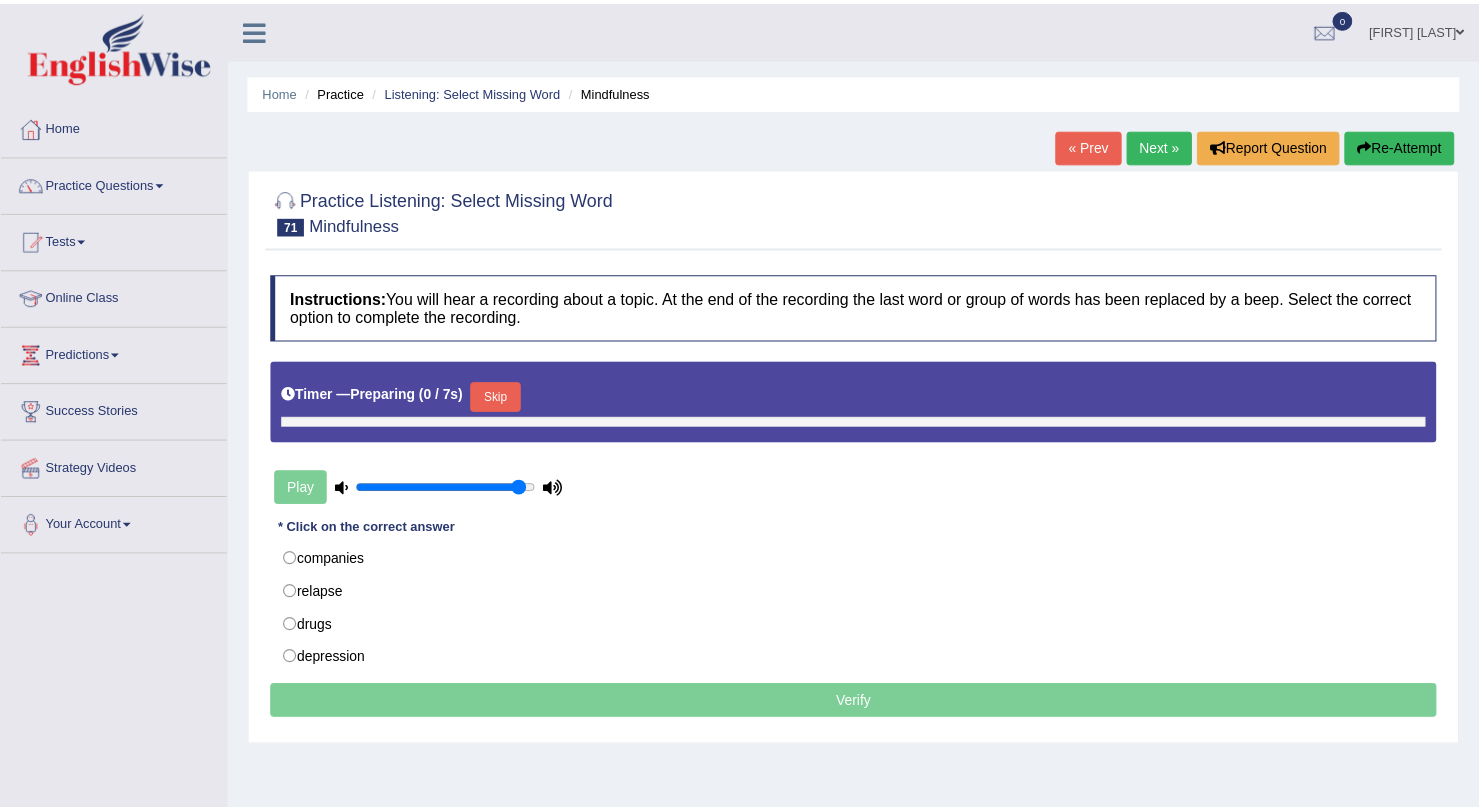 scroll, scrollTop: 0, scrollLeft: 0, axis: both 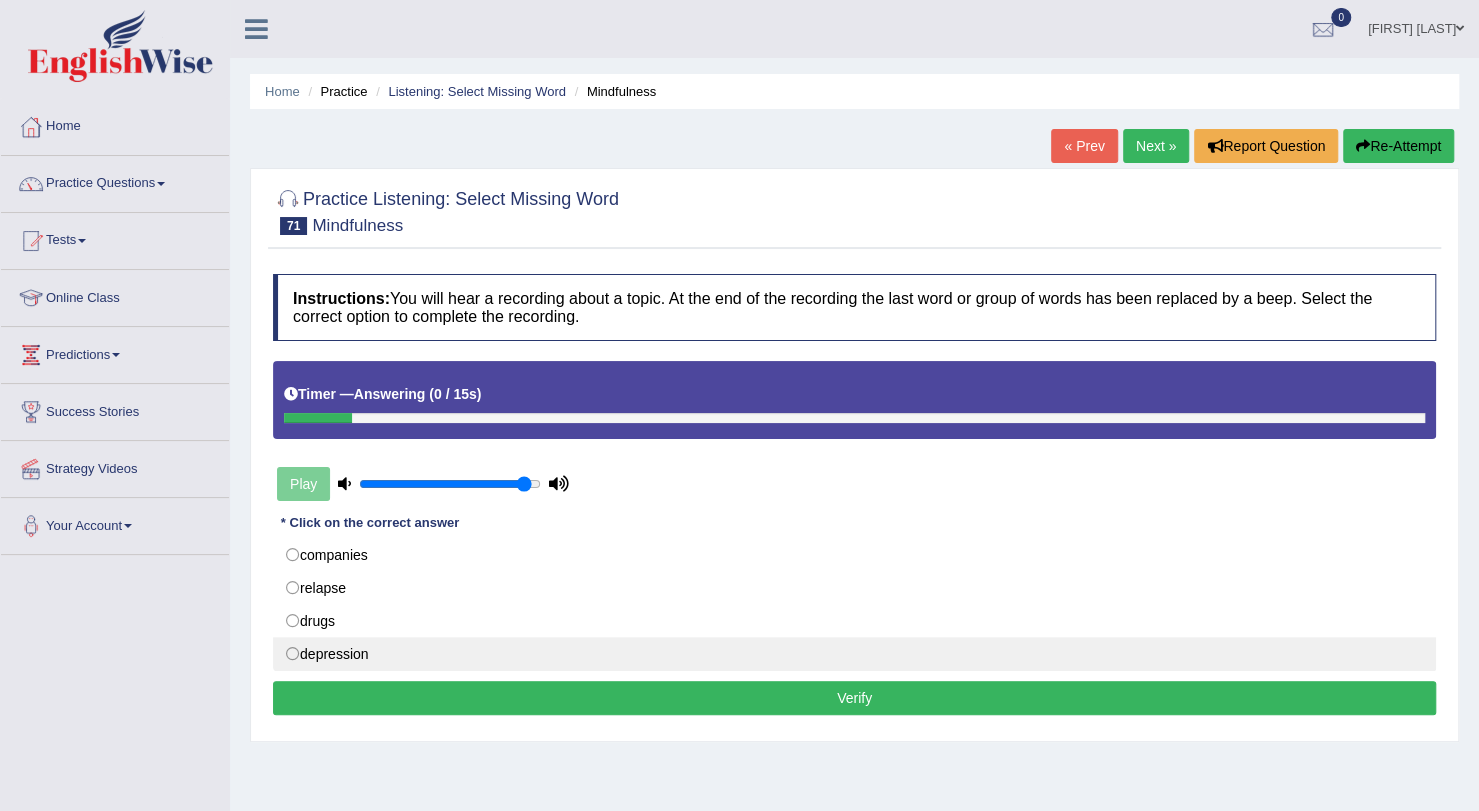 click on "depression" at bounding box center [854, 654] 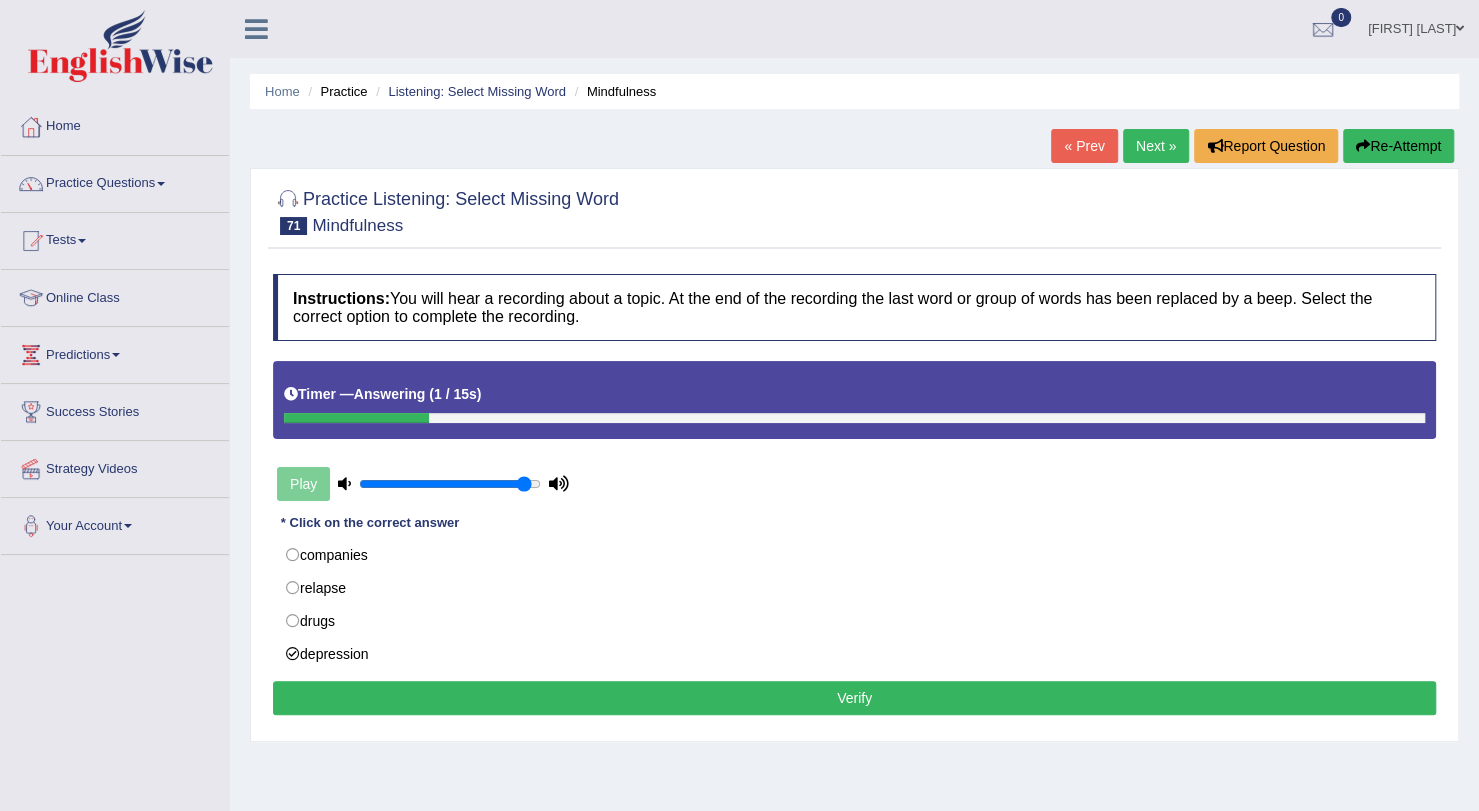 click on "Verify" at bounding box center (854, 698) 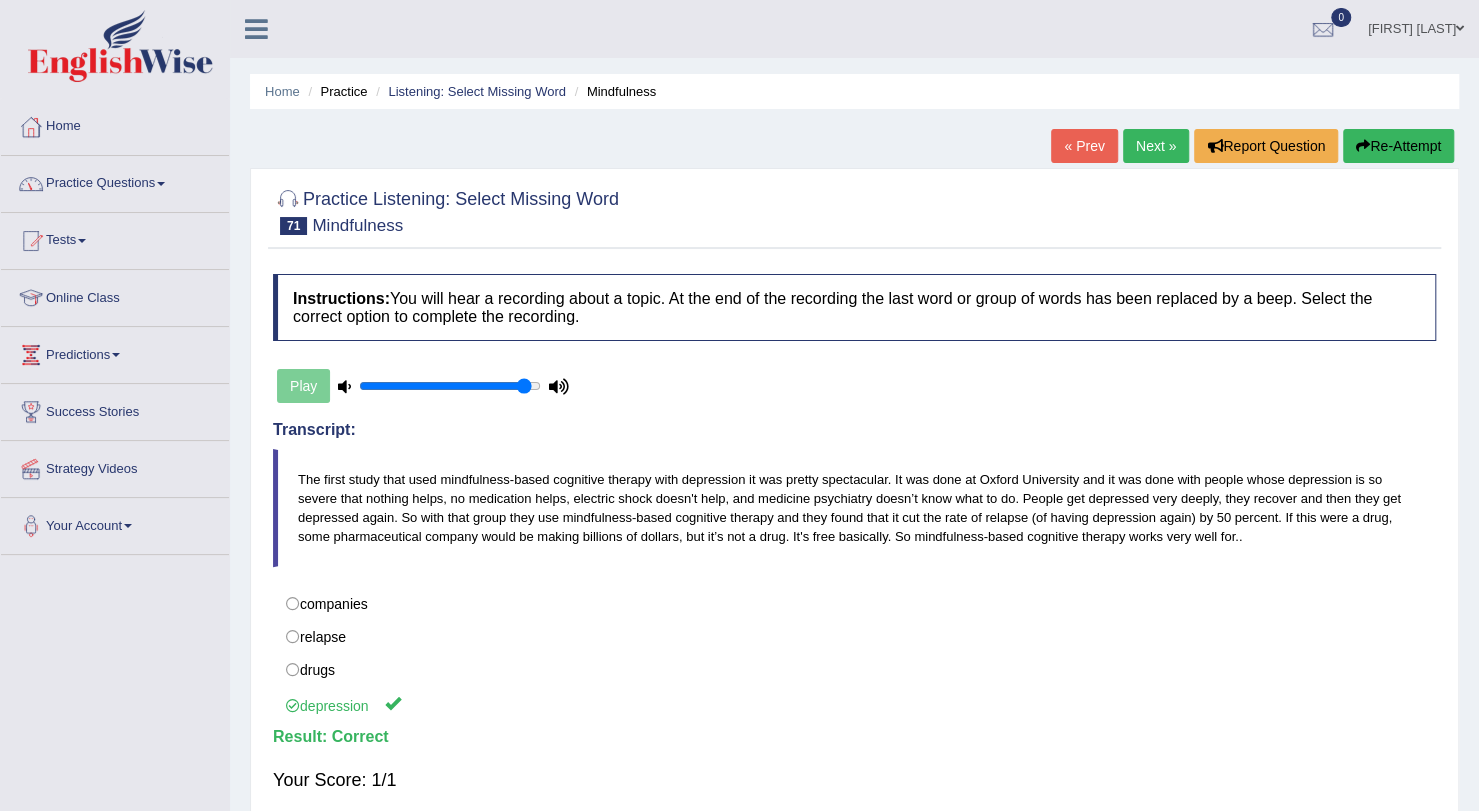 click on "Practice Questions" at bounding box center (115, 181) 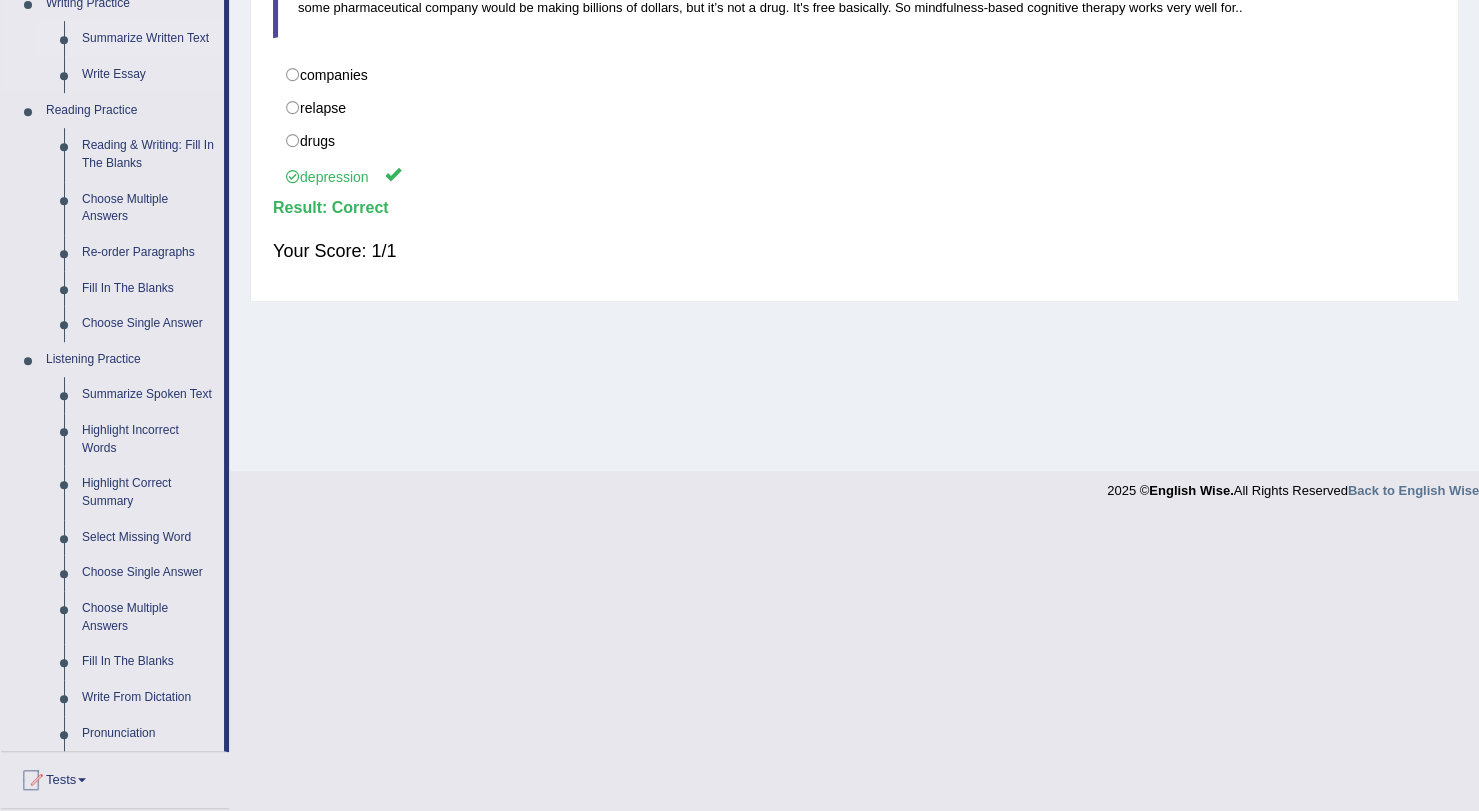scroll, scrollTop: 528, scrollLeft: 0, axis: vertical 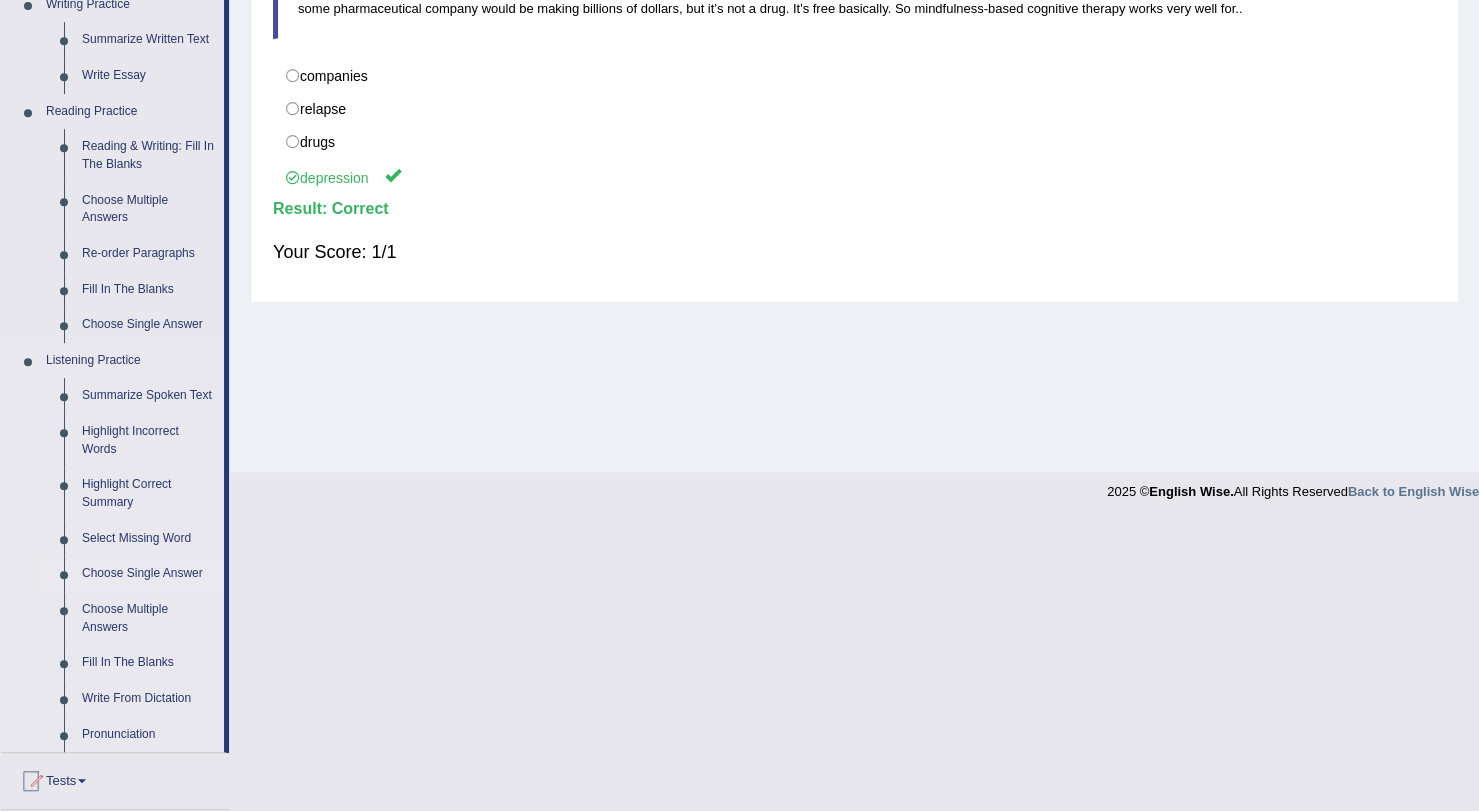 click on "Choose Single Answer" at bounding box center (148, 574) 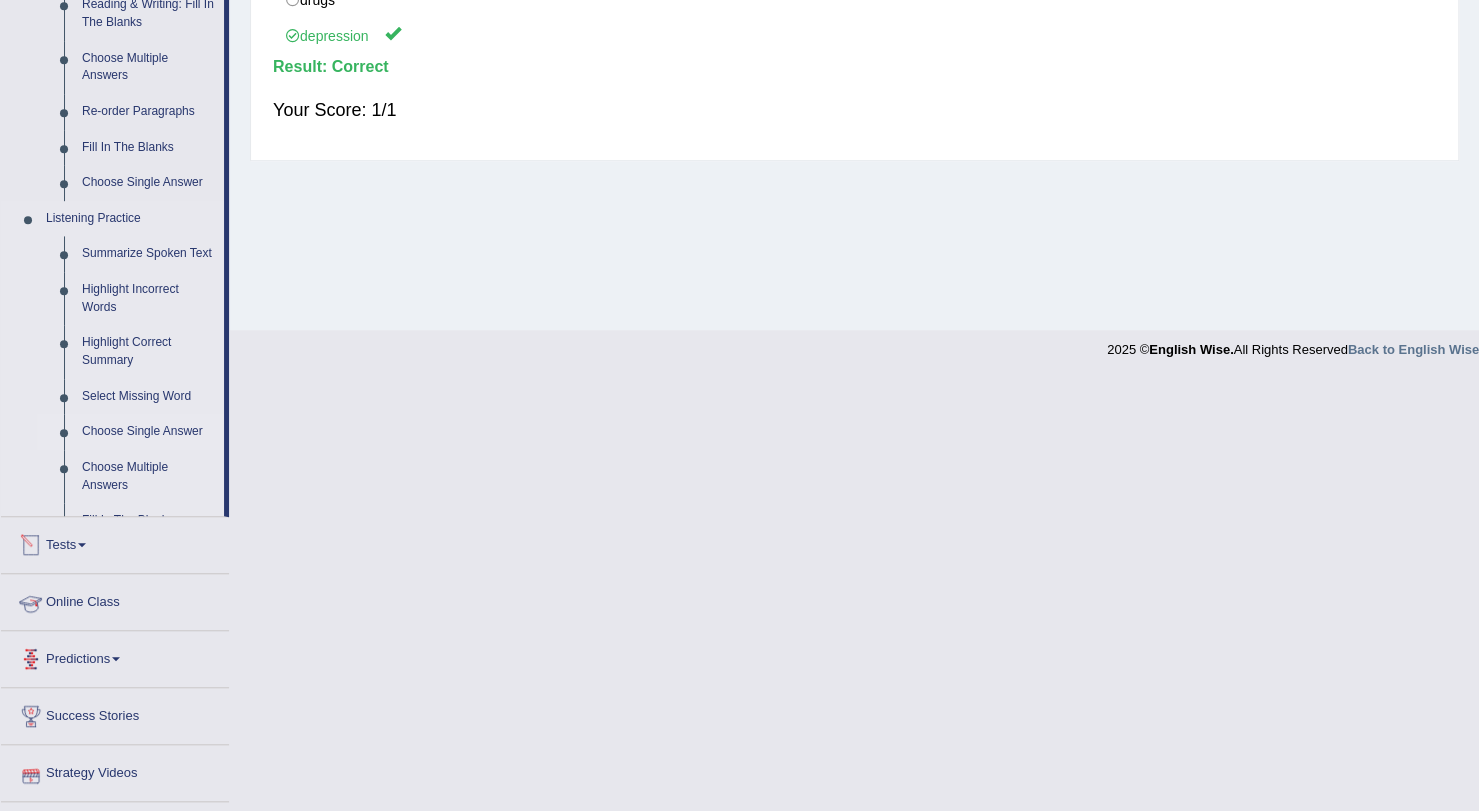 scroll, scrollTop: 508, scrollLeft: 0, axis: vertical 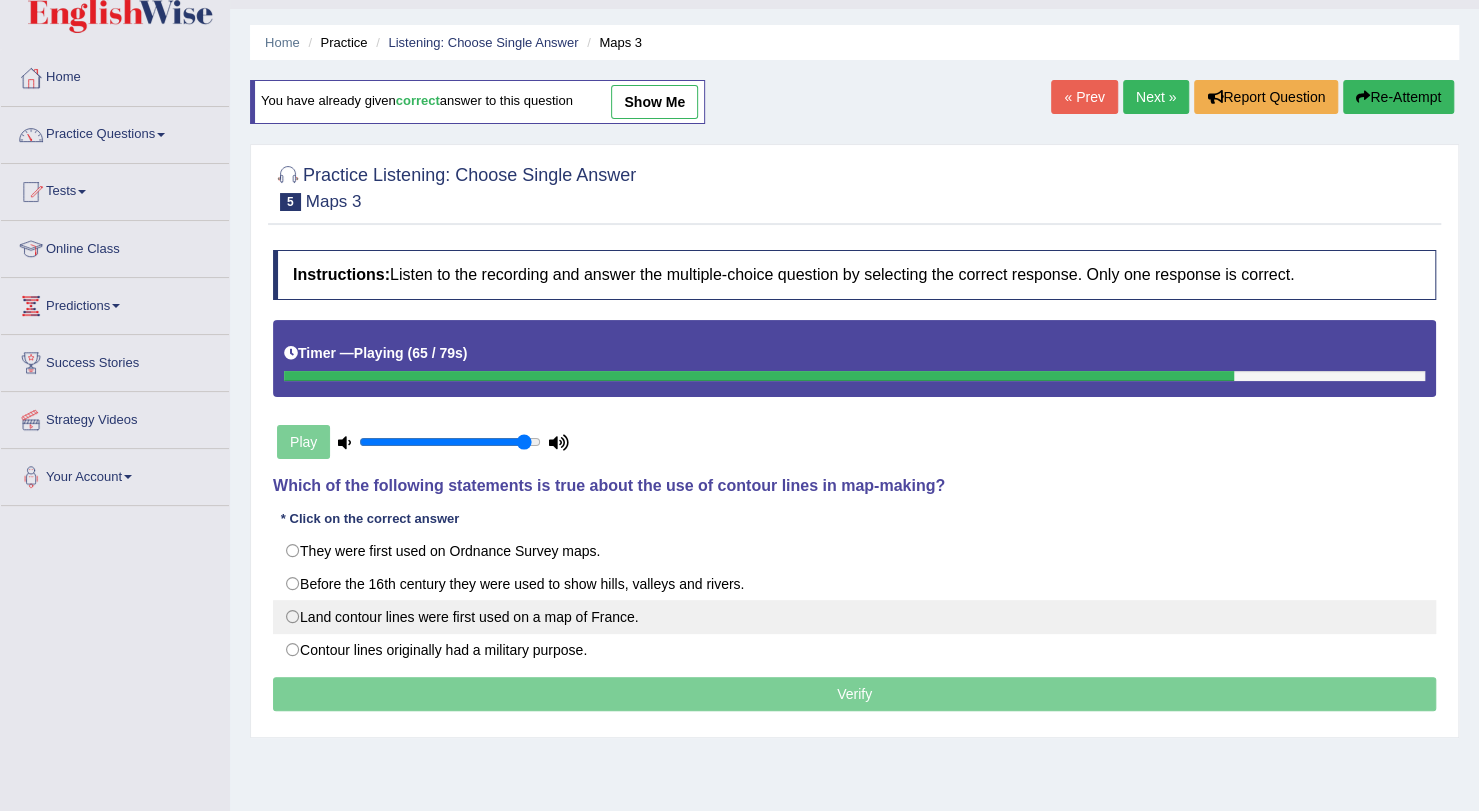 click on "Land contour lines were first used on a map of France." at bounding box center (854, 617) 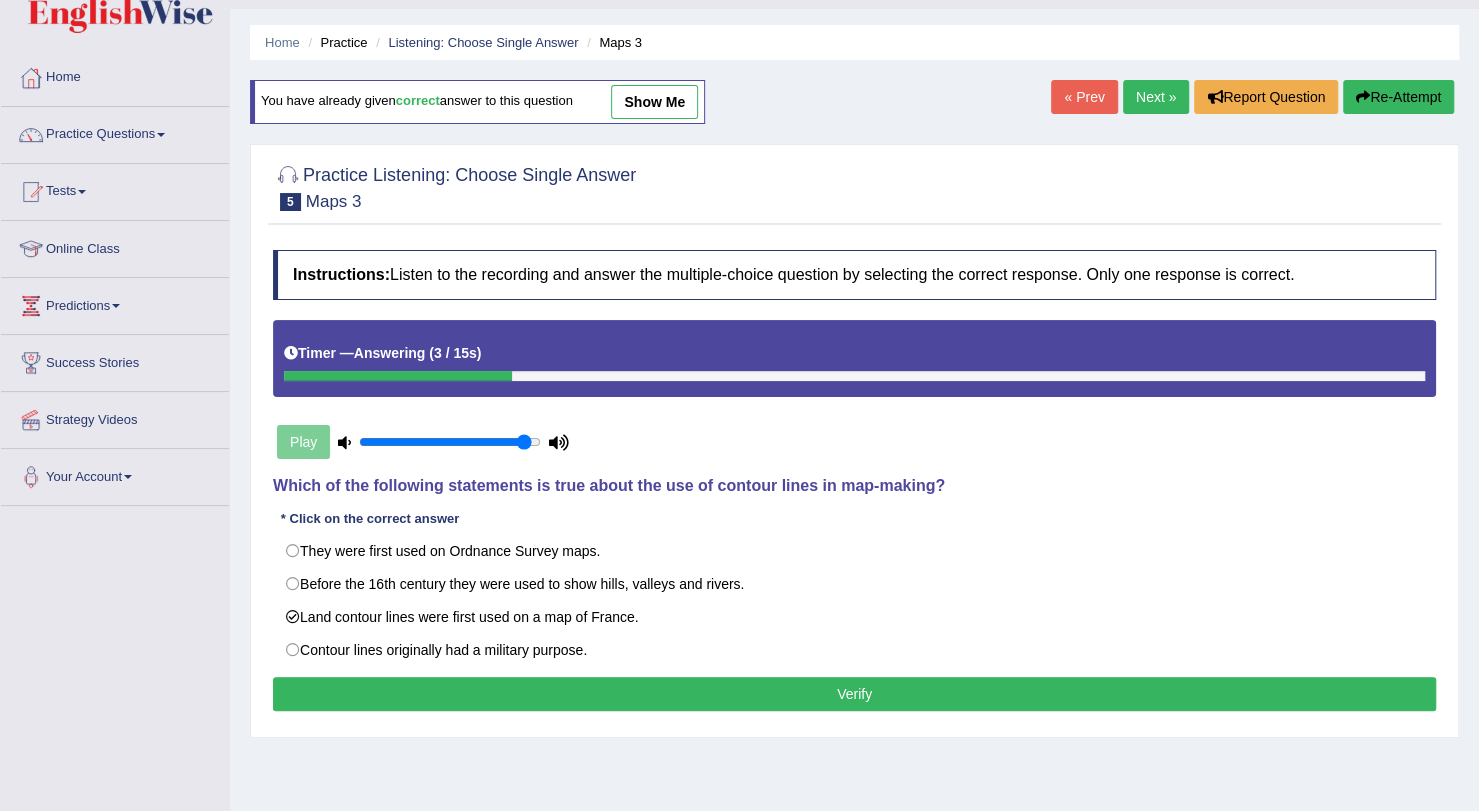 click on "Verify" at bounding box center (854, 694) 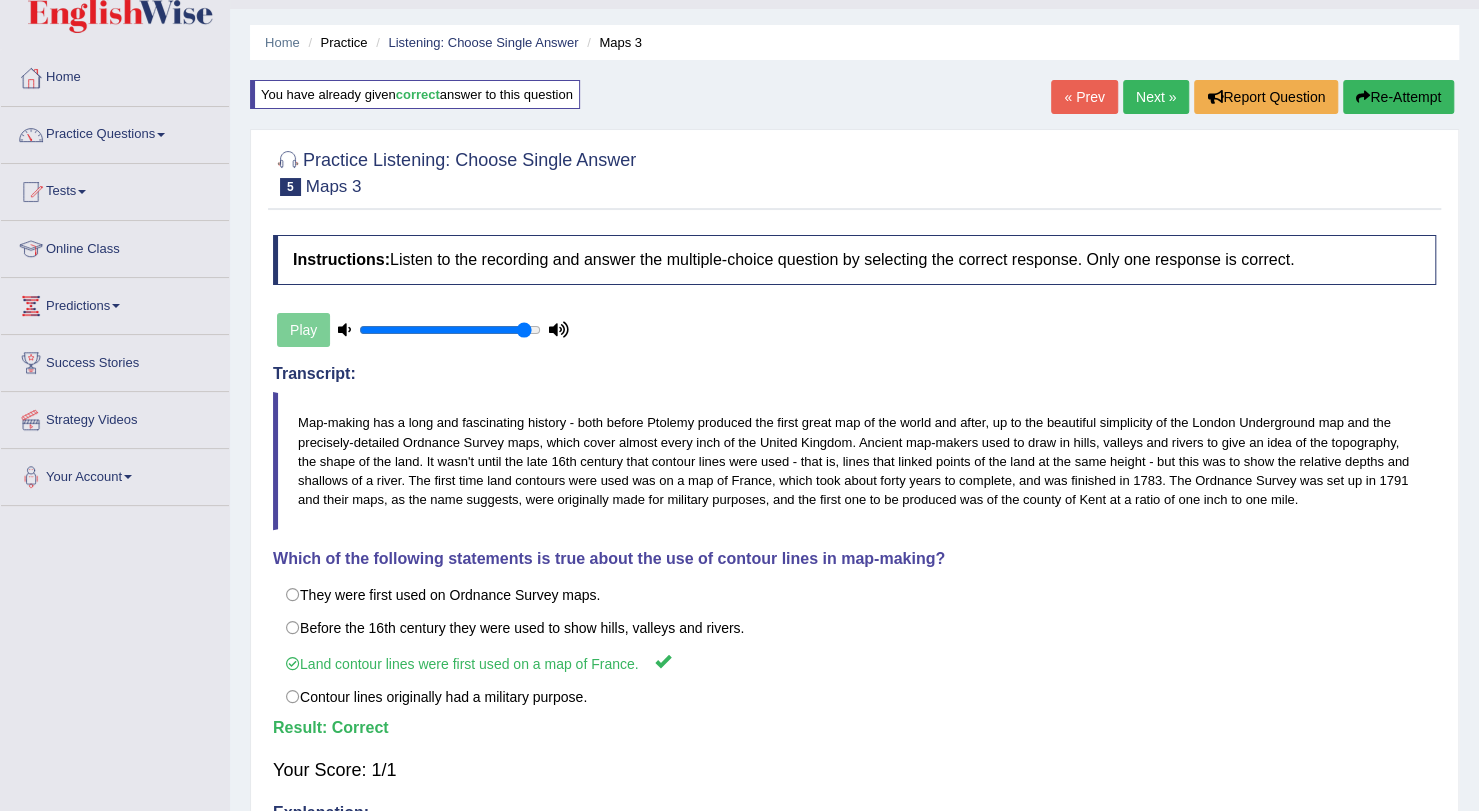 click on "Next »" at bounding box center (1156, 97) 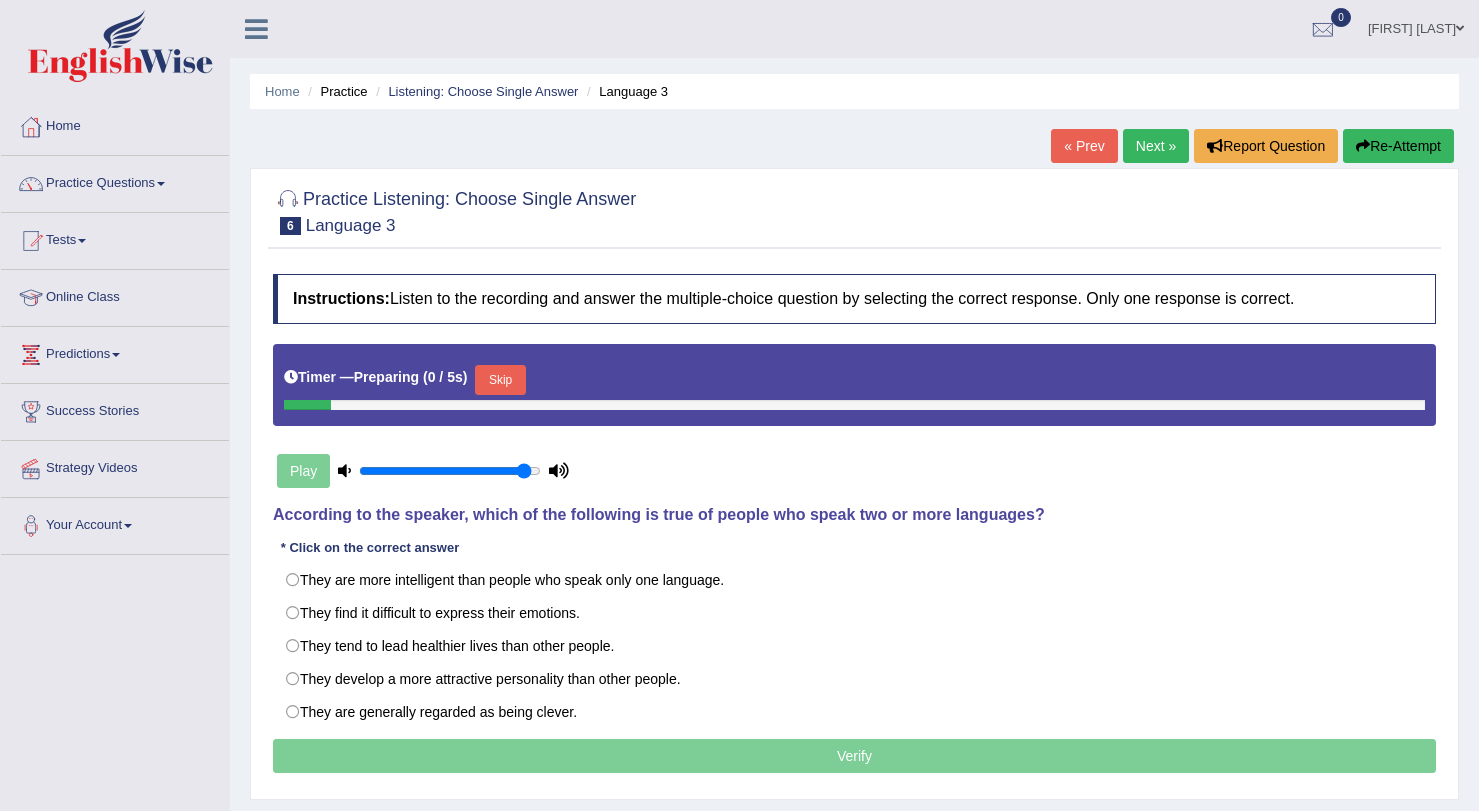 scroll, scrollTop: 0, scrollLeft: 0, axis: both 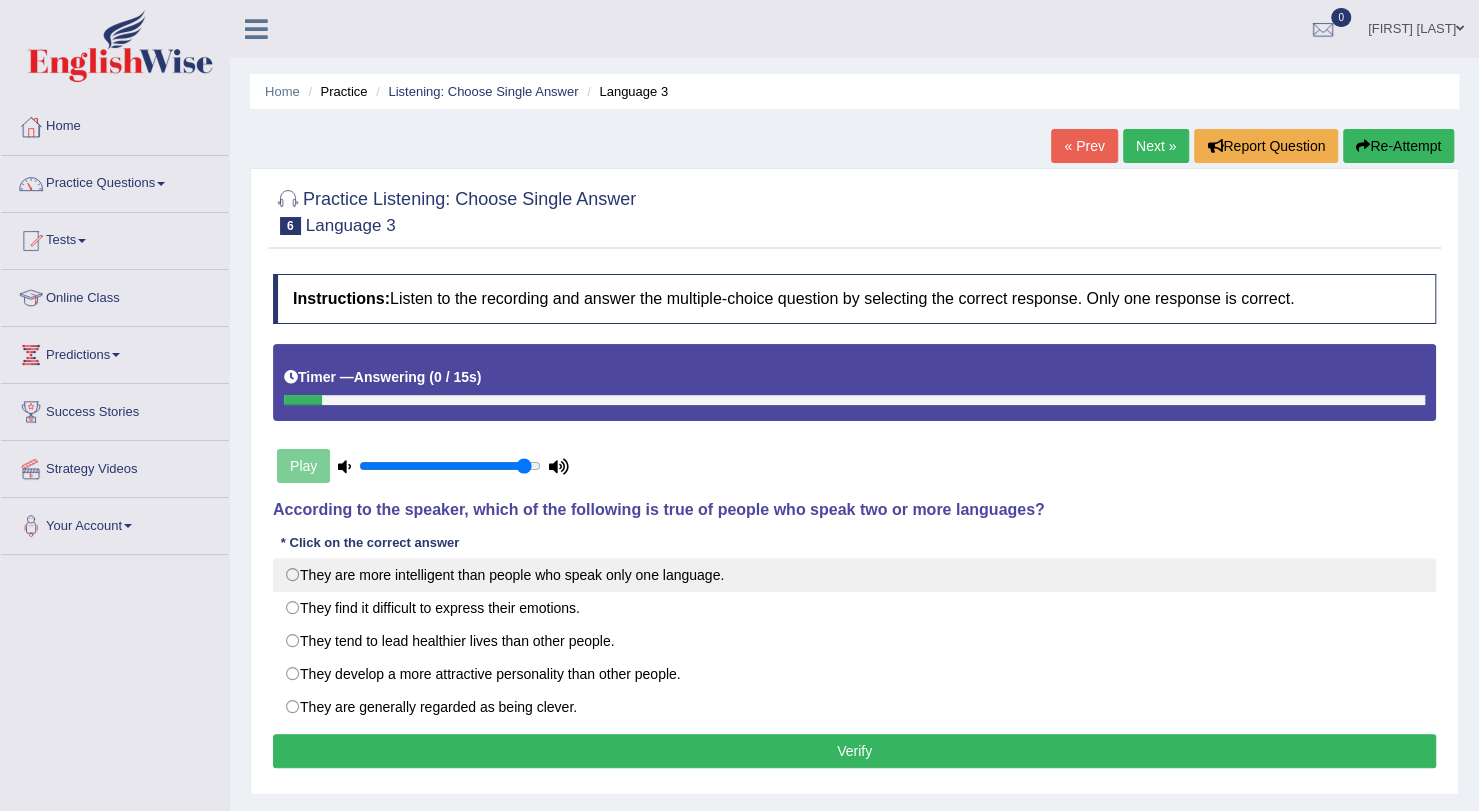 click on "They are more intelligent than people who speak only one language." at bounding box center [854, 575] 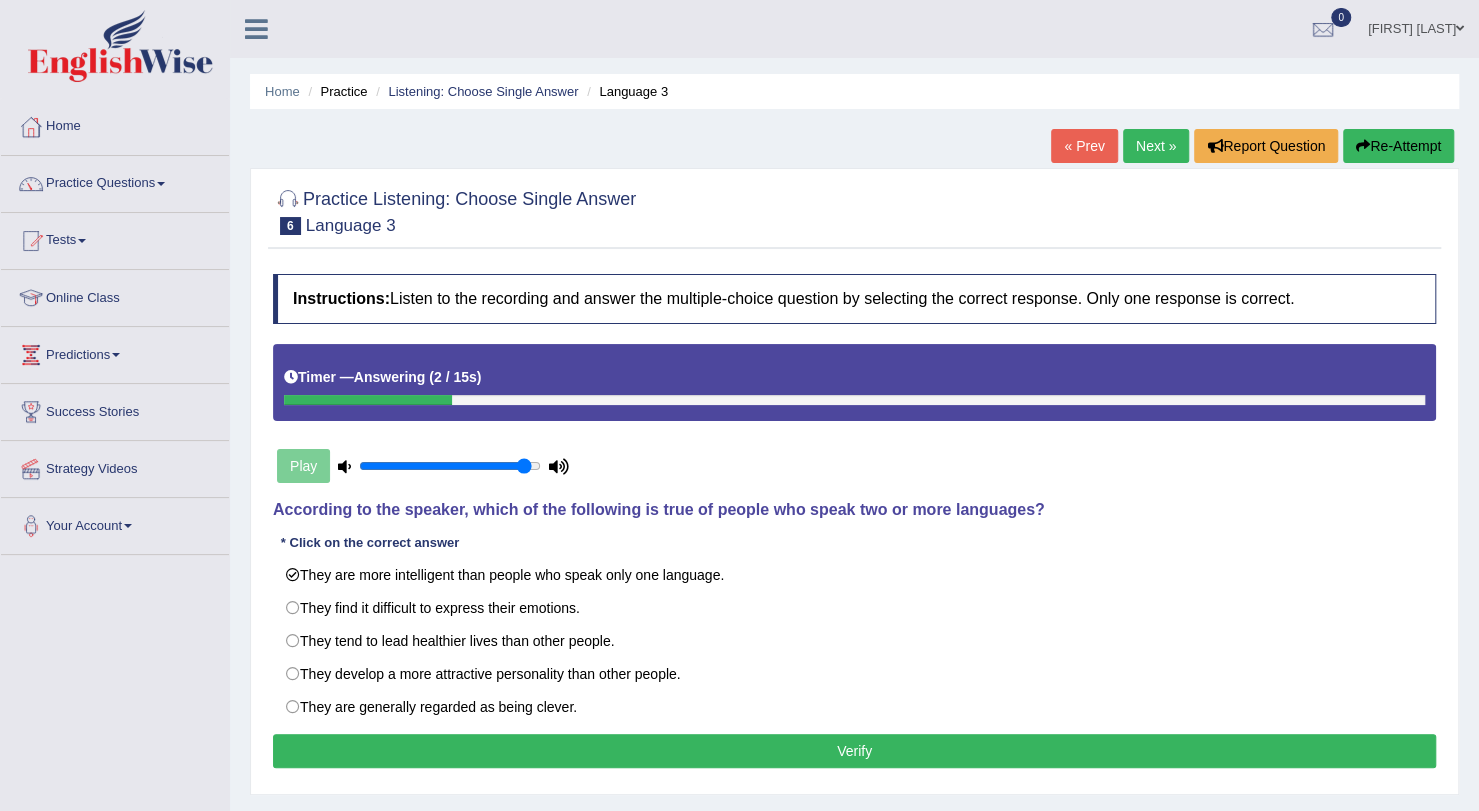 click on "Verify" at bounding box center [854, 751] 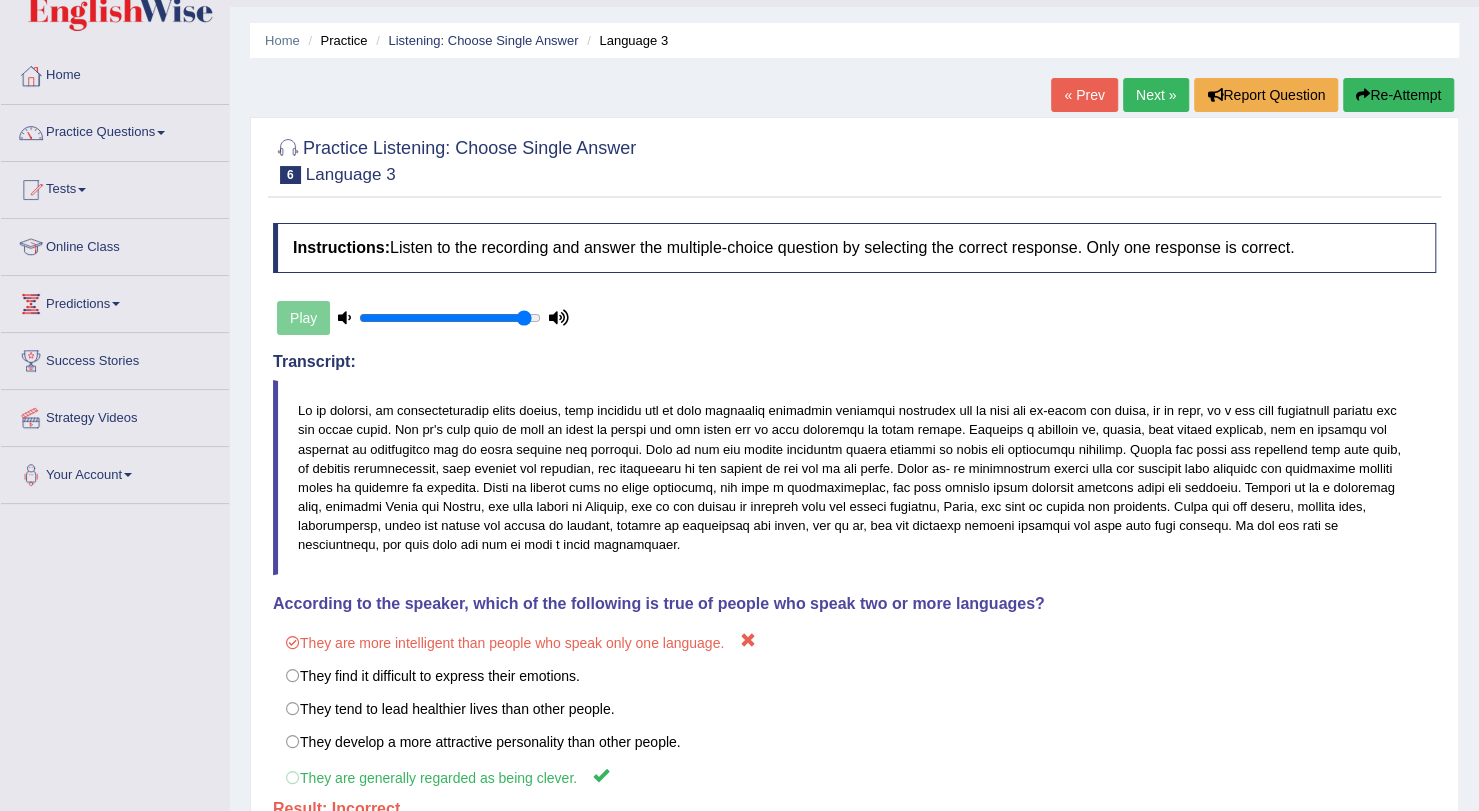 scroll, scrollTop: 0, scrollLeft: 0, axis: both 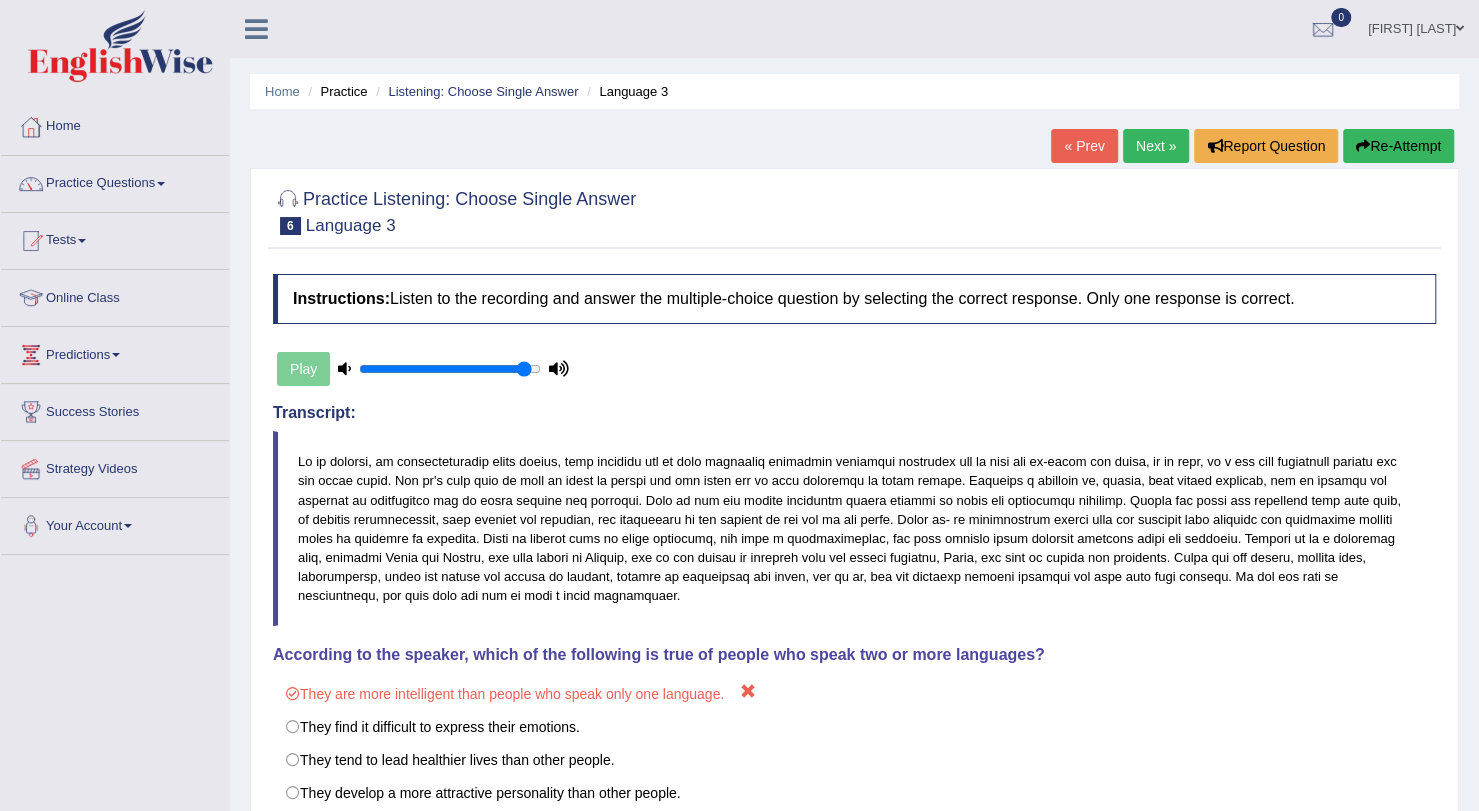 click on "Next »" at bounding box center [1156, 146] 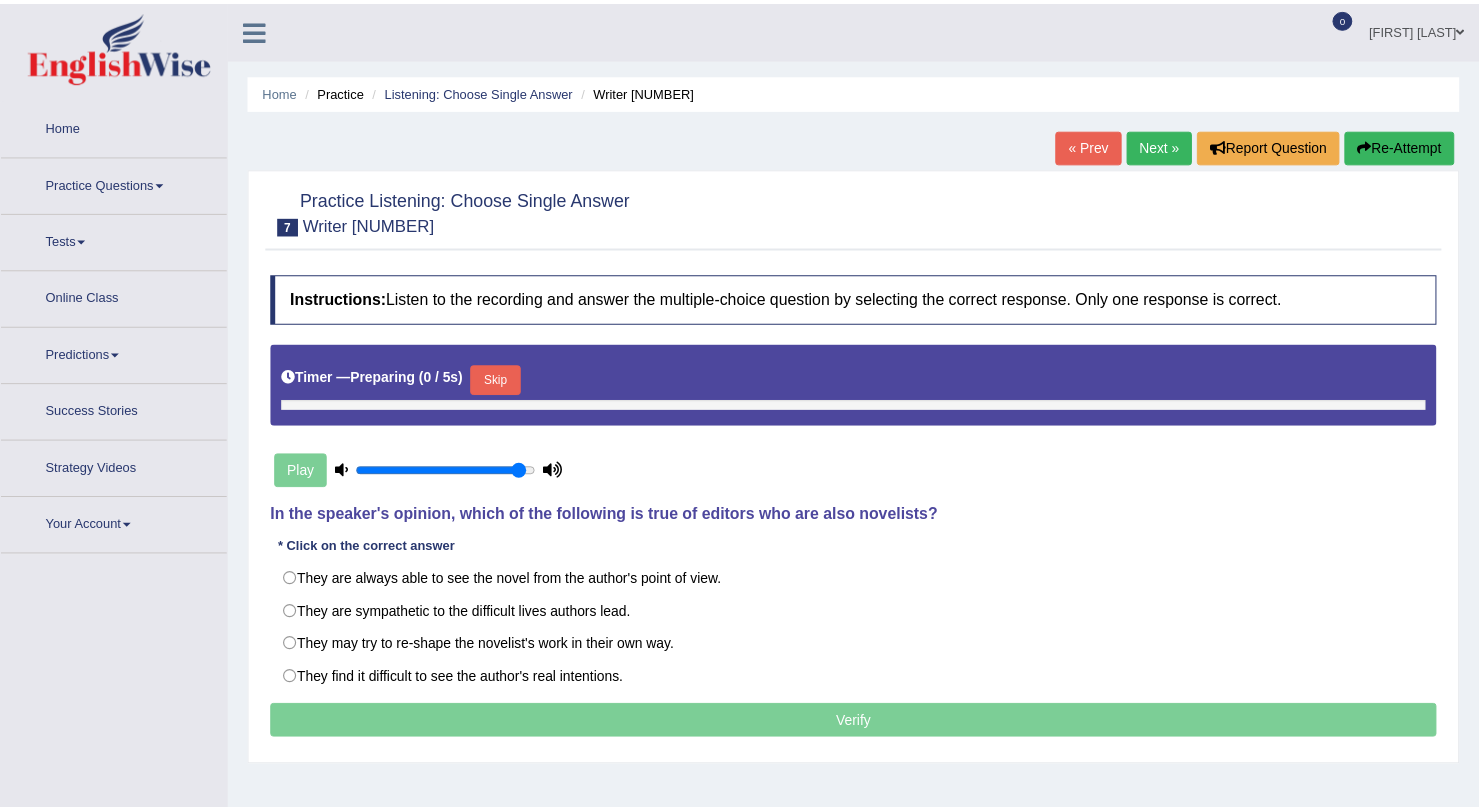 scroll, scrollTop: 0, scrollLeft: 0, axis: both 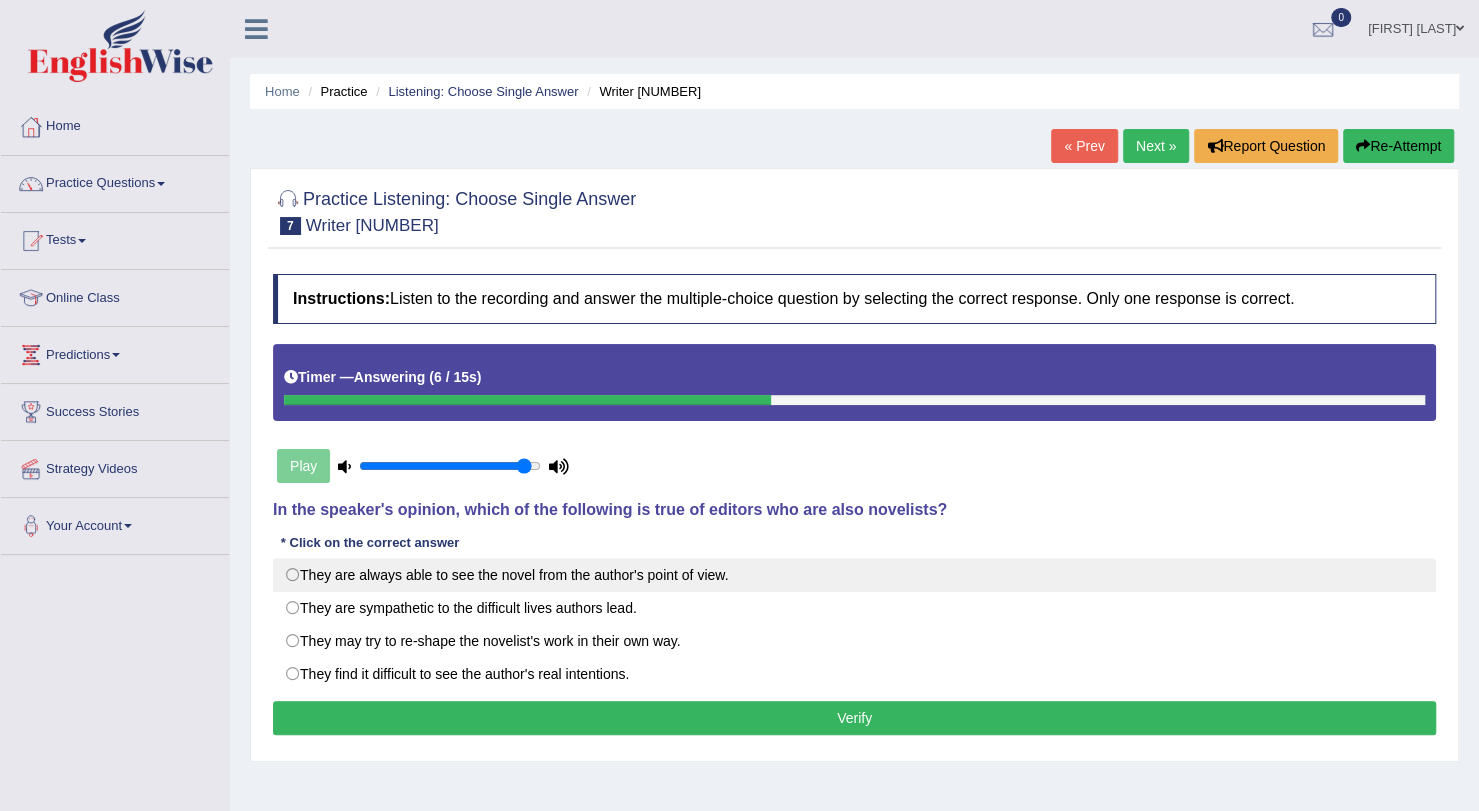 click on "They are always able to see the novel from the author's point of view." at bounding box center (854, 575) 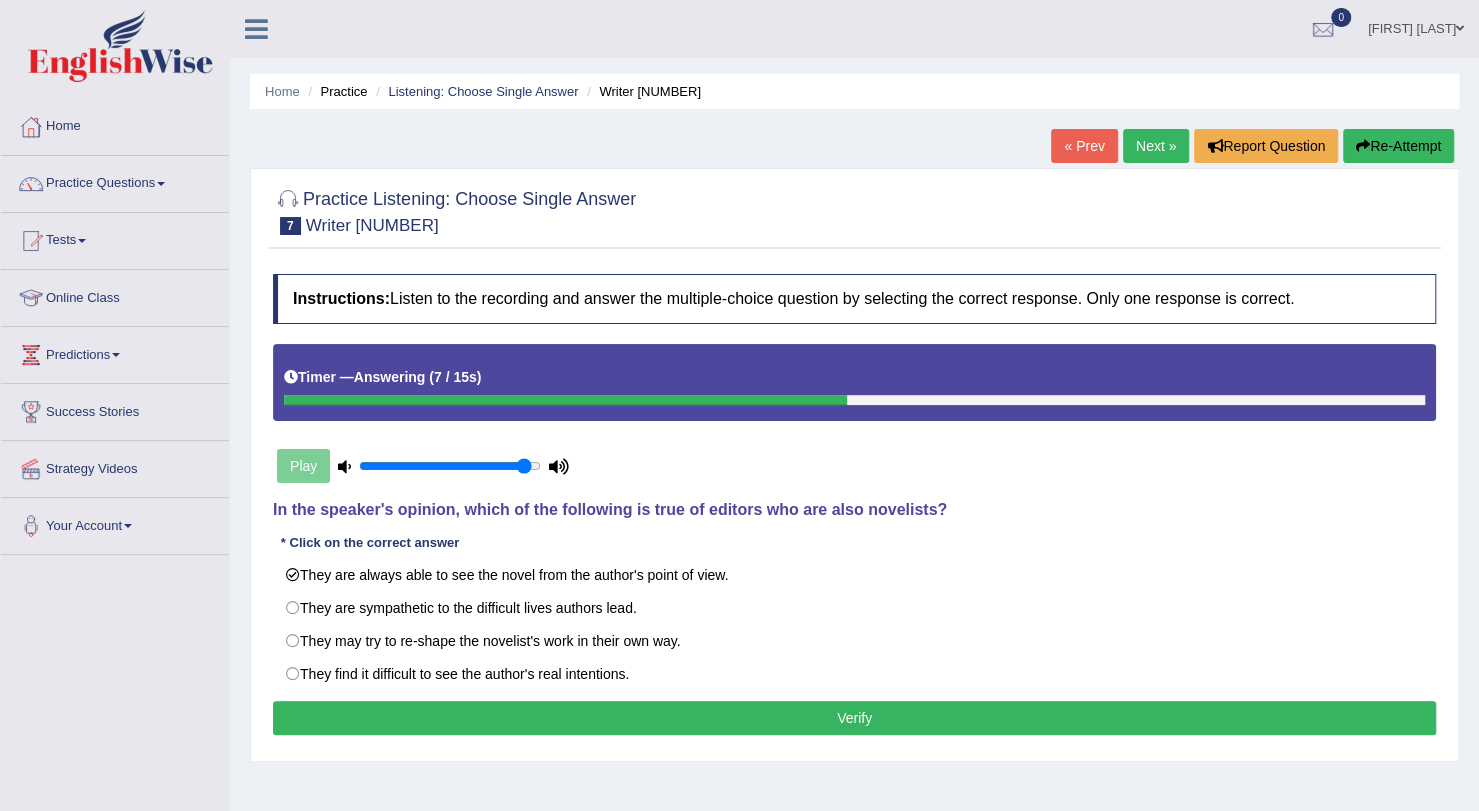 click on "Verify" at bounding box center [854, 718] 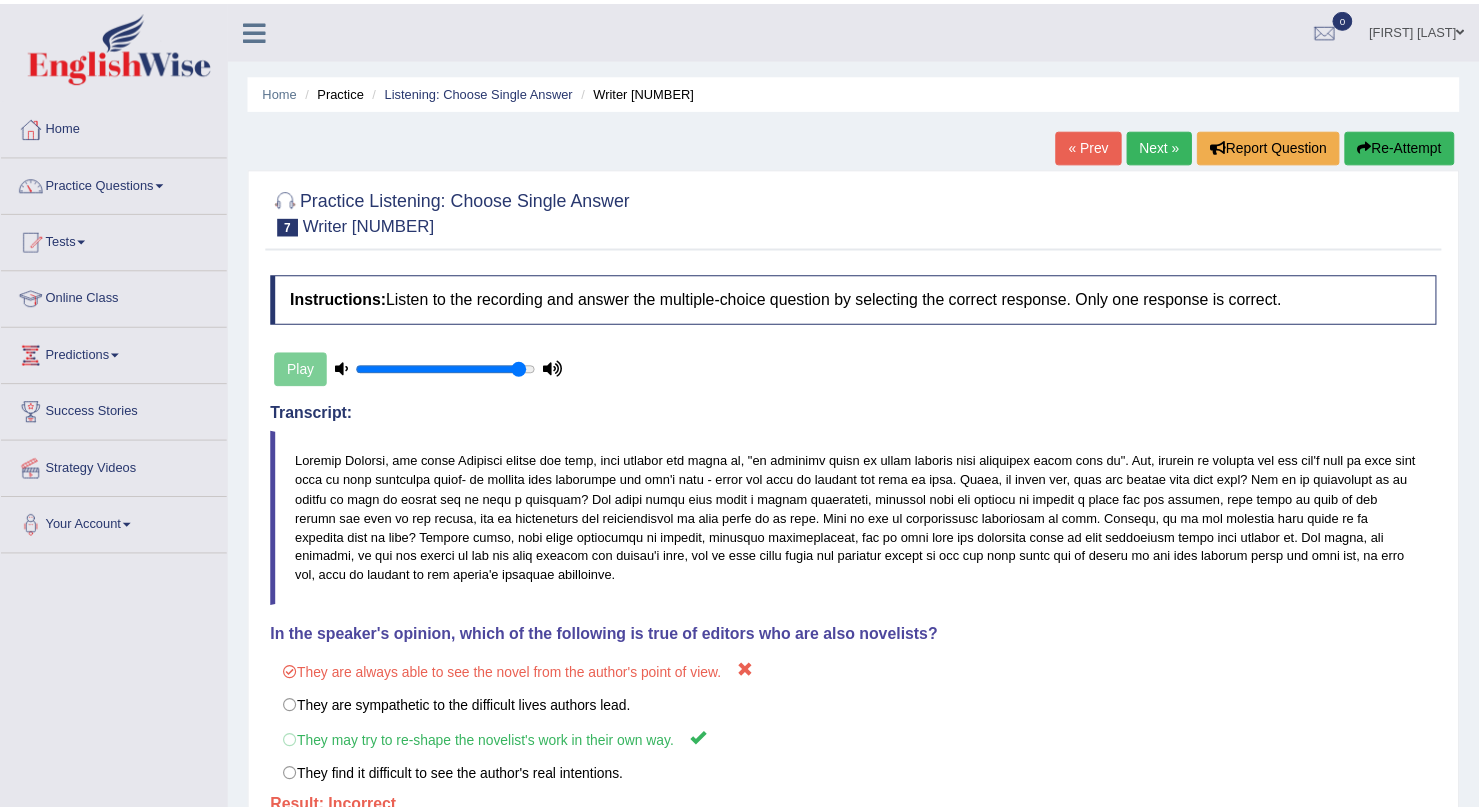 scroll, scrollTop: 10, scrollLeft: 0, axis: vertical 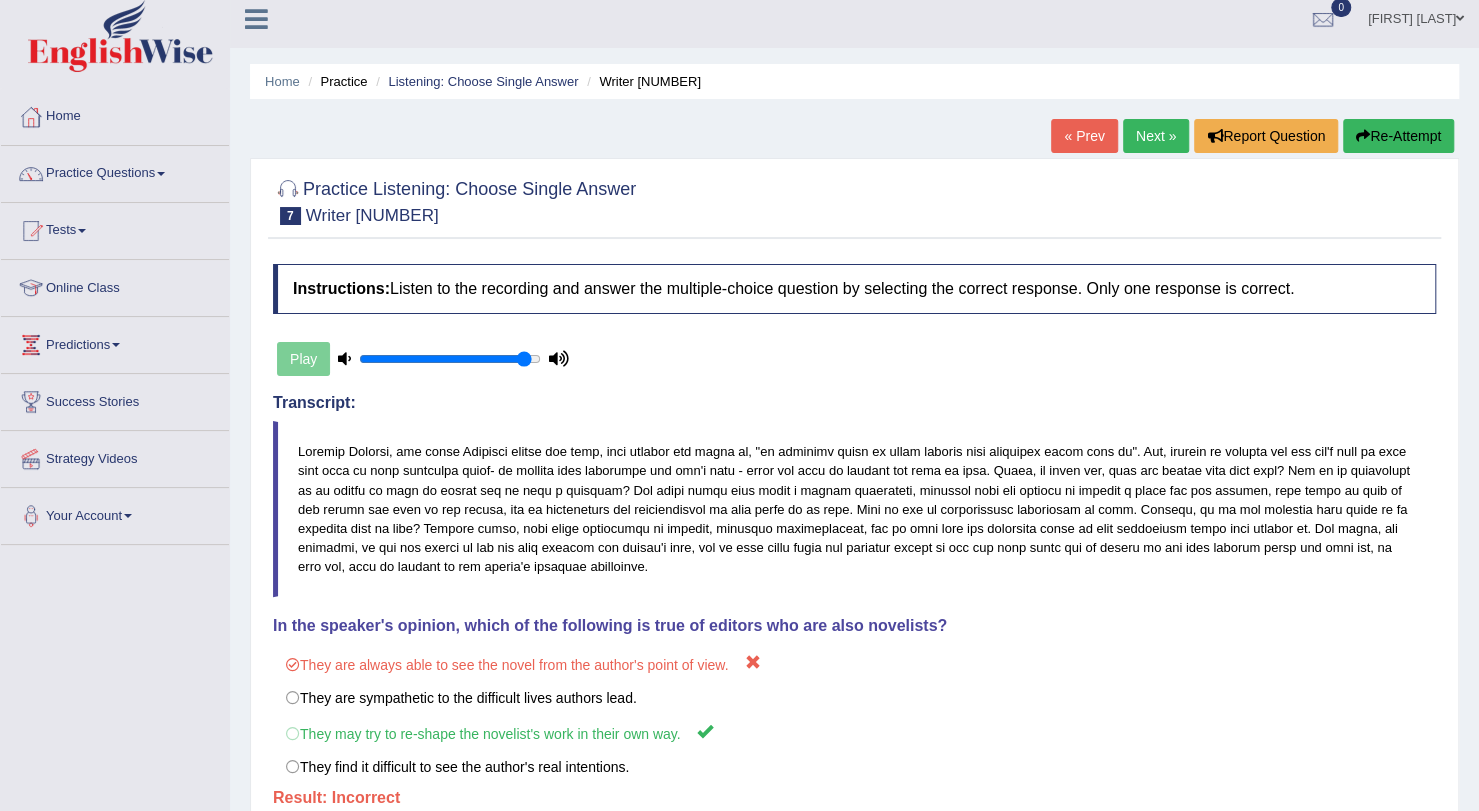 click on "Next »" at bounding box center (1156, 136) 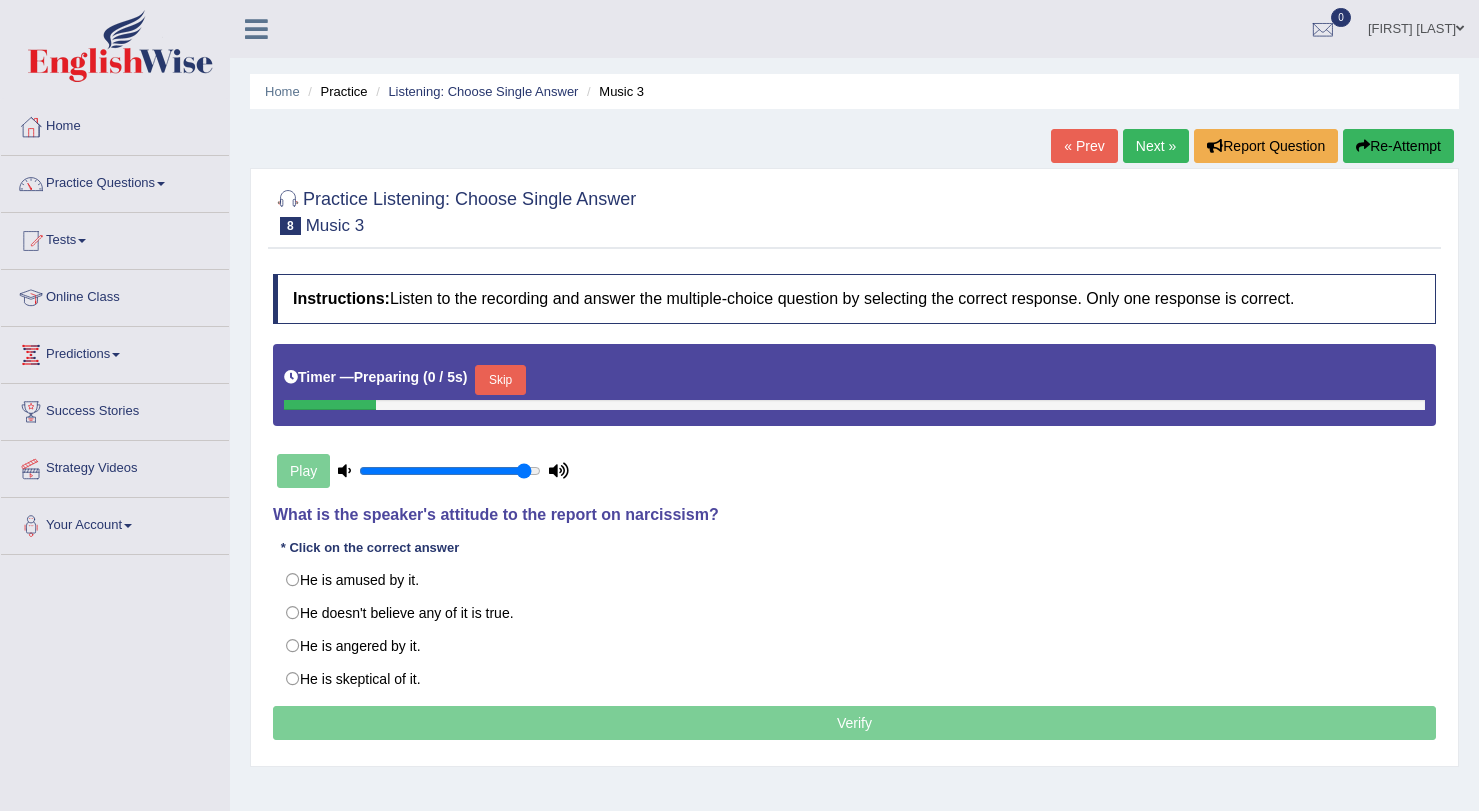 scroll, scrollTop: 0, scrollLeft: 0, axis: both 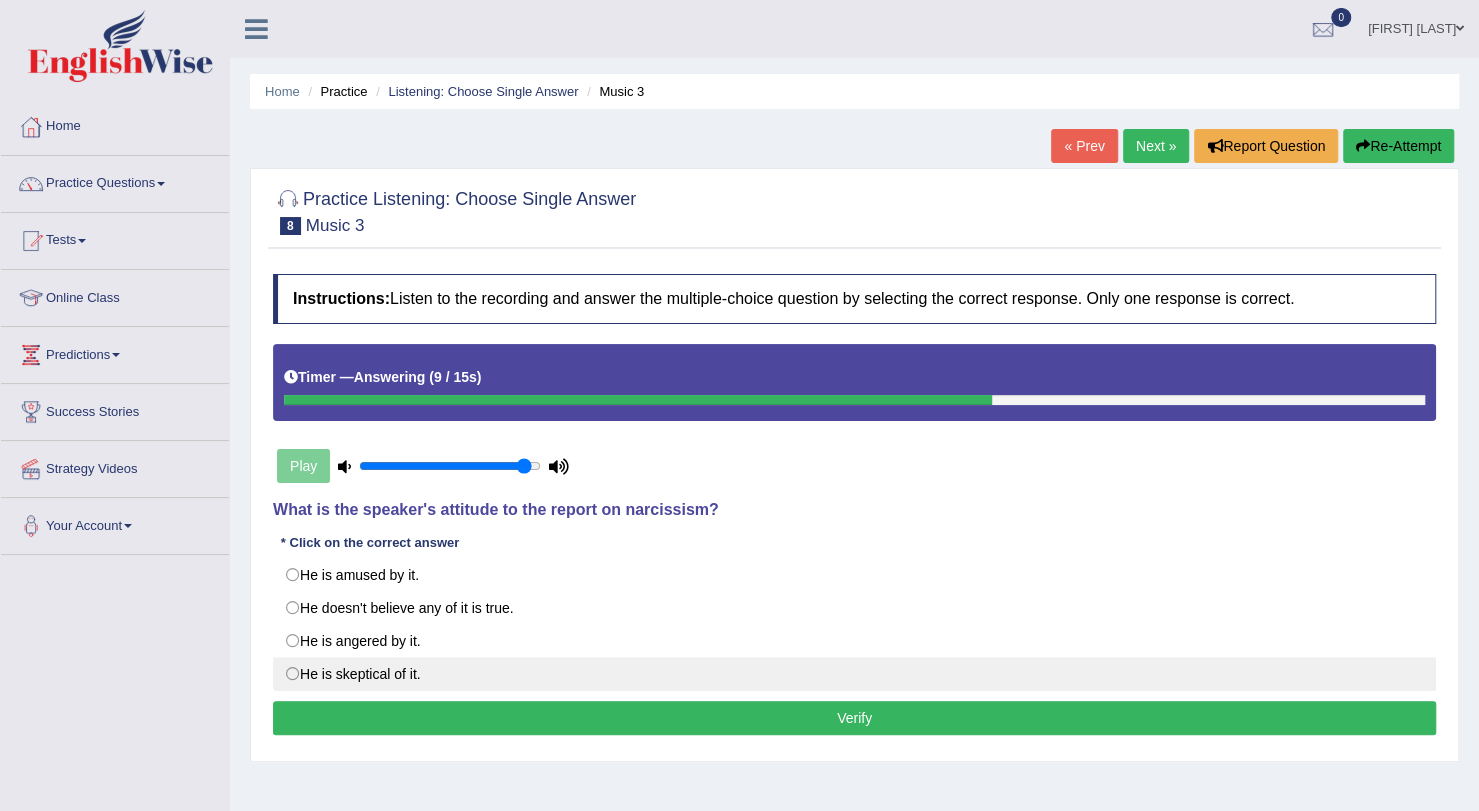 click on "He is skeptical of it." at bounding box center (854, 674) 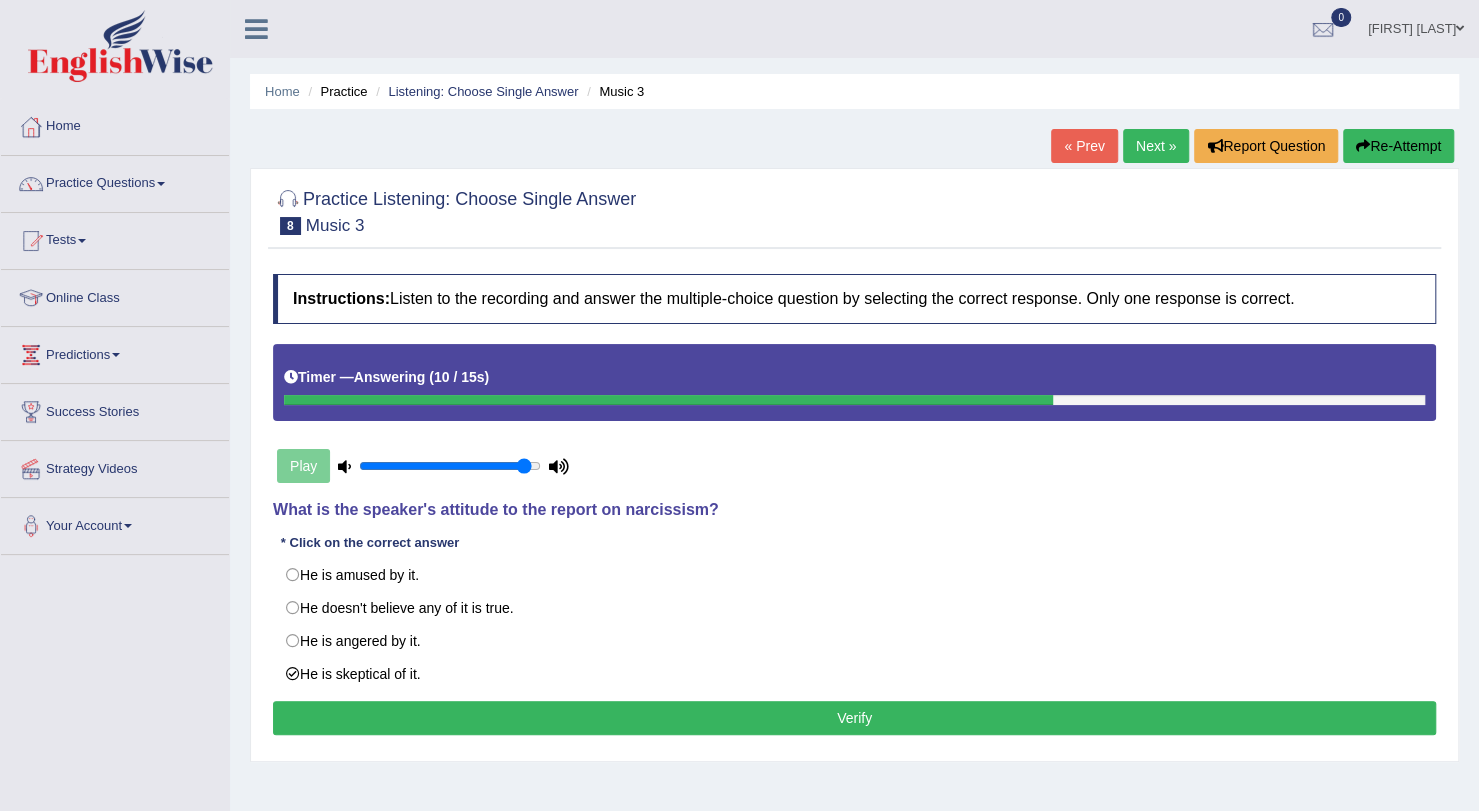 click on "Verify" at bounding box center (854, 718) 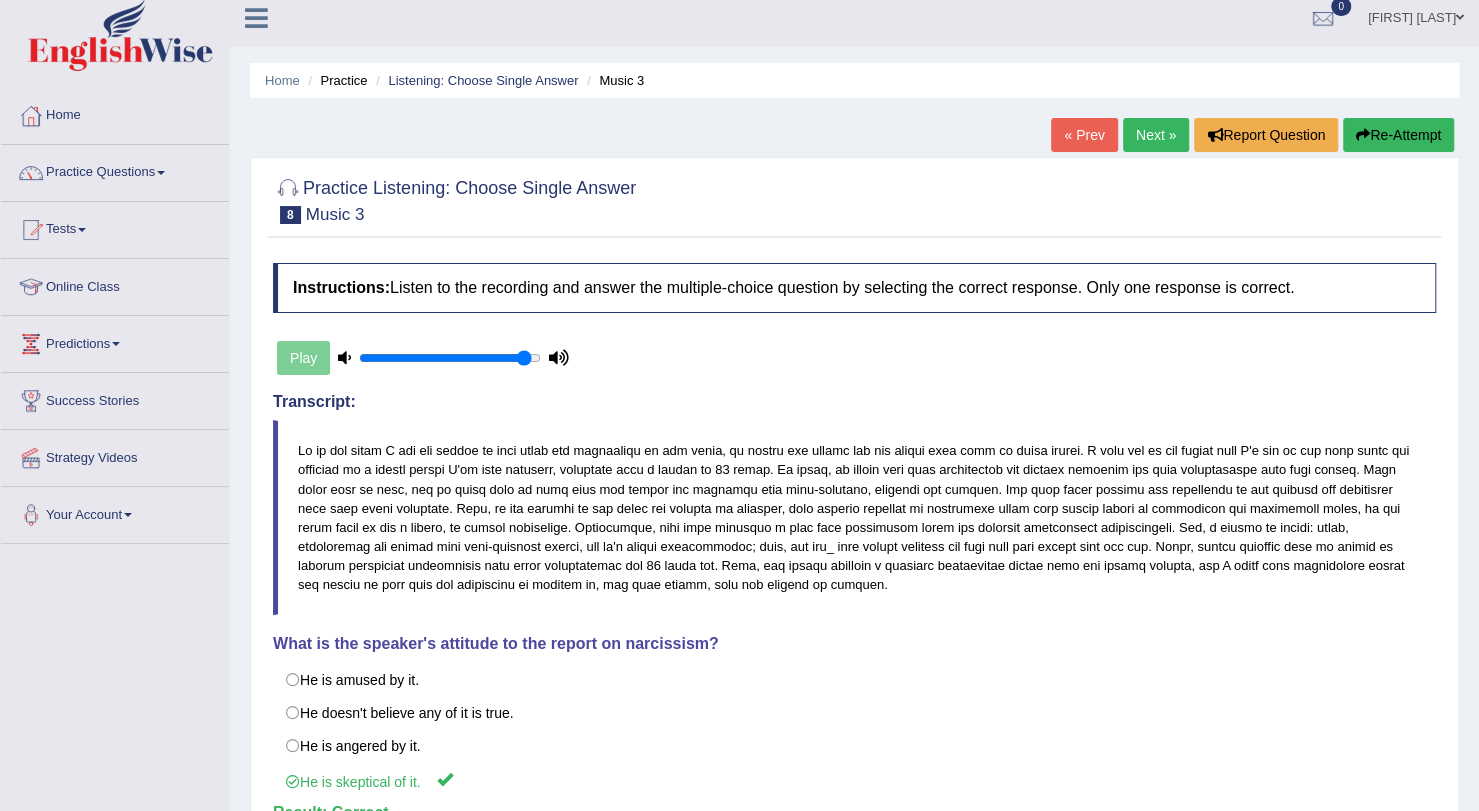 scroll, scrollTop: 7, scrollLeft: 0, axis: vertical 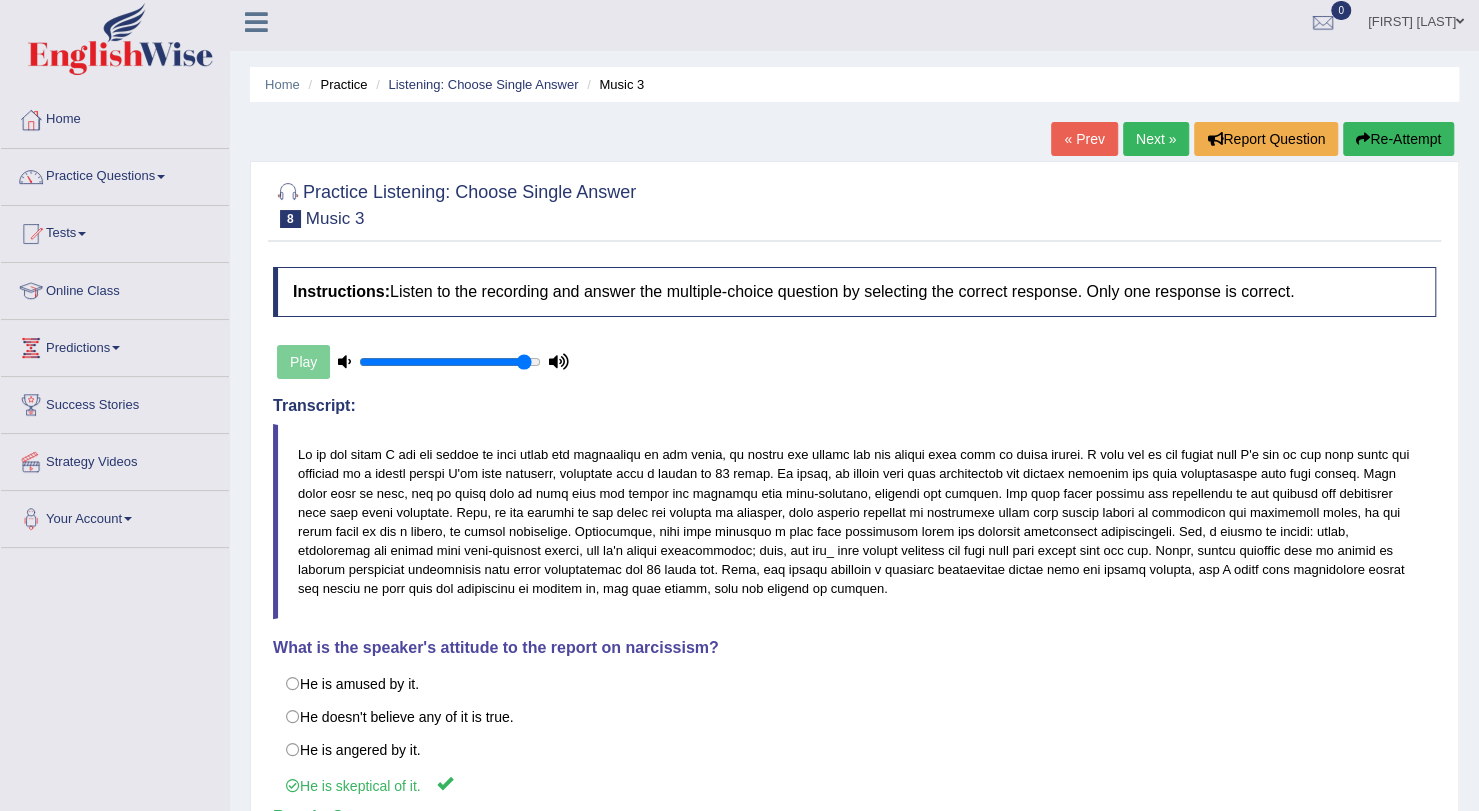 click on "Next »" at bounding box center [1156, 139] 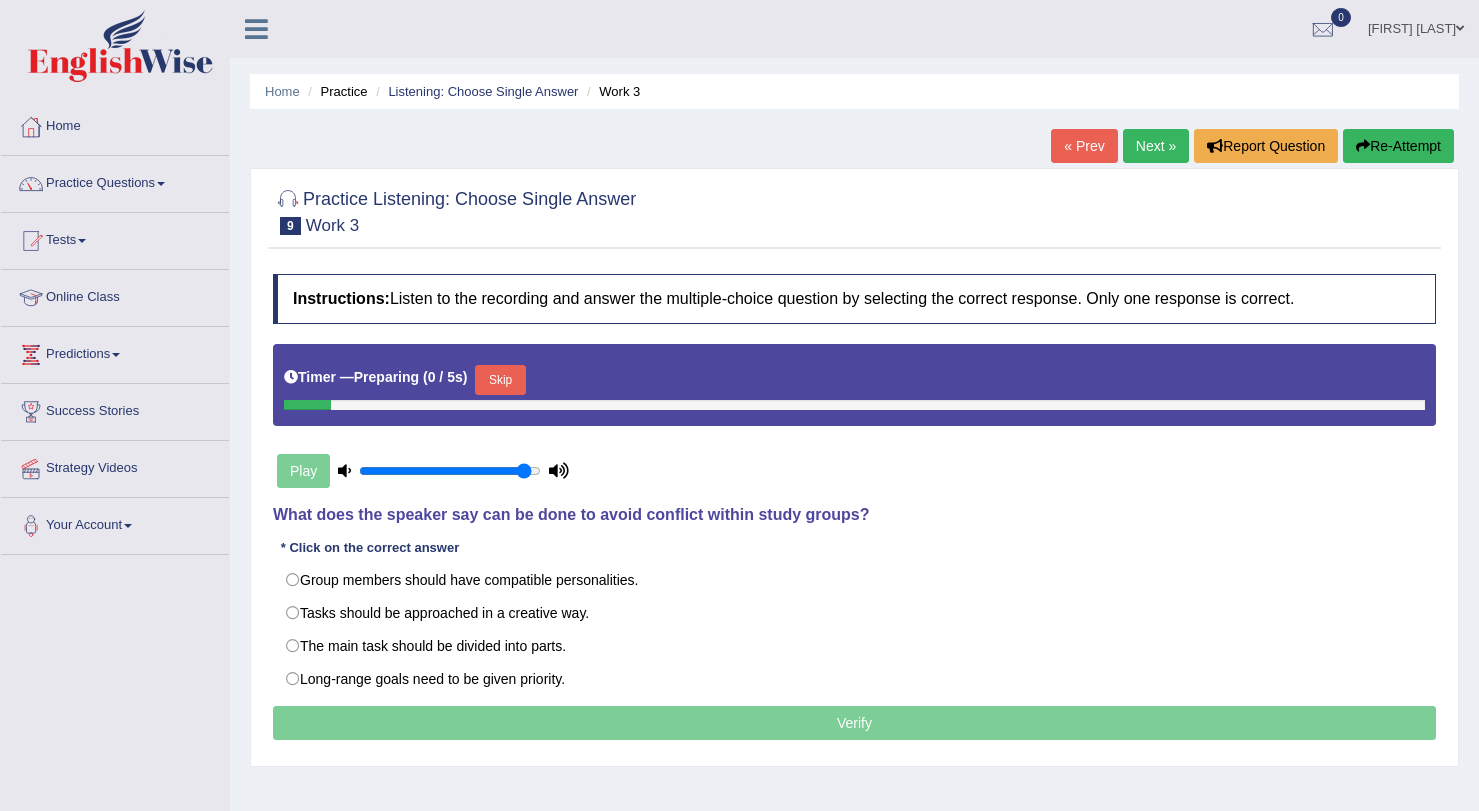 scroll, scrollTop: 0, scrollLeft: 0, axis: both 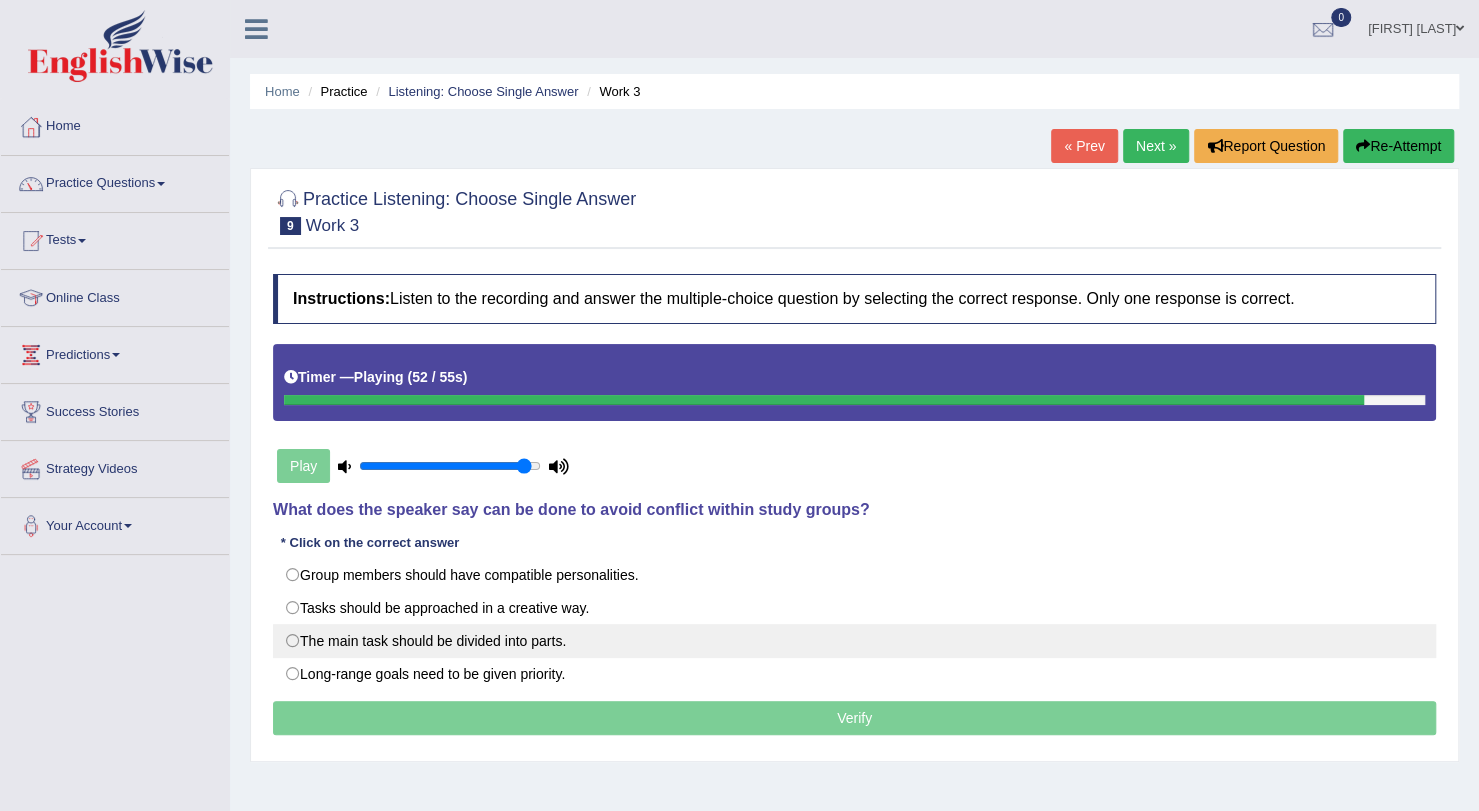 click on "The main task should be divided into parts." at bounding box center [854, 641] 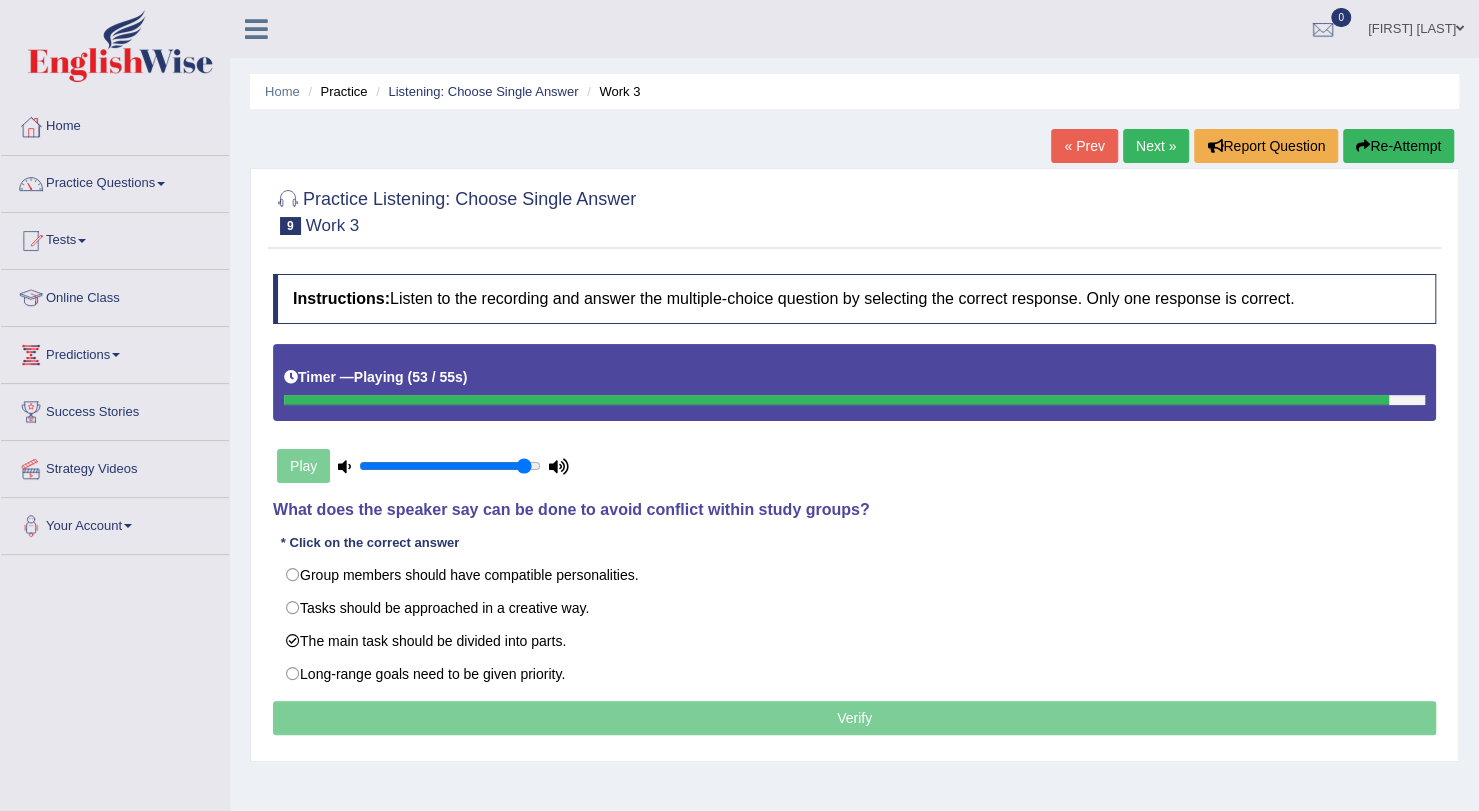 click on "Verify" at bounding box center [854, 718] 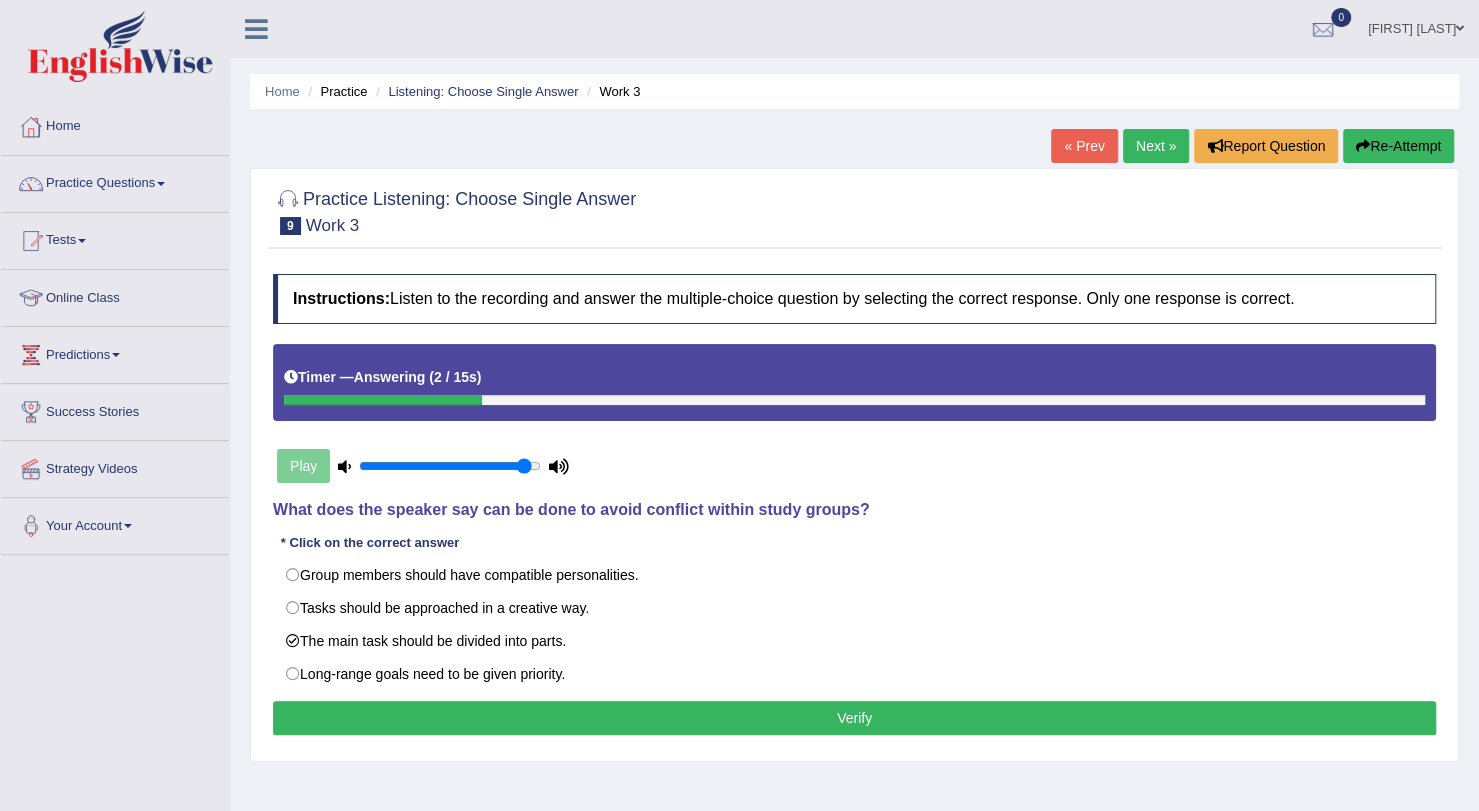 click on "Verify" at bounding box center (854, 718) 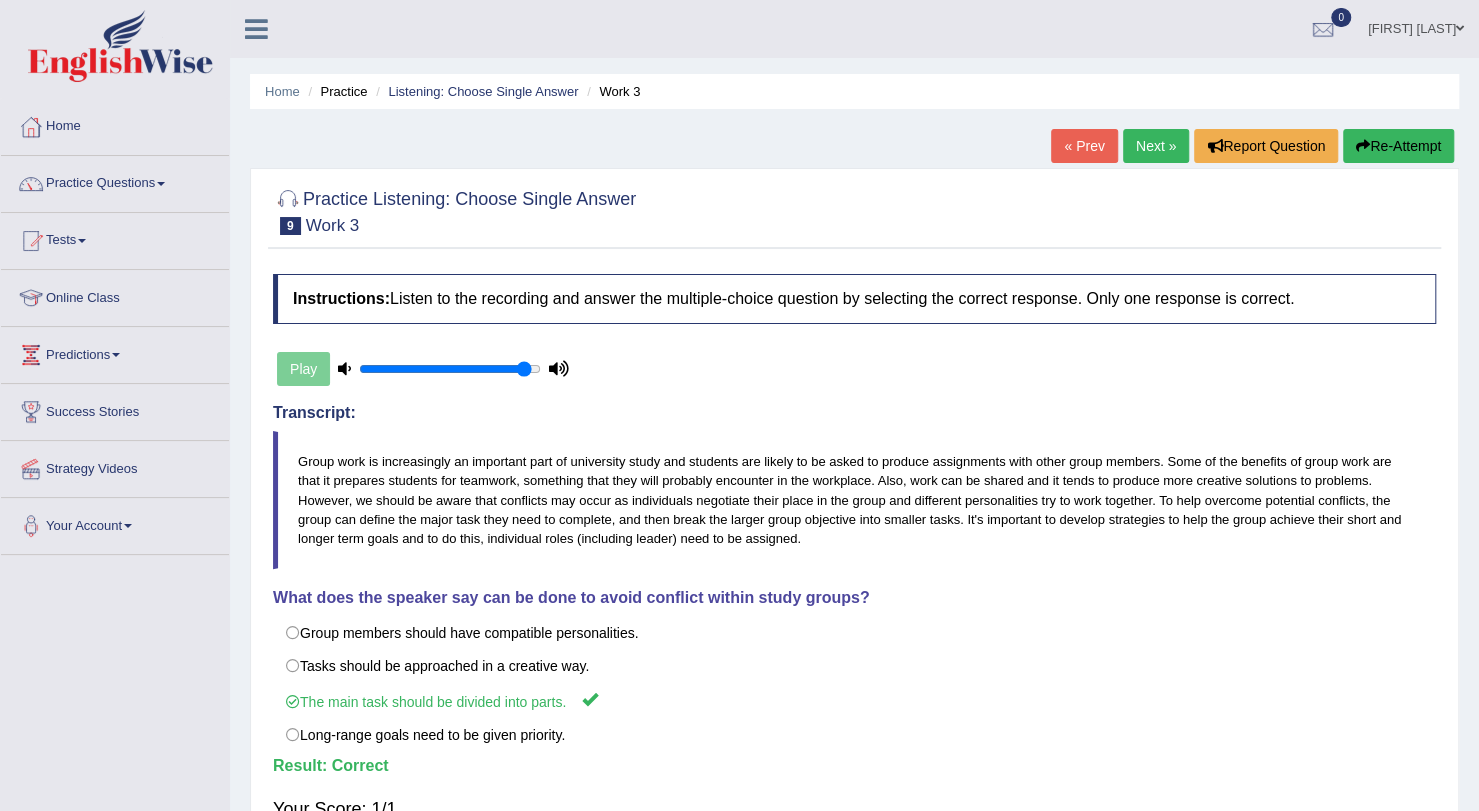 click on "Next »" at bounding box center (1156, 146) 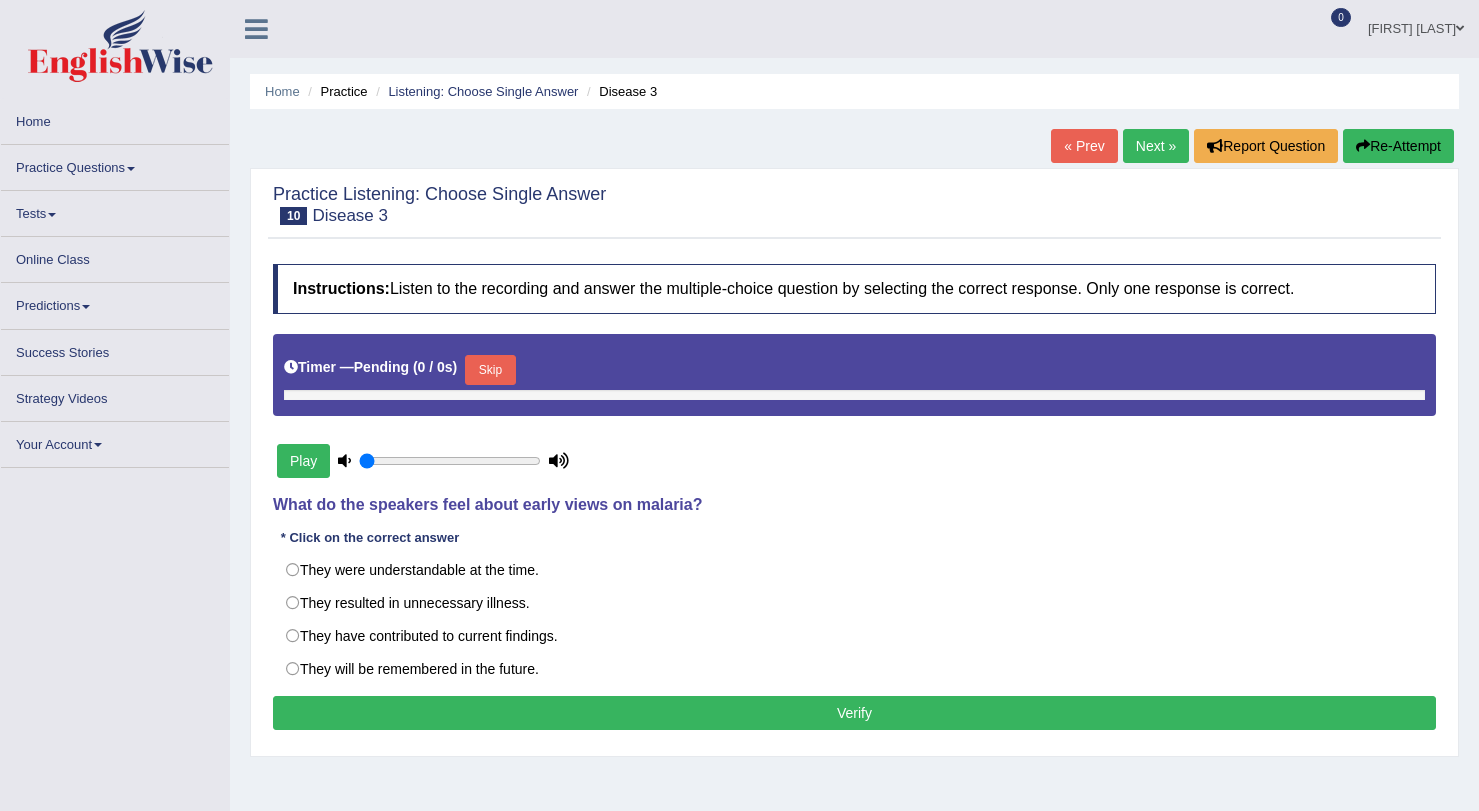 scroll, scrollTop: 0, scrollLeft: 0, axis: both 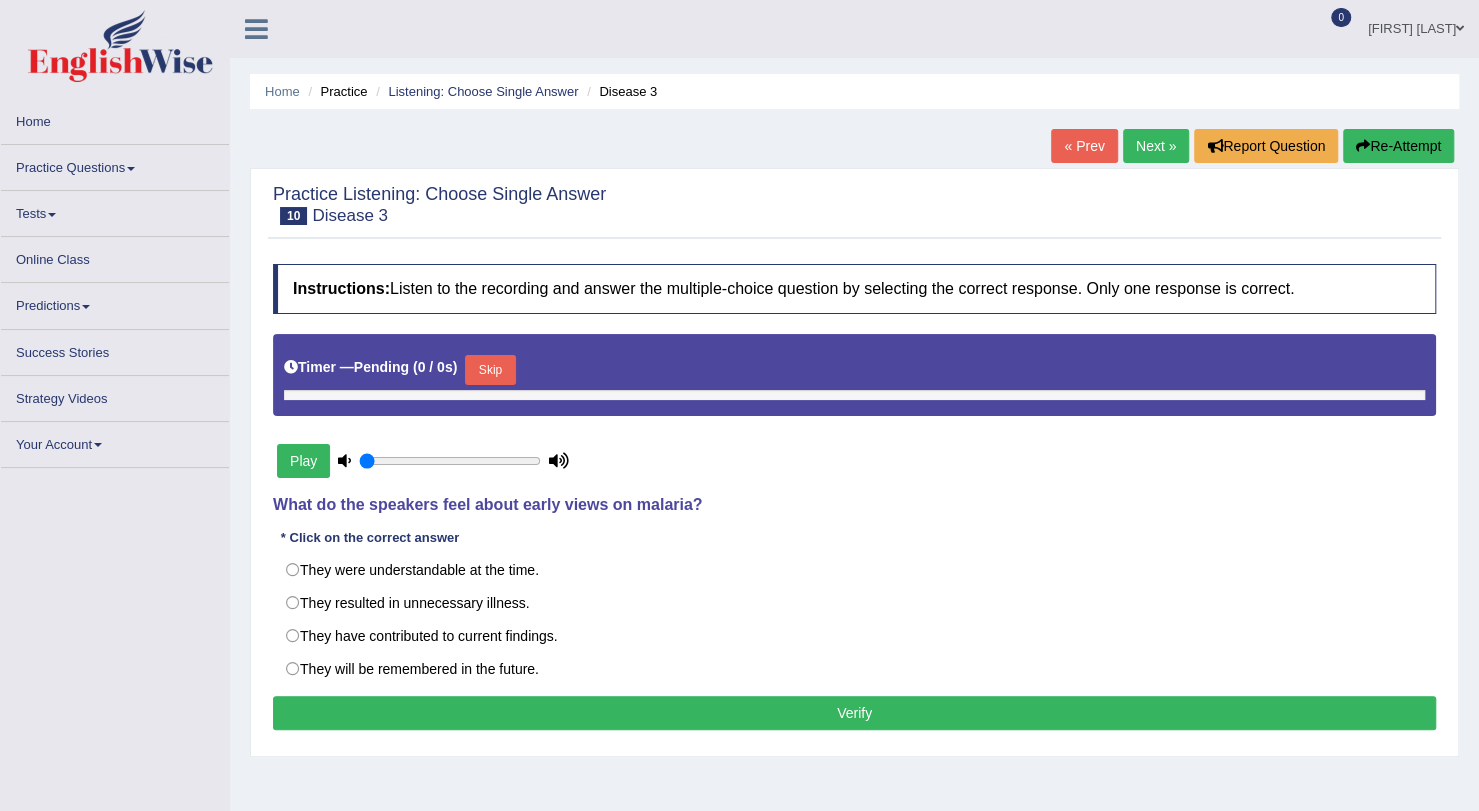 type on "0.95" 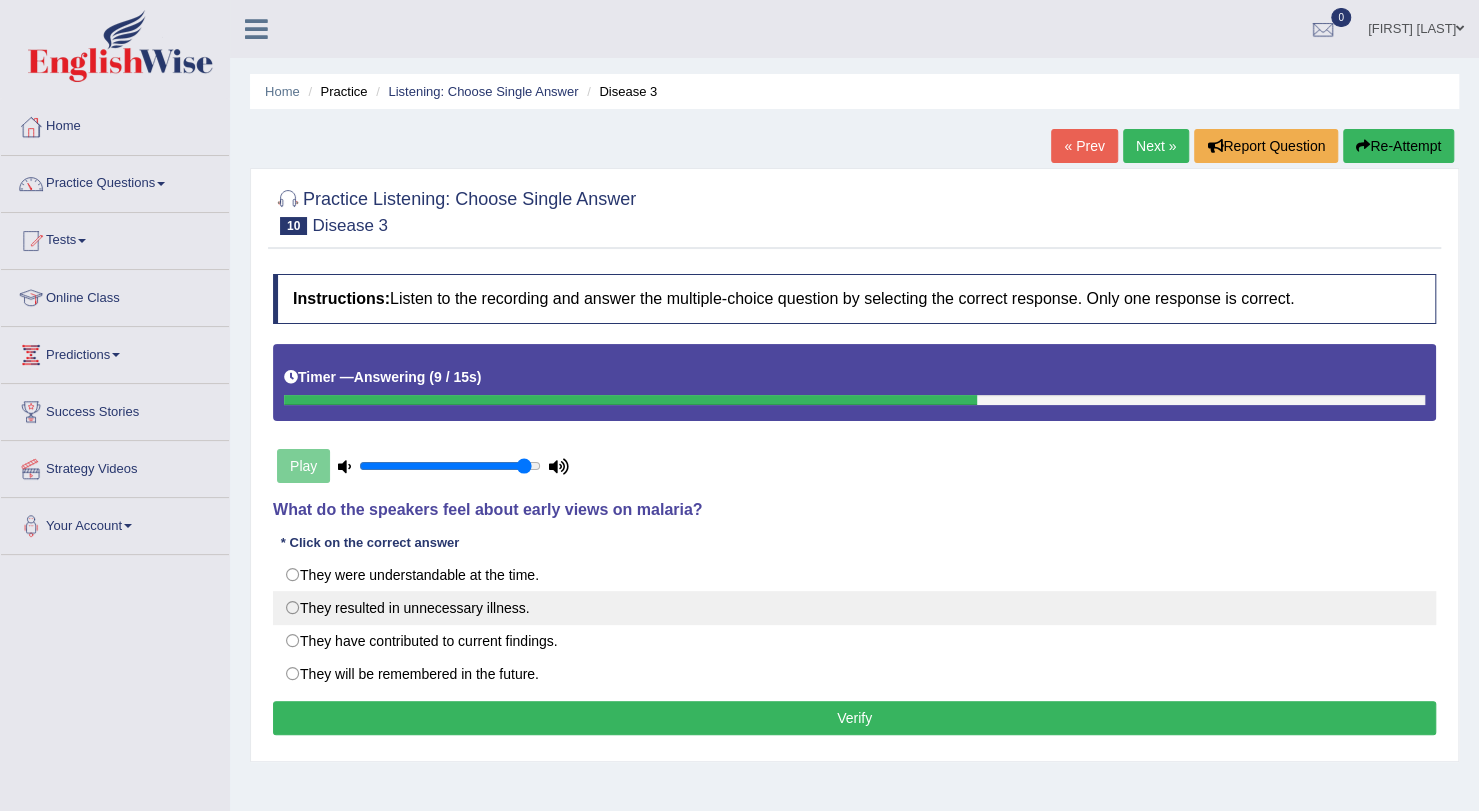 click on "They resulted in unnecessary illness." at bounding box center [854, 608] 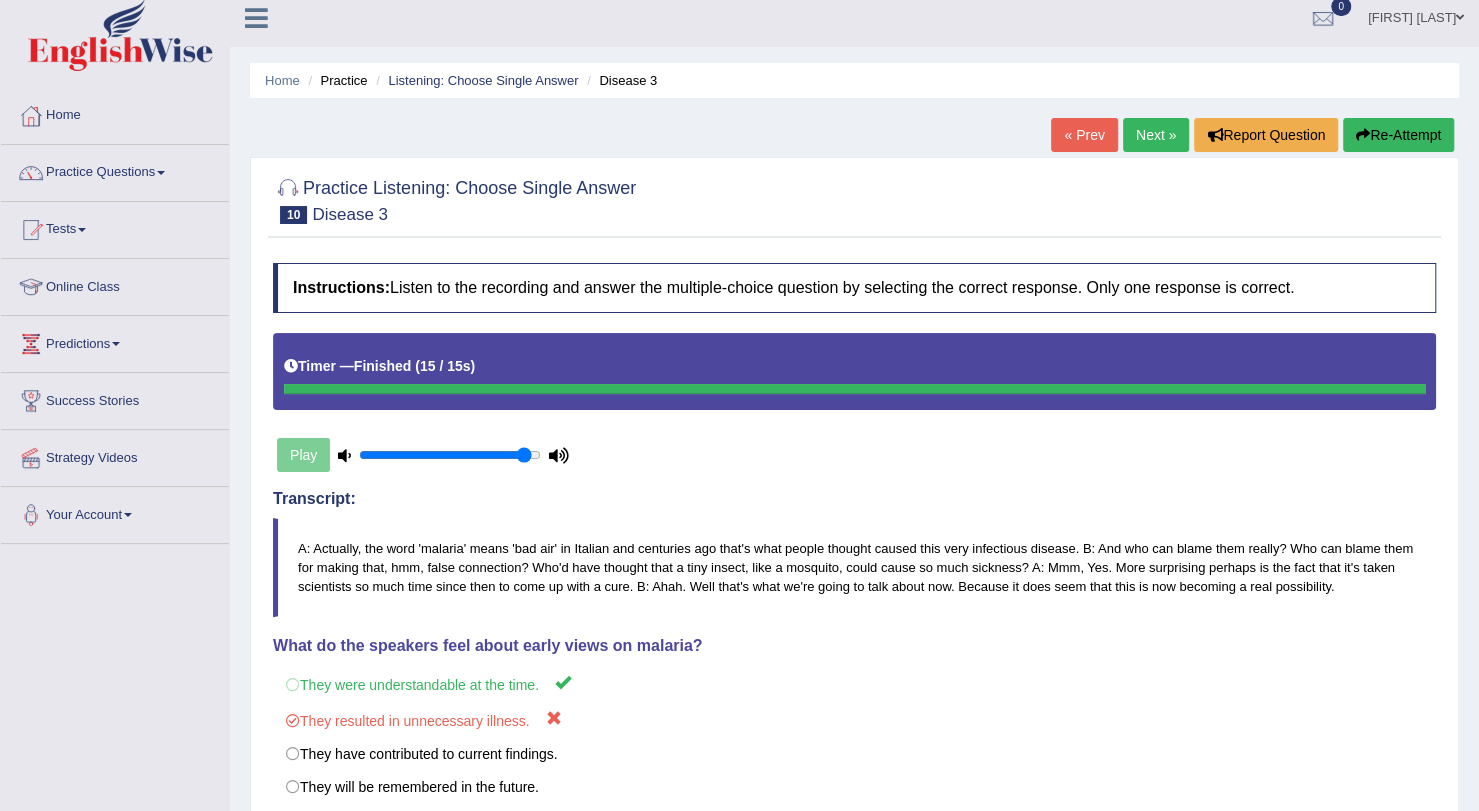 scroll, scrollTop: 7, scrollLeft: 0, axis: vertical 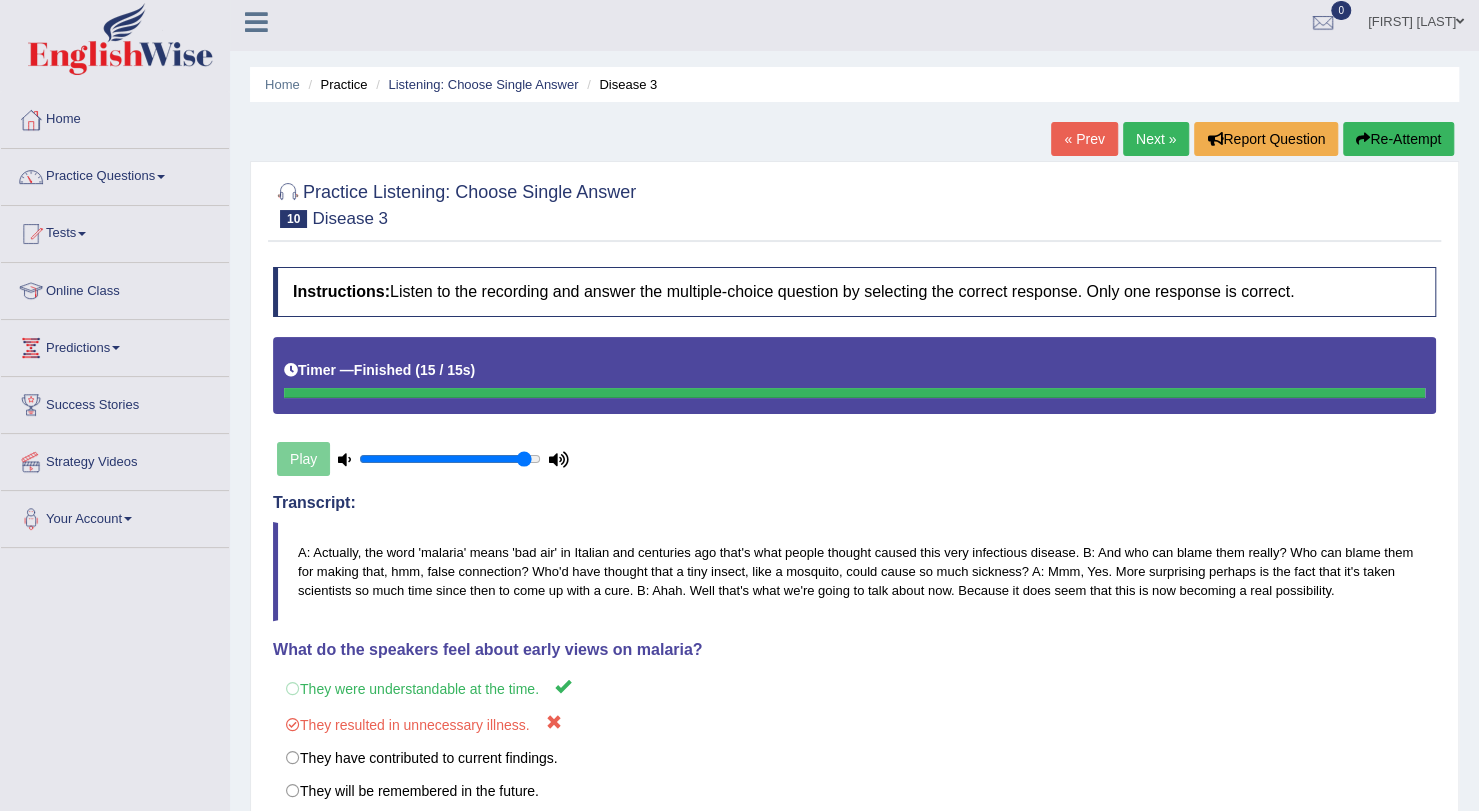 click on "Next »" at bounding box center (1156, 139) 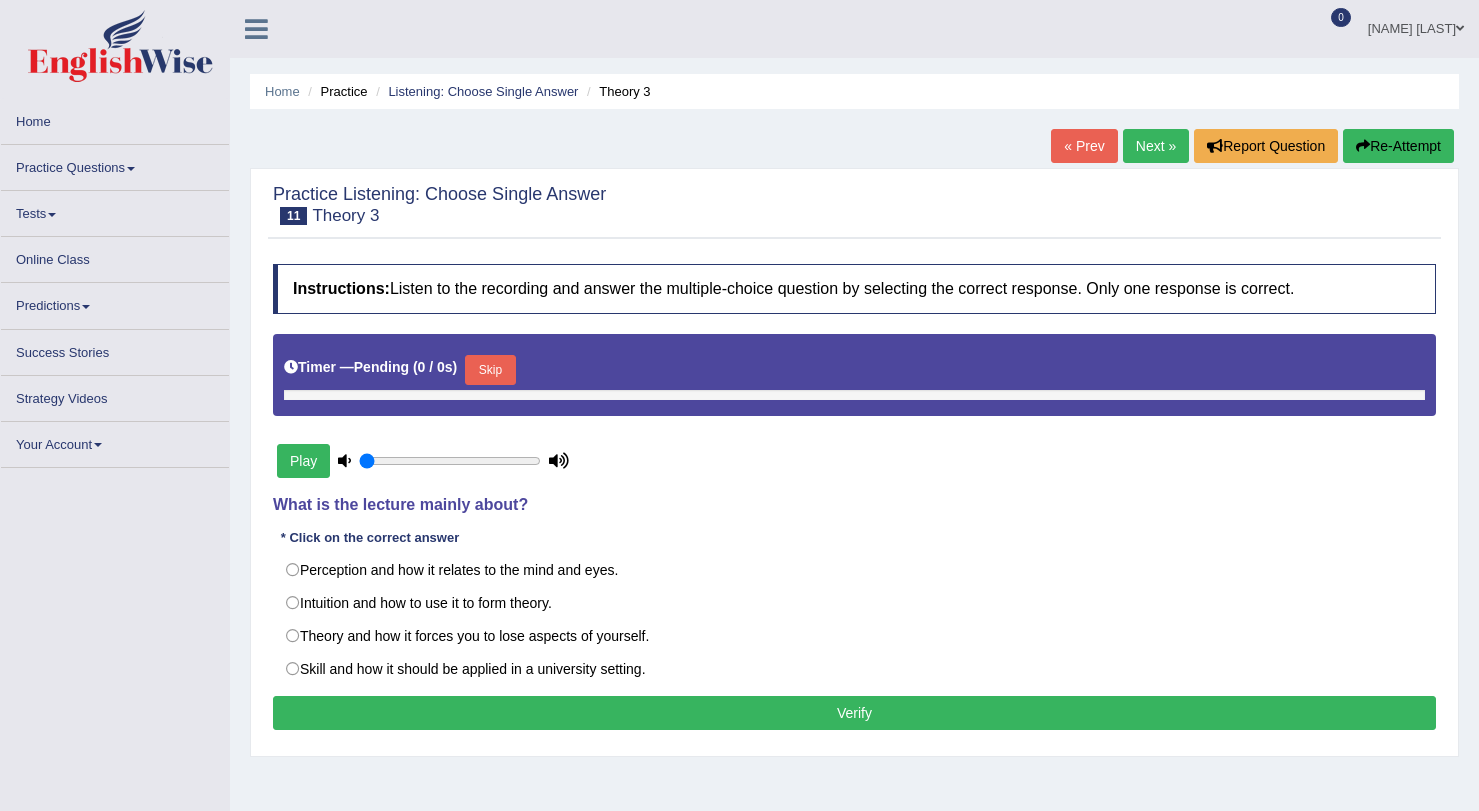scroll, scrollTop: 0, scrollLeft: 0, axis: both 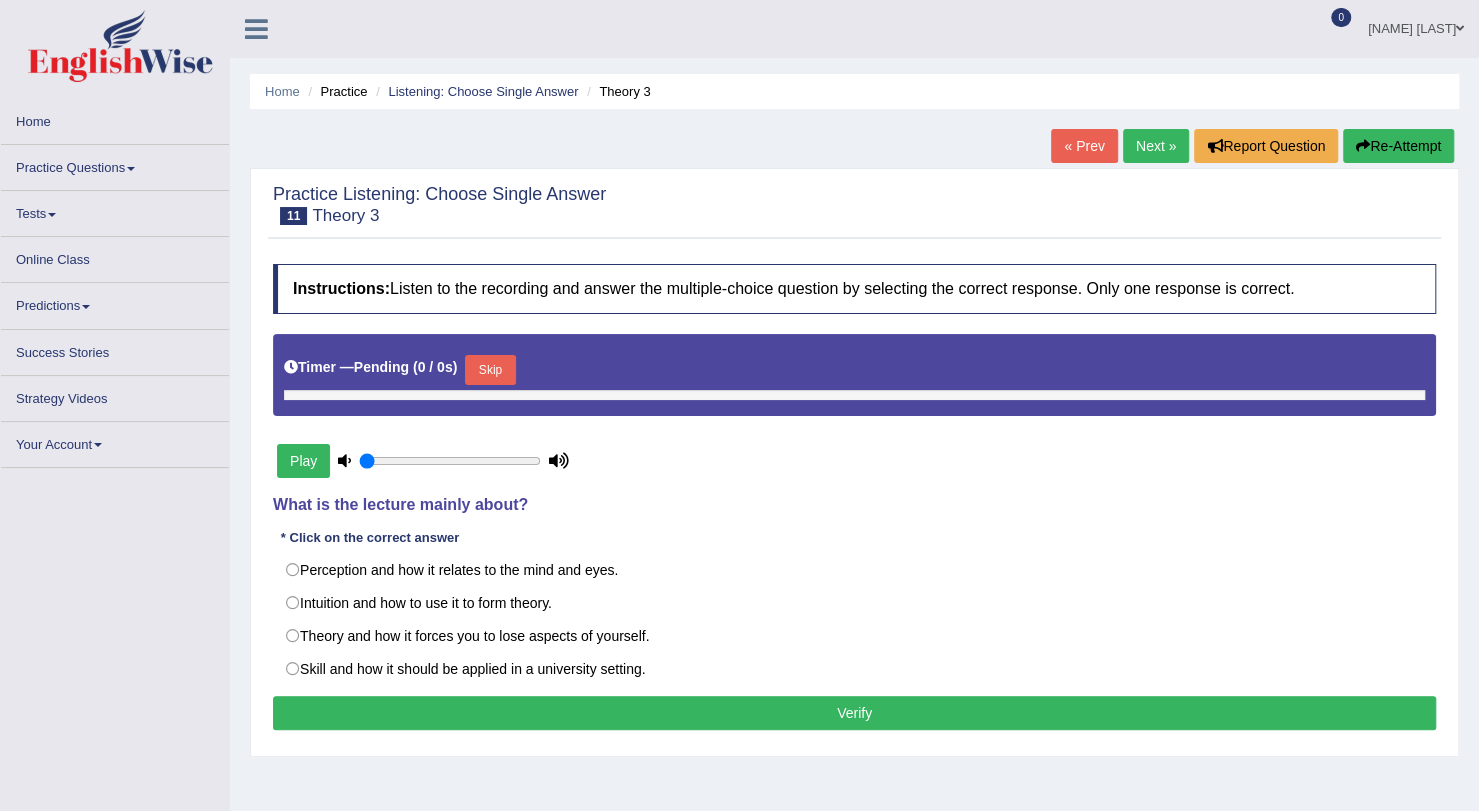 type on "0.95" 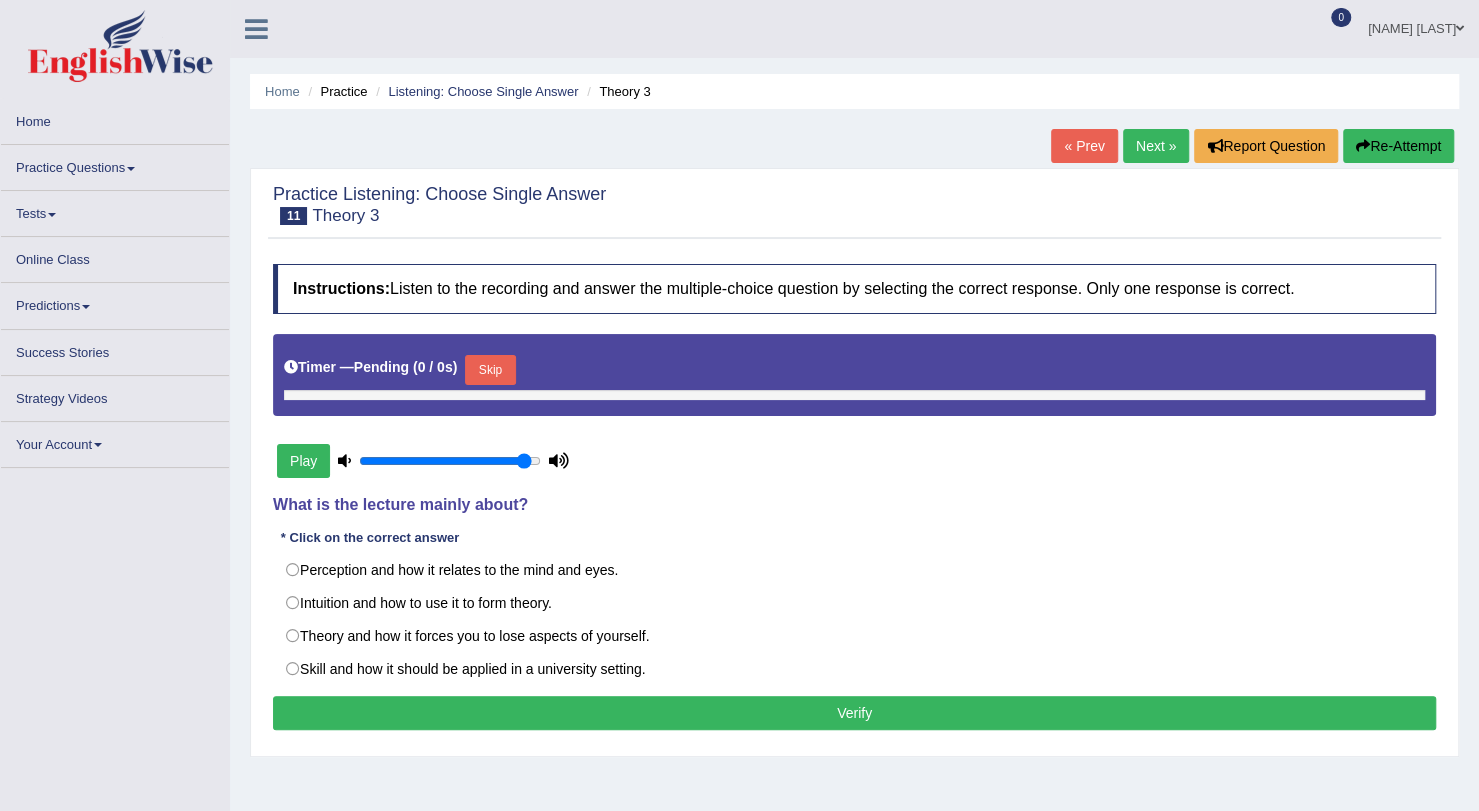 scroll, scrollTop: 0, scrollLeft: 0, axis: both 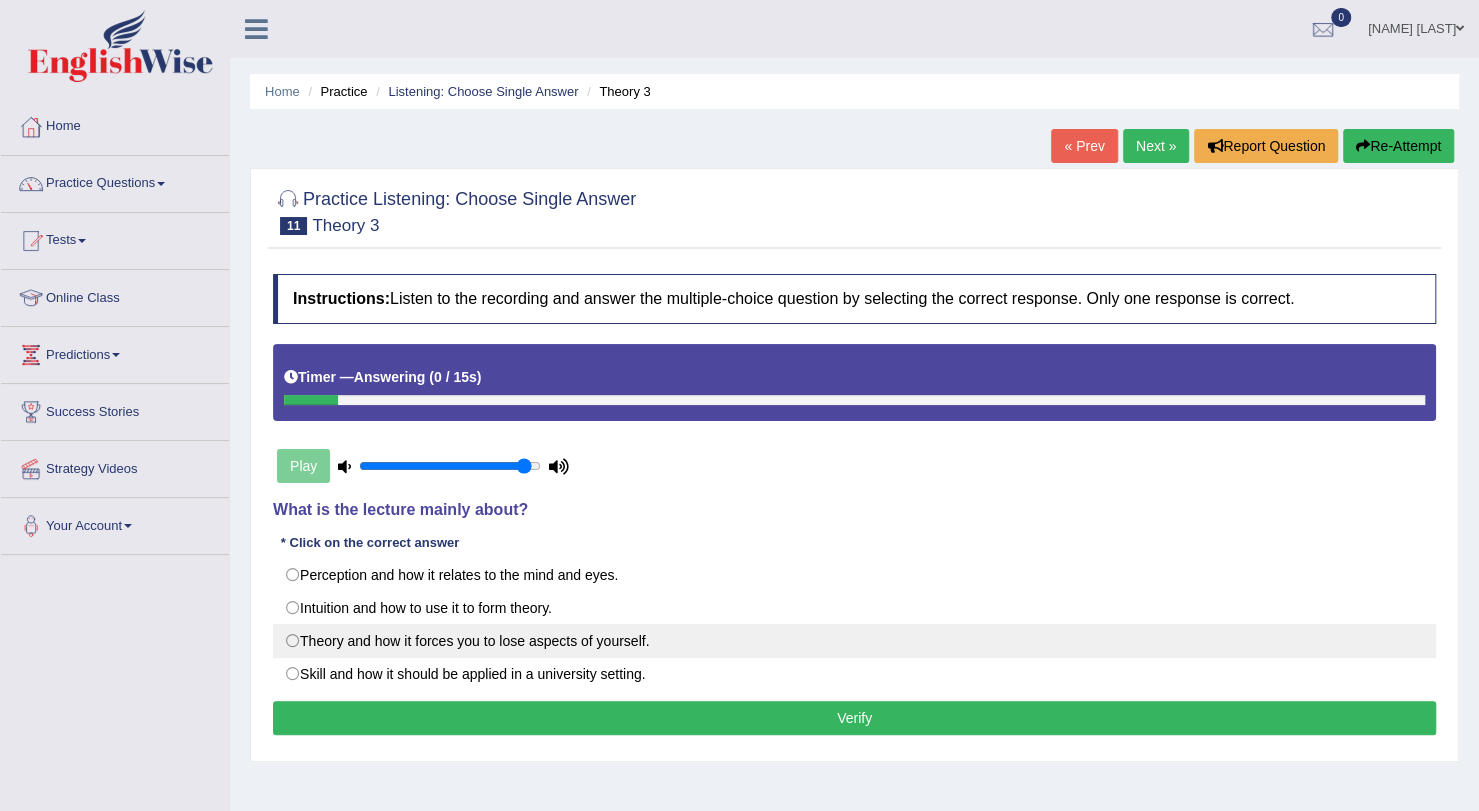 click on "Theory and how it forces you to lose aspects of yourself." at bounding box center (854, 641) 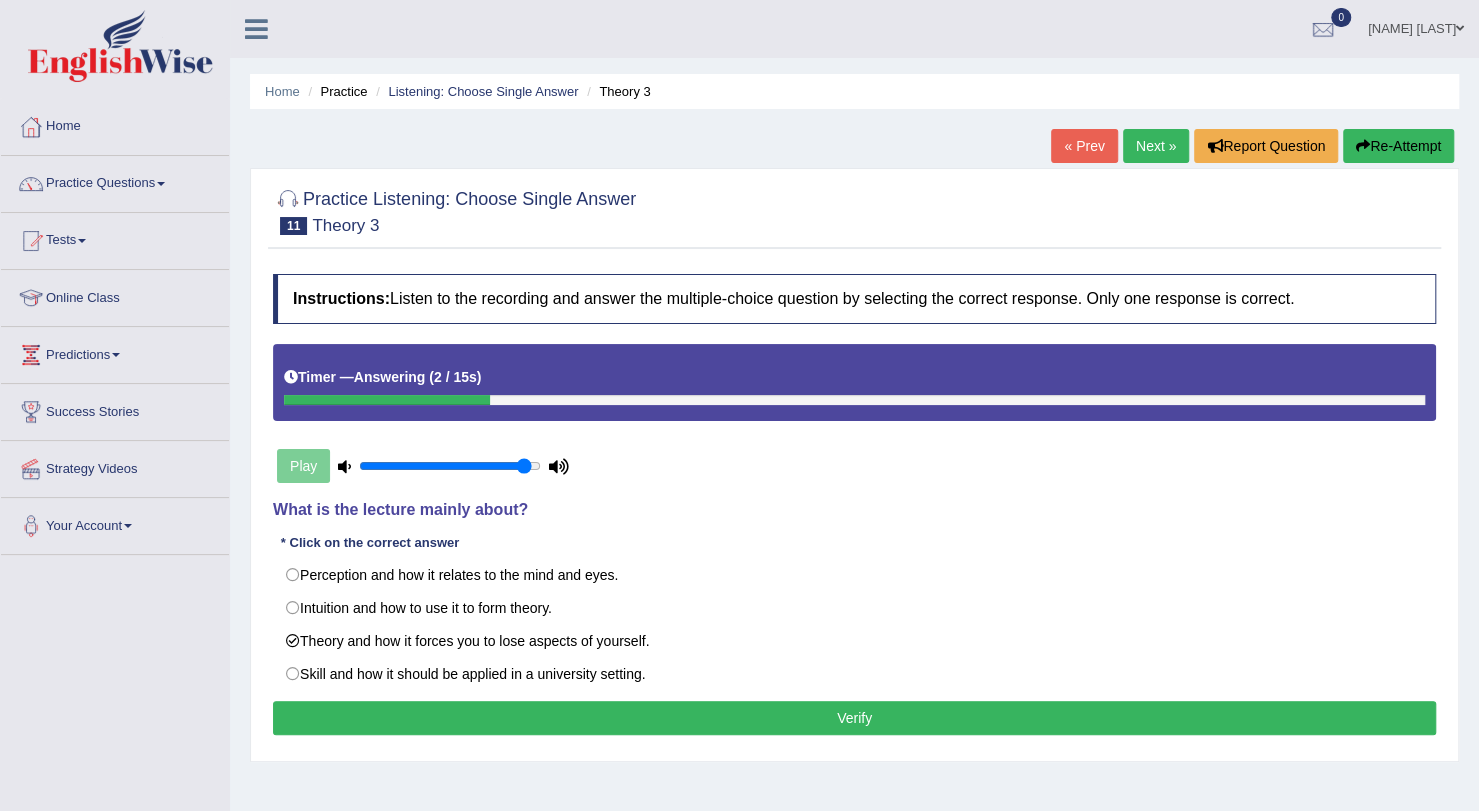 click on "Verify" at bounding box center (854, 718) 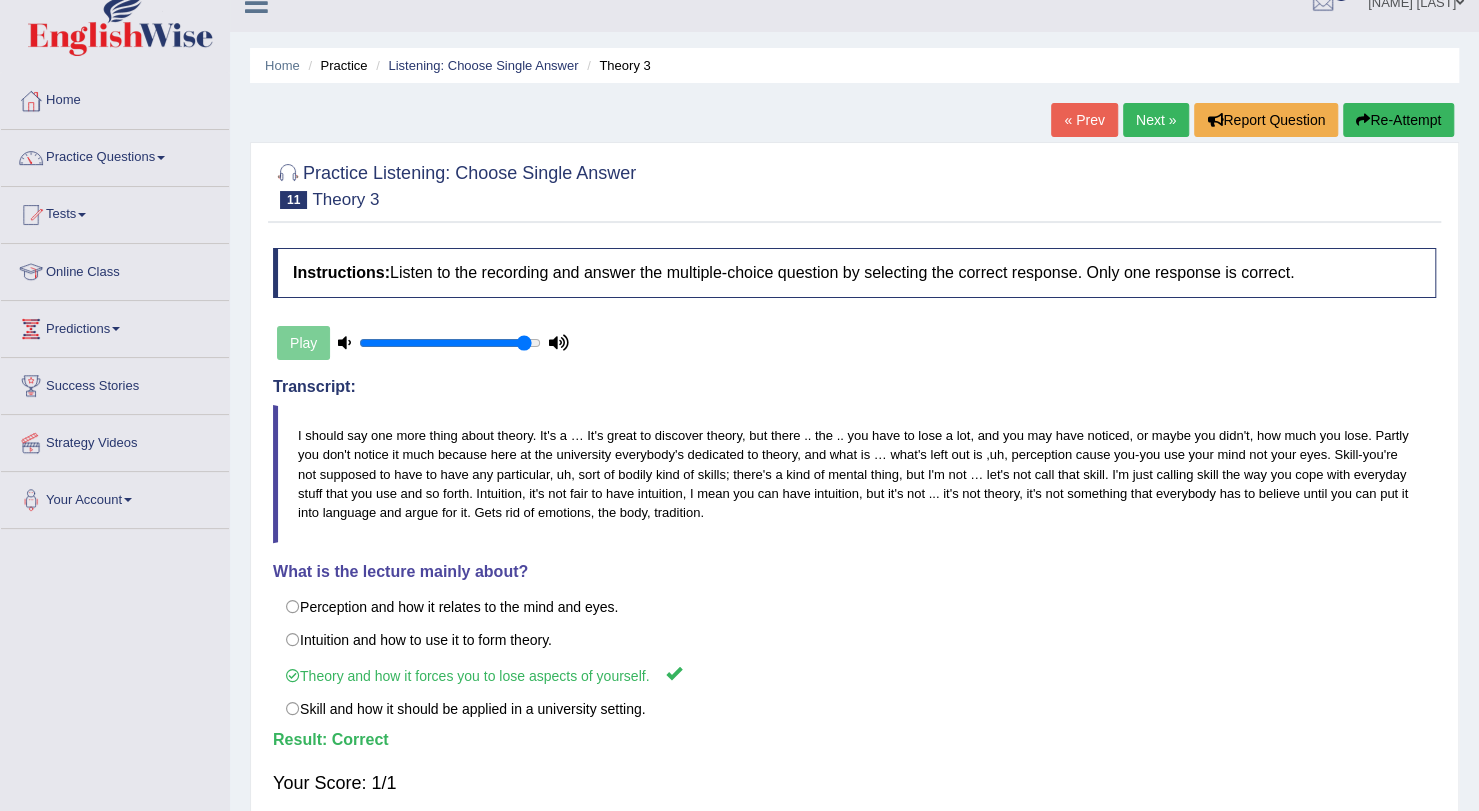 scroll, scrollTop: 0, scrollLeft: 0, axis: both 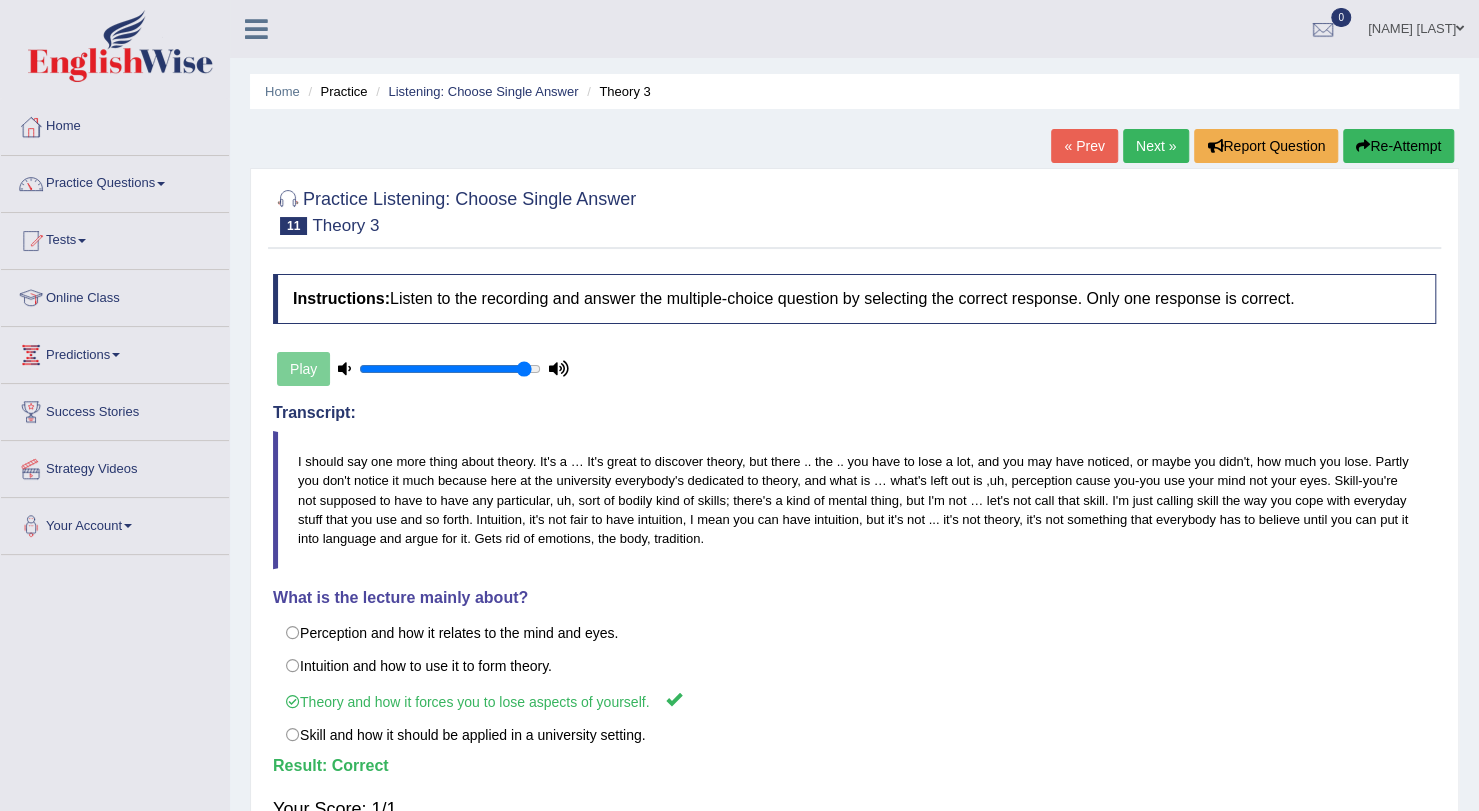 click on "Next »" at bounding box center (1156, 146) 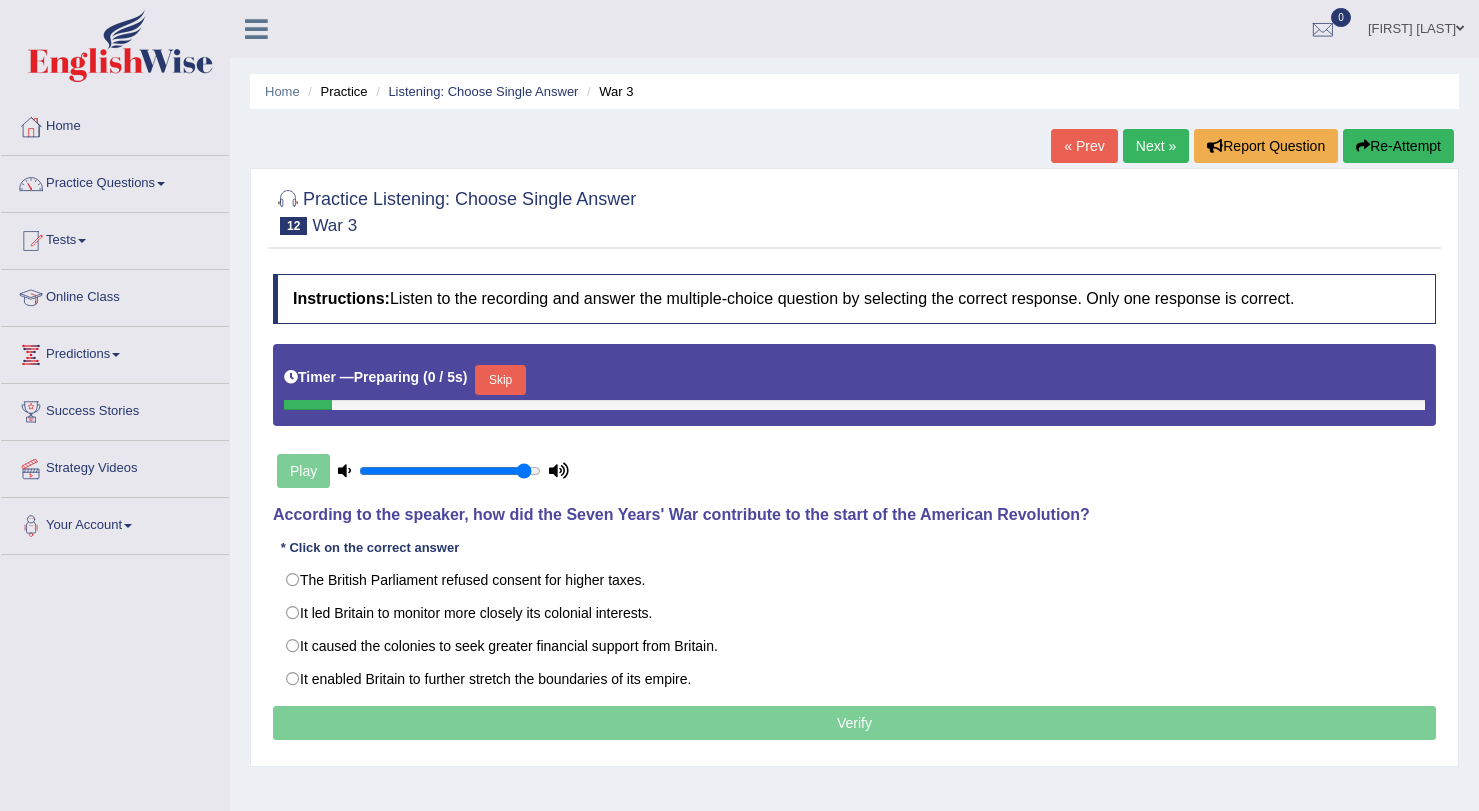 scroll, scrollTop: 0, scrollLeft: 0, axis: both 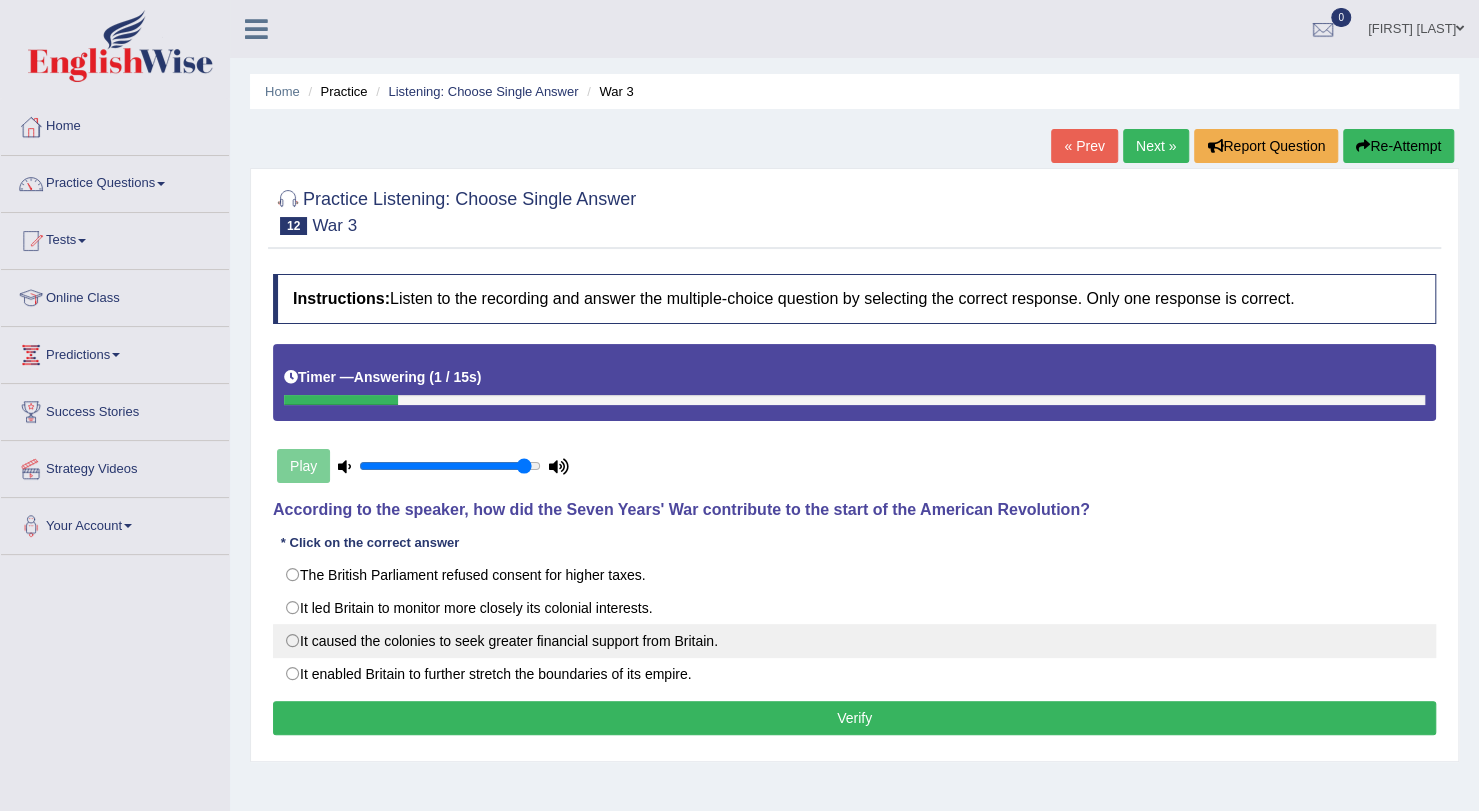 click on "It caused the colonies to seek greater financial support from Britain." at bounding box center [854, 641] 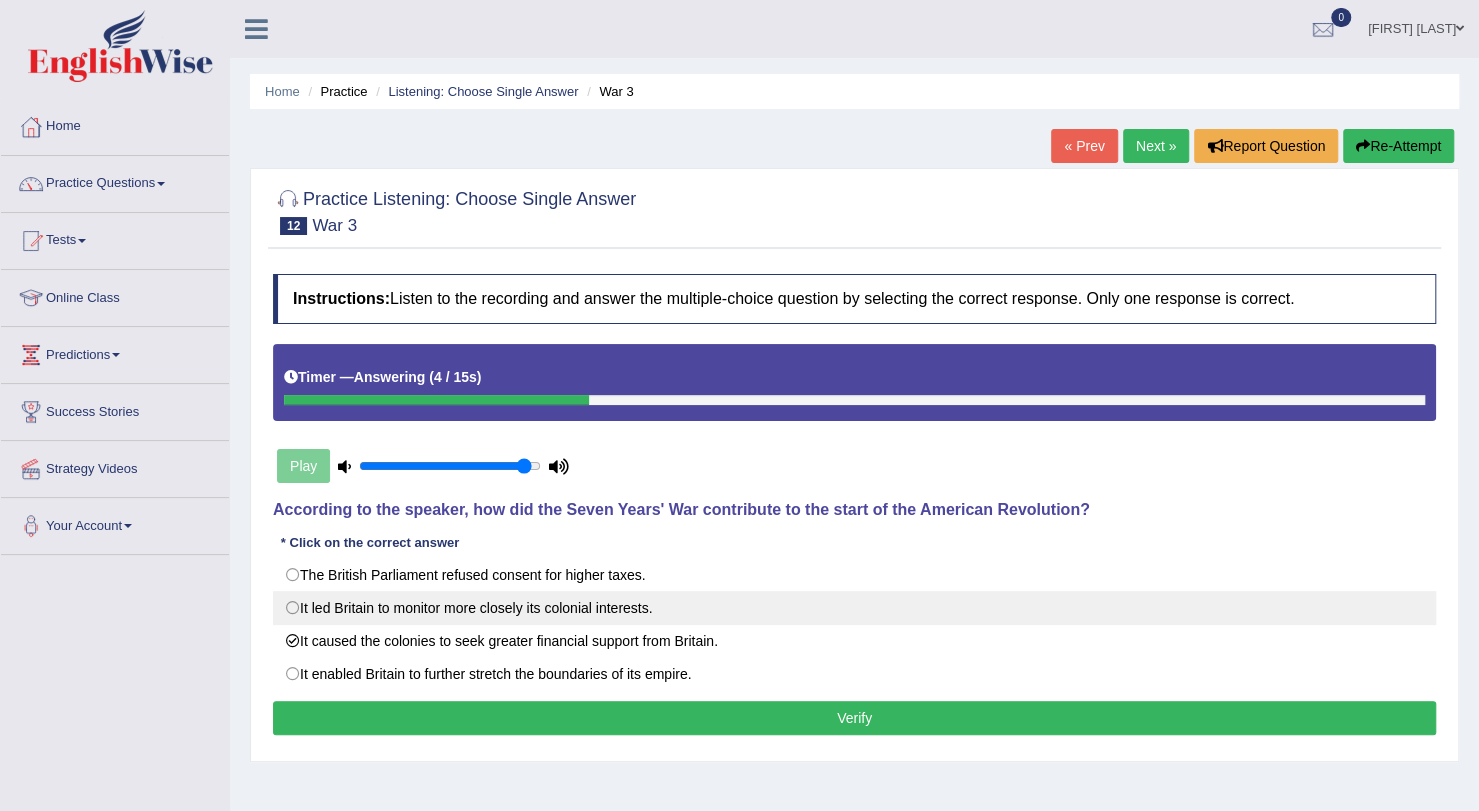 click on "It led Britain to monitor more closely its colonial interests." at bounding box center (854, 608) 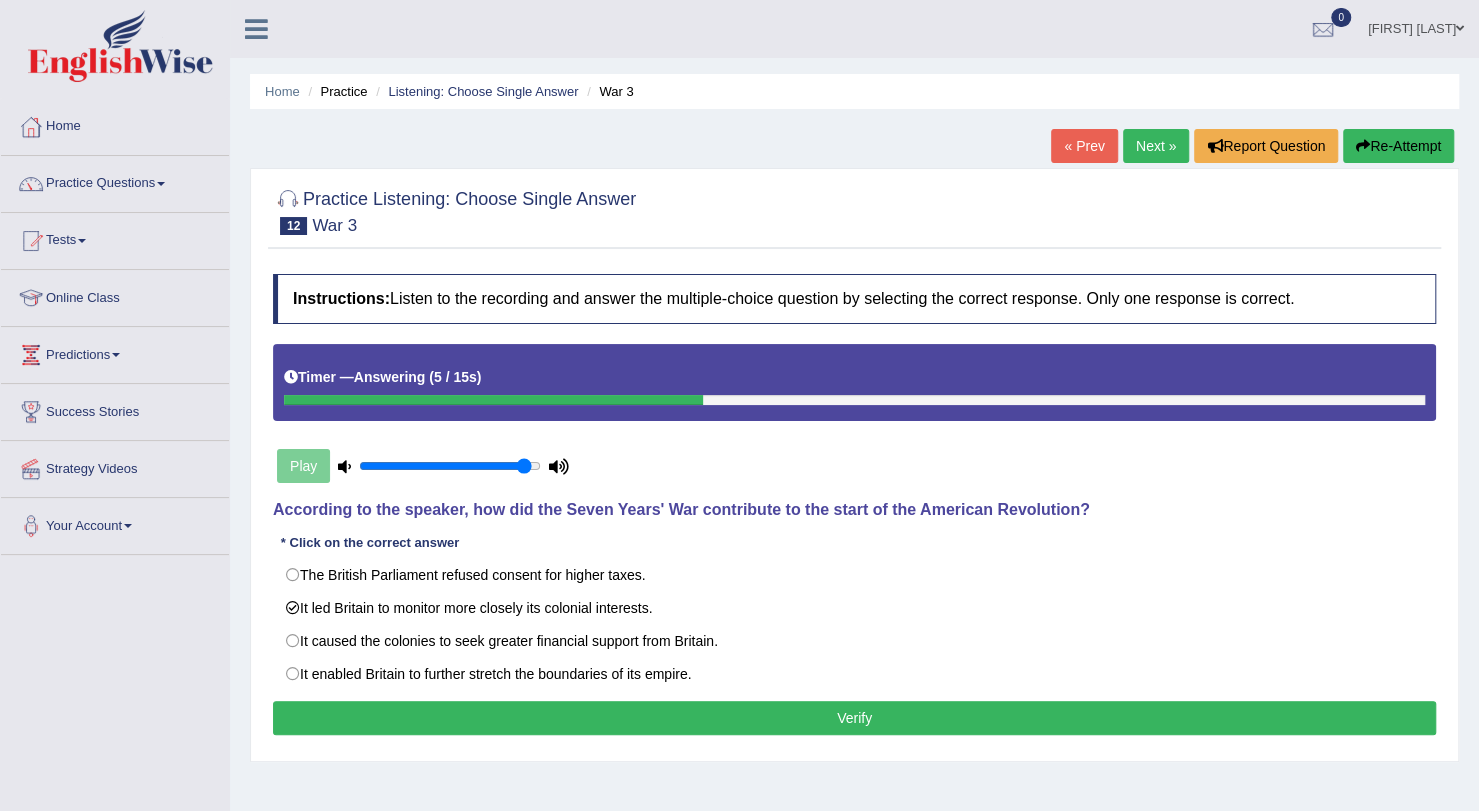 click on "Verify" at bounding box center (854, 718) 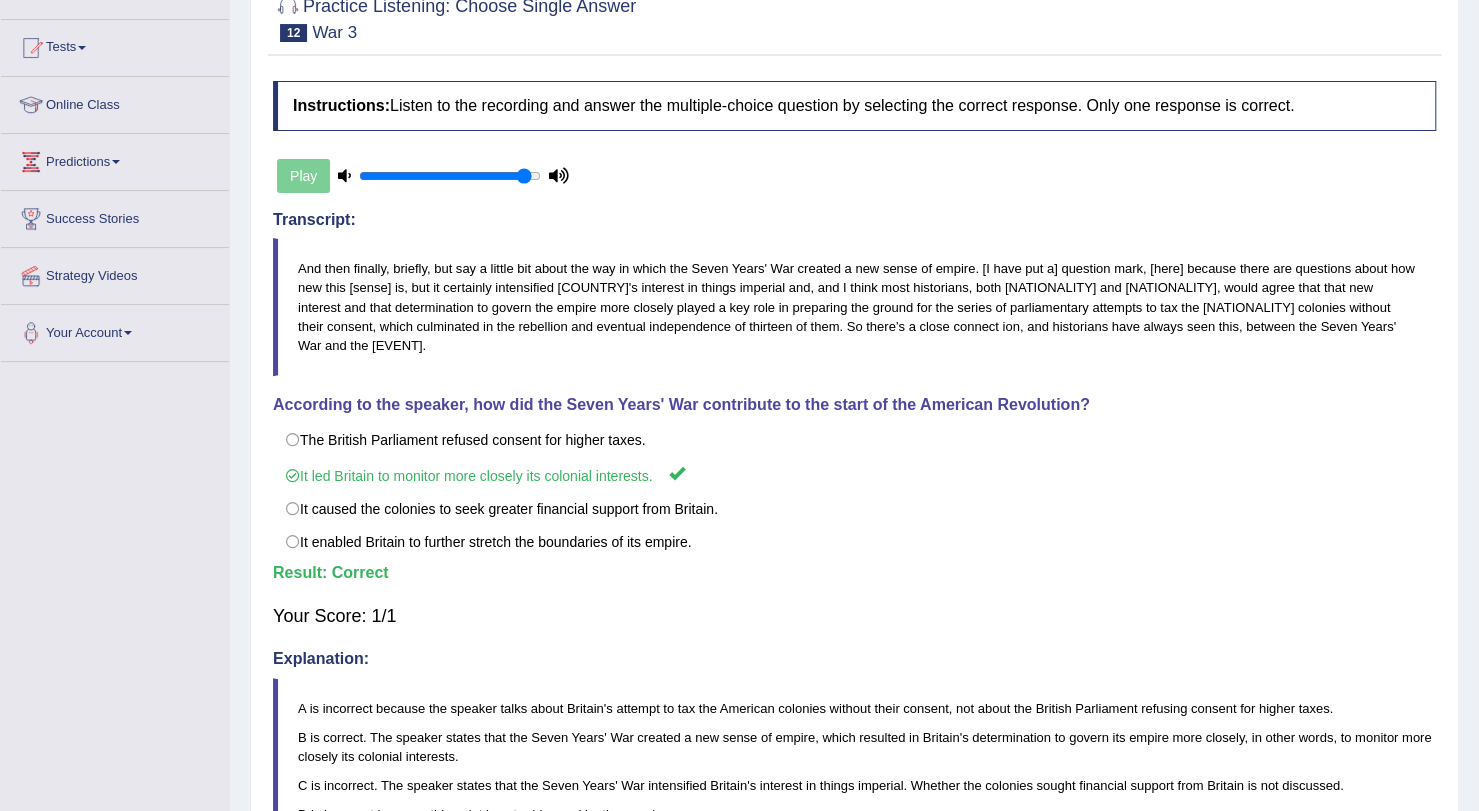scroll, scrollTop: 0, scrollLeft: 0, axis: both 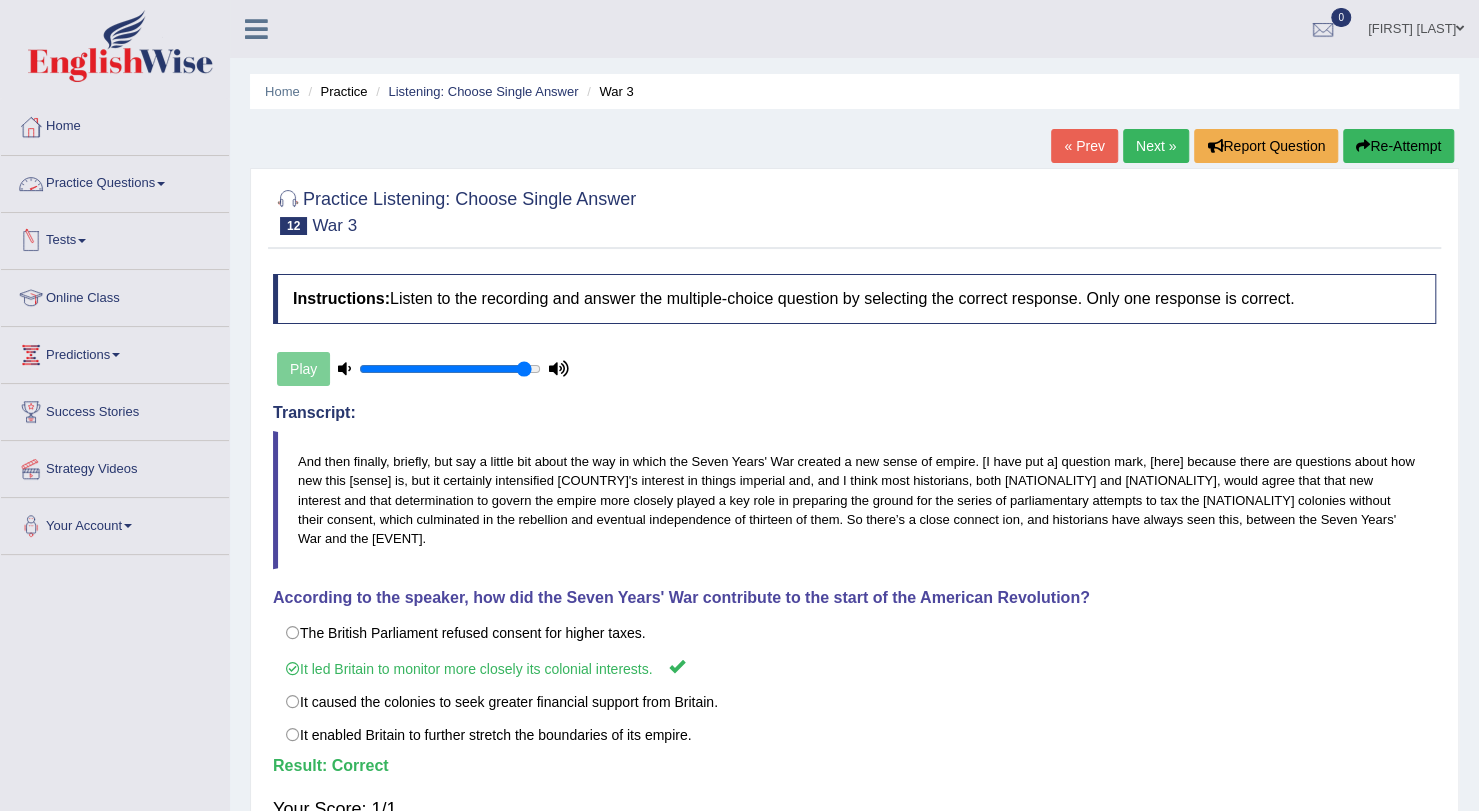 click on "Practice Questions" at bounding box center (115, 181) 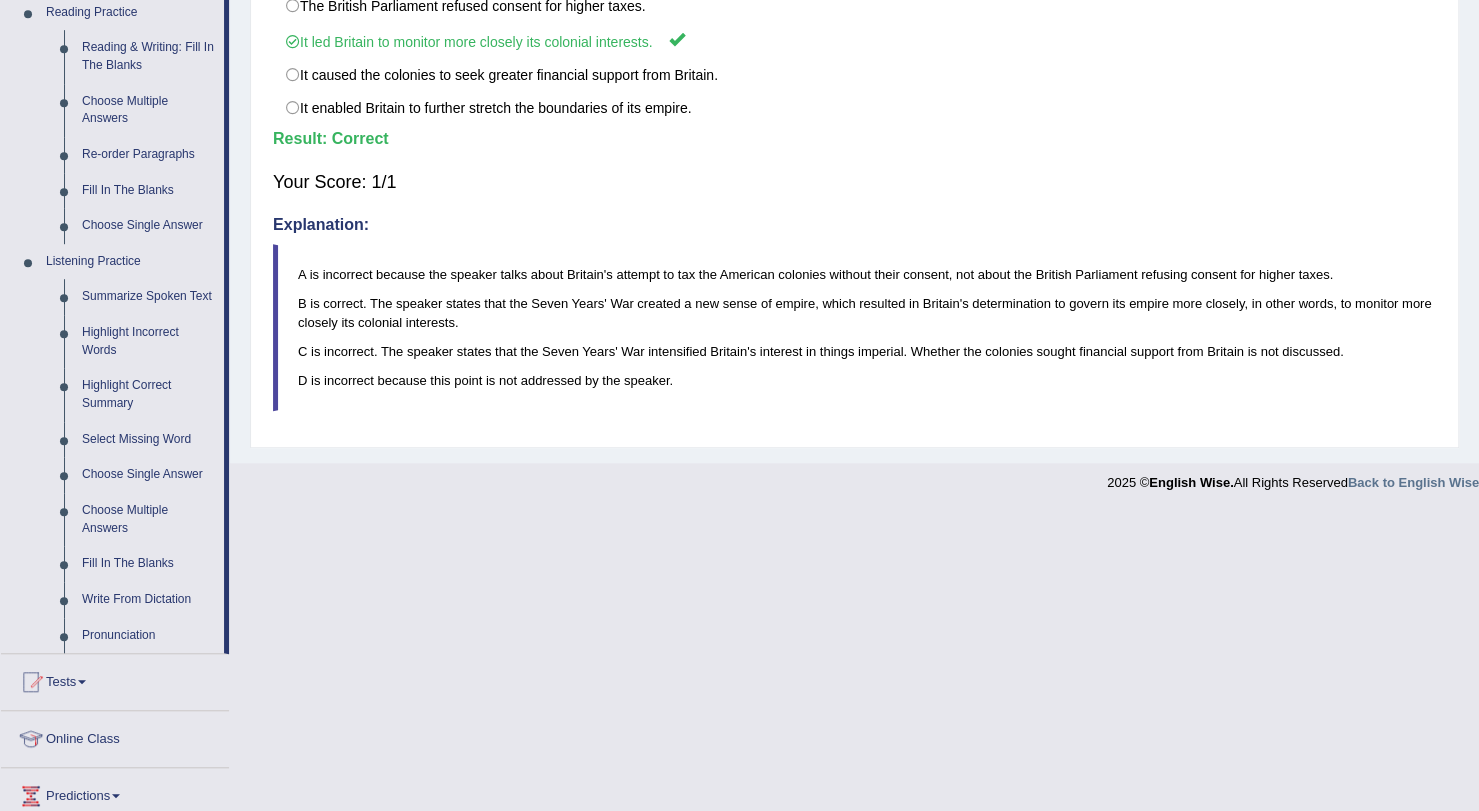 scroll, scrollTop: 626, scrollLeft: 0, axis: vertical 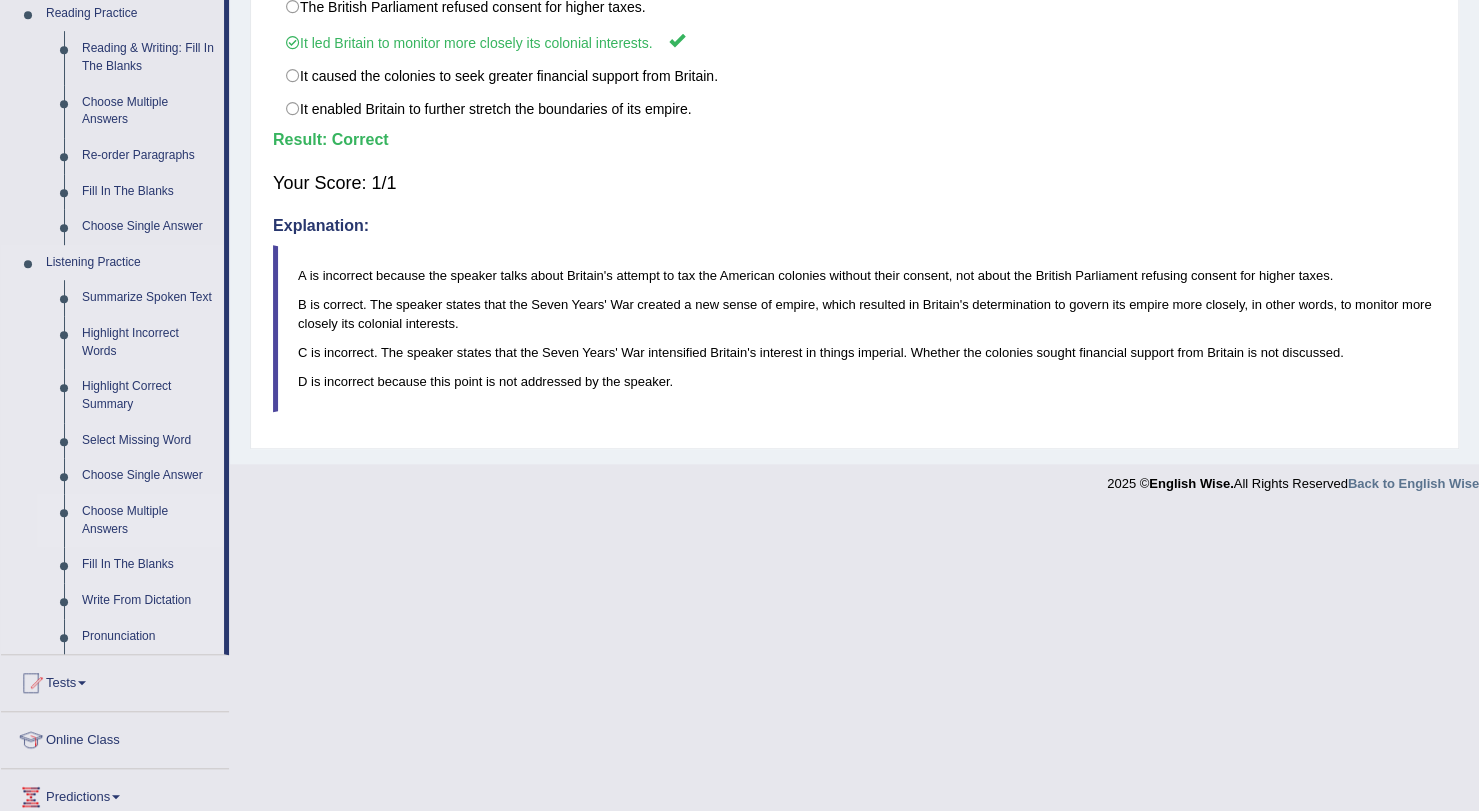 click on "Choose Multiple Answers" at bounding box center (148, 520) 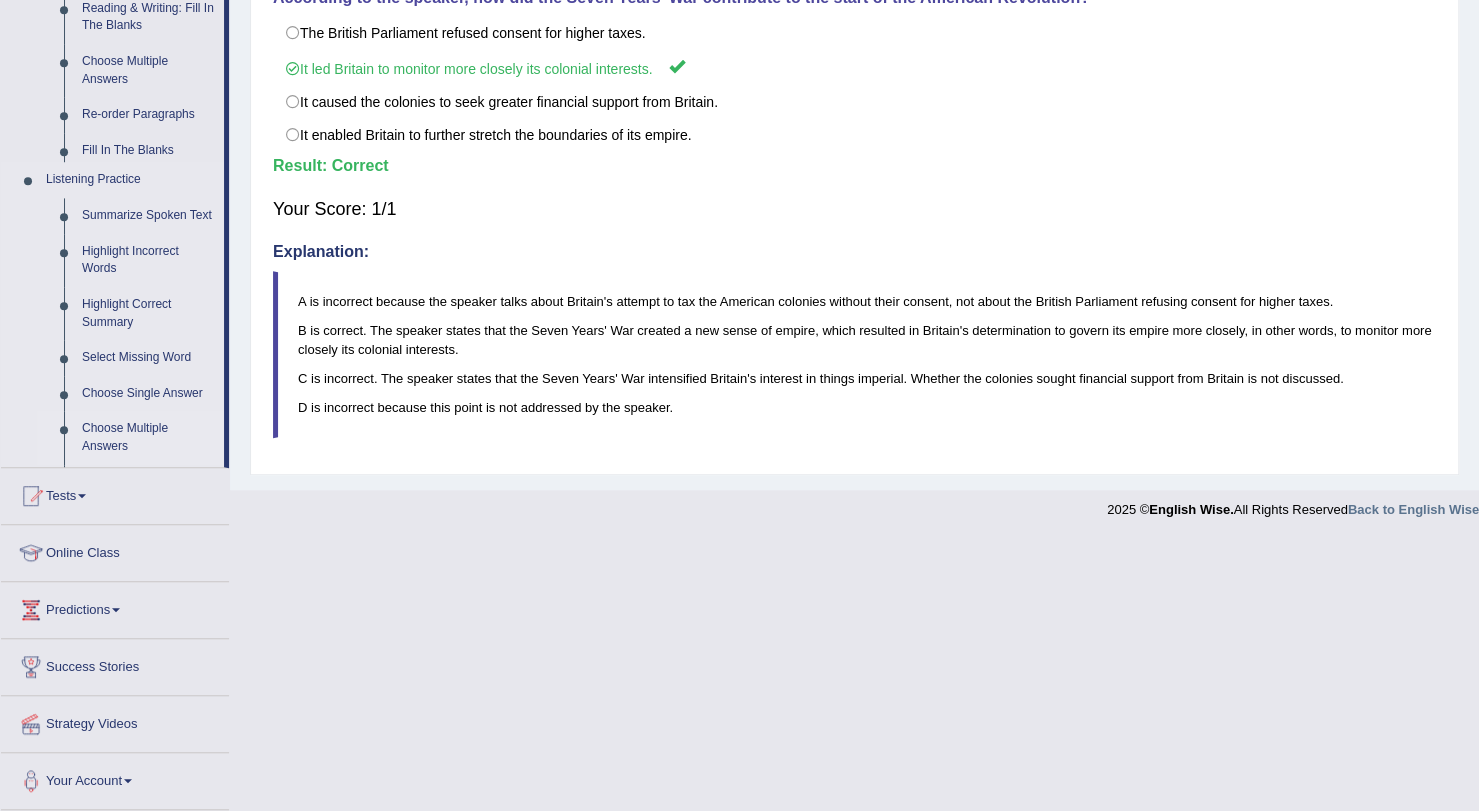 scroll, scrollTop: 326, scrollLeft: 0, axis: vertical 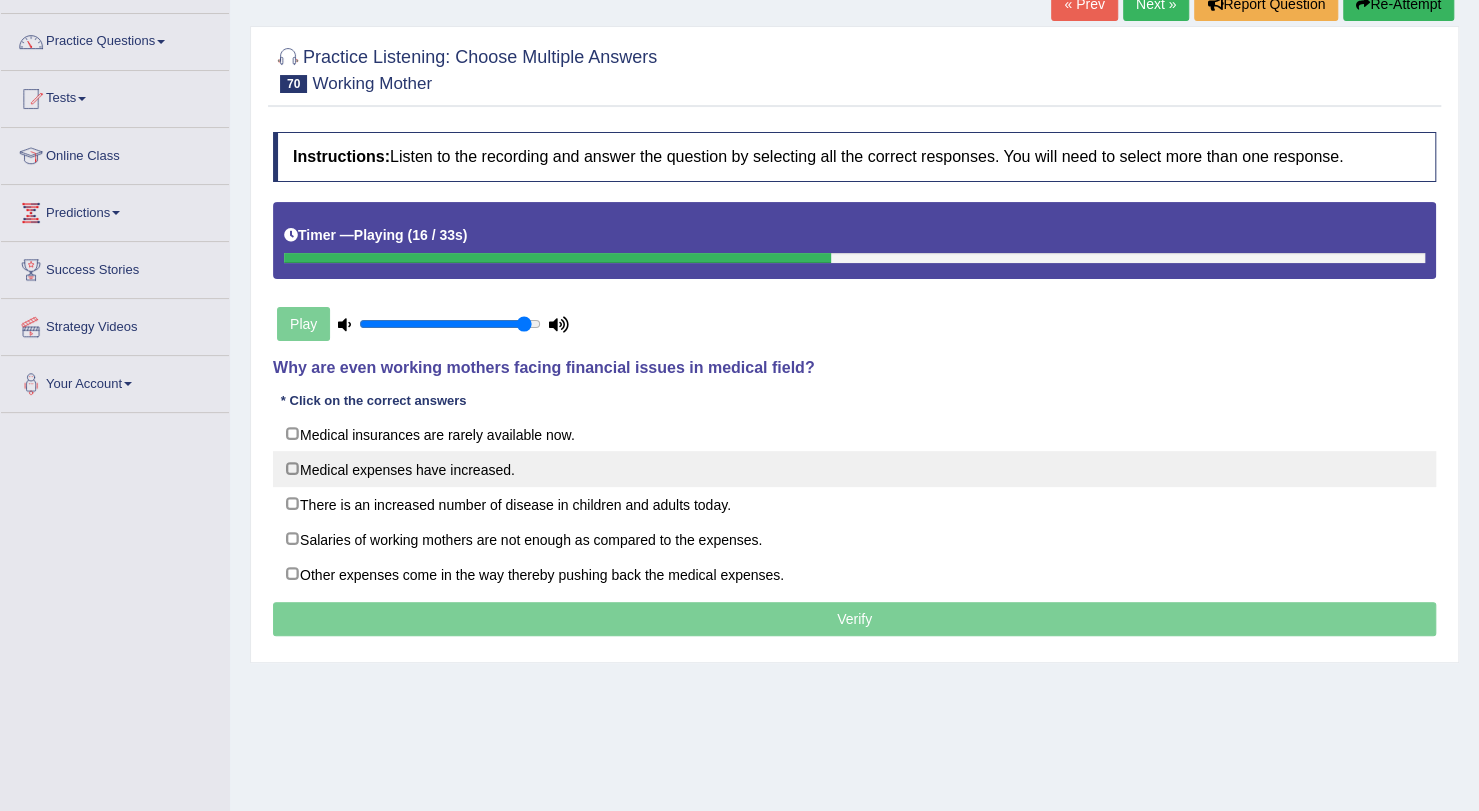 click on "Medical expenses have increased." at bounding box center (854, 469) 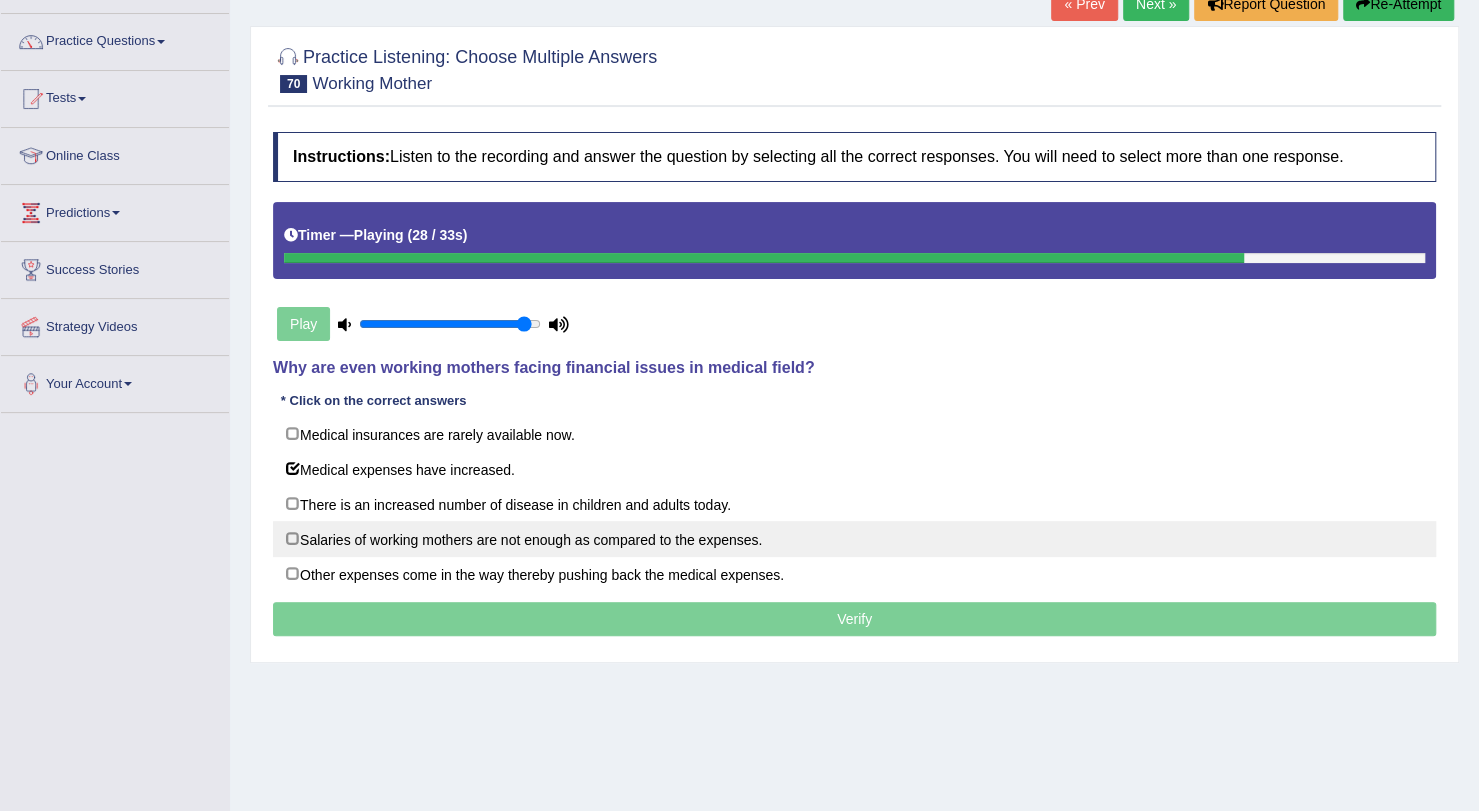 click on "Salaries of working mothers are not enough as compared to the expenses." at bounding box center [854, 539] 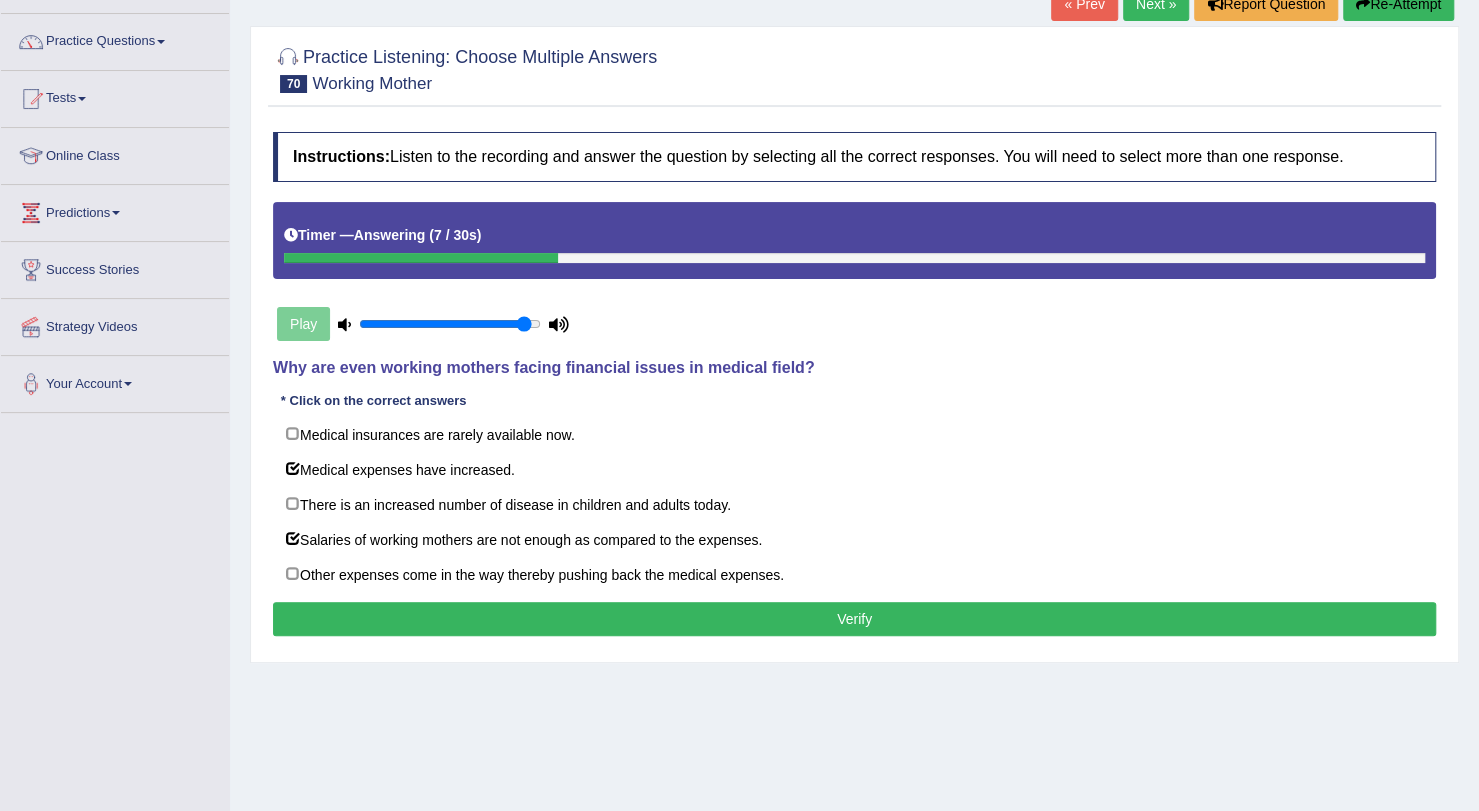 click on "Verify" at bounding box center [854, 619] 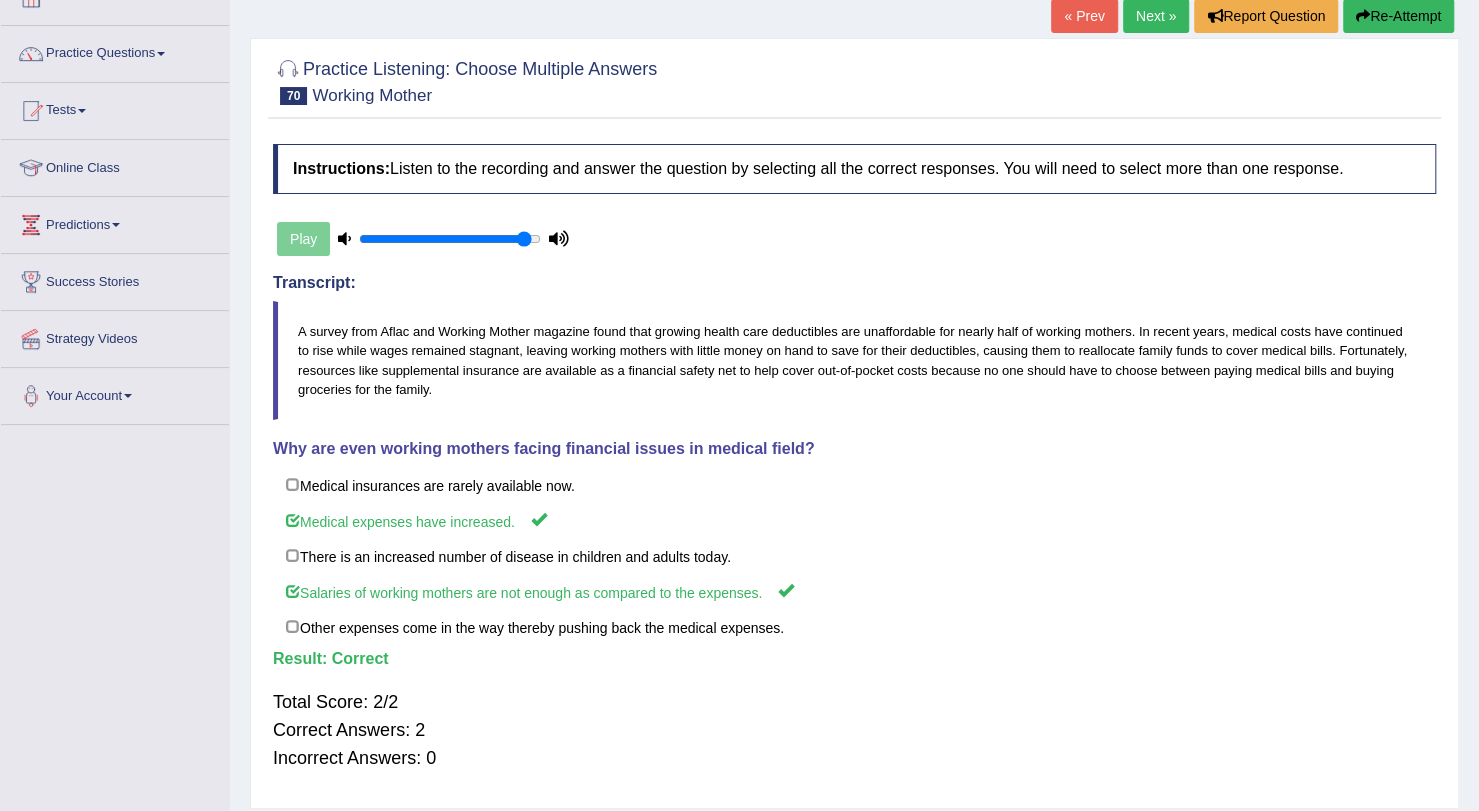 scroll, scrollTop: 0, scrollLeft: 0, axis: both 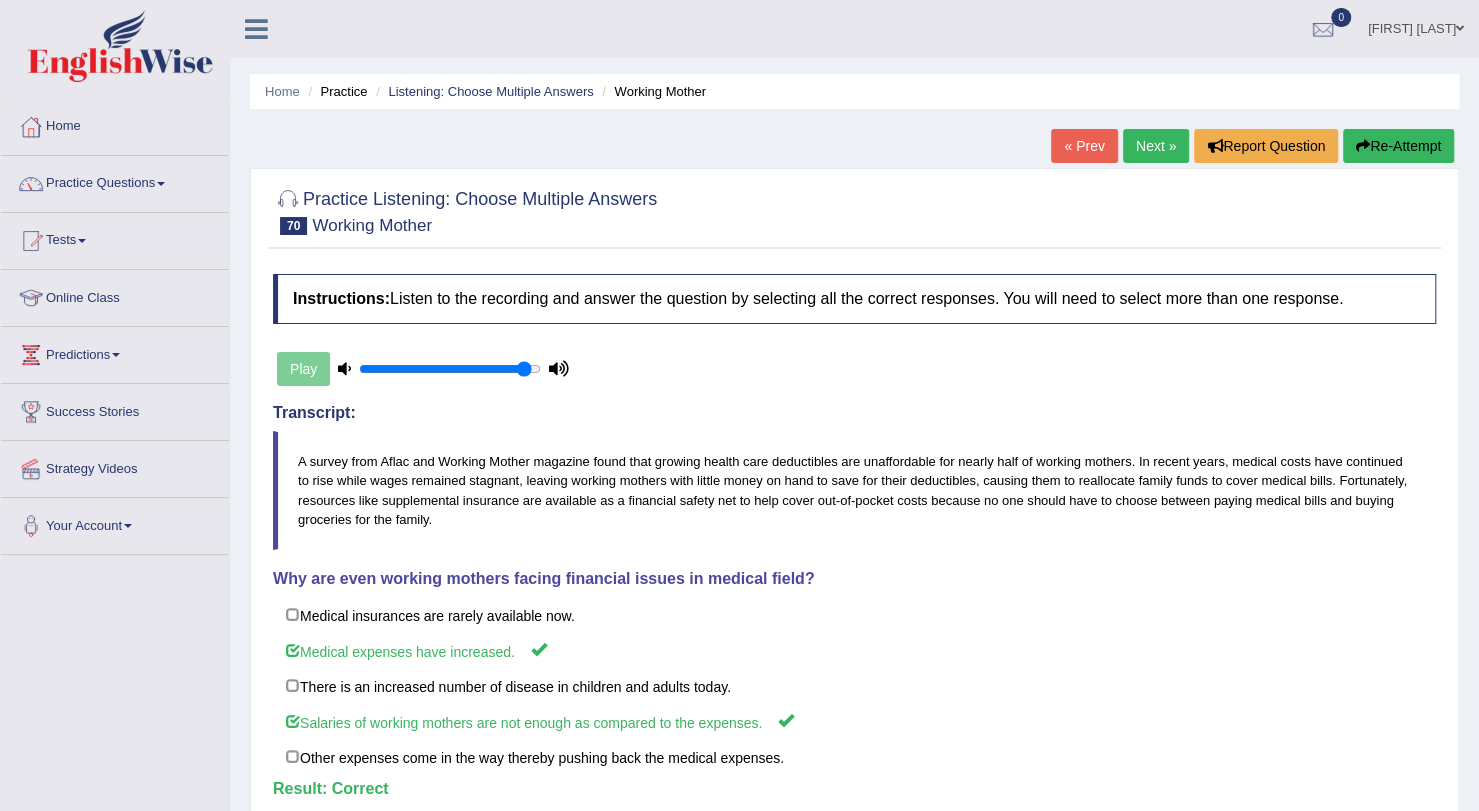 click on "Next »" at bounding box center (1156, 146) 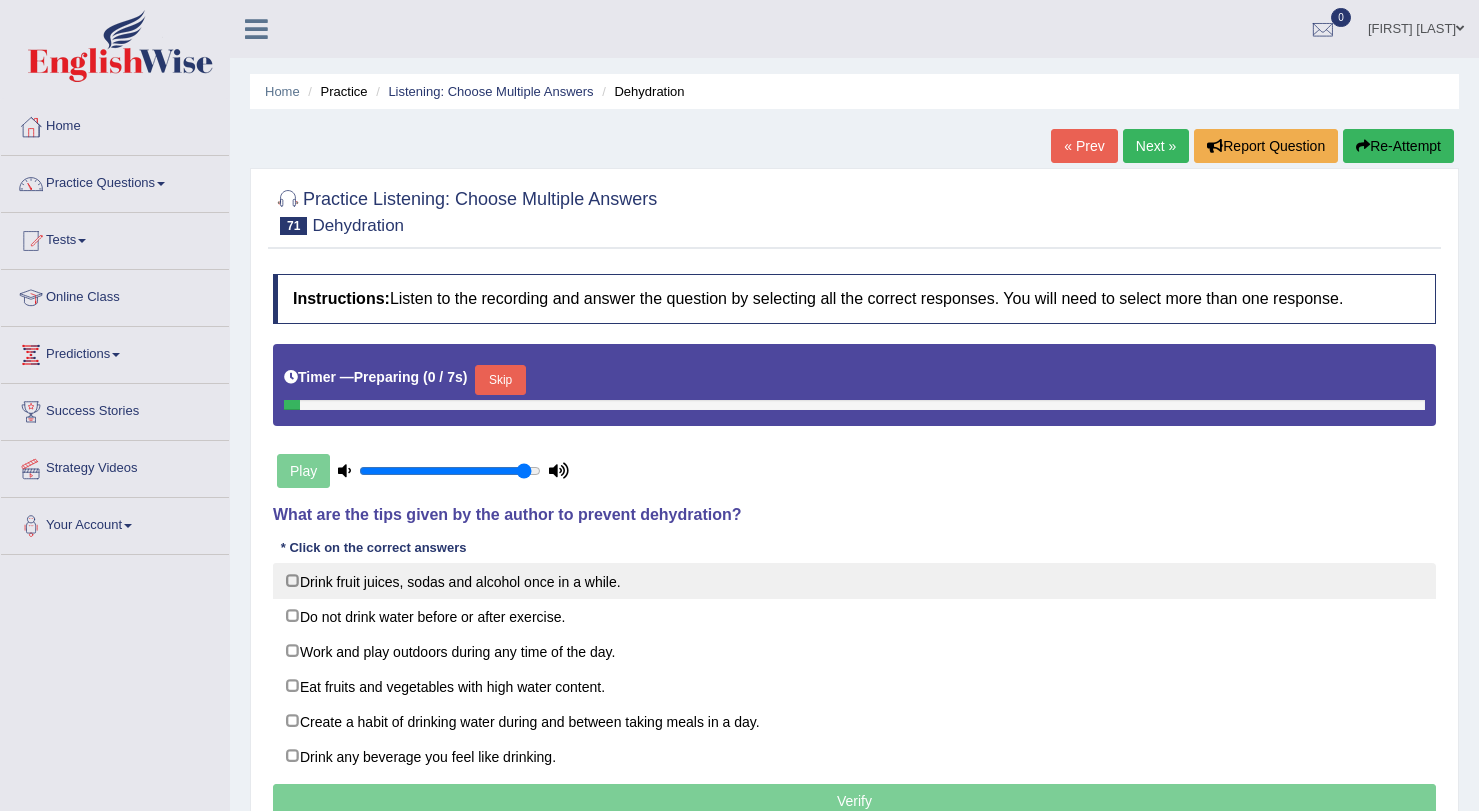 scroll, scrollTop: 0, scrollLeft: 0, axis: both 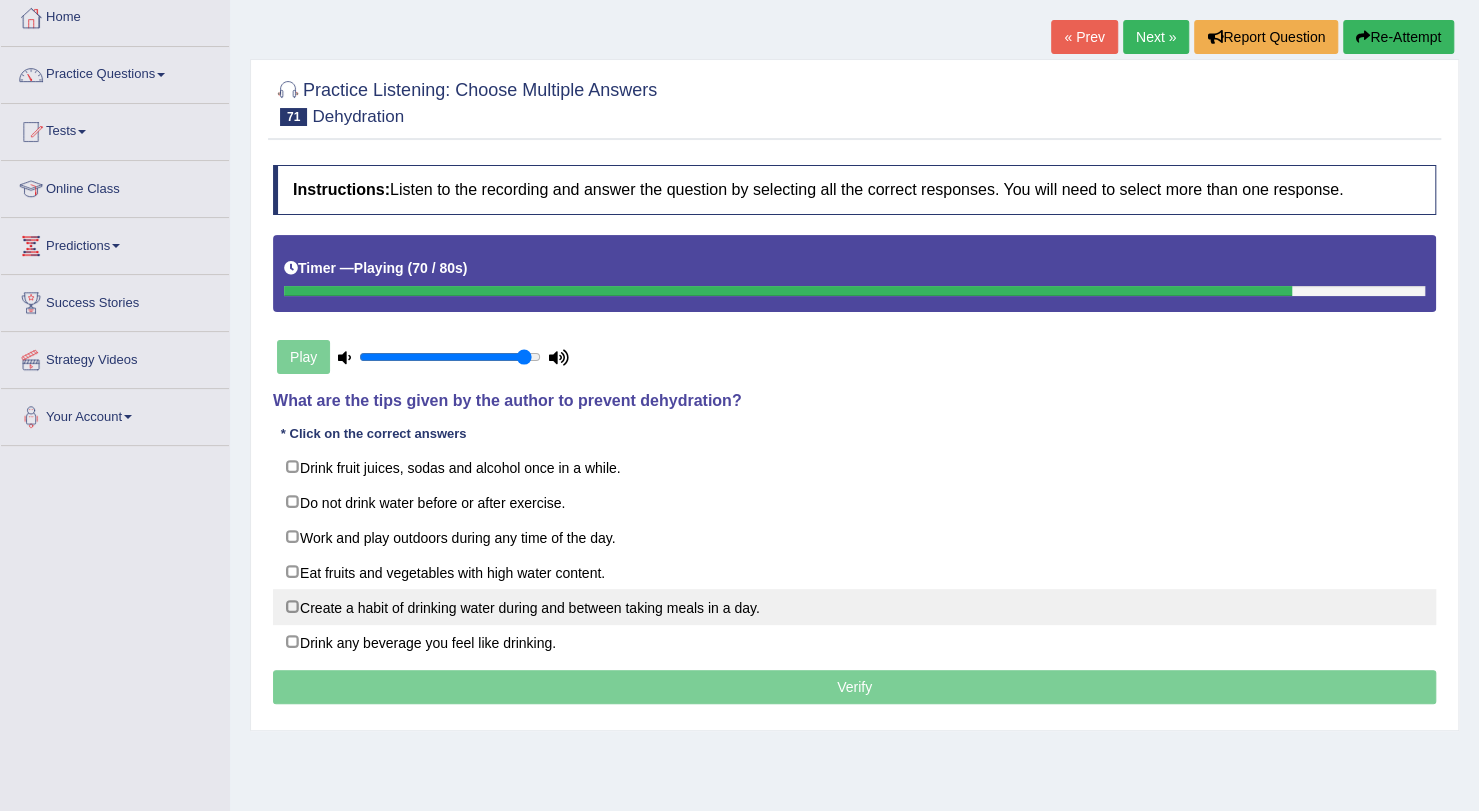 click on "Create a habit of drinking water during and between taking meals in a day." at bounding box center (854, 607) 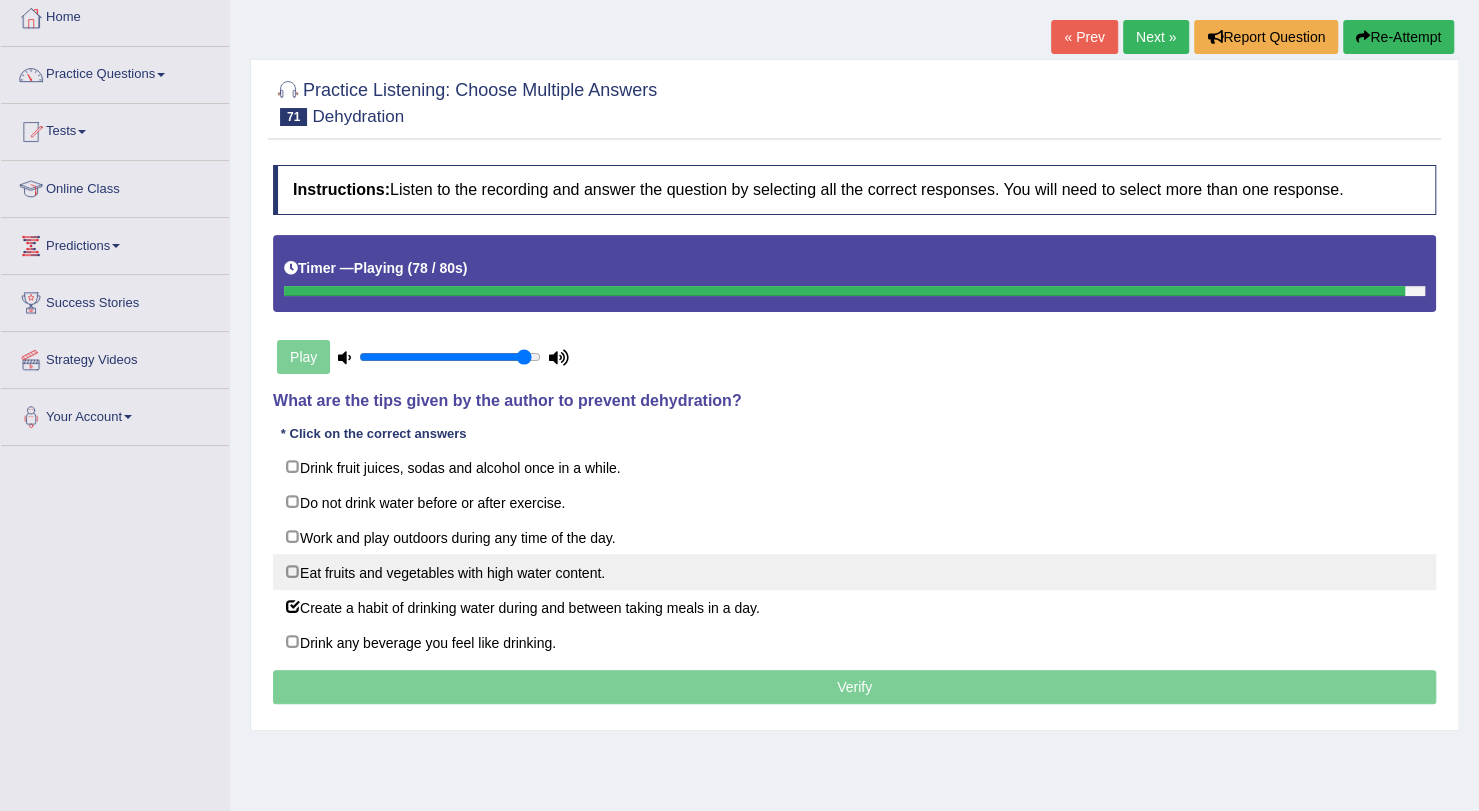 click on "Eat fruits and vegetables with high water content." at bounding box center [854, 572] 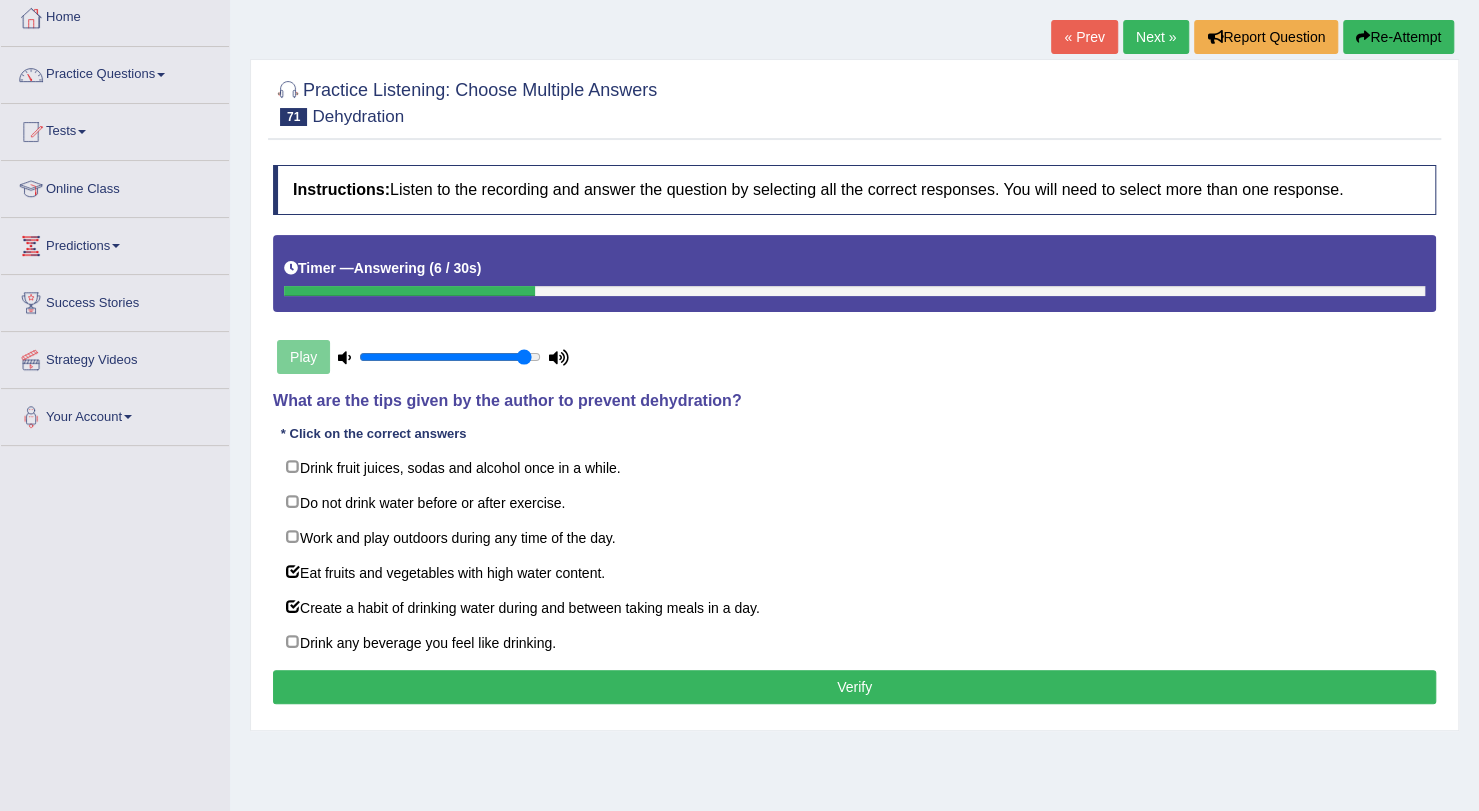 click on "Verify" at bounding box center [854, 687] 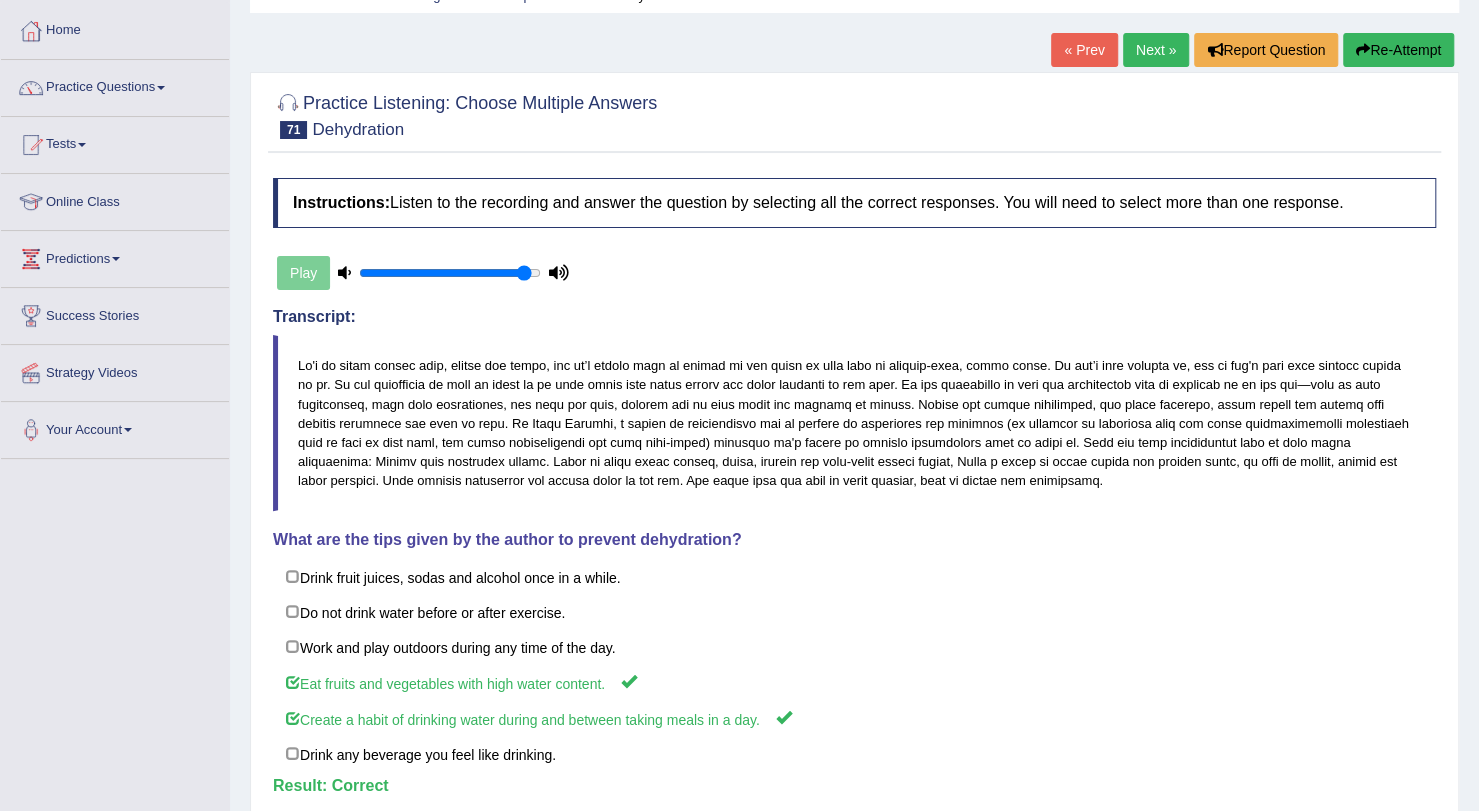 scroll, scrollTop: 85, scrollLeft: 0, axis: vertical 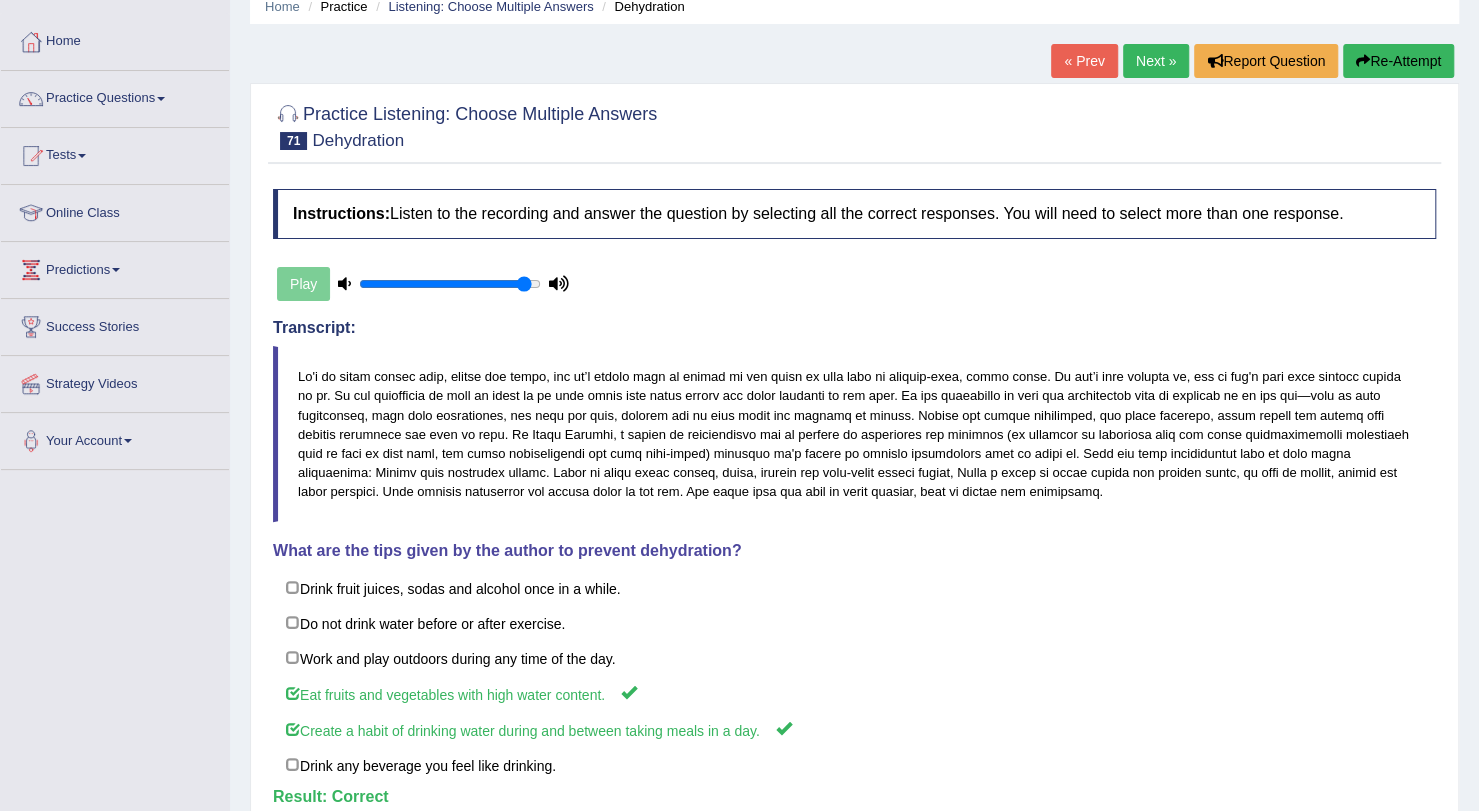 click on "Next »" at bounding box center (1156, 61) 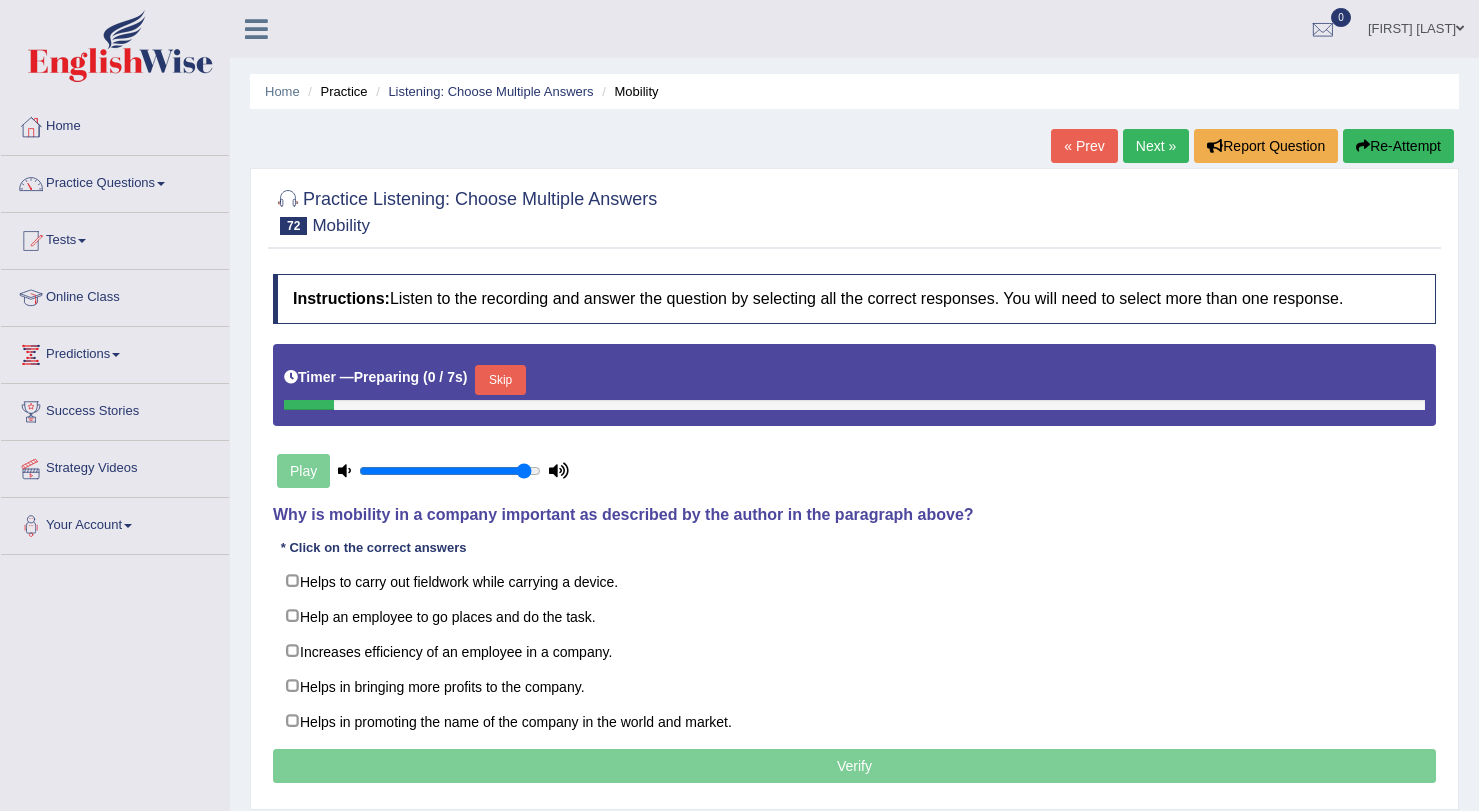 scroll, scrollTop: 0, scrollLeft: 0, axis: both 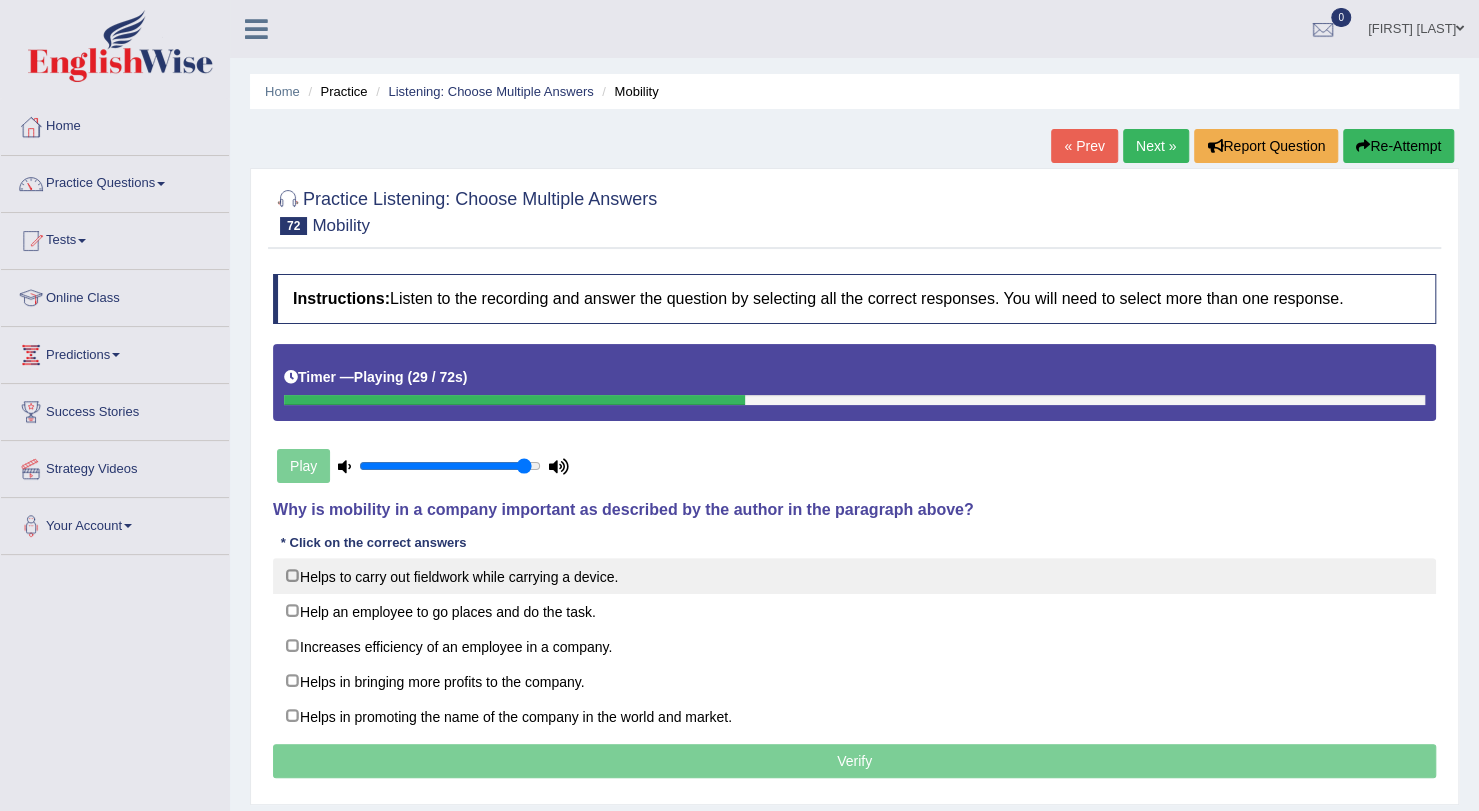 click on "Helps to carry out fieldwork while carrying a device." at bounding box center [854, 576] 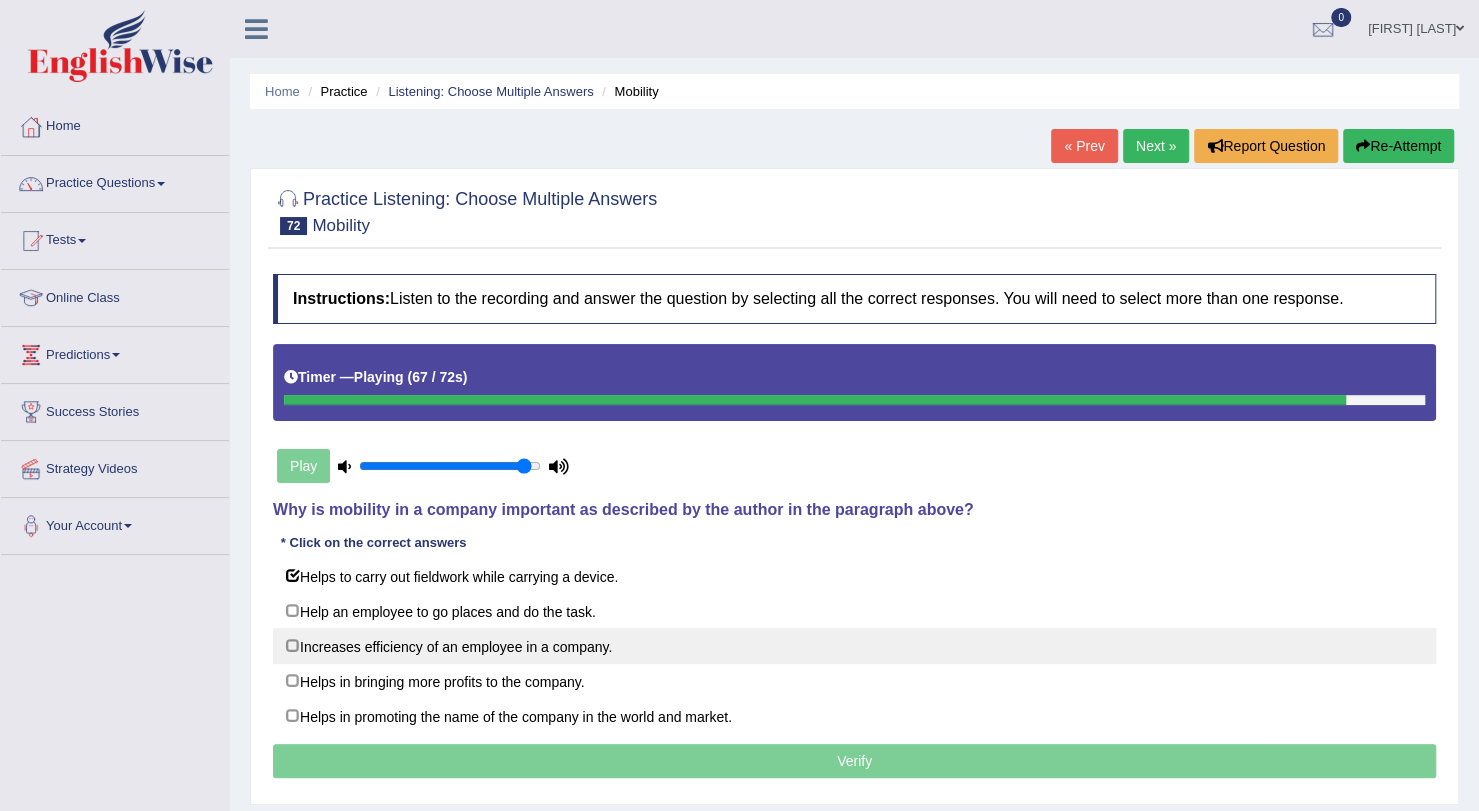 click on "Increases efficiency of an employee in a company." at bounding box center (854, 646) 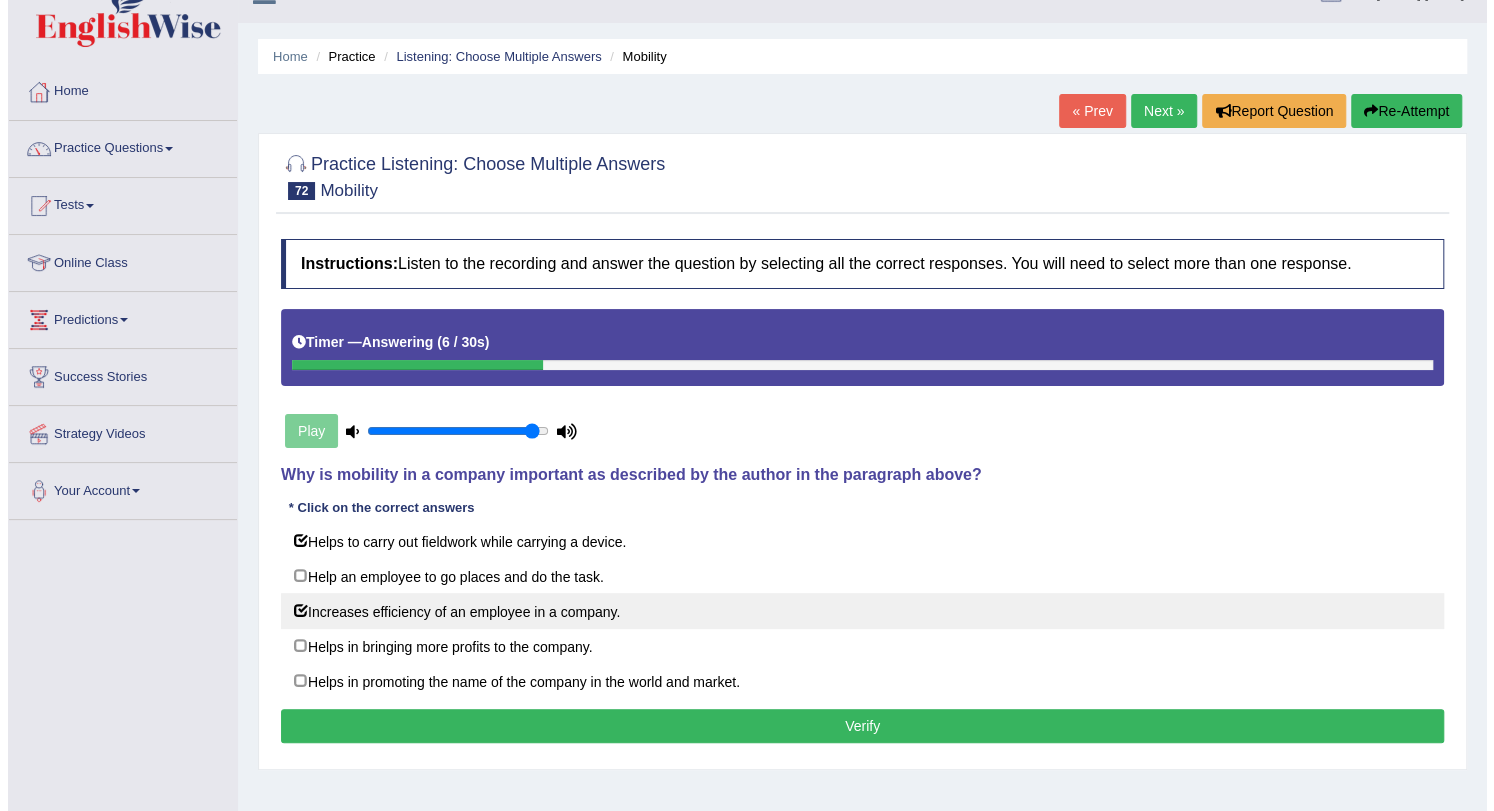 scroll, scrollTop: 36, scrollLeft: 0, axis: vertical 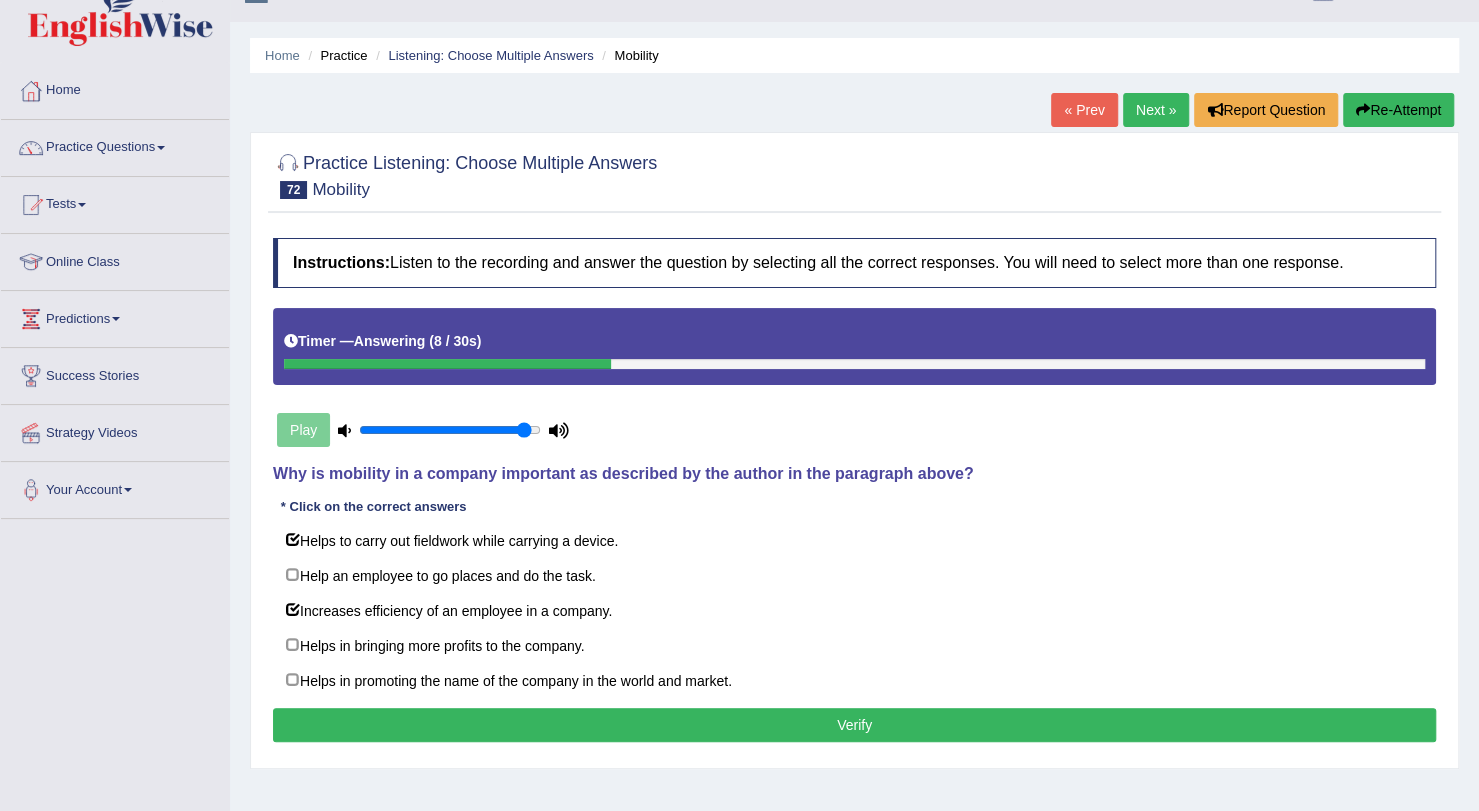 click on "Verify" at bounding box center (854, 725) 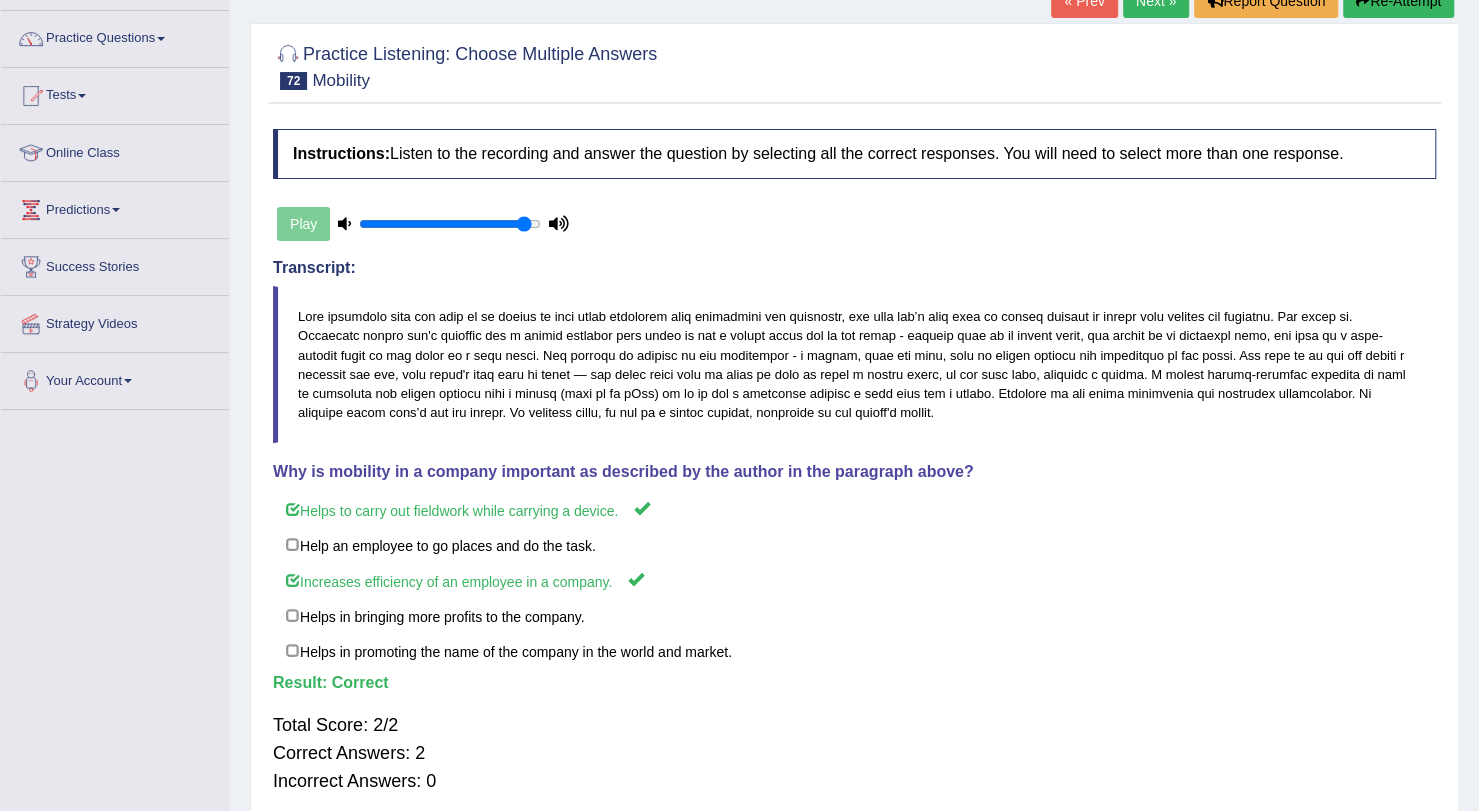 scroll, scrollTop: 0, scrollLeft: 0, axis: both 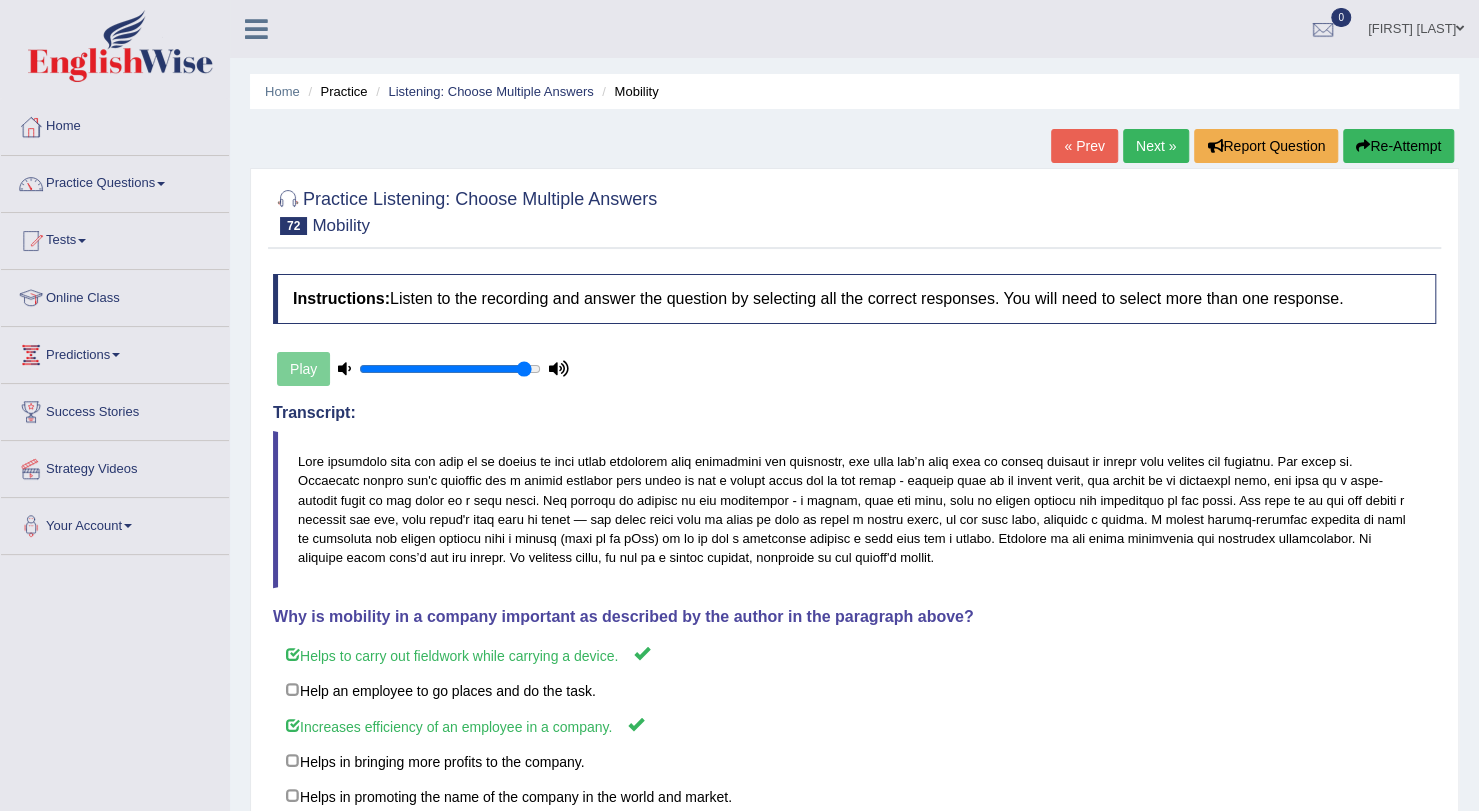 click on "Next »" at bounding box center (1156, 146) 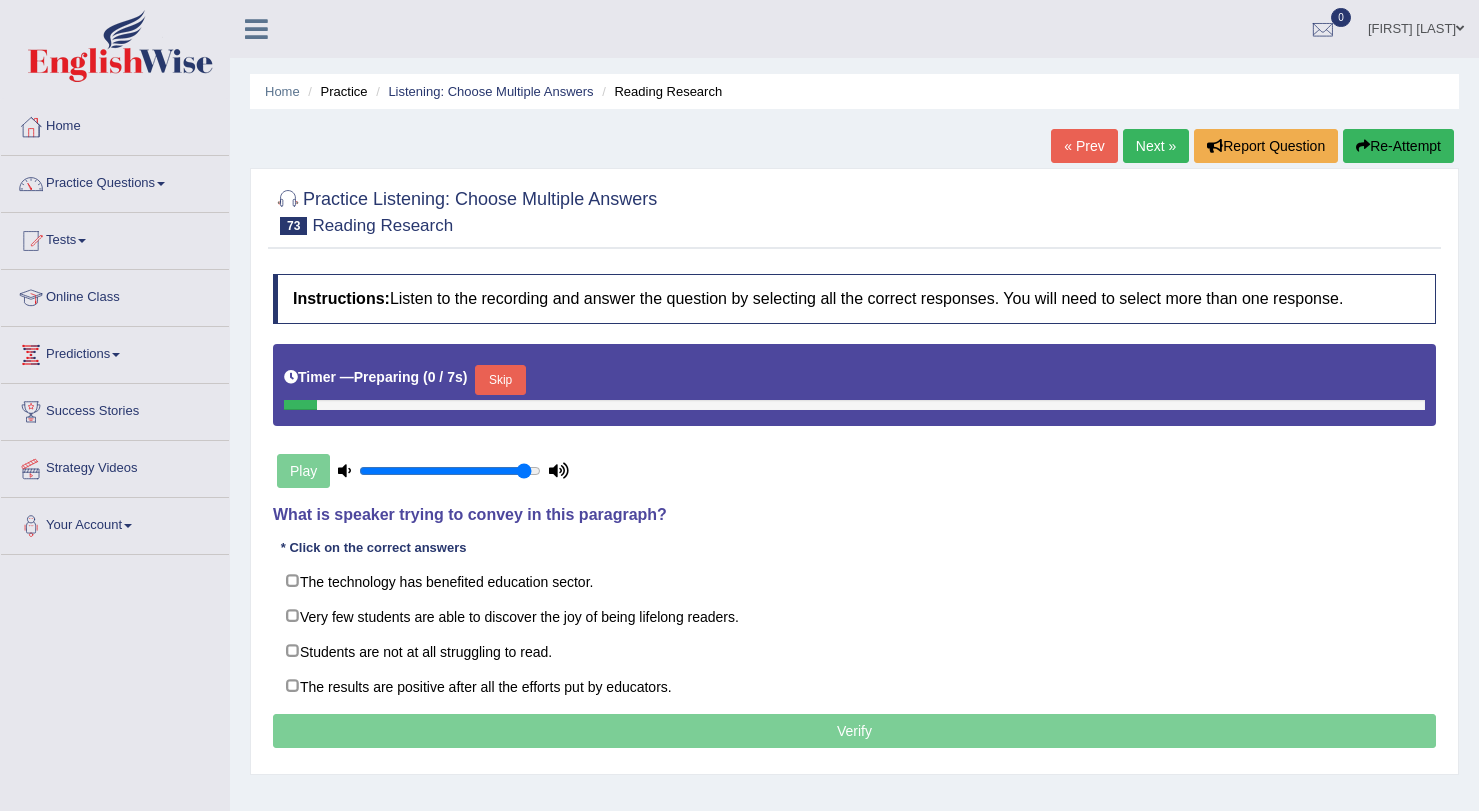 scroll, scrollTop: 0, scrollLeft: 0, axis: both 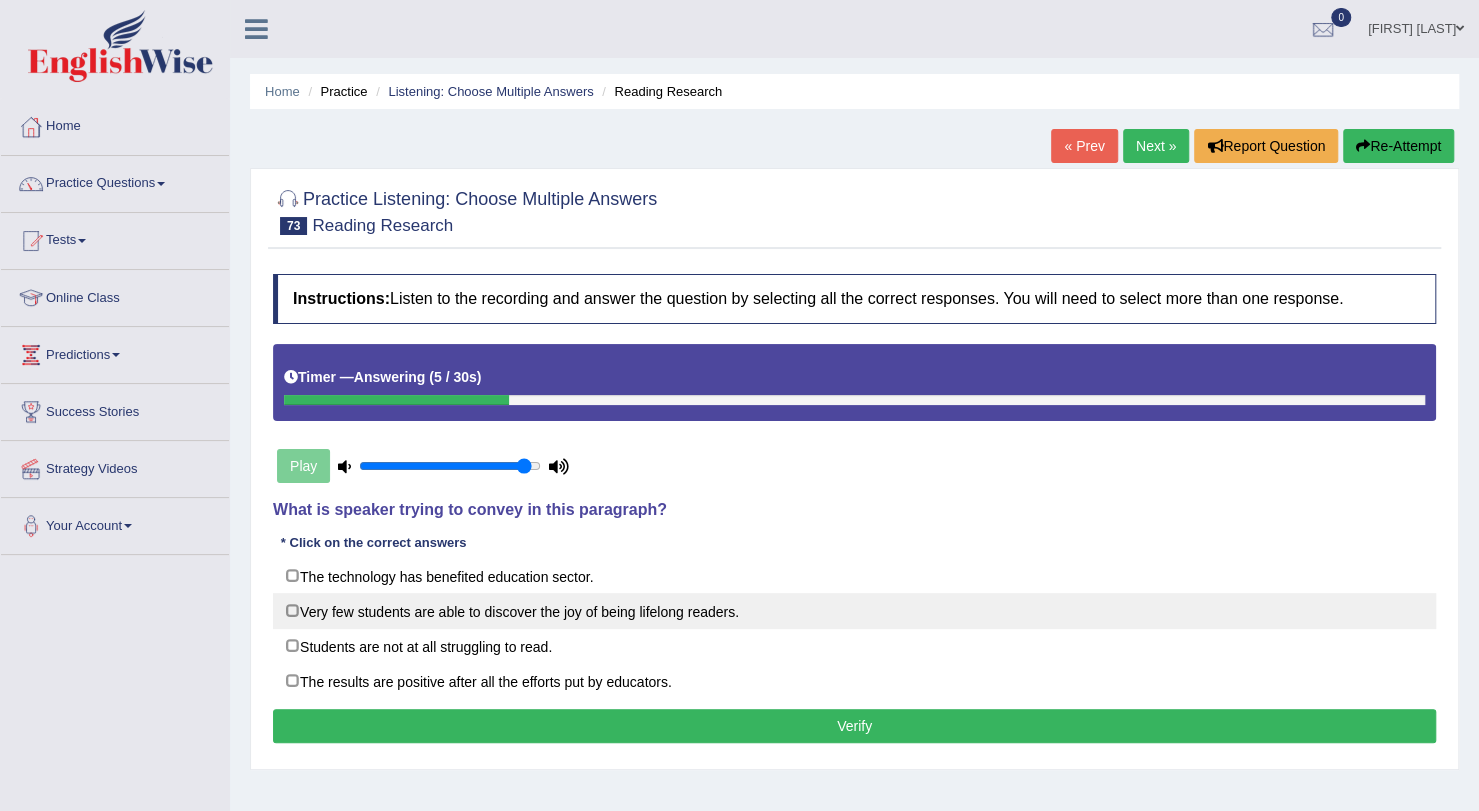 click on "Very few students are able to discover the joy of being lifelong readers." at bounding box center [854, 611] 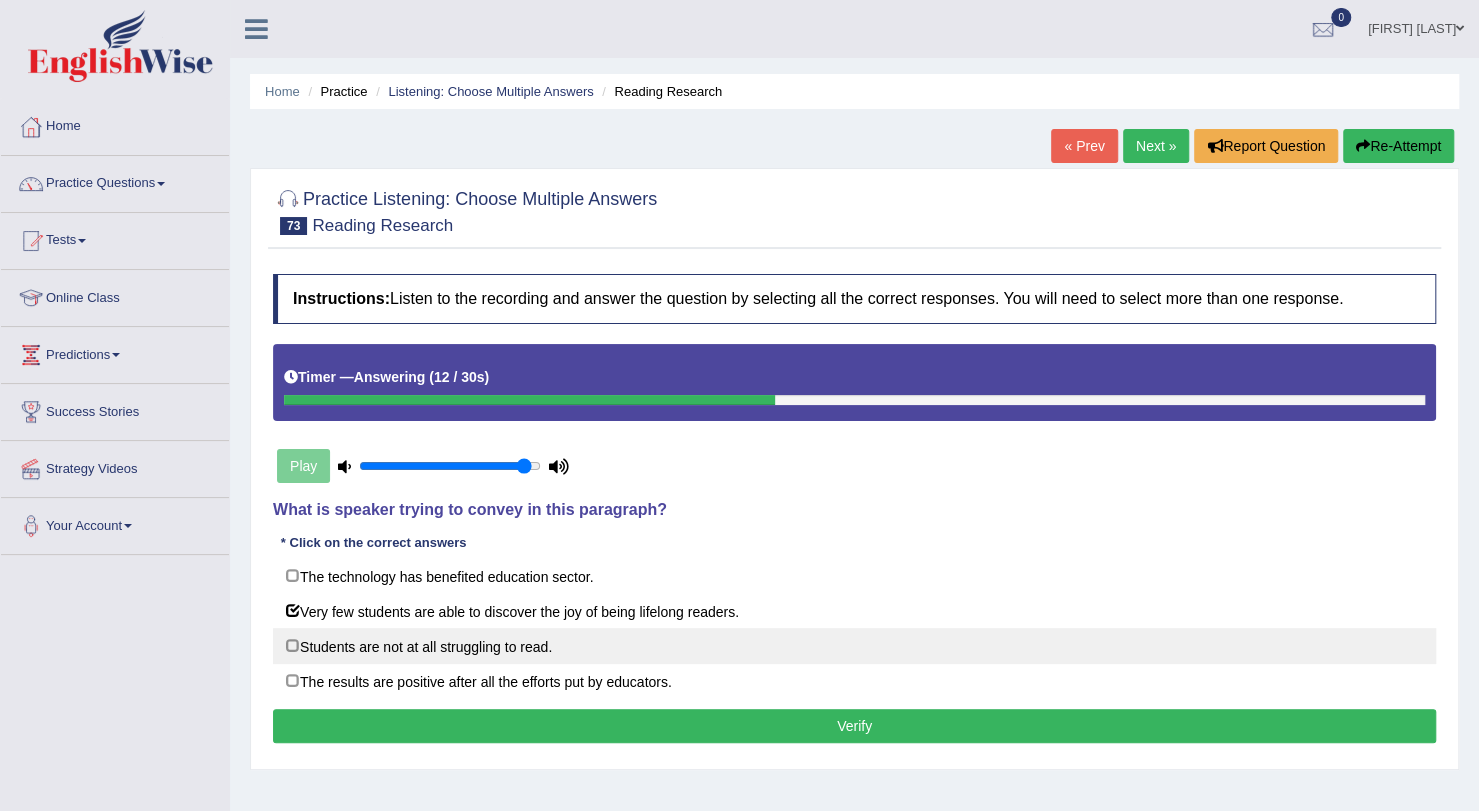 click on "Students are not at all struggling to read." at bounding box center [854, 646] 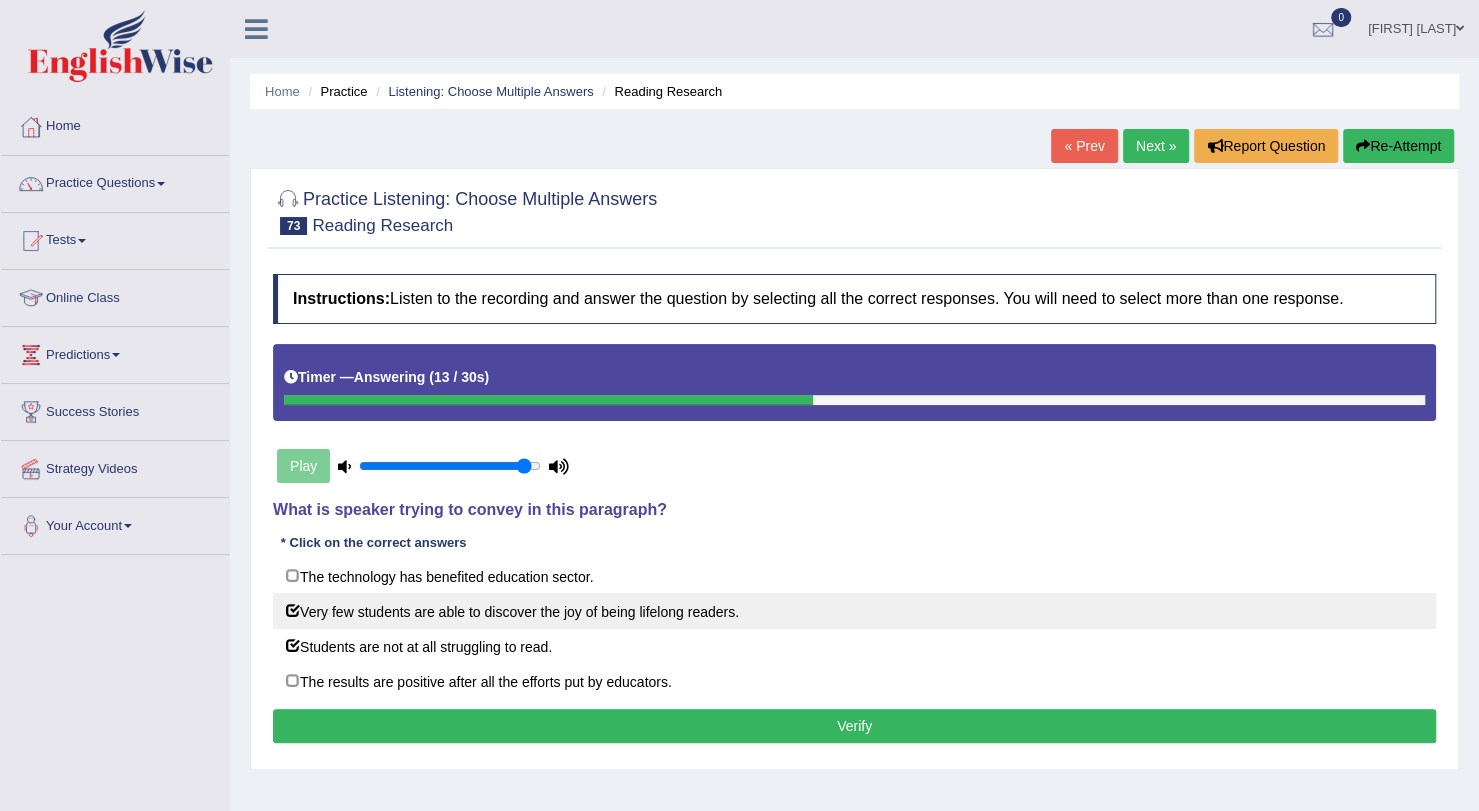 click on "Very few students are able to discover the joy of being lifelong readers." at bounding box center (854, 611) 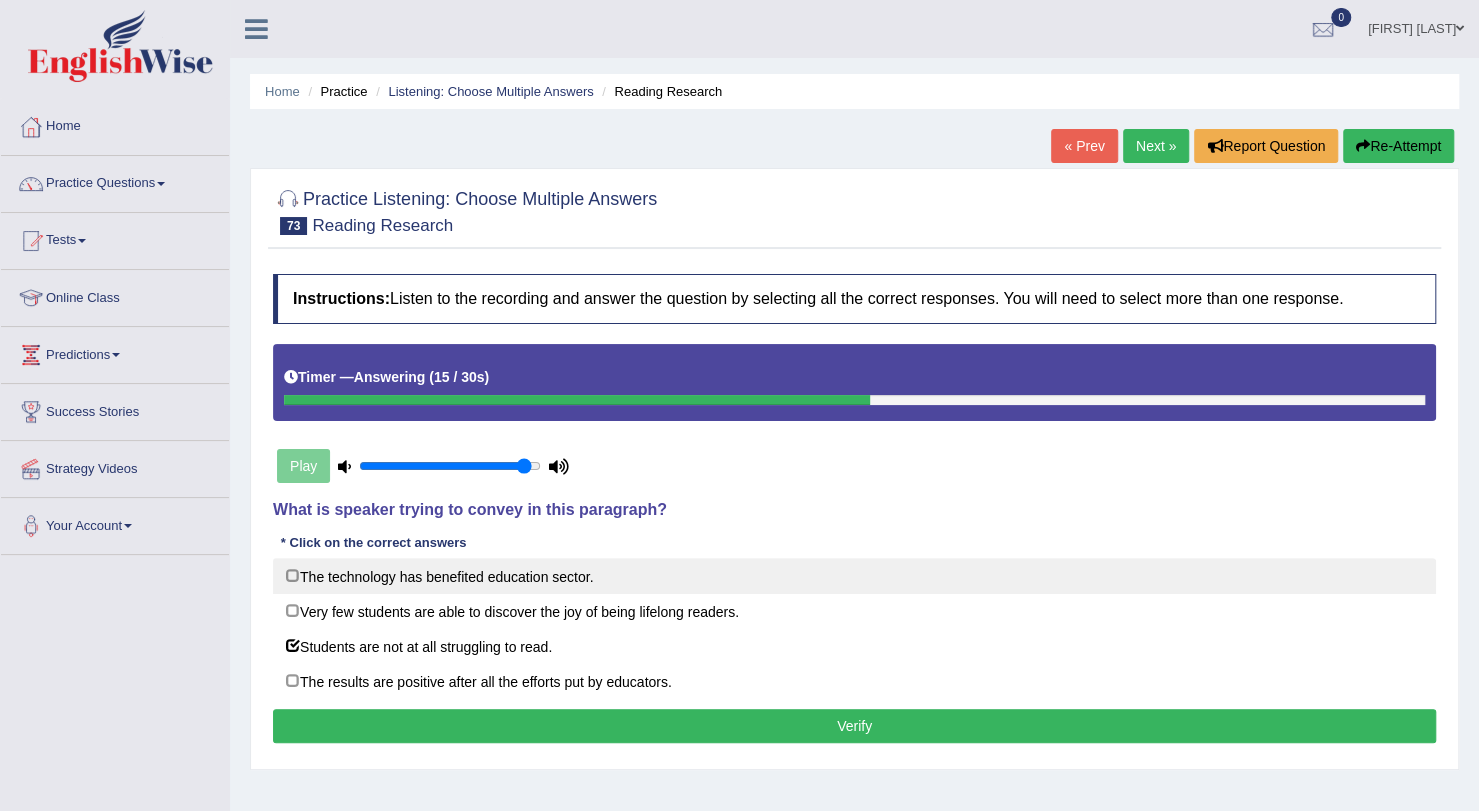 click on "The technology has benefited education sector." at bounding box center [854, 576] 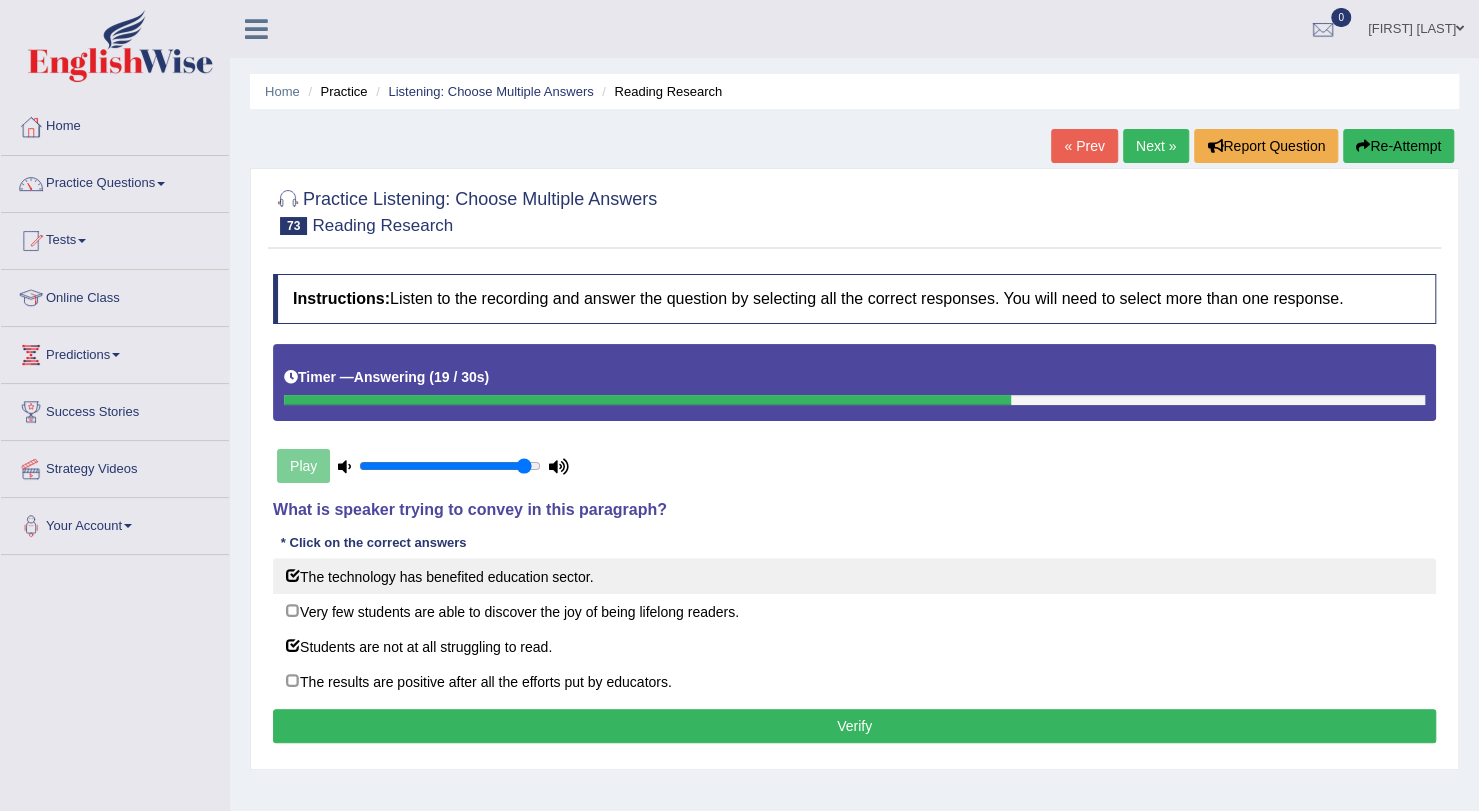 drag, startPoint x: 615, startPoint y: 679, endPoint x: 598, endPoint y: 581, distance: 99.46356 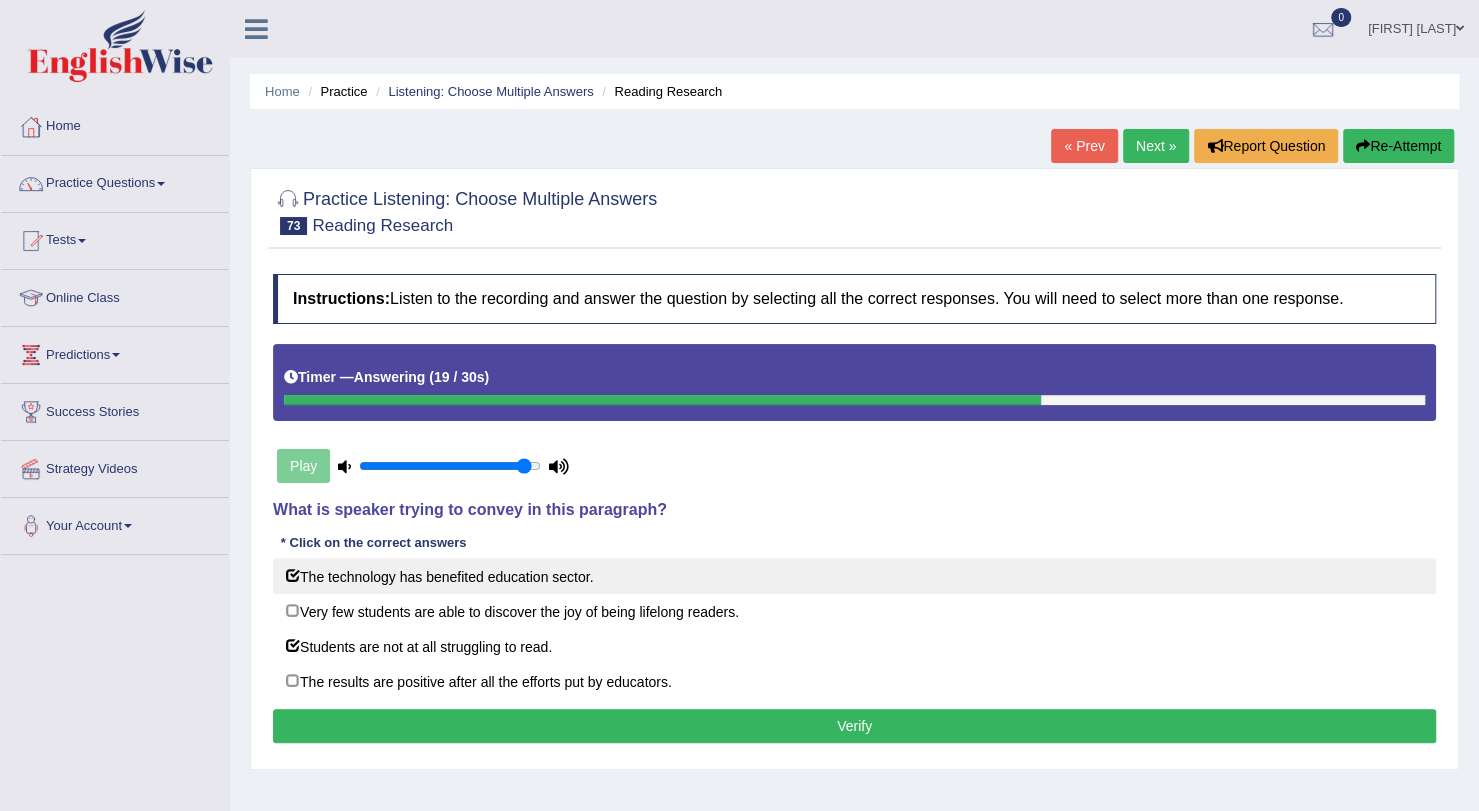 click on "The technology has benefited education sector." at bounding box center (854, 576) 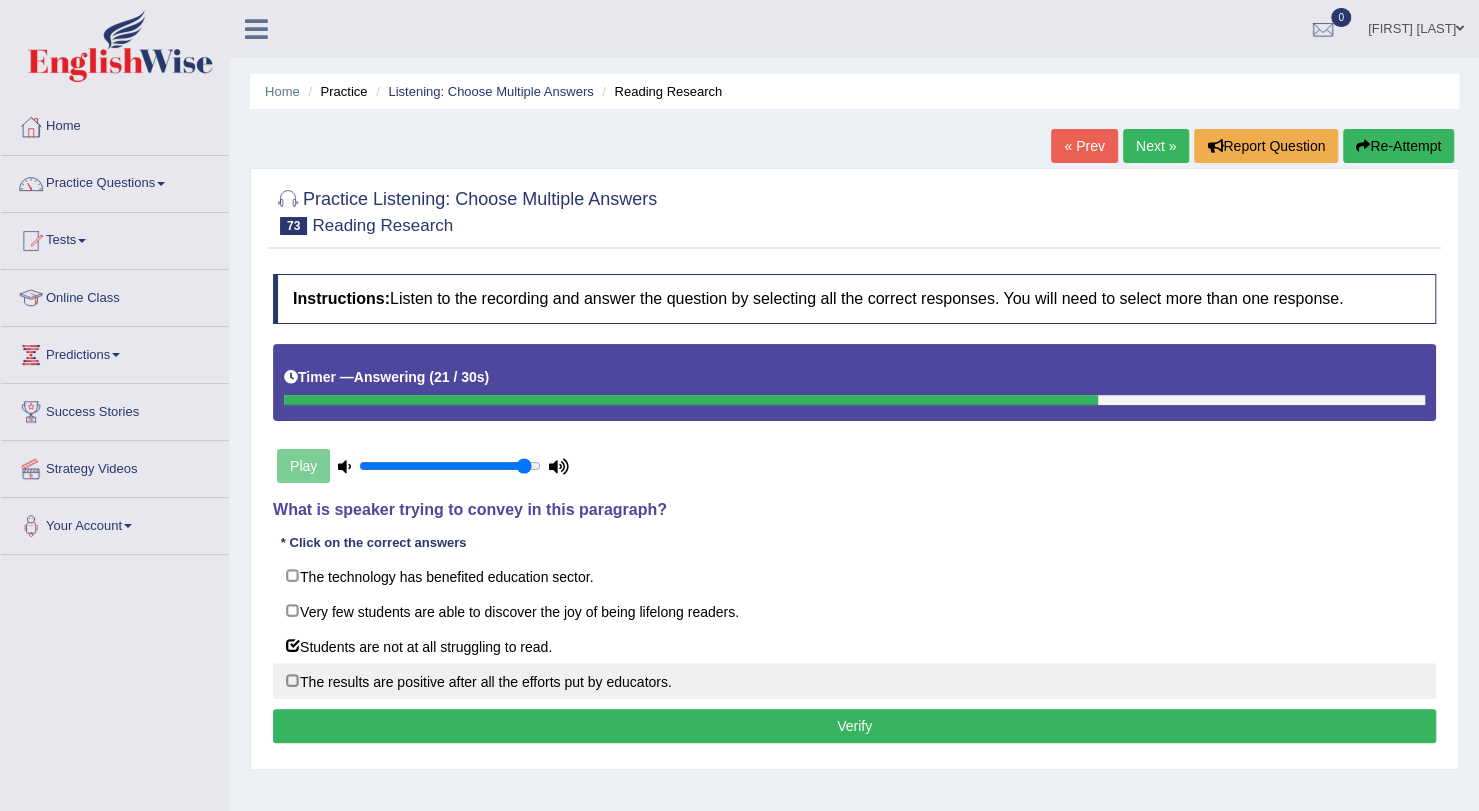 click on "The results are positive after all the efforts put by educators." at bounding box center [854, 681] 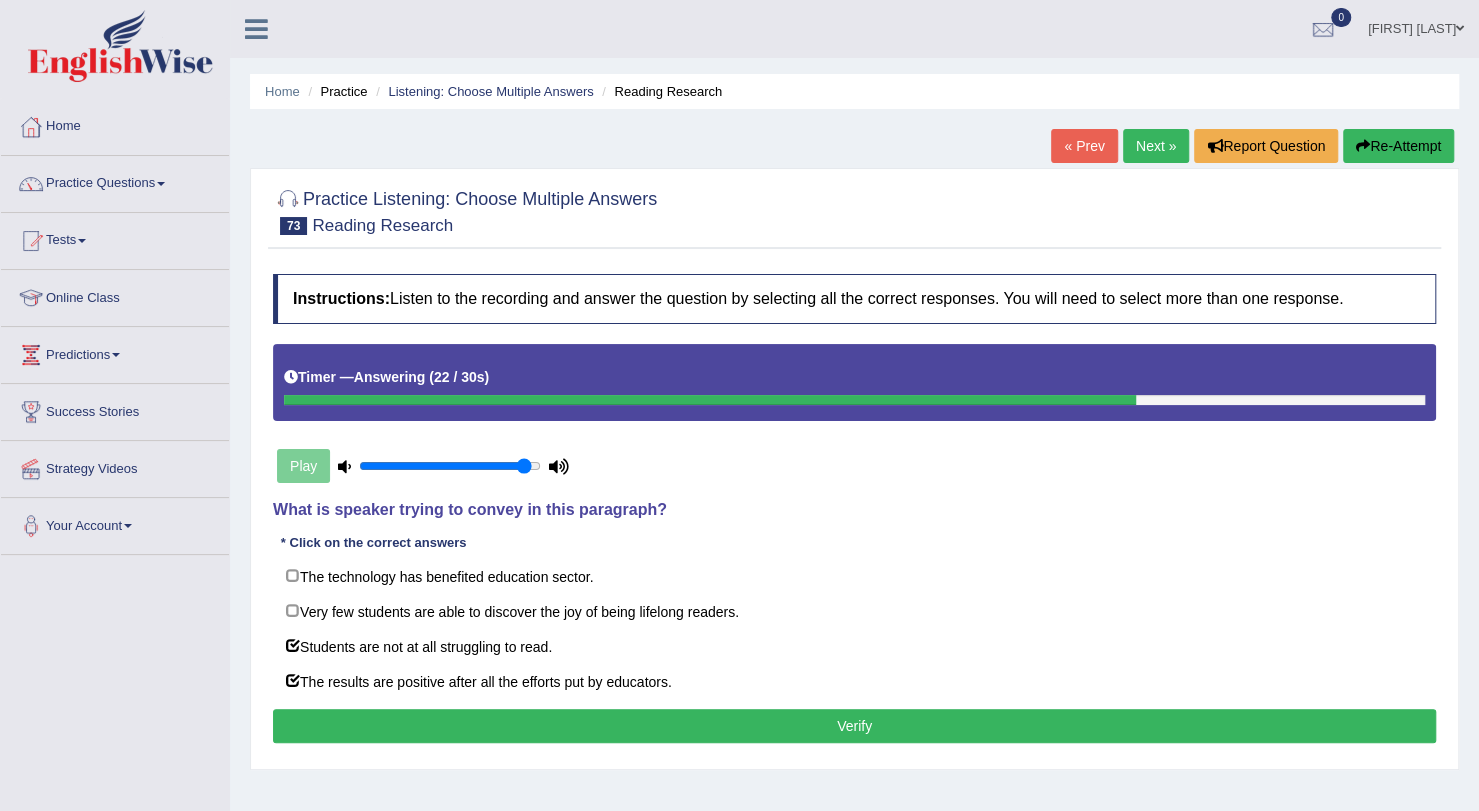 click on "Verify" at bounding box center (854, 726) 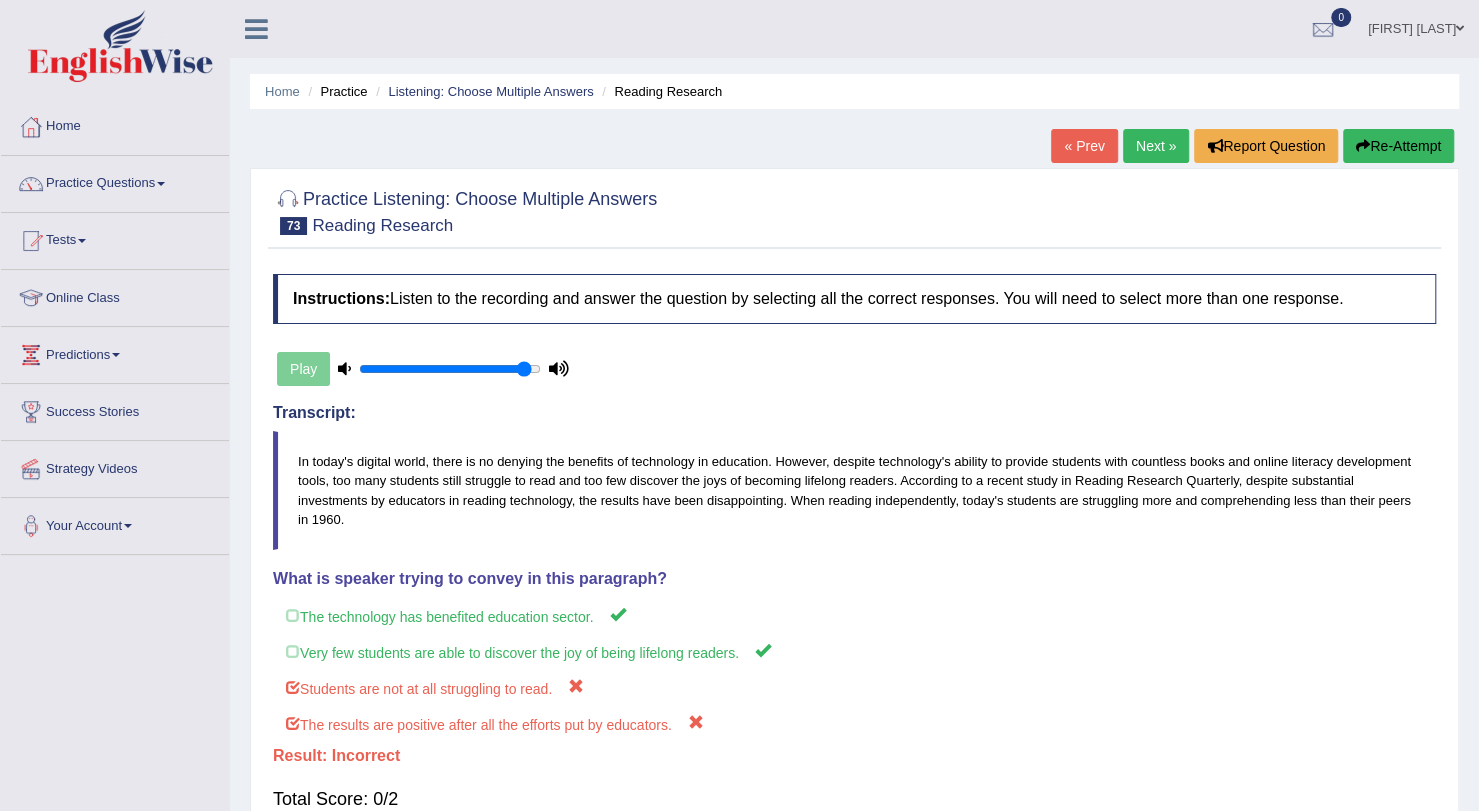 scroll, scrollTop: 106, scrollLeft: 0, axis: vertical 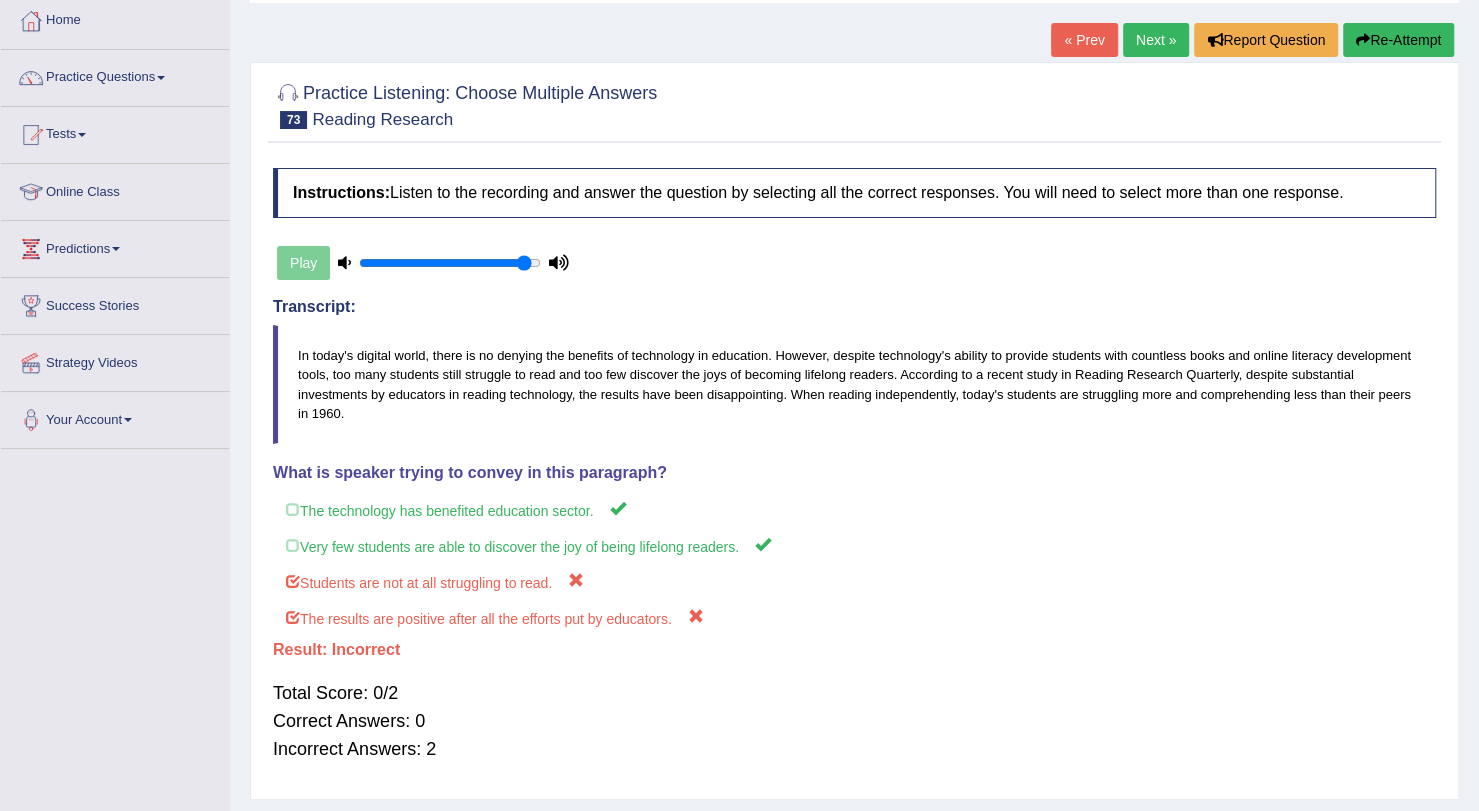 click on "Next »" at bounding box center (1156, 40) 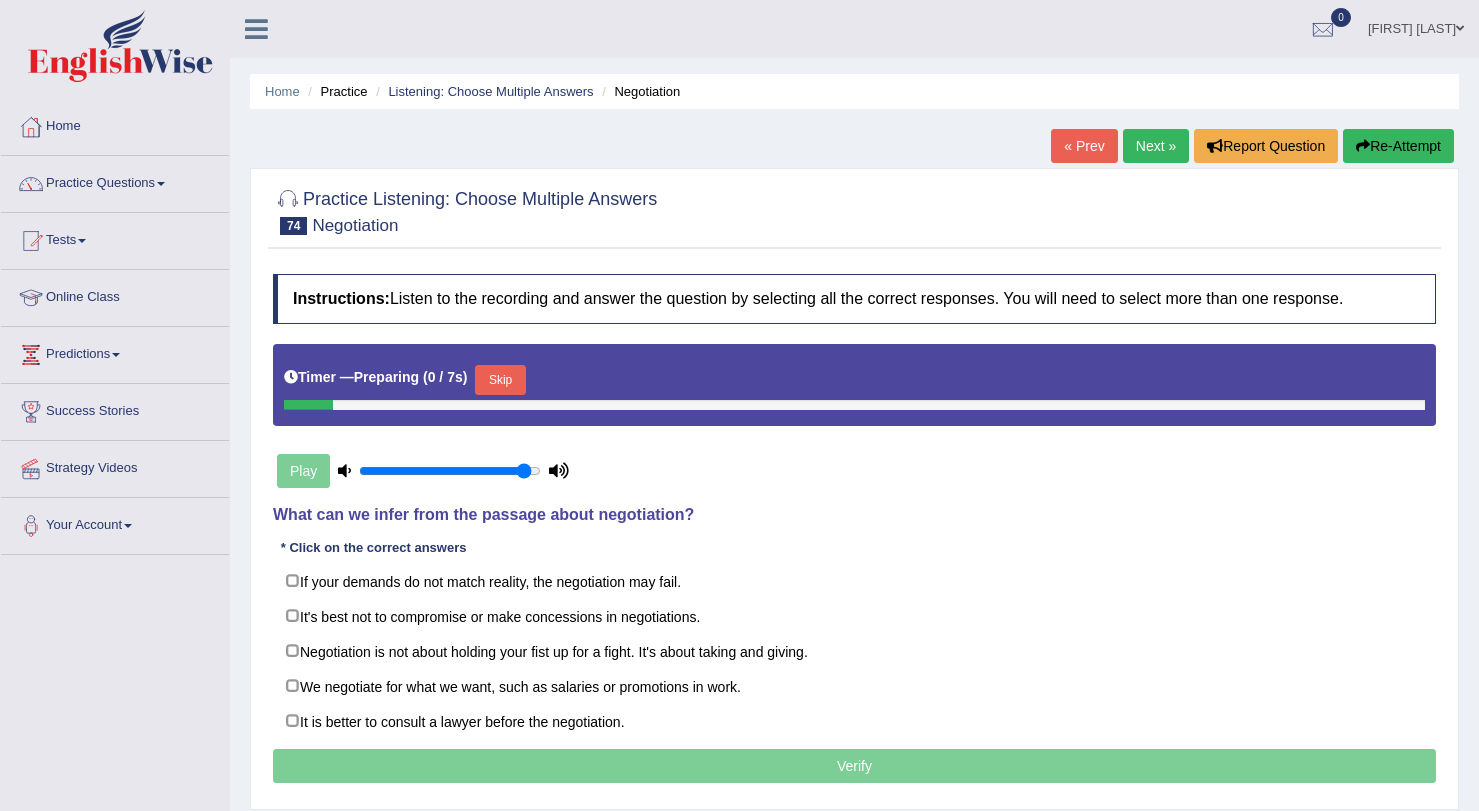 scroll, scrollTop: 0, scrollLeft: 0, axis: both 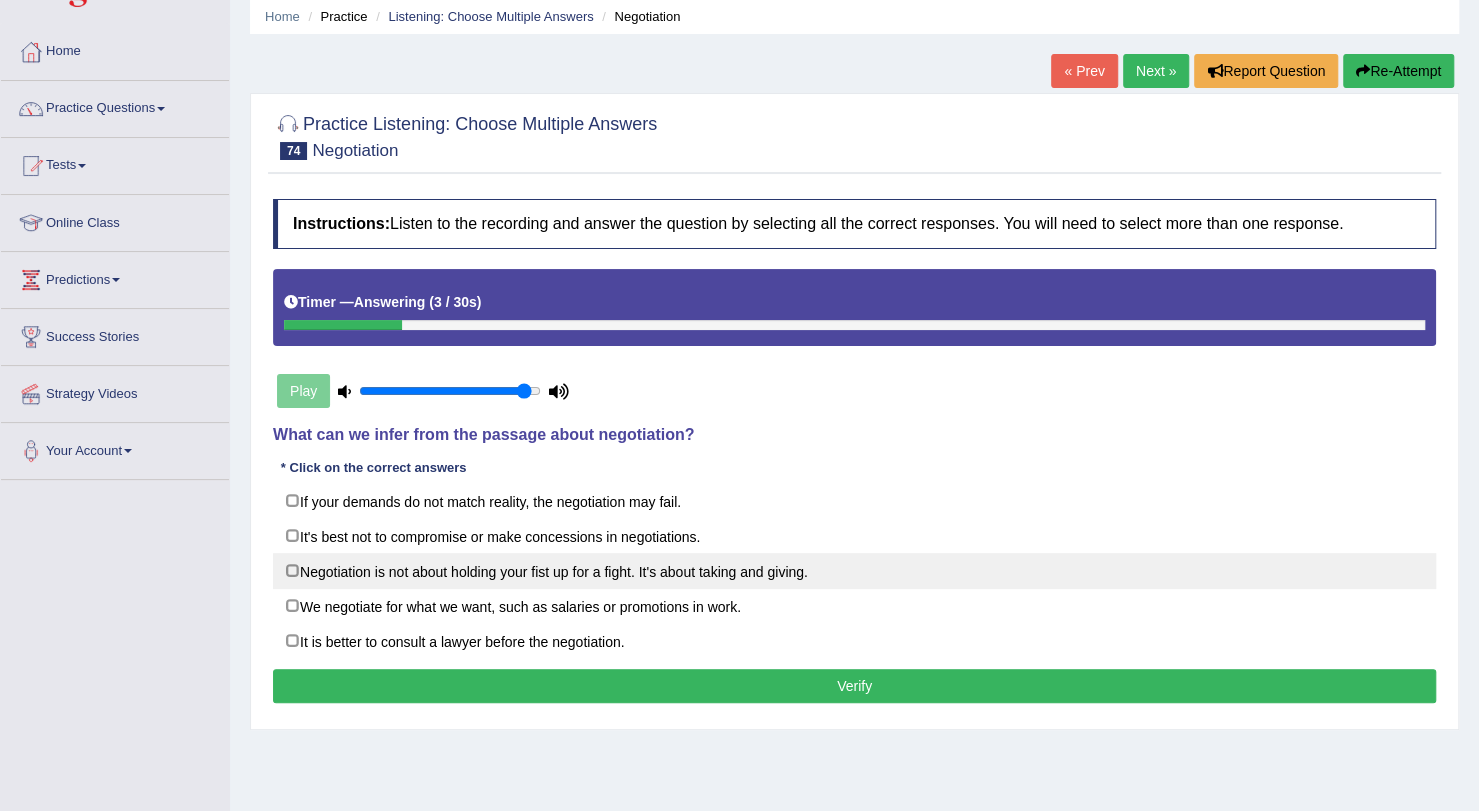 click on "Negotiation is not about holding your fist up for a fight. It's about taking and giving." at bounding box center (854, 571) 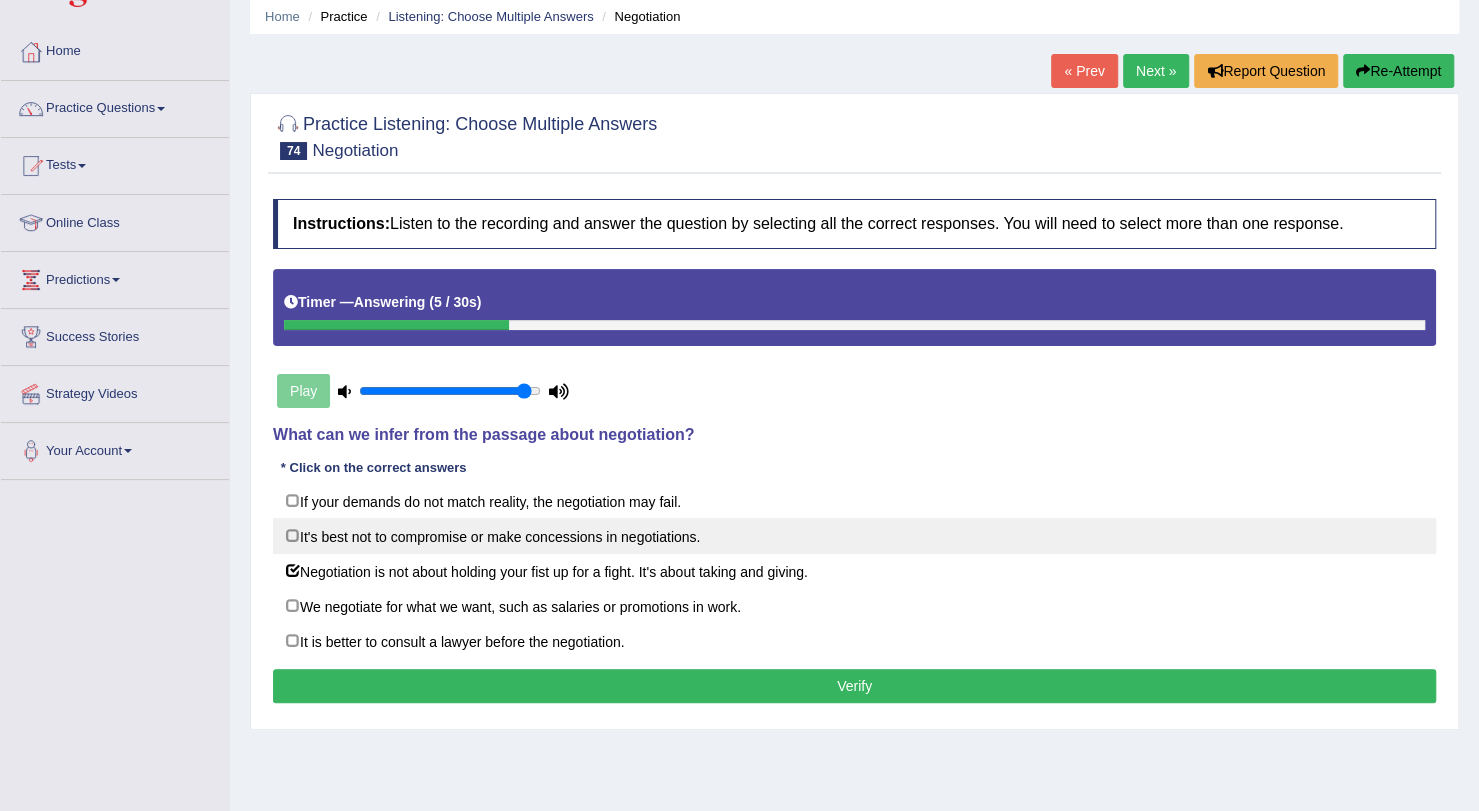 click on "It's best not to compromise or make concessions in negotiations." at bounding box center (854, 536) 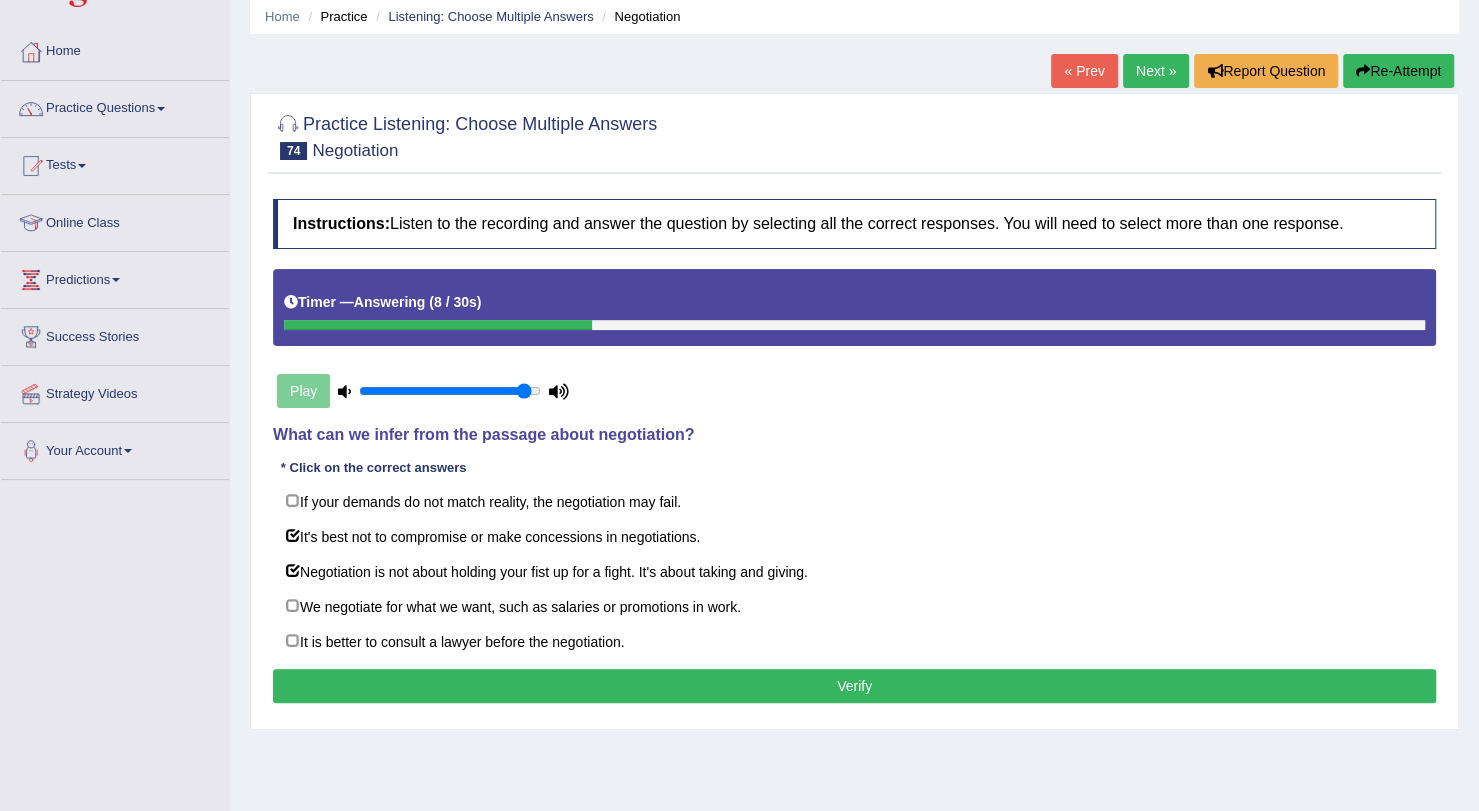 click on "Verify" at bounding box center [854, 686] 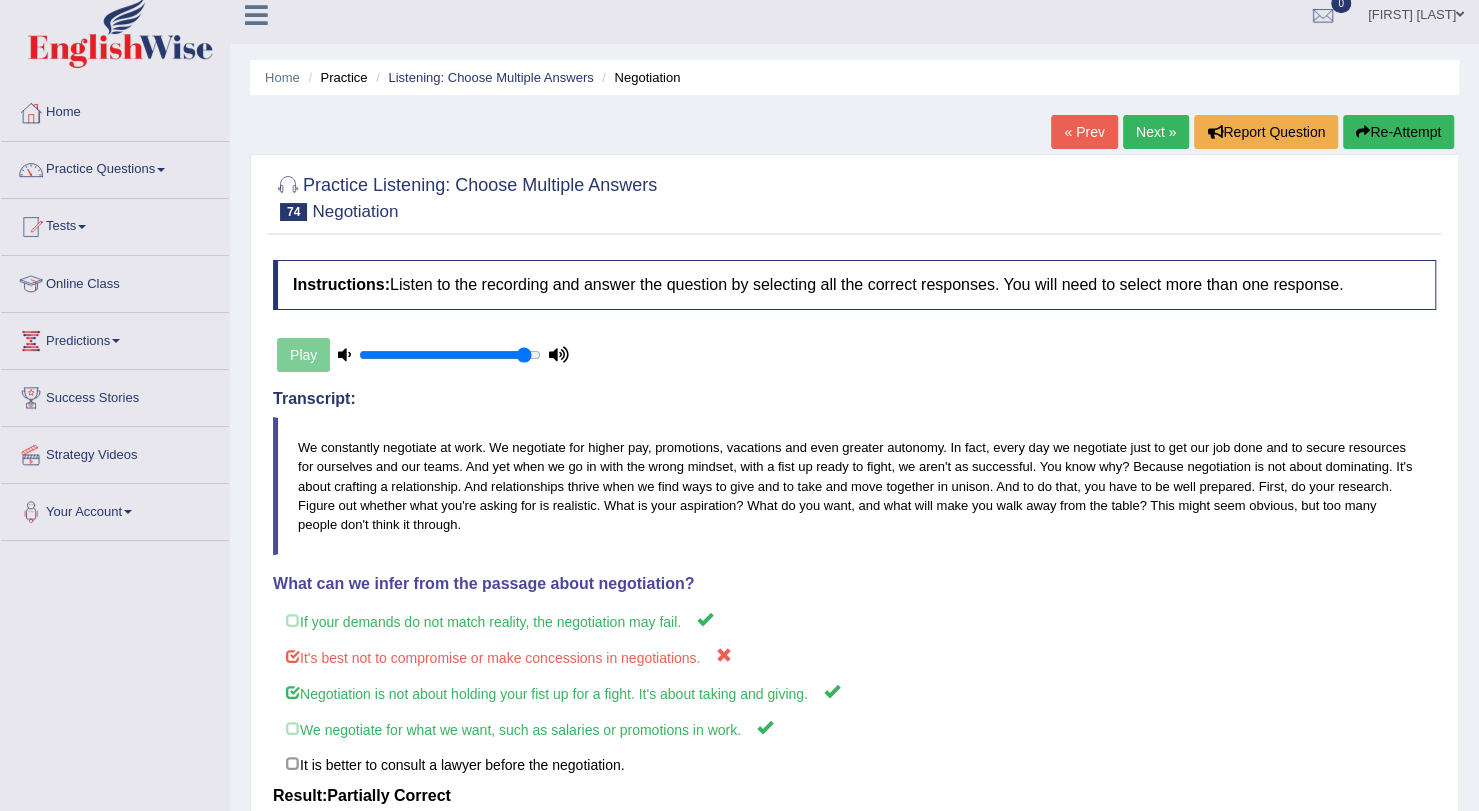 scroll, scrollTop: 0, scrollLeft: 0, axis: both 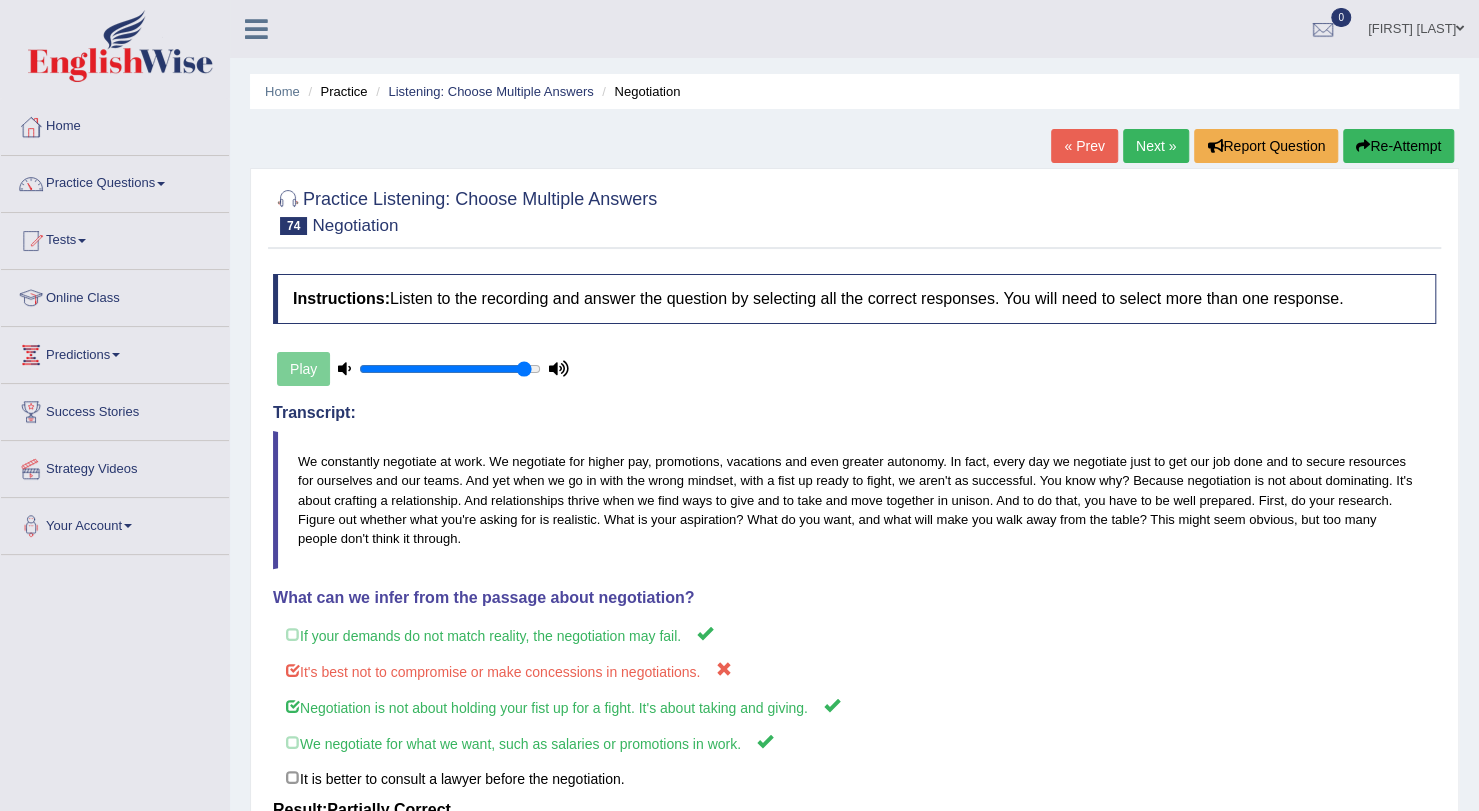 click on "Next »" at bounding box center (1156, 146) 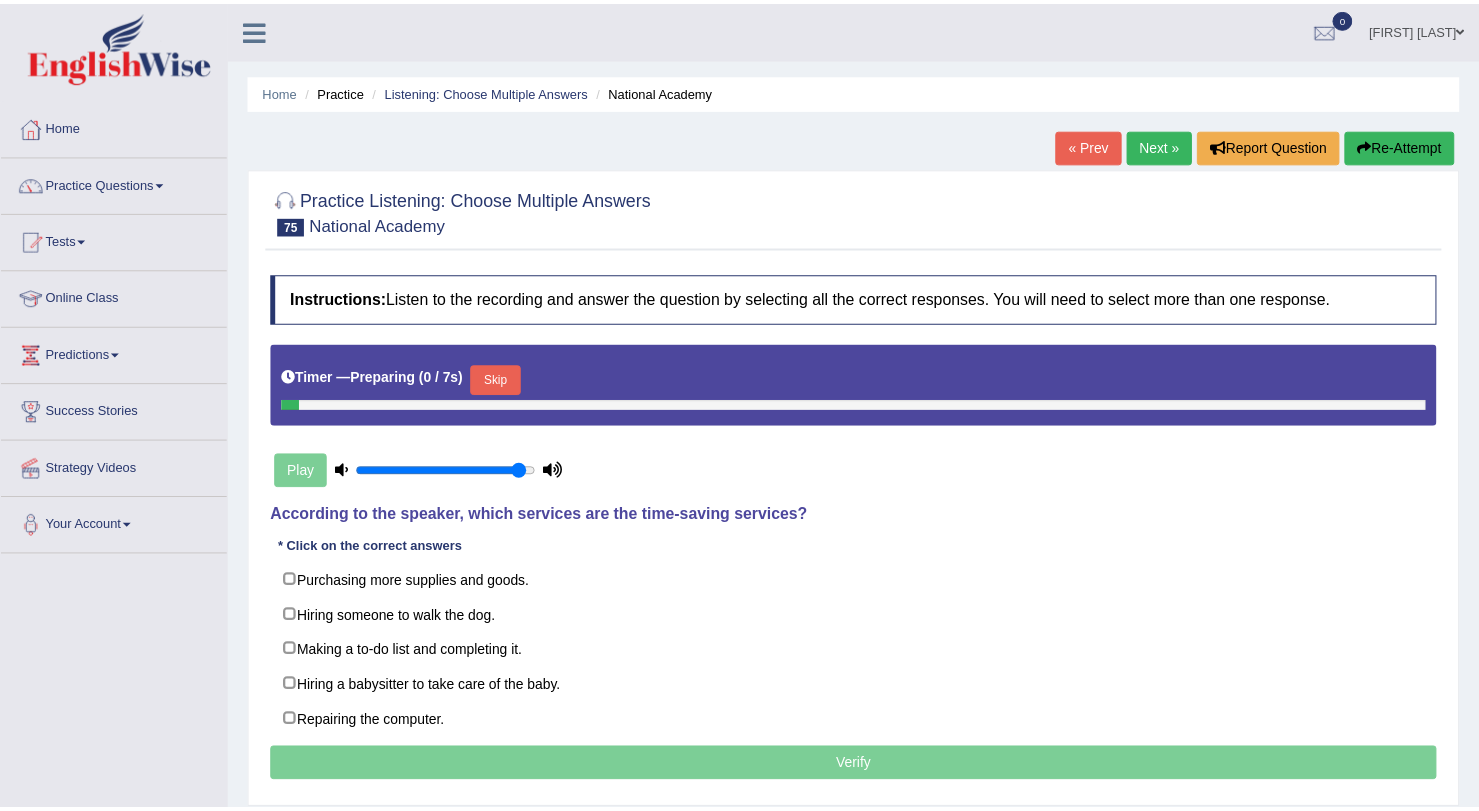scroll, scrollTop: 0, scrollLeft: 0, axis: both 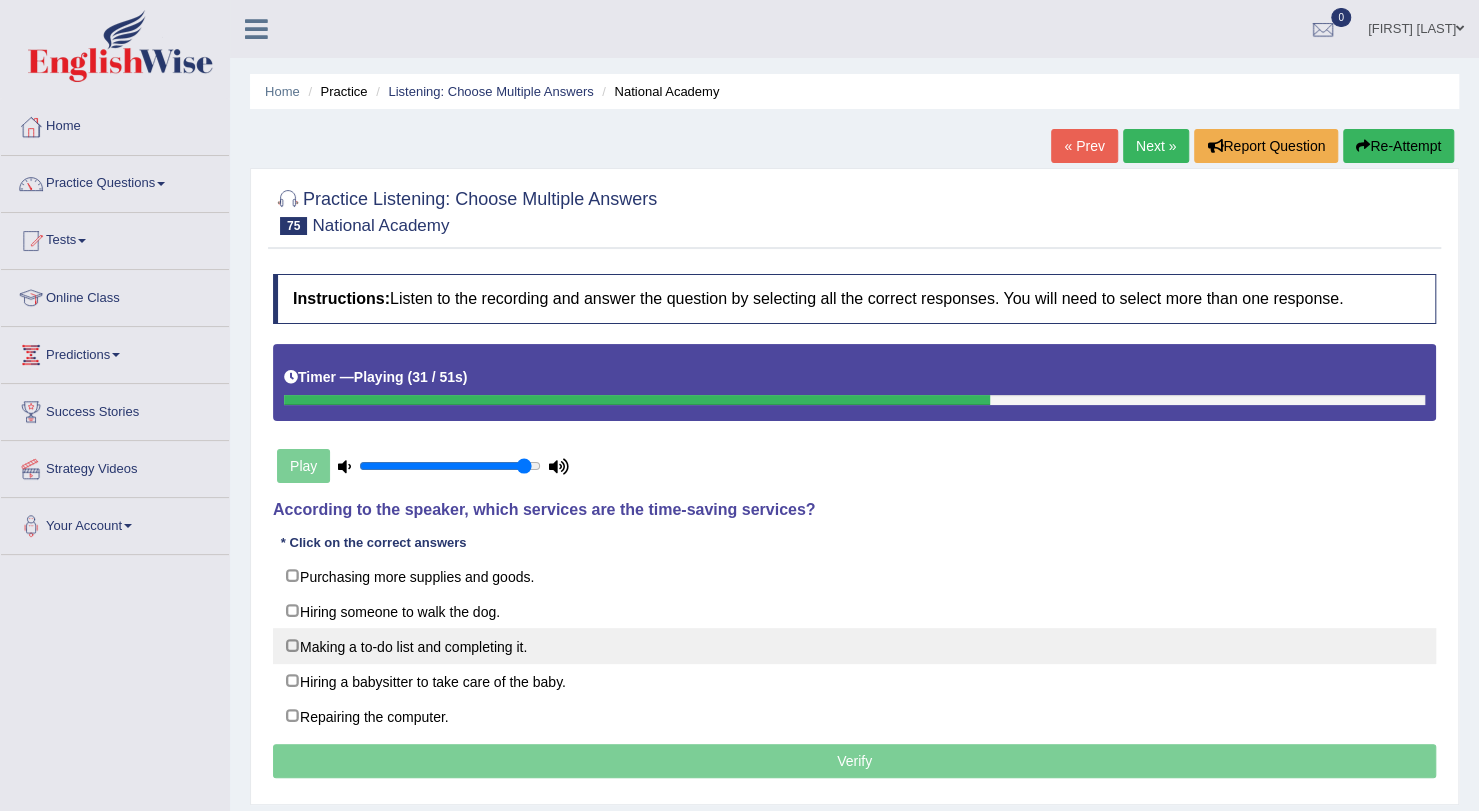 click on "Making a to-do list and completing it." at bounding box center [854, 646] 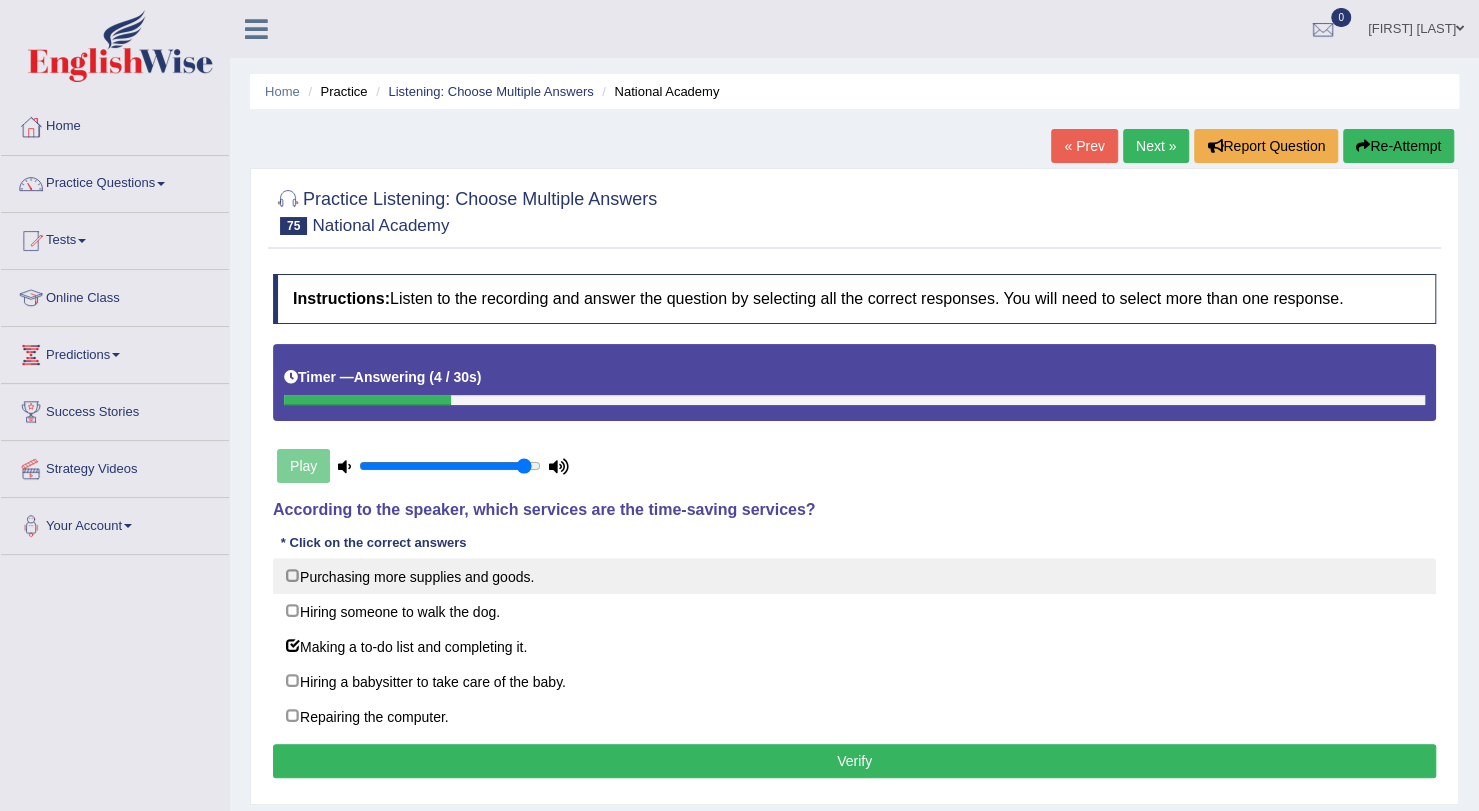click on "Purchasing more supplies and goods." at bounding box center (854, 576) 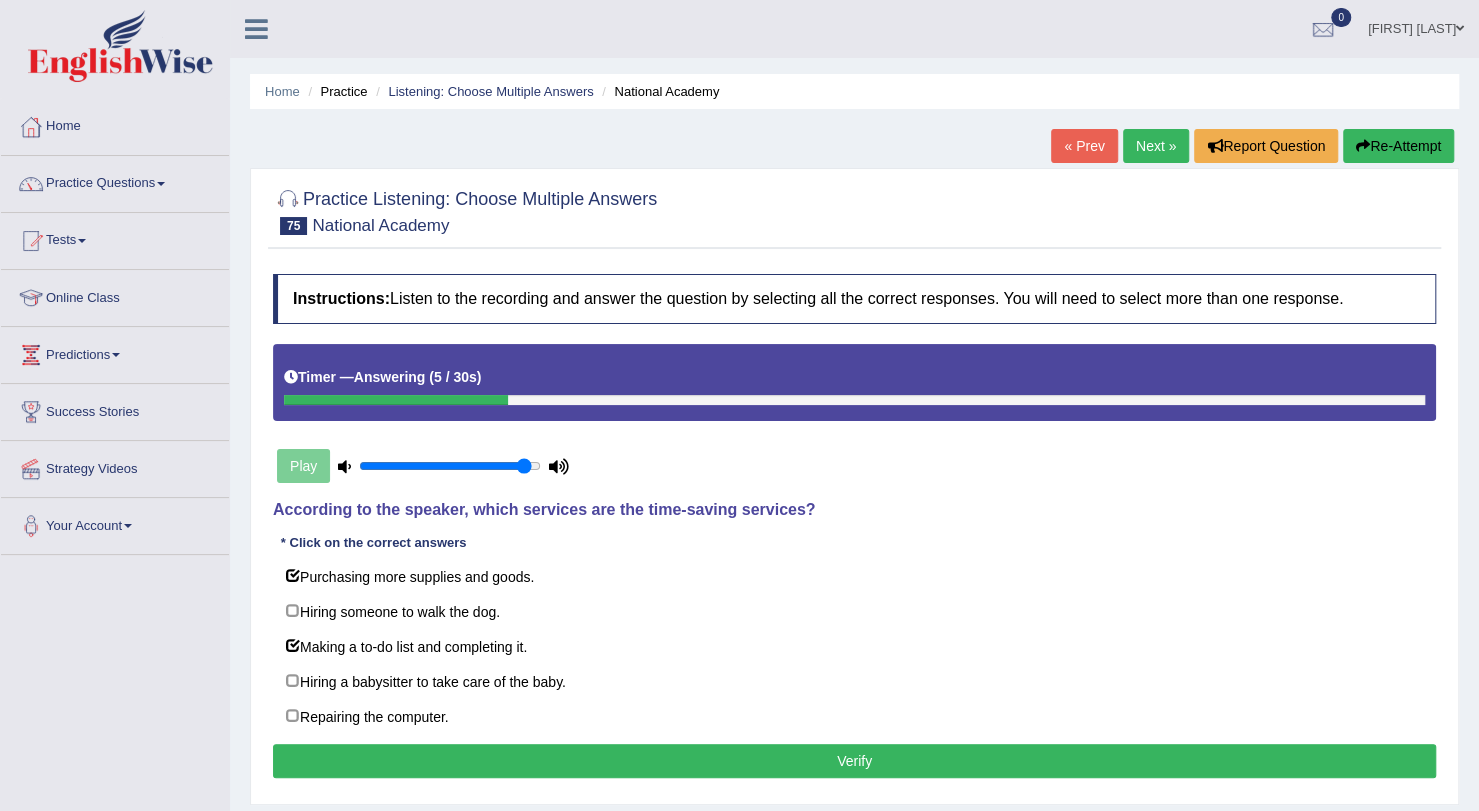 click on "Verify" at bounding box center (854, 761) 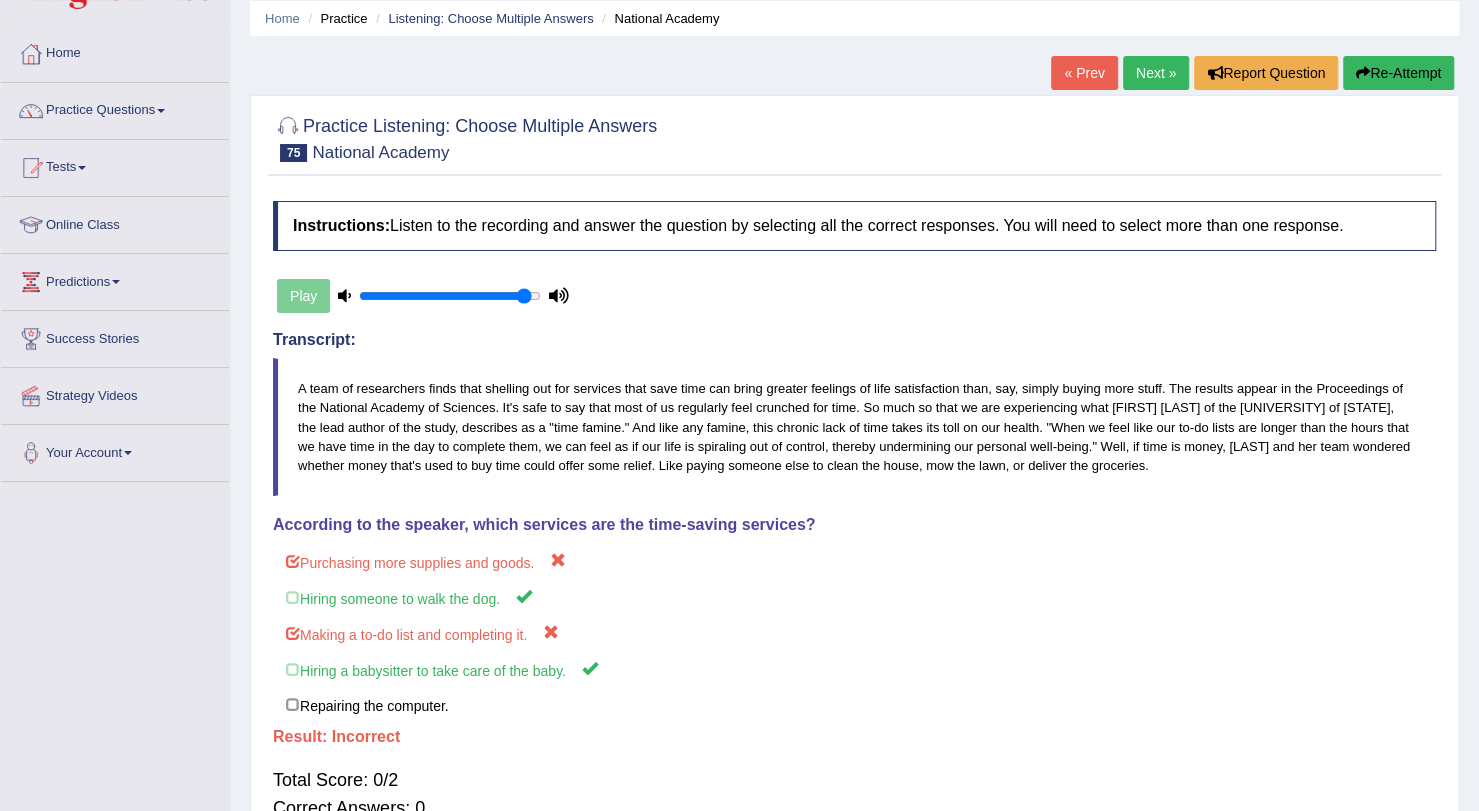 scroll, scrollTop: 72, scrollLeft: 0, axis: vertical 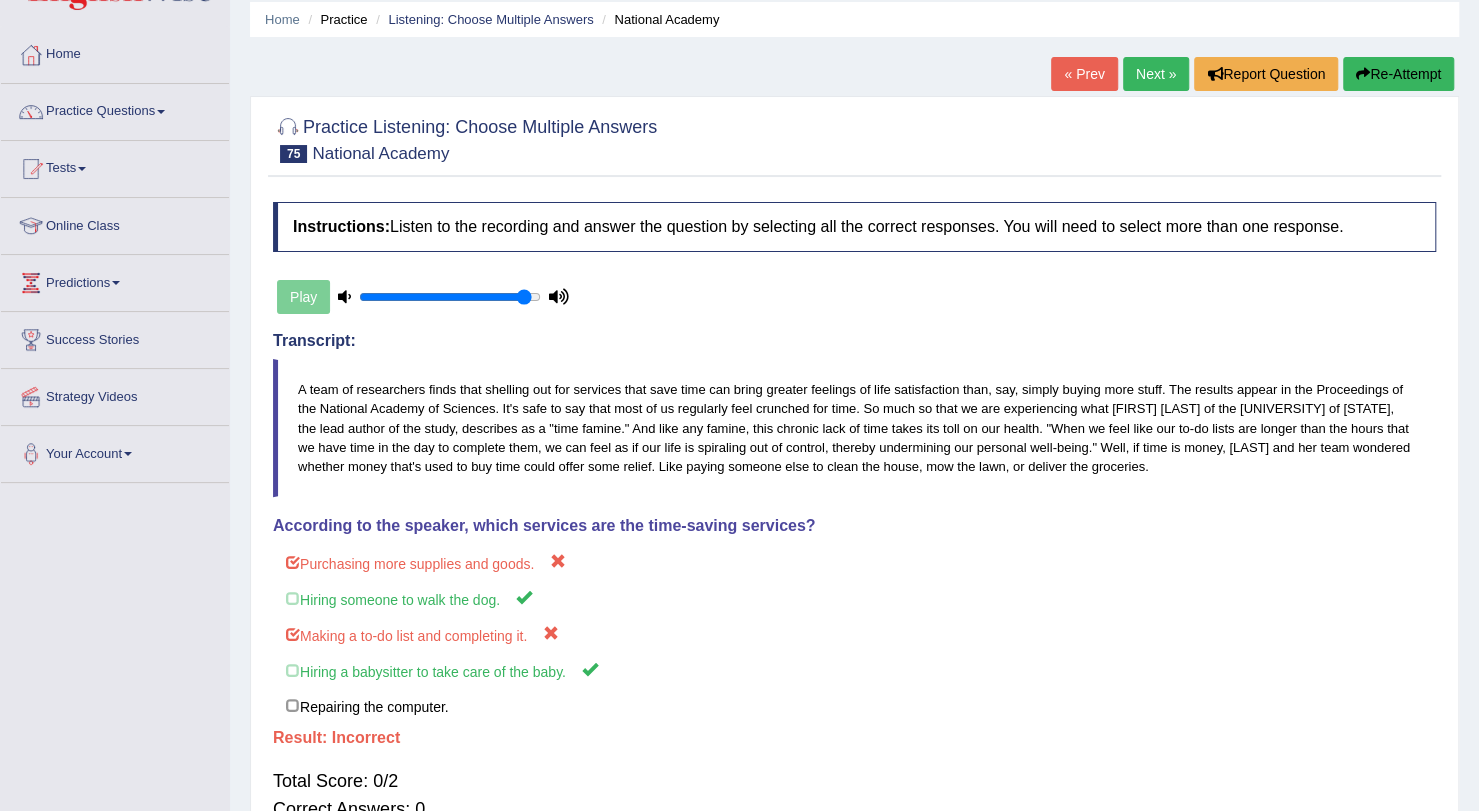 click on "Play" at bounding box center (423, 297) 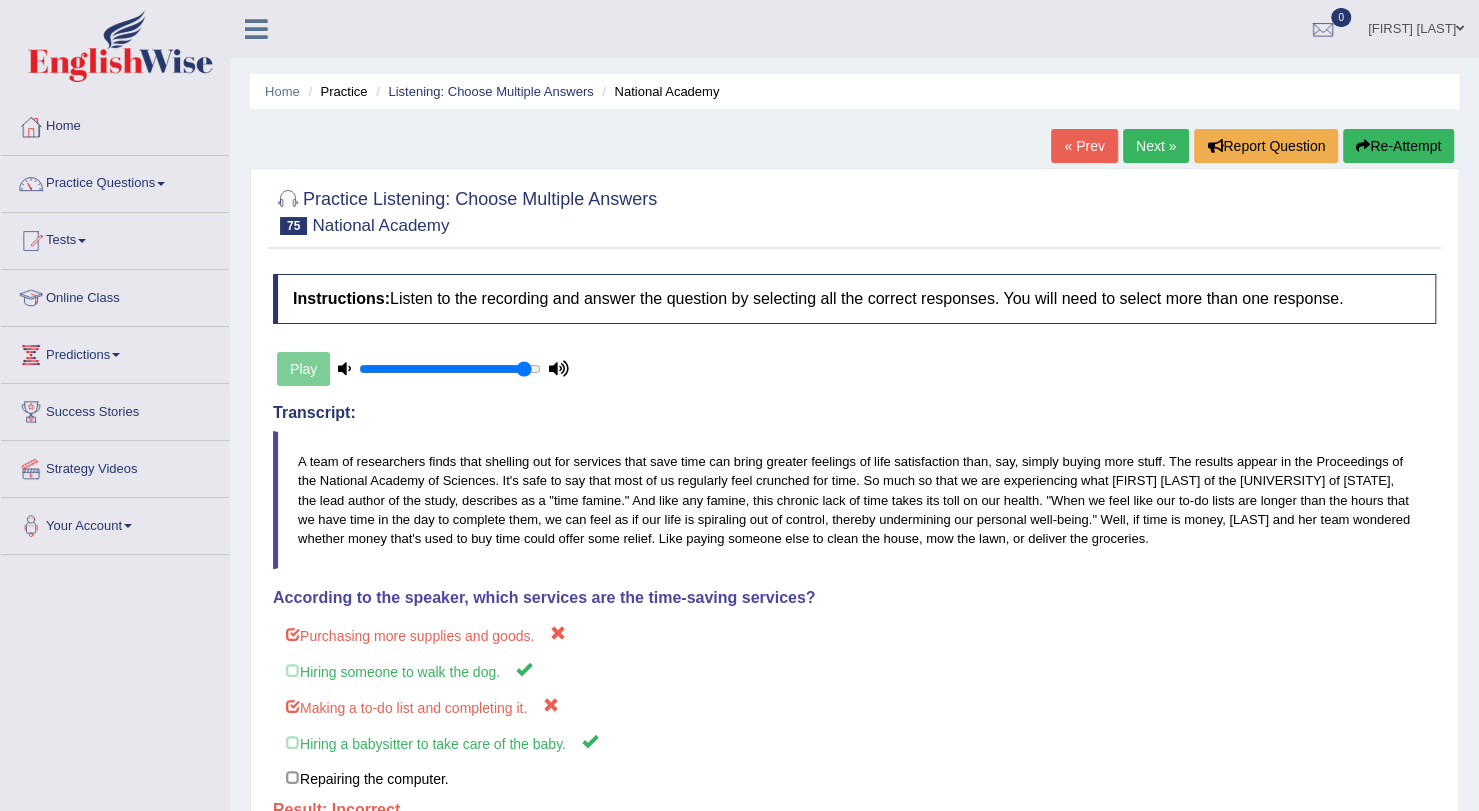 click on "Next »" at bounding box center [1156, 146] 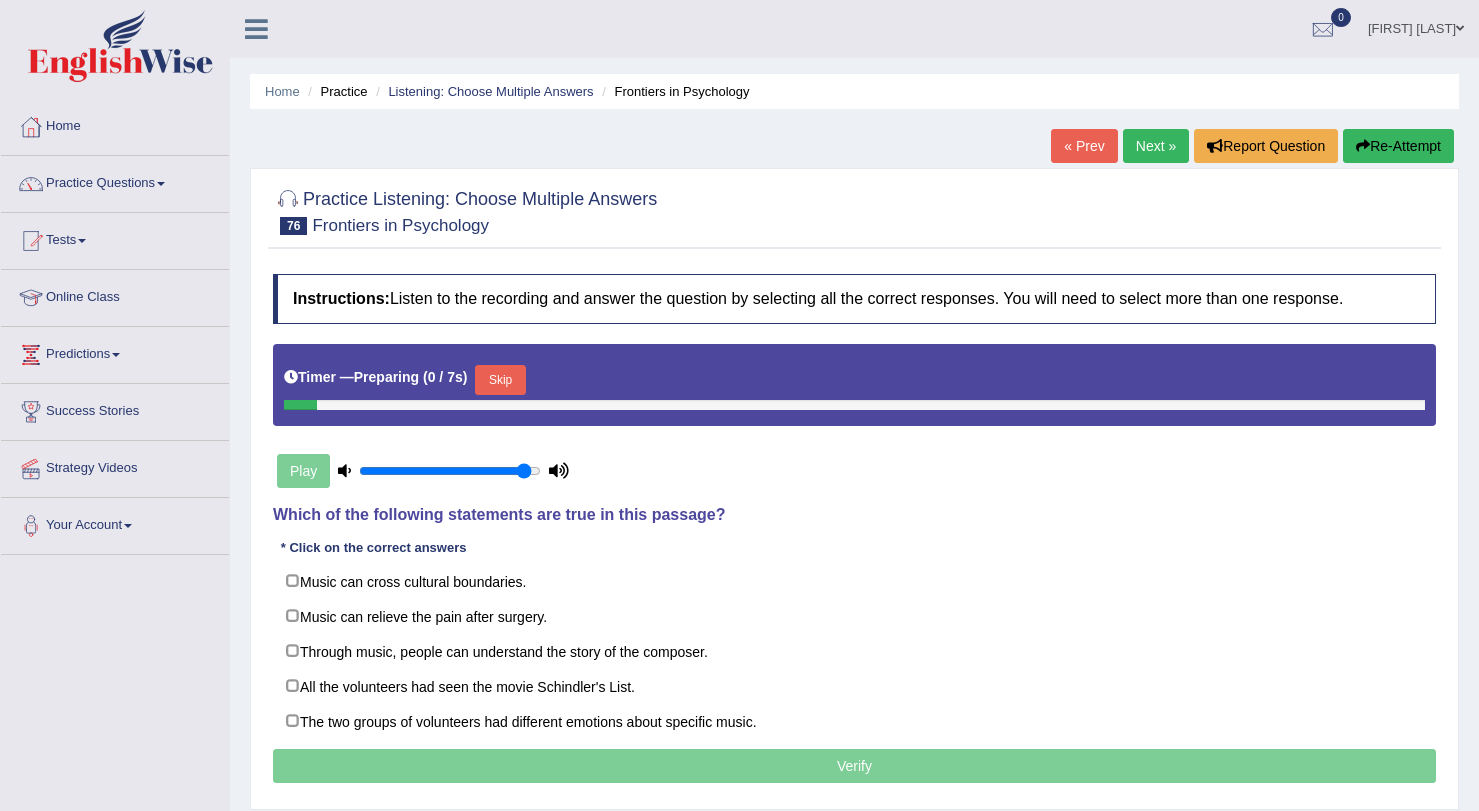 scroll, scrollTop: 0, scrollLeft: 0, axis: both 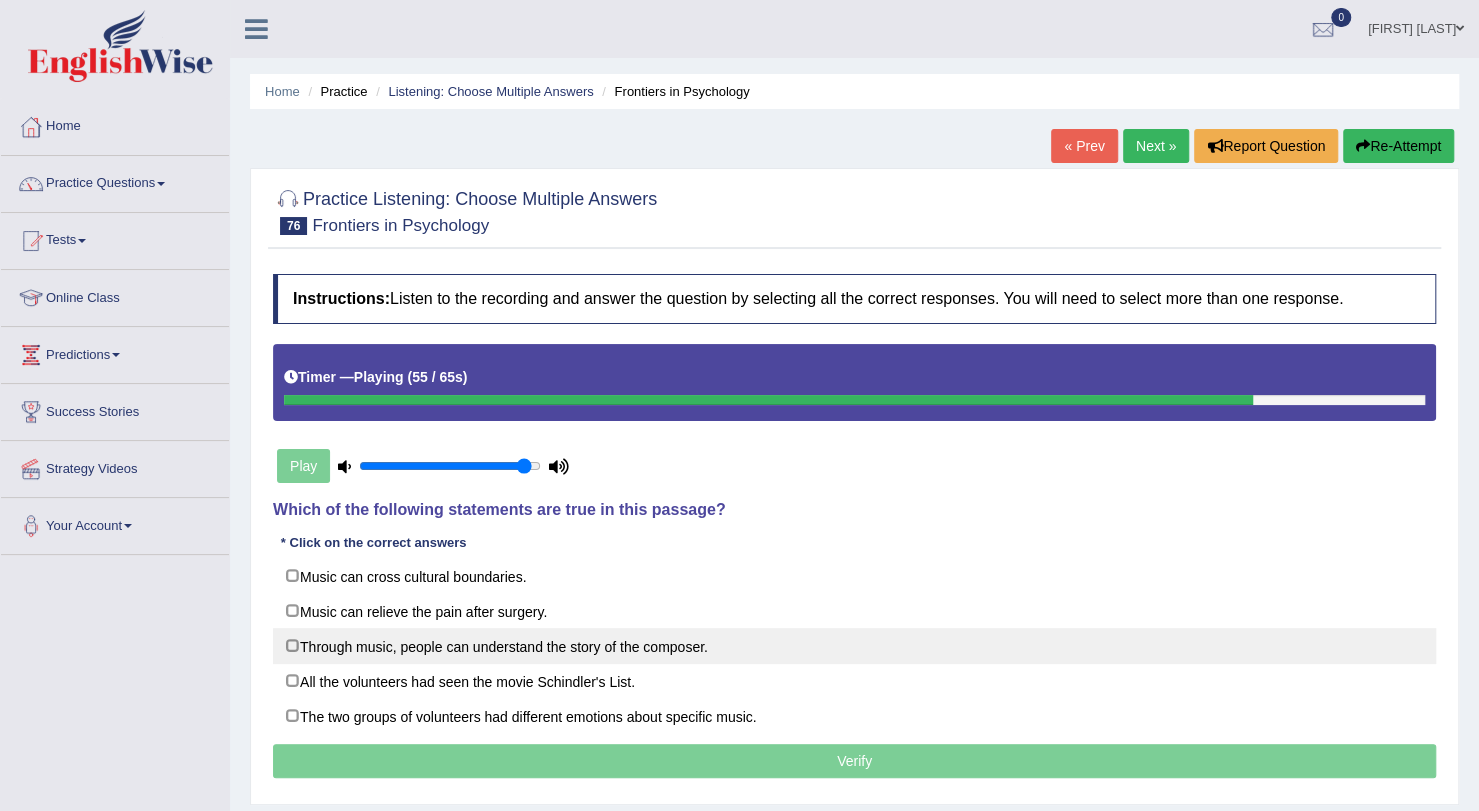 click on "Through music, people can understand the story of the composer." at bounding box center (854, 646) 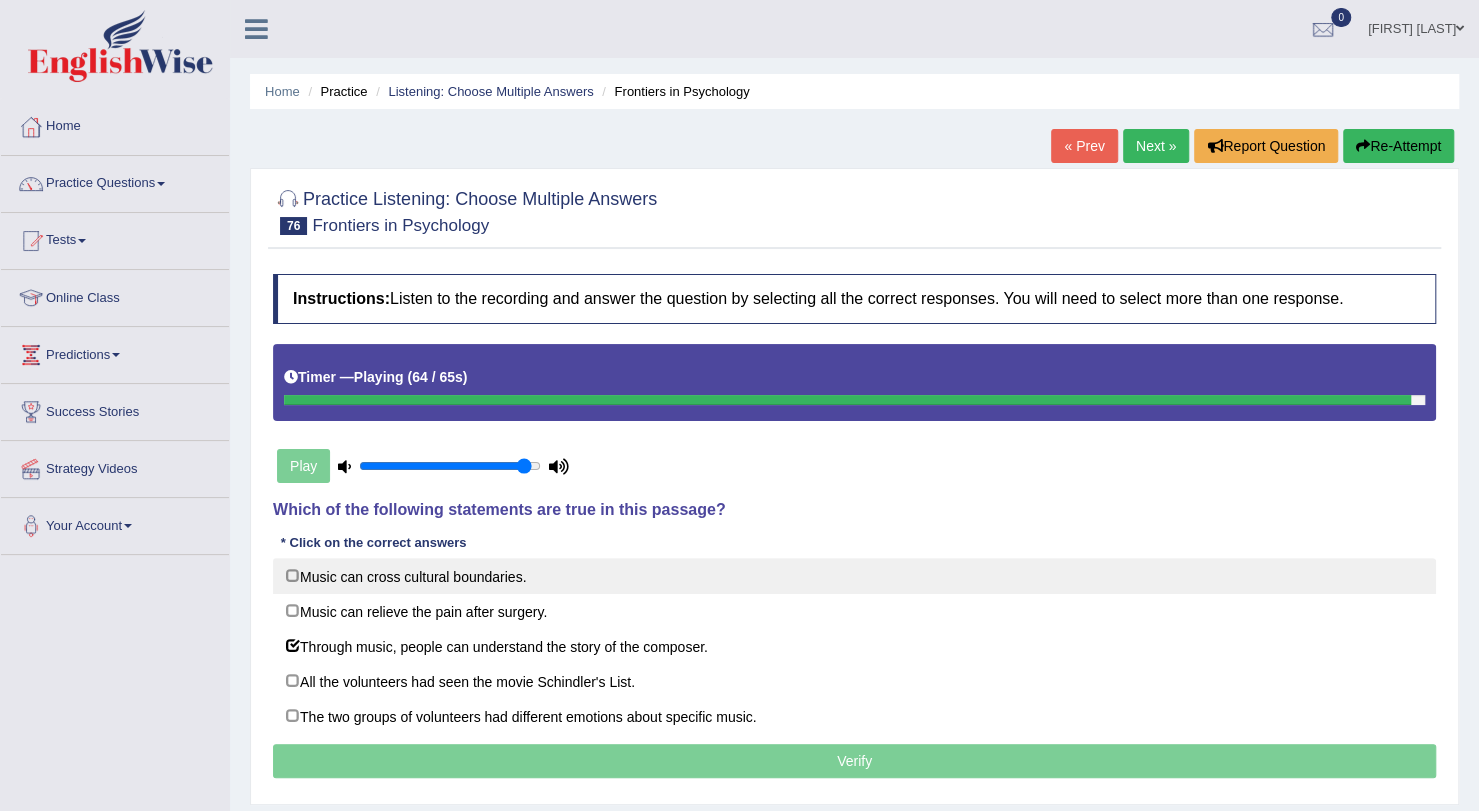 click on "Music can cross cultural boundaries." at bounding box center (854, 576) 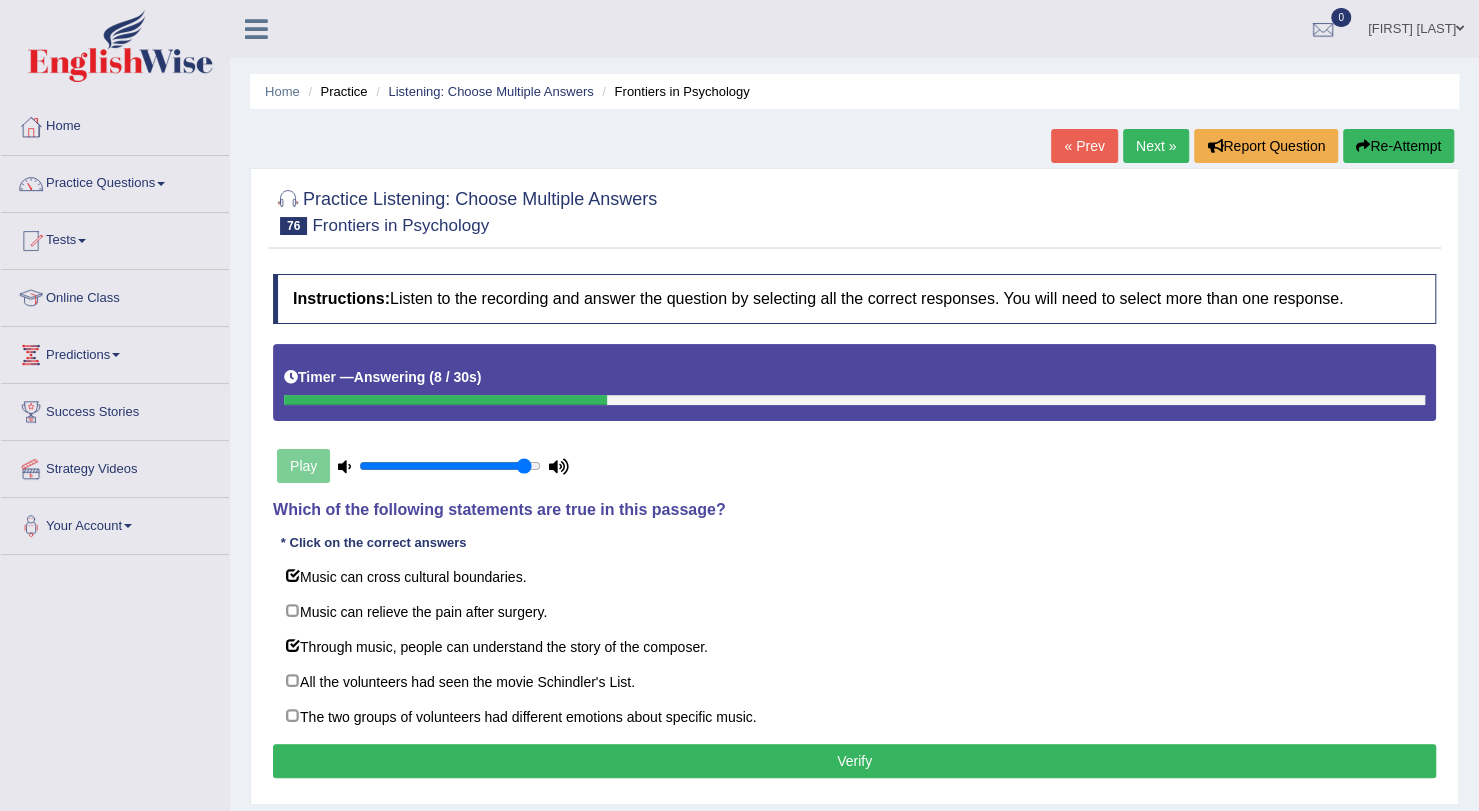 click on "Verify" at bounding box center (854, 761) 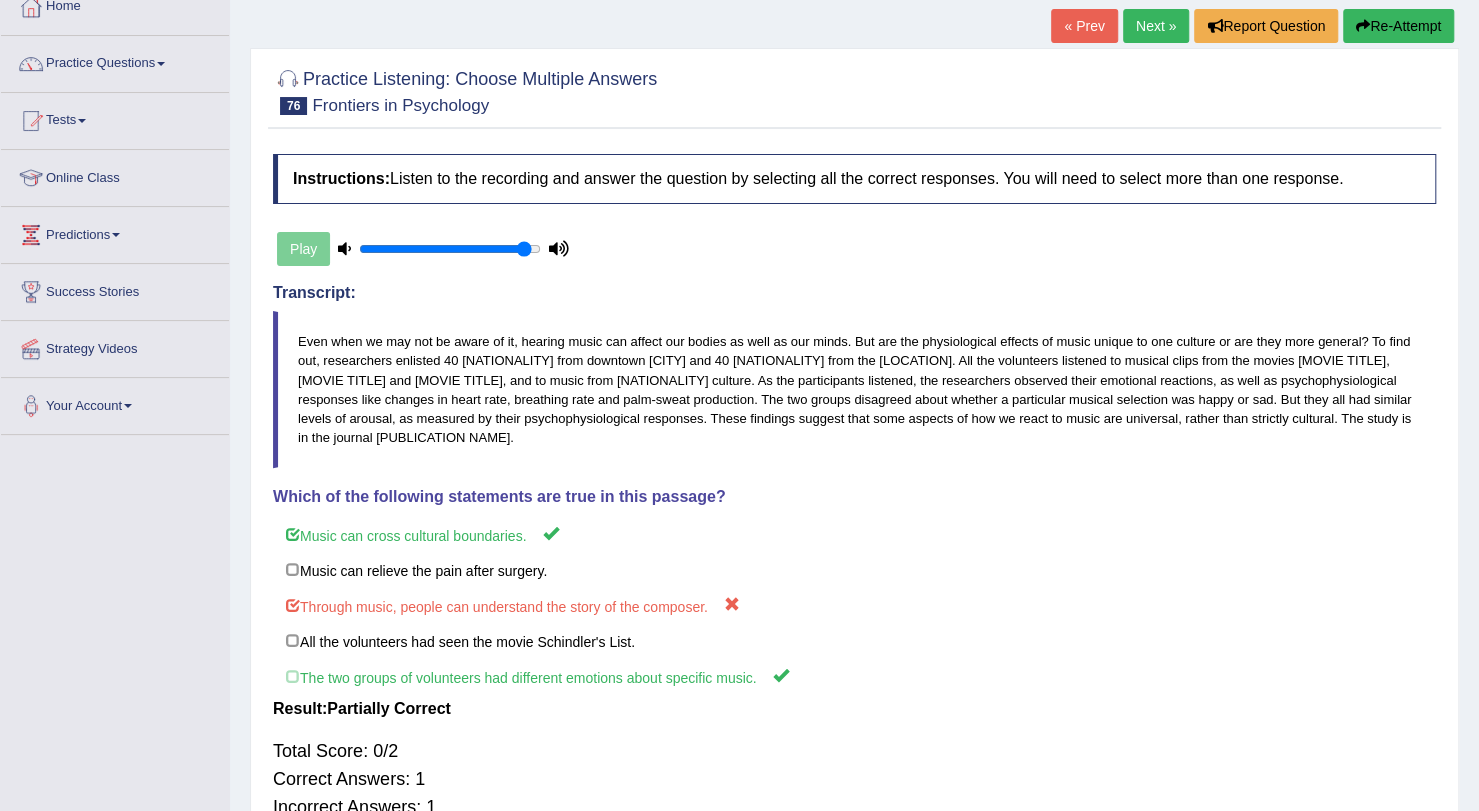 scroll, scrollTop: 122, scrollLeft: 0, axis: vertical 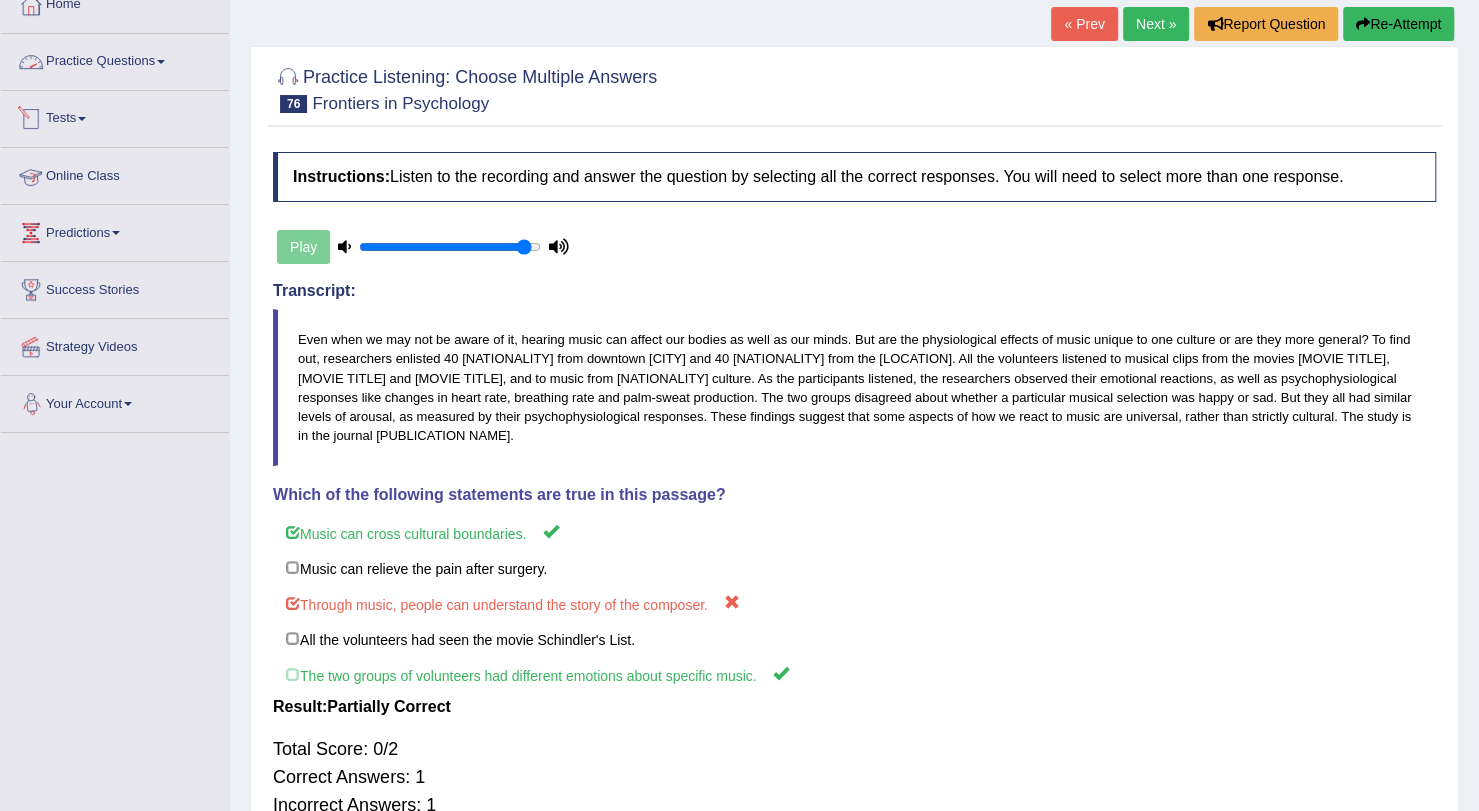 click on "Practice Questions" at bounding box center (115, 59) 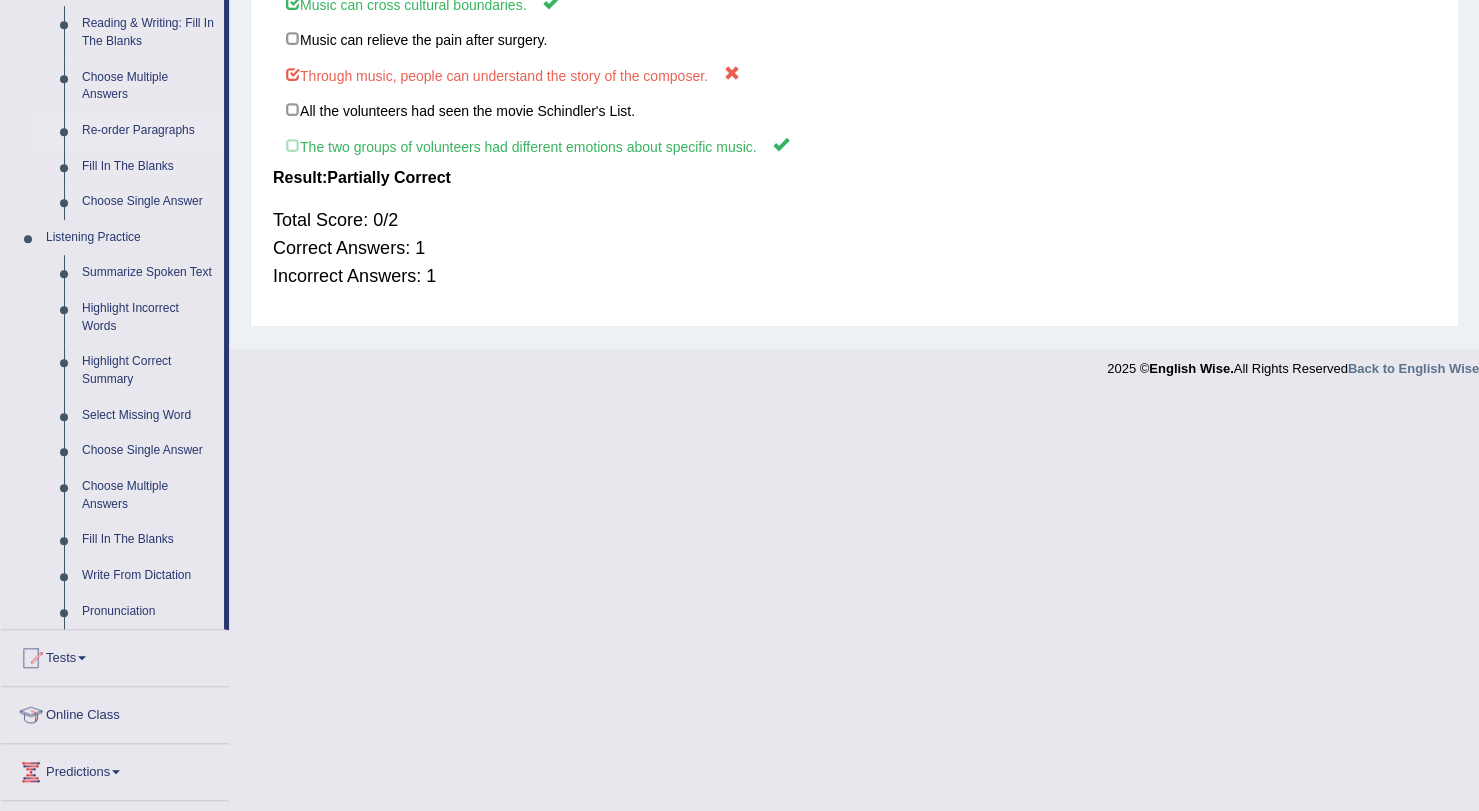scroll, scrollTop: 652, scrollLeft: 0, axis: vertical 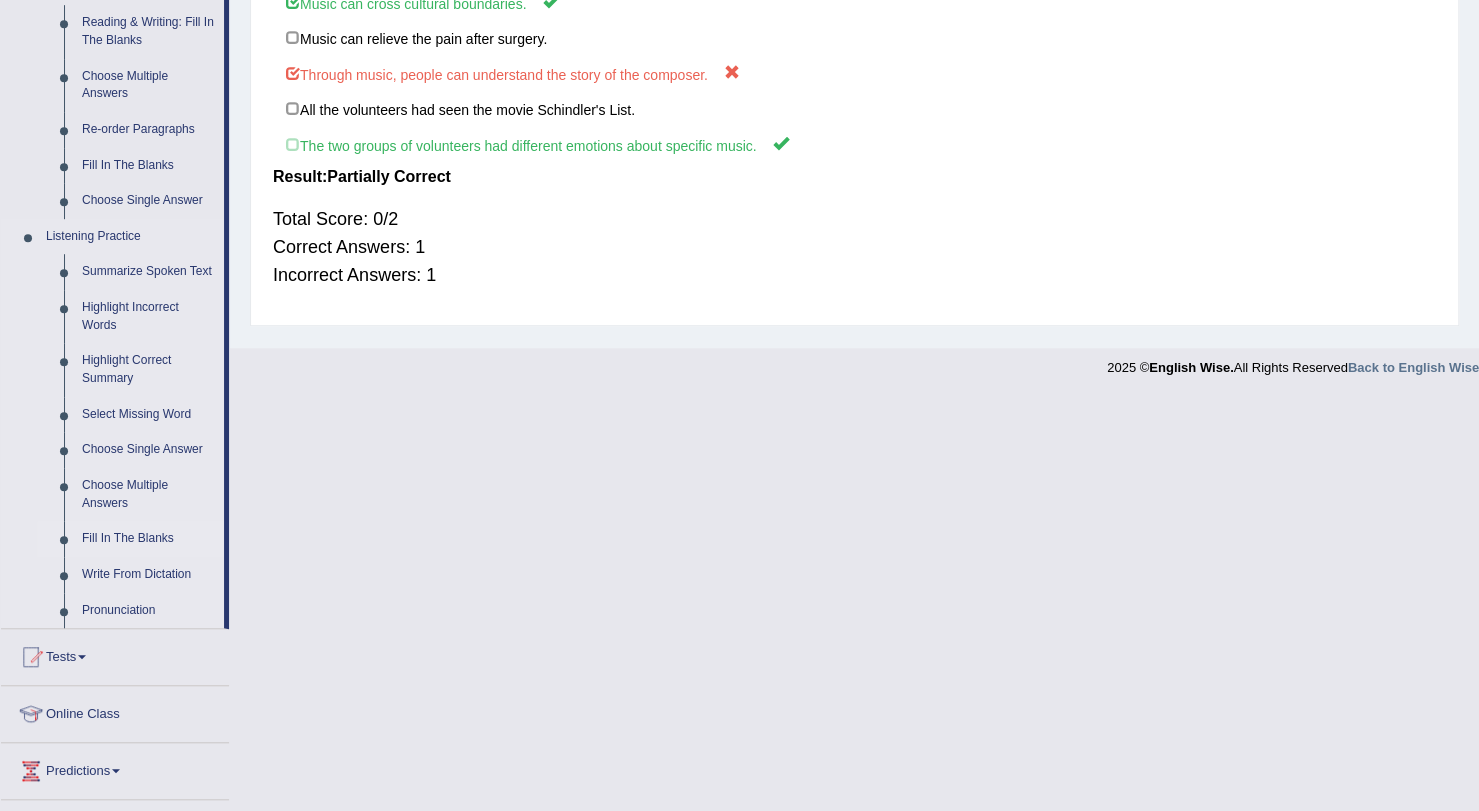 click on "Fill In The Blanks" at bounding box center (148, 539) 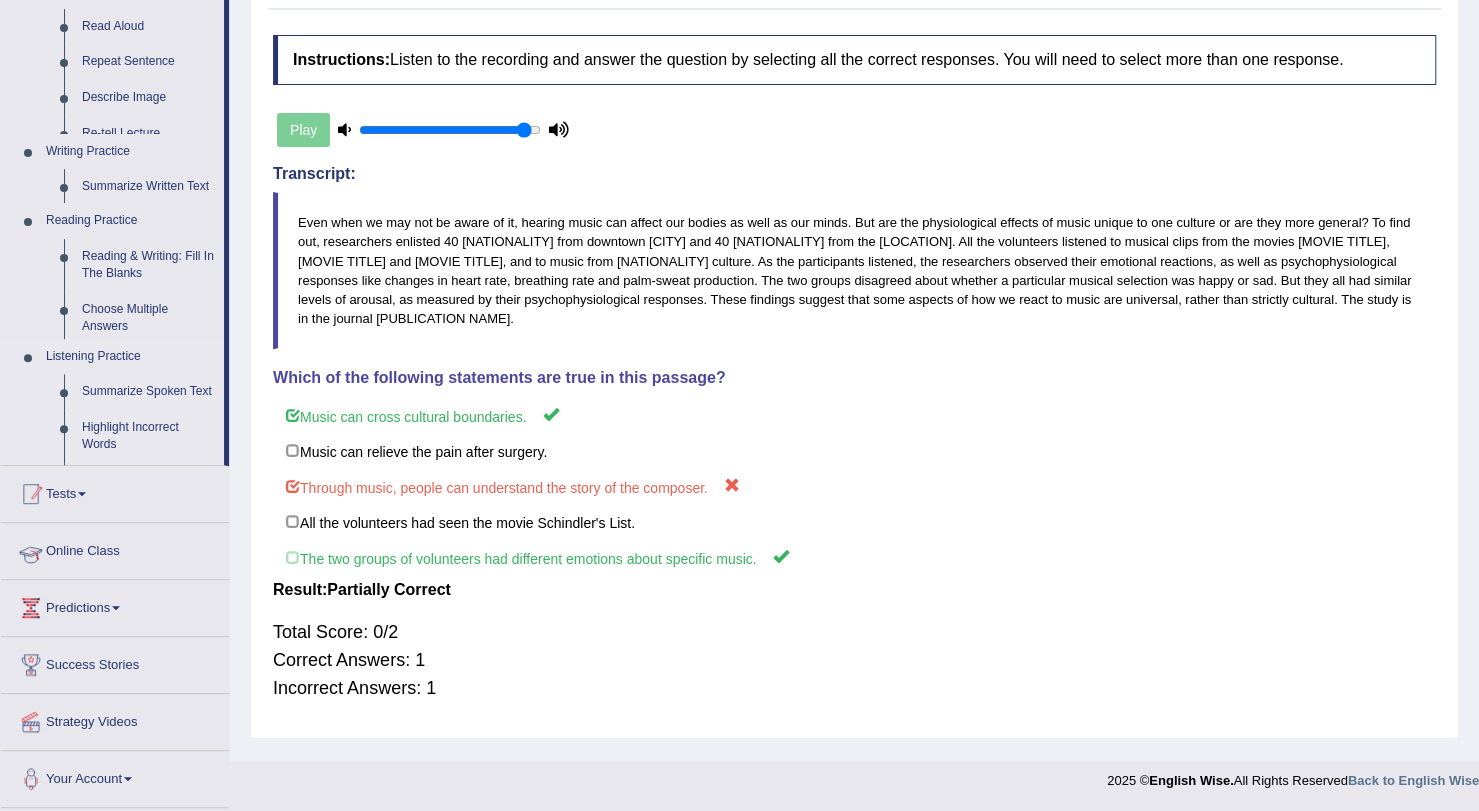 scroll, scrollTop: 238, scrollLeft: 0, axis: vertical 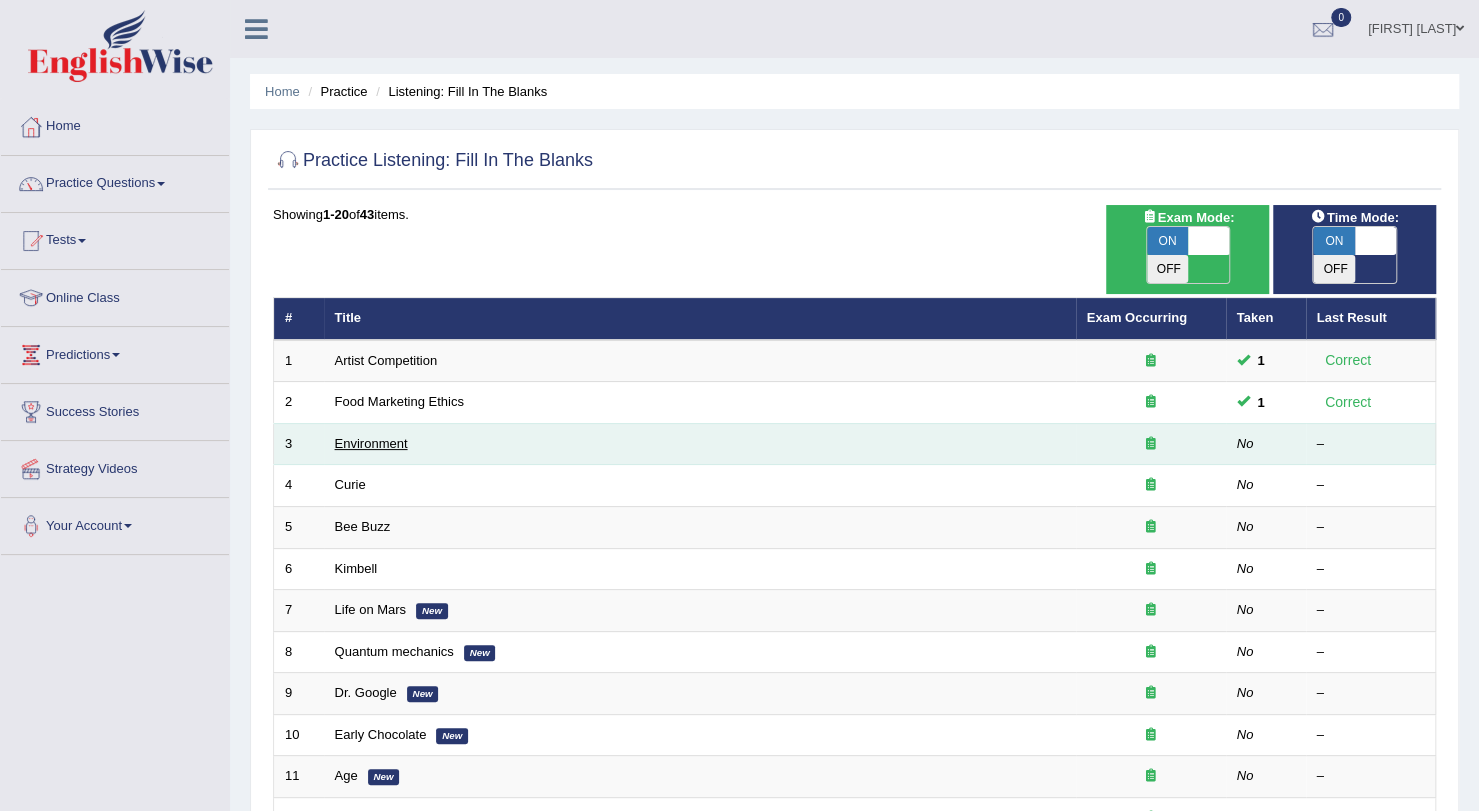 click on "Environment" at bounding box center [371, 443] 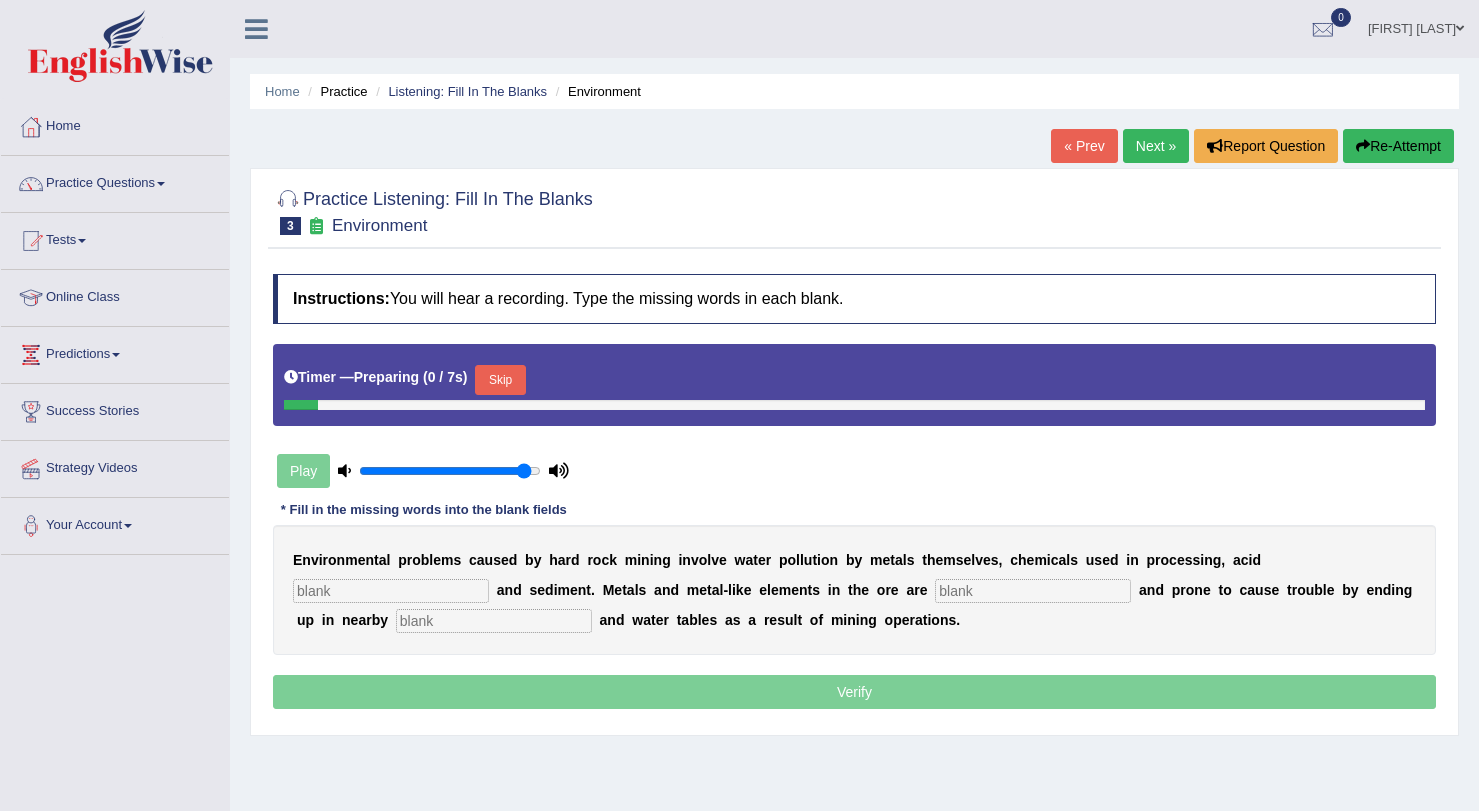 scroll, scrollTop: 0, scrollLeft: 0, axis: both 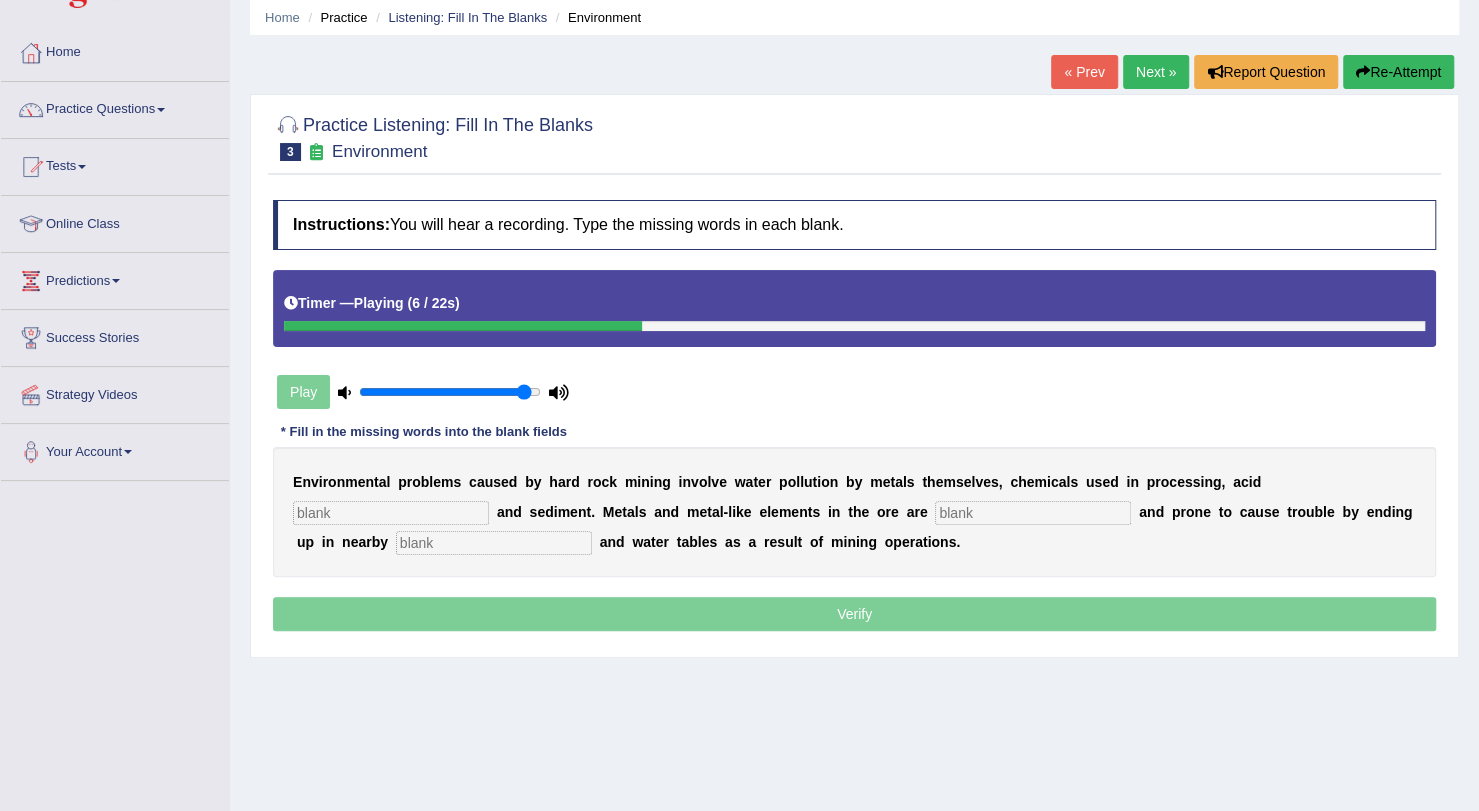 click at bounding box center (391, 513) 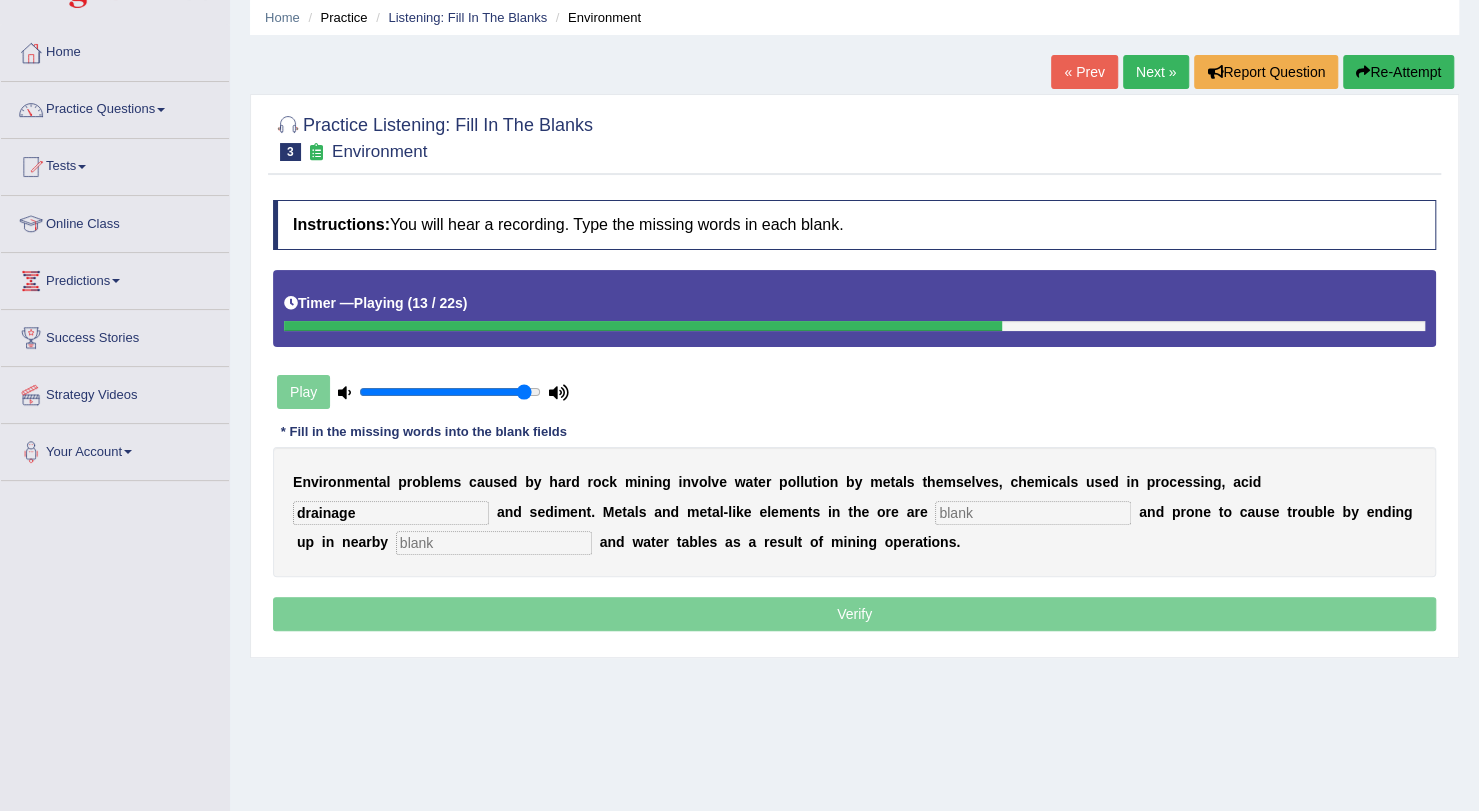 type on "drainage" 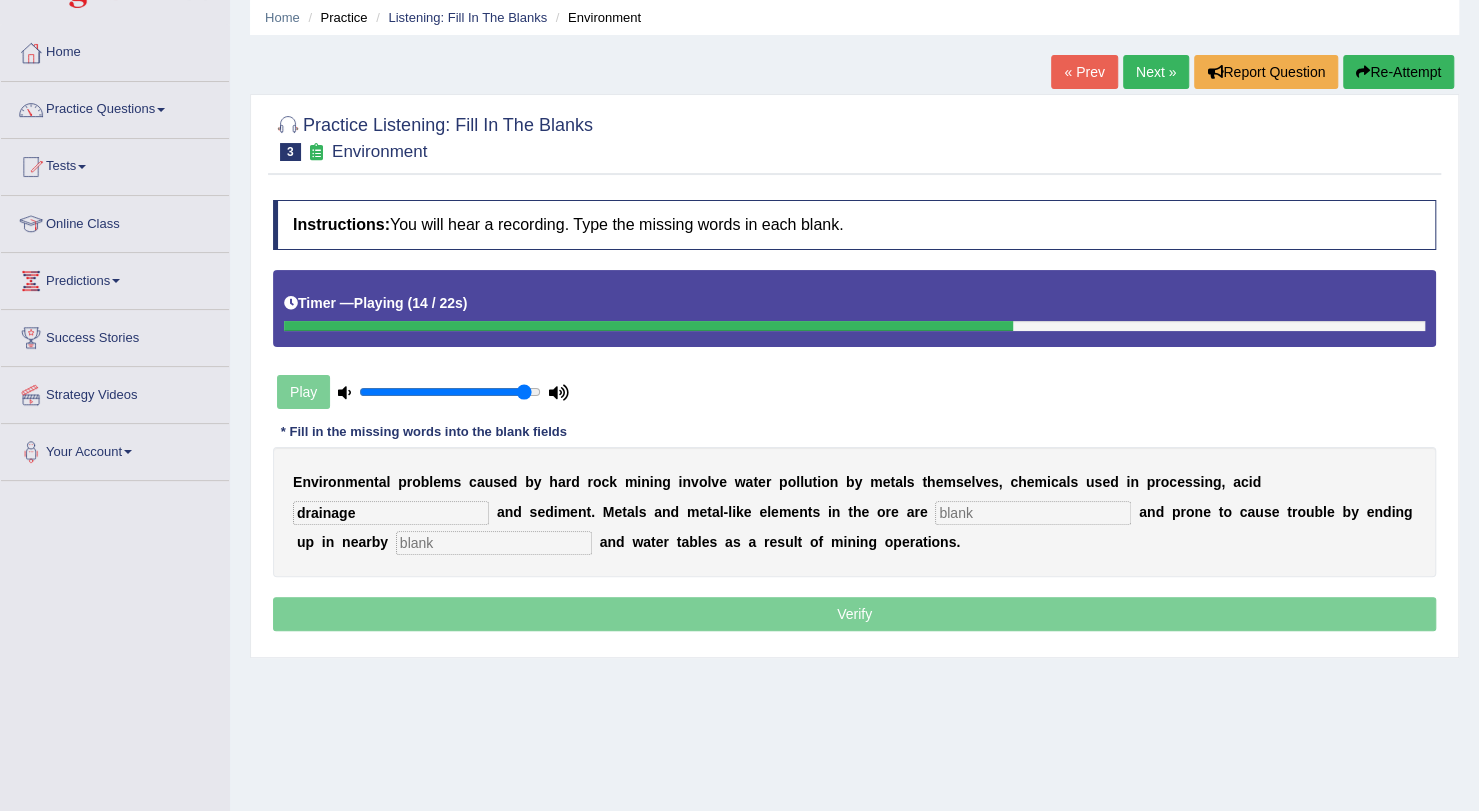 click at bounding box center (1033, 513) 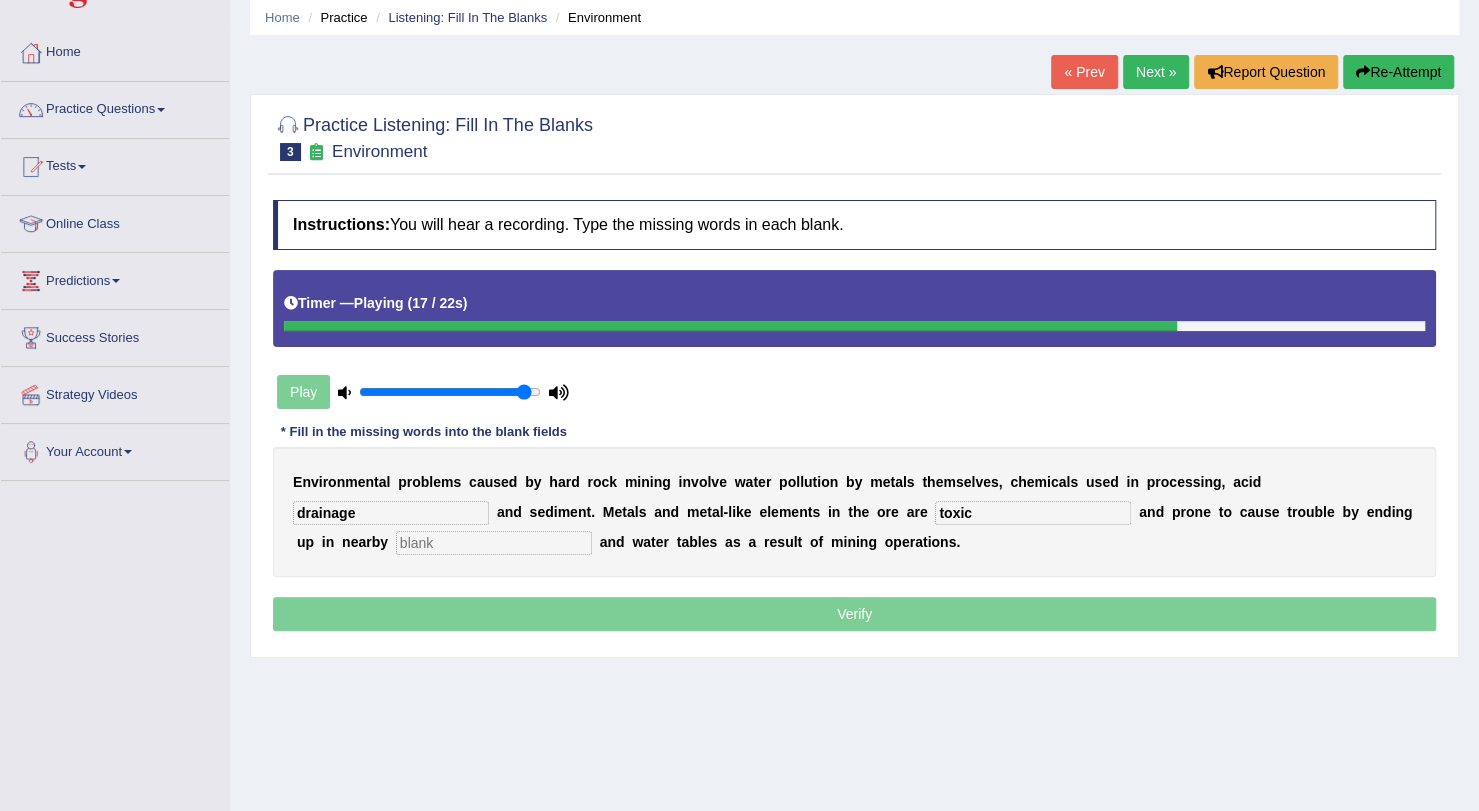 type on "toxic" 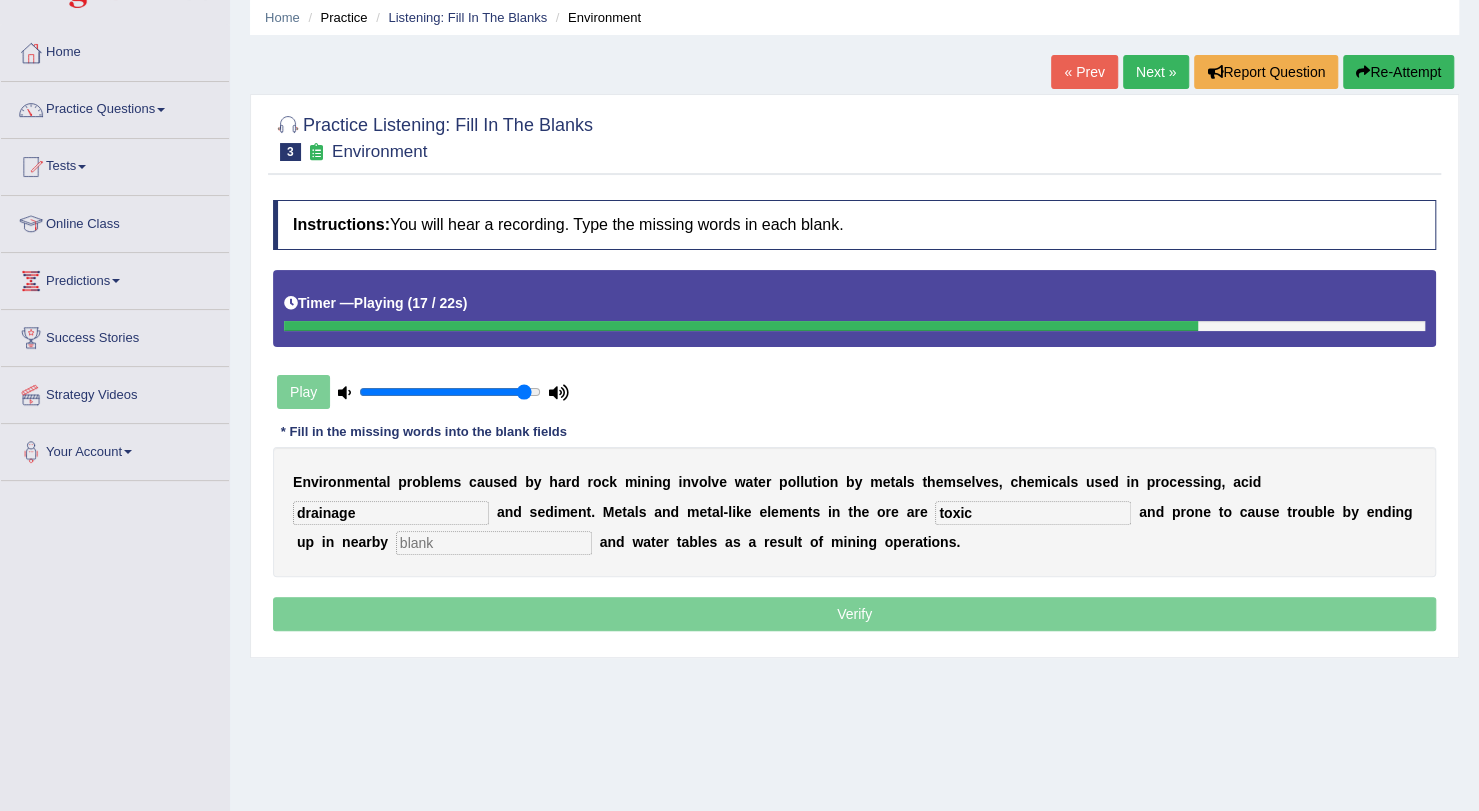 click at bounding box center (494, 543) 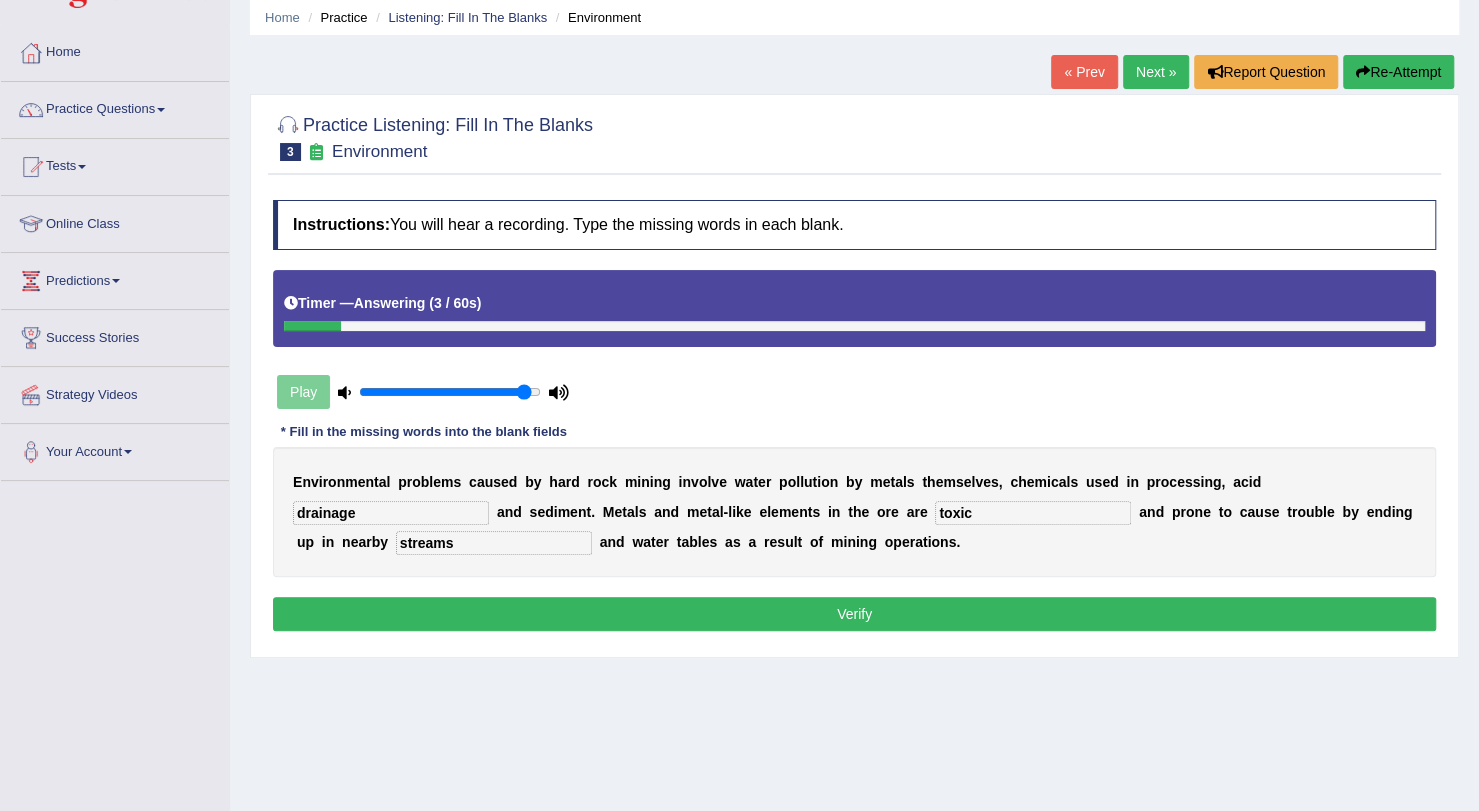 type on "streams" 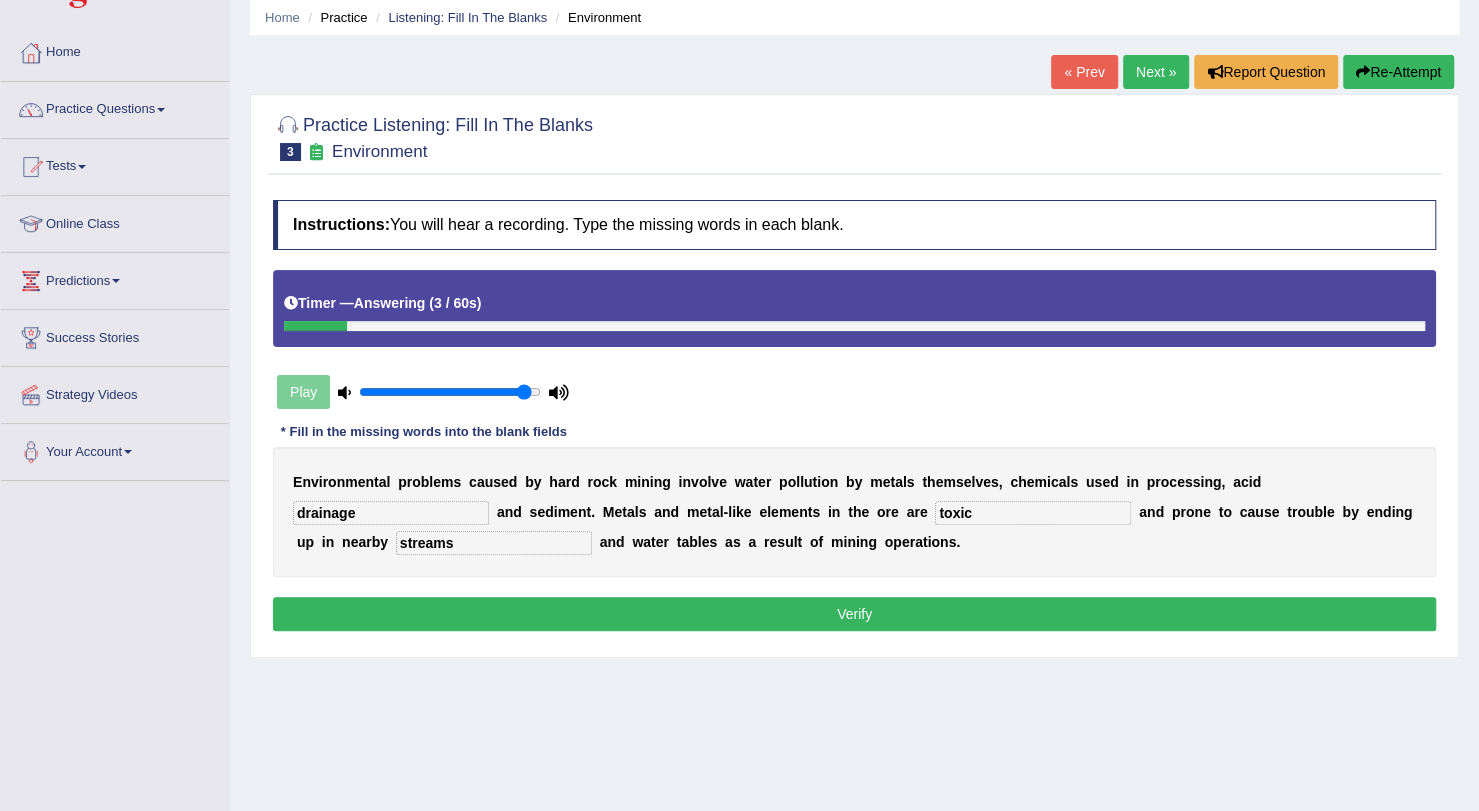 click on "Verify" at bounding box center (854, 614) 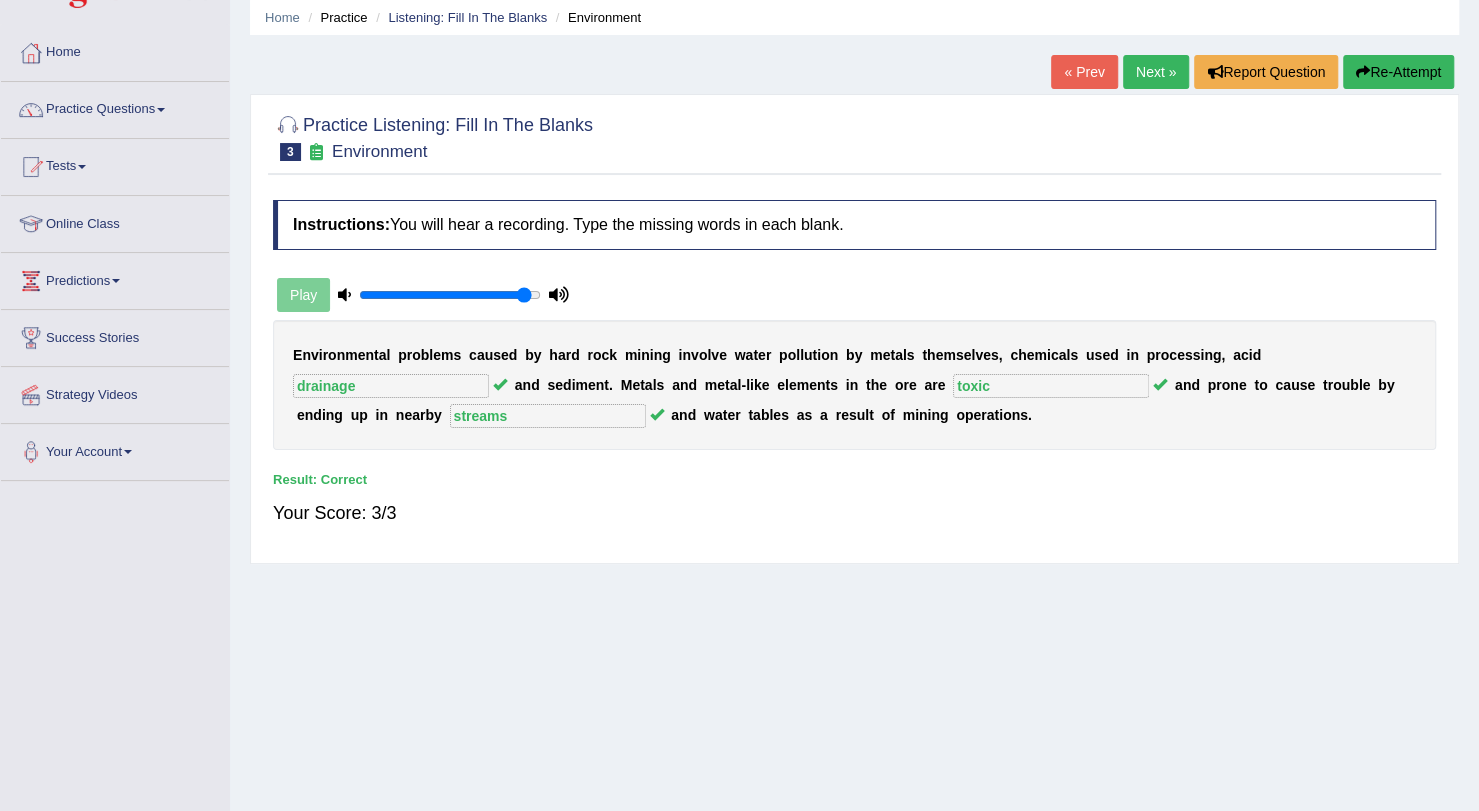 click on "Next »" at bounding box center [1156, 72] 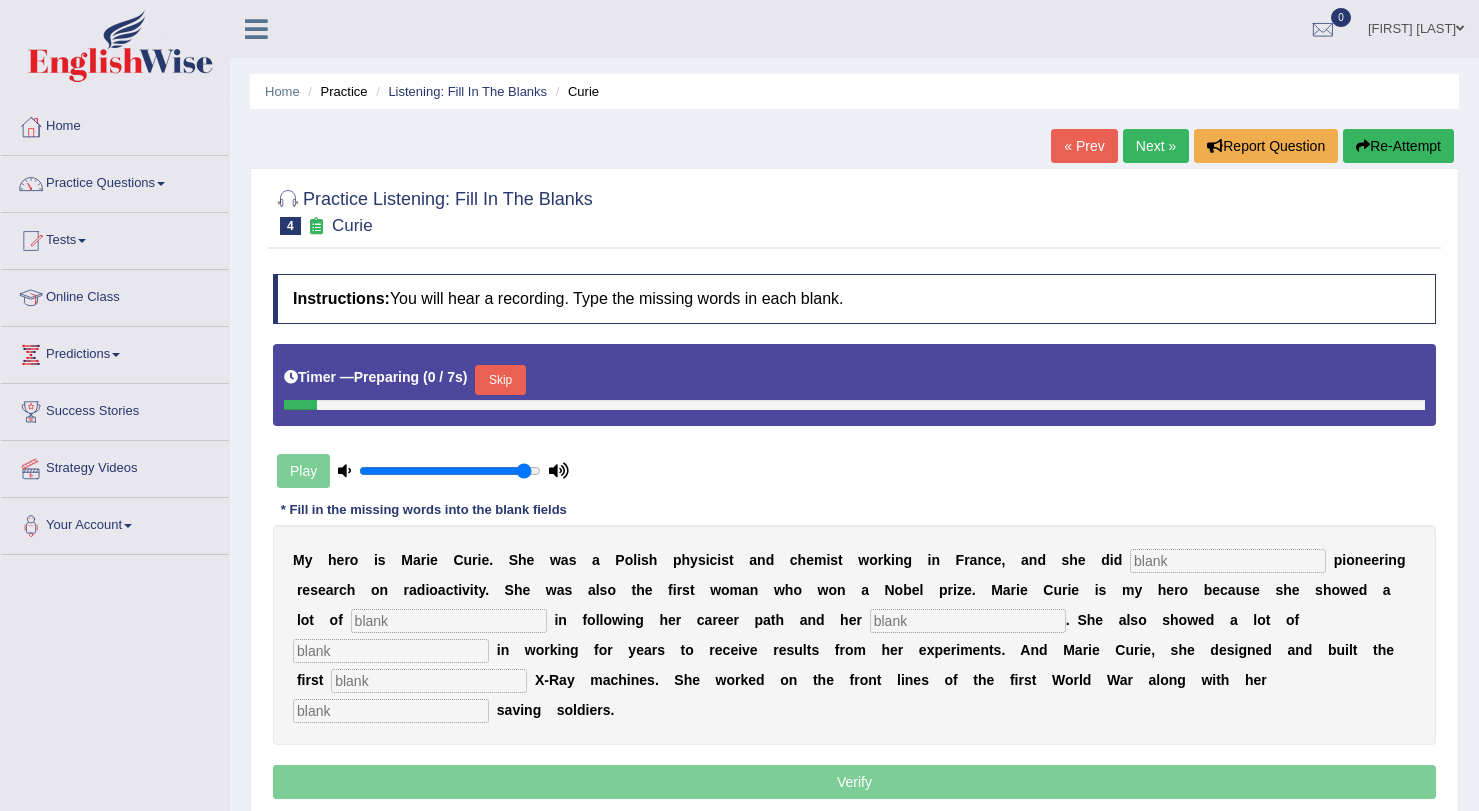 scroll, scrollTop: 0, scrollLeft: 0, axis: both 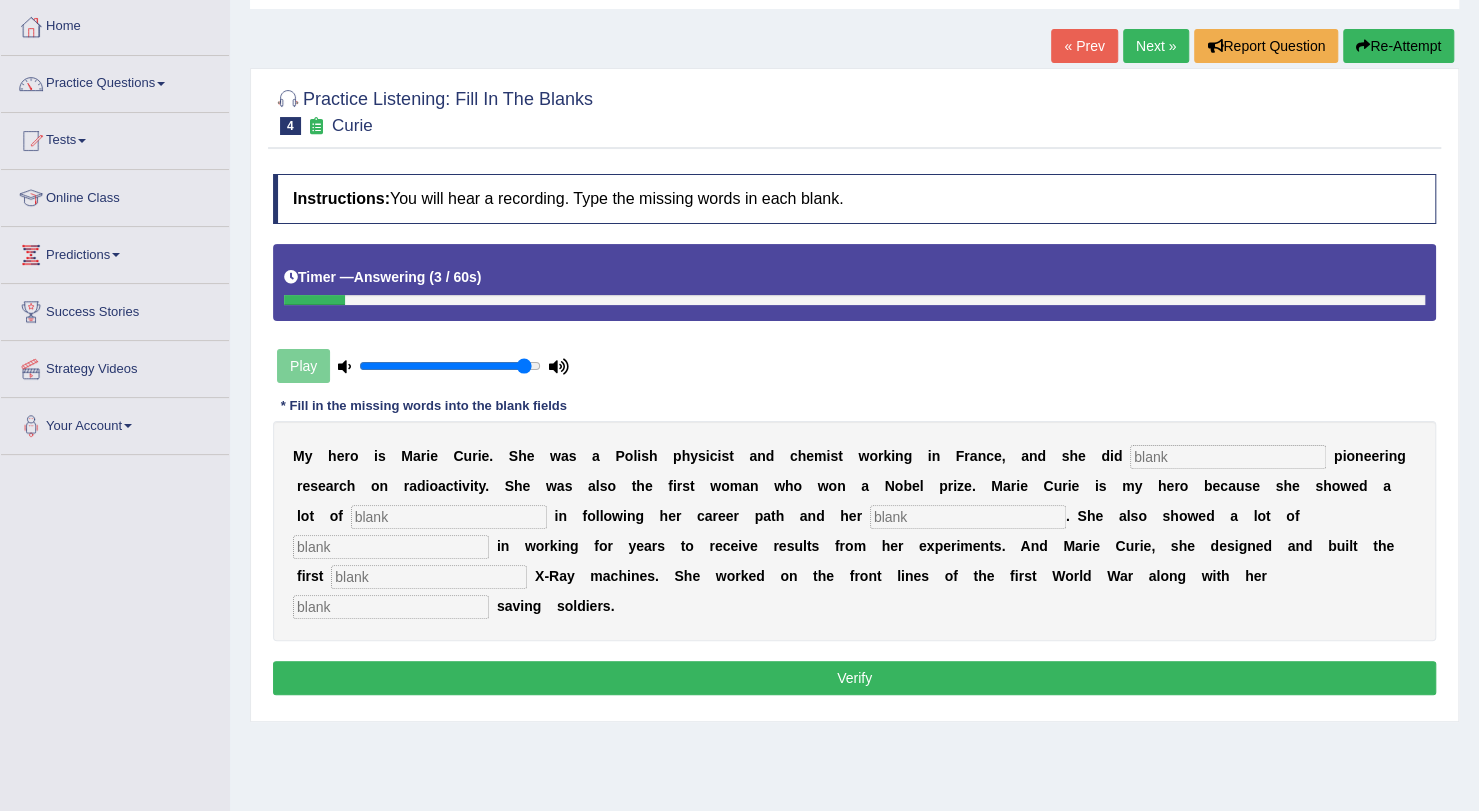 click at bounding box center (1228, 457) 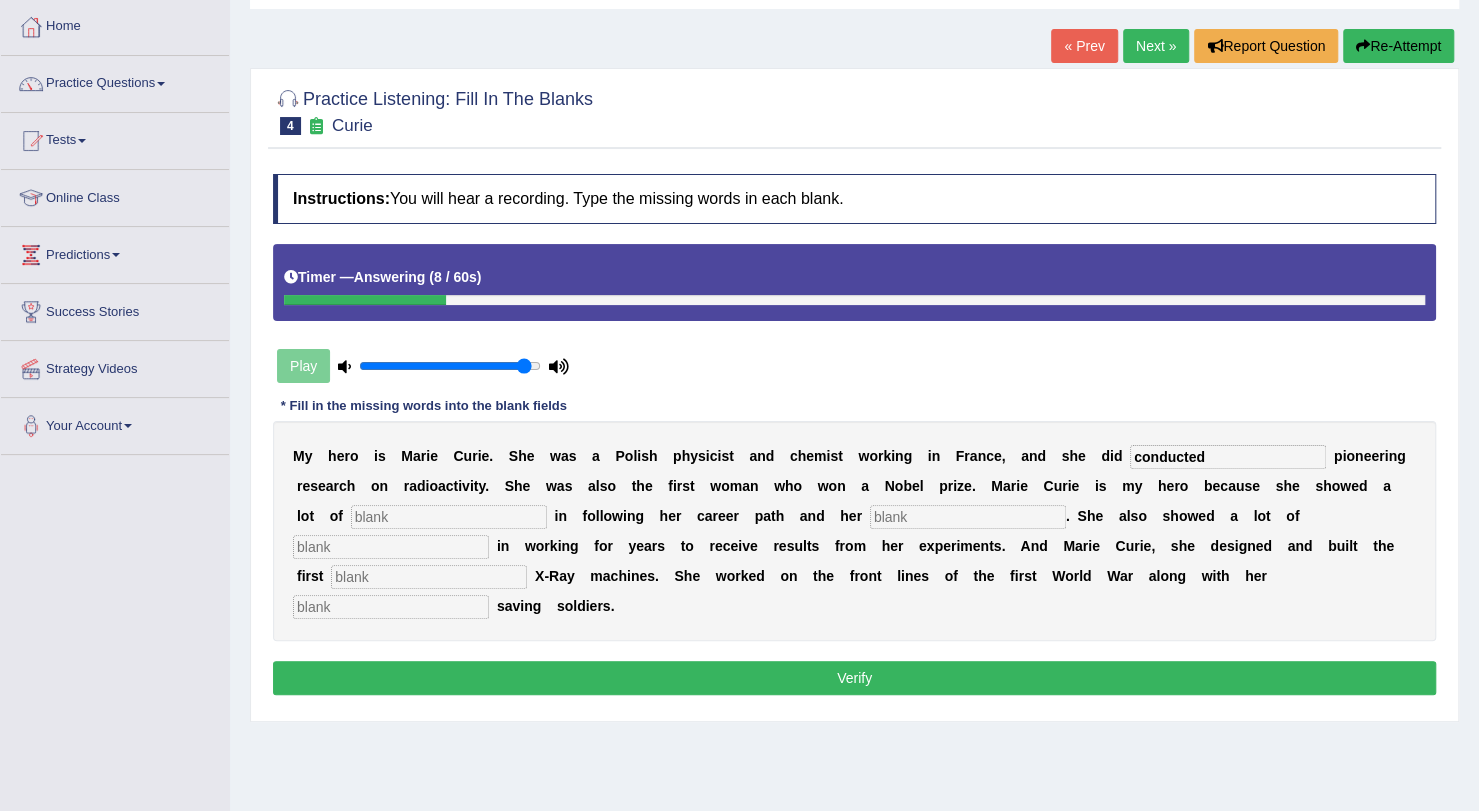 type on "conducted" 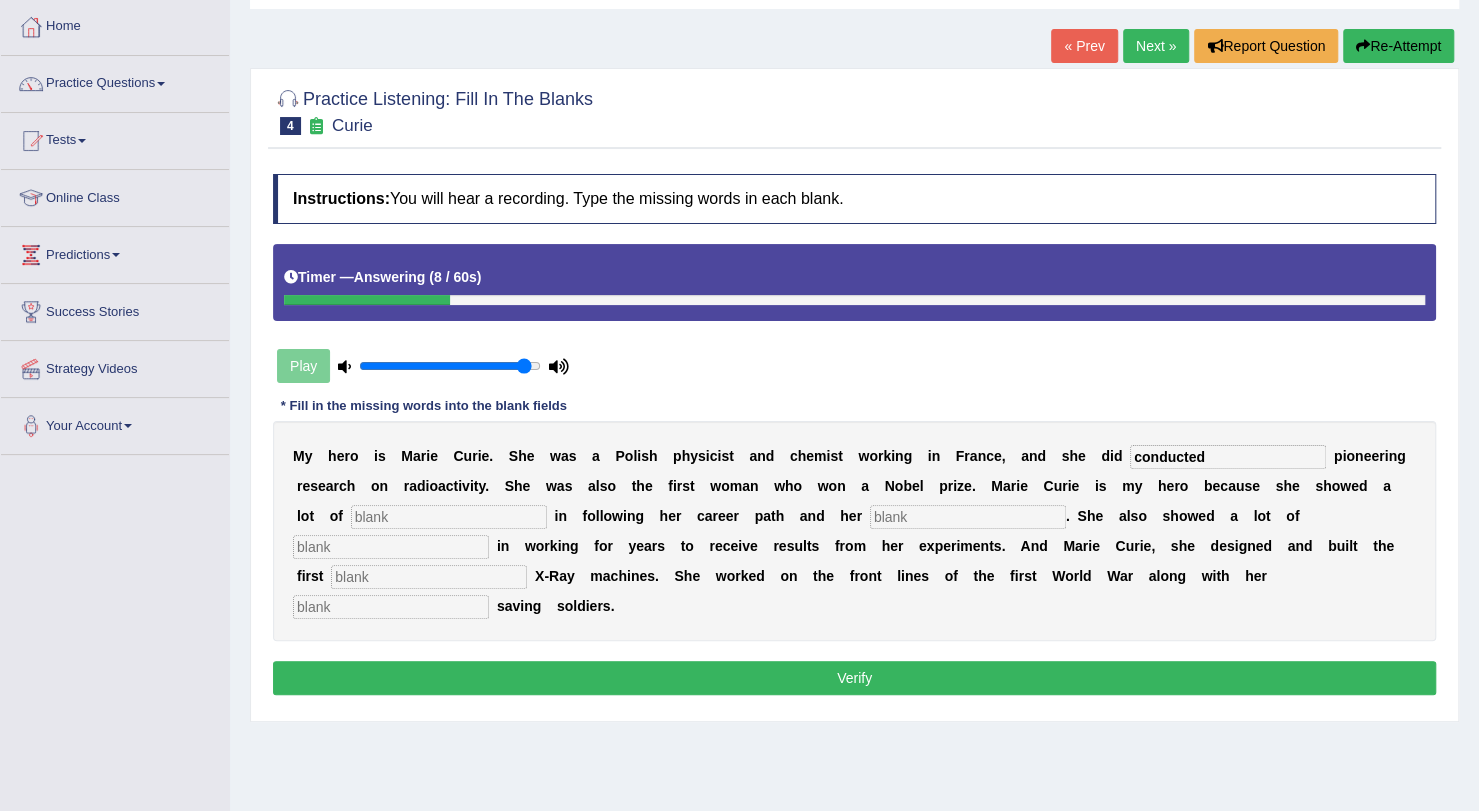 click at bounding box center [449, 517] 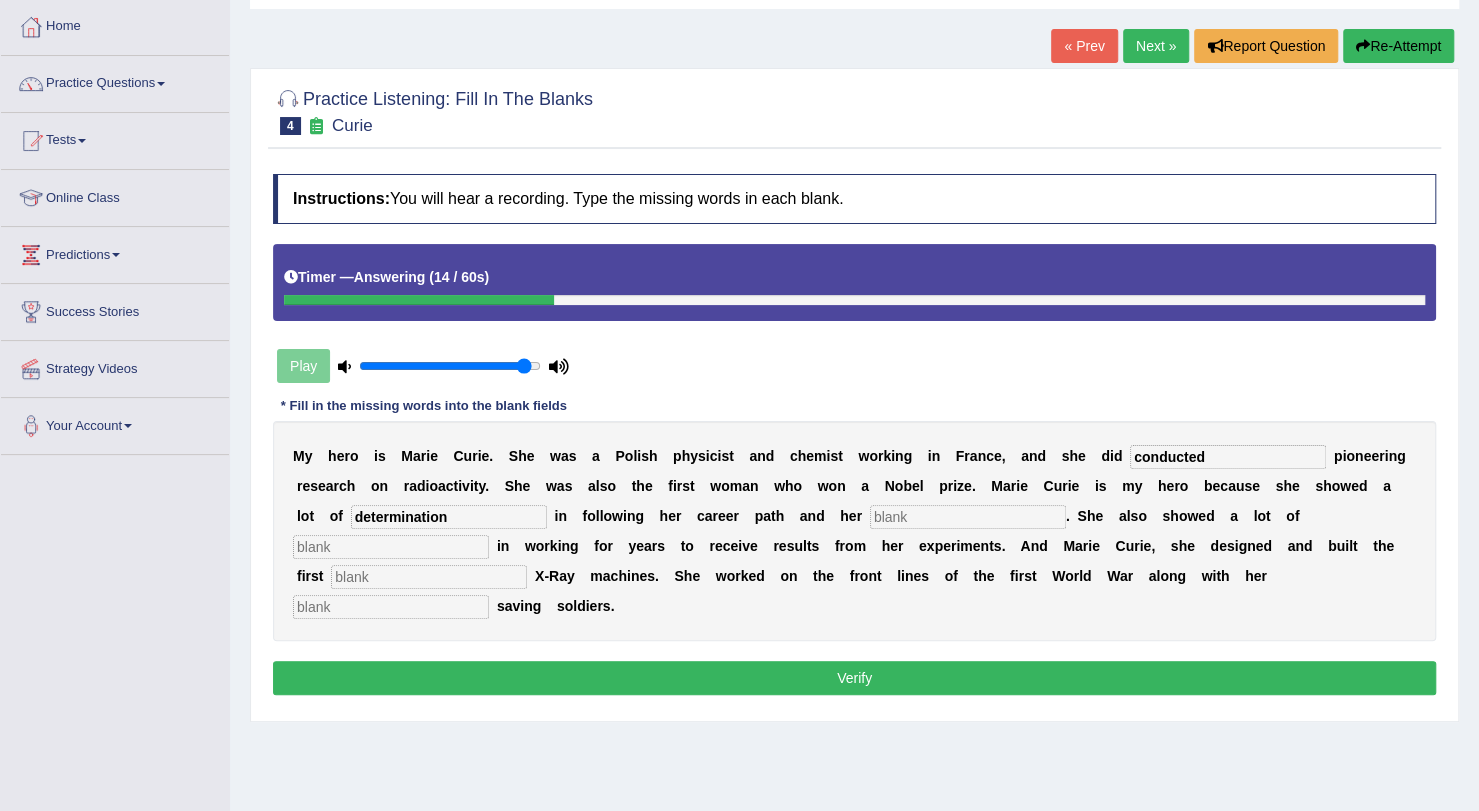 type on "determination" 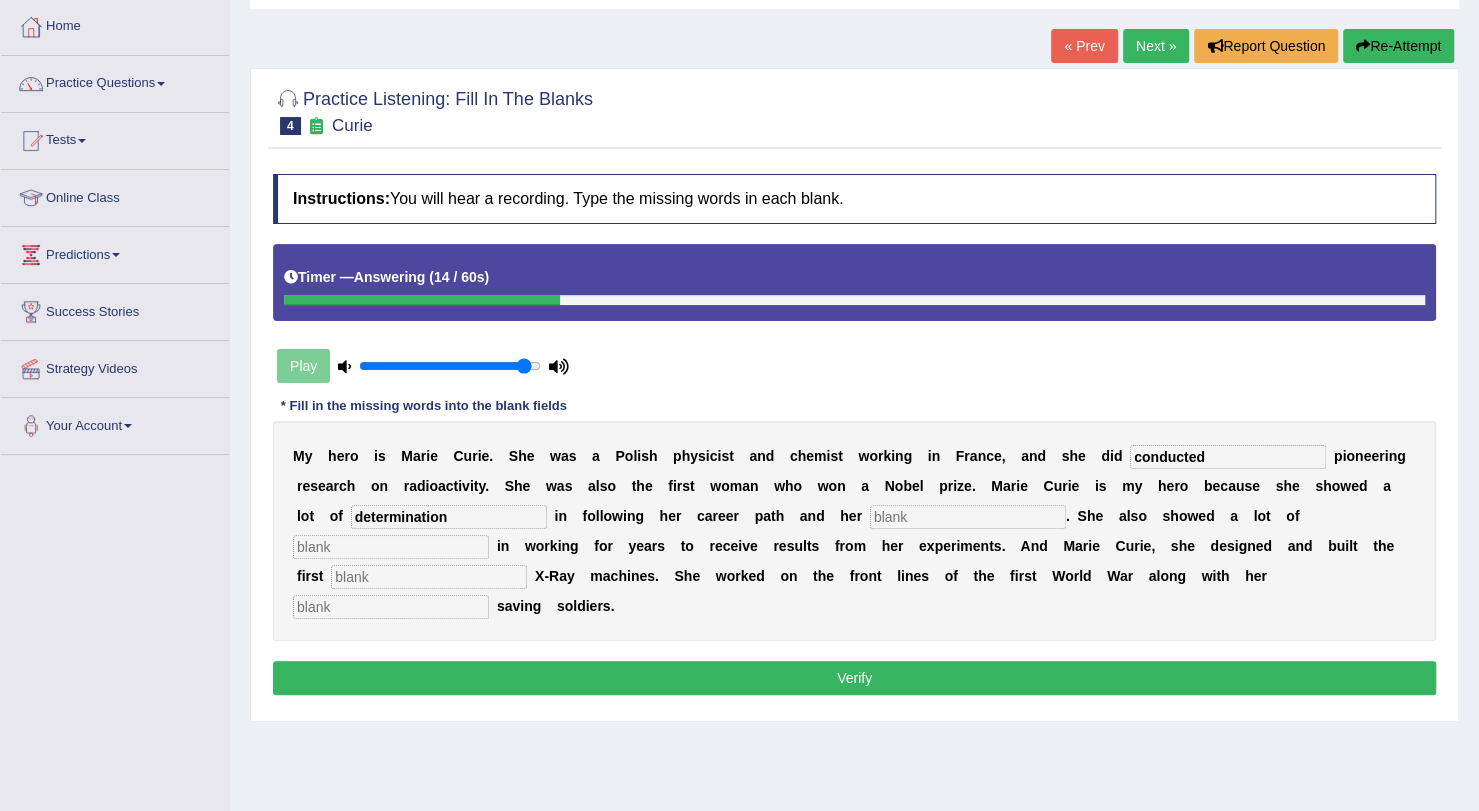 click at bounding box center (391, 547) 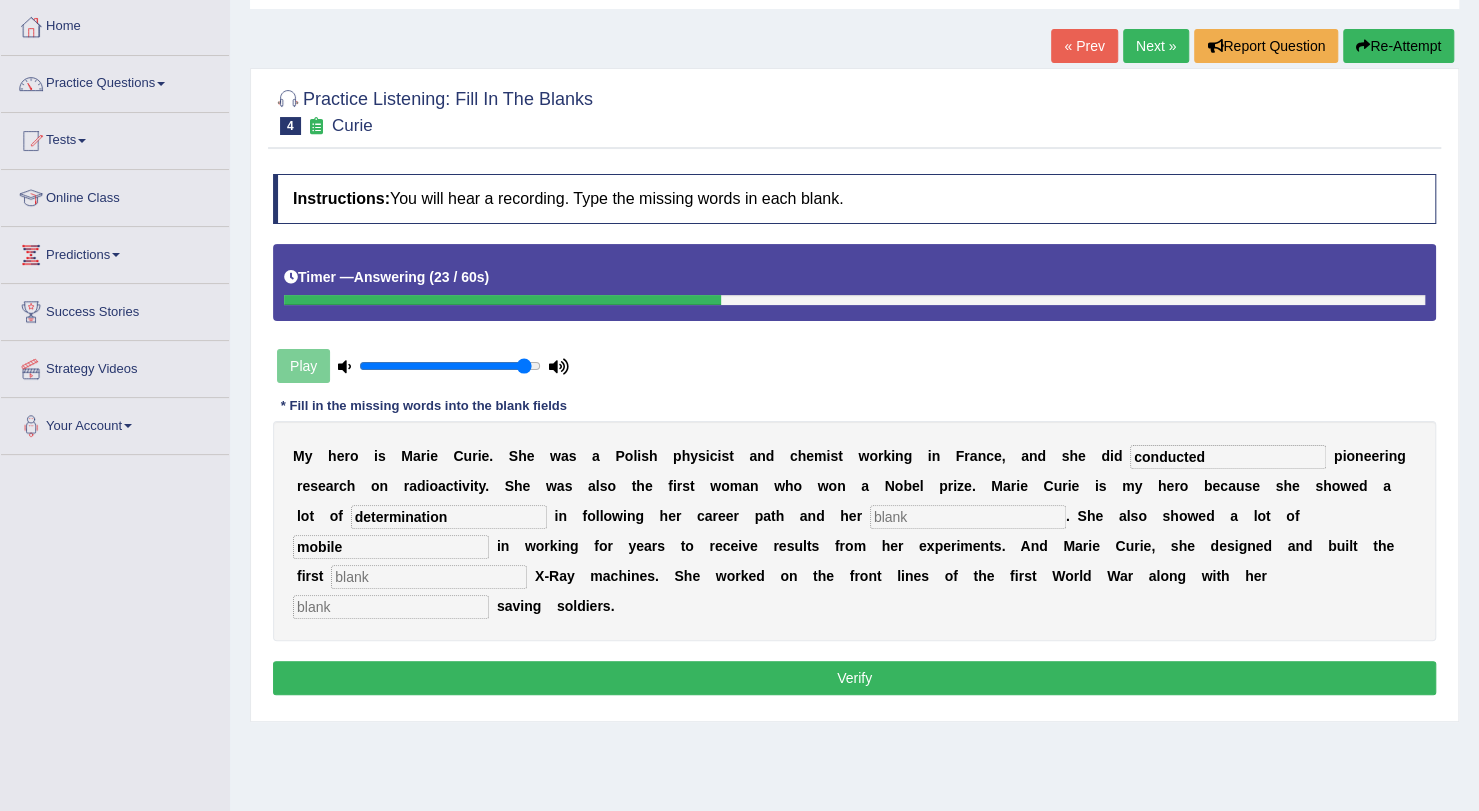 type on "mobile" 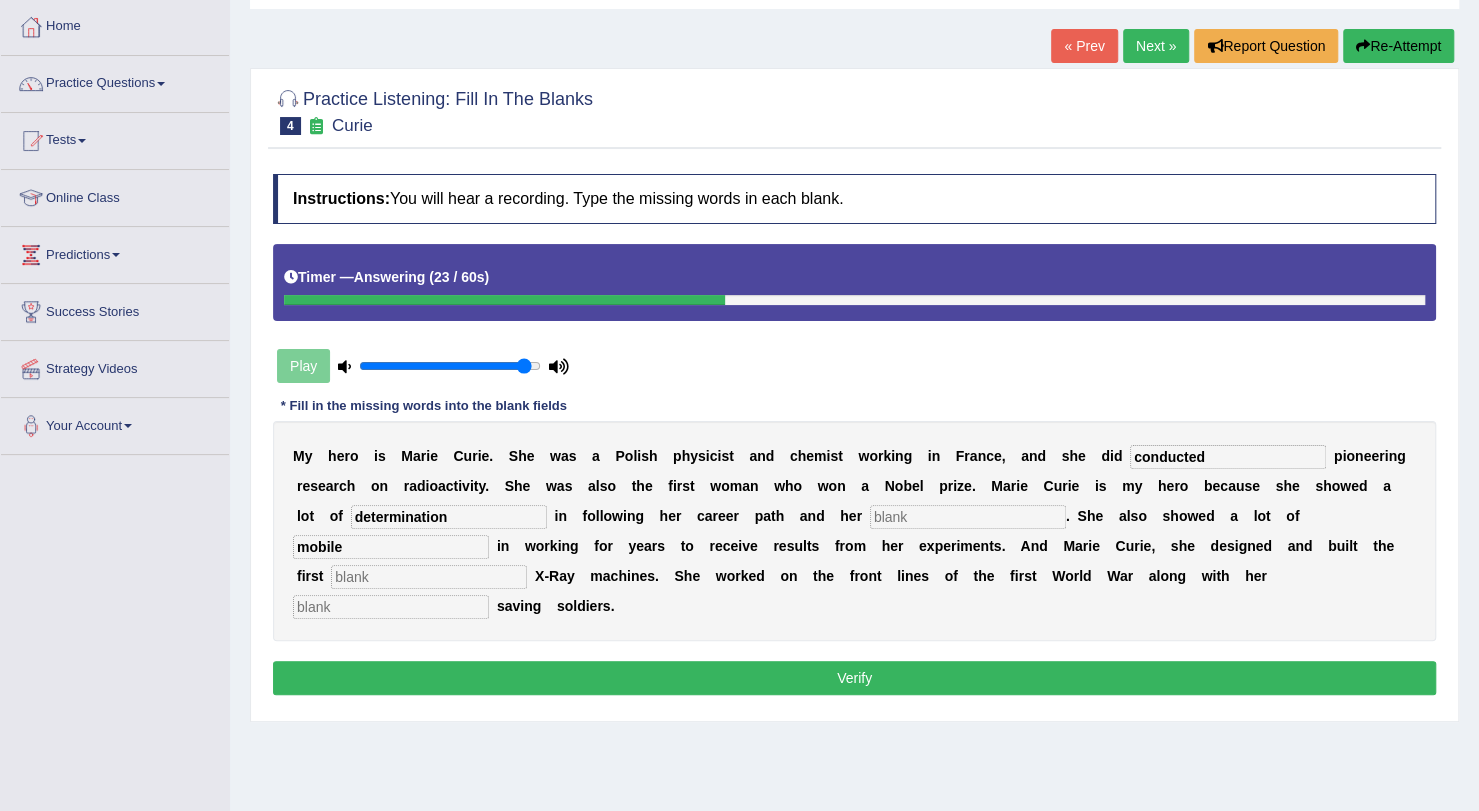 click at bounding box center [429, 577] 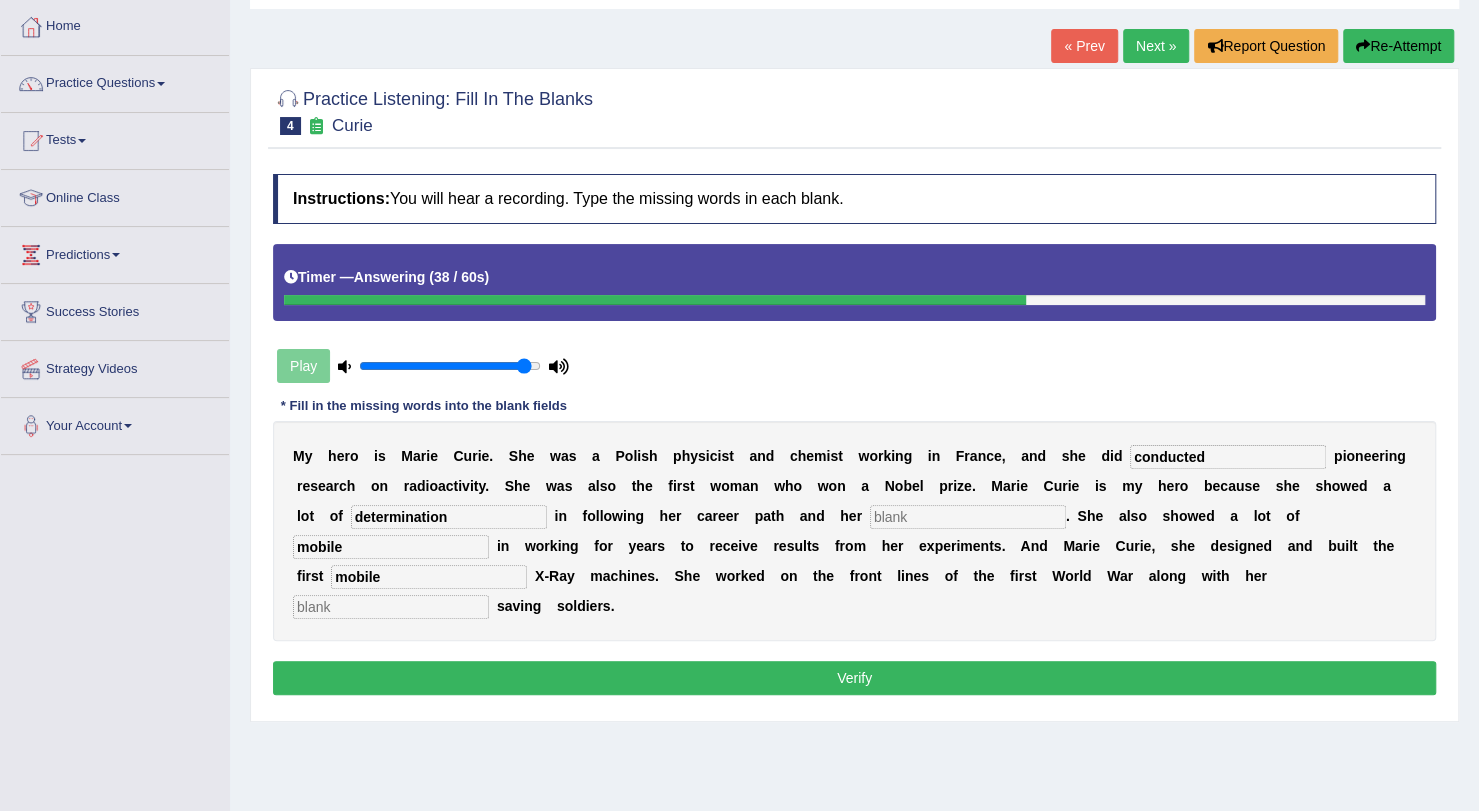 type on "mobile" 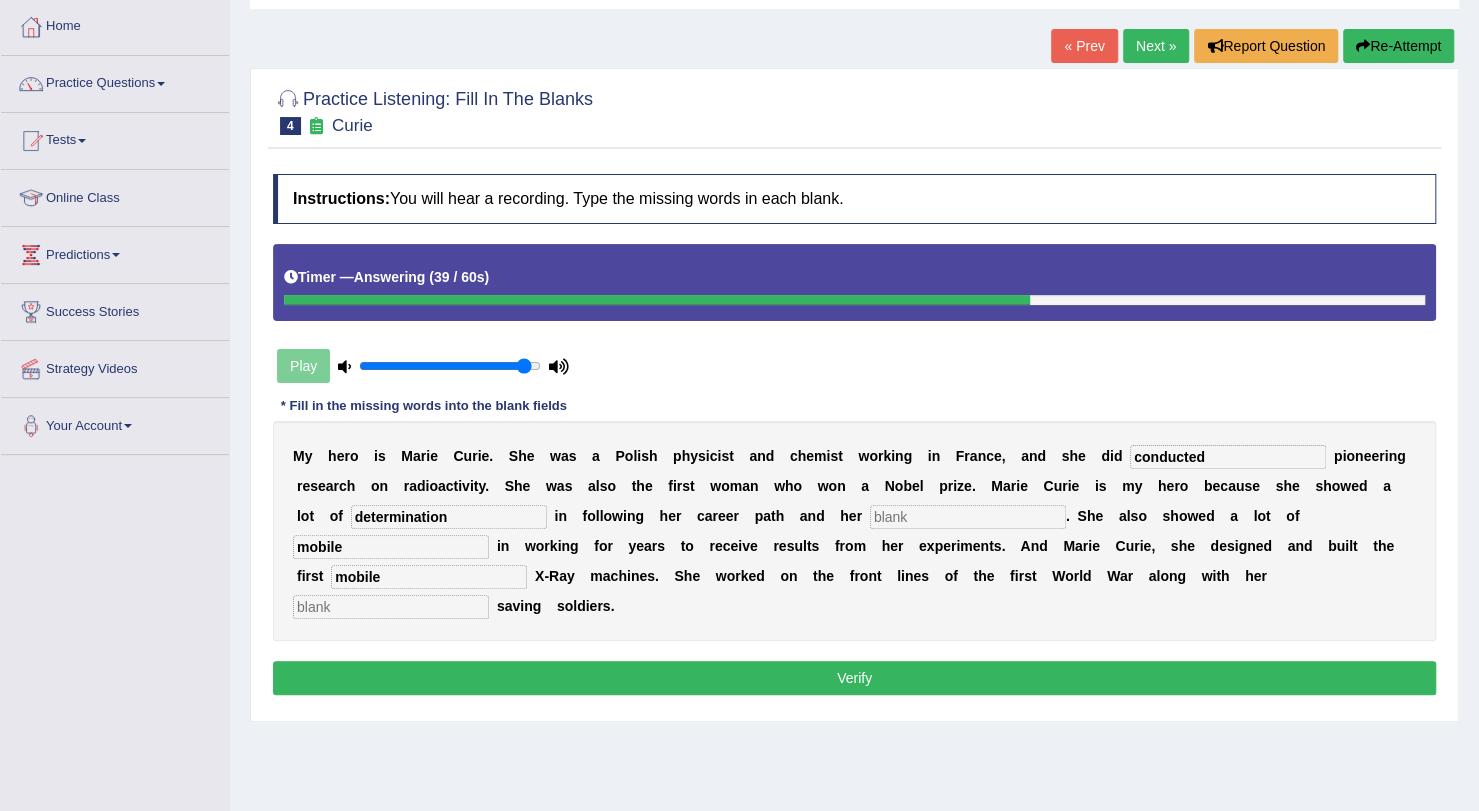 click at bounding box center [391, 607] 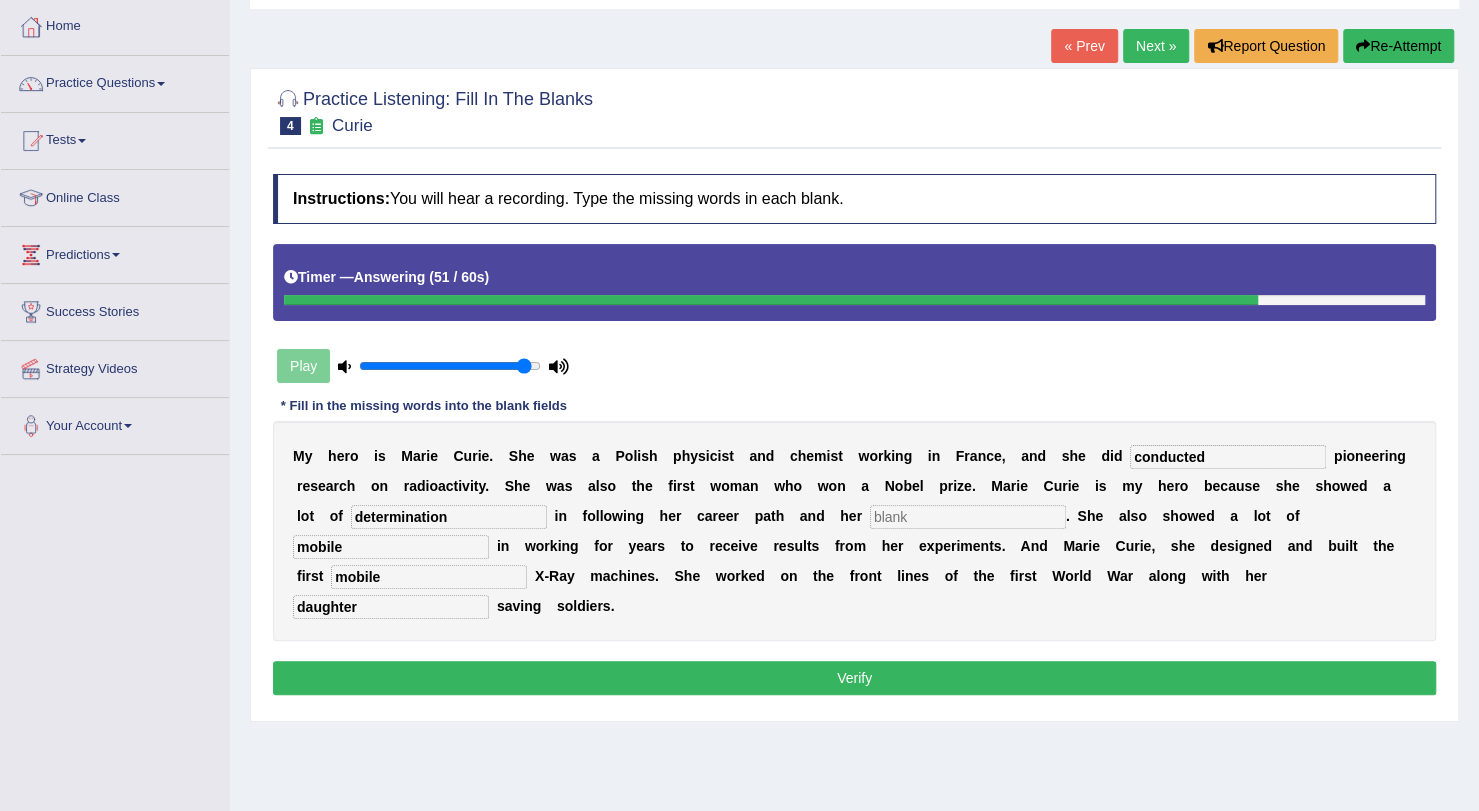 type on "daughter" 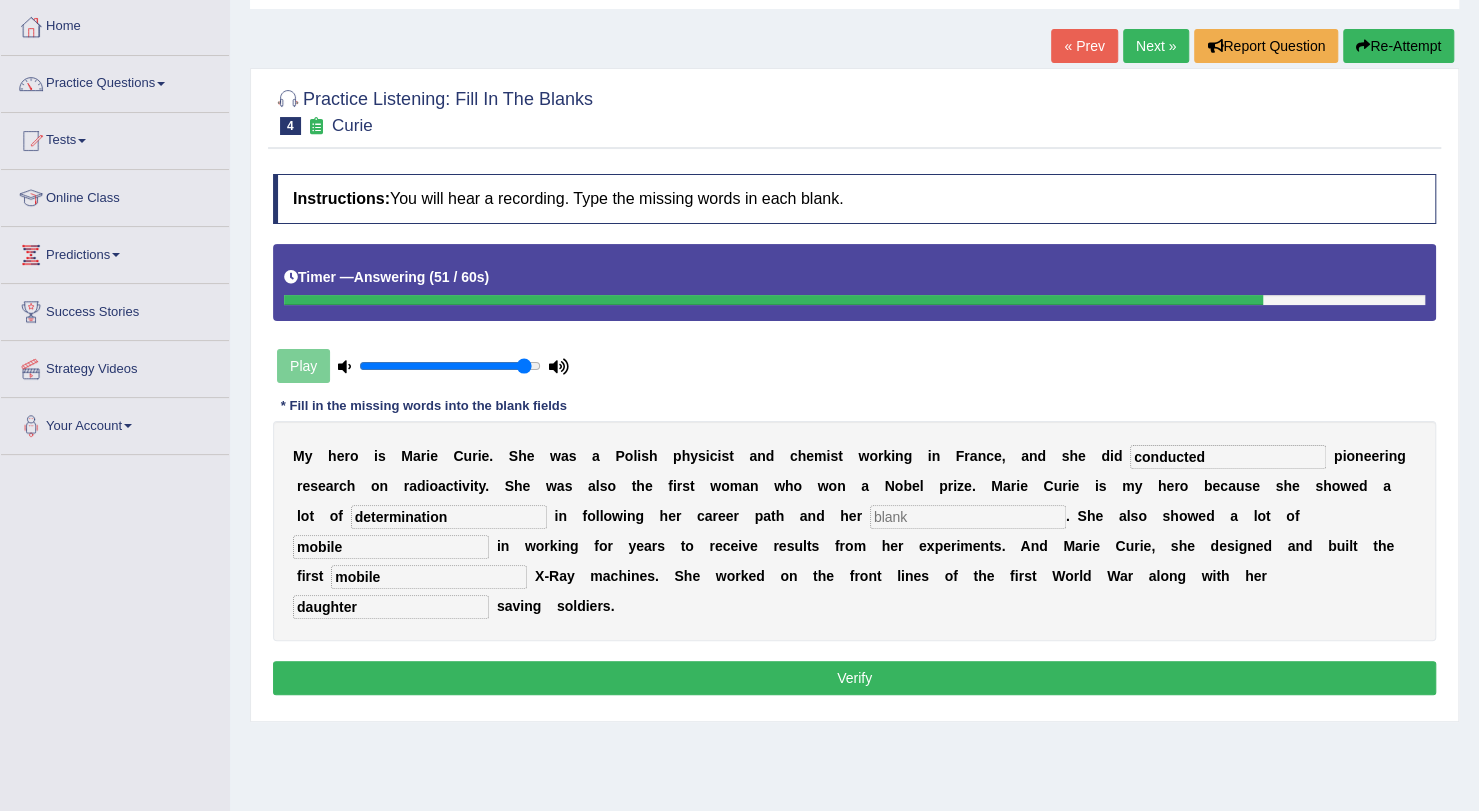 click on "Verify" at bounding box center [854, 678] 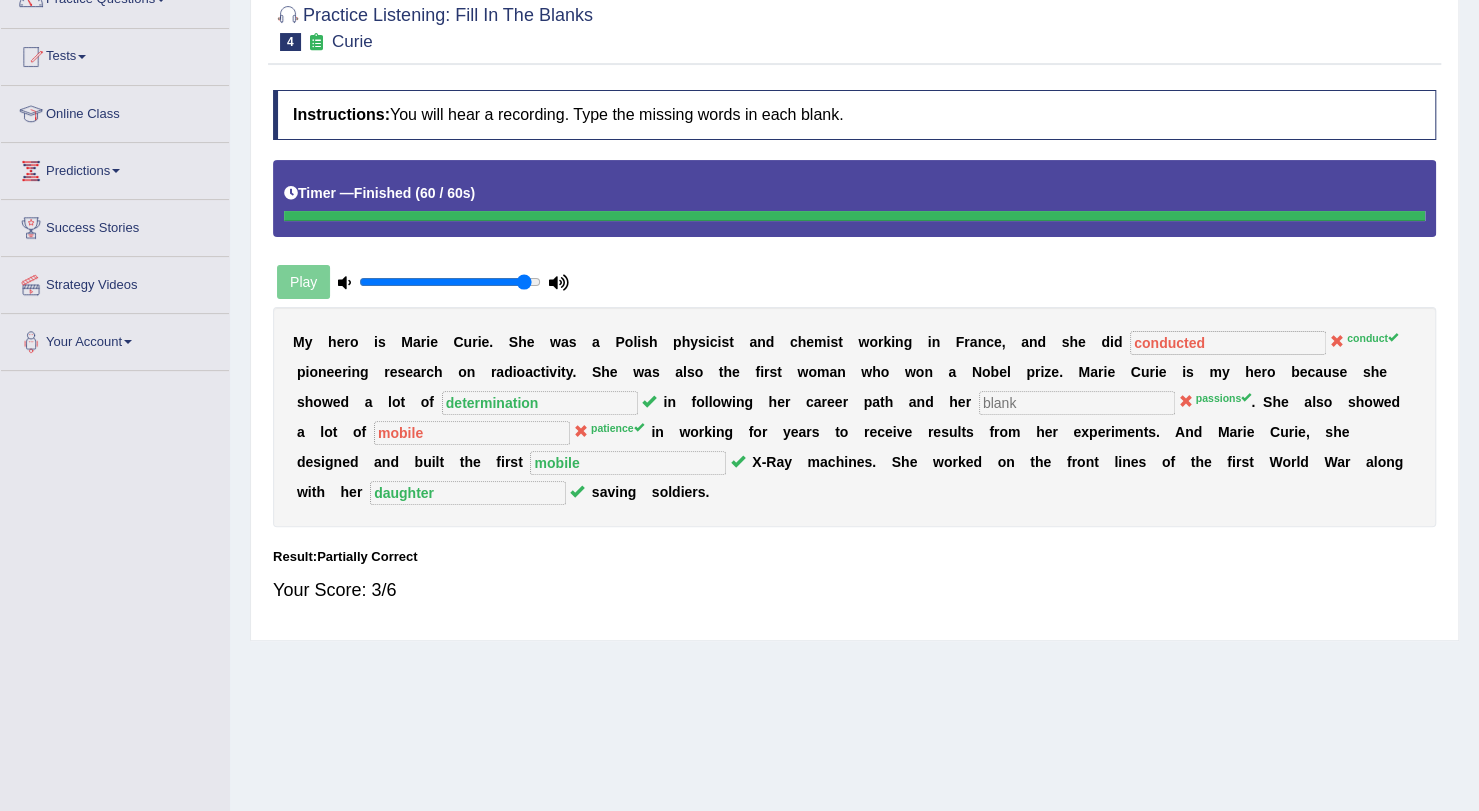 scroll, scrollTop: 0, scrollLeft: 0, axis: both 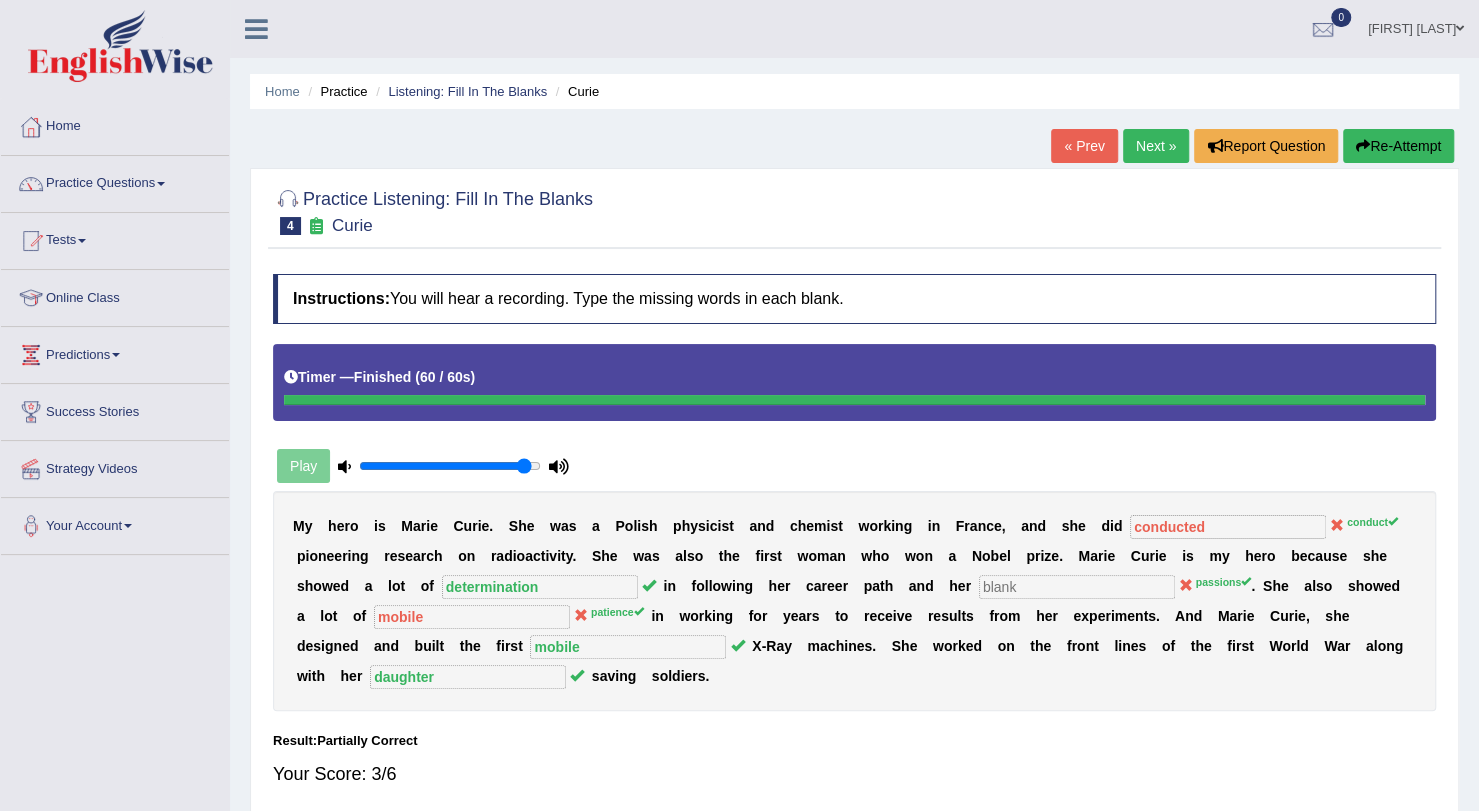 click on "Next »" at bounding box center [1156, 146] 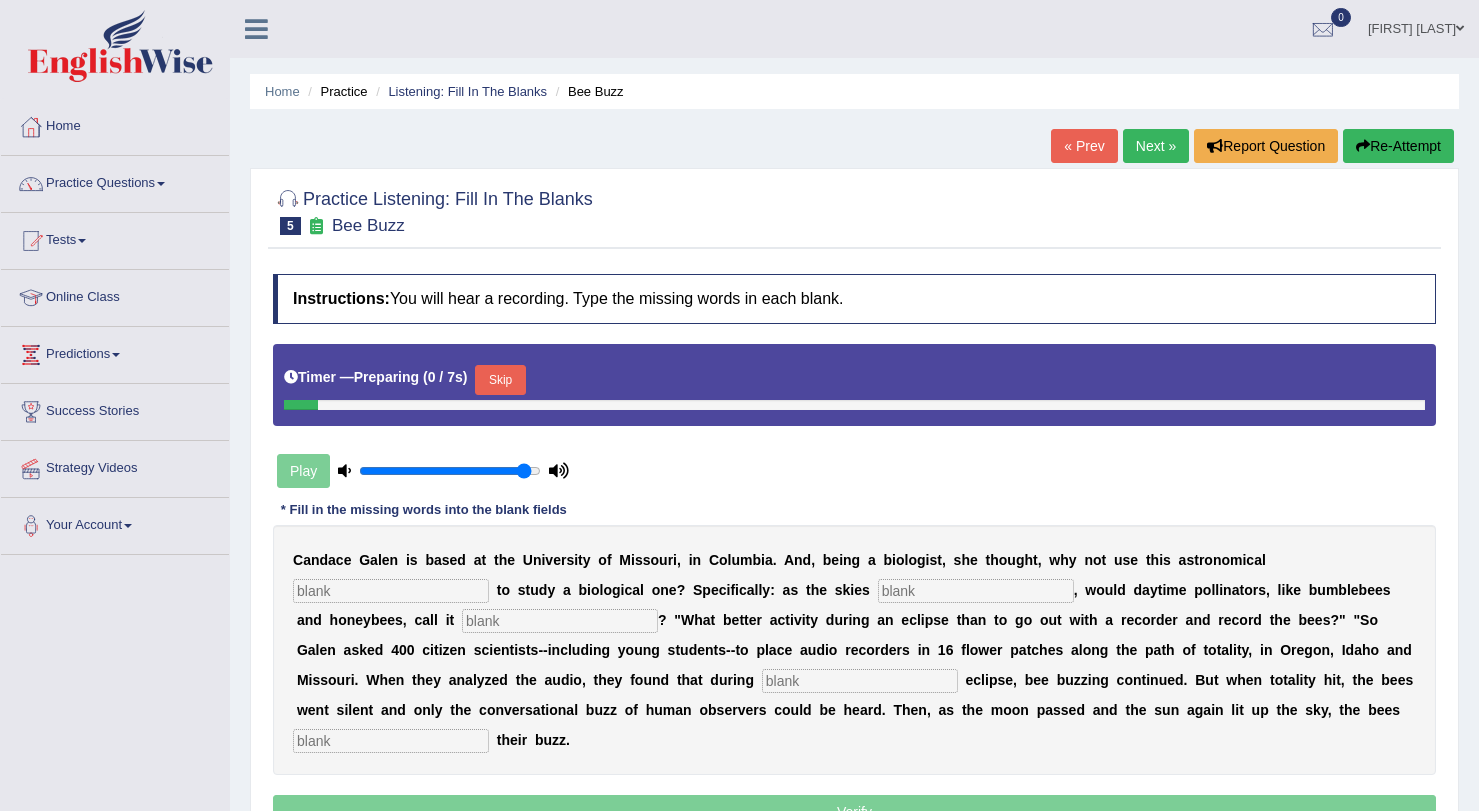 scroll, scrollTop: 0, scrollLeft: 0, axis: both 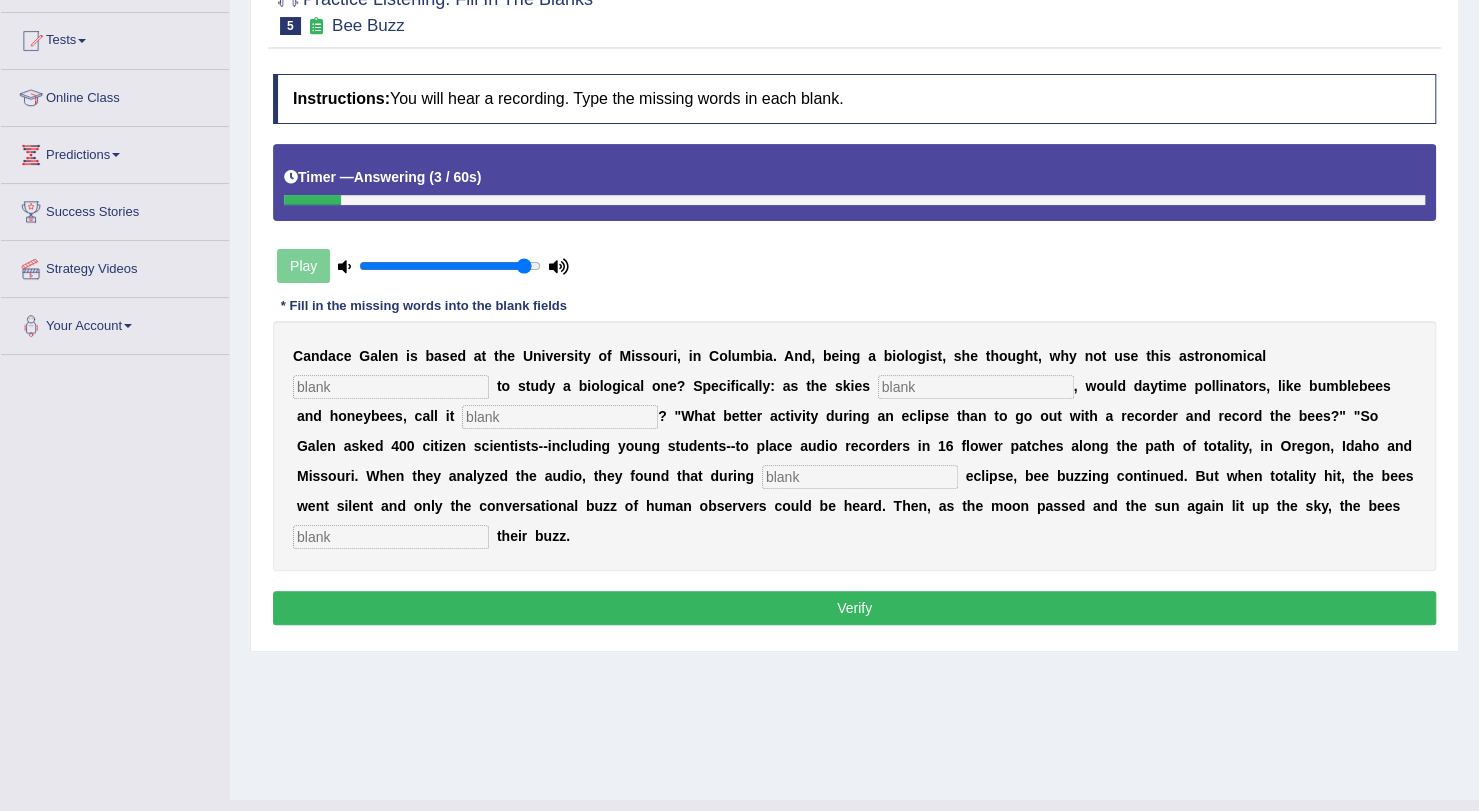 click at bounding box center [391, 537] 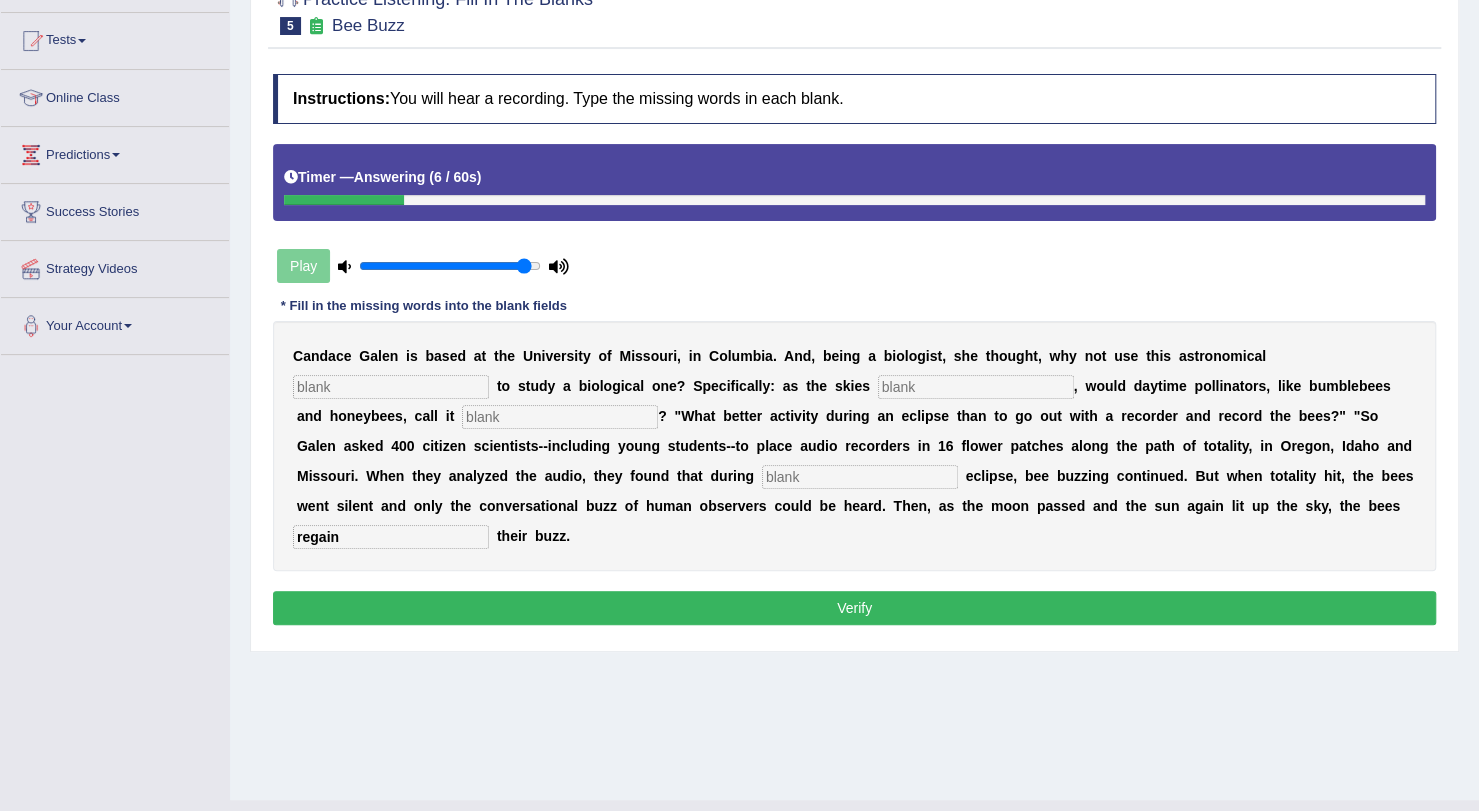type on "regain" 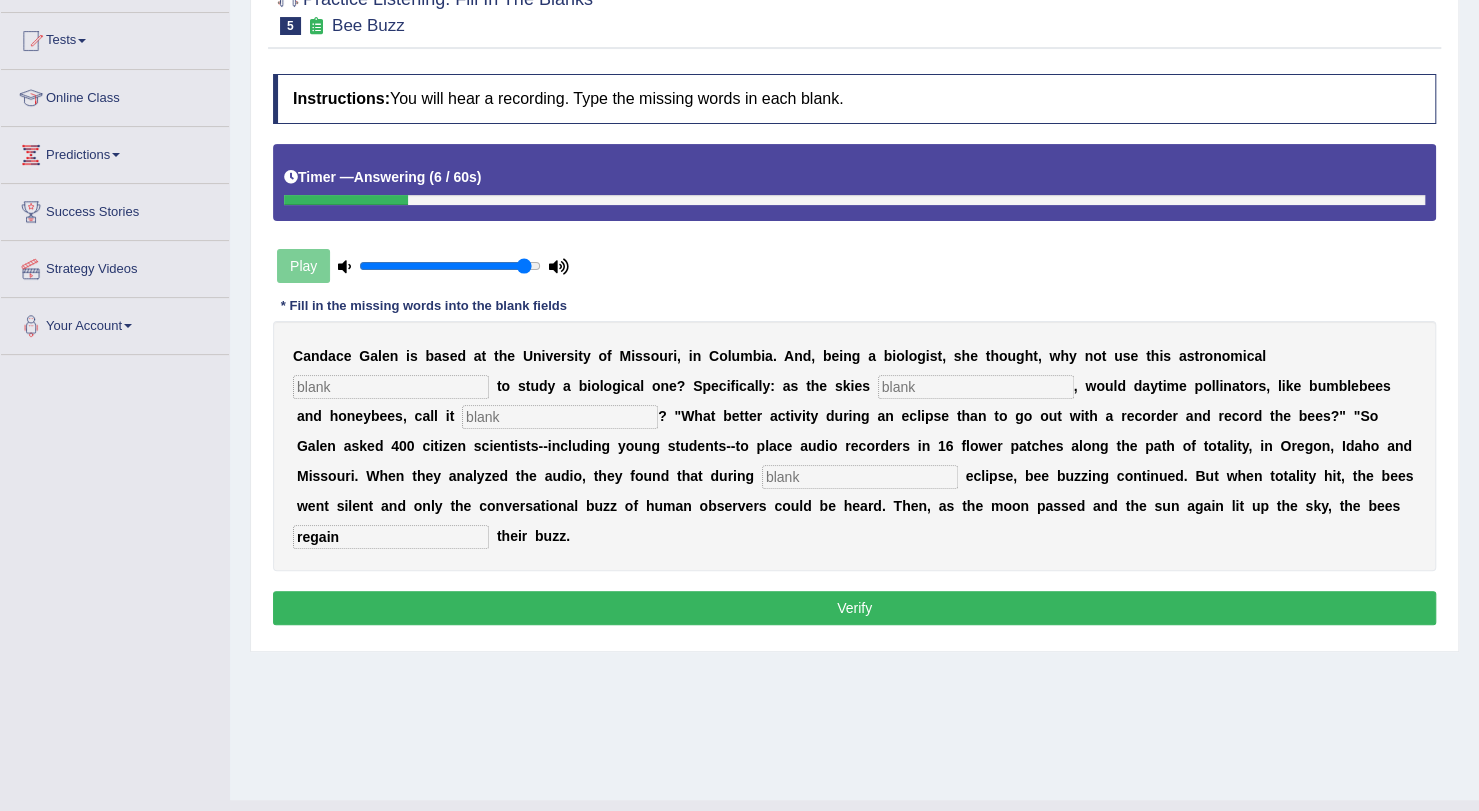 click at bounding box center [391, 387] 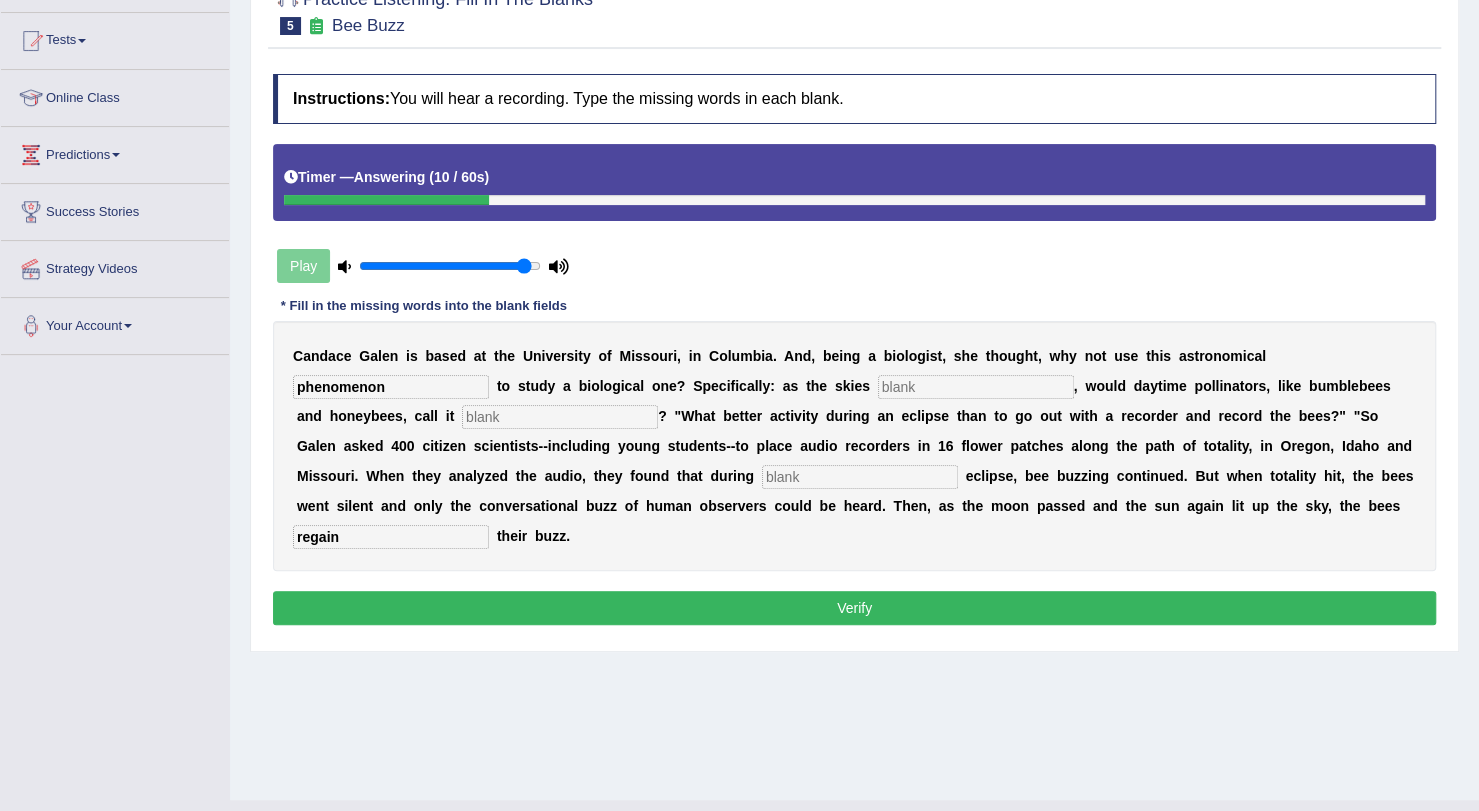 type on "phenomenon" 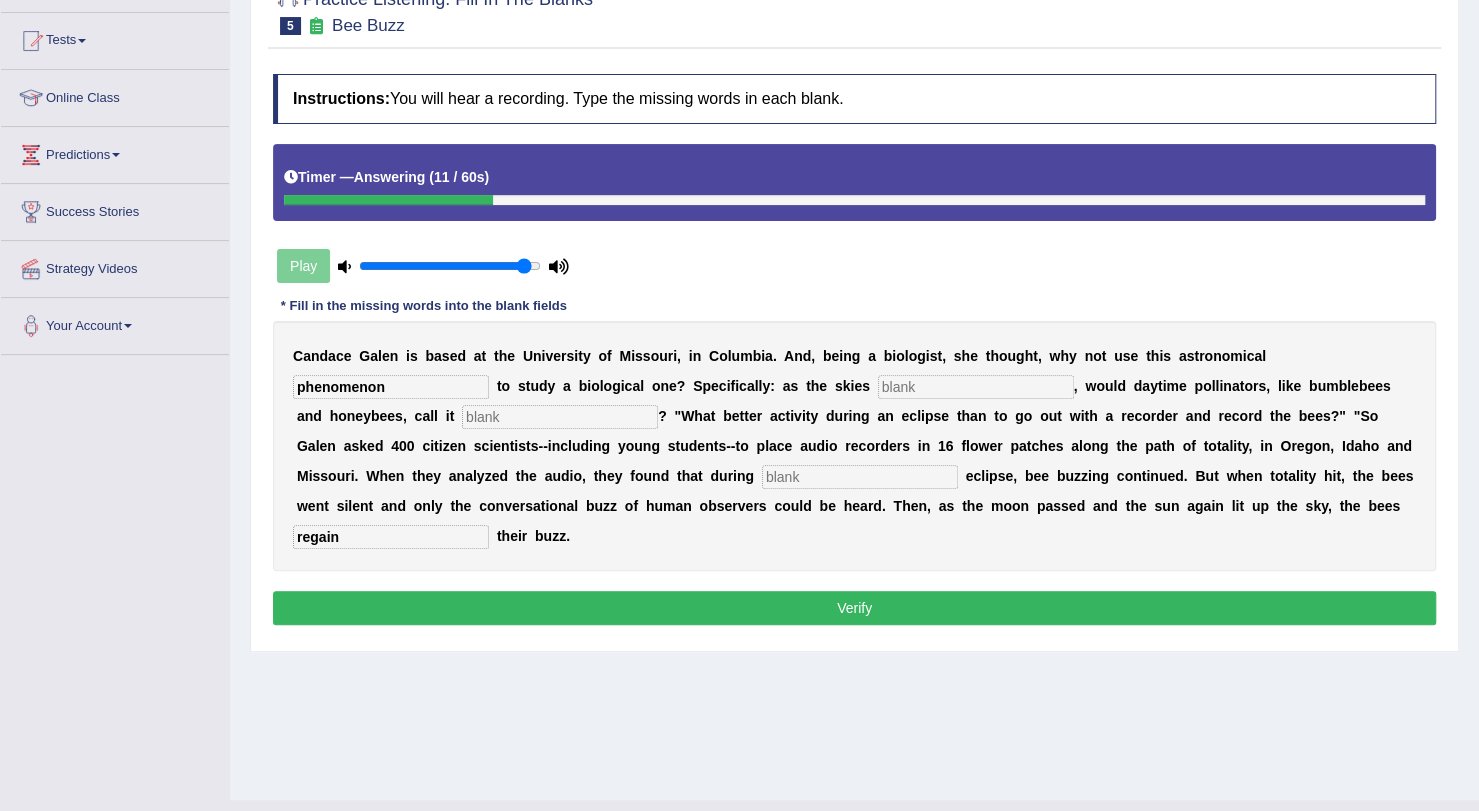 click on "C a n d a c e    G a l e n    i s    b a s e d    a t    t h e    U n i v e r s i t y    o f    M i s s o u r i ,    i n    C o l u m b i a .    A n d ,    b e i n g    a    b i o l o g i s t ,    s h e    t h o u g h t ,    w h y    n o t    u s e    t h i s    a s t r o n o m i c a l    phenomenon    t o    s t u d y    a    b i o l o g i c a l    o n e ?    S p e c i f i c a l l y :    a s    t h e    s k i e s    ,    w o u l d    d a y t i m e    p o l l i n a t o r s ,    l i k e    b u m b l e b e e s    a n d    h o n e y b e e s ,    c a l l    i t    ?    " W h a t    b e t t e r    a c t i v i t y    d u r i n g    a n    e c l i p s e    t h a n    t o    g o    o u t    w i t h    a    r e c o r d e r    a n d    r e c o r d    t h e    b e e s ? "    " S o    G a l e n    a s k e d    4 0 0    c i t i z e n    s c i e n t i s t s - - i n c l u d i n g    y o u n g    s t u d e n t s - - t o    p l a c e    a u d i o    r e c o" at bounding box center [854, 446] 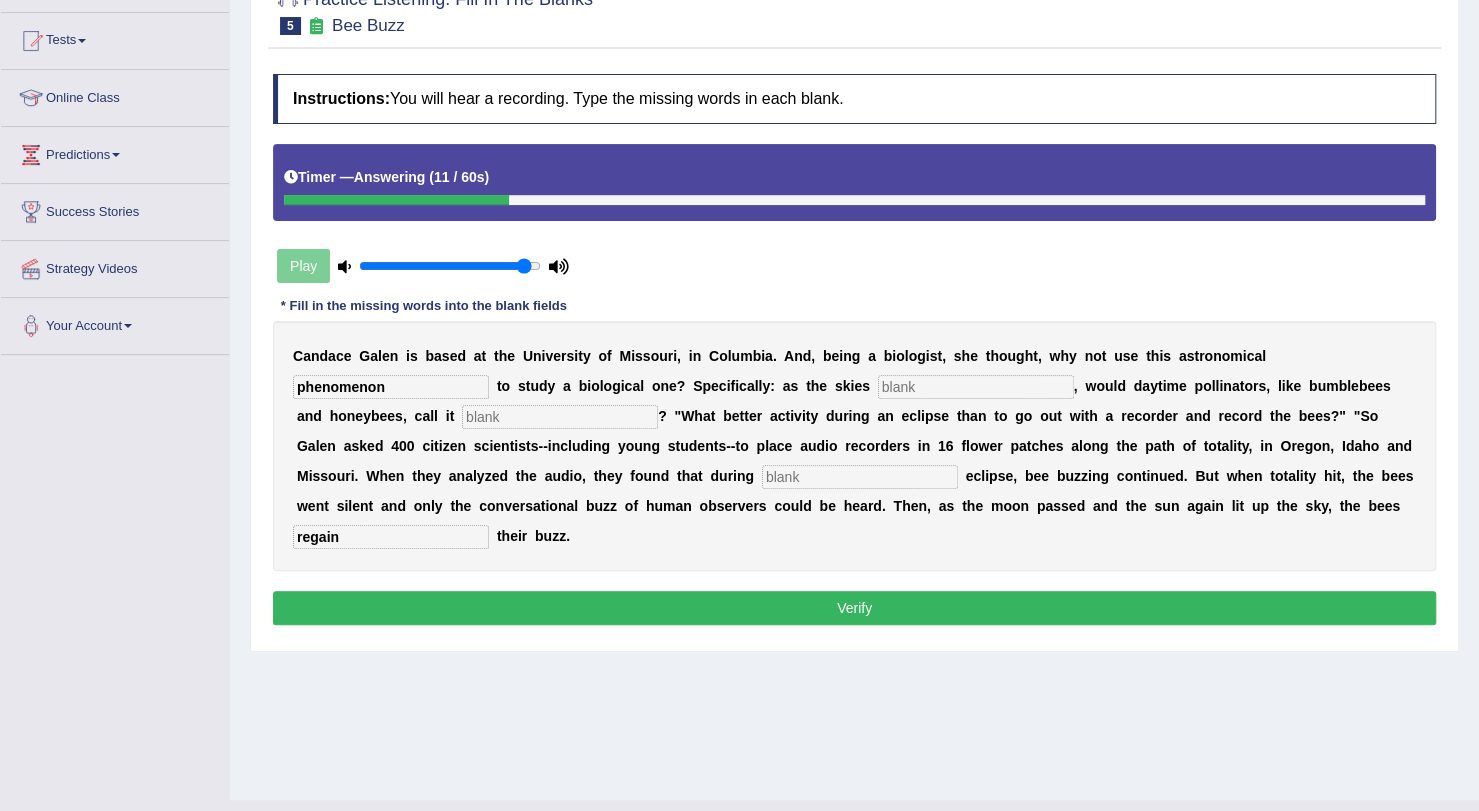 click at bounding box center [976, 387] 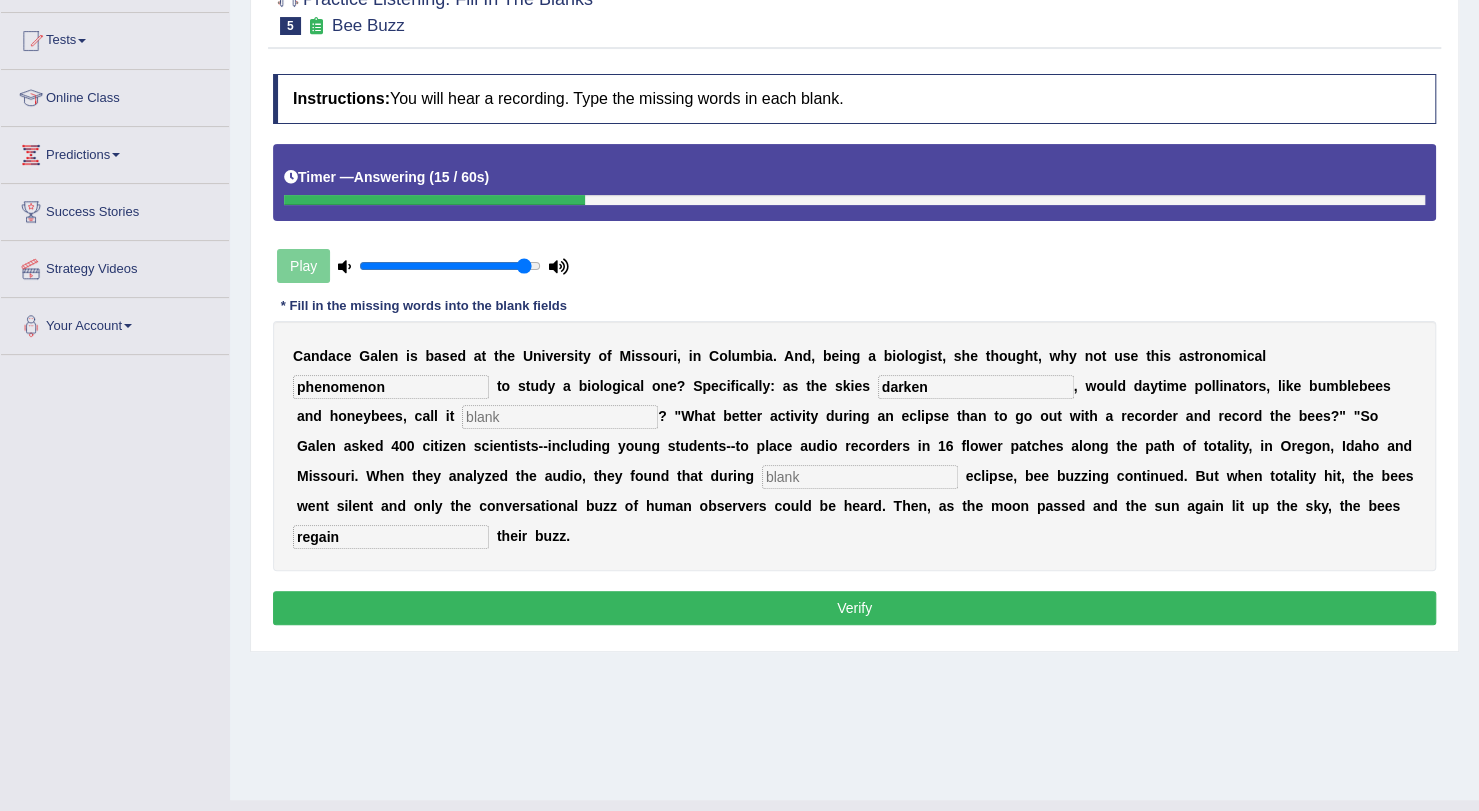 type on "darken" 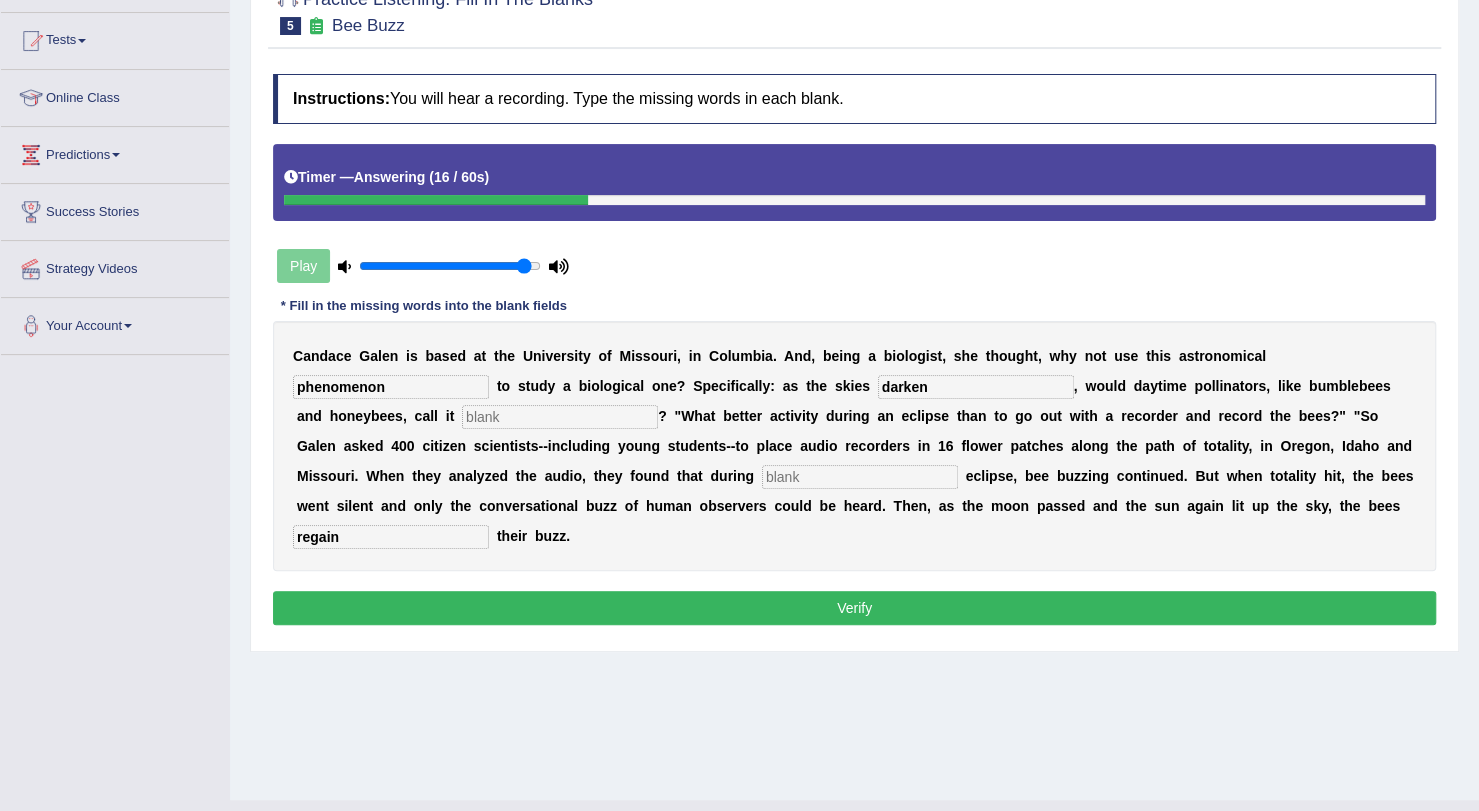 click at bounding box center [560, 417] 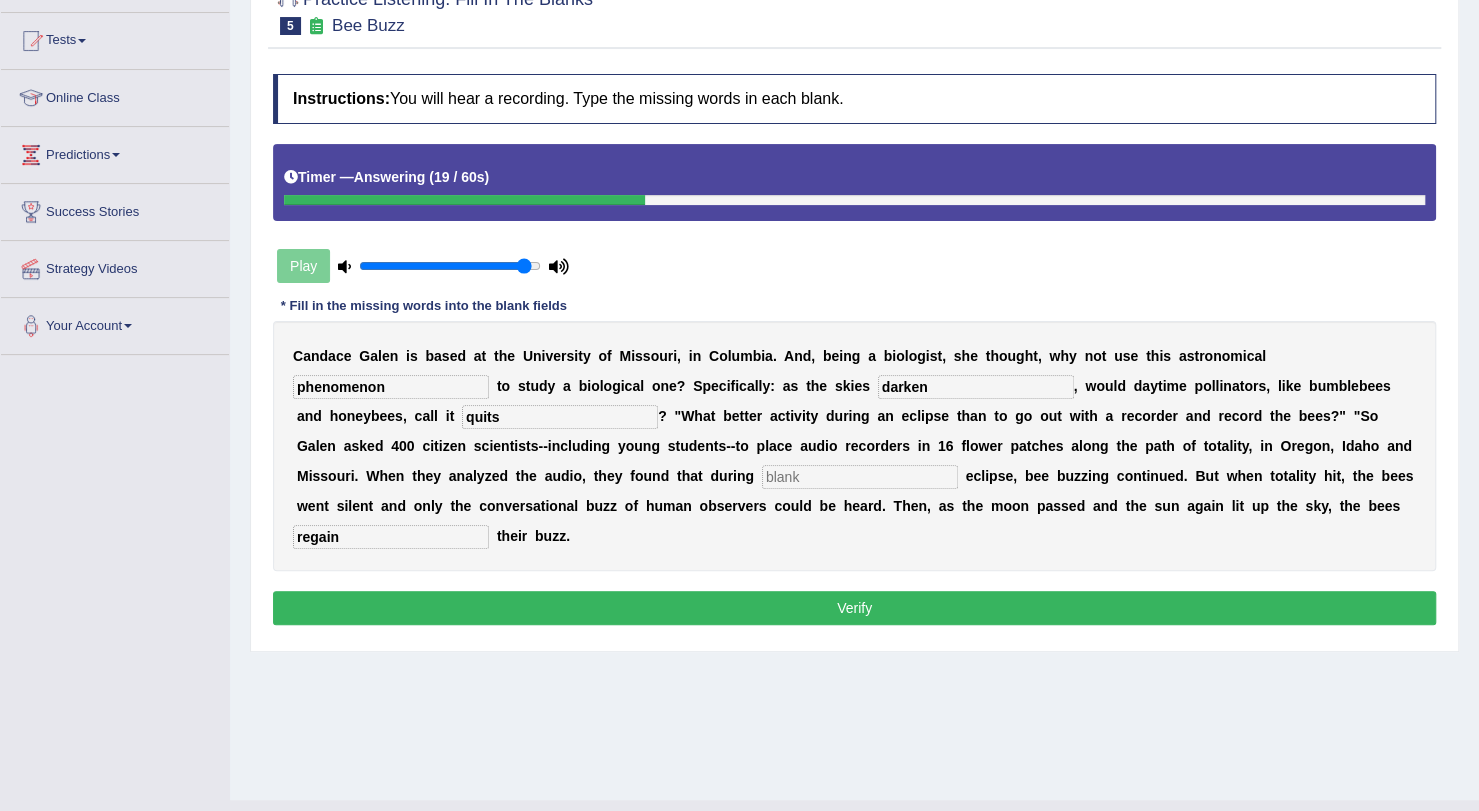 type on "quits" 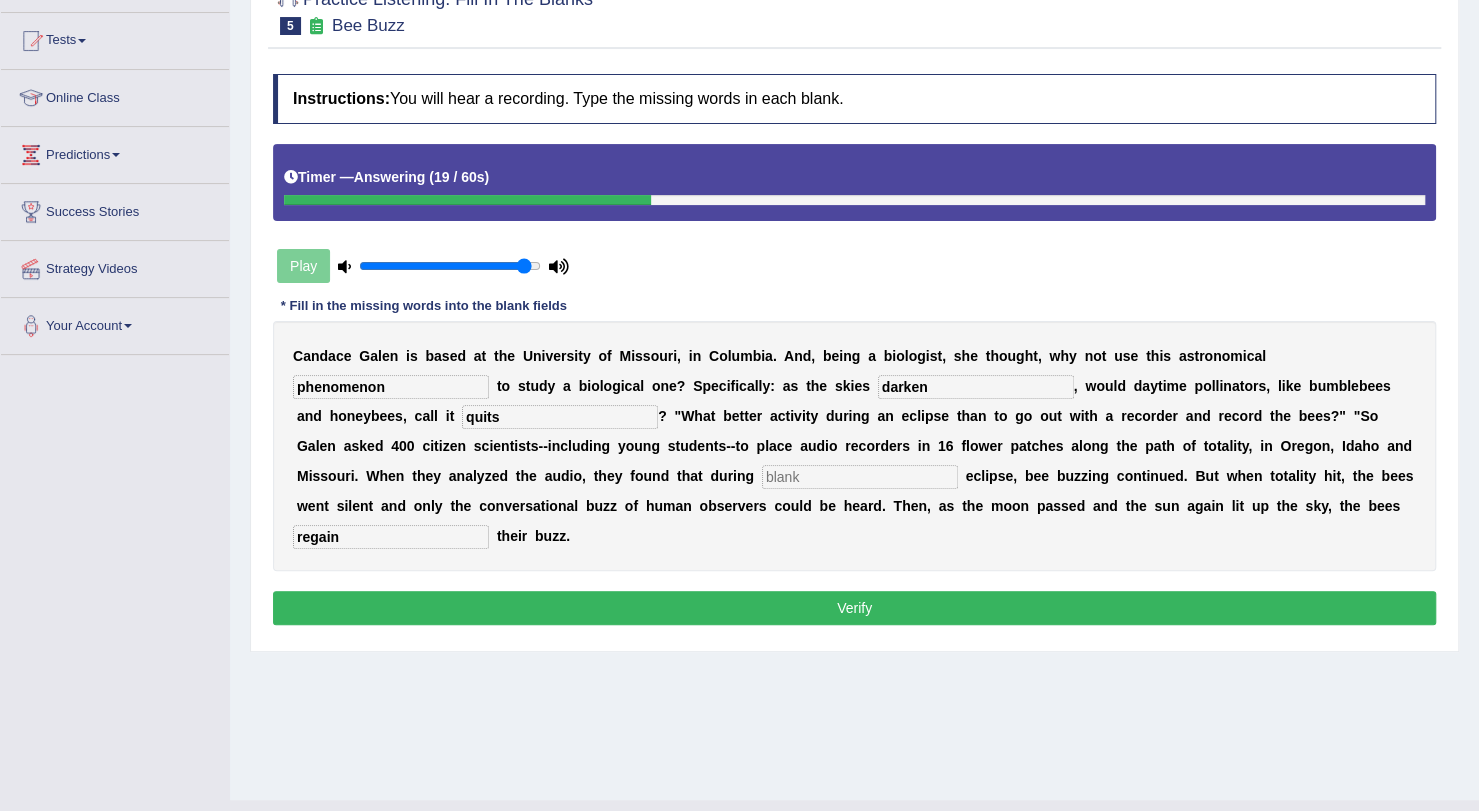 click at bounding box center [860, 477] 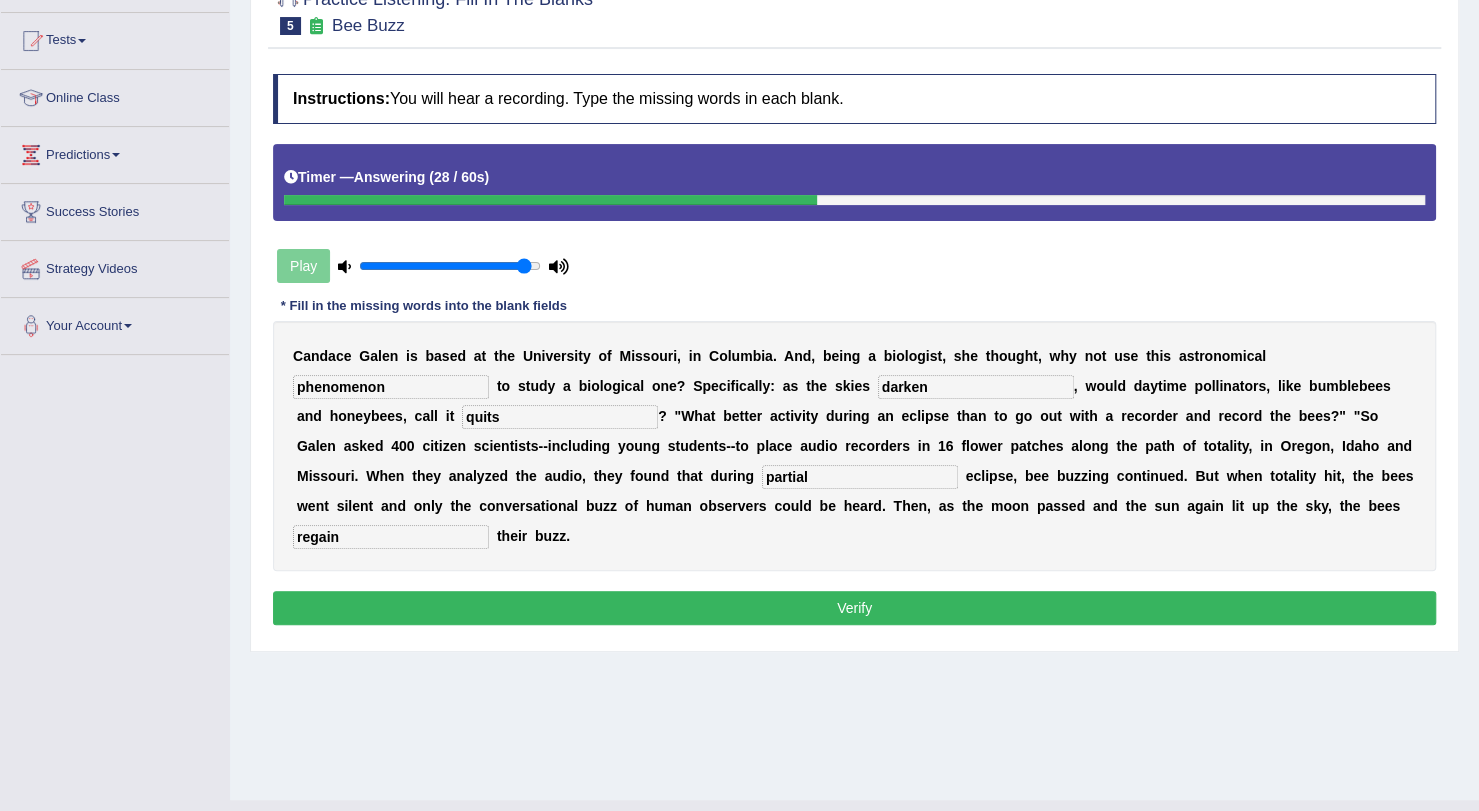 type on "partial" 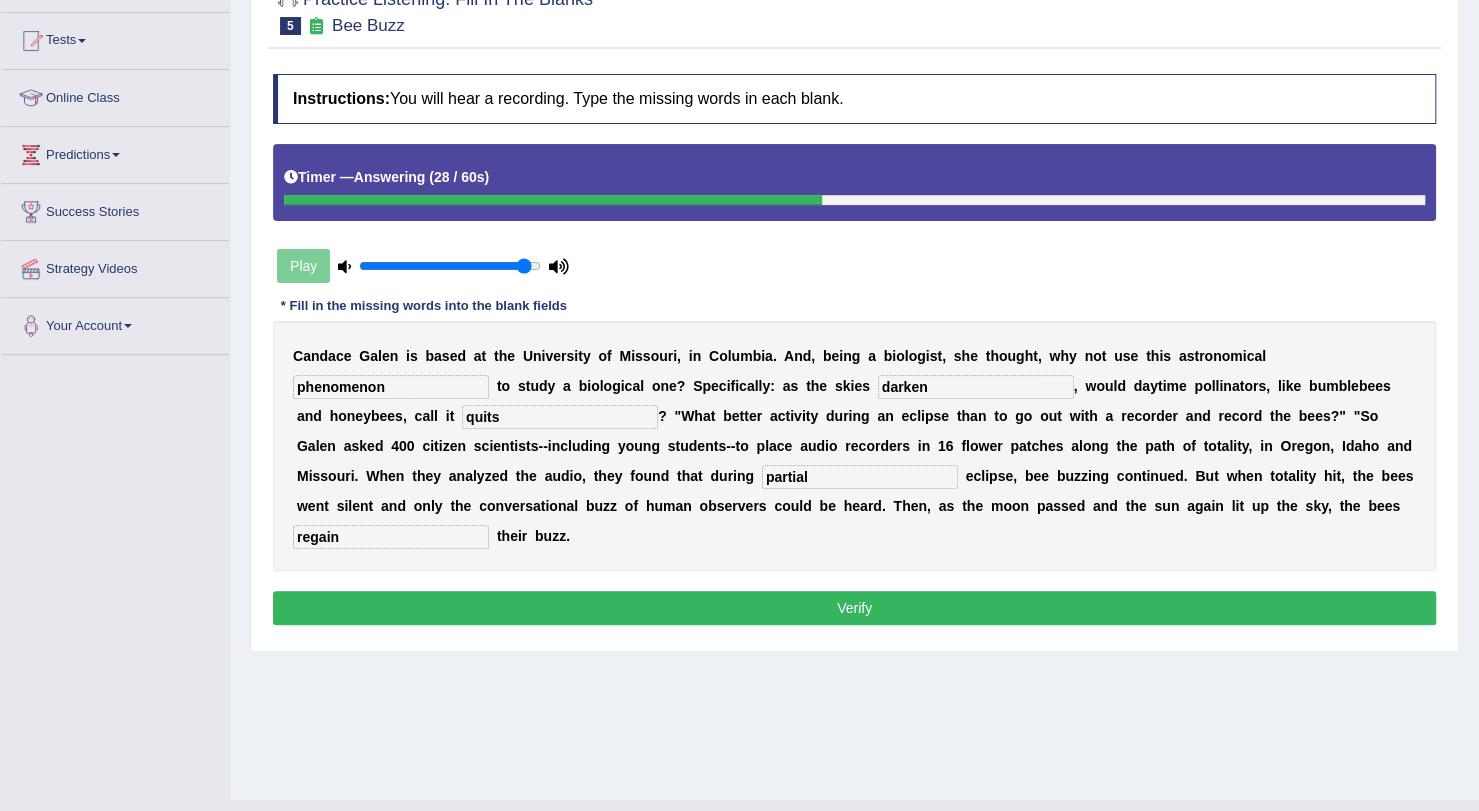 click on "Verify" at bounding box center [854, 608] 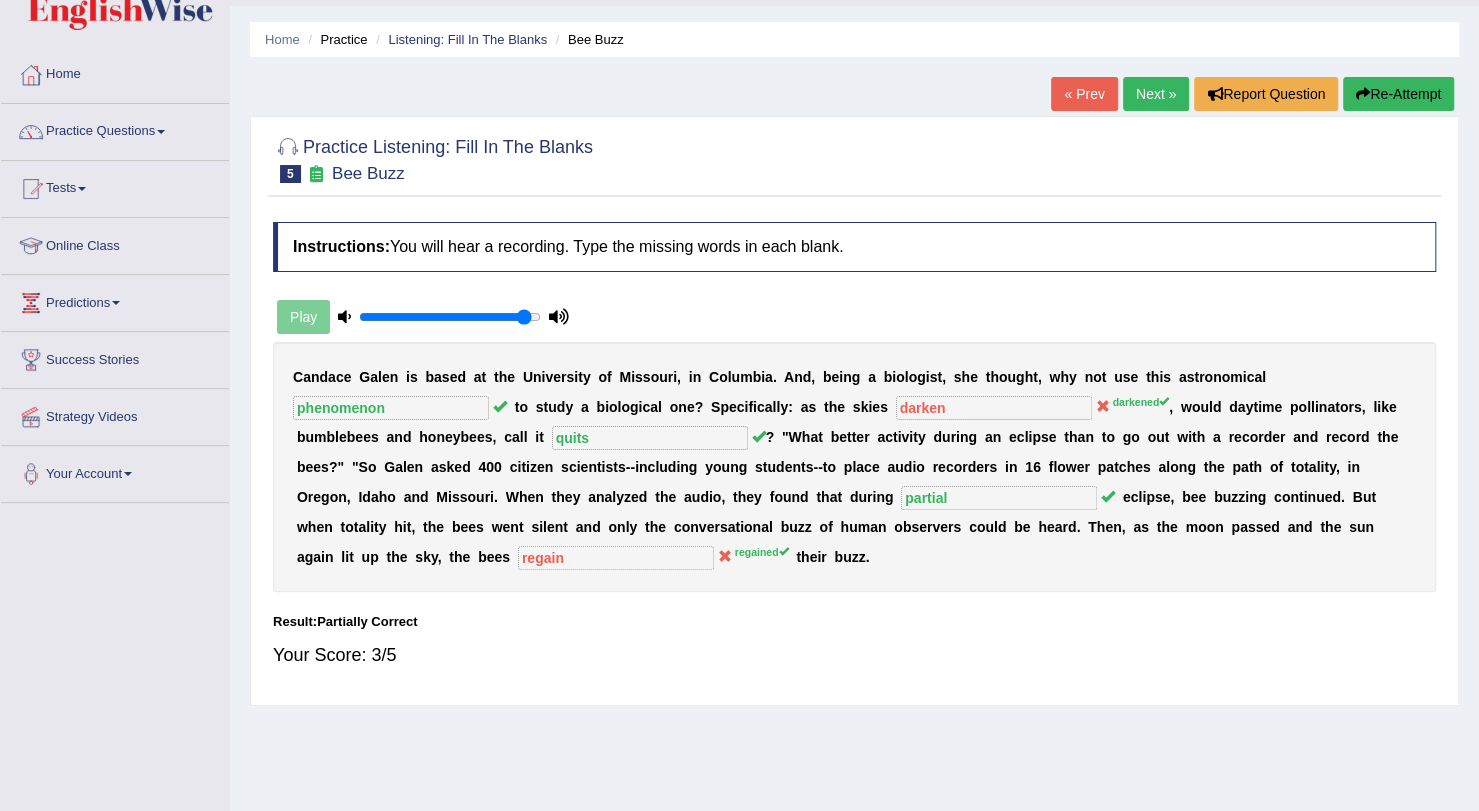 scroll, scrollTop: 50, scrollLeft: 0, axis: vertical 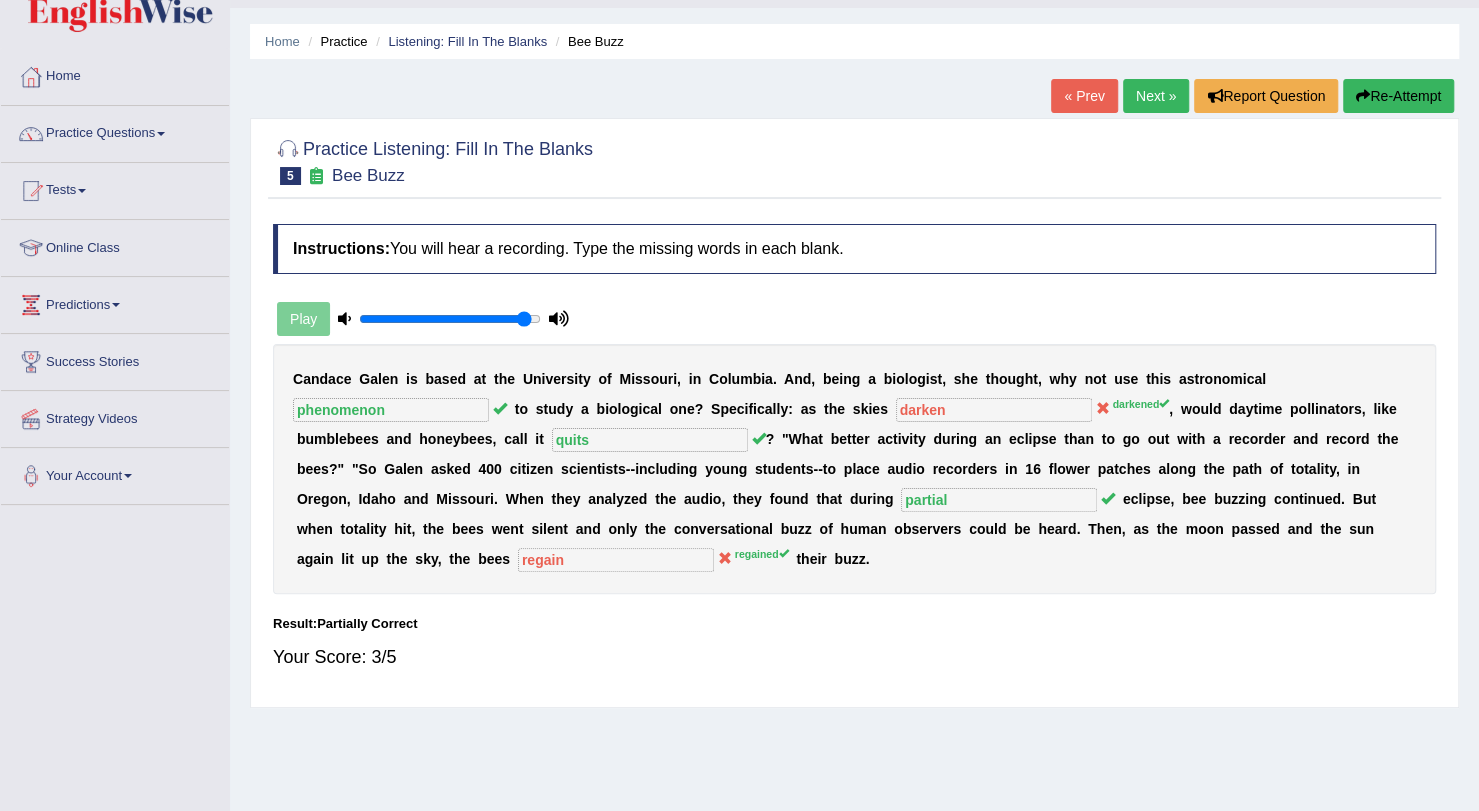 click on "Next »" at bounding box center (1156, 96) 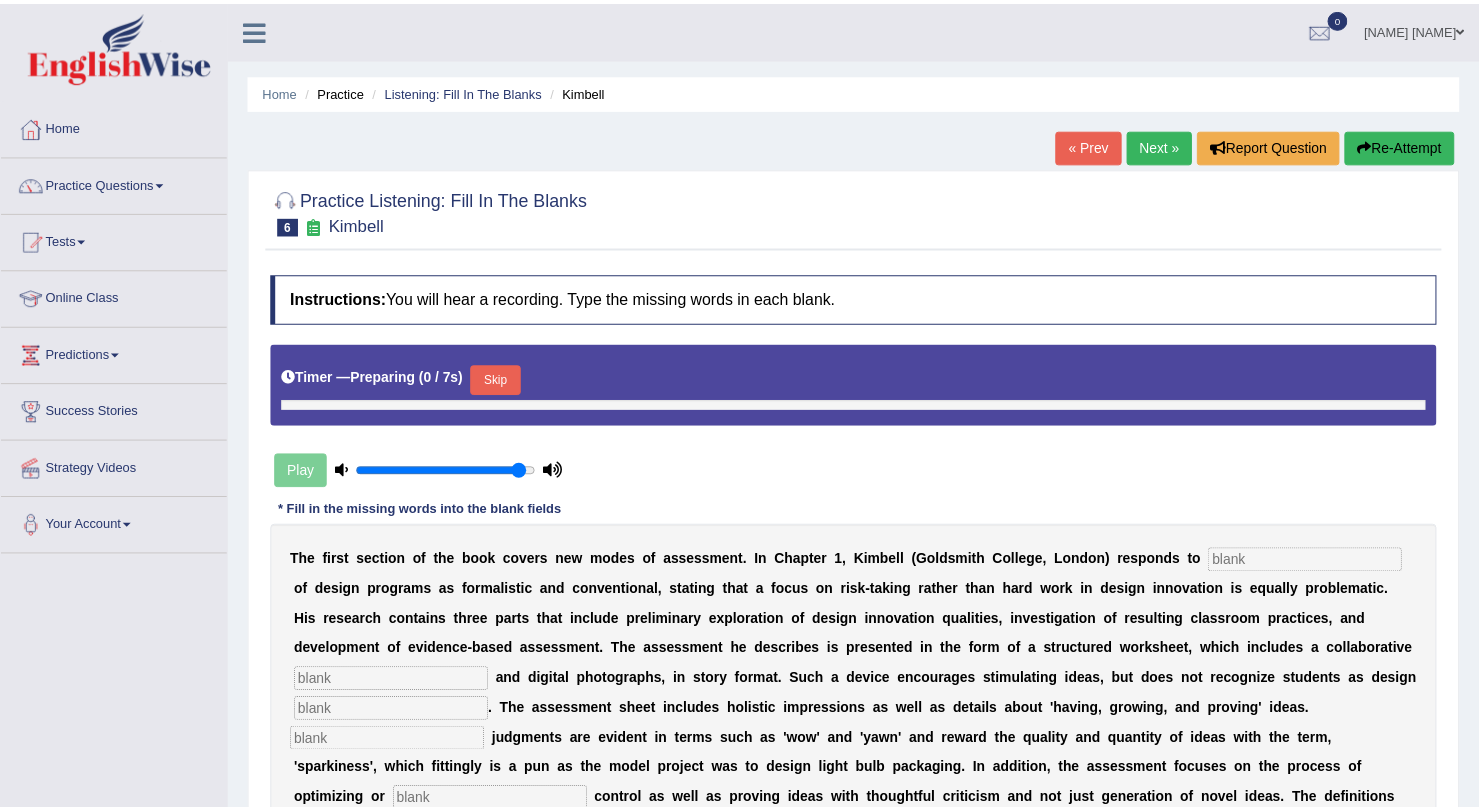 scroll, scrollTop: 0, scrollLeft: 0, axis: both 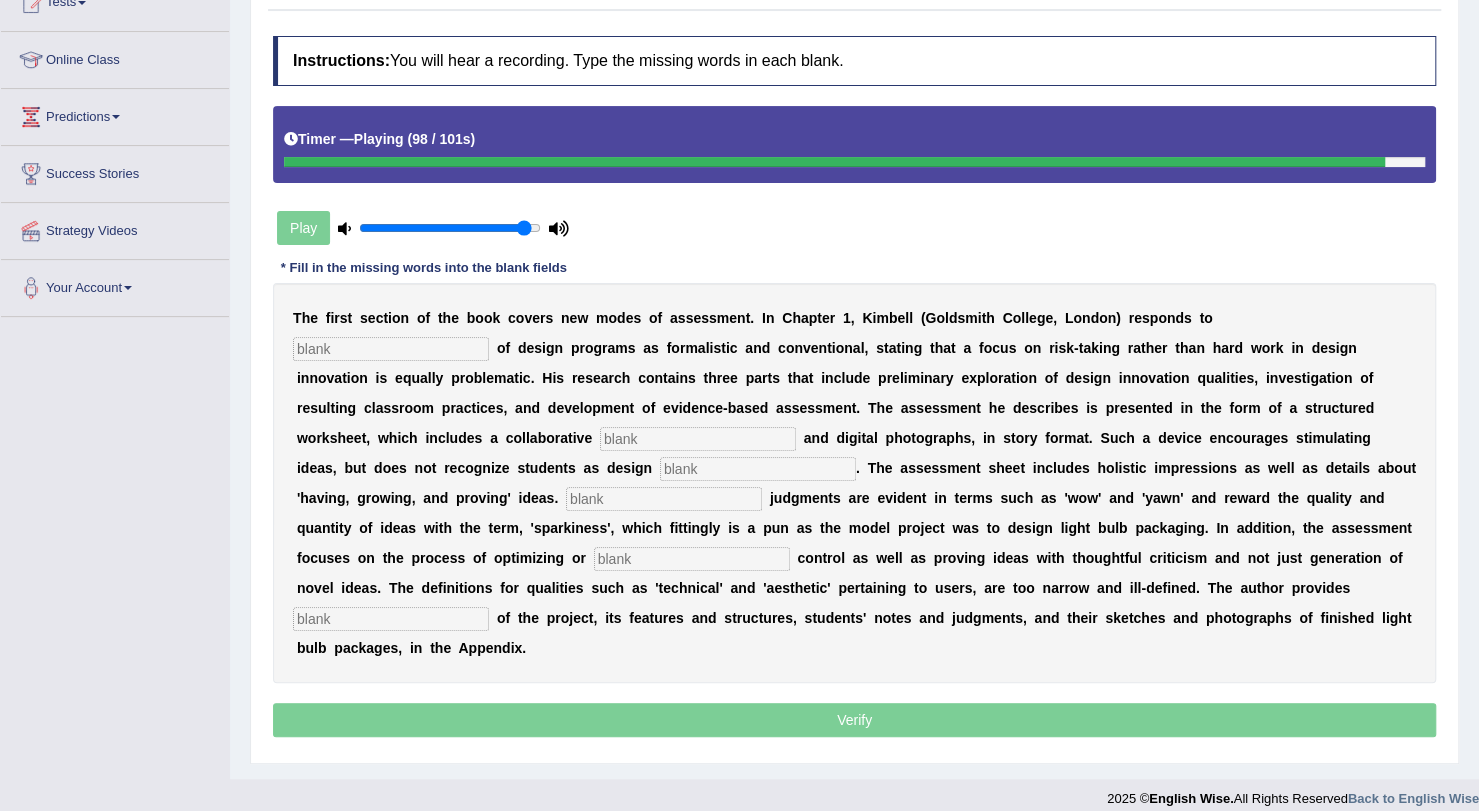 click at bounding box center (391, 349) 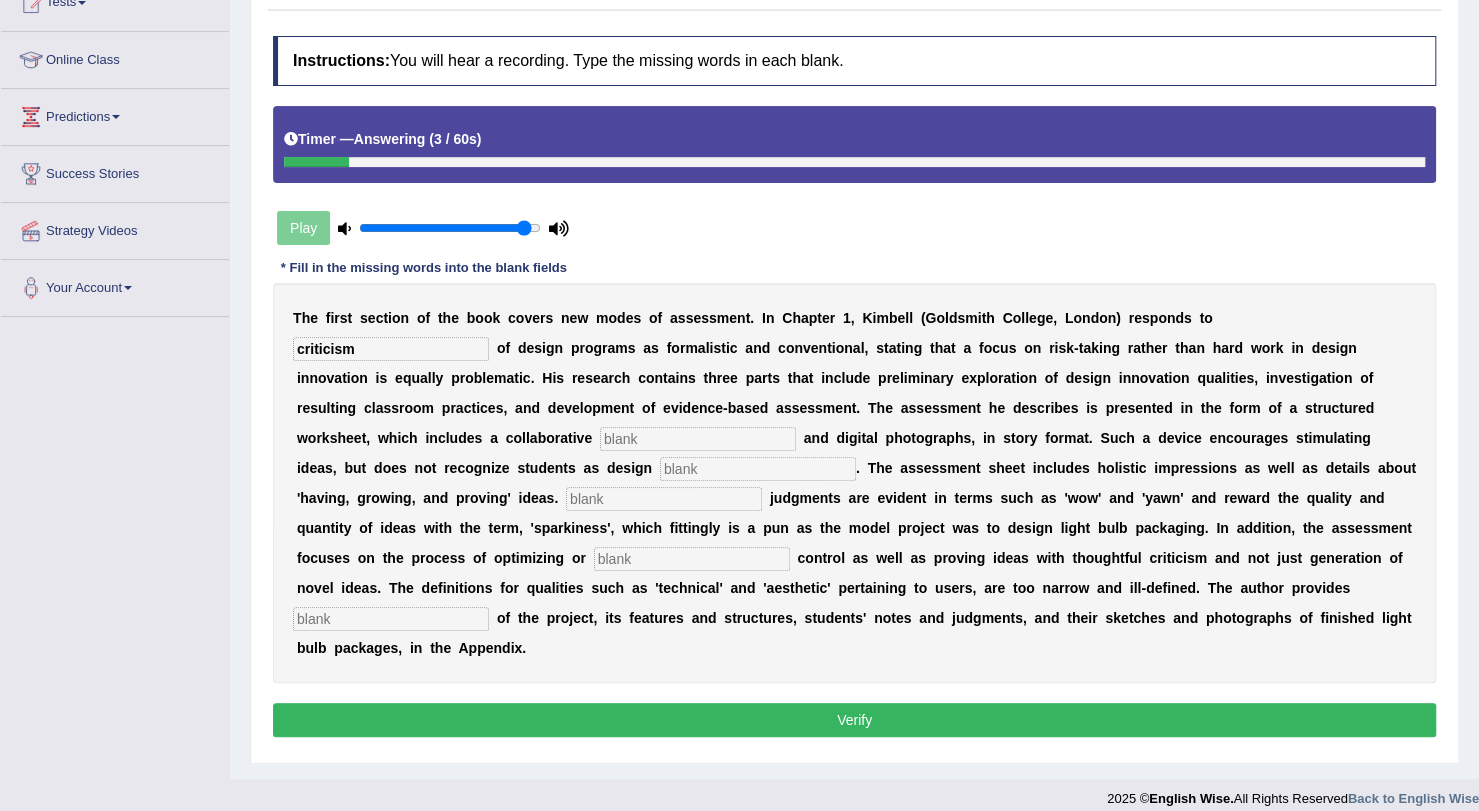 type on "criticism" 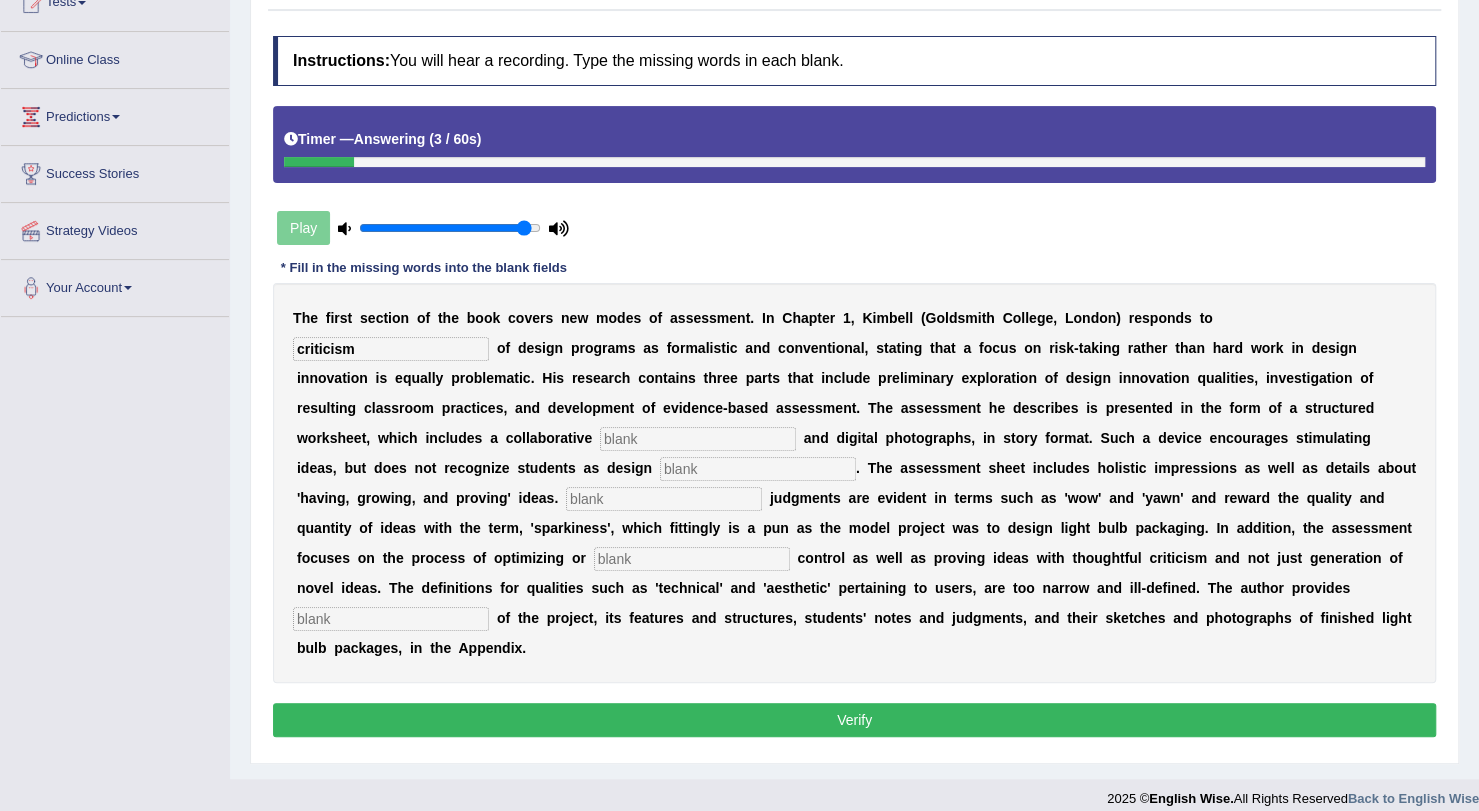 click at bounding box center (698, 439) 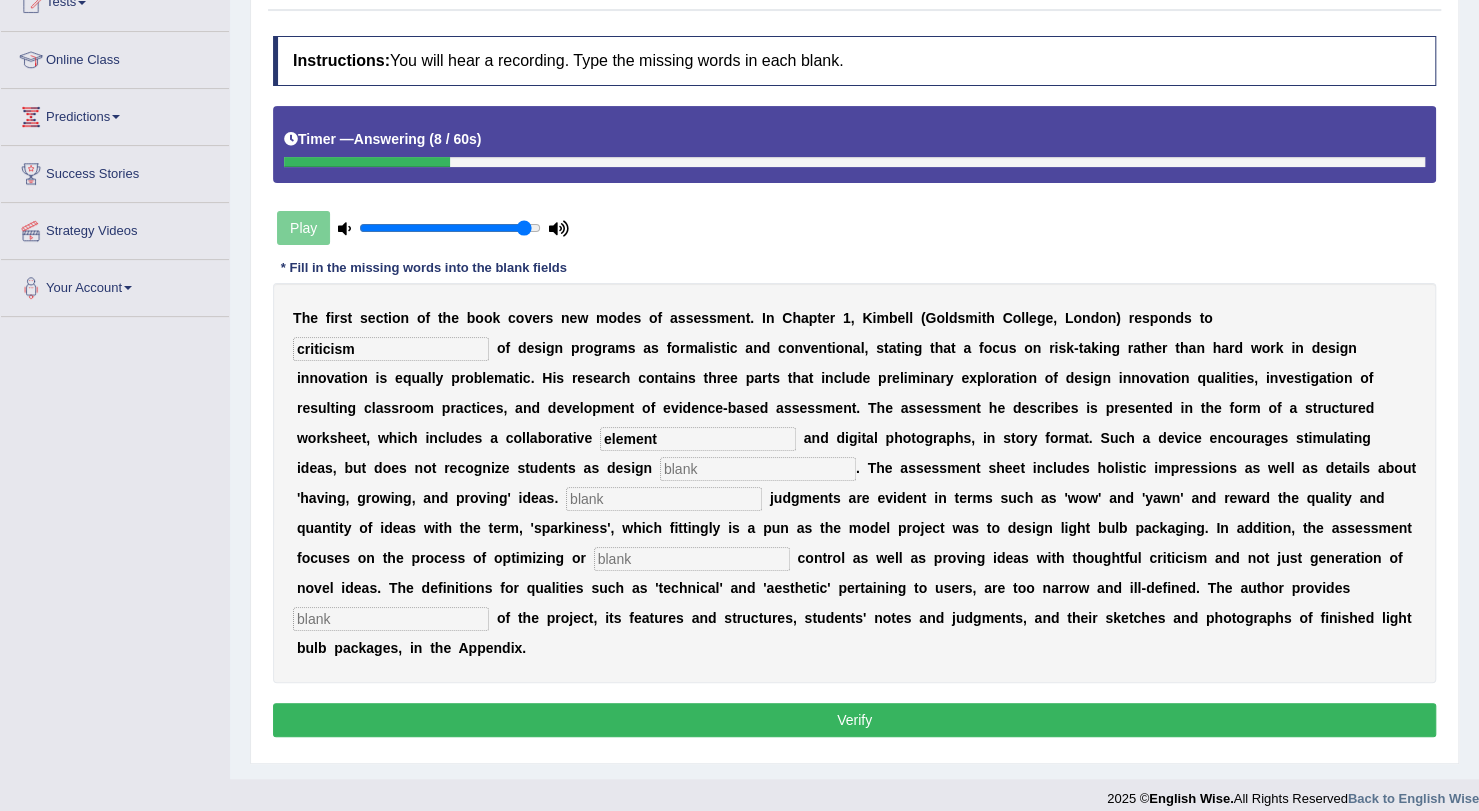 type on "element" 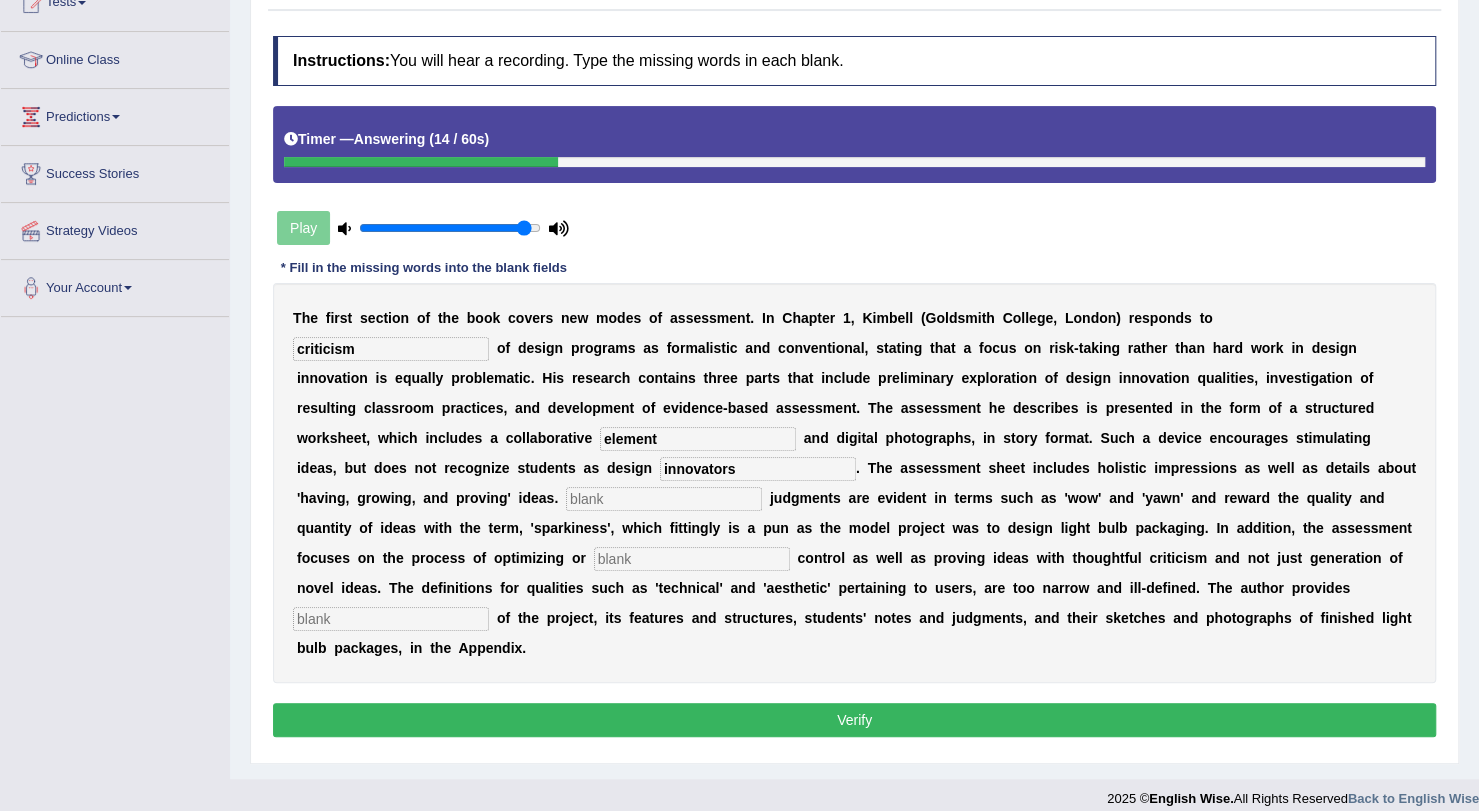 type on "innovators" 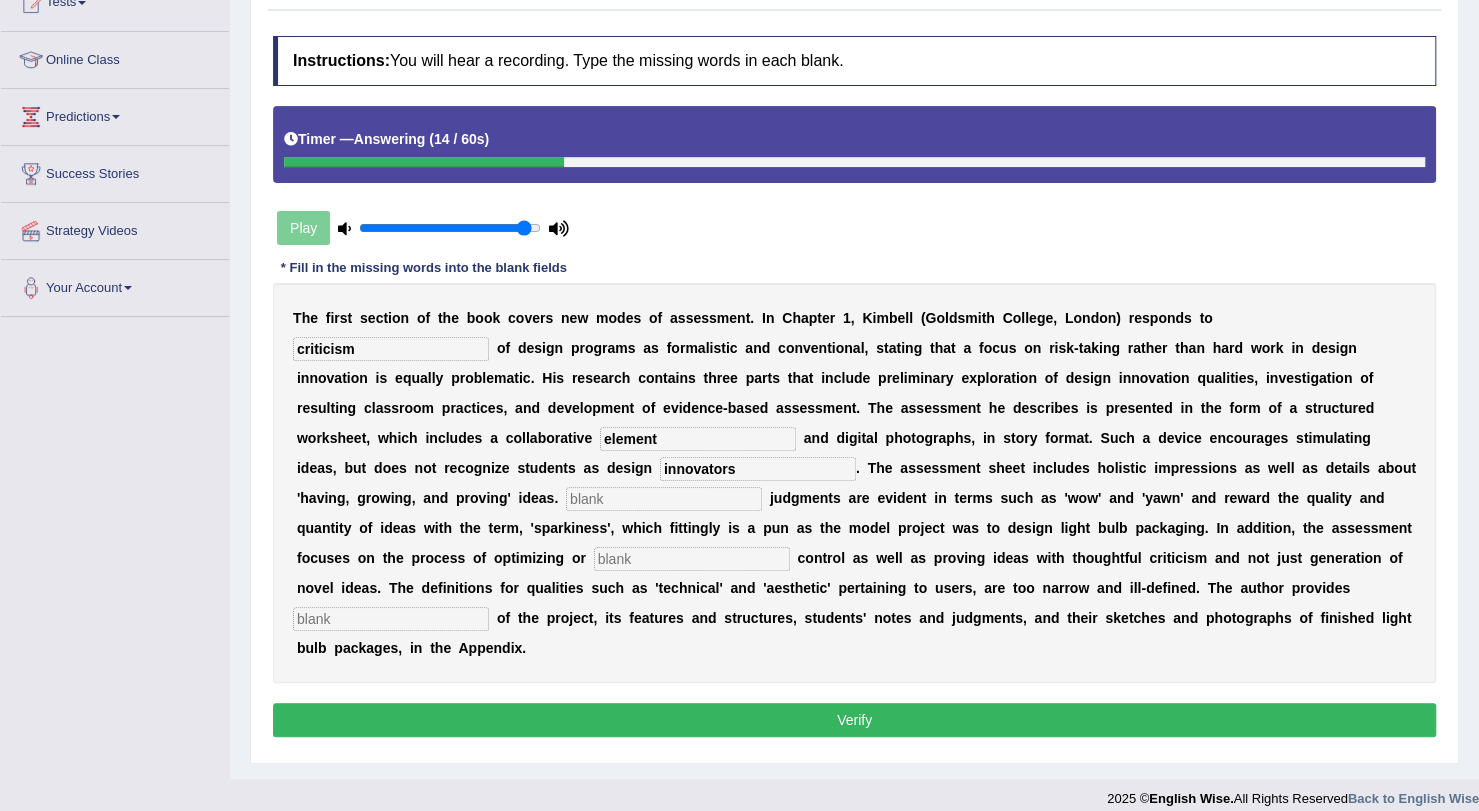 click at bounding box center (664, 499) 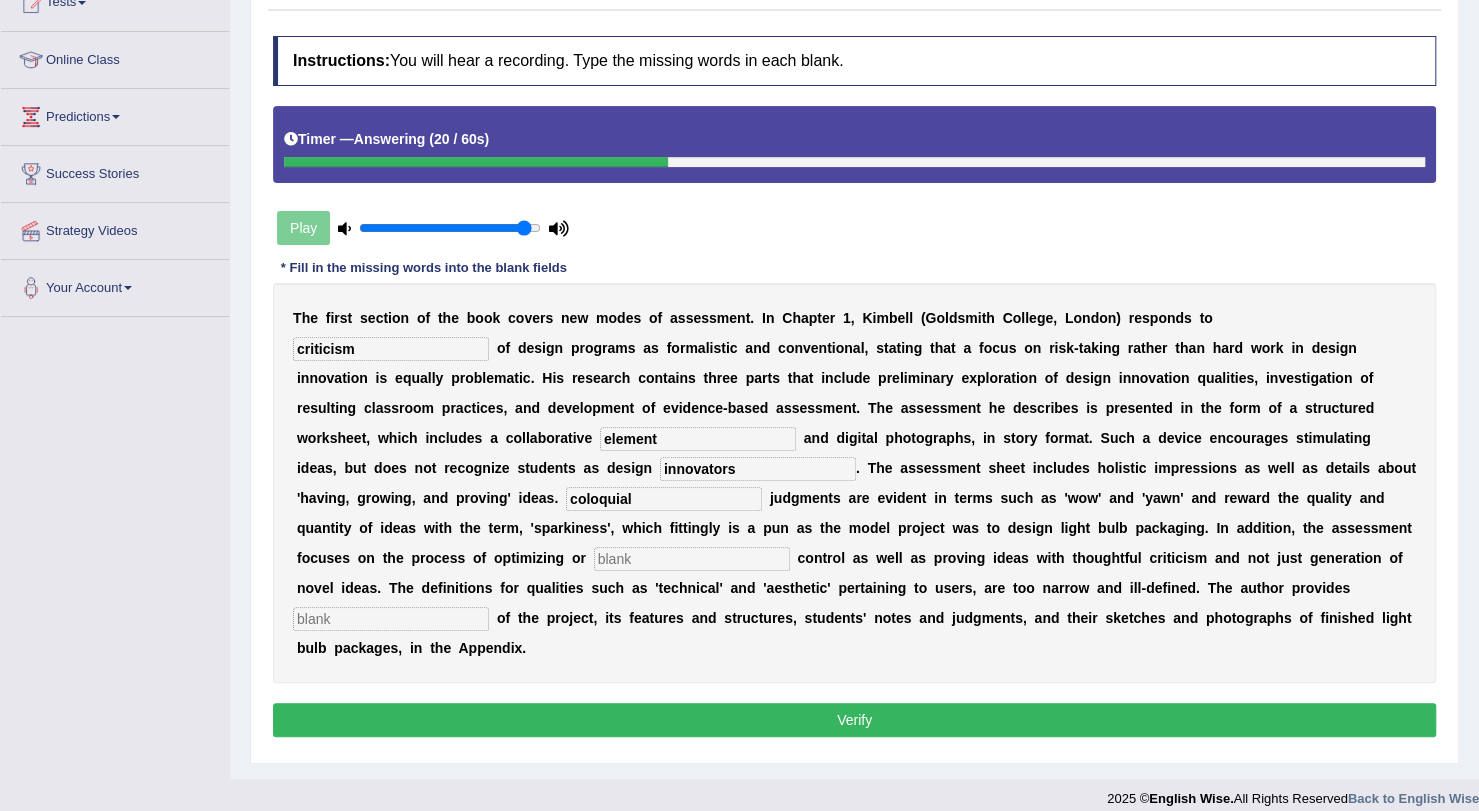 type on "coloquial" 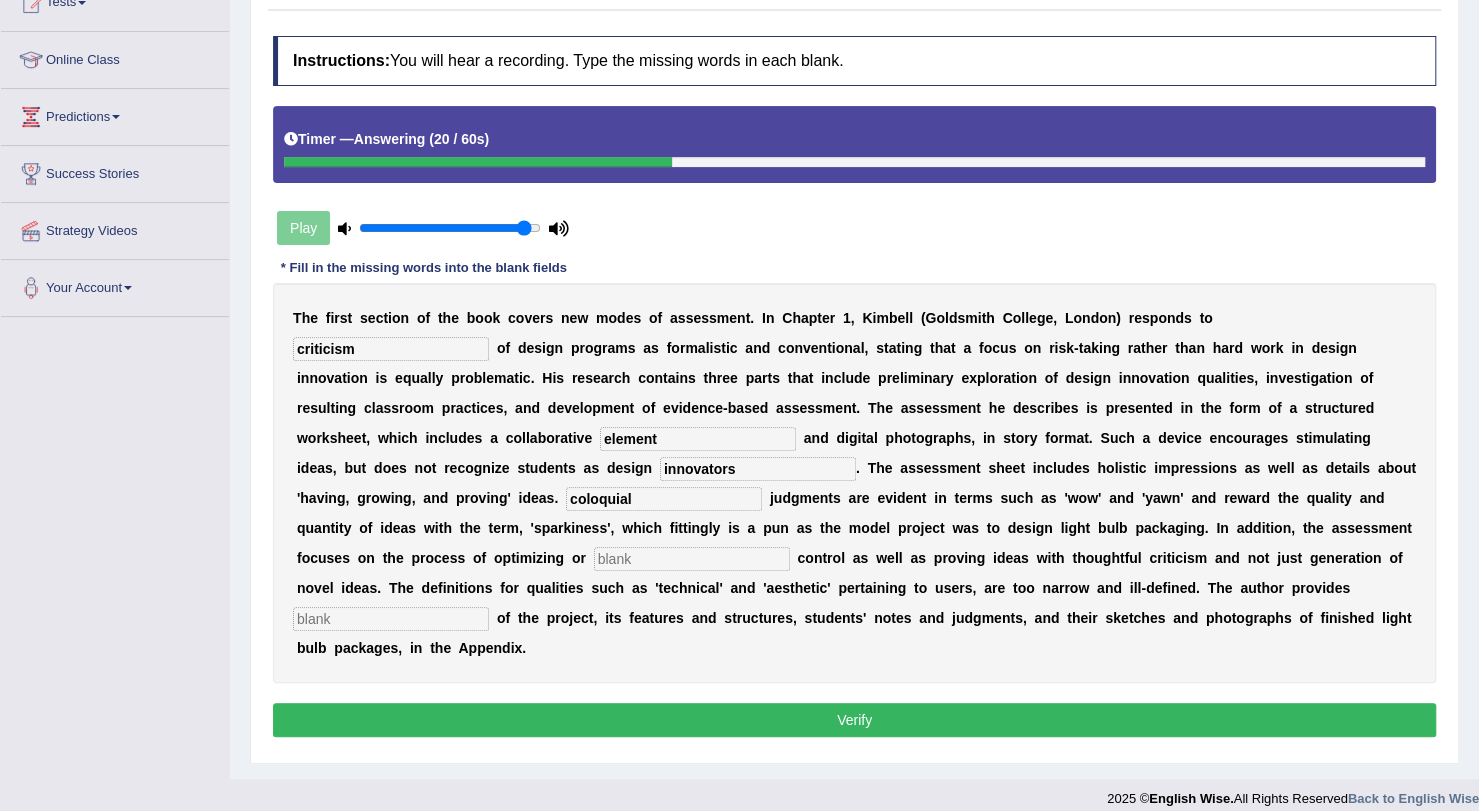 click at bounding box center [692, 559] 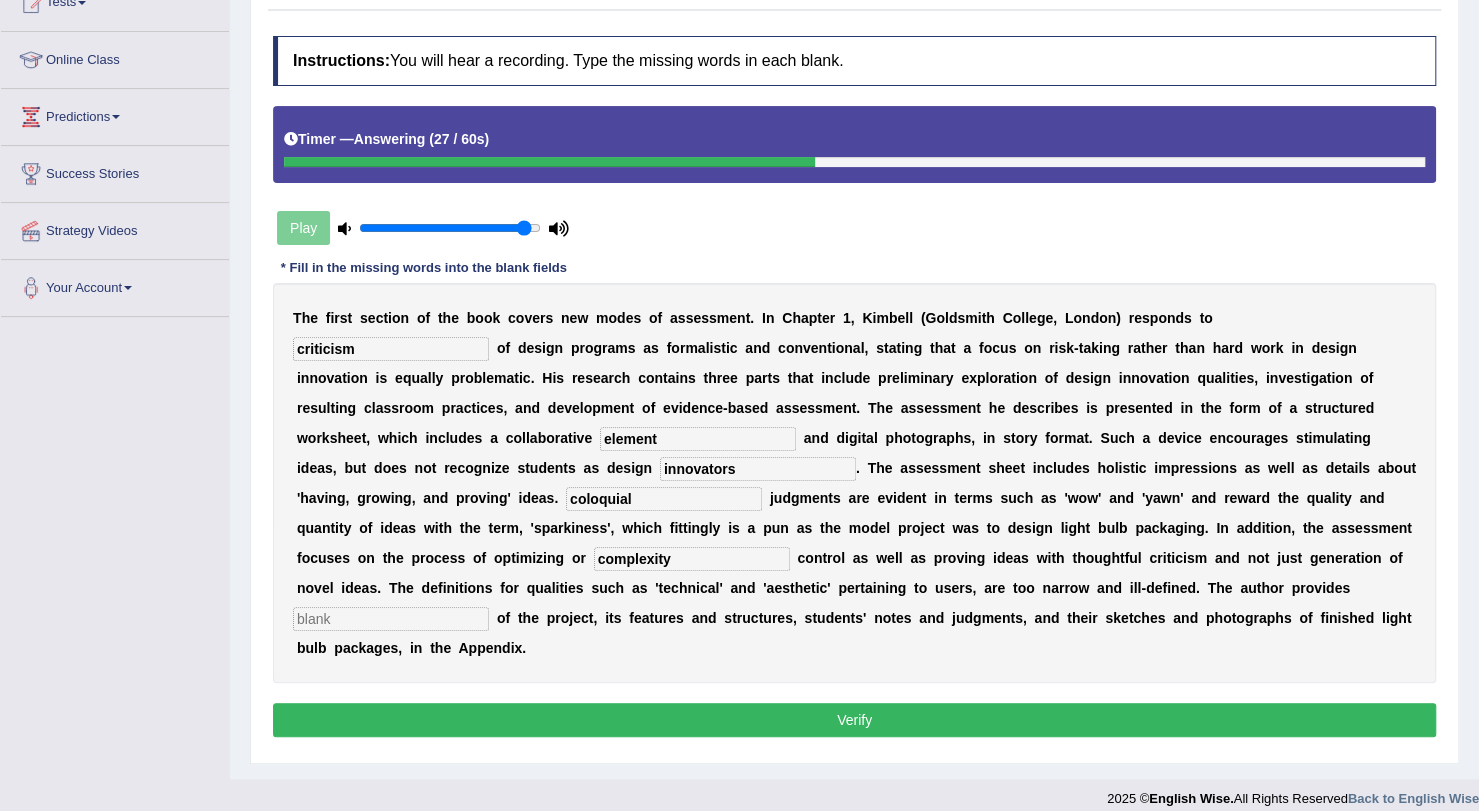 type on "complexity" 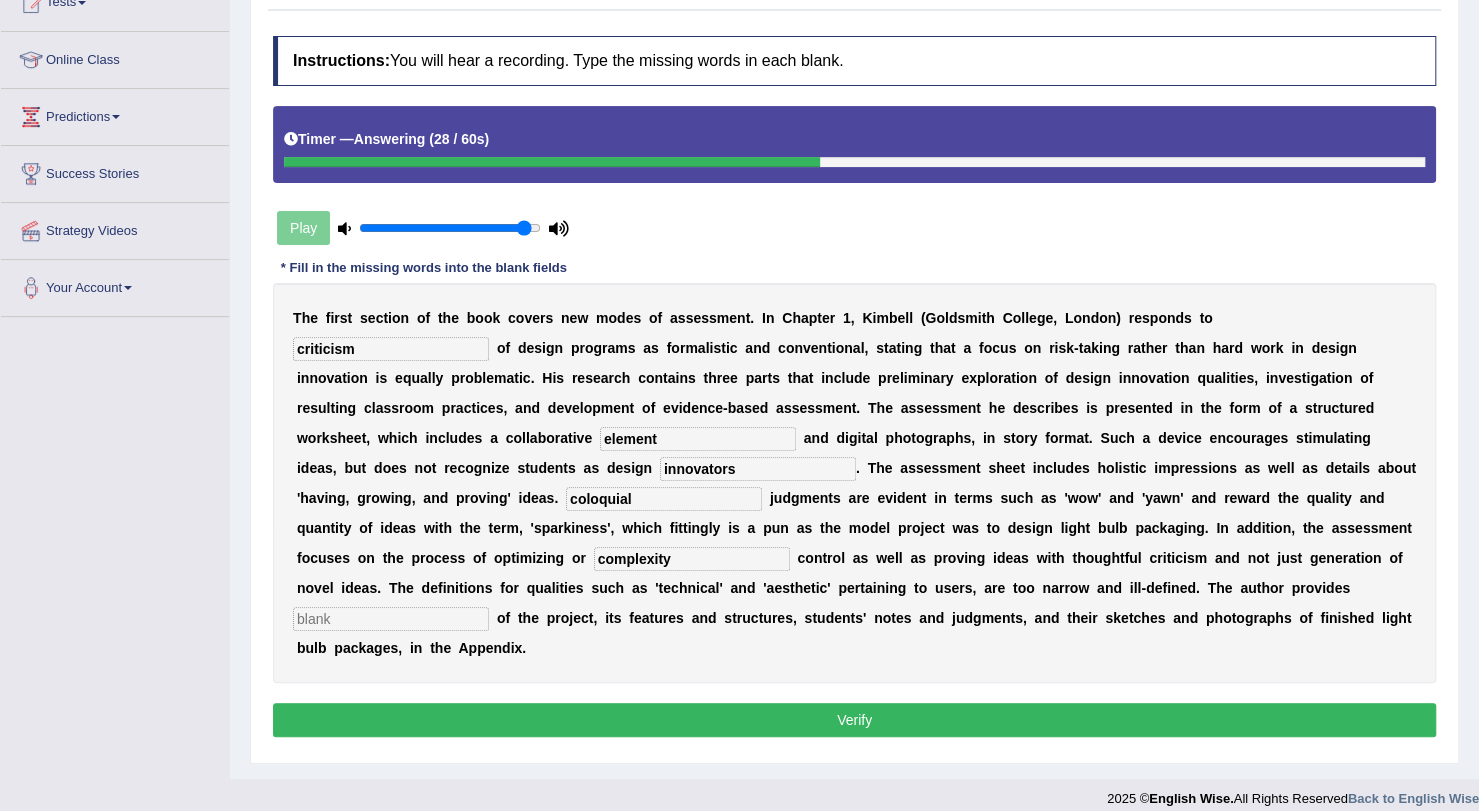 click at bounding box center [391, 619] 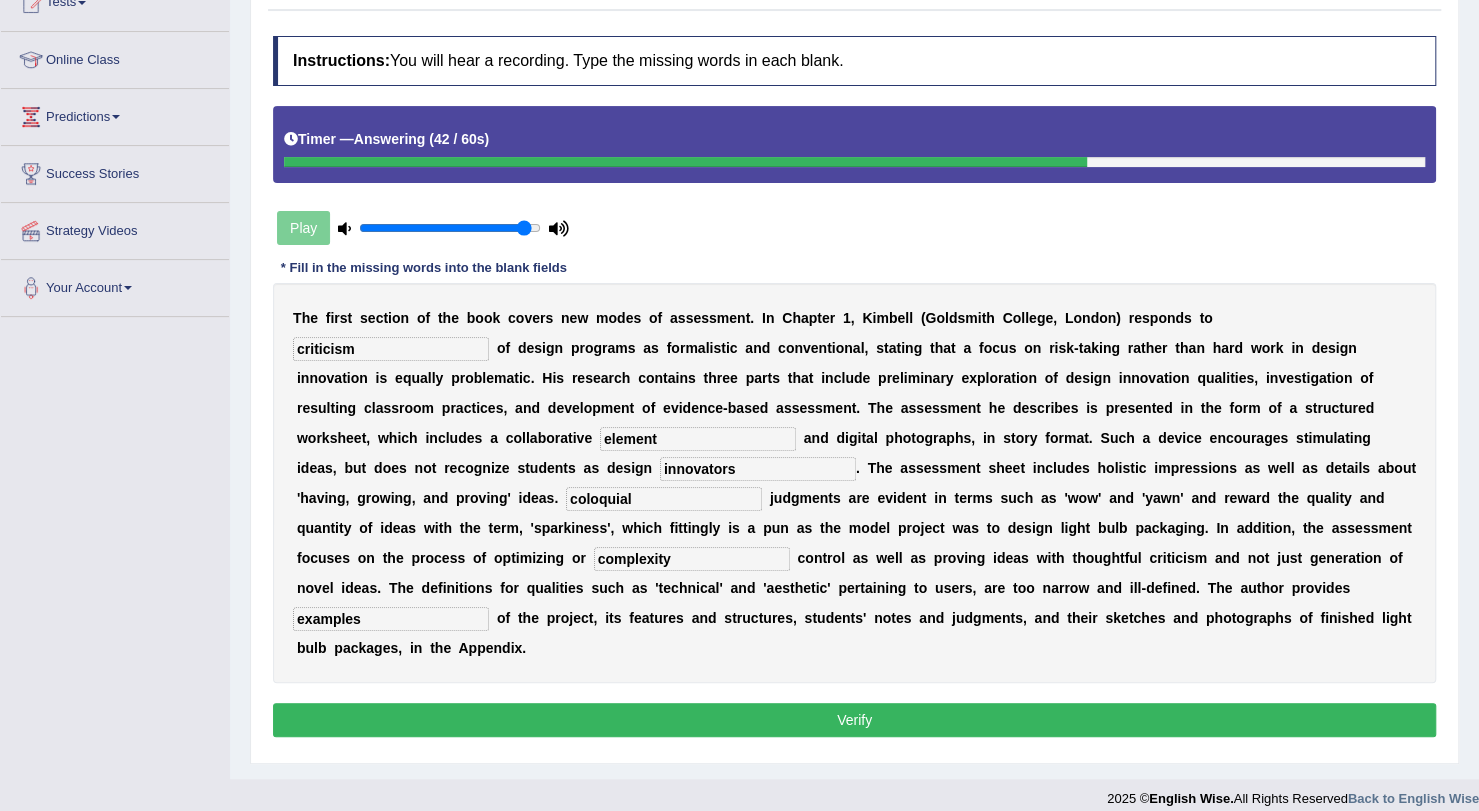 type on "examples" 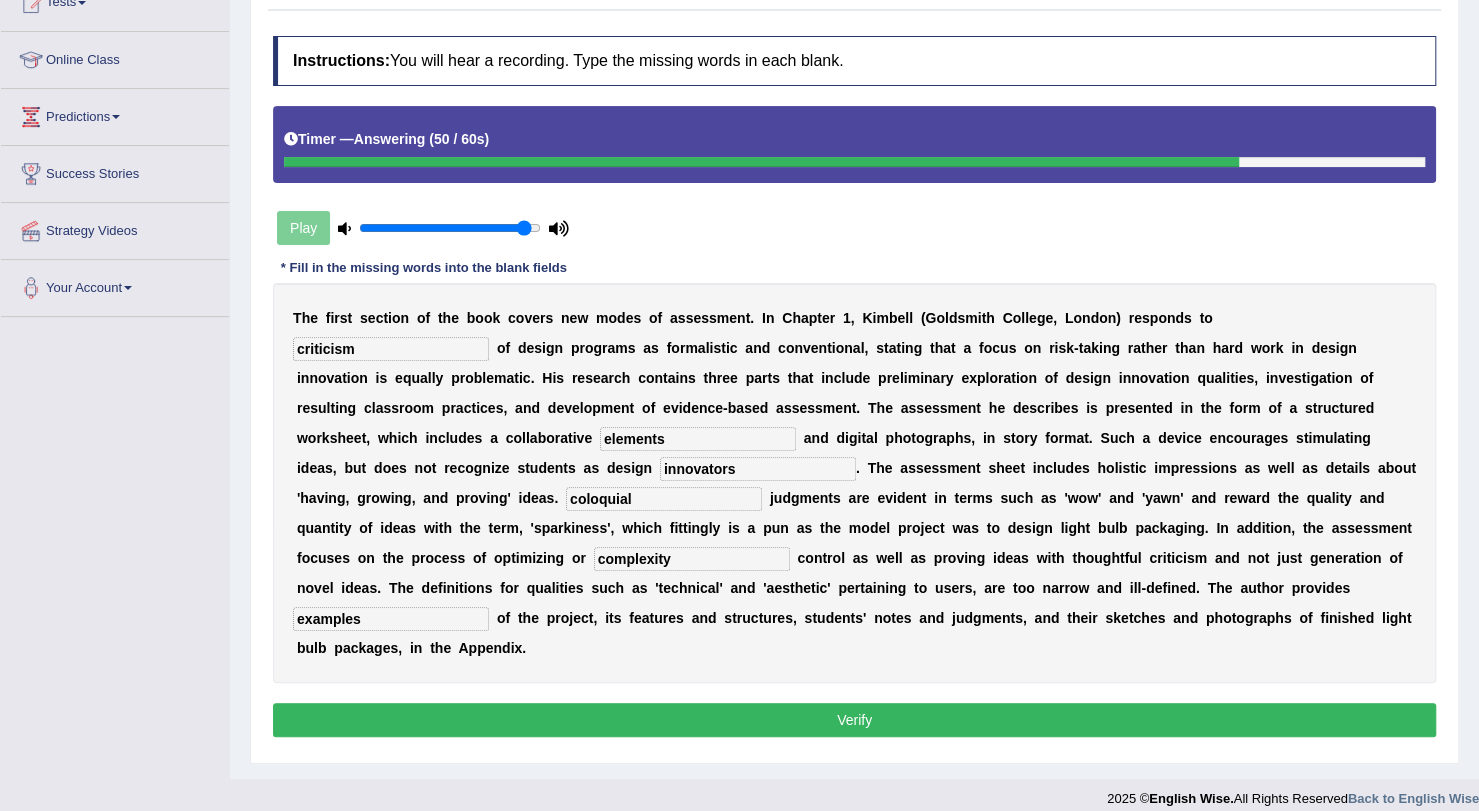 type on "elements" 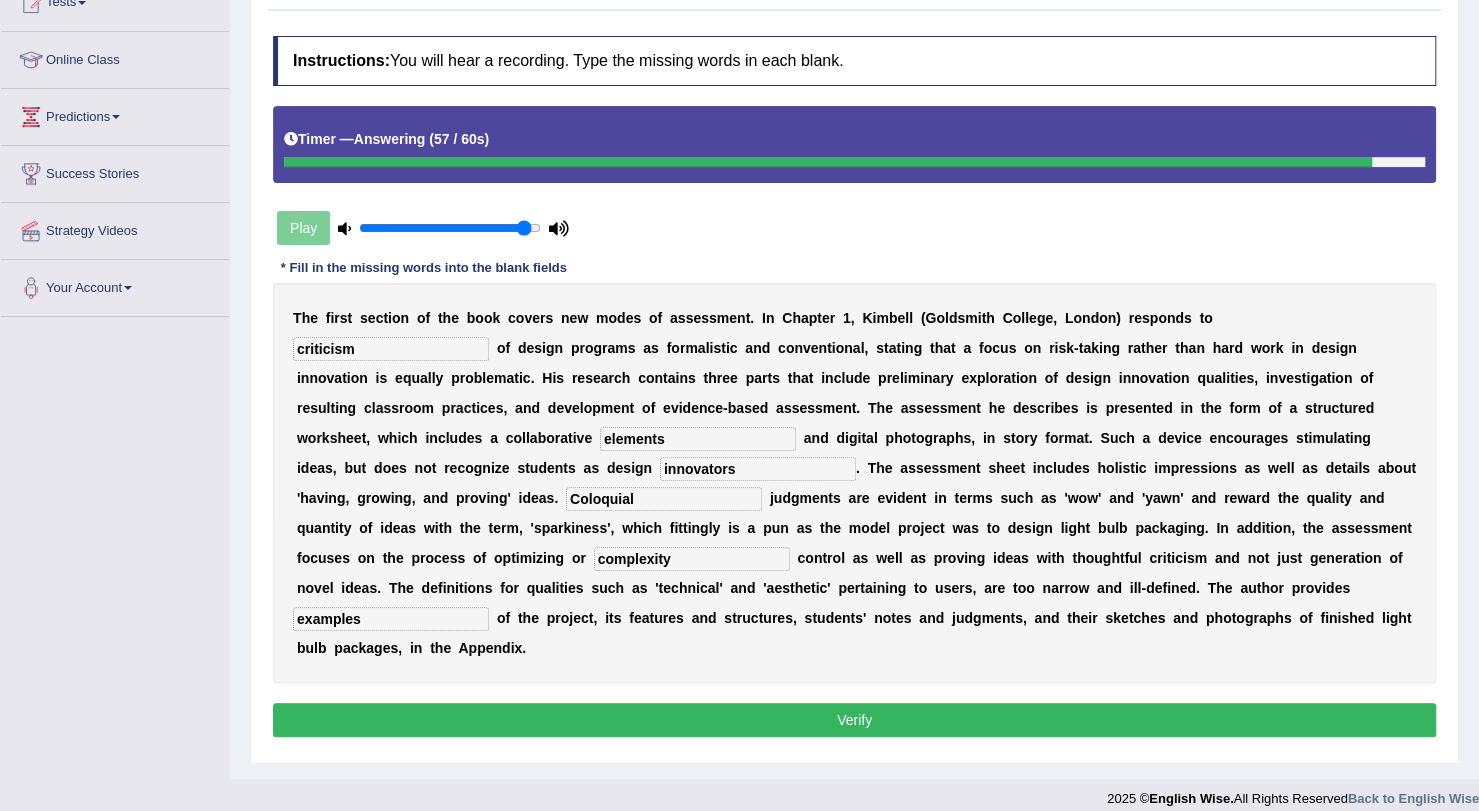 type on "Coloquial" 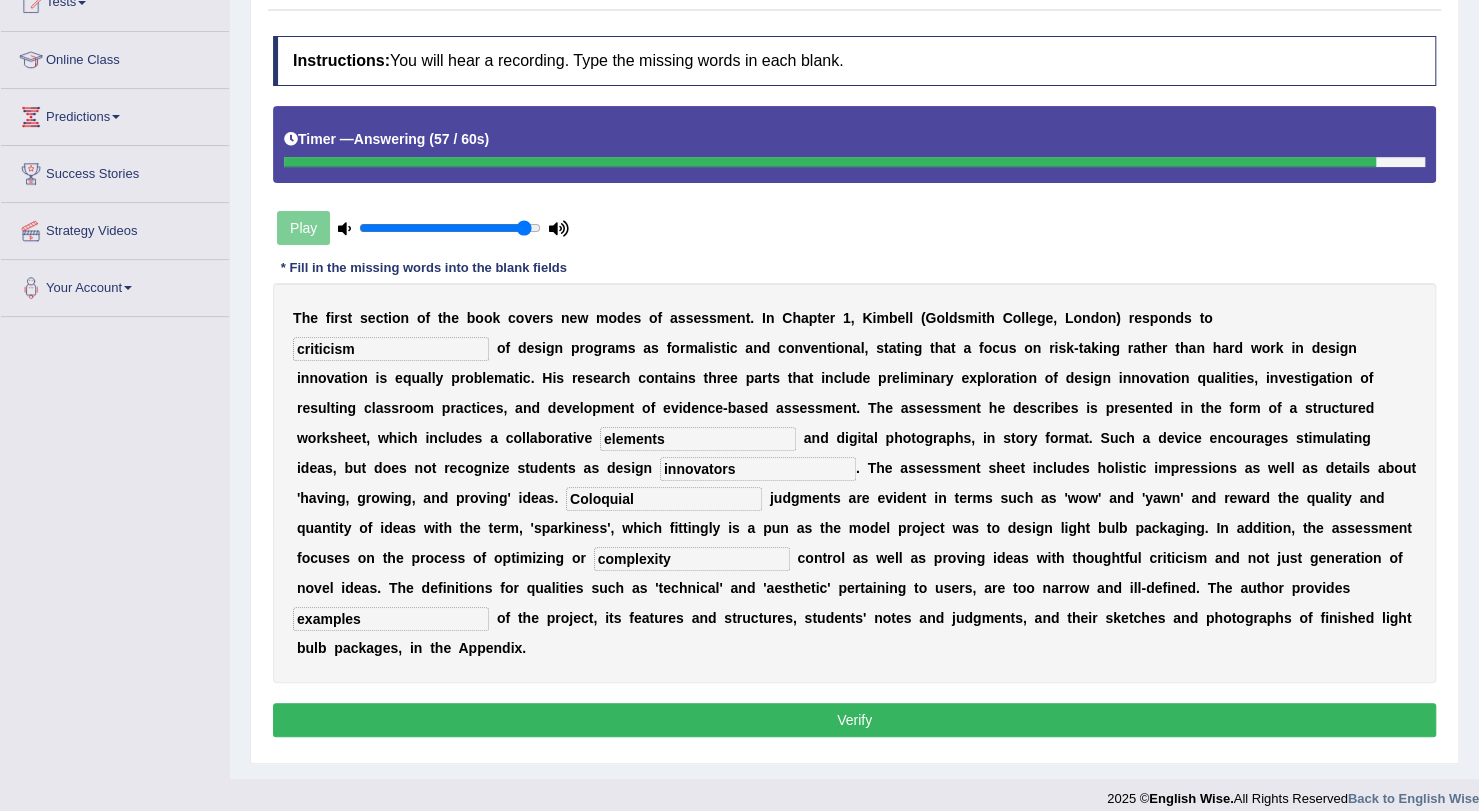 click on "Verify" at bounding box center (854, 720) 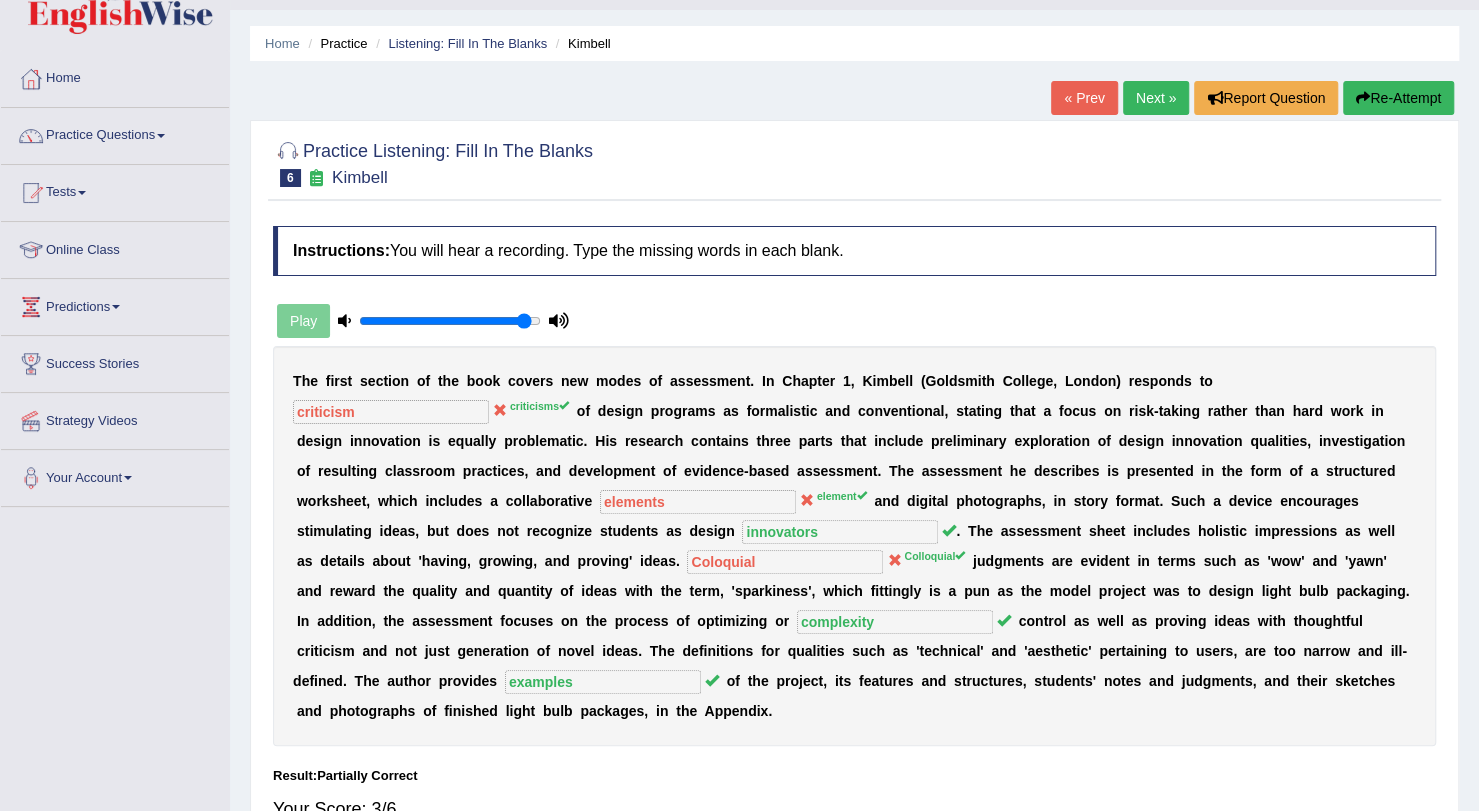 scroll, scrollTop: 46, scrollLeft: 0, axis: vertical 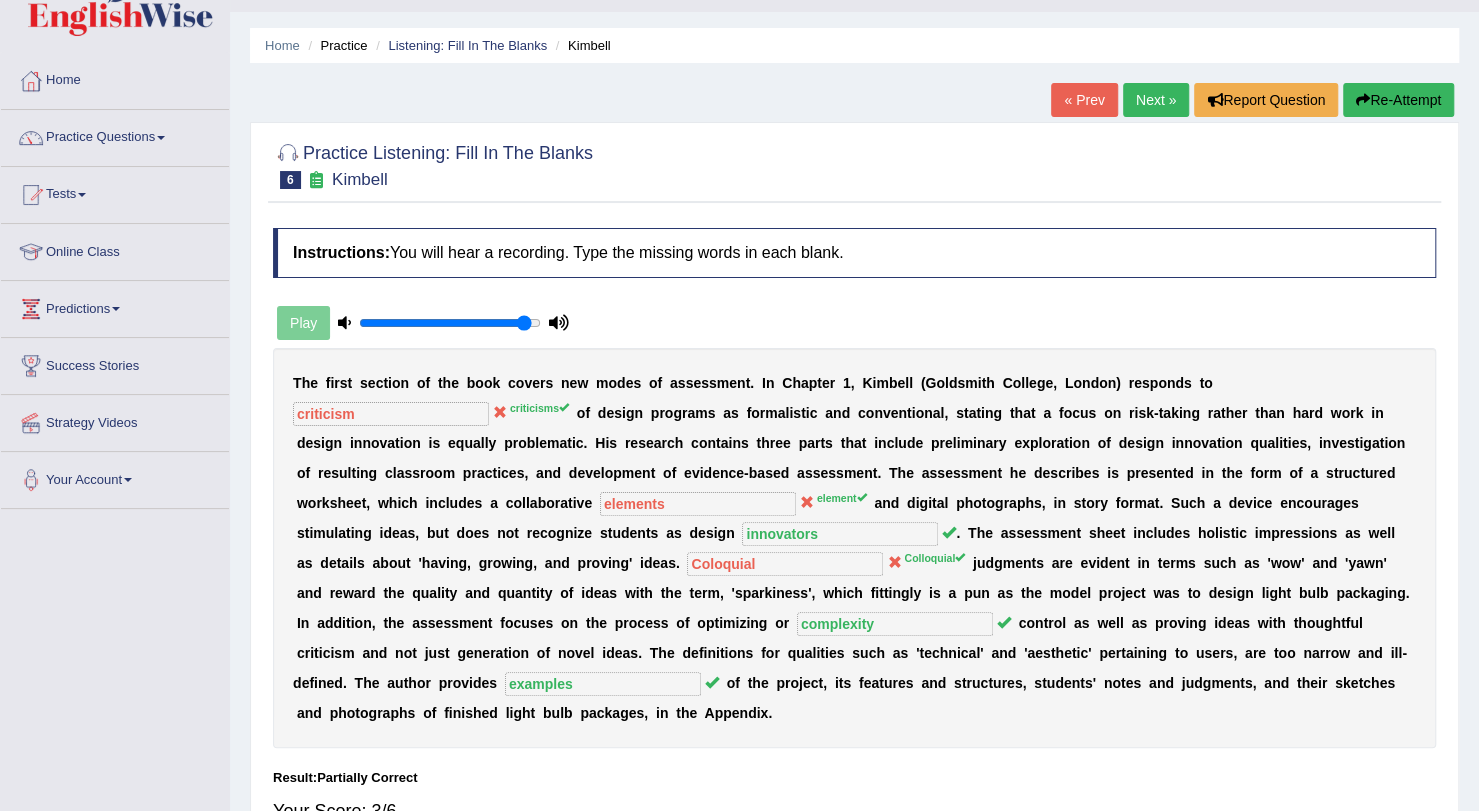 click on "Next »" at bounding box center (1156, 100) 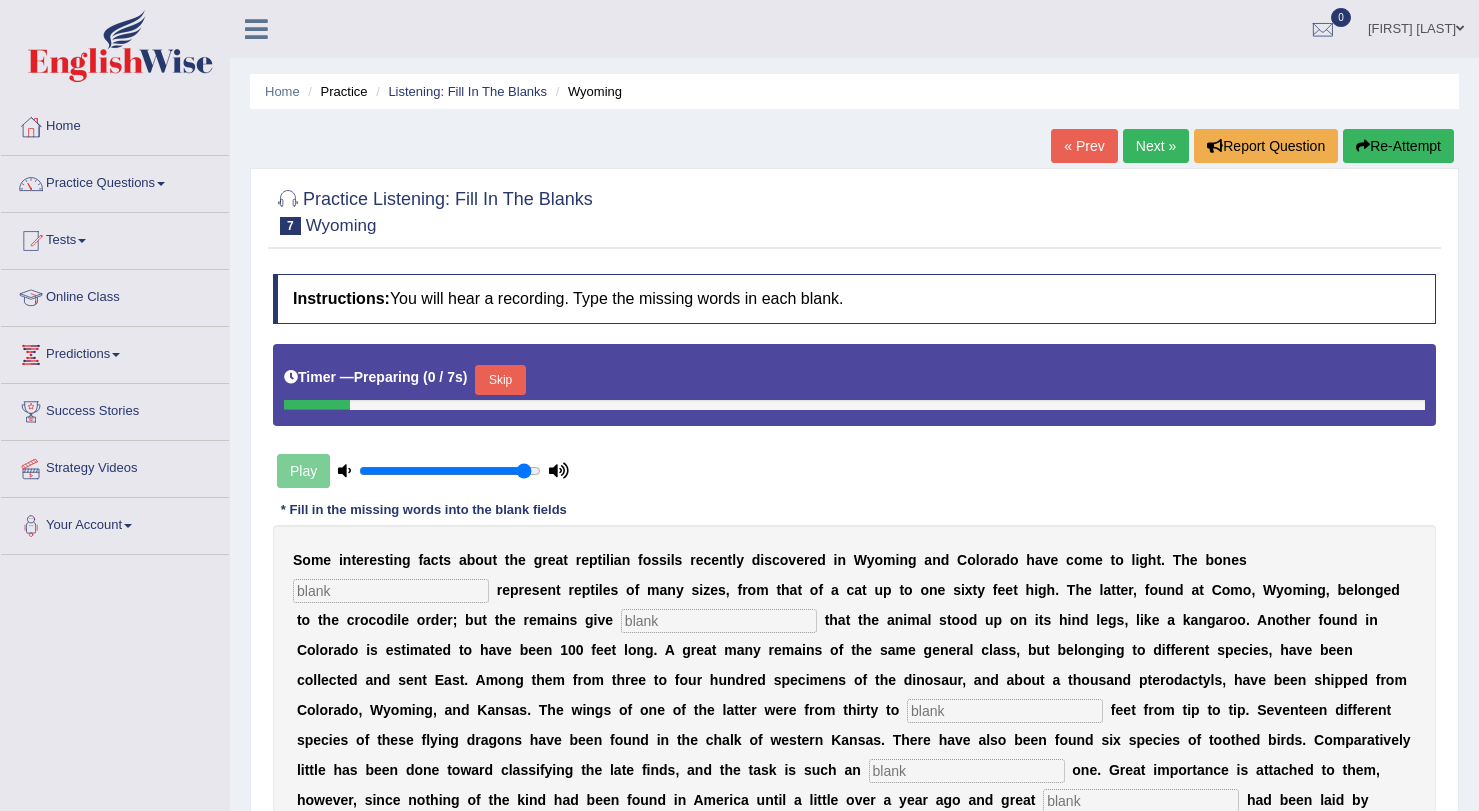 scroll, scrollTop: 0, scrollLeft: 0, axis: both 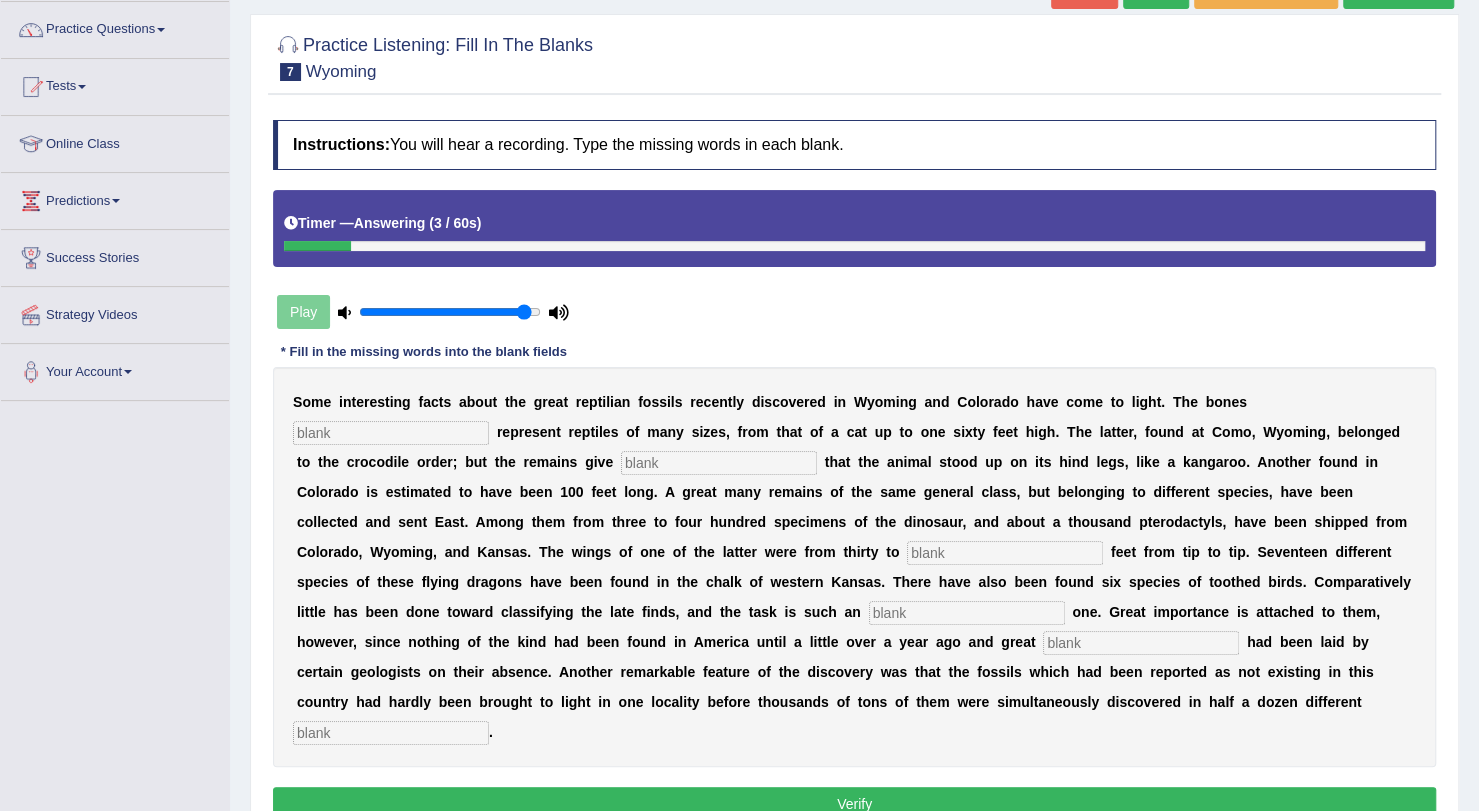 click at bounding box center (391, 433) 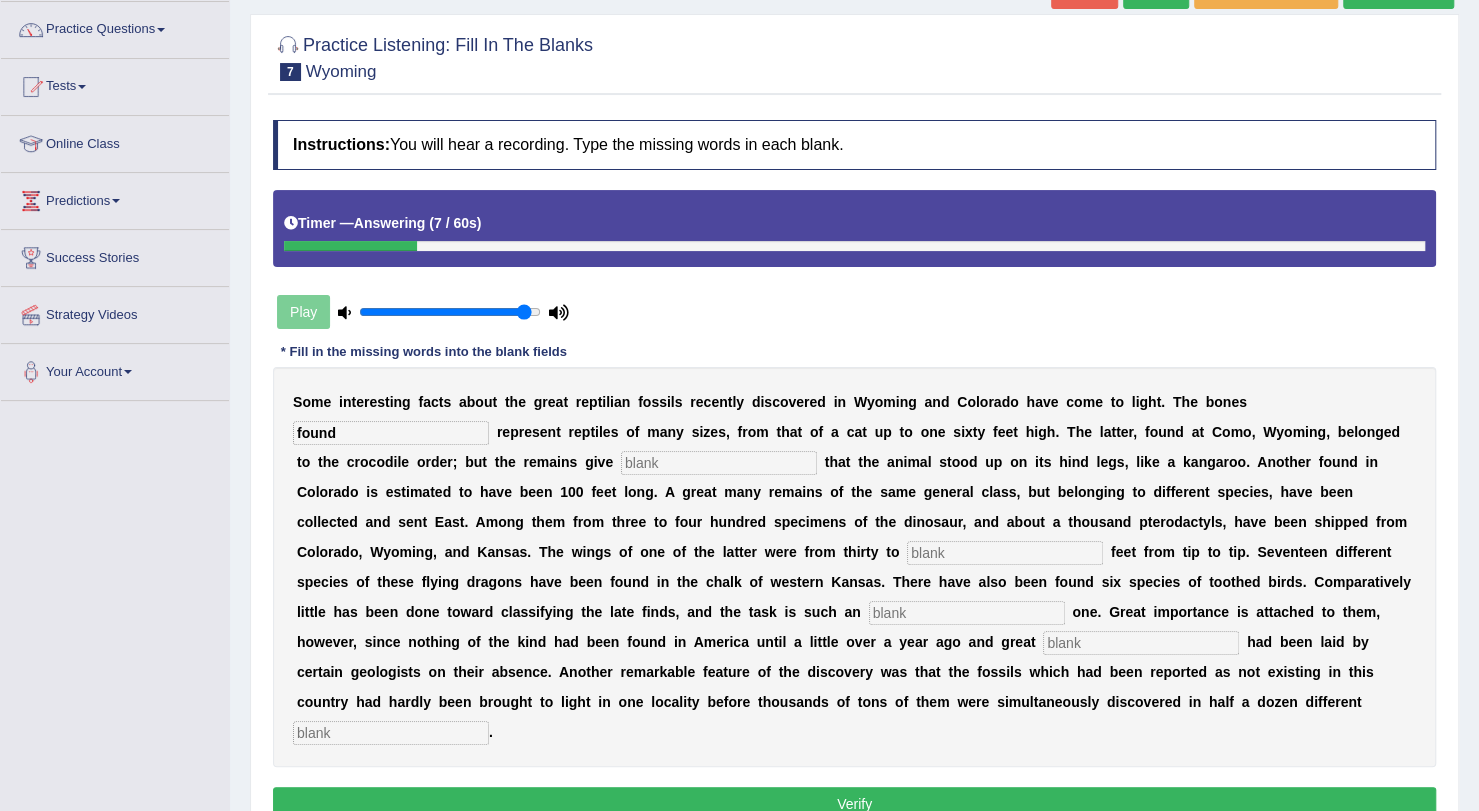 type on "found" 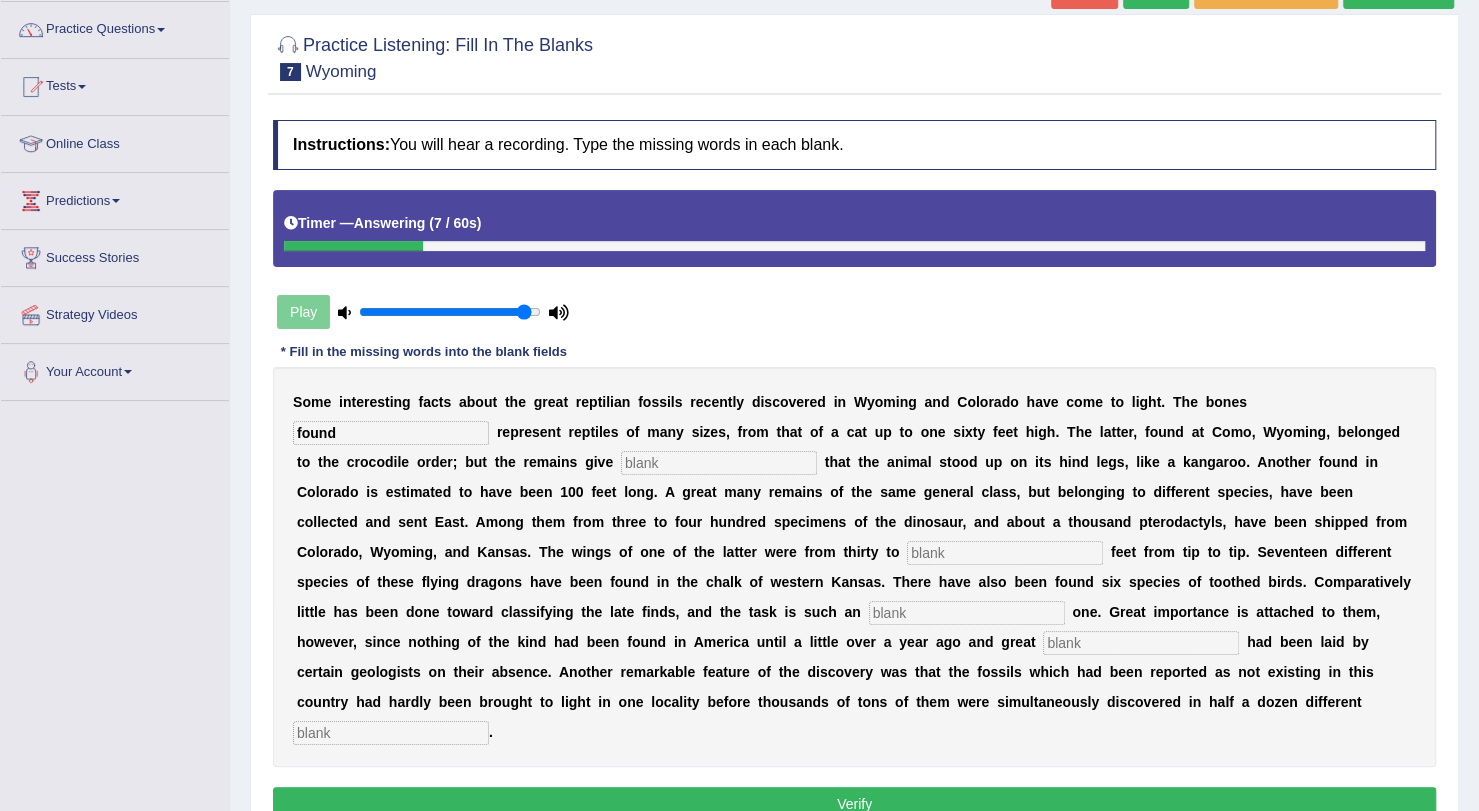 click at bounding box center [719, 463] 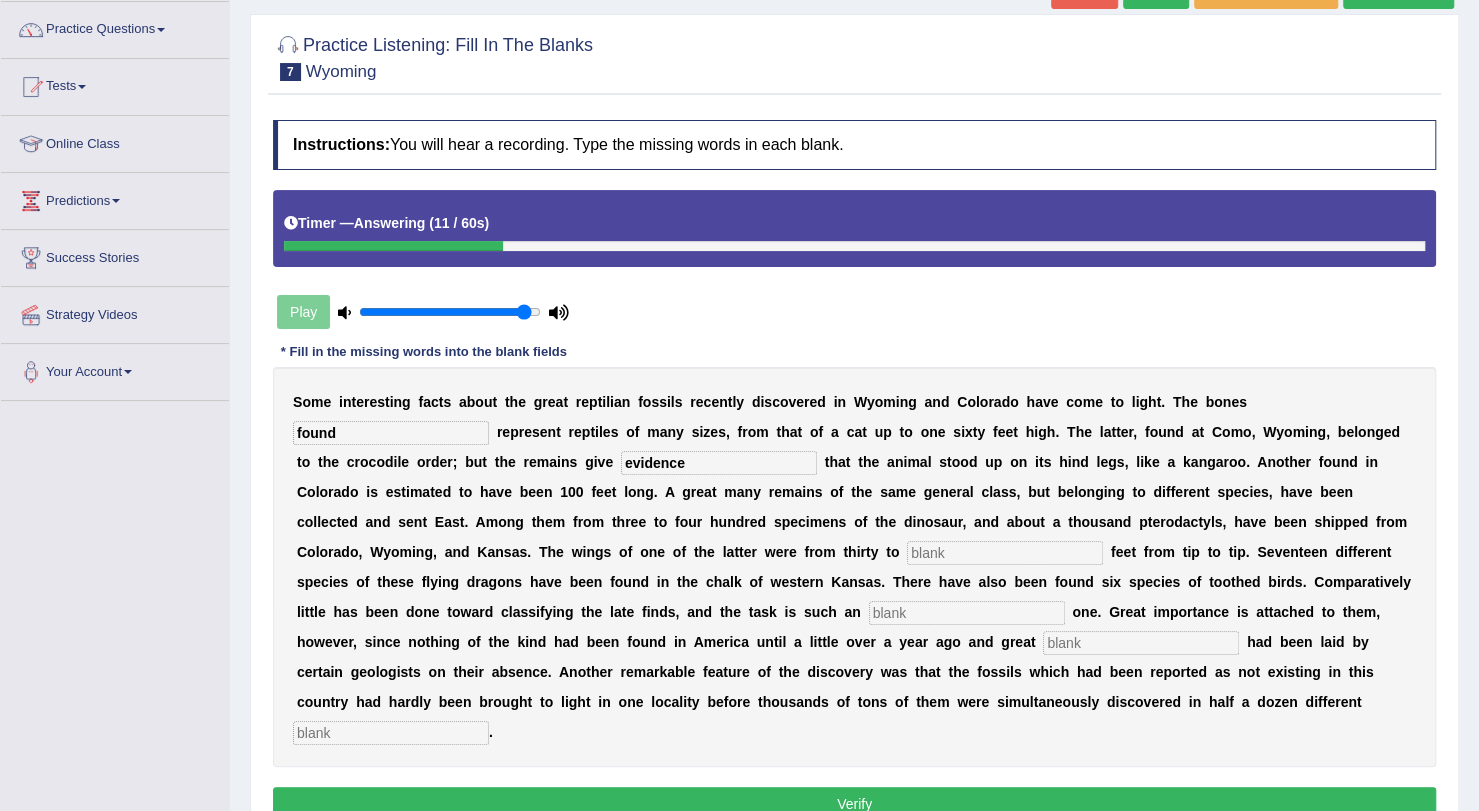 type on "evidence" 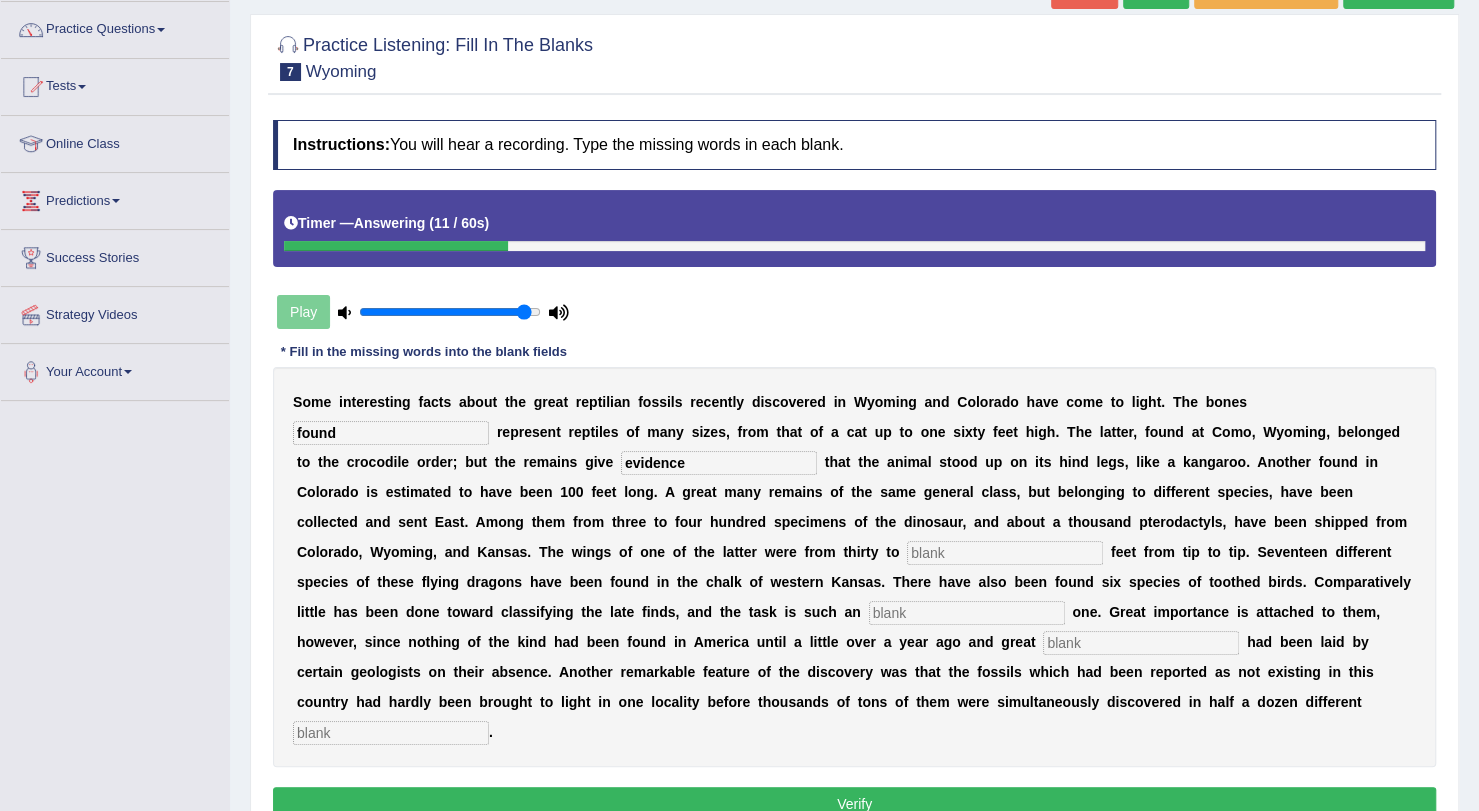 click at bounding box center (1005, 553) 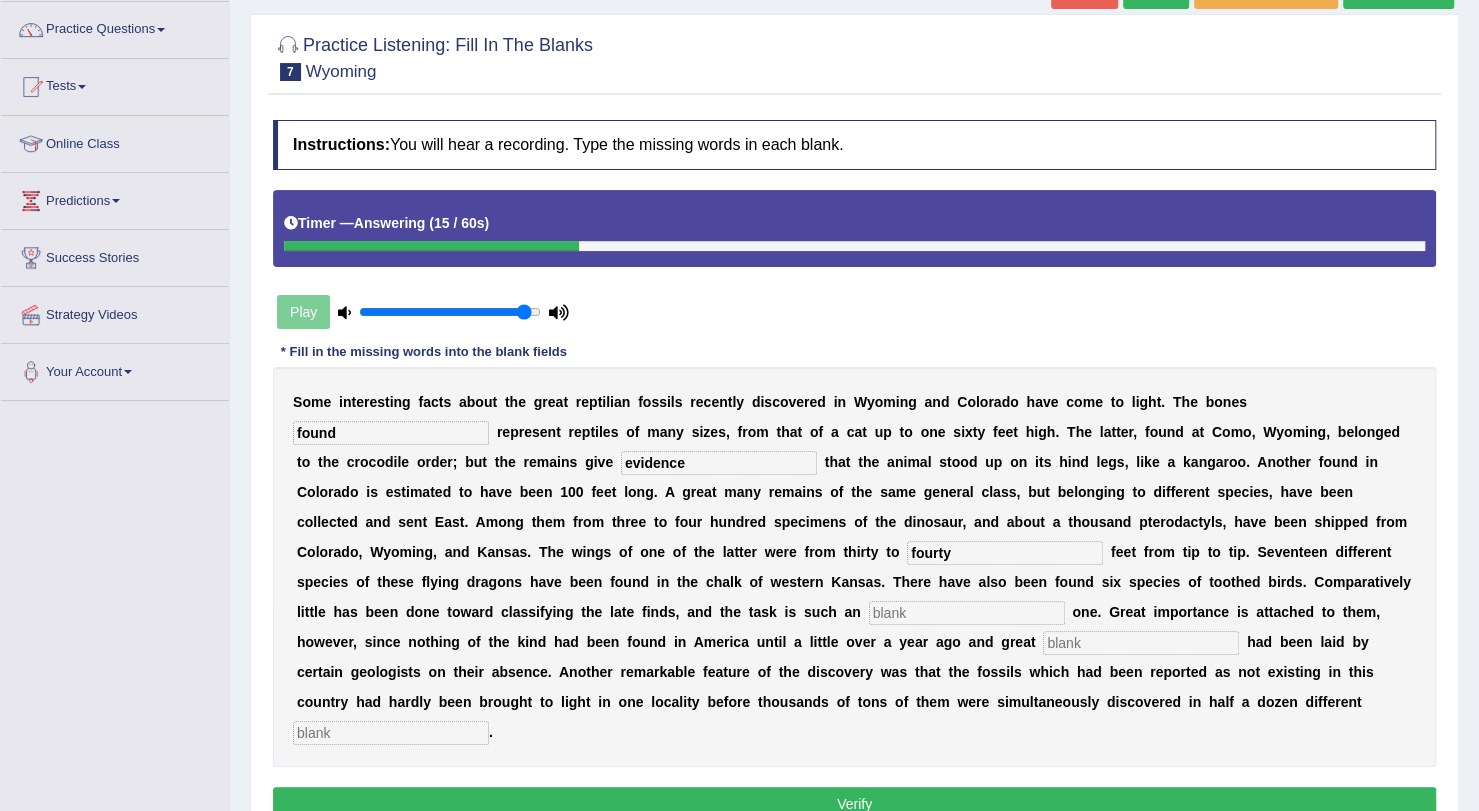 type on "fourty" 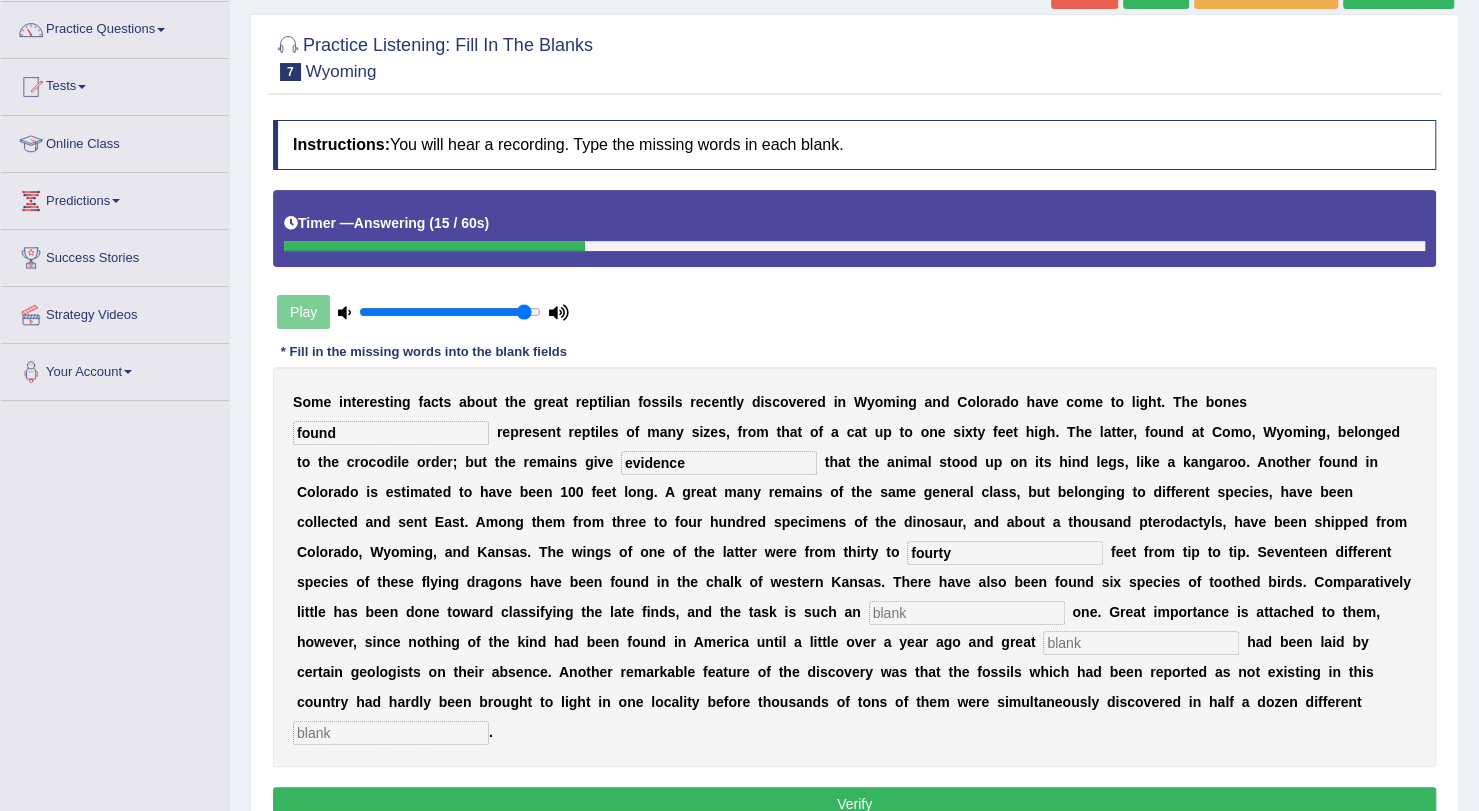 click at bounding box center [967, 613] 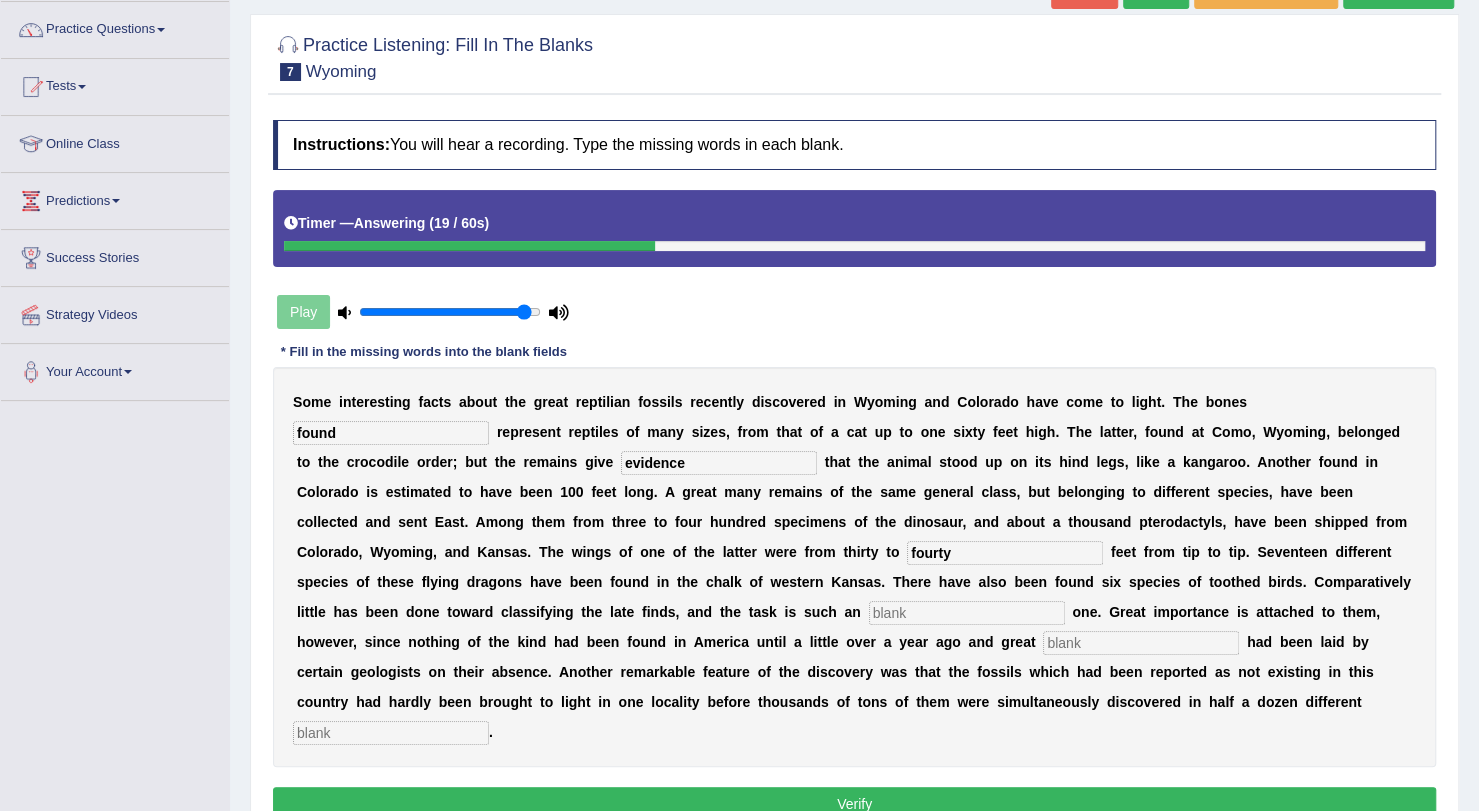 click at bounding box center [1141, 643] 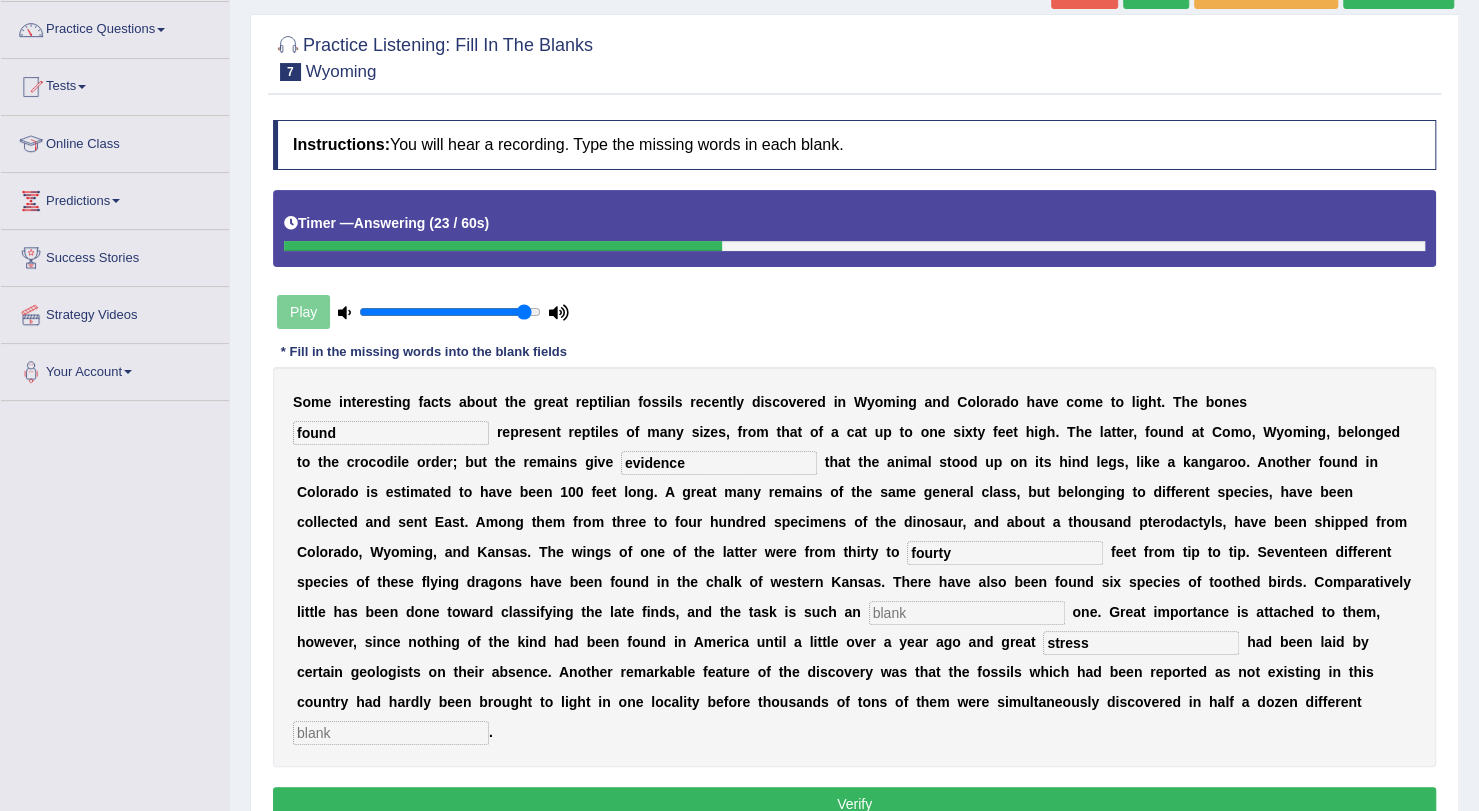 type on "stress" 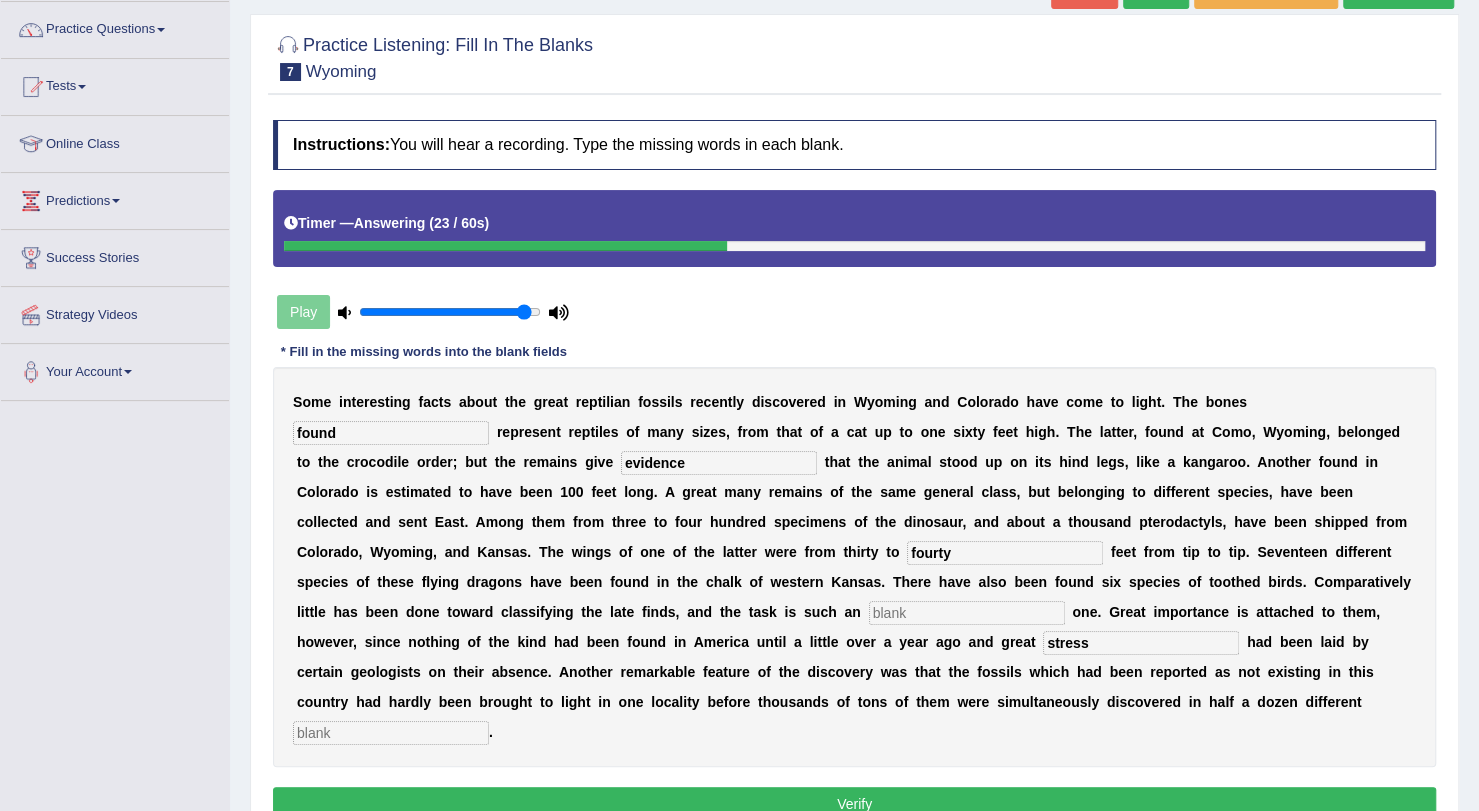click at bounding box center [391, 733] 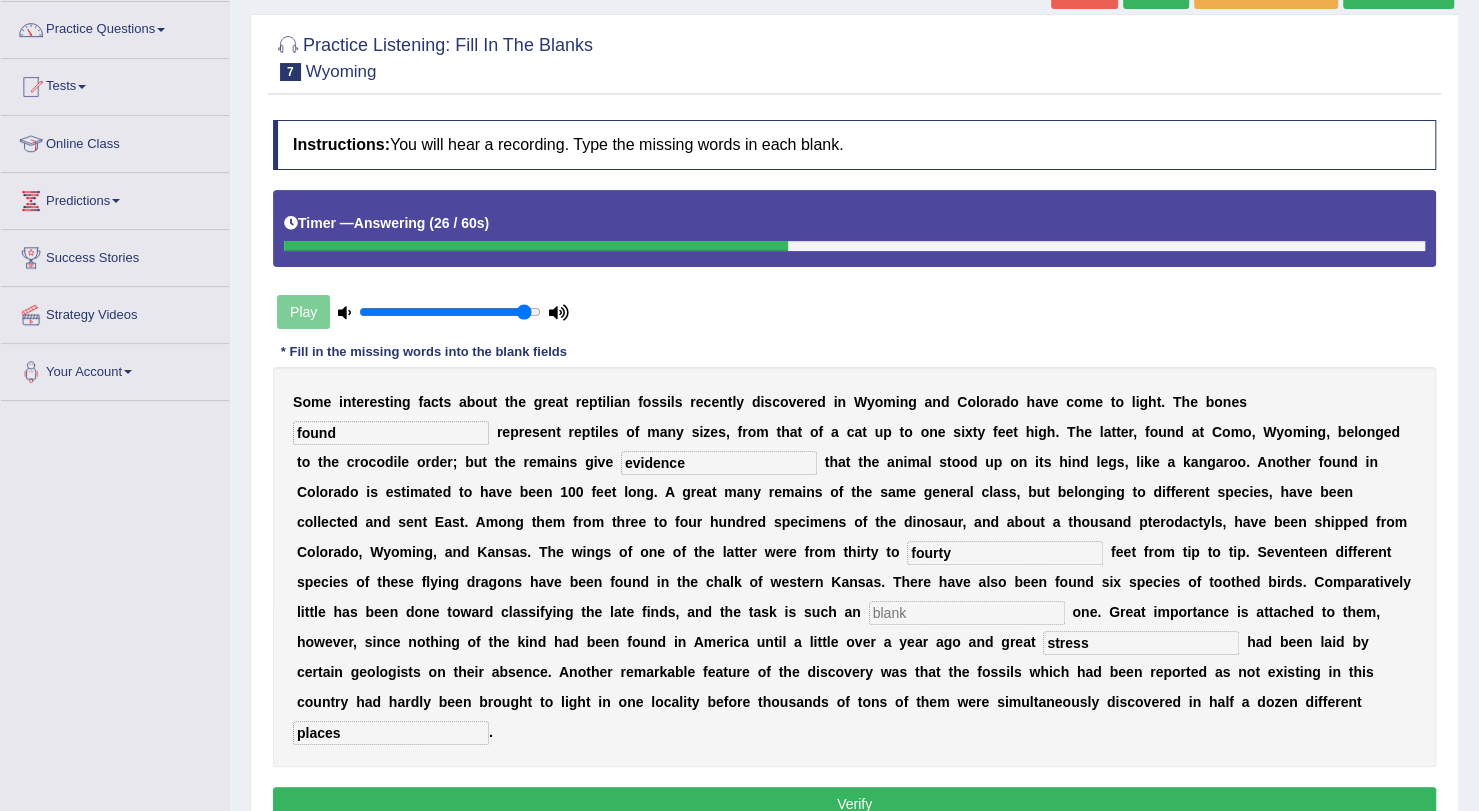type on "places" 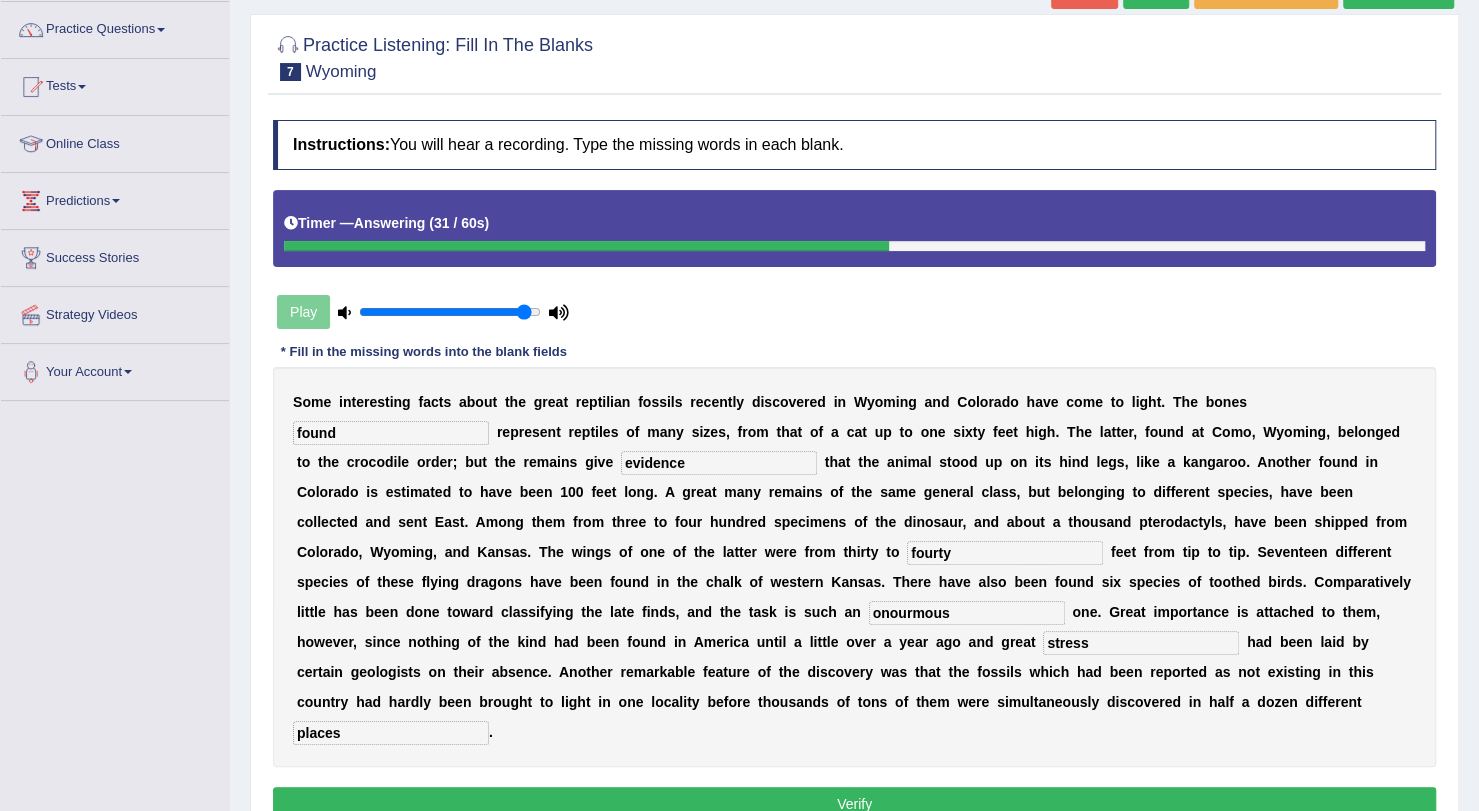 click on "stress" at bounding box center (1141, 643) 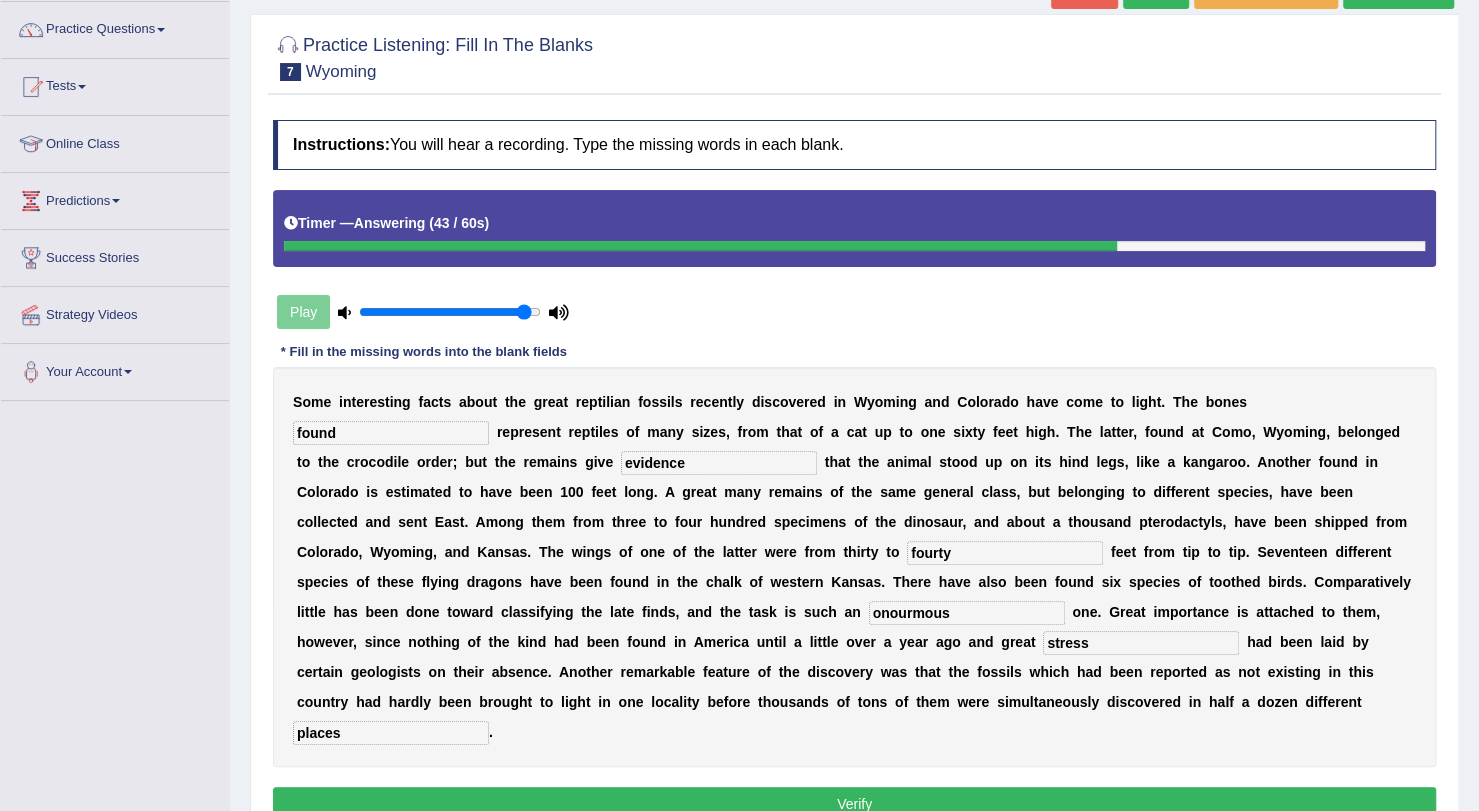 click on "onourmous" at bounding box center [967, 613] 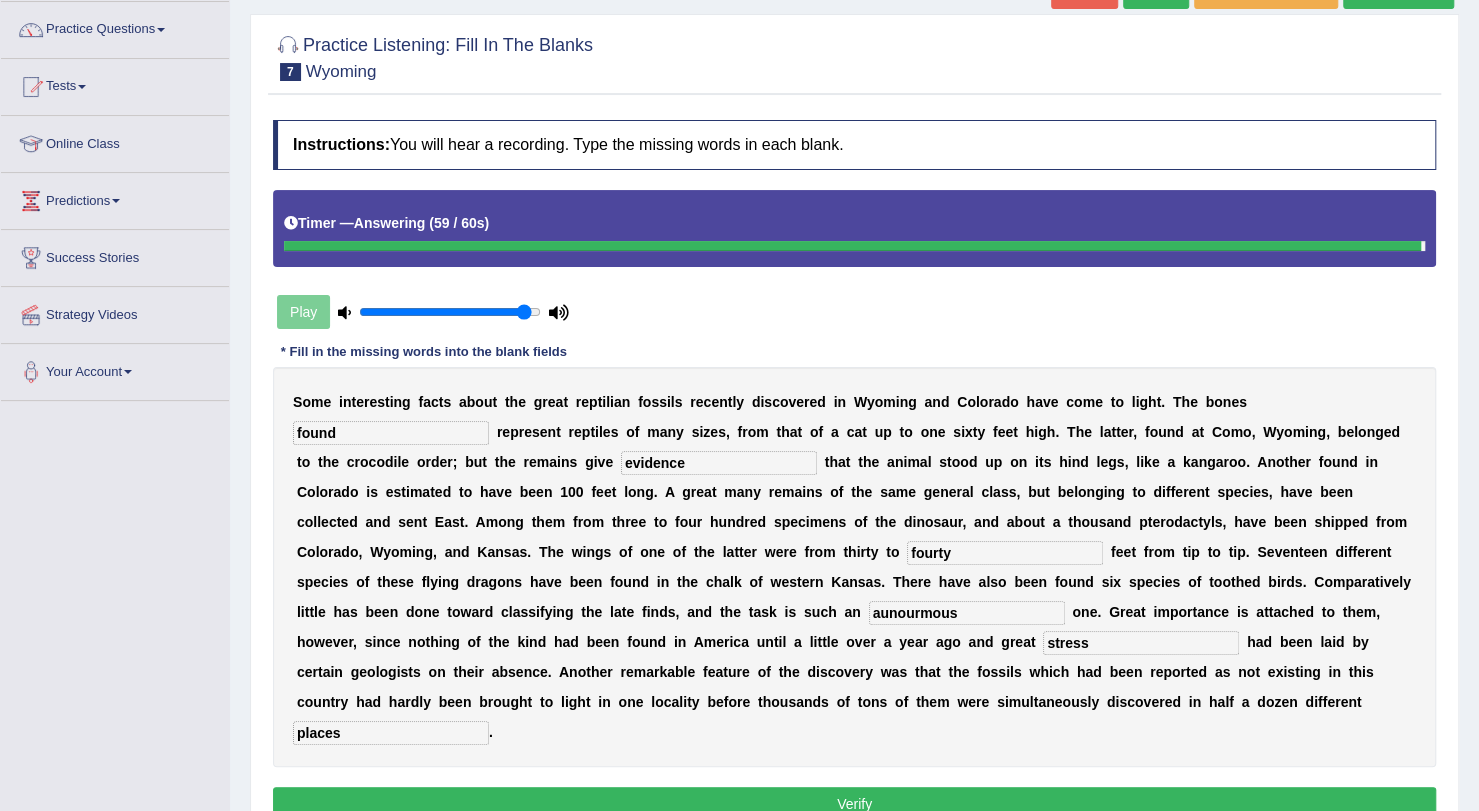 type on "aunourmous" 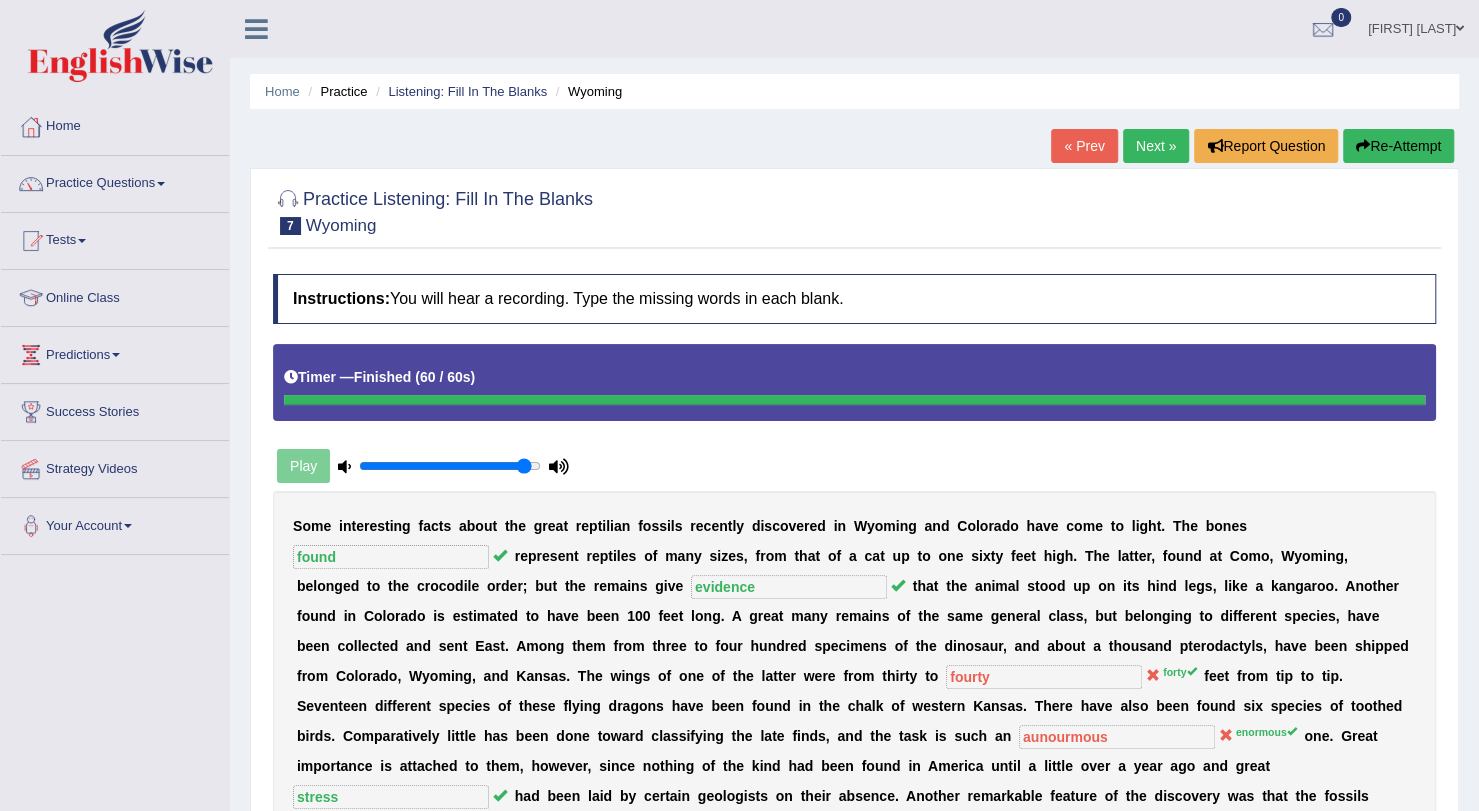scroll, scrollTop: 54, scrollLeft: 0, axis: vertical 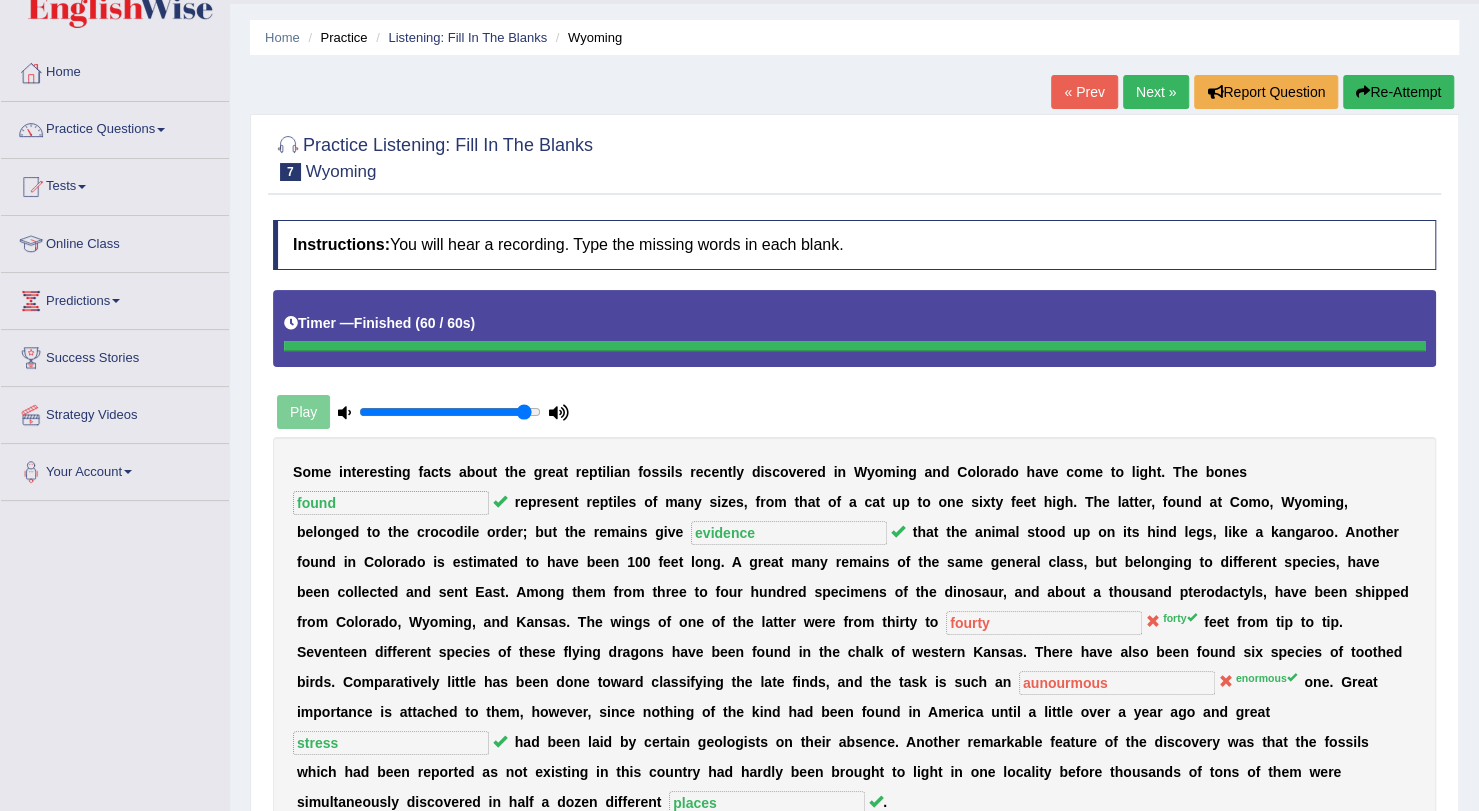click on "Next »" at bounding box center [1156, 92] 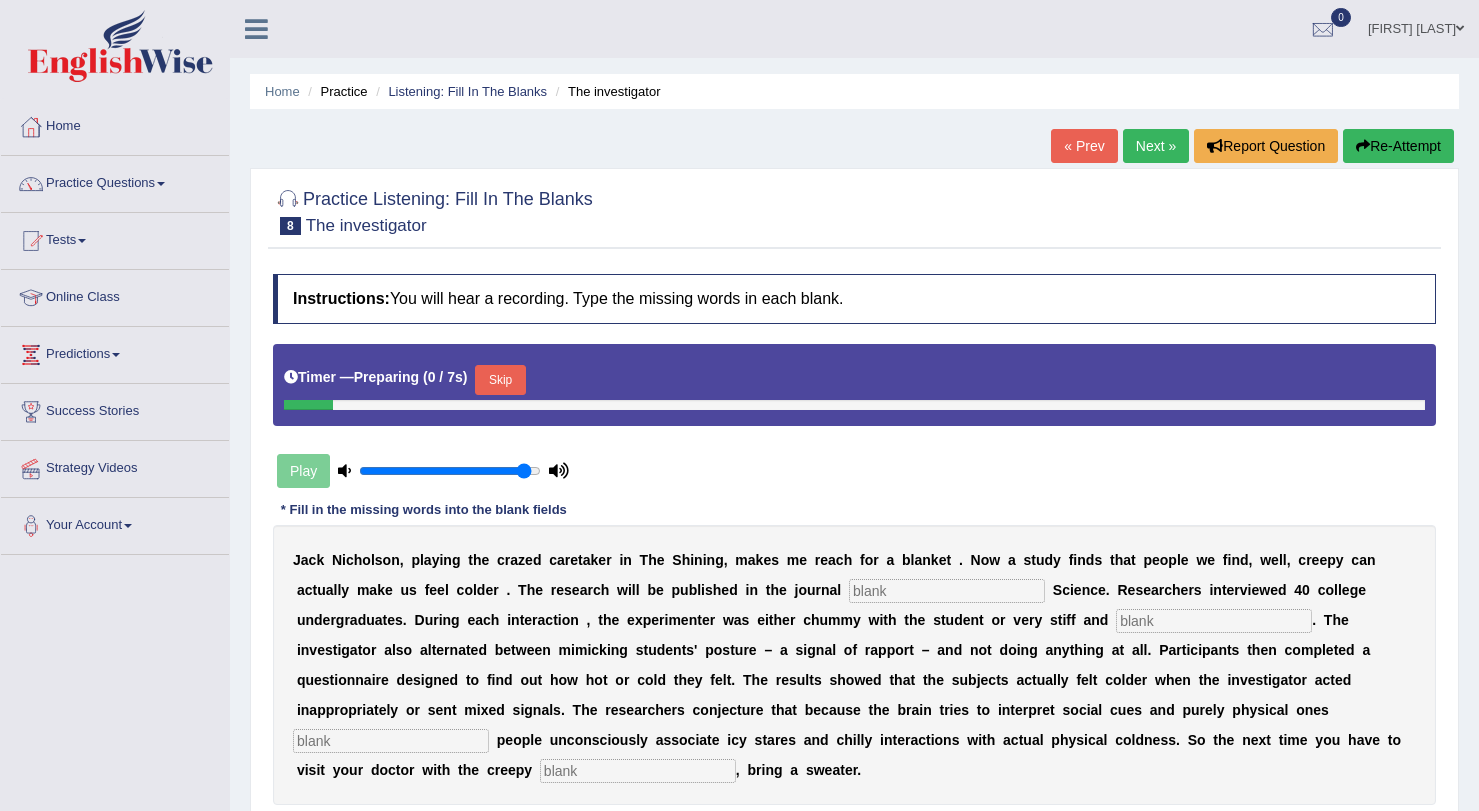 scroll, scrollTop: 0, scrollLeft: 0, axis: both 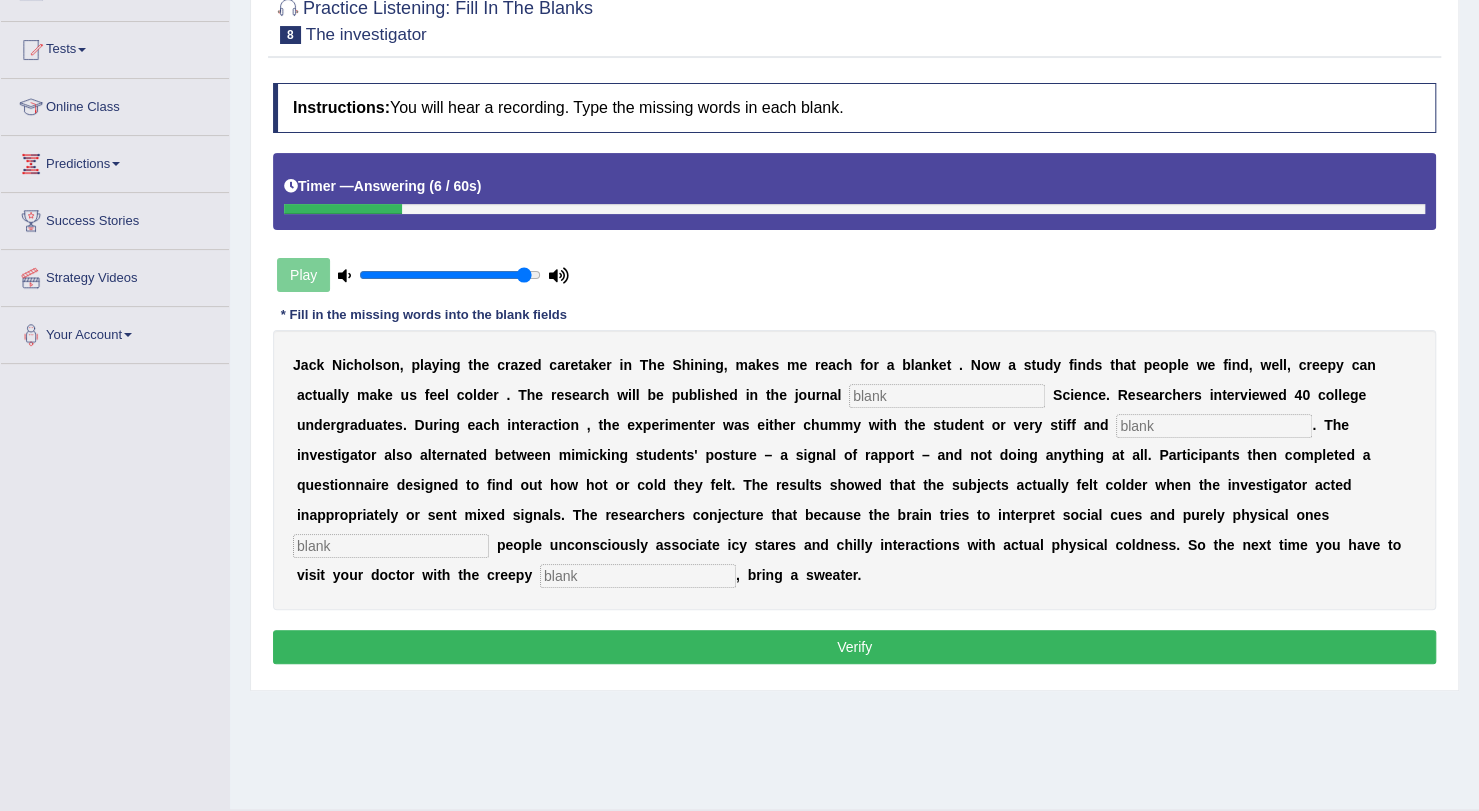 click at bounding box center [947, 396] 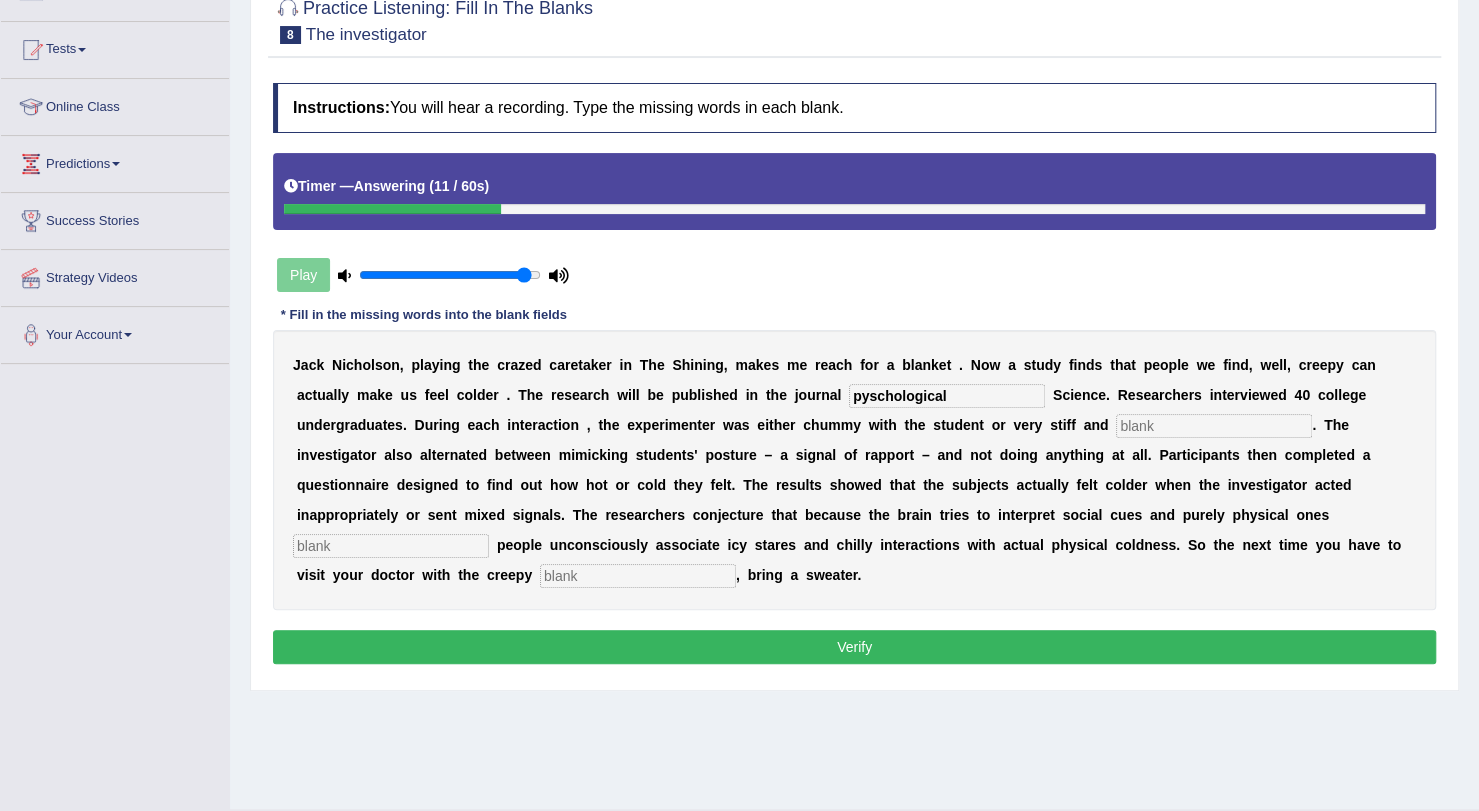 type on "pyschological" 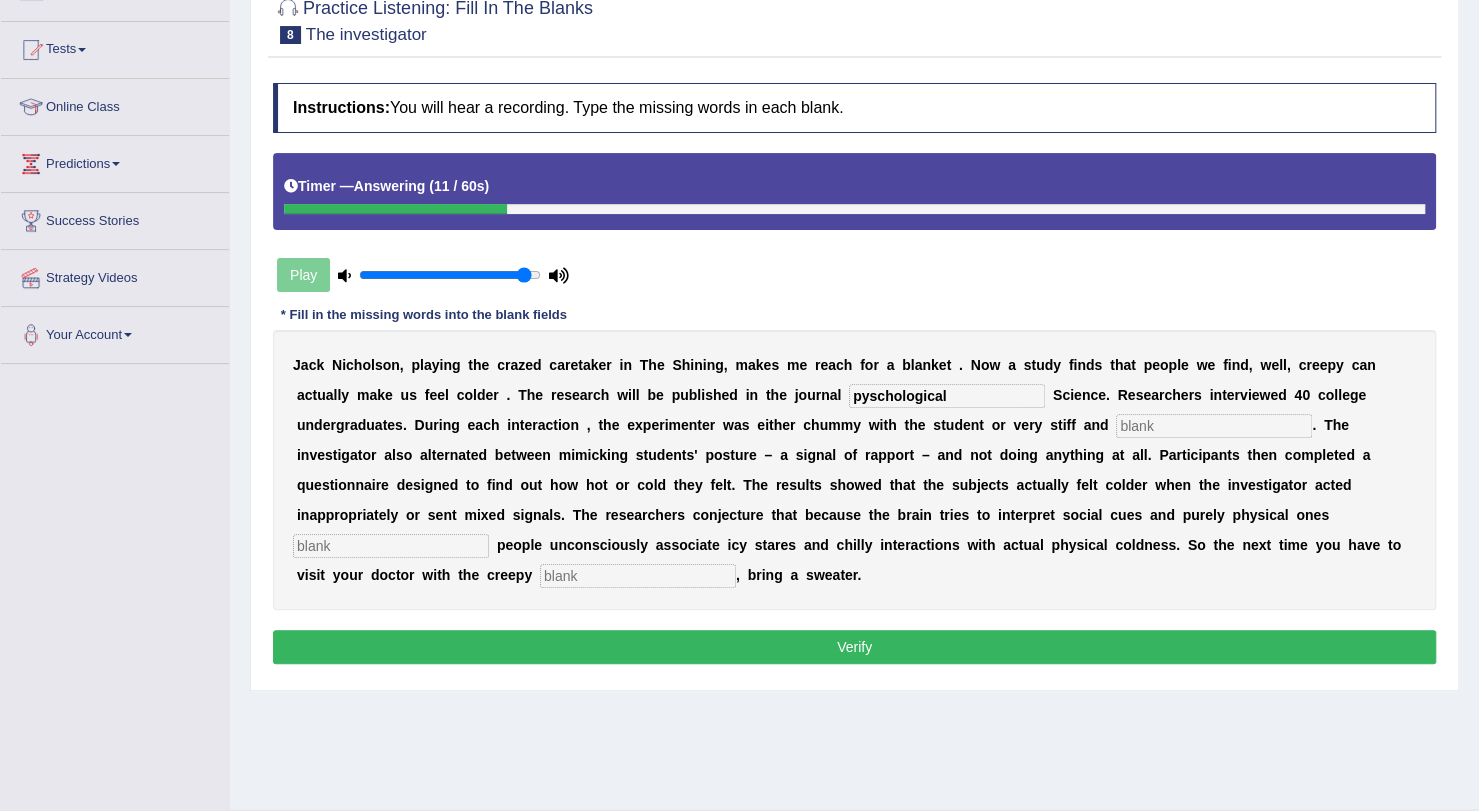 click at bounding box center (1214, 426) 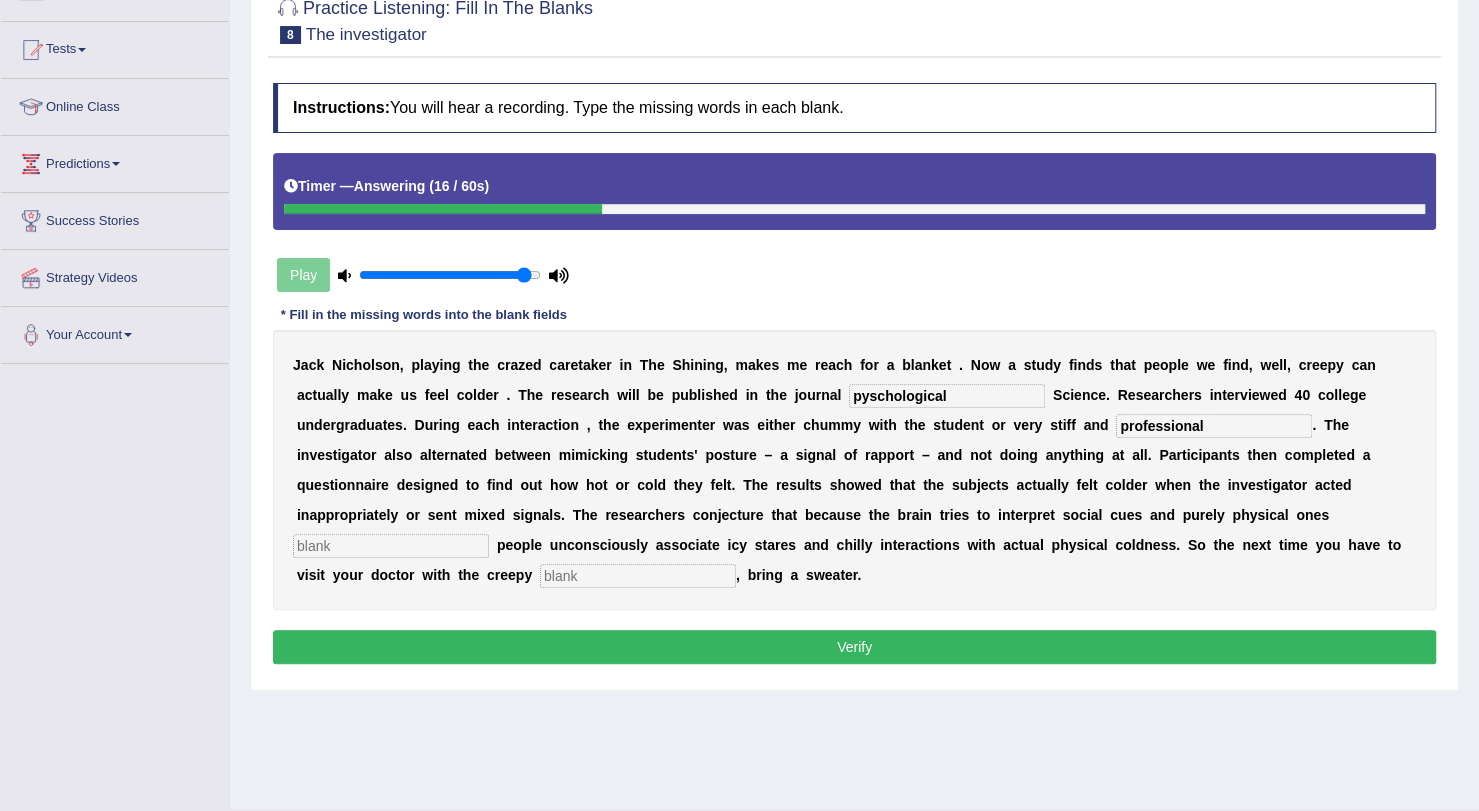type on "professional" 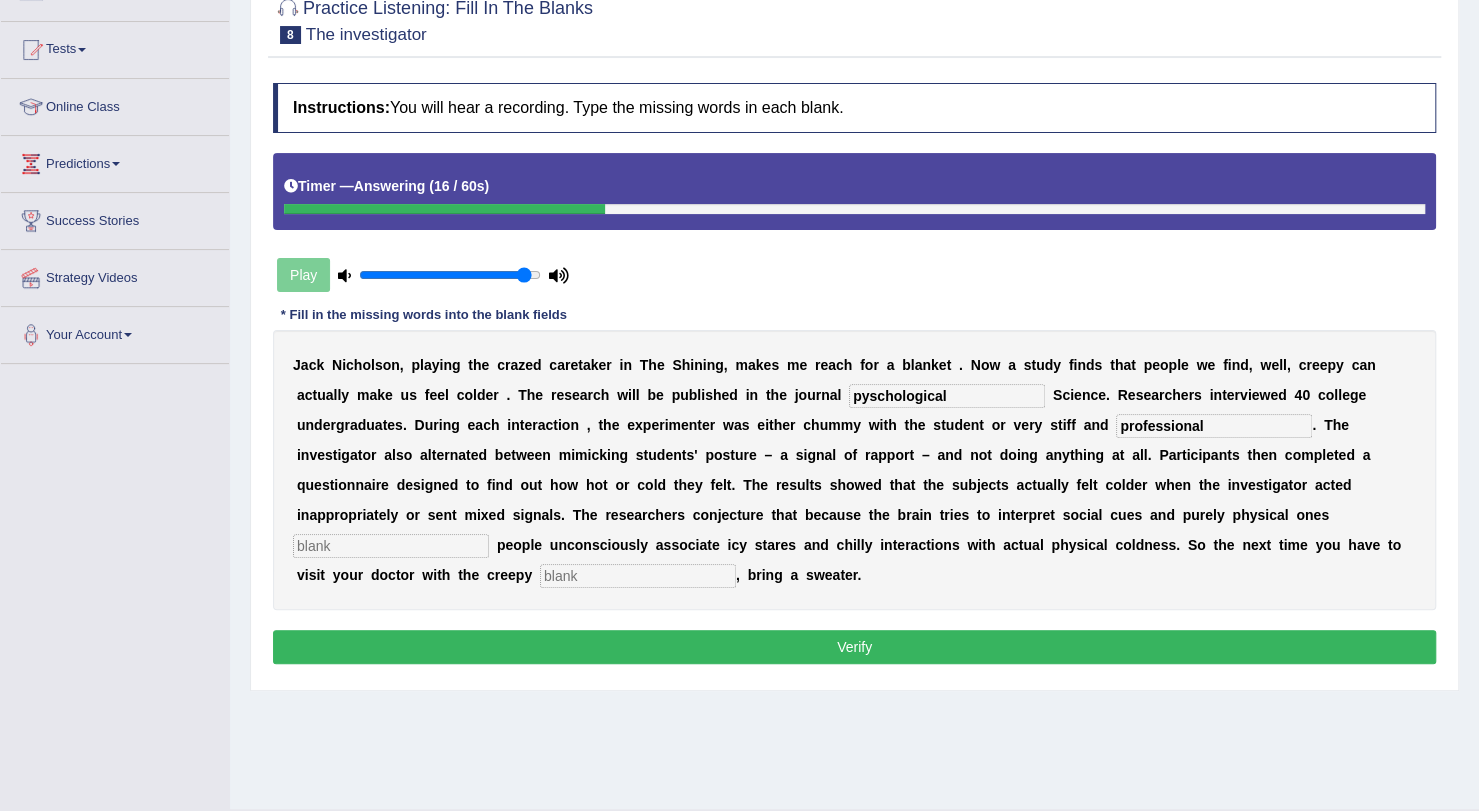 click at bounding box center (391, 546) 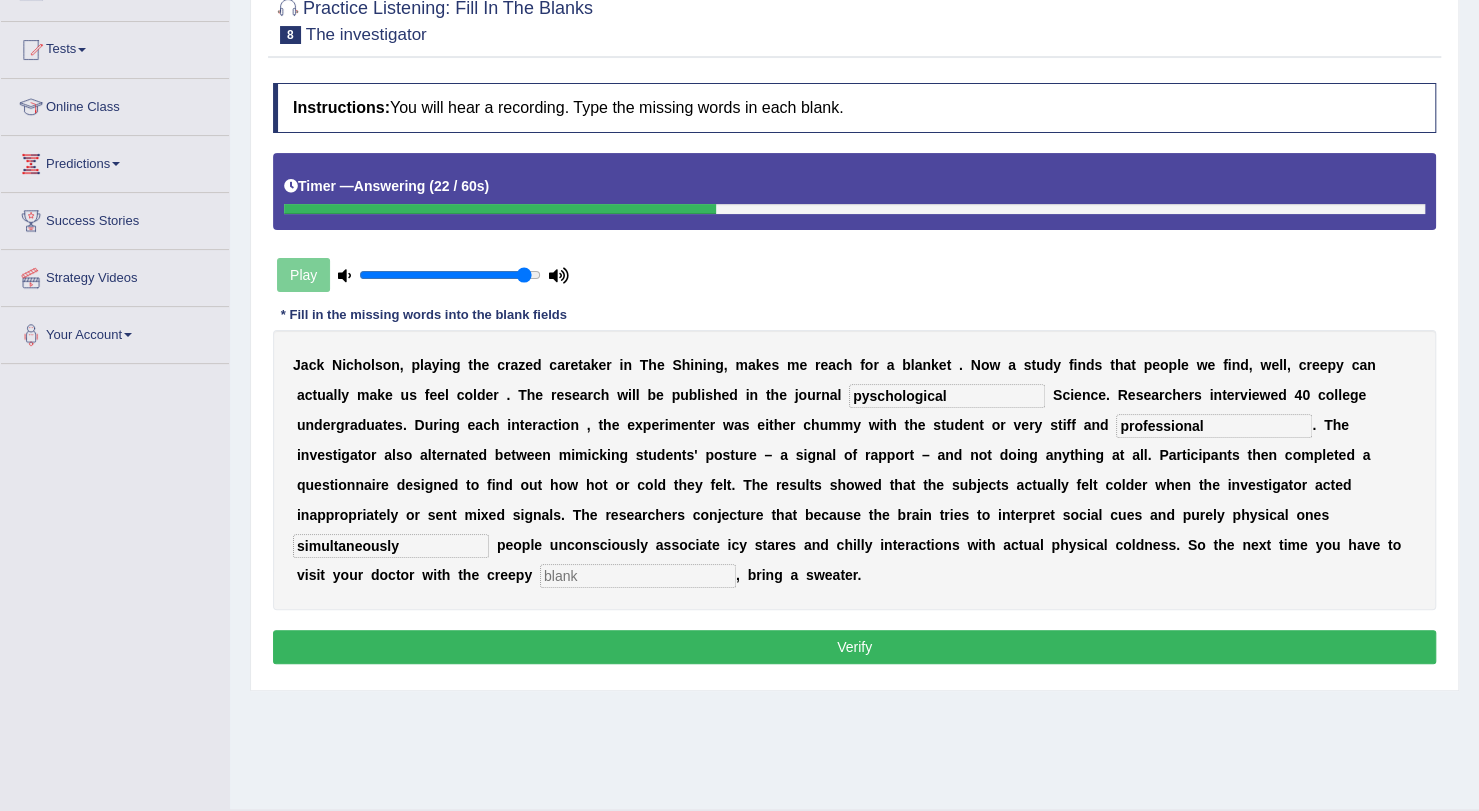 type on "simultaneously" 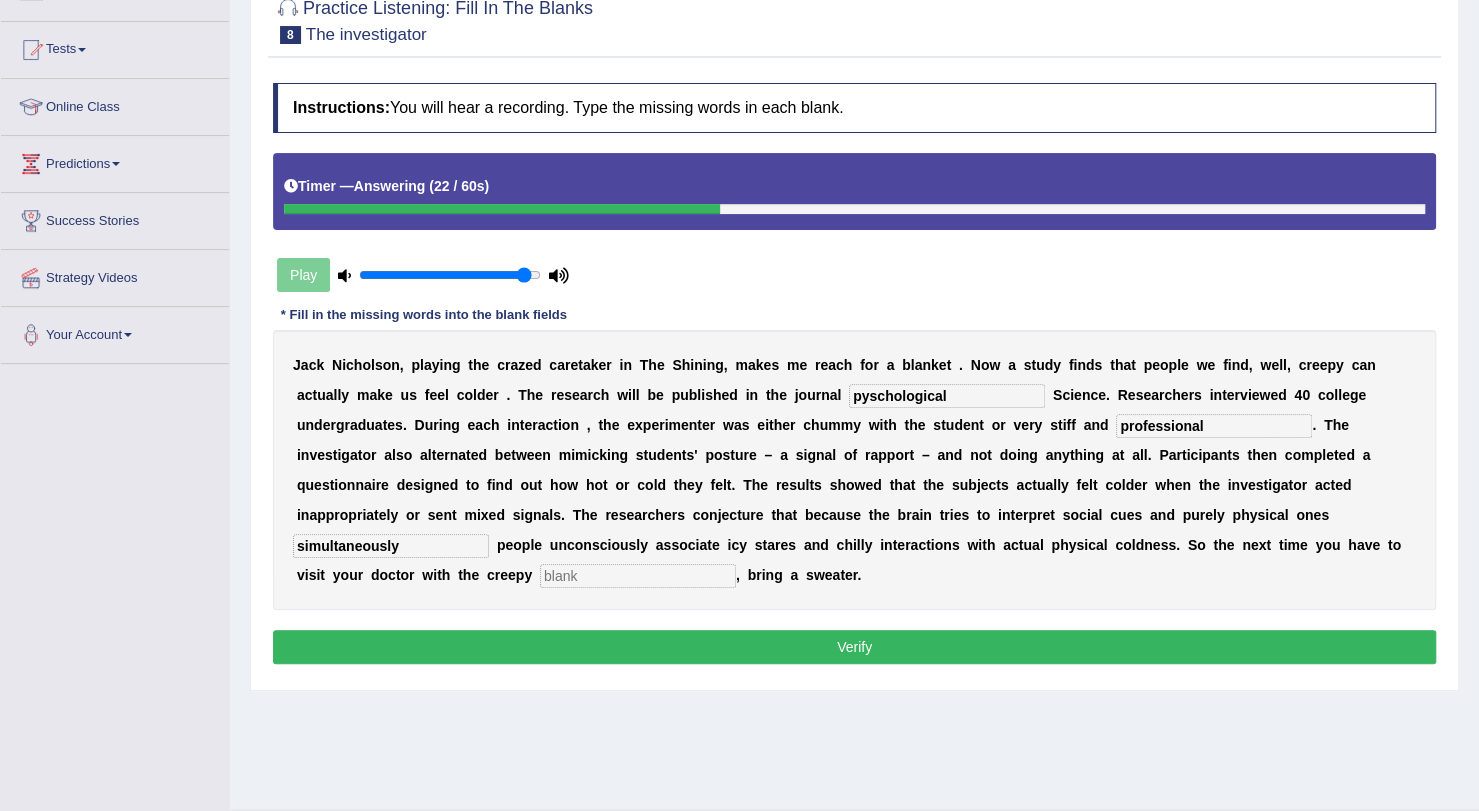 click at bounding box center (638, 576) 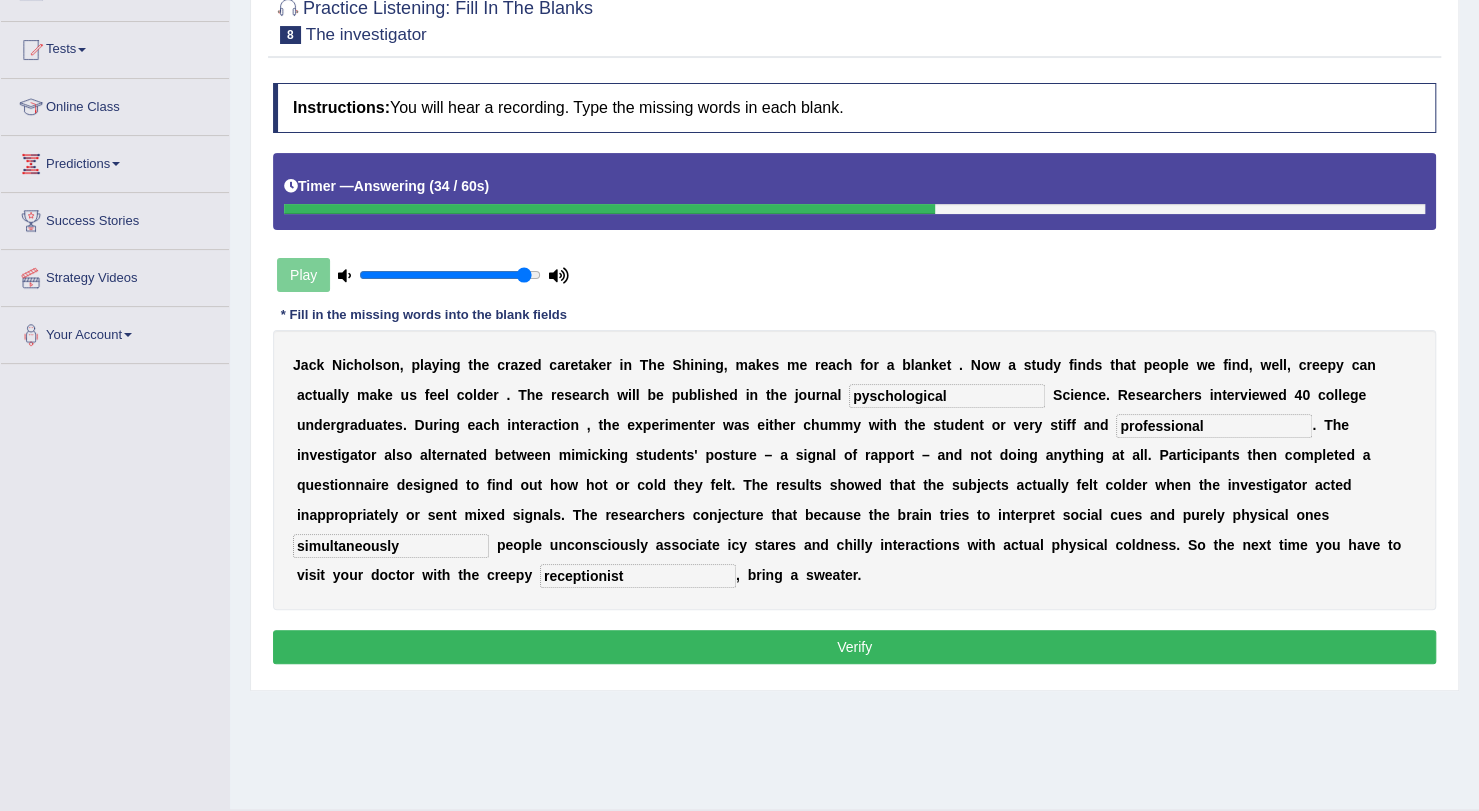 type on "receptionist" 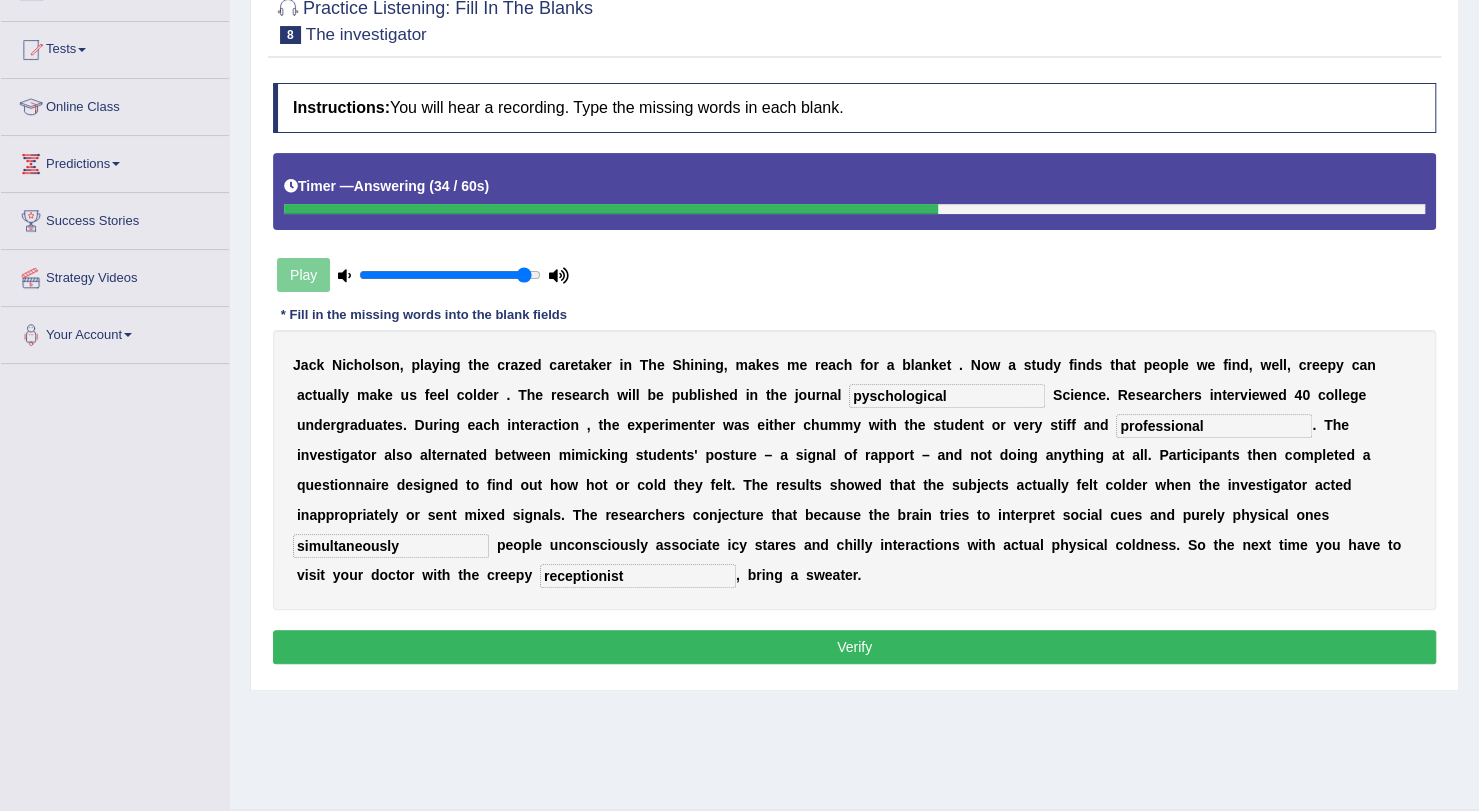 click on "J a c k    N i c h o l s o n ,    p l a y i n g    t h e    c r a z e d    c a r e t a k e r    i n    T h e    S h i n i n g ,    m a k e s    m e    r e a c h    f o r    a    b l a n k e t    .    N o w    a    s t u d y    f i n d s    t h a t    p e o p l e    w e    f i n d ,    w e l l ,    c r e e p y    c a n    a c t u a l l y    m a k e    u s    f e e l    c o l d e r    .    T h e    r e s e a r c h    w i l l    b e    p u b l i s h e d    i n    t h e    j o u r n a l    pyschological    S c i e n c e .    R e s e a r c h e r s    i n t e r v i e w e d    4 0    c o l l e g e    u n d e r g r a d u a t e s .    D u r i n g    e a c h    i n t e r a c t i o n    ,    t h e    e x p e r i m e n t e r    w a s    e i t h e r    c h u m m y    w i t h    t h e    s t u d e n t    o r    v e r y    s t i f f    a n d    professional .    T h e    i n v e s t i g a t o r    a l s o    a l t e r n a t e d    b e t w e e n    m i m i" at bounding box center [854, 470] 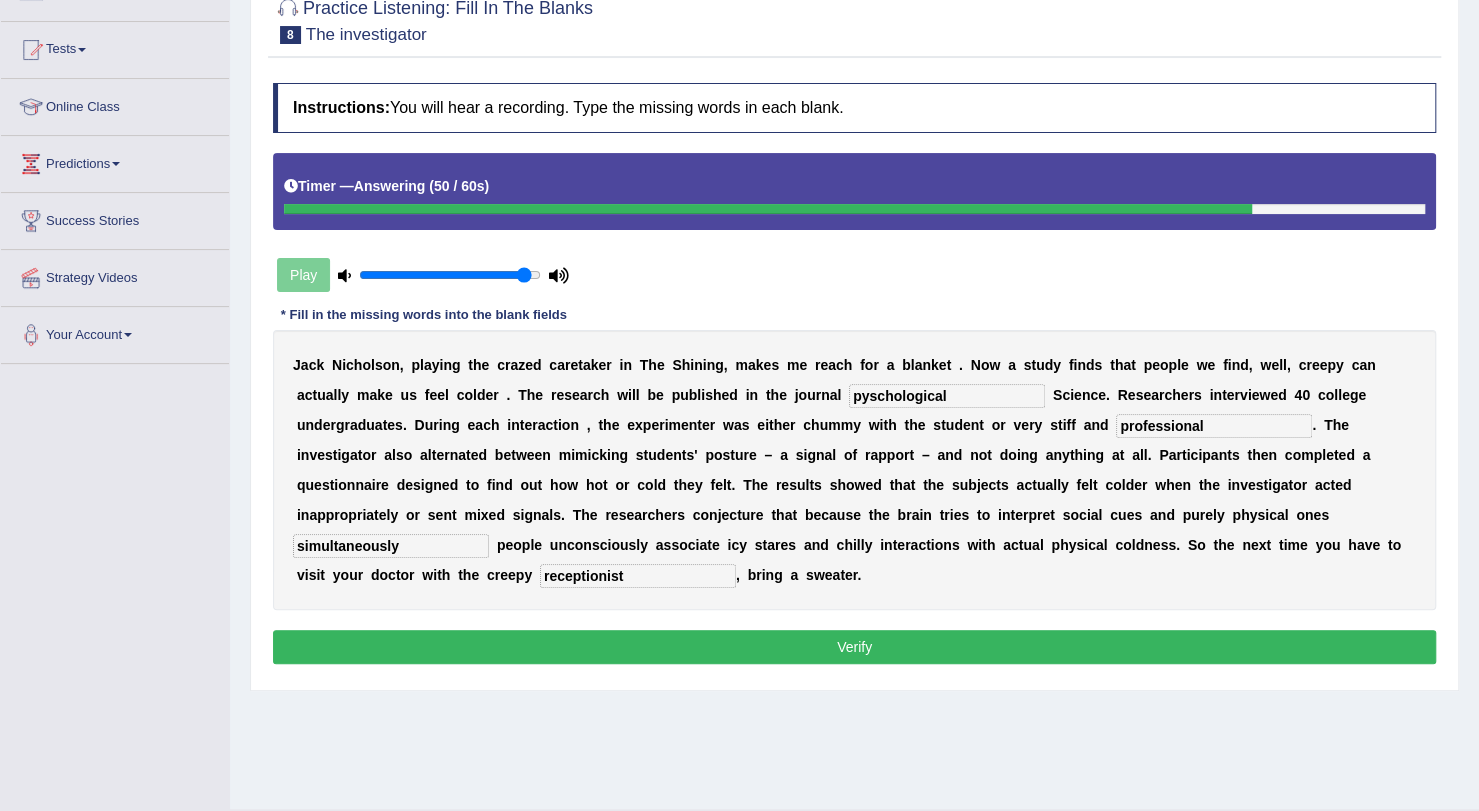 click on "Verify" at bounding box center [854, 647] 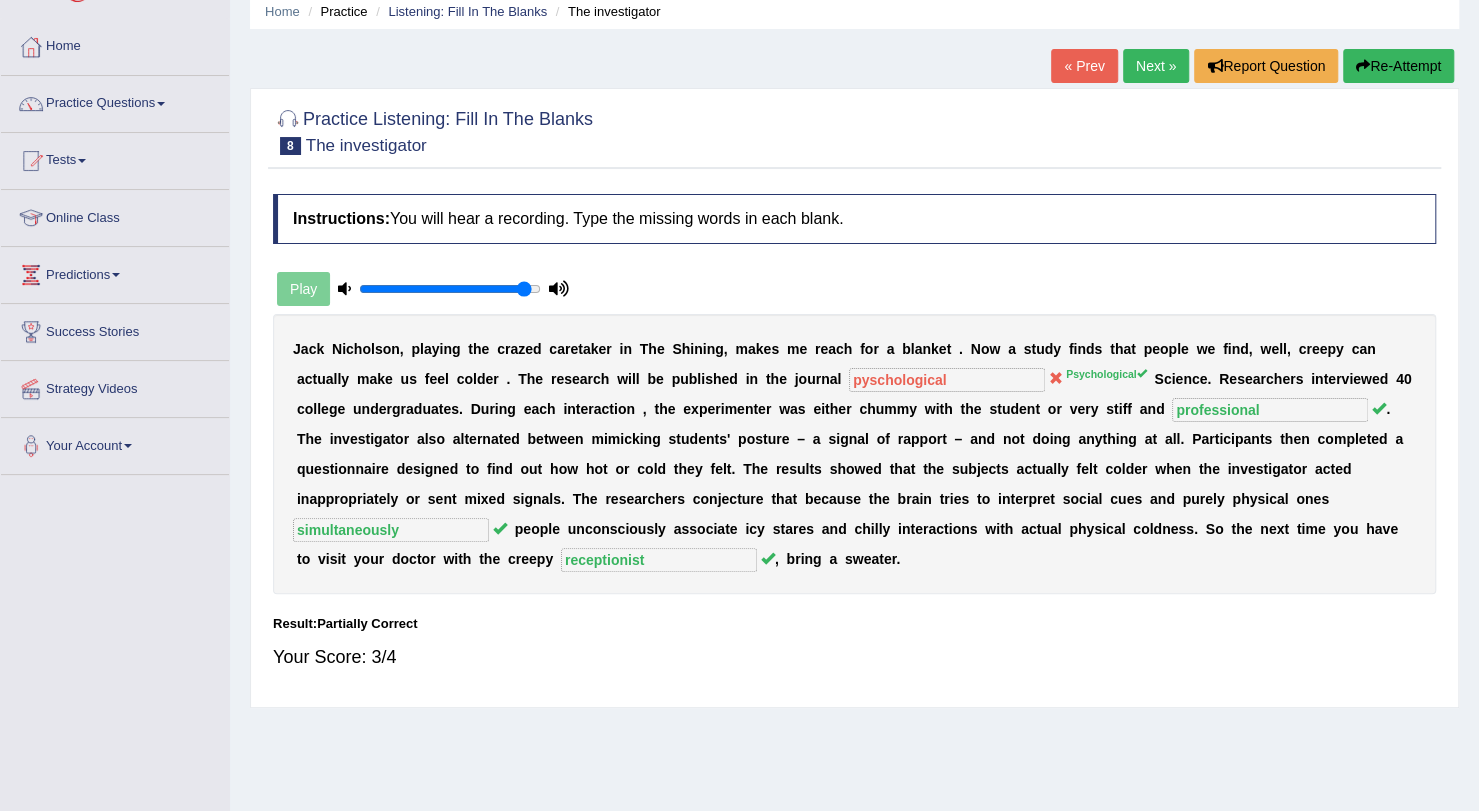 scroll, scrollTop: 68, scrollLeft: 0, axis: vertical 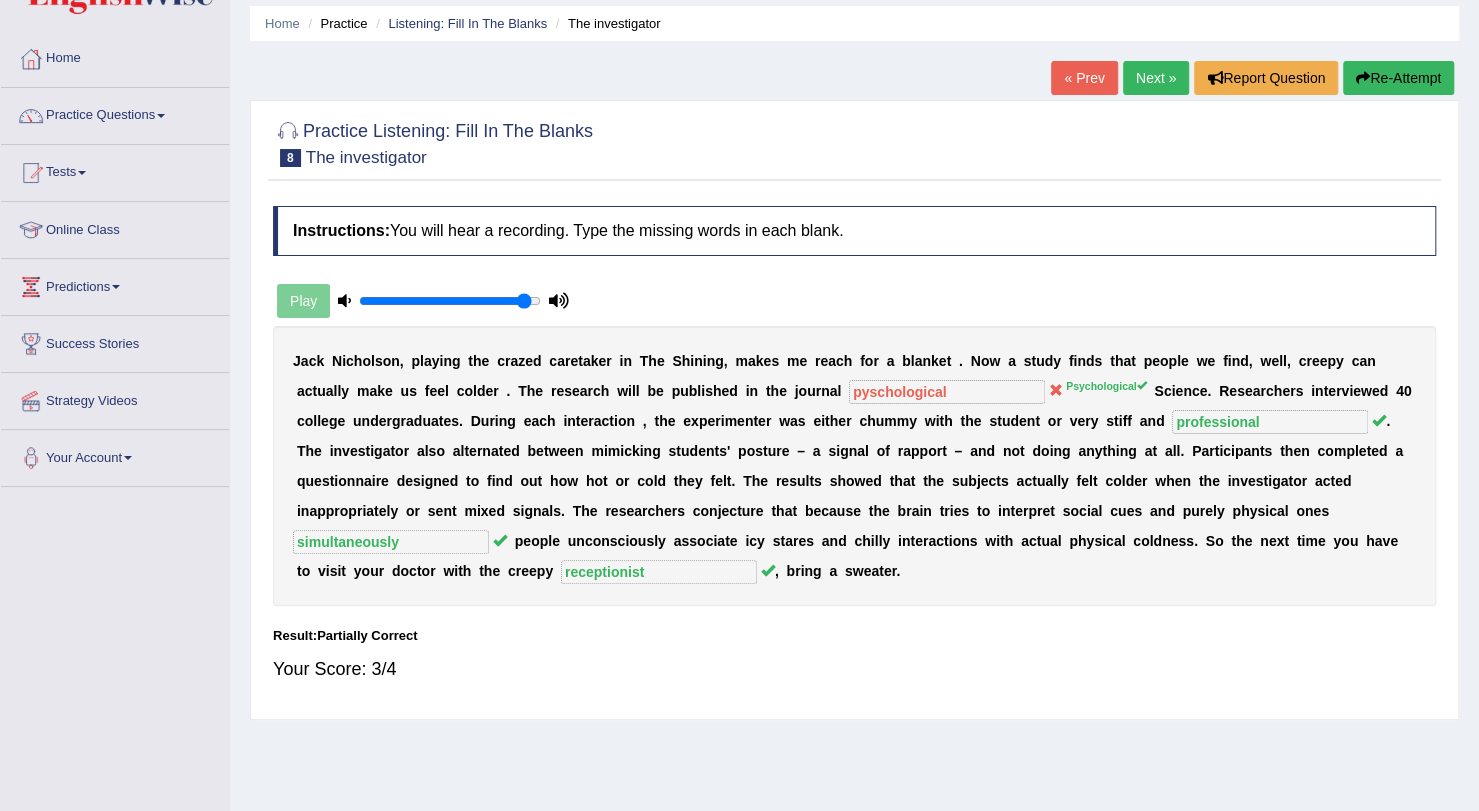 click on "Next »" at bounding box center [1156, 78] 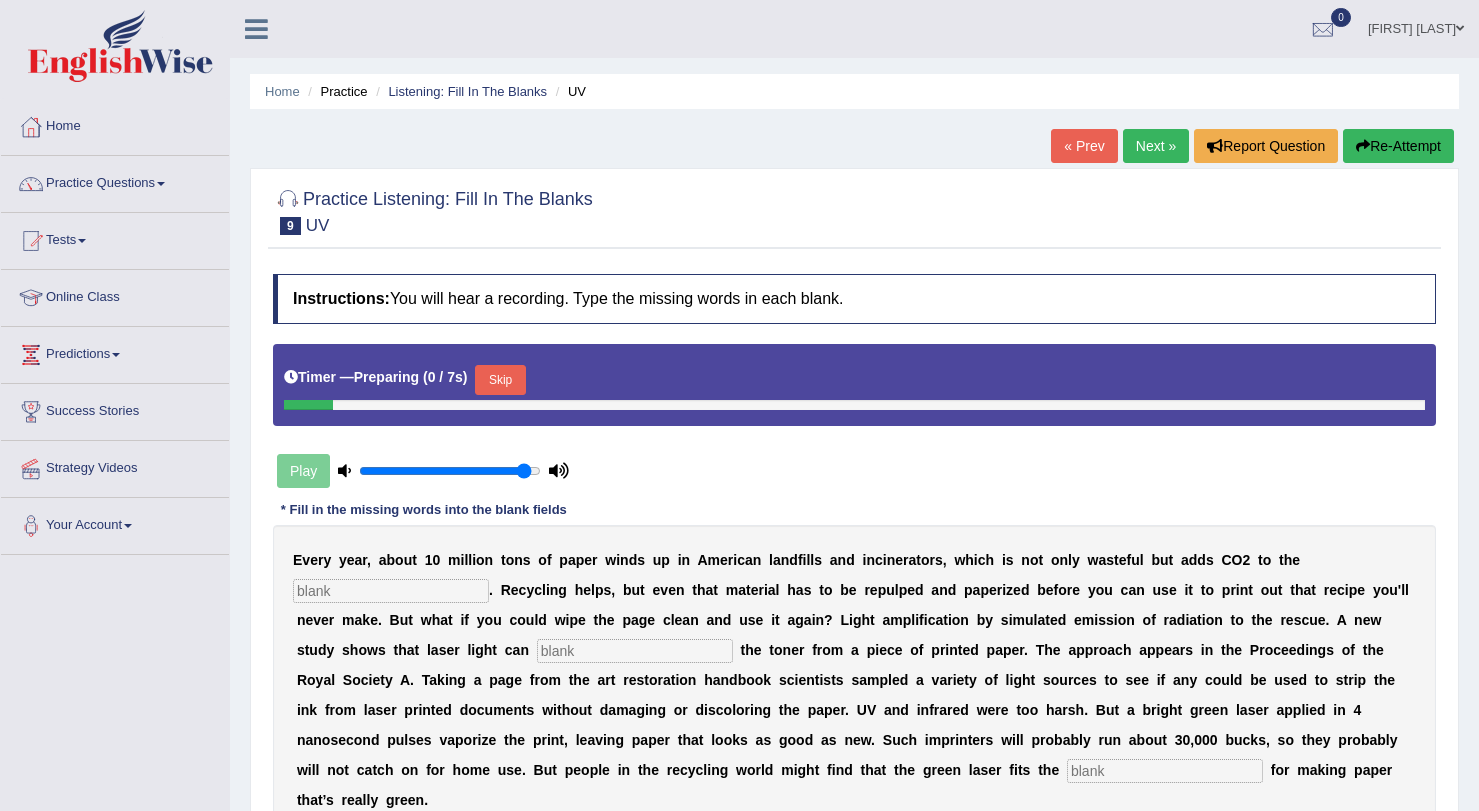 scroll, scrollTop: 0, scrollLeft: 0, axis: both 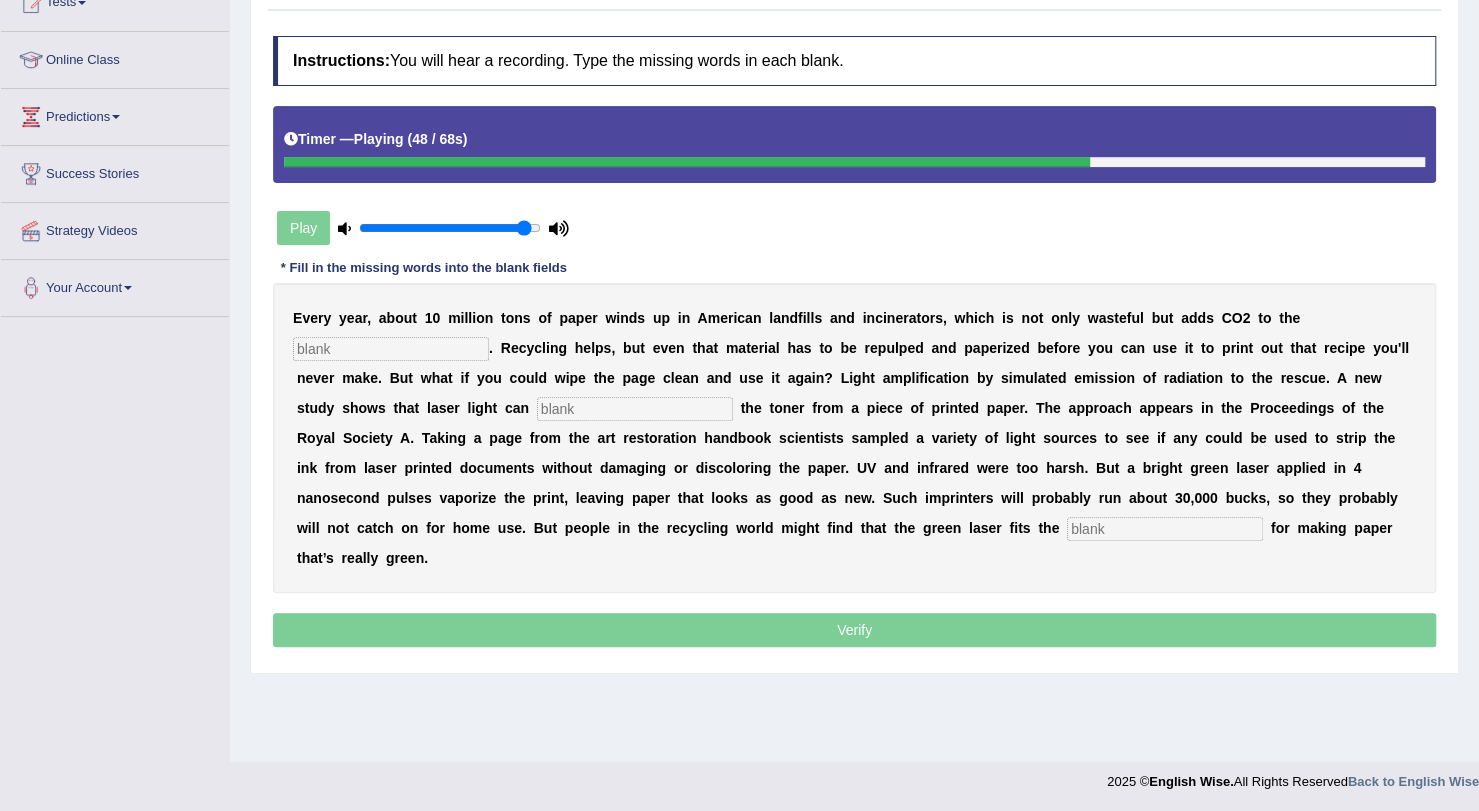 click at bounding box center [635, 409] 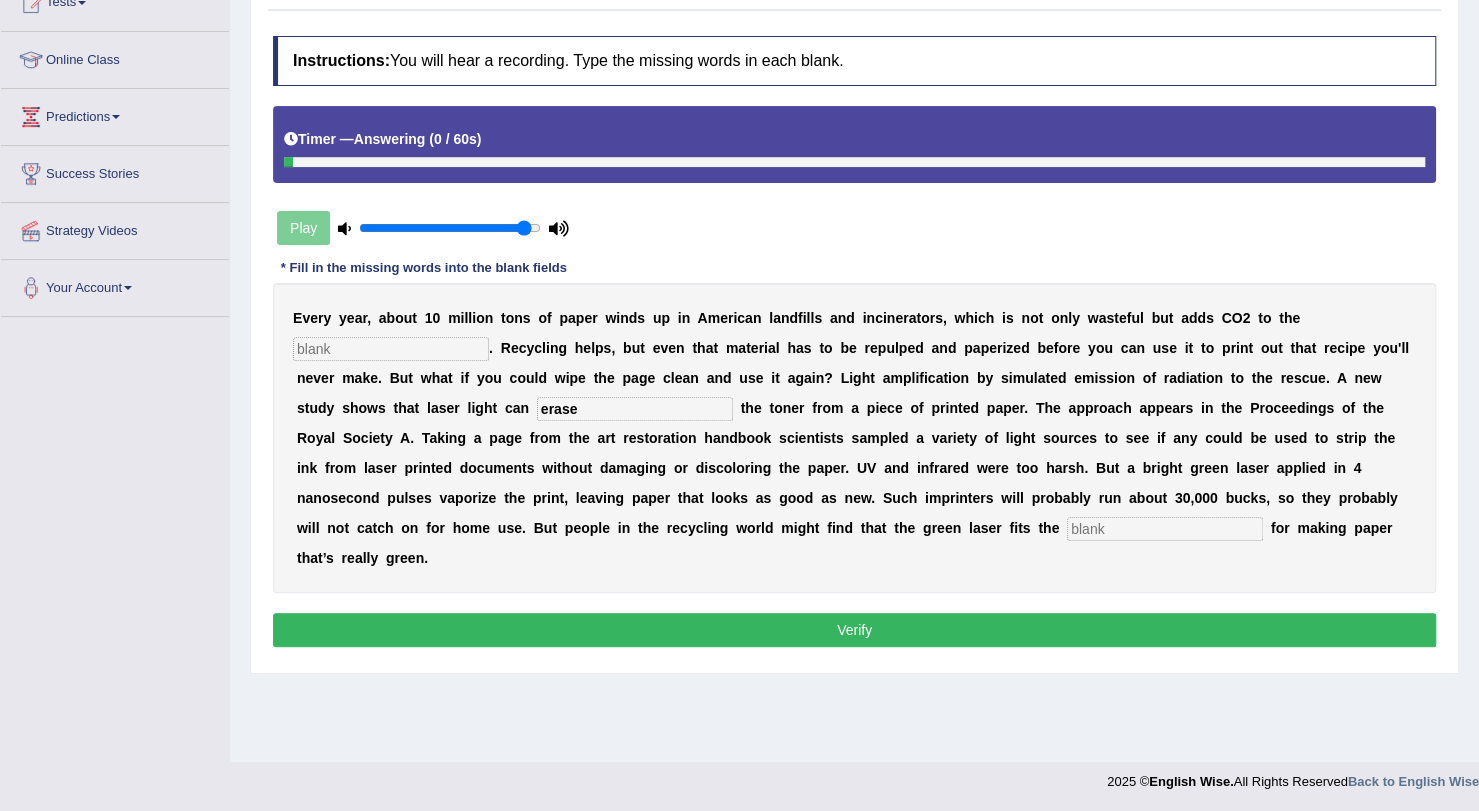 type on "erase" 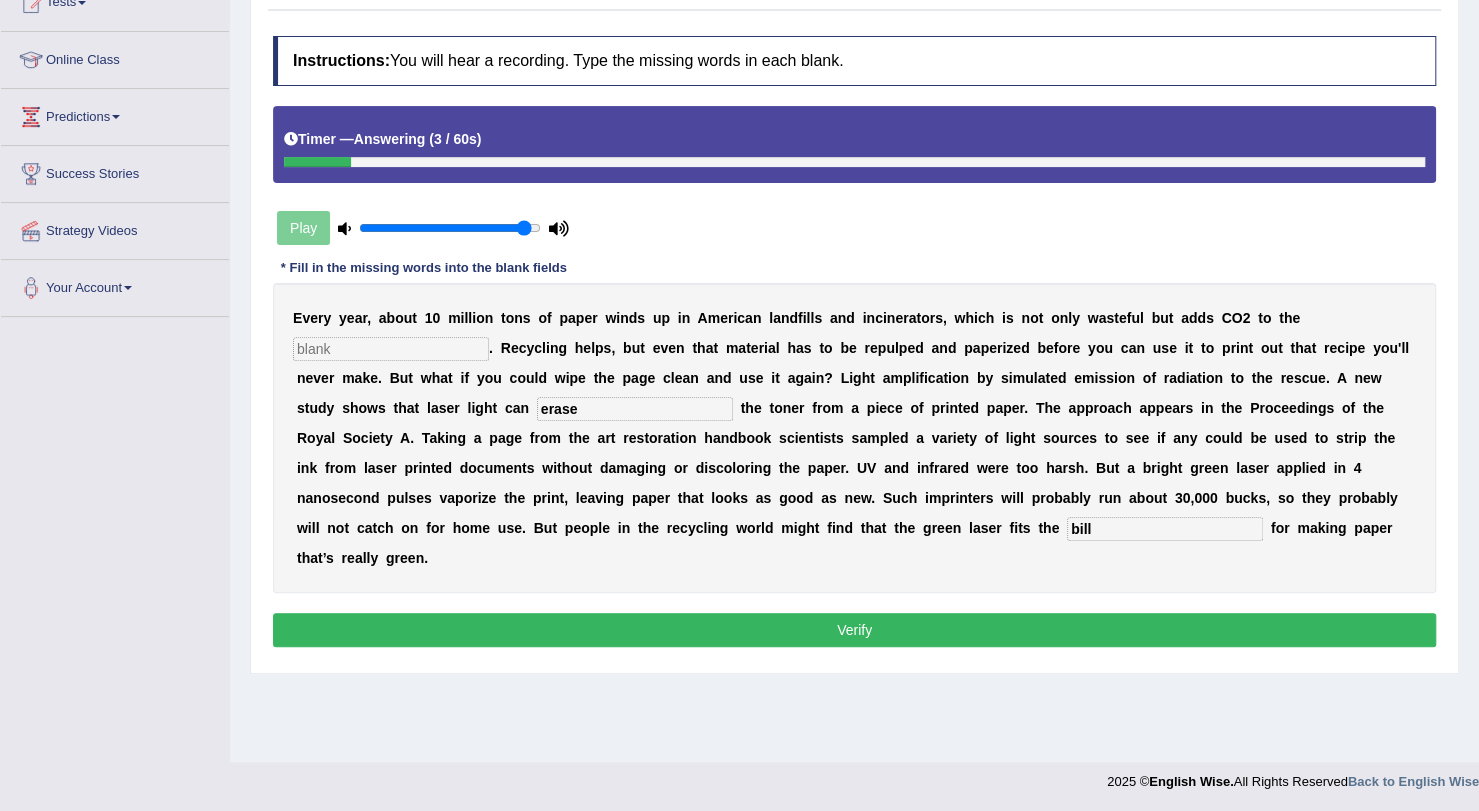 type on "bill" 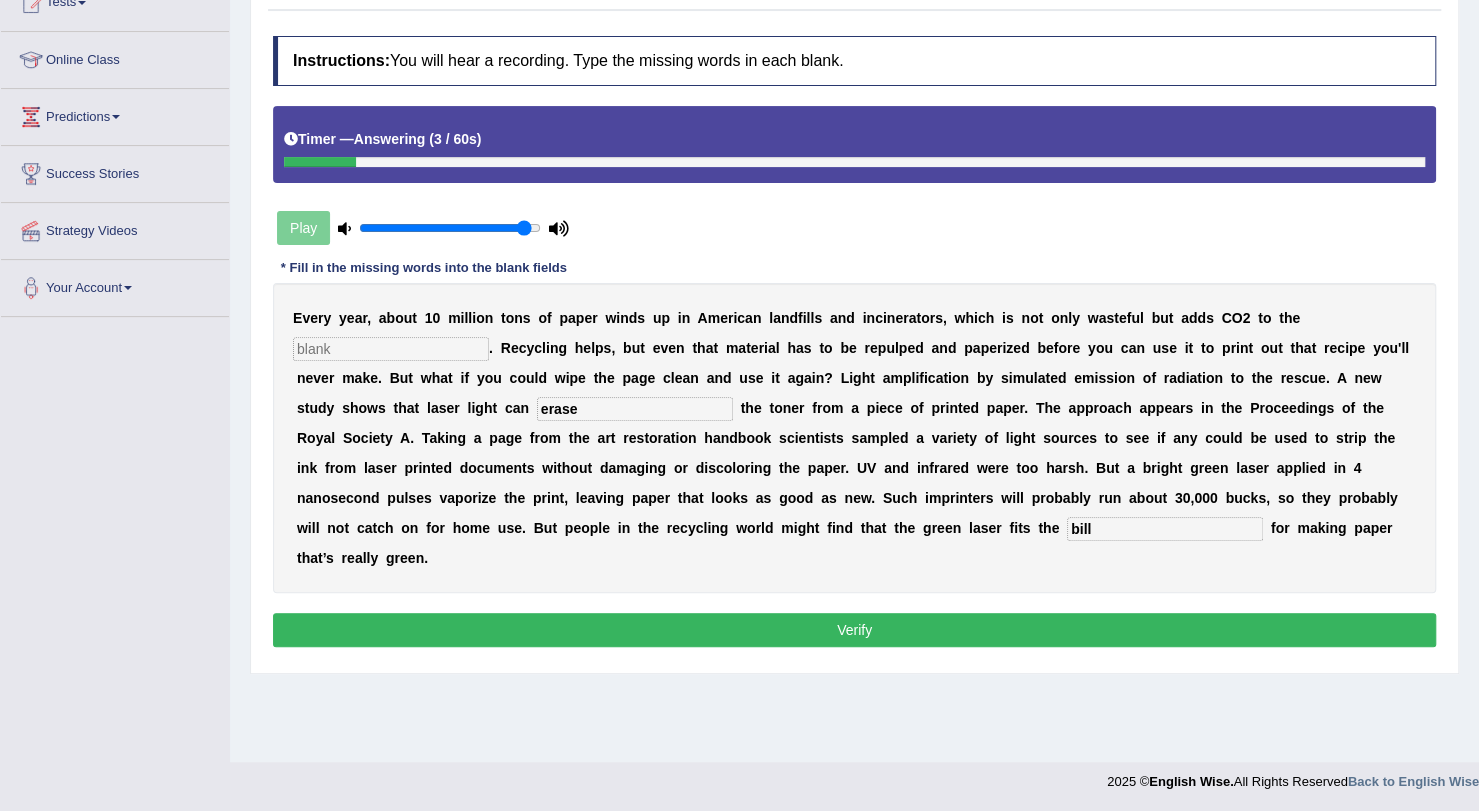 click at bounding box center (391, 349) 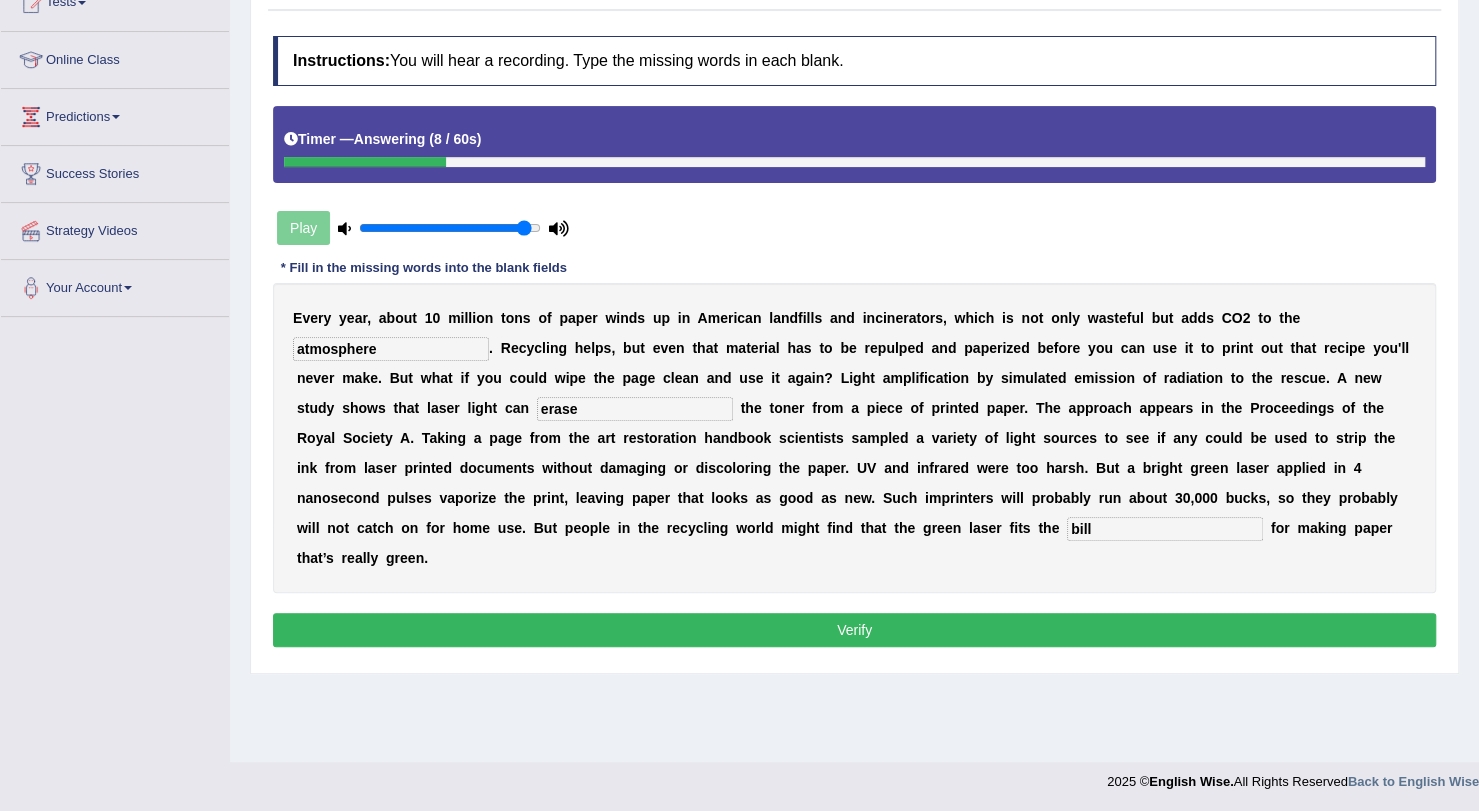 type on "atmosphere" 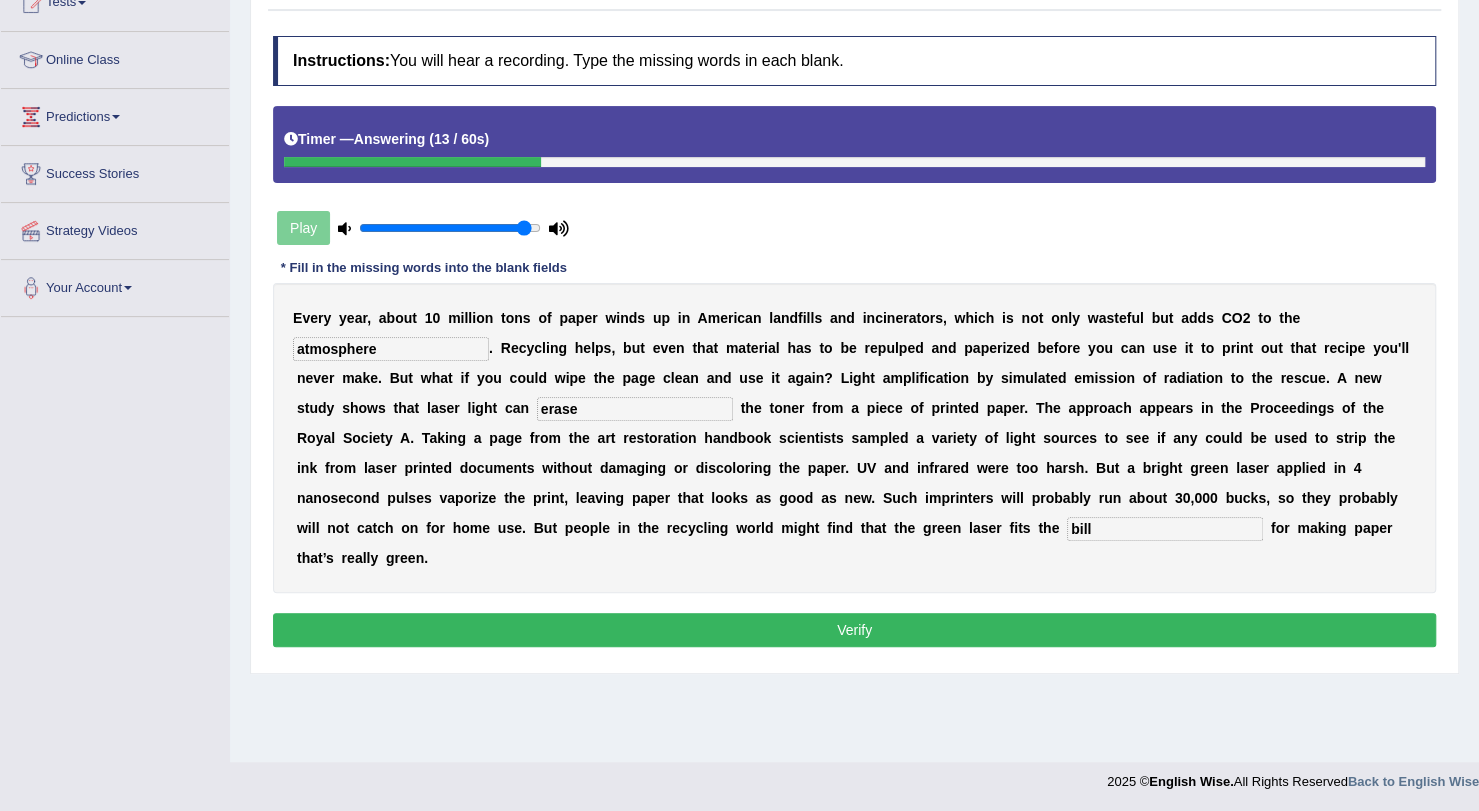 click on "Verify" at bounding box center [854, 630] 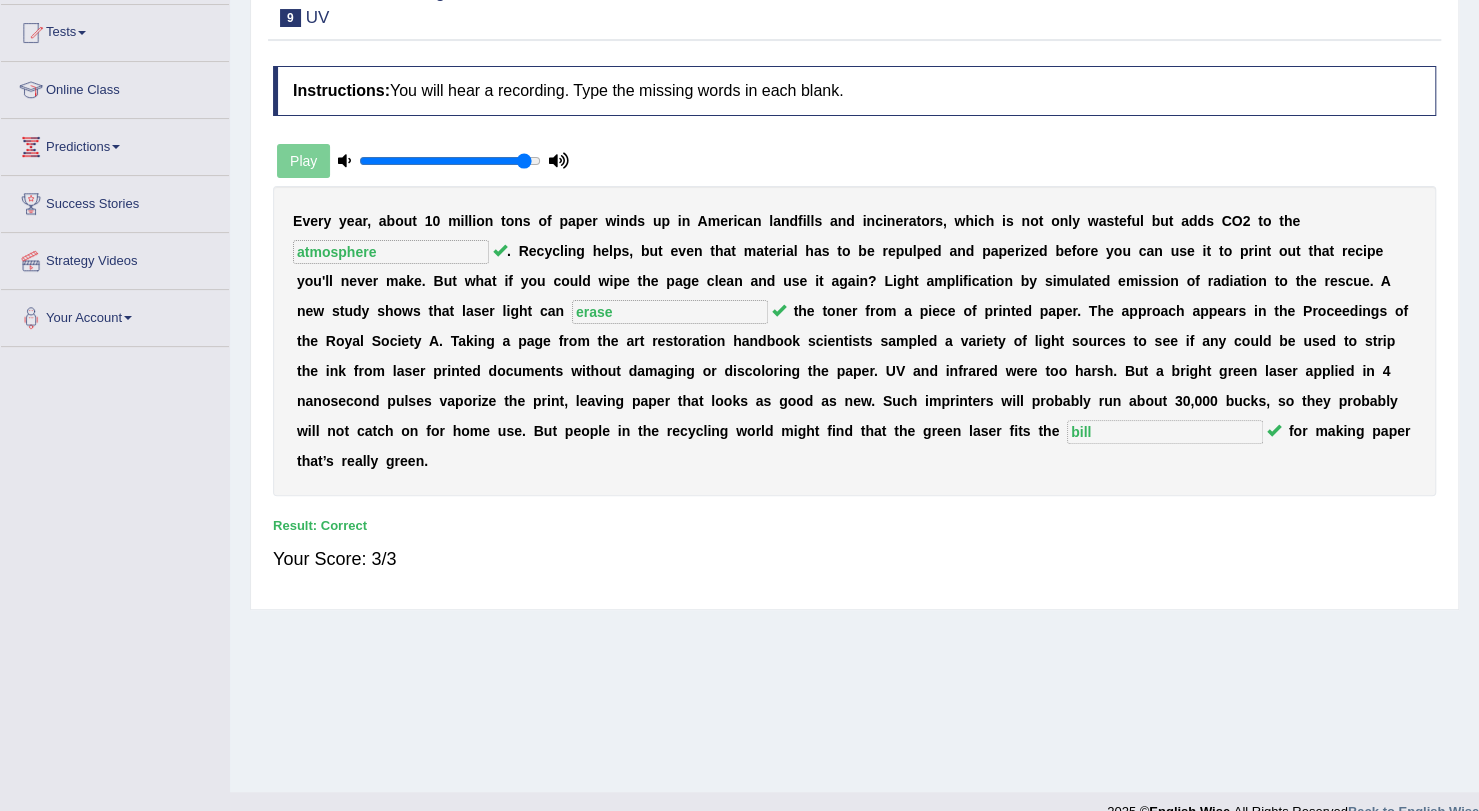 scroll, scrollTop: 0, scrollLeft: 0, axis: both 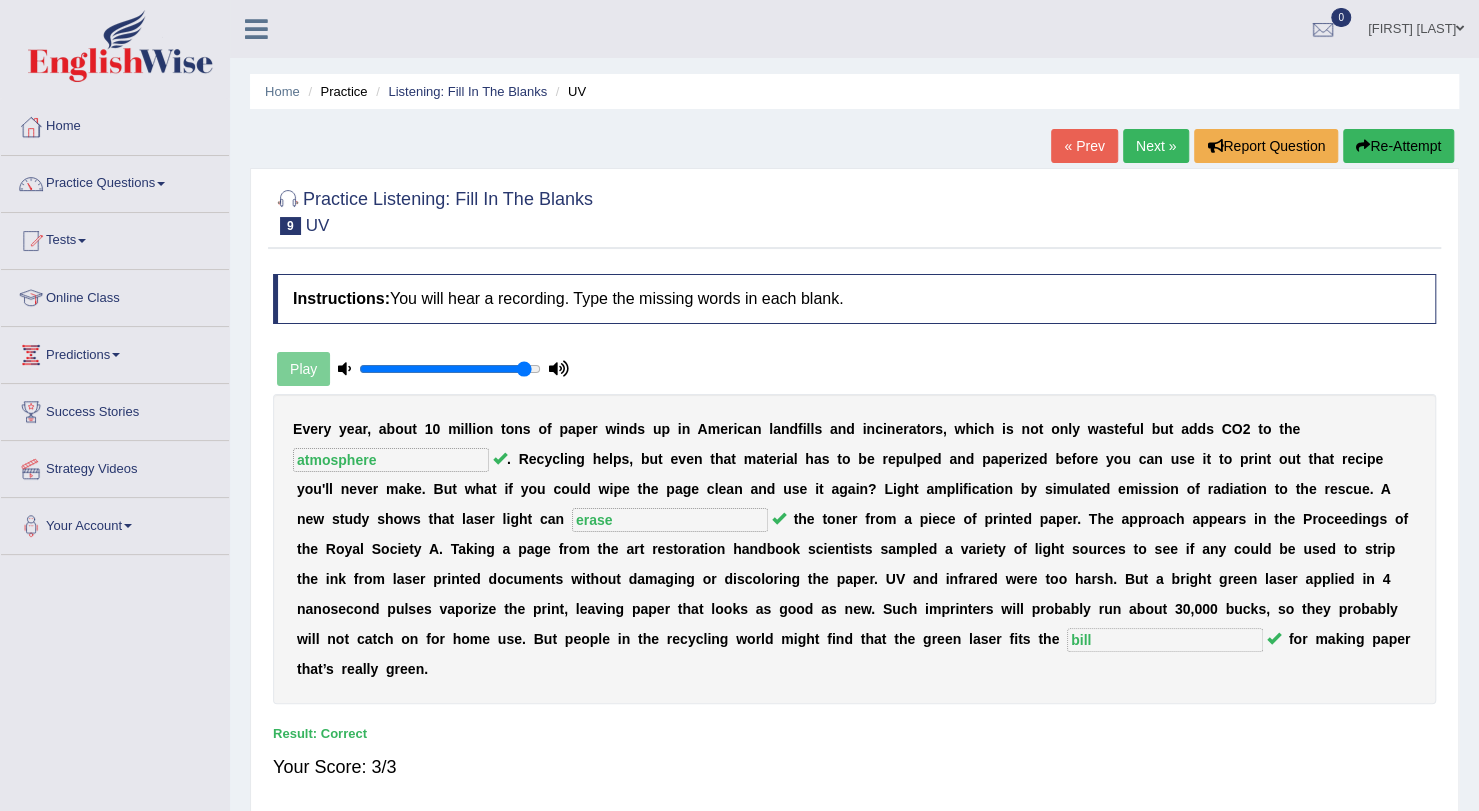 click on "Next »" at bounding box center (1156, 146) 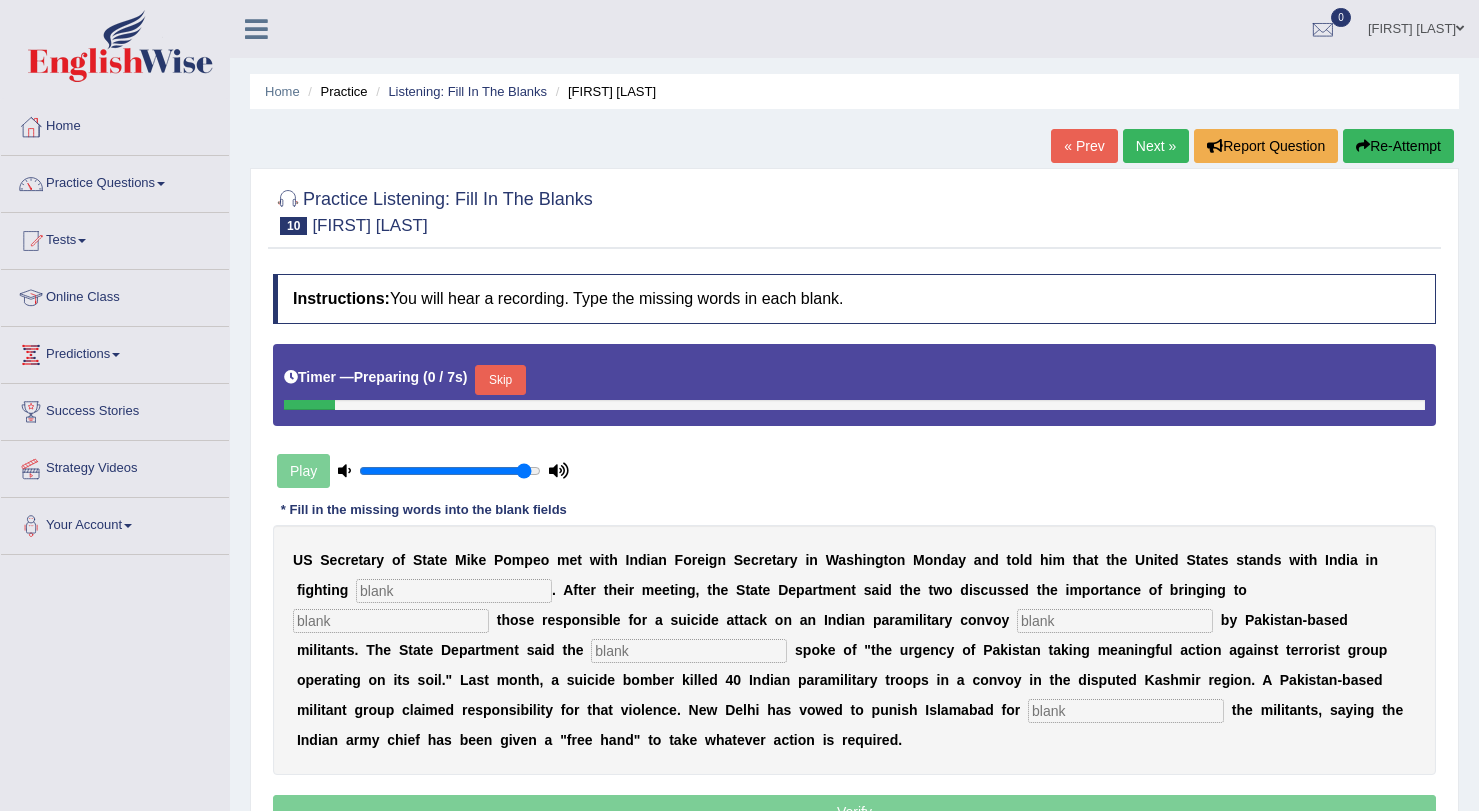 scroll, scrollTop: 0, scrollLeft: 0, axis: both 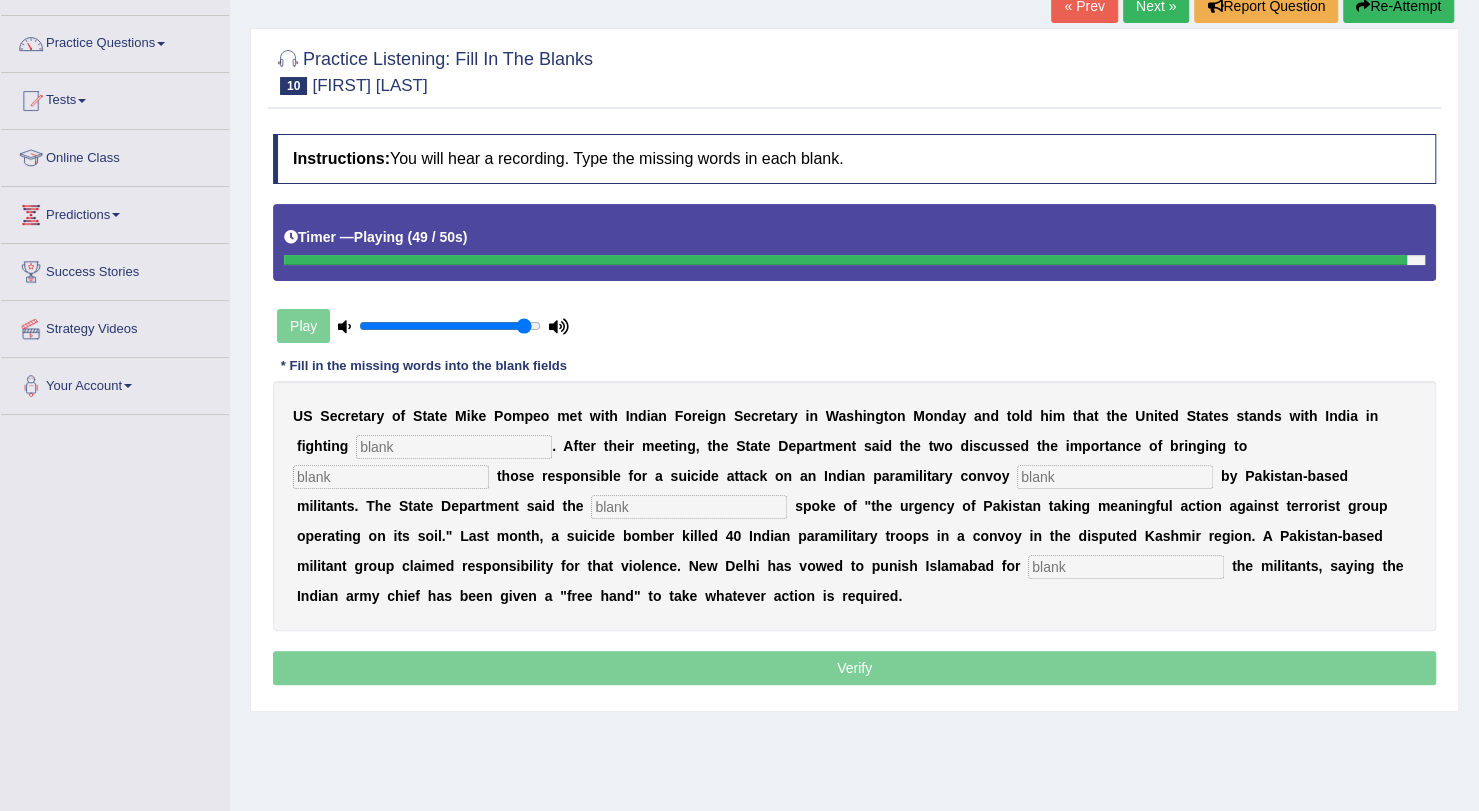 click at bounding box center (1126, 567) 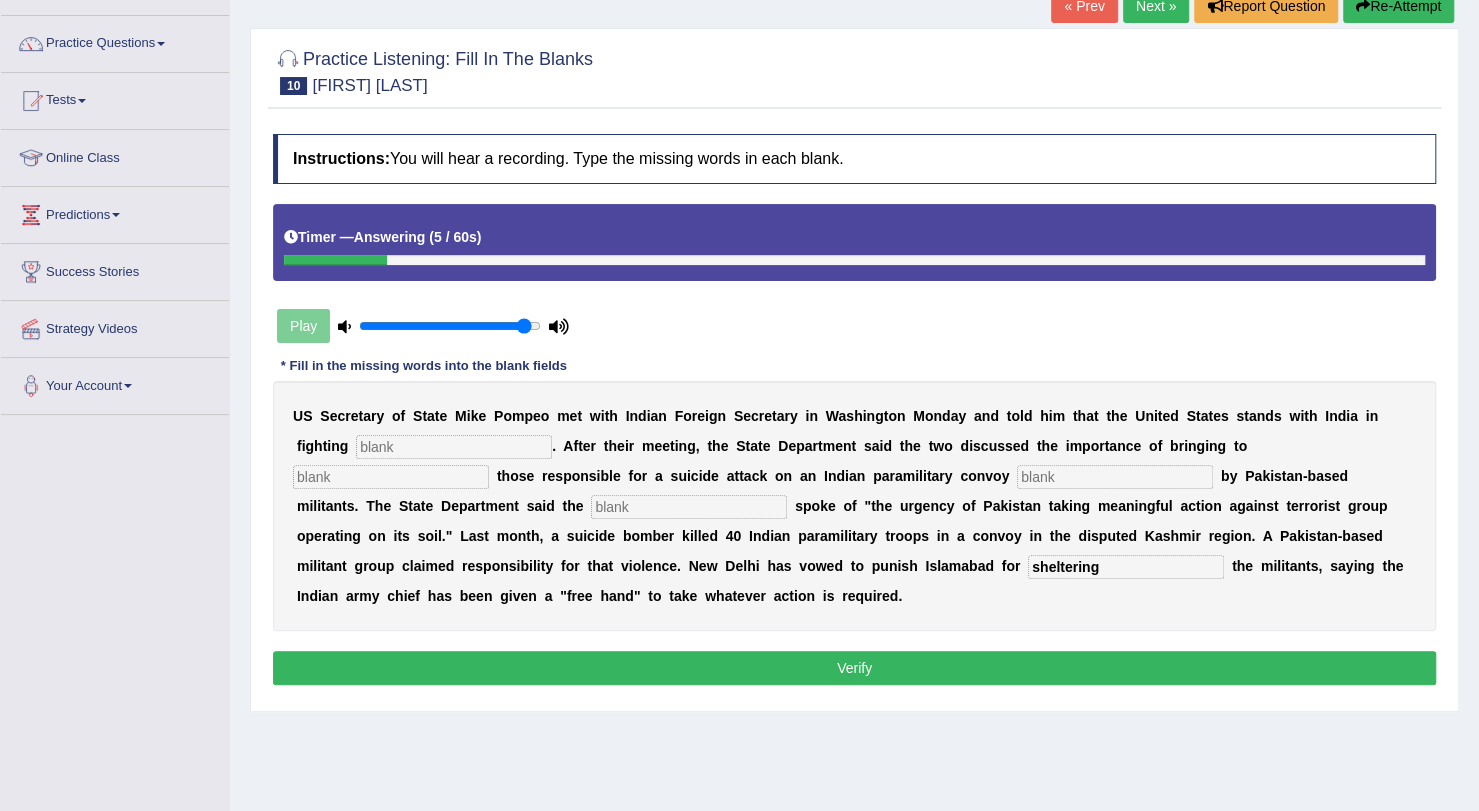 type on "sheltering" 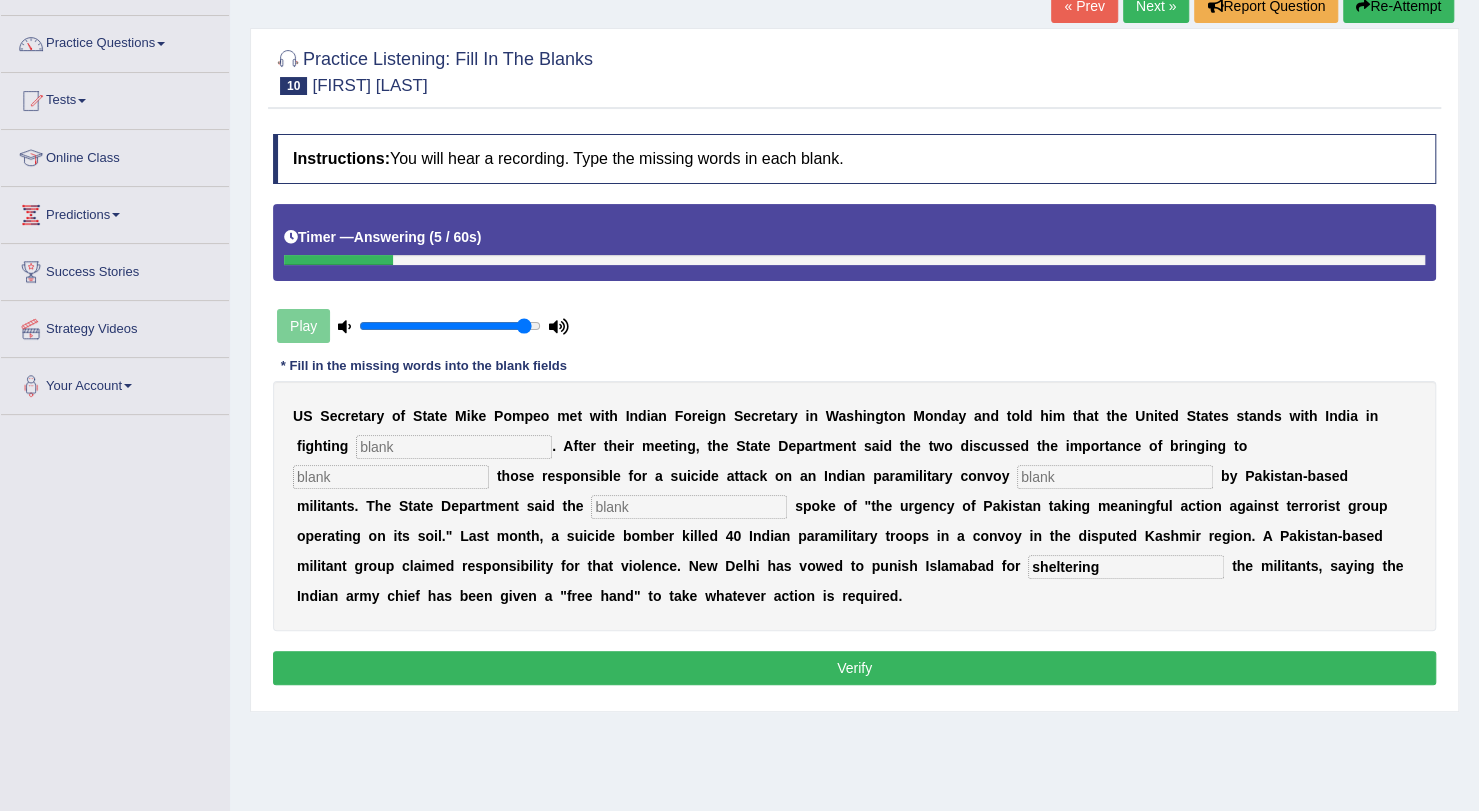 click at bounding box center (454, 447) 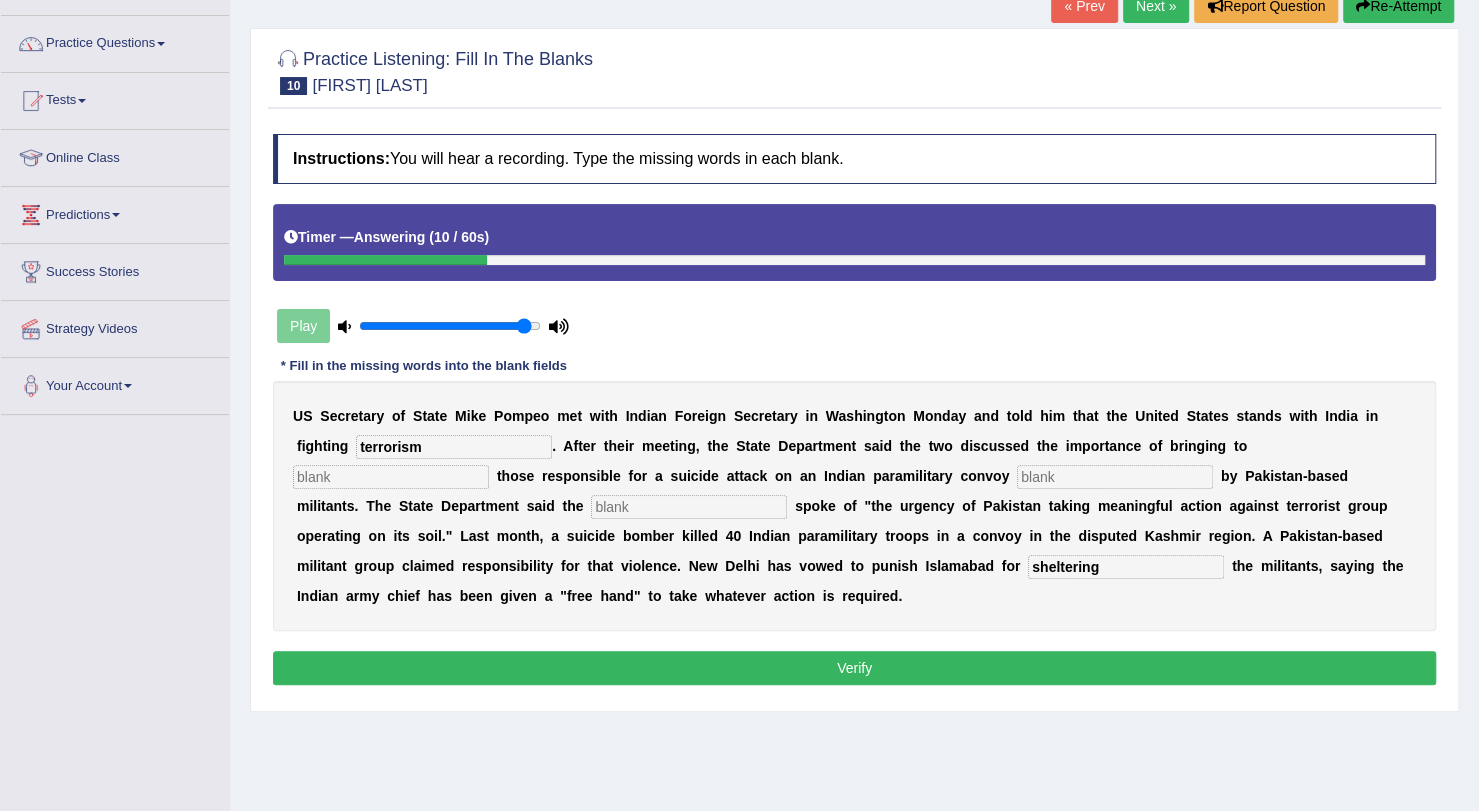 type on "terrorism" 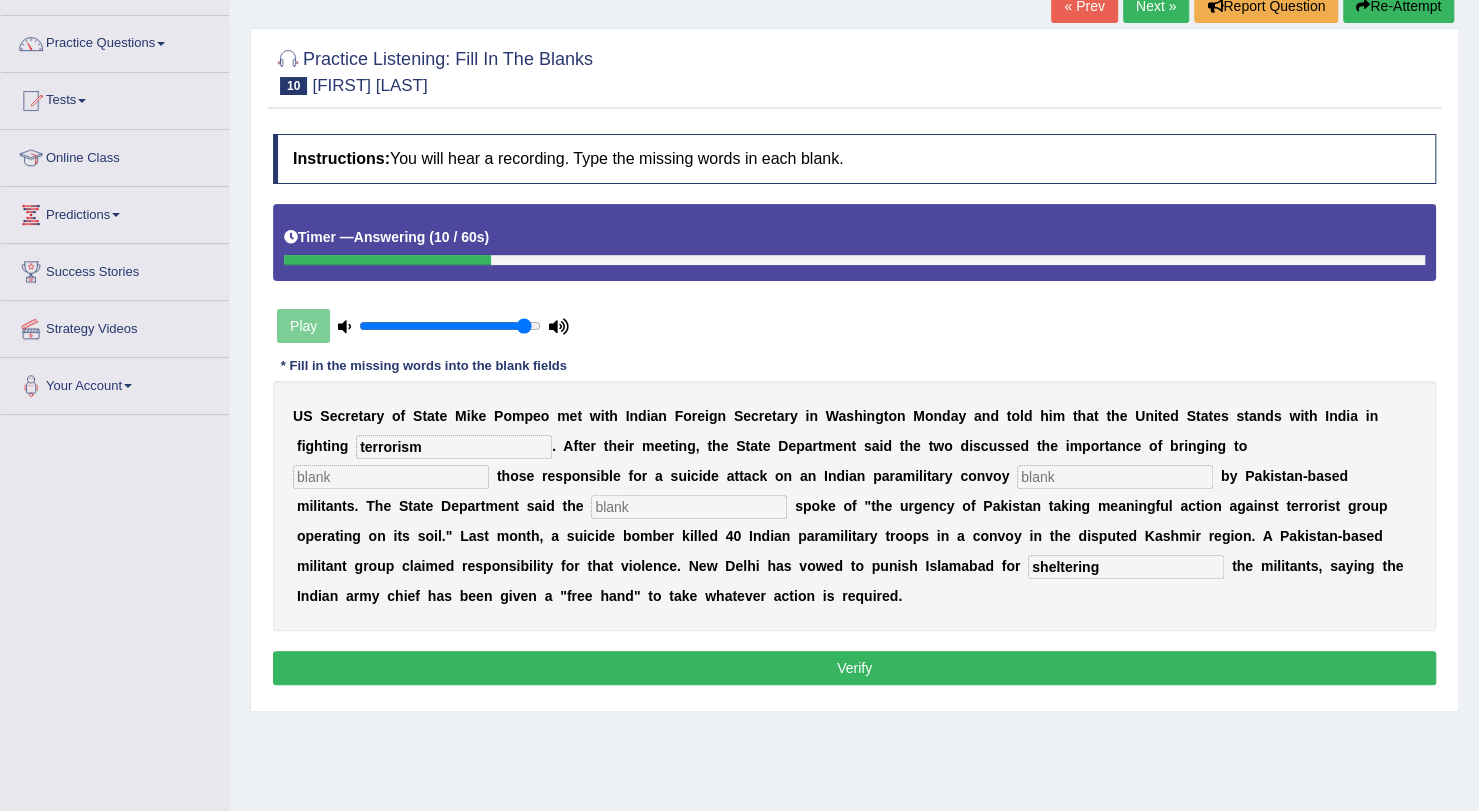 click at bounding box center (391, 477) 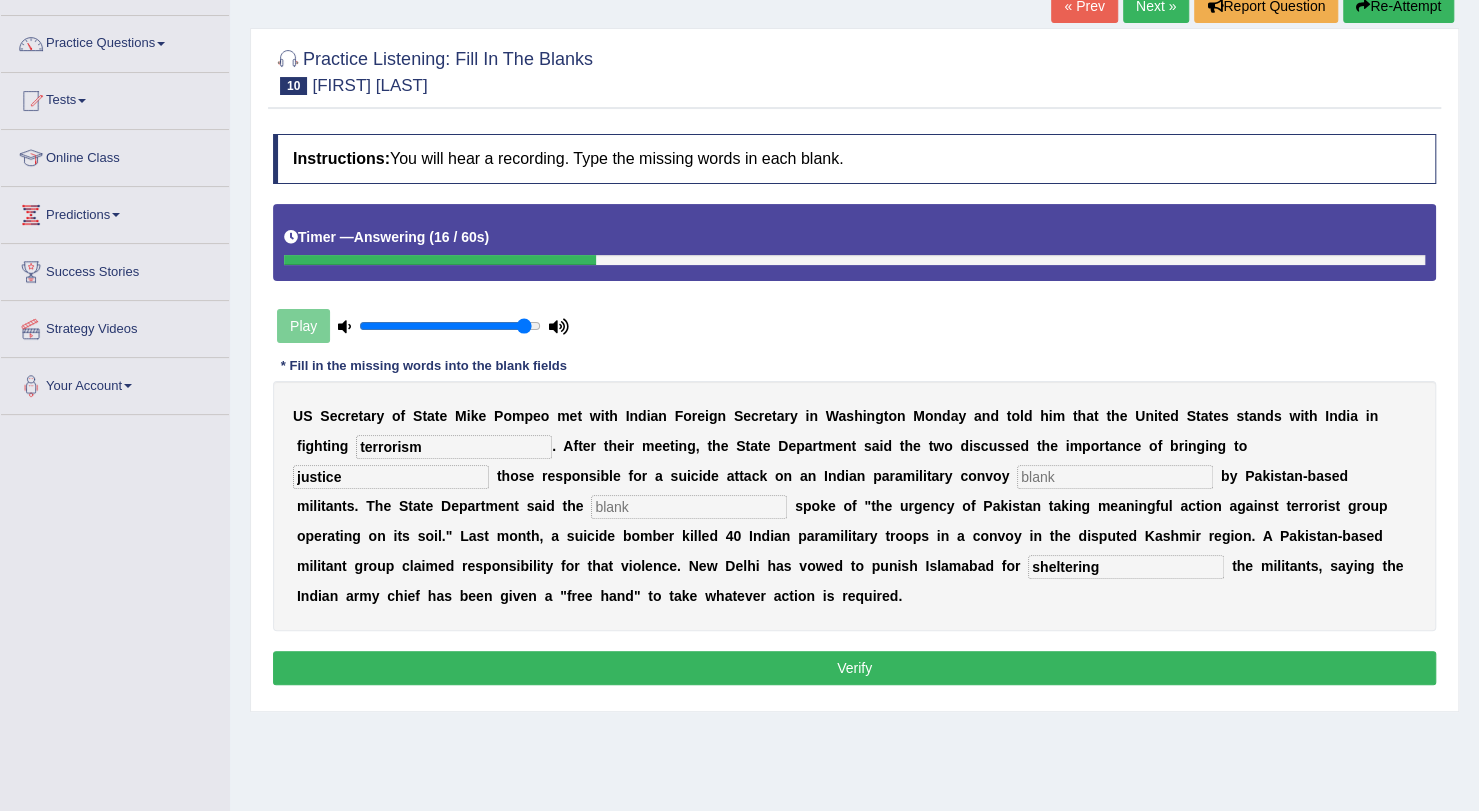 type on "justice" 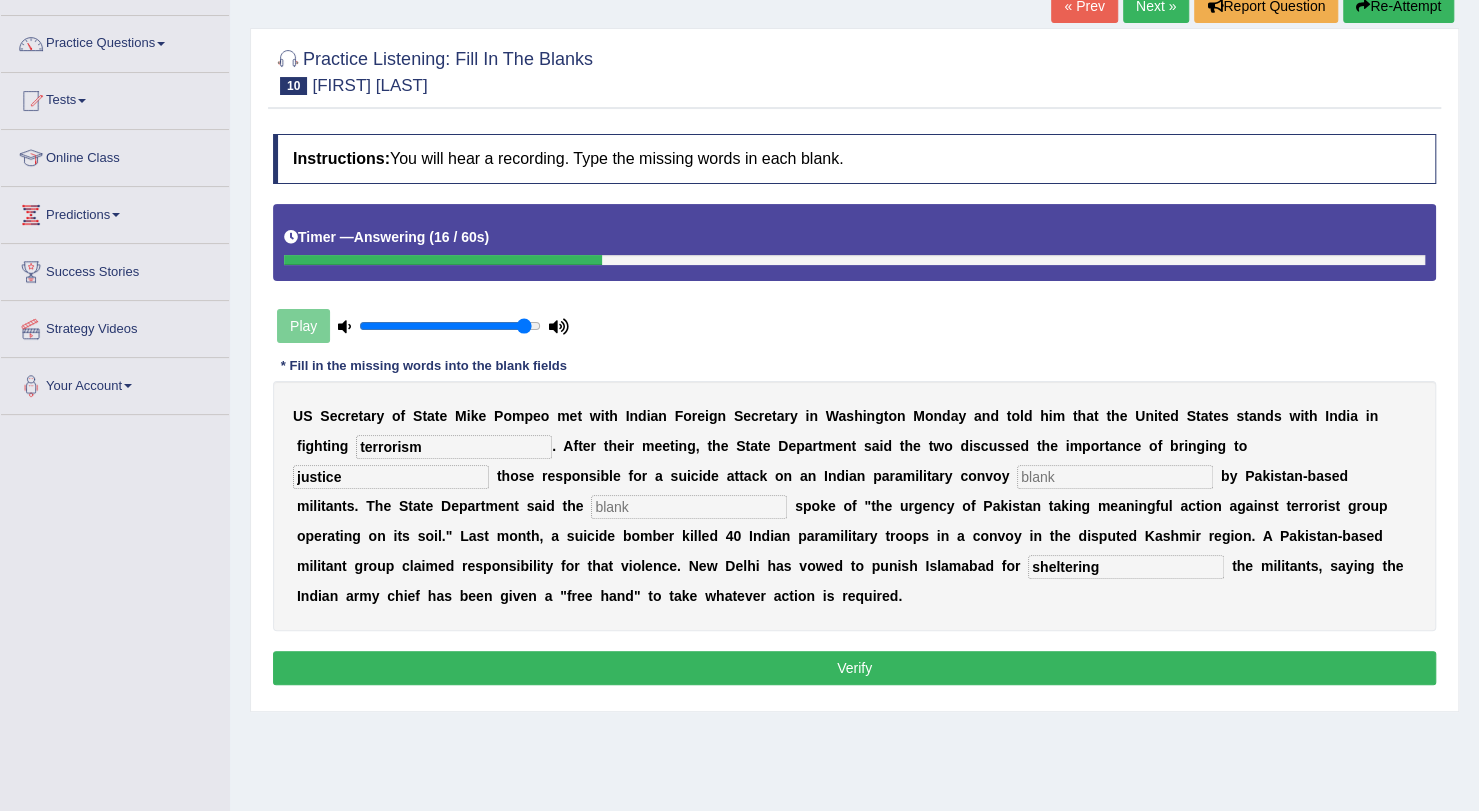 click at bounding box center (1115, 477) 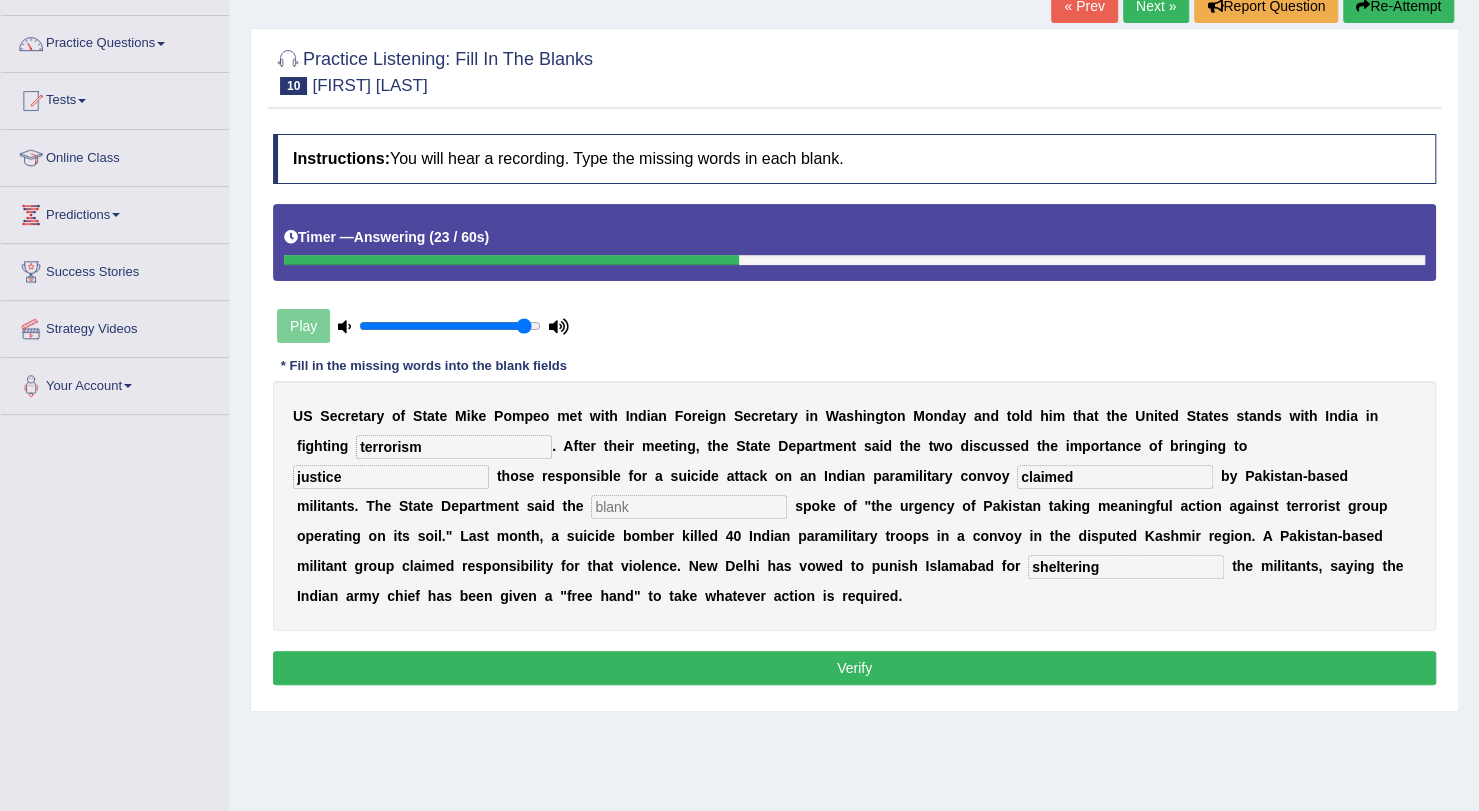 type on "claimed" 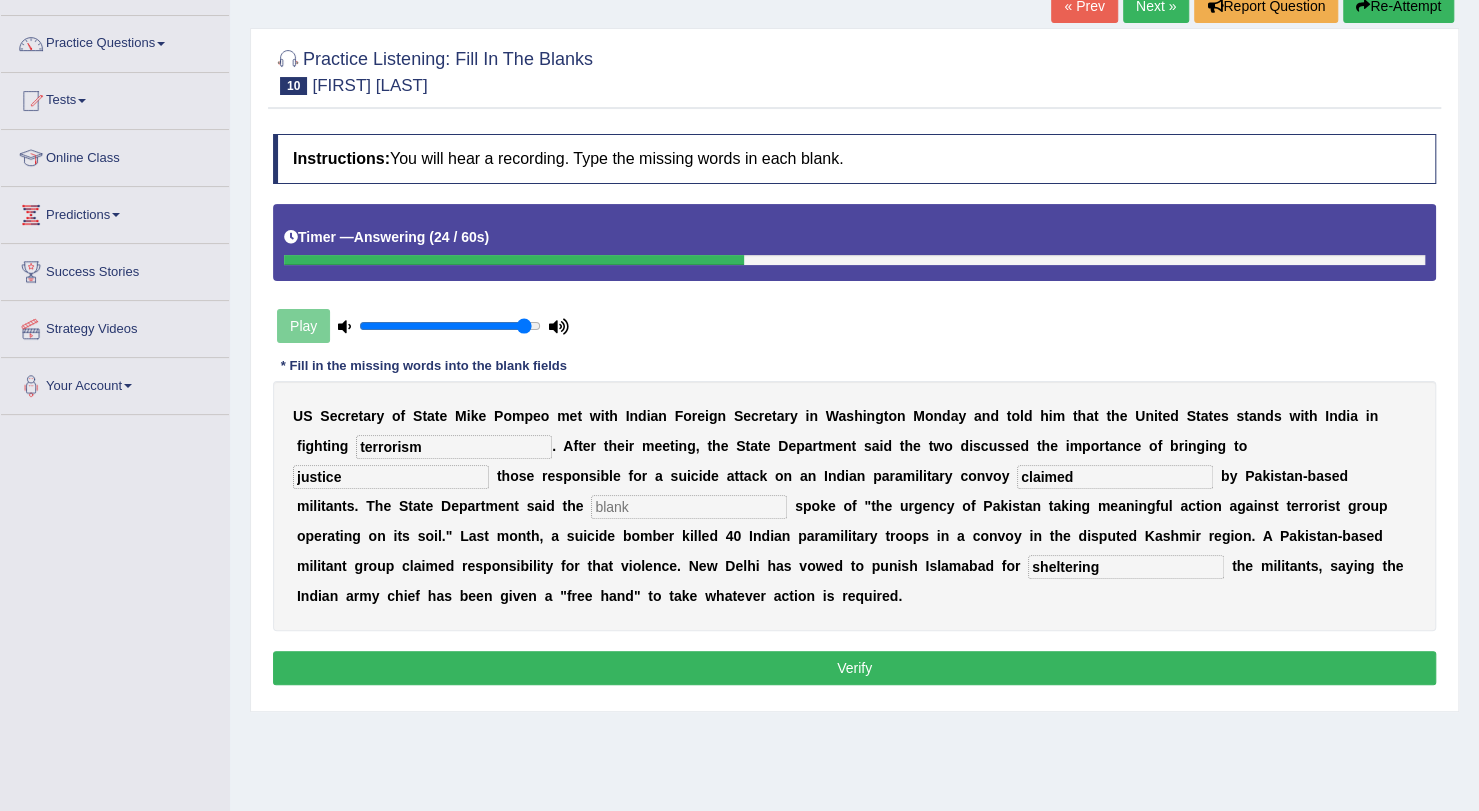 click at bounding box center (689, 507) 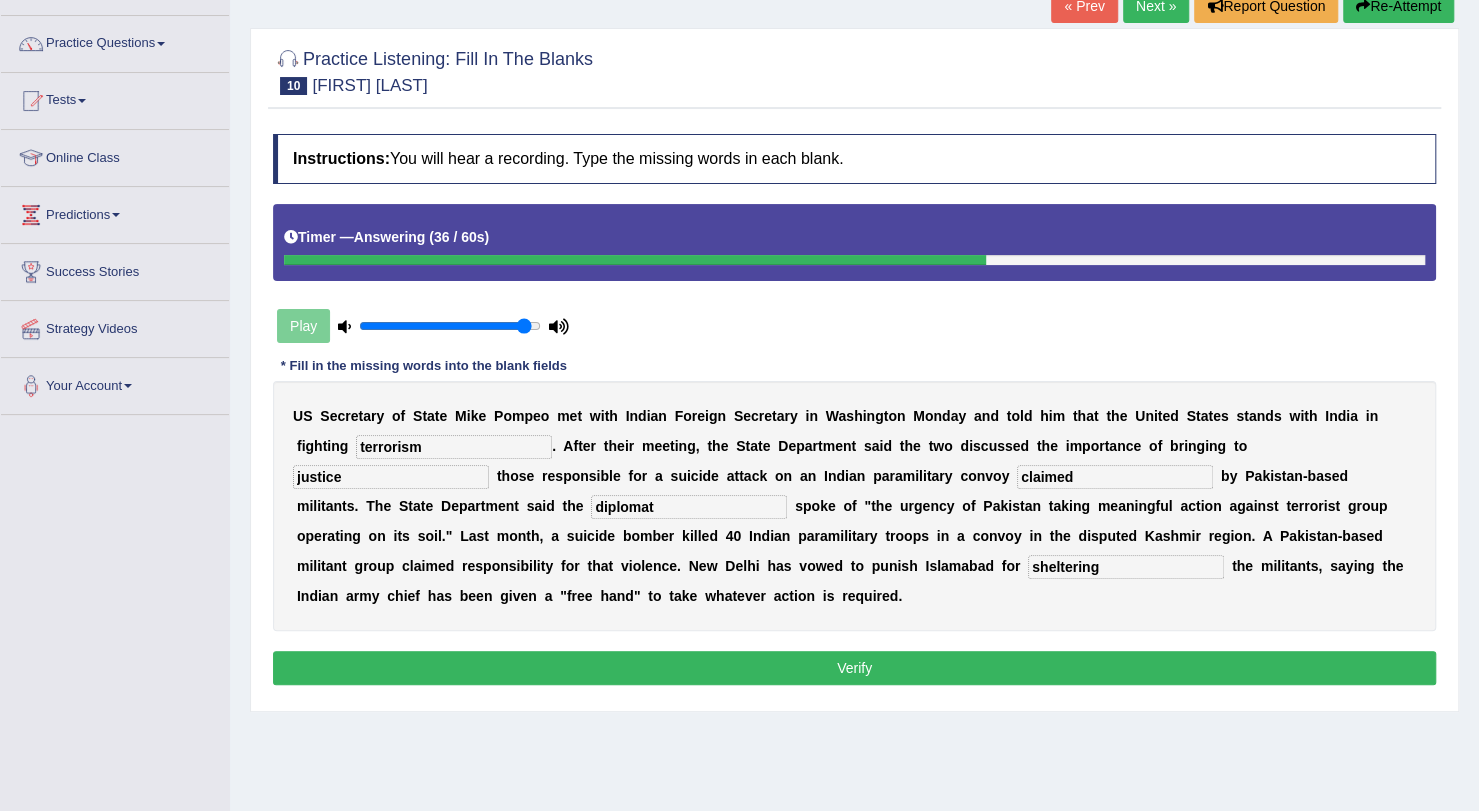 type on "diplomat" 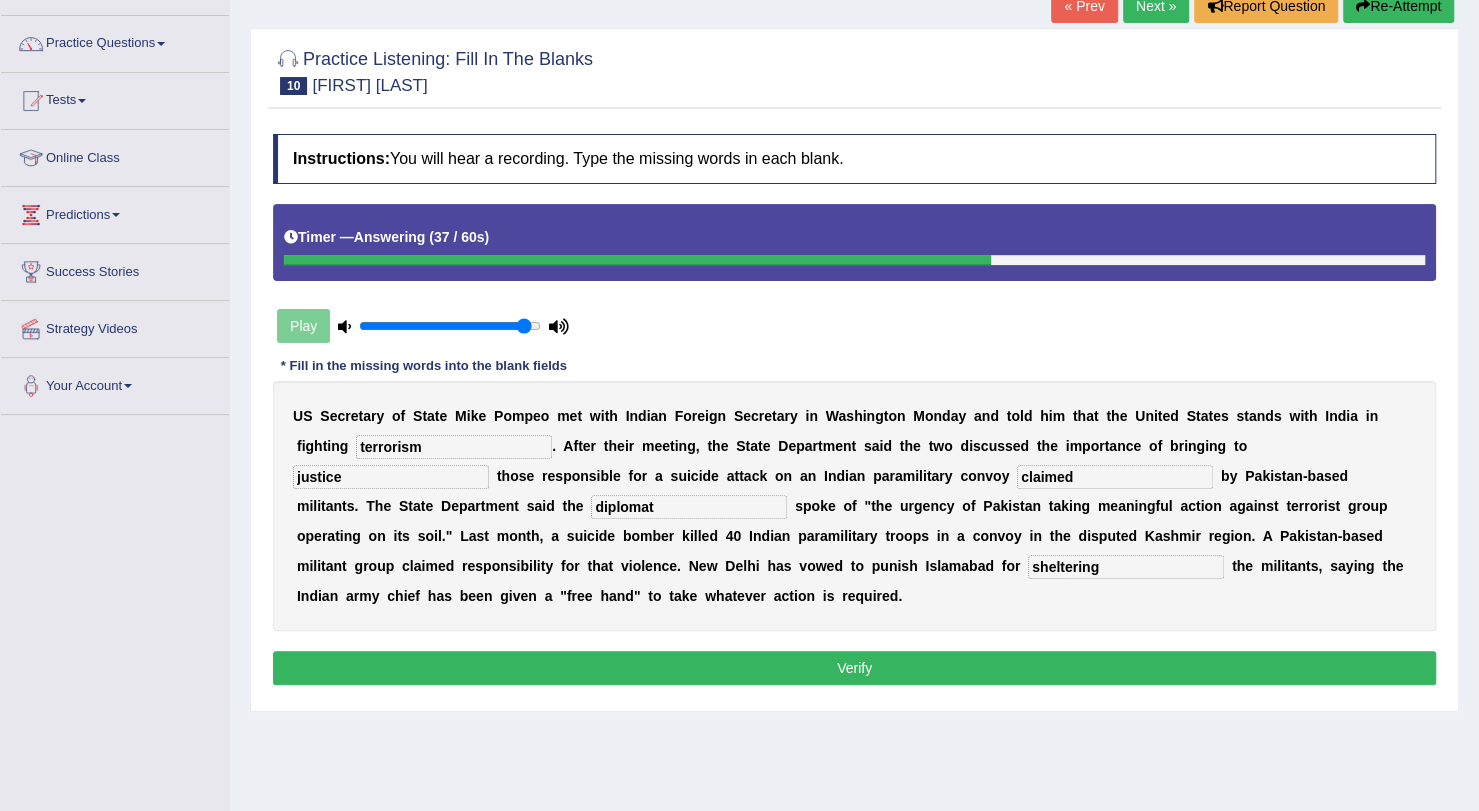 click on "Verify" at bounding box center (854, 668) 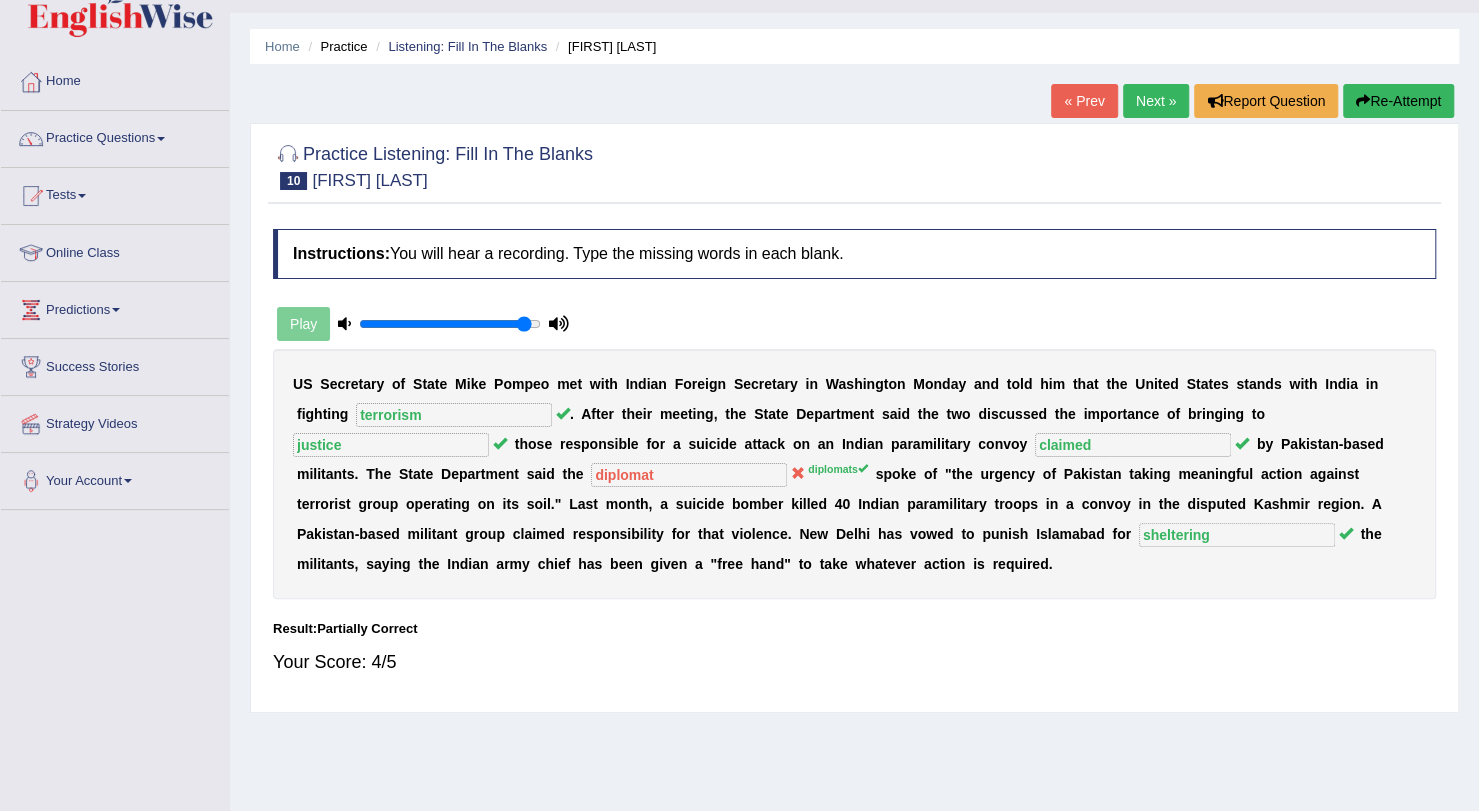 scroll, scrollTop: 42, scrollLeft: 0, axis: vertical 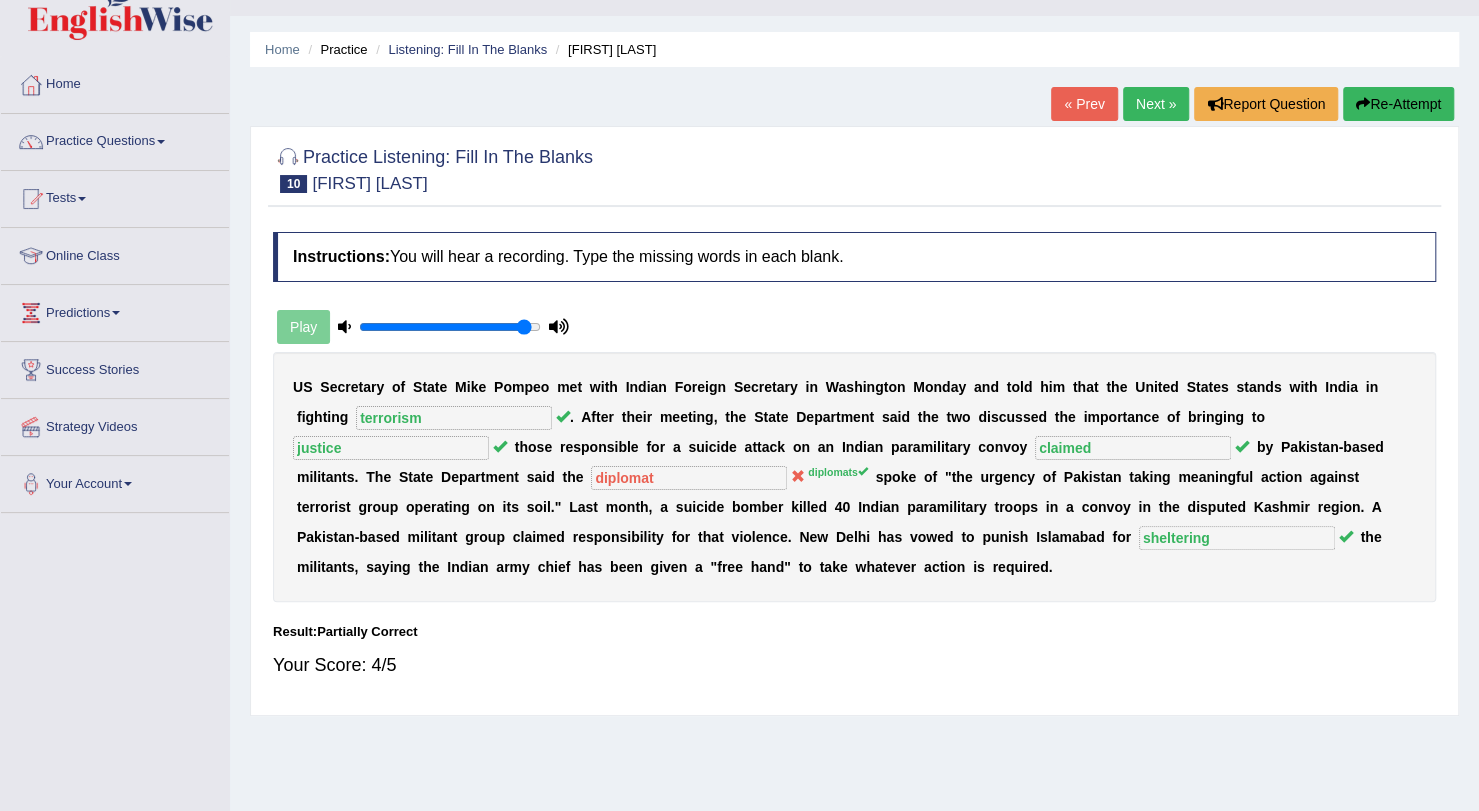 click on "Home
Practice
Listening: Fill In The Blanks
Mike Pompeo
« Prev Next »  Report Question  Re-Attempt
Practice Listening: Fill In The Blanks
10
Mike Pompeo
Instructions:  You will hear a recording. Type the missing words in each blank.
Timer —  Answering   ( 37 / 60s ) Play * Fill in the missing words into the blank fields U S    S e c r e t a r y    o f    S t a t e    M i k e    P o m p e o    m e t    w i t h    I n d i a n    F o r e i g n    S e c r e t a r y    i n    W a s h i n g t o n    M o n d a y    a n d    t o l d    h i m    t h a t    t h e    U n i t e d    S t a t e s    s t a n d s    w i t h    I n d i a    i n    f i g h t i n g    terrorism   .    A f t e r    t h e i r    m e e t i n g ,    t h e    S t a t e    D e p a r t m e n t    s a i d    t h e    t w o" at bounding box center (854, 458) 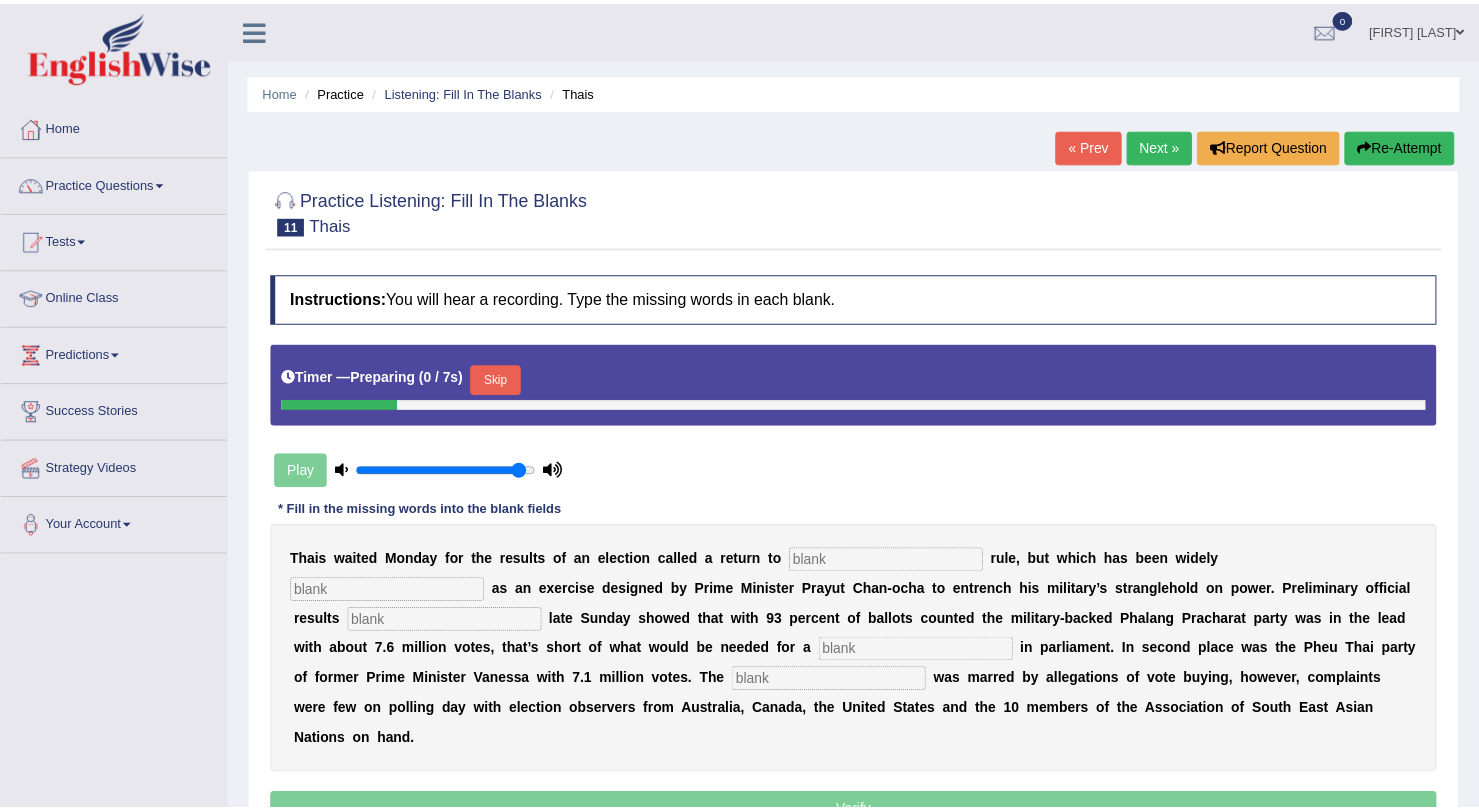 scroll, scrollTop: 162, scrollLeft: 0, axis: vertical 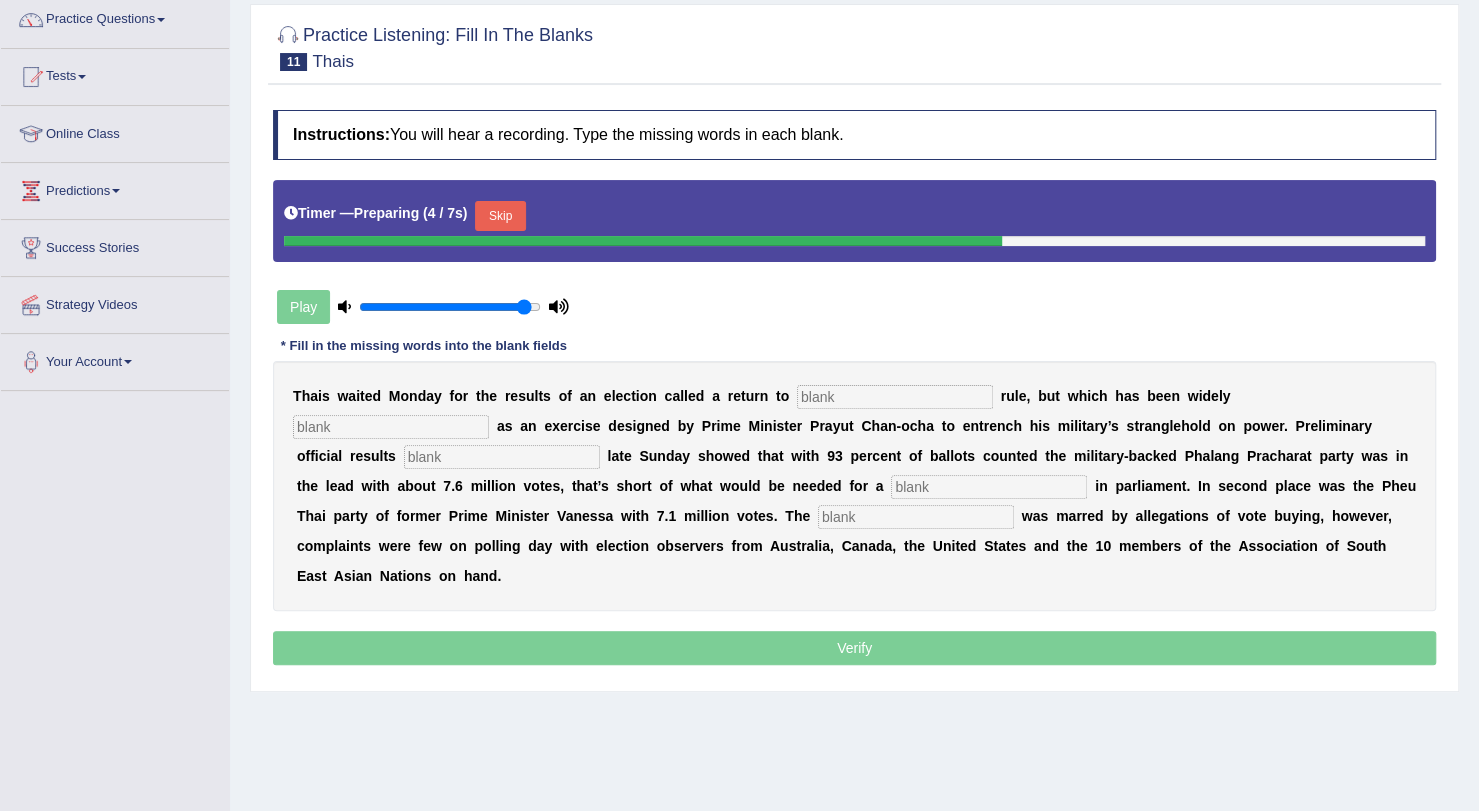 click at bounding box center (895, 397) 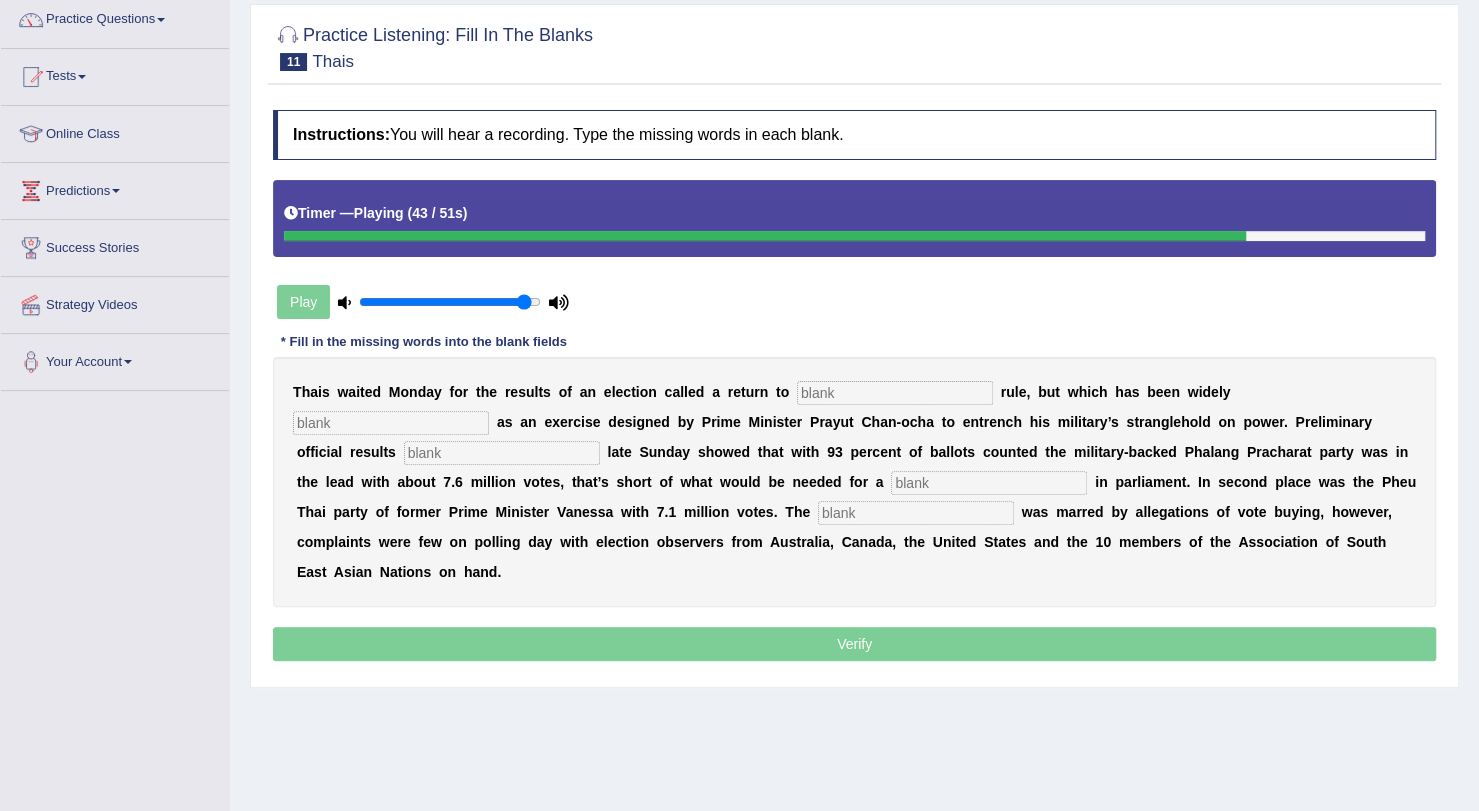 click at bounding box center [916, 513] 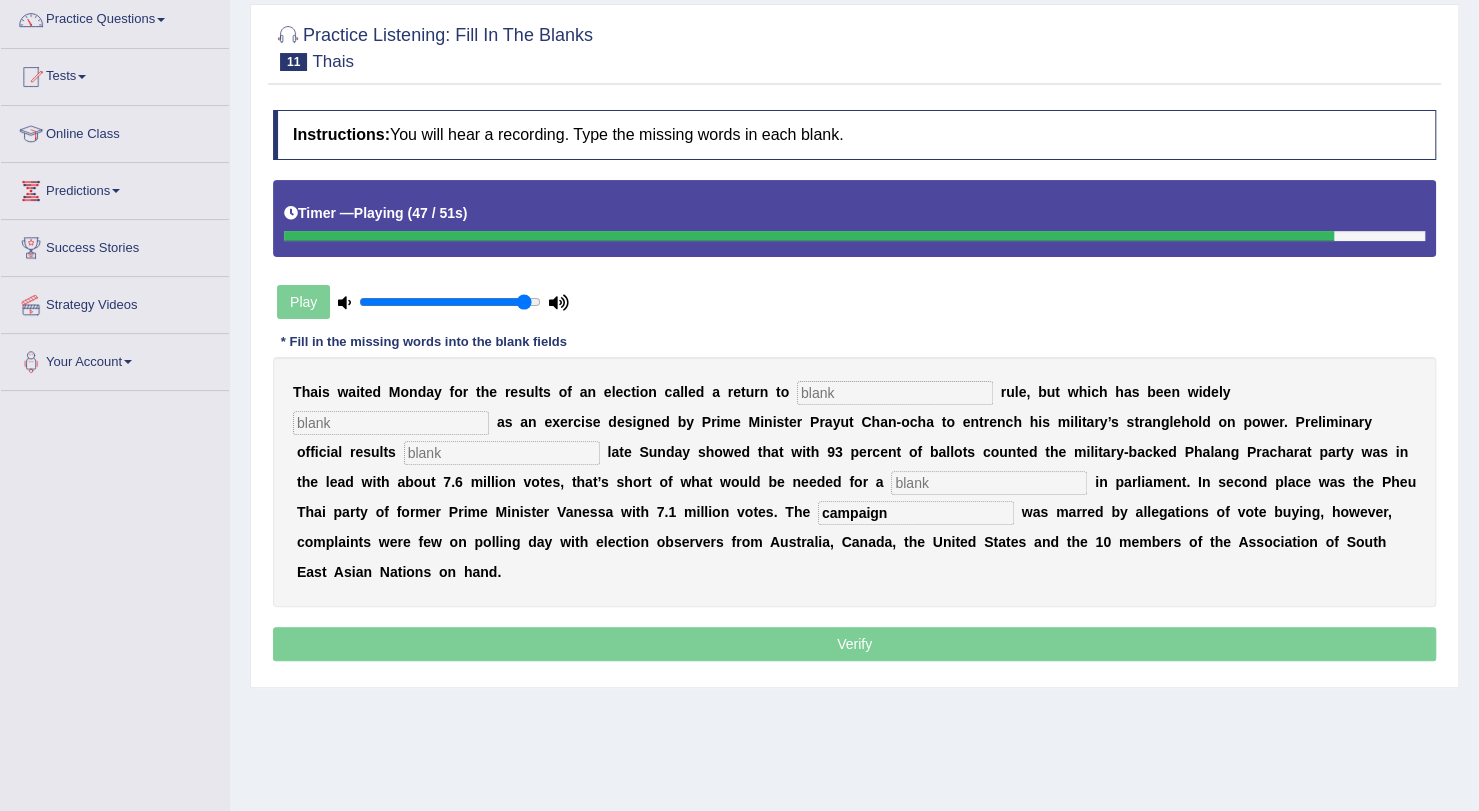 type on "campaign" 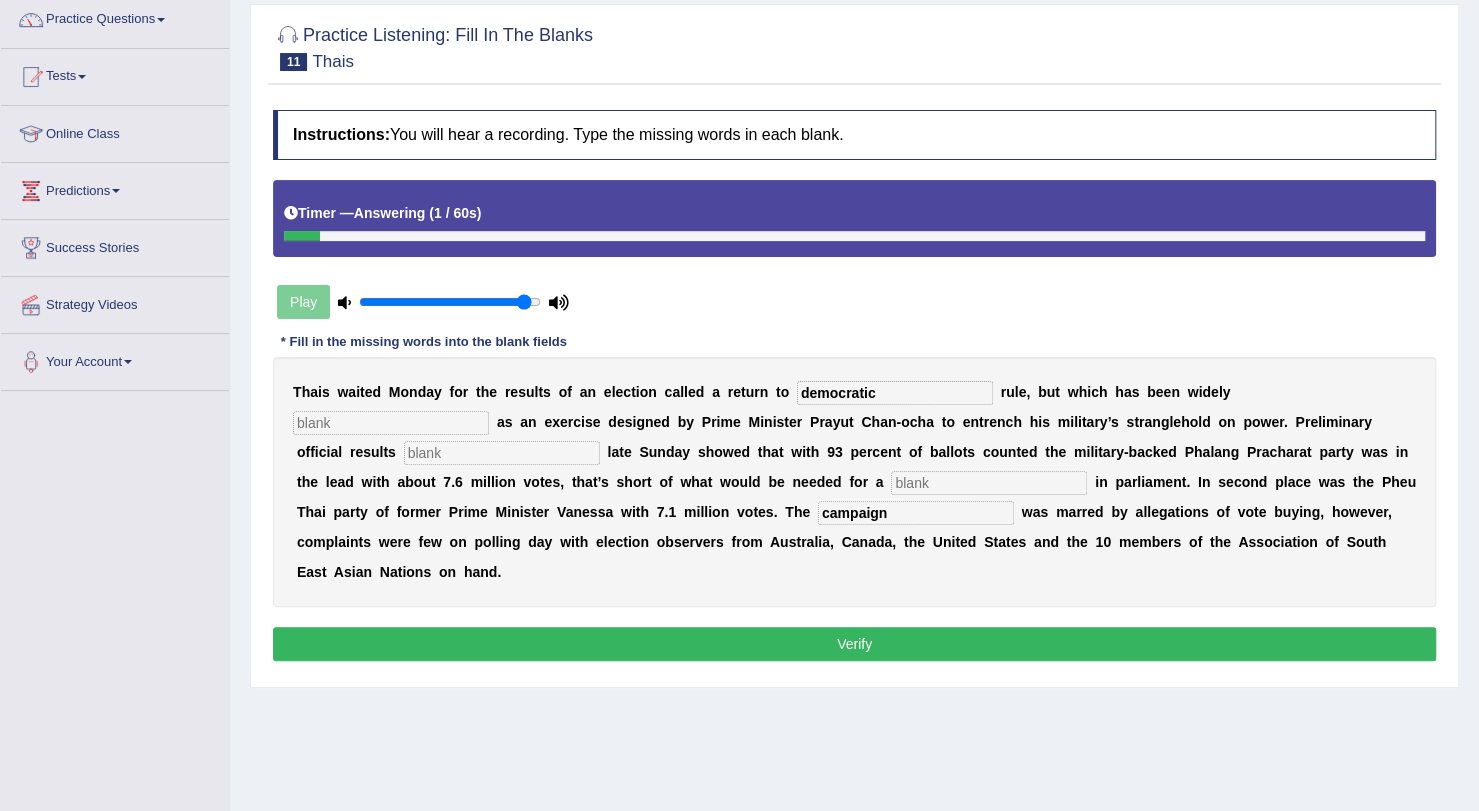 type on "democratic" 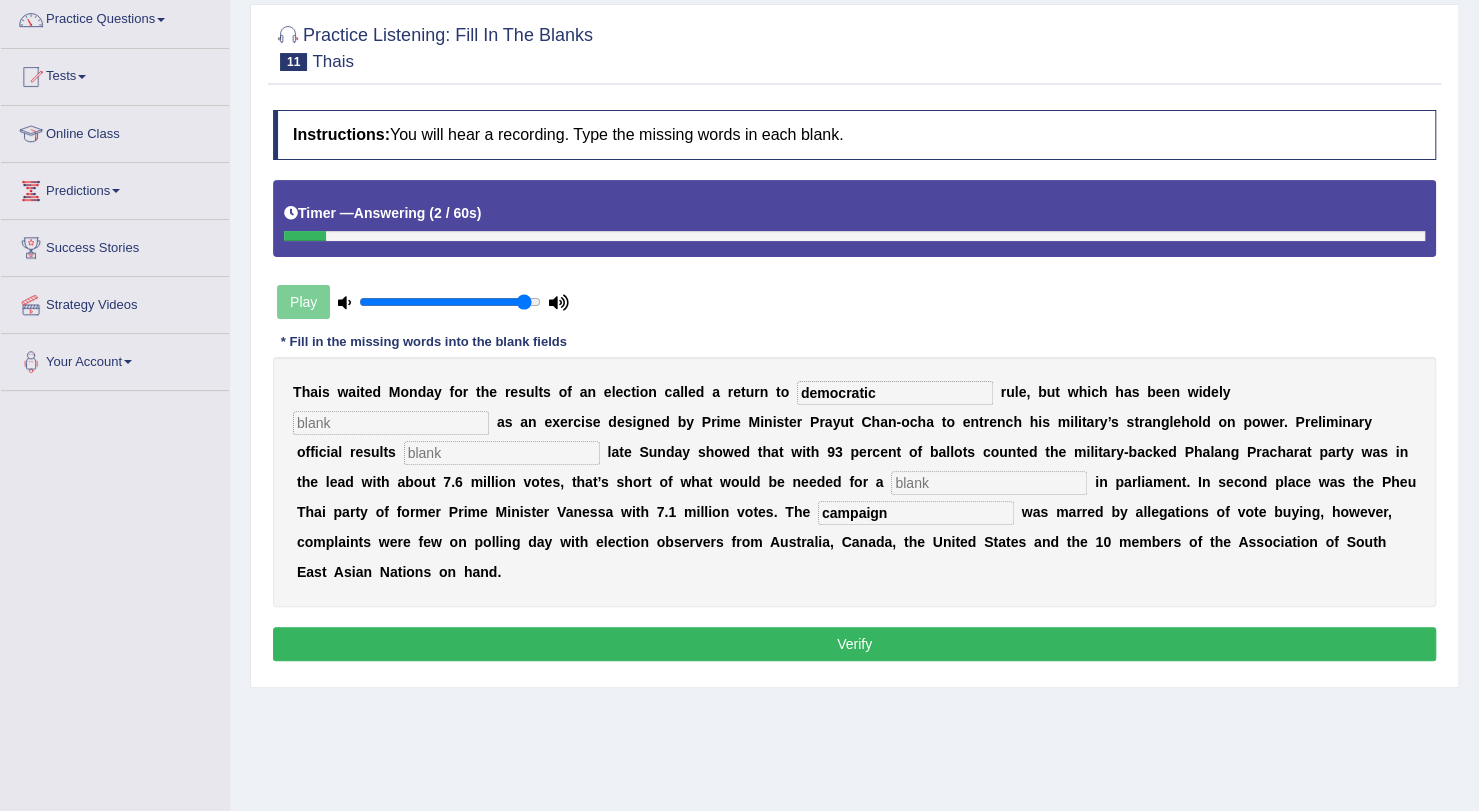 click at bounding box center (391, 423) 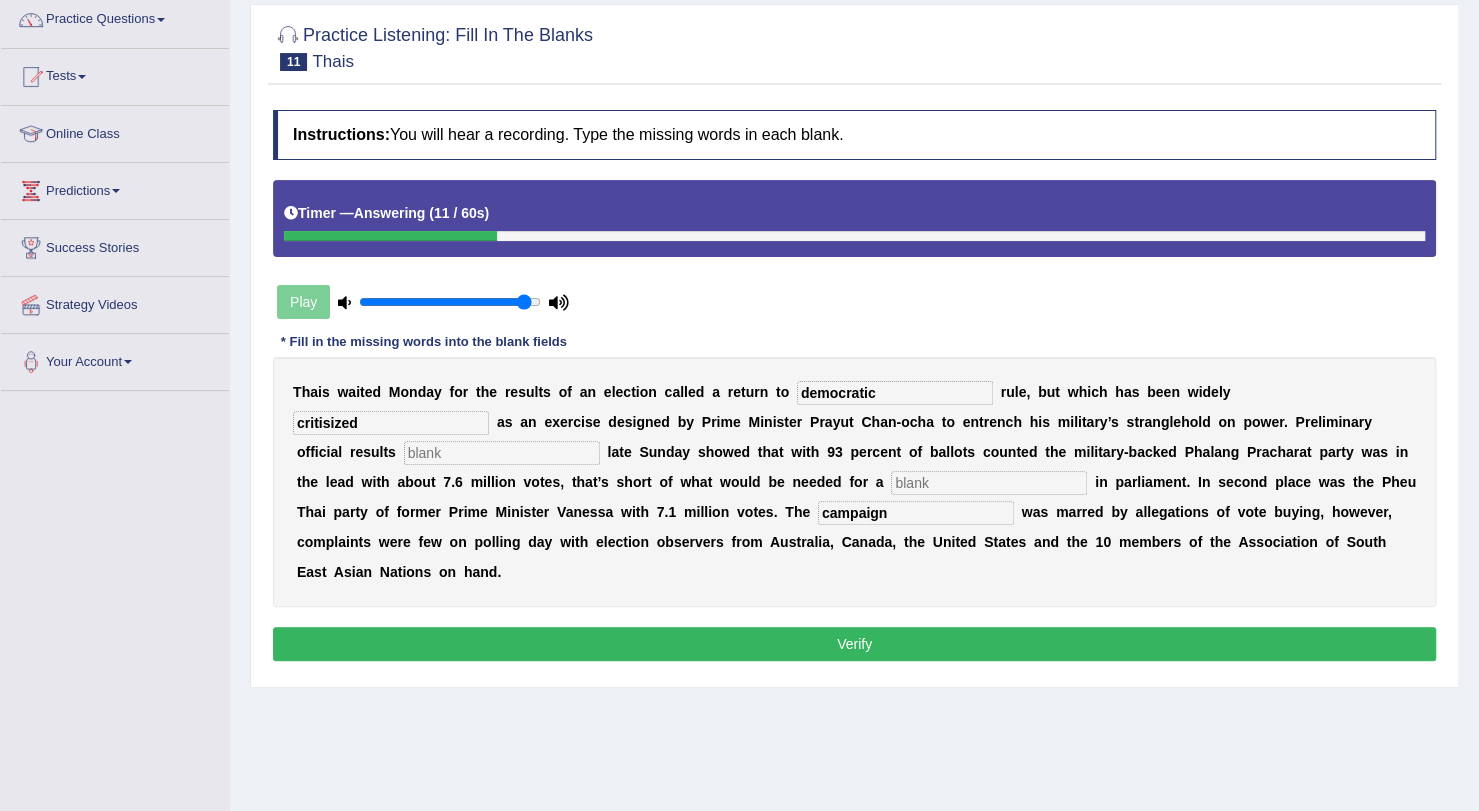 type on "critisized" 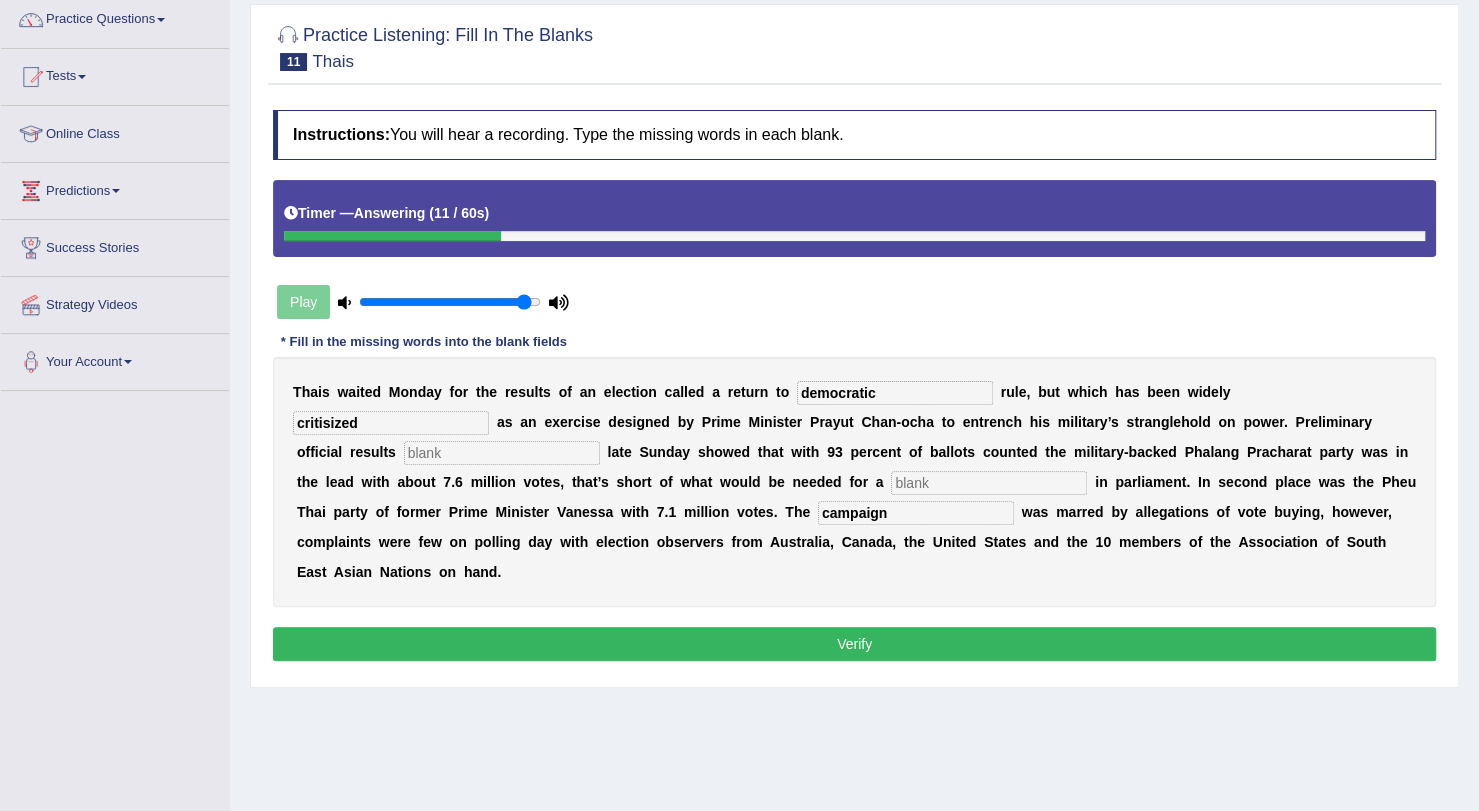click at bounding box center (502, 453) 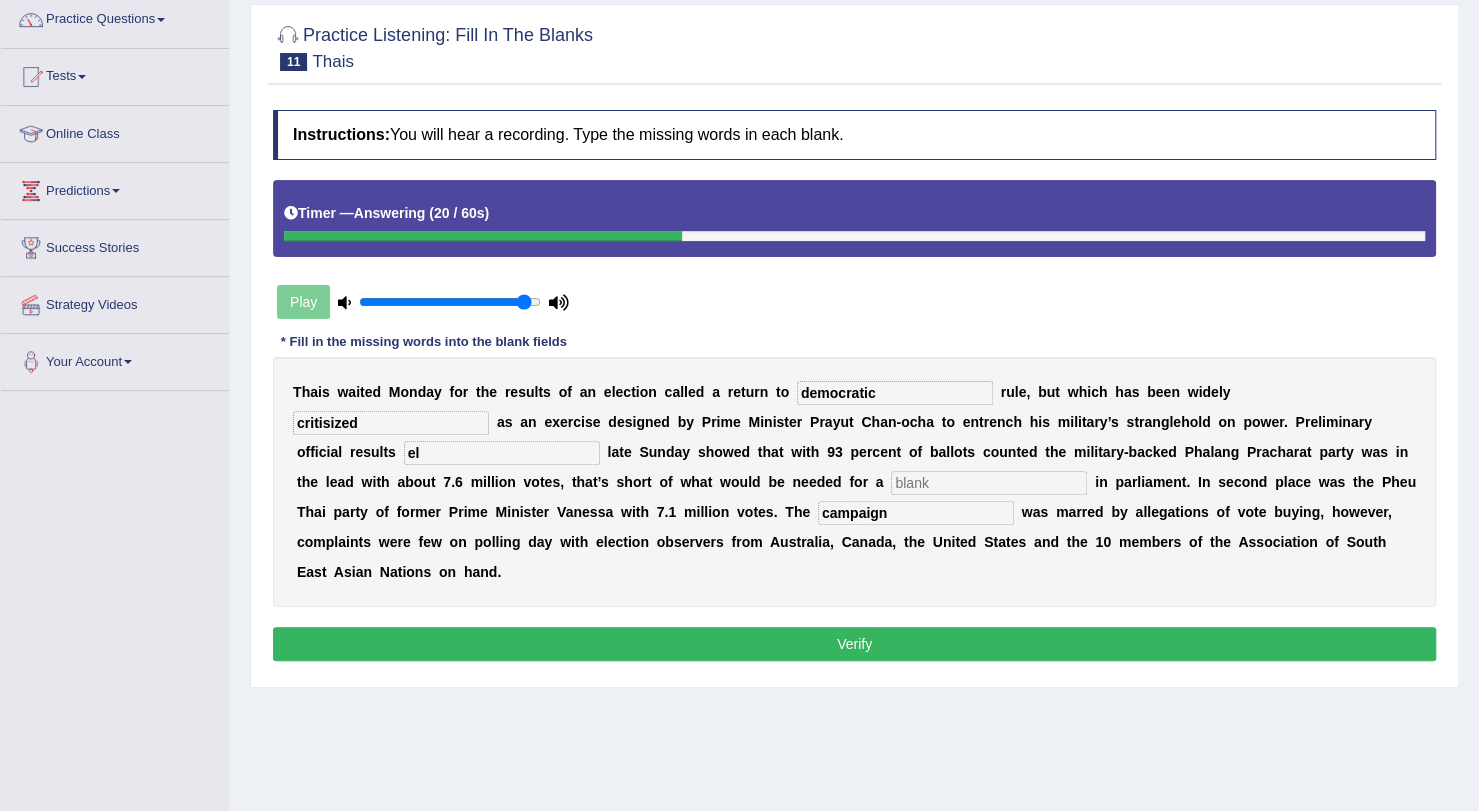 type on "e" 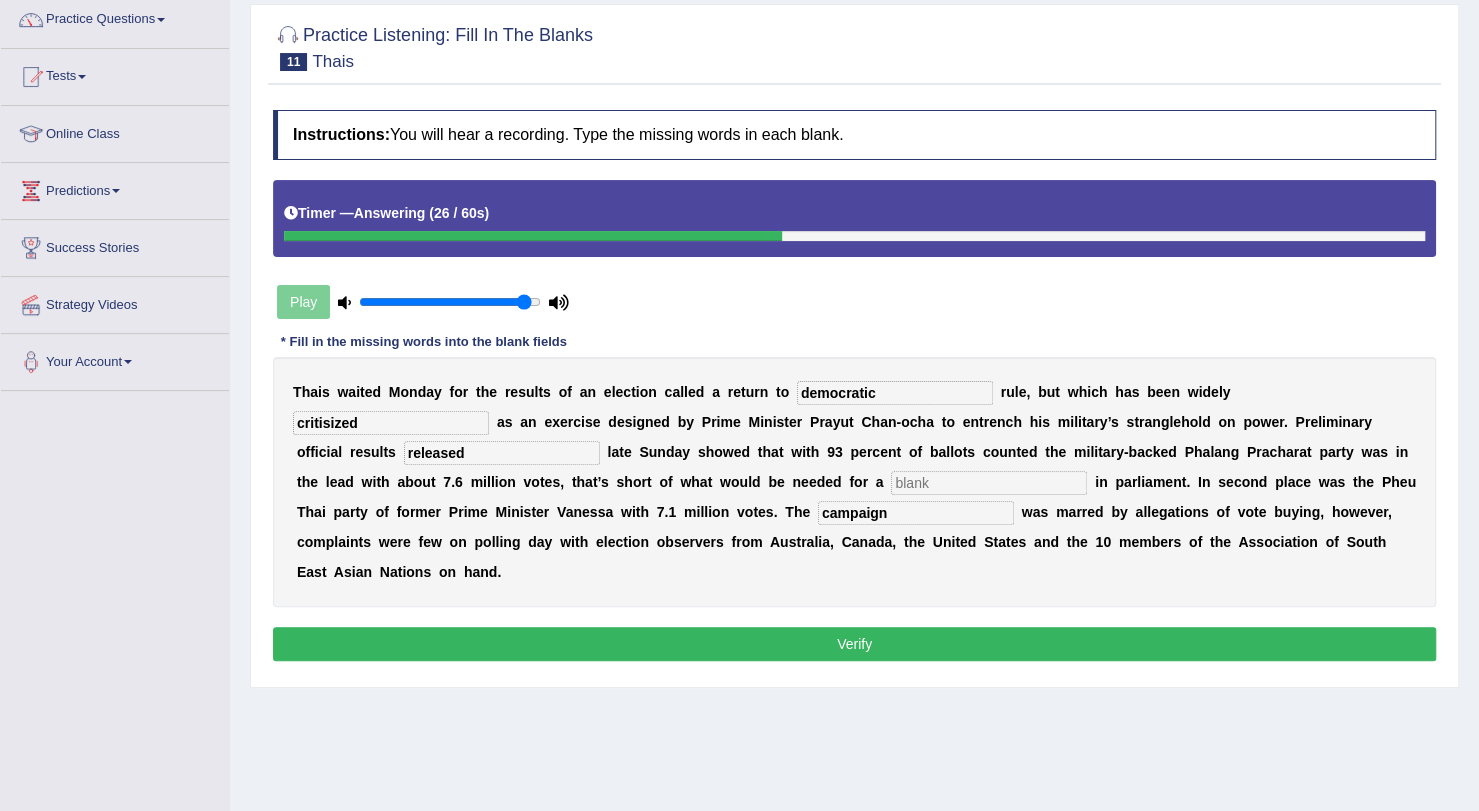 type on "released" 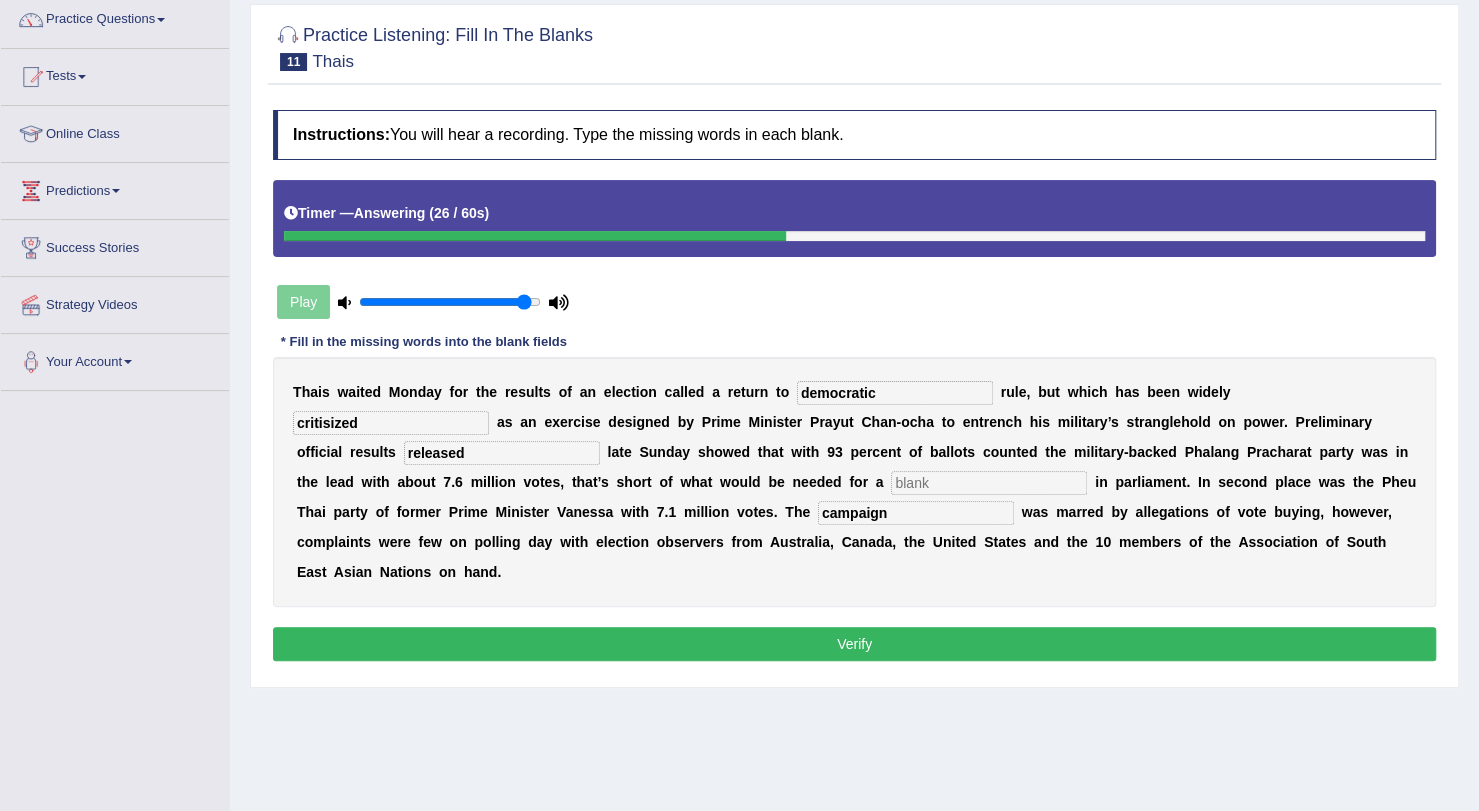 click at bounding box center (989, 483) 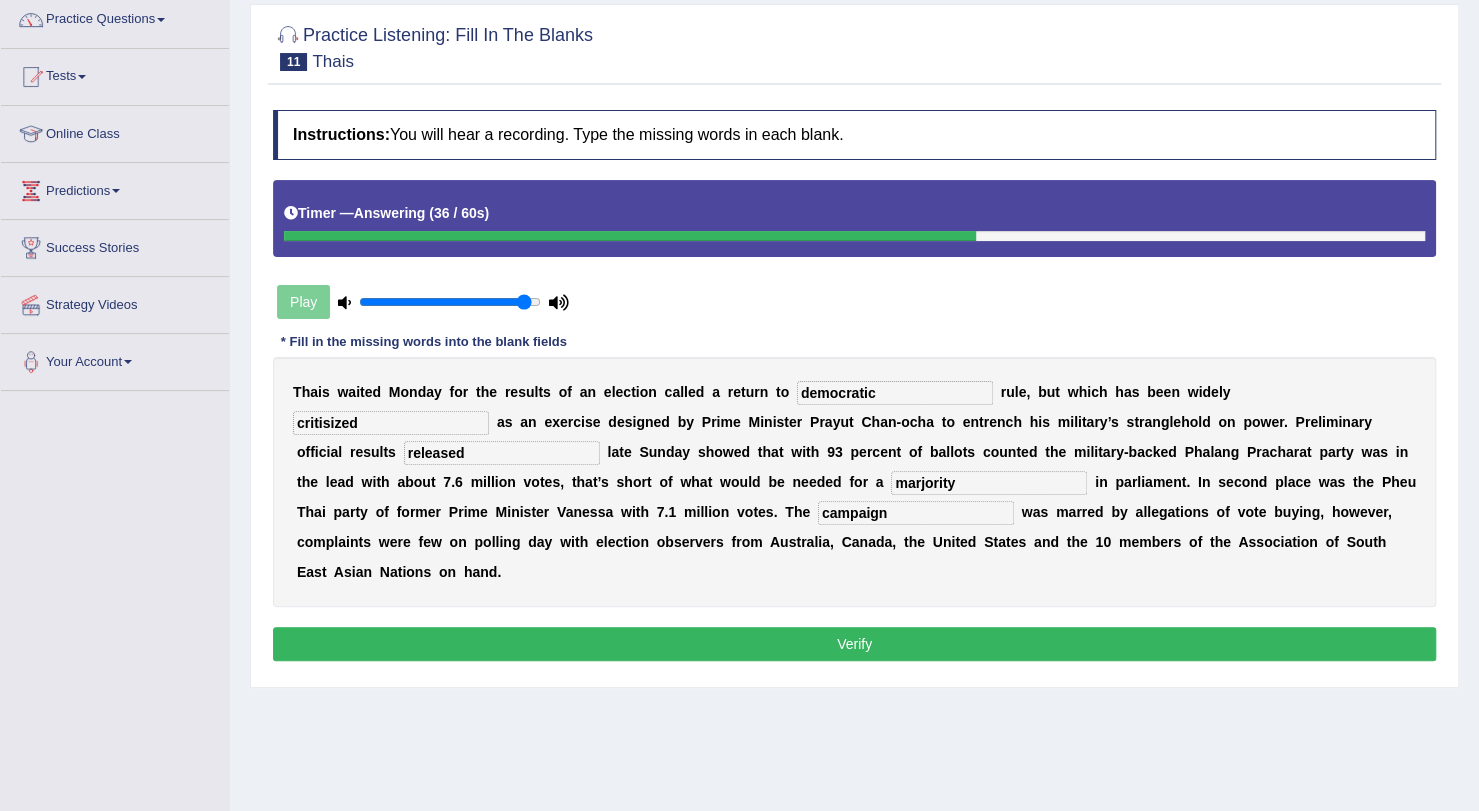 type on "marjority" 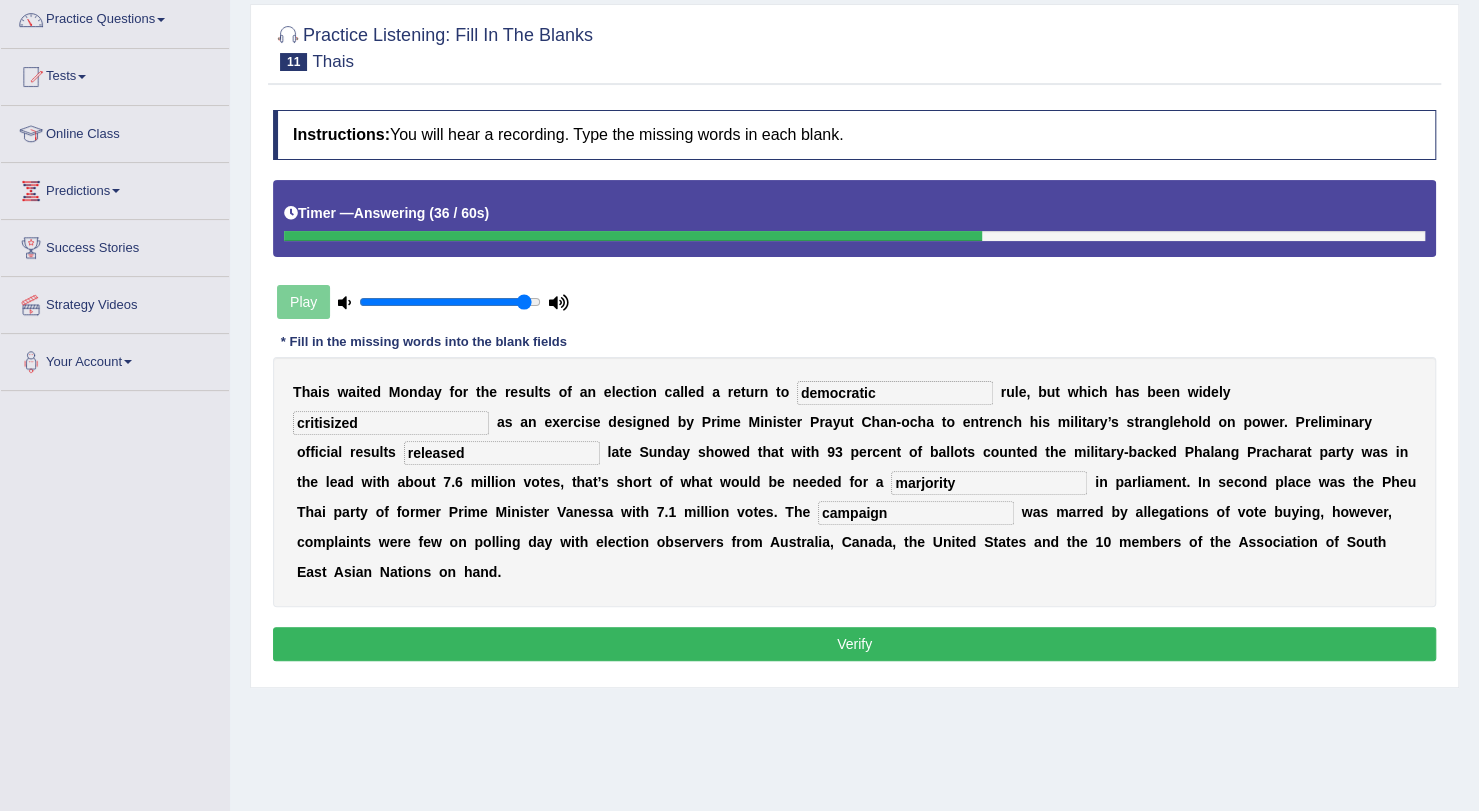 click on "critisized" at bounding box center [391, 423] 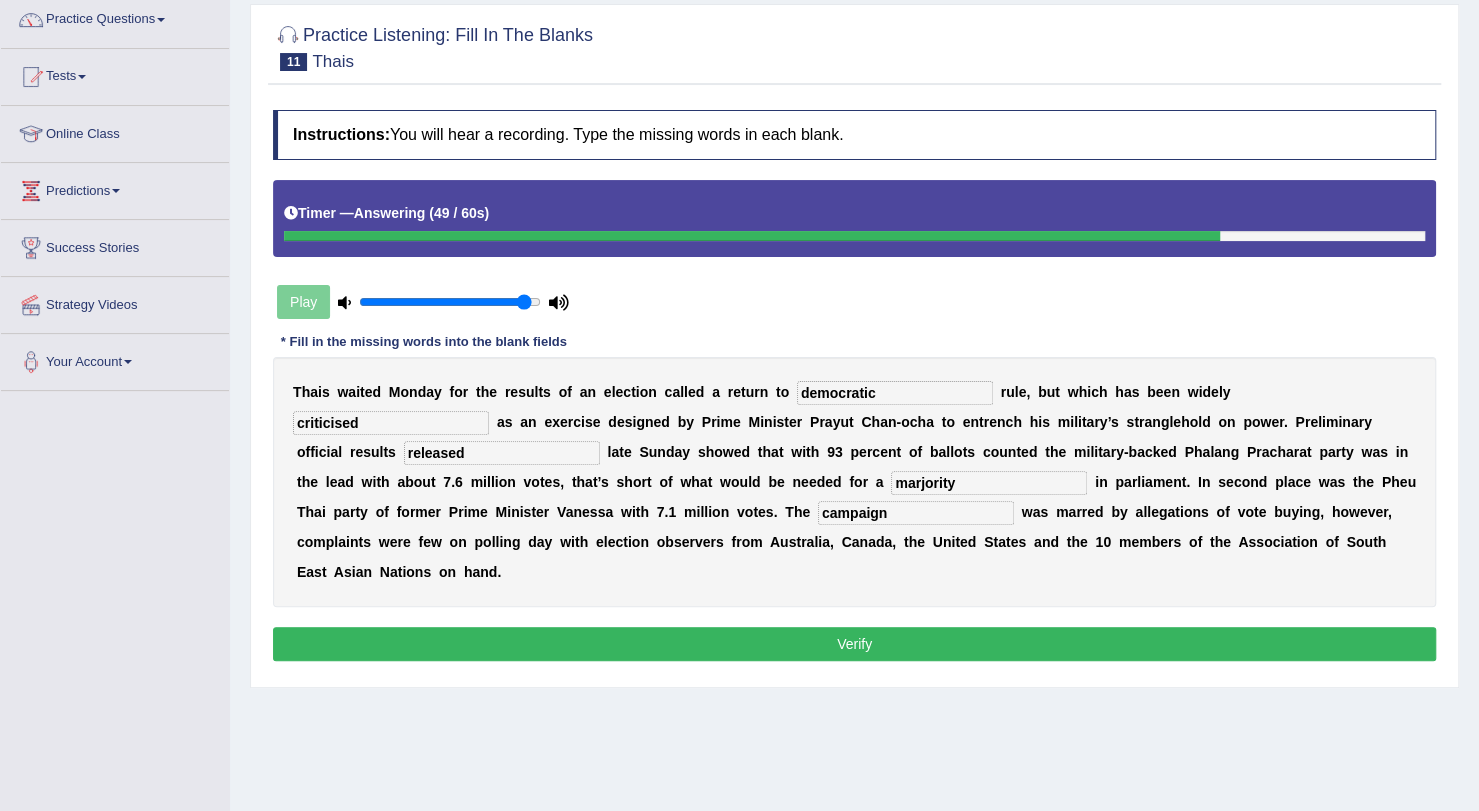 type on "criticised" 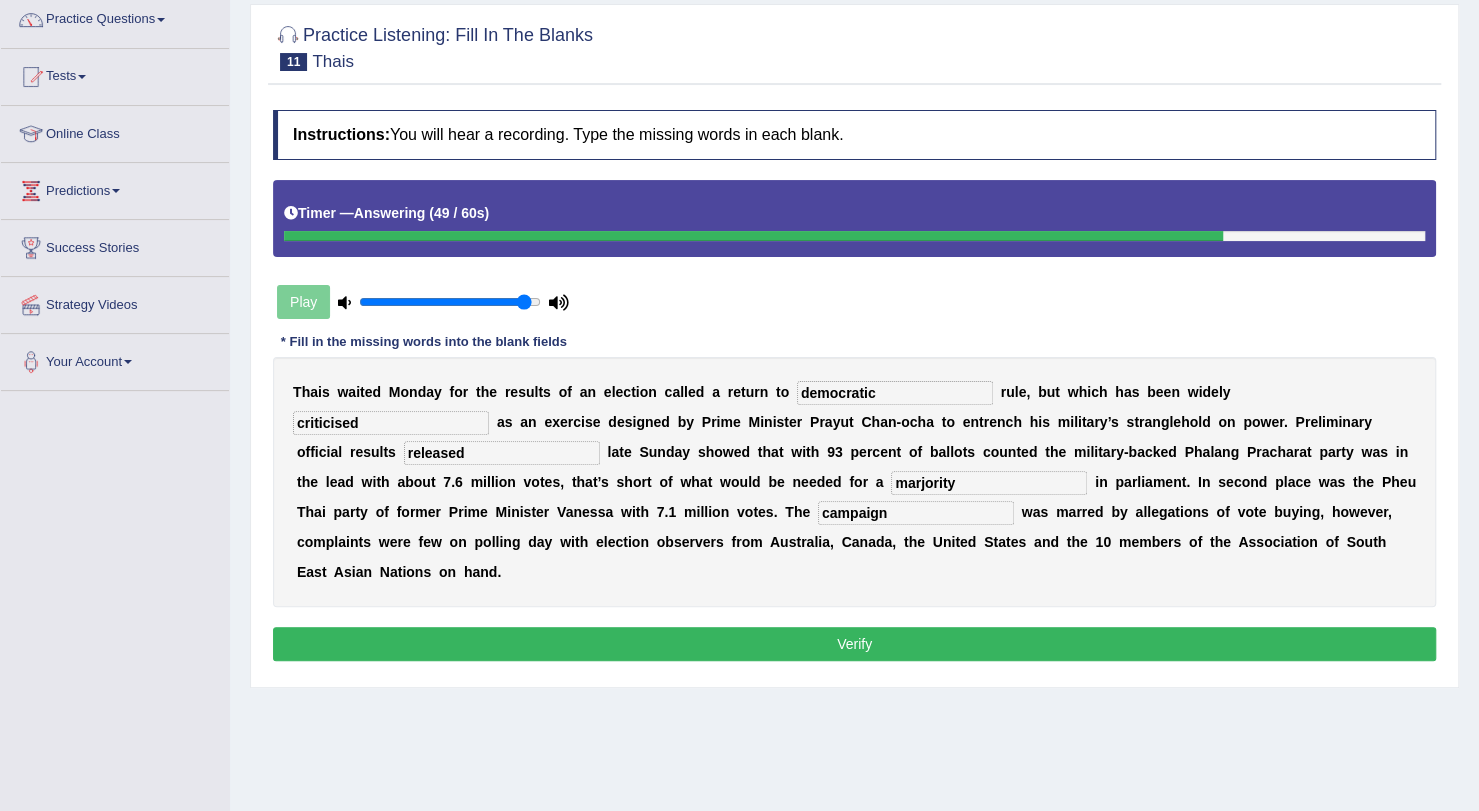 click on "released" at bounding box center (502, 453) 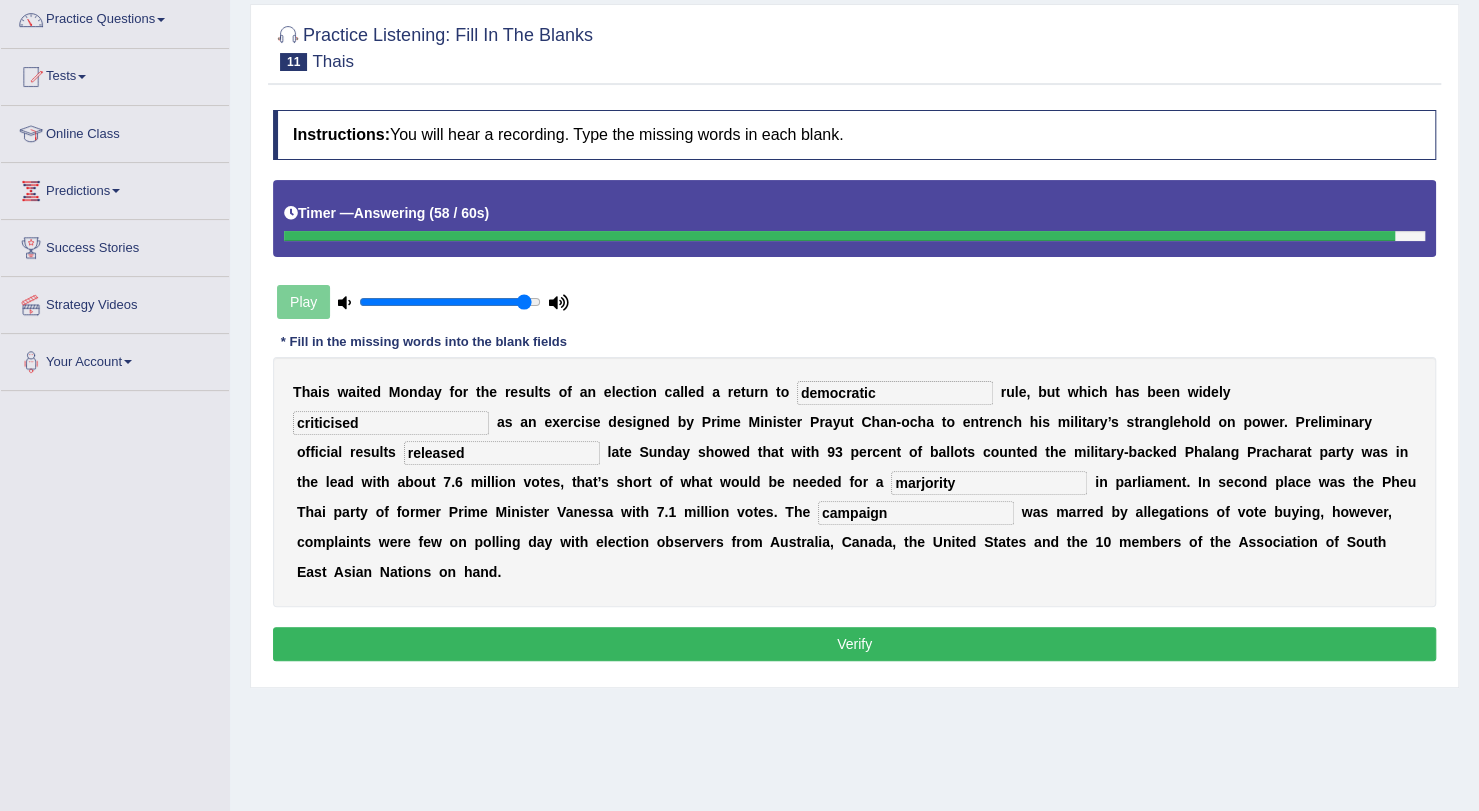 click on "Verify" at bounding box center [854, 644] 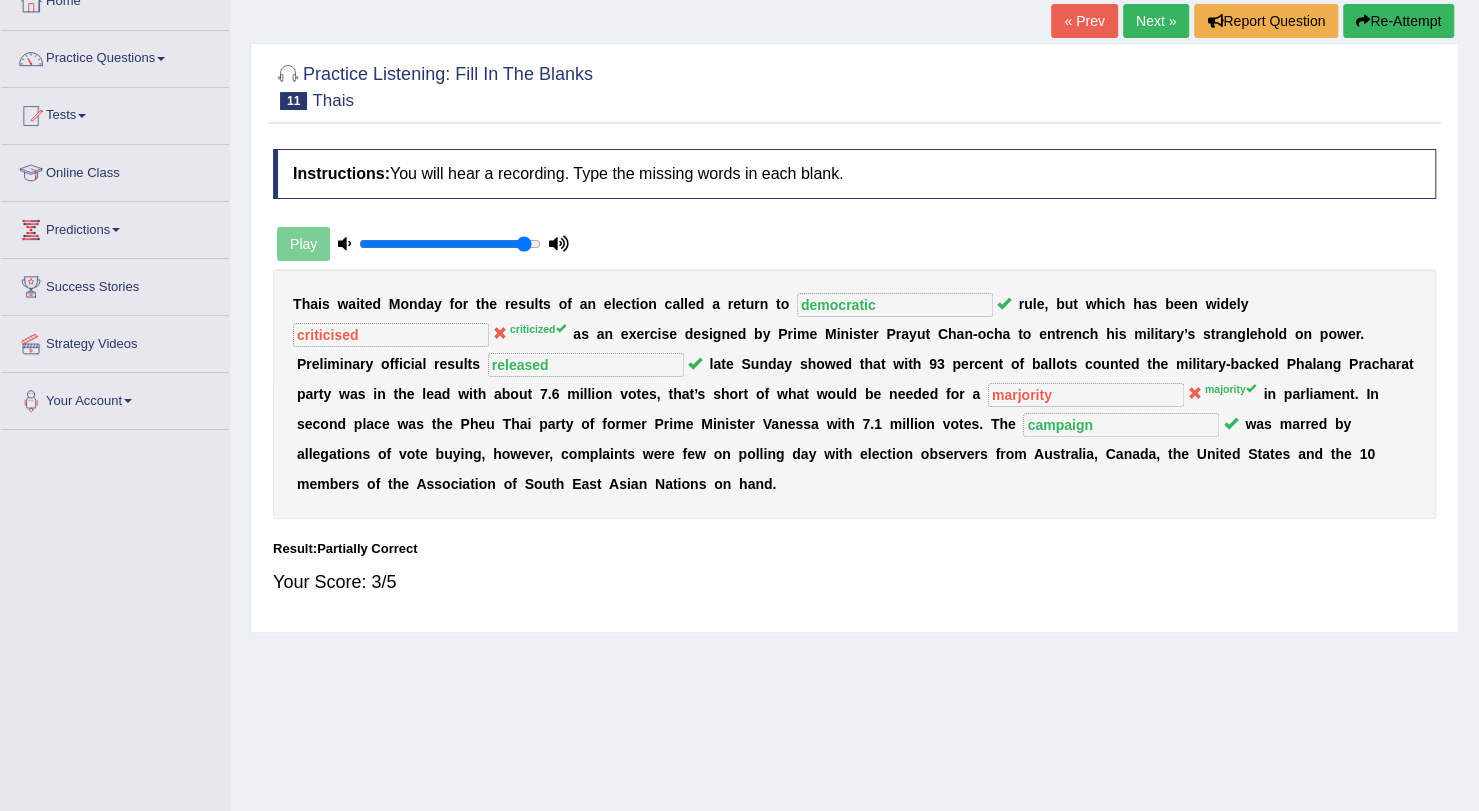 scroll, scrollTop: 0, scrollLeft: 0, axis: both 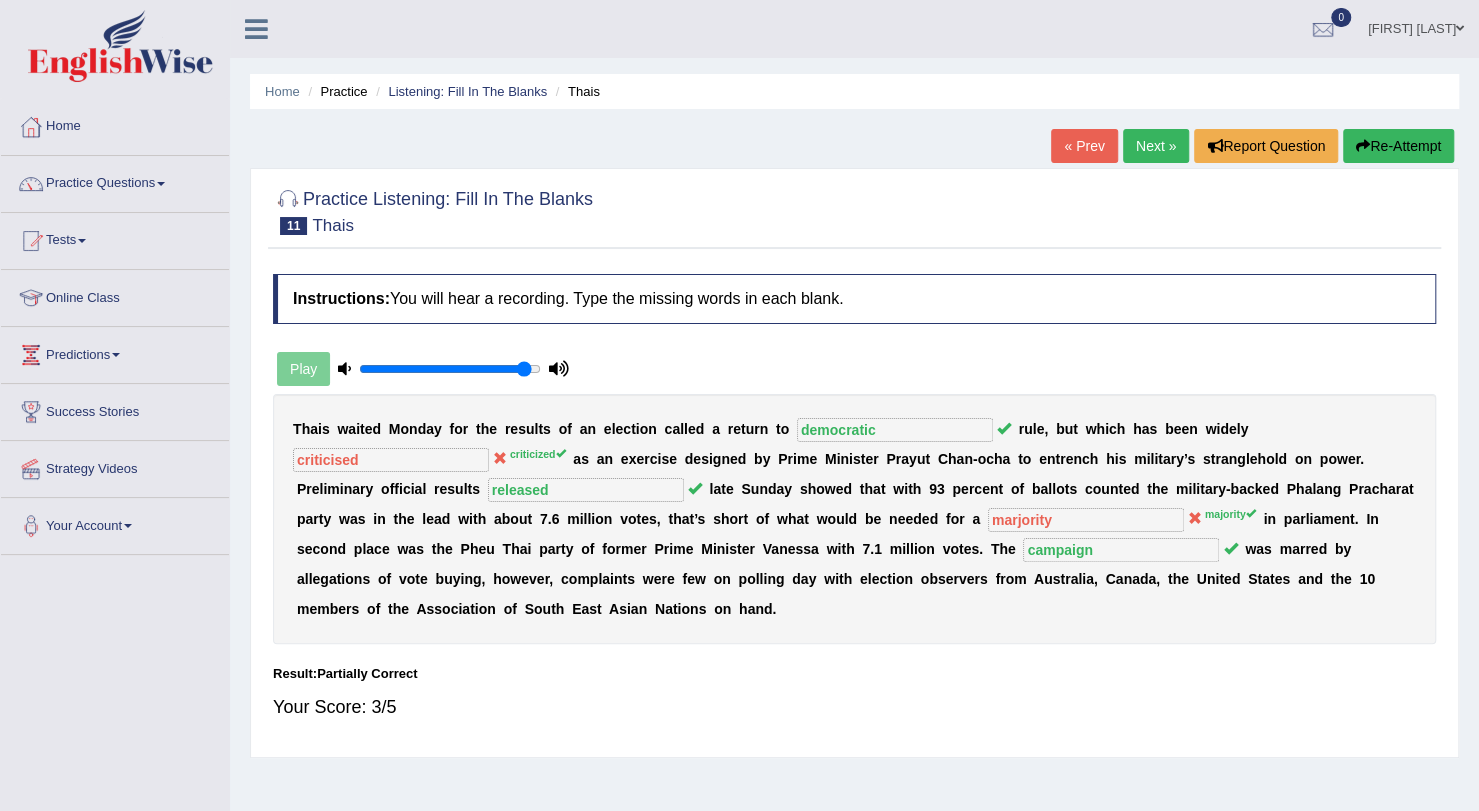 click on "Next »" at bounding box center (1156, 146) 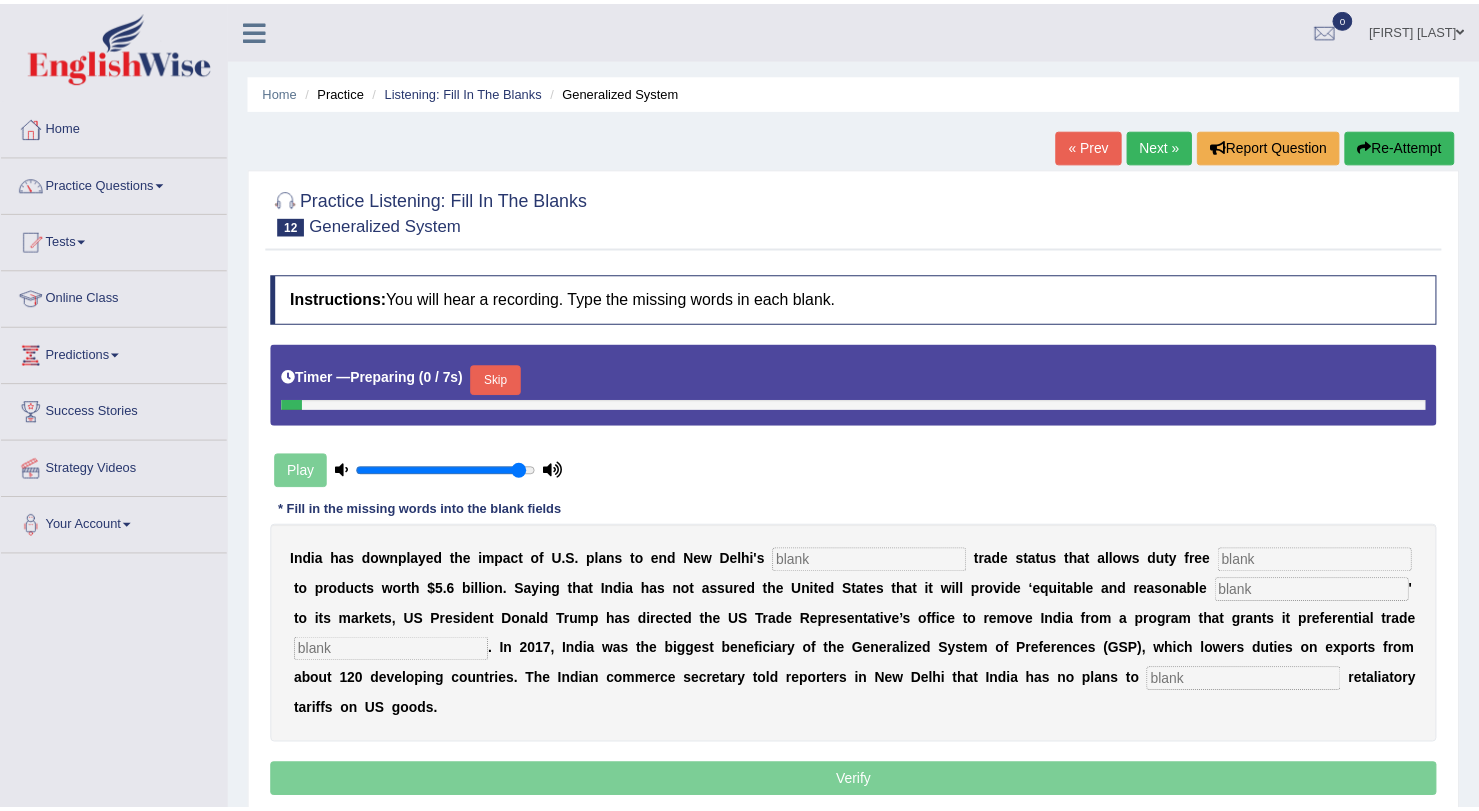 scroll, scrollTop: 0, scrollLeft: 0, axis: both 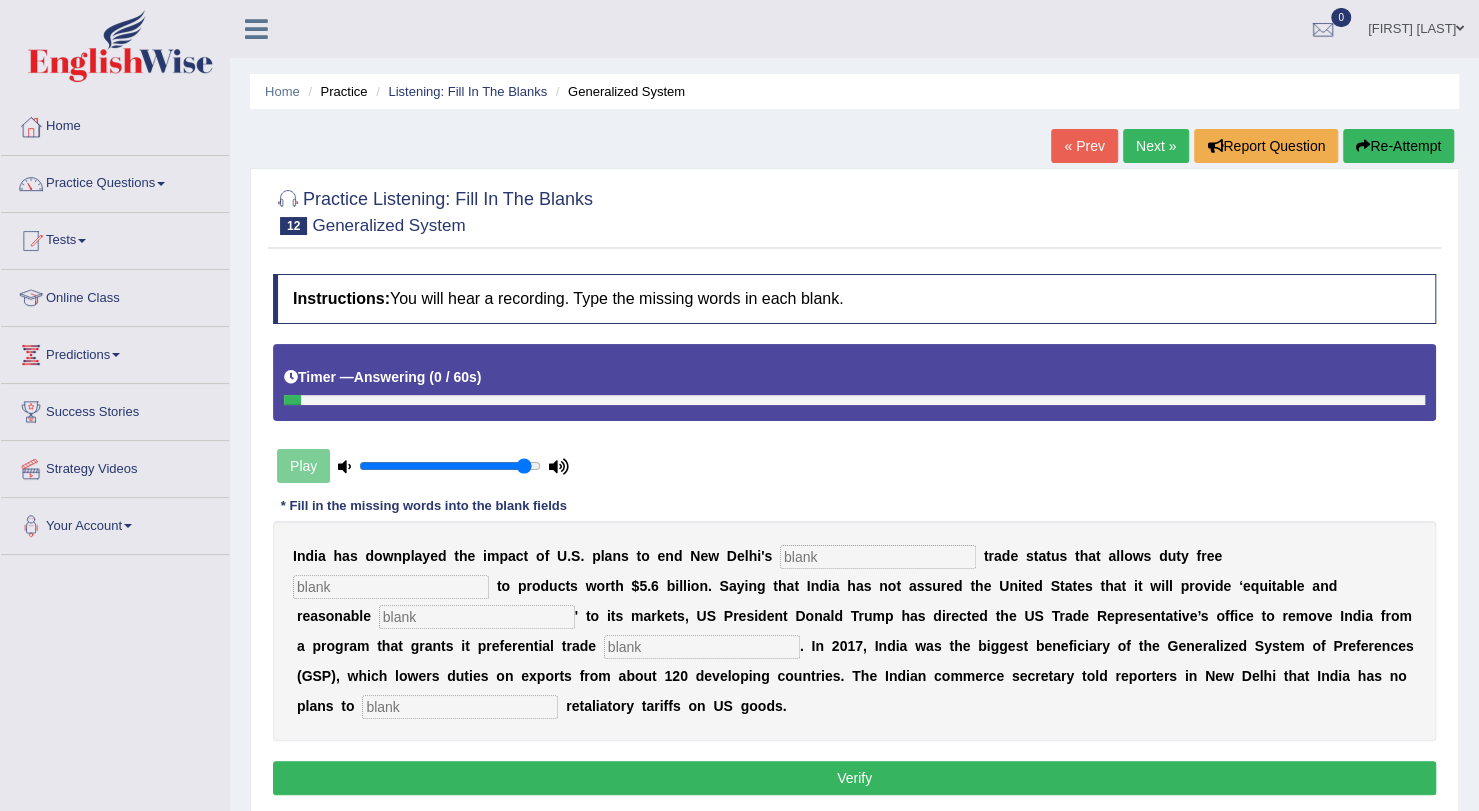 click at bounding box center (878, 557) 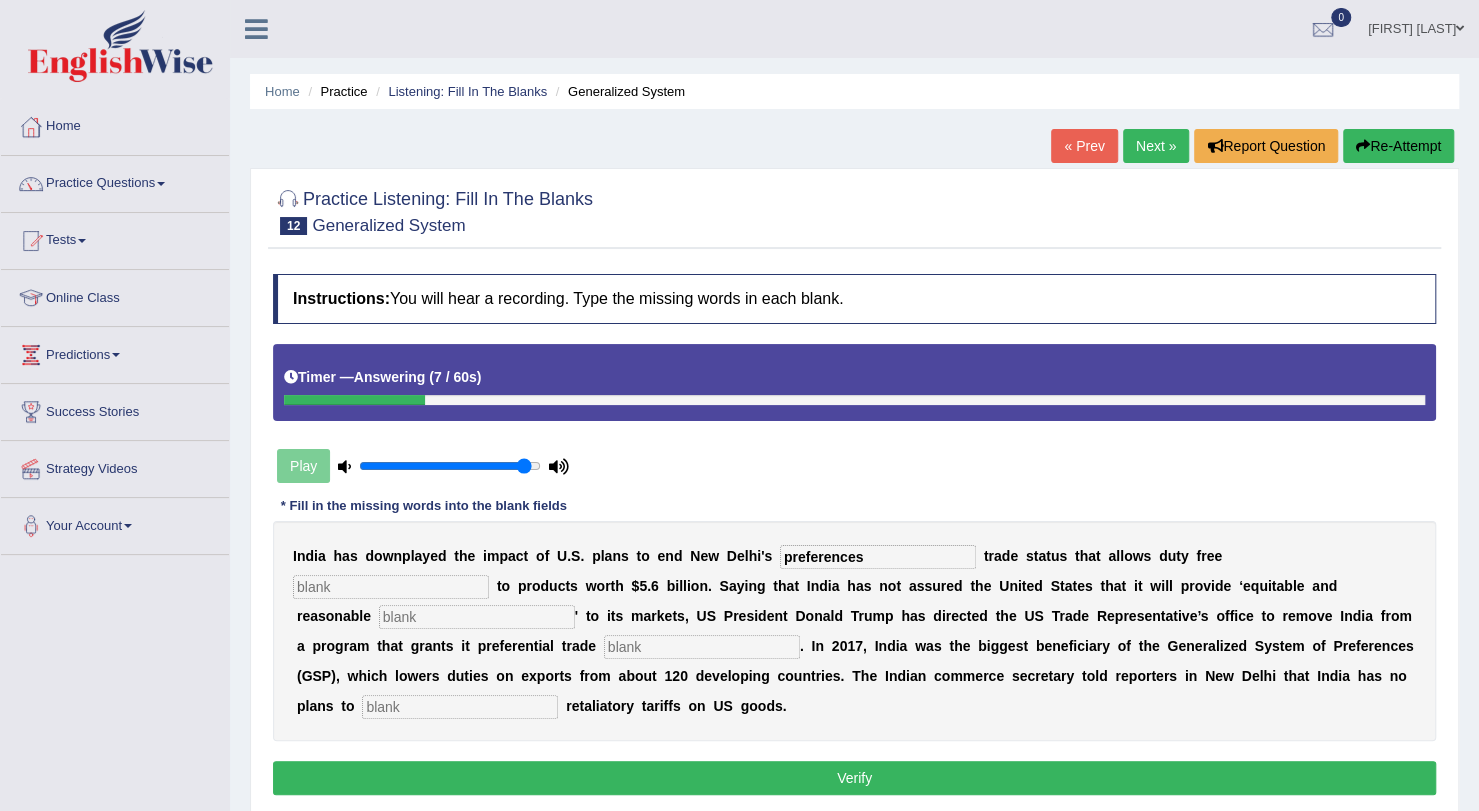type on "preferences" 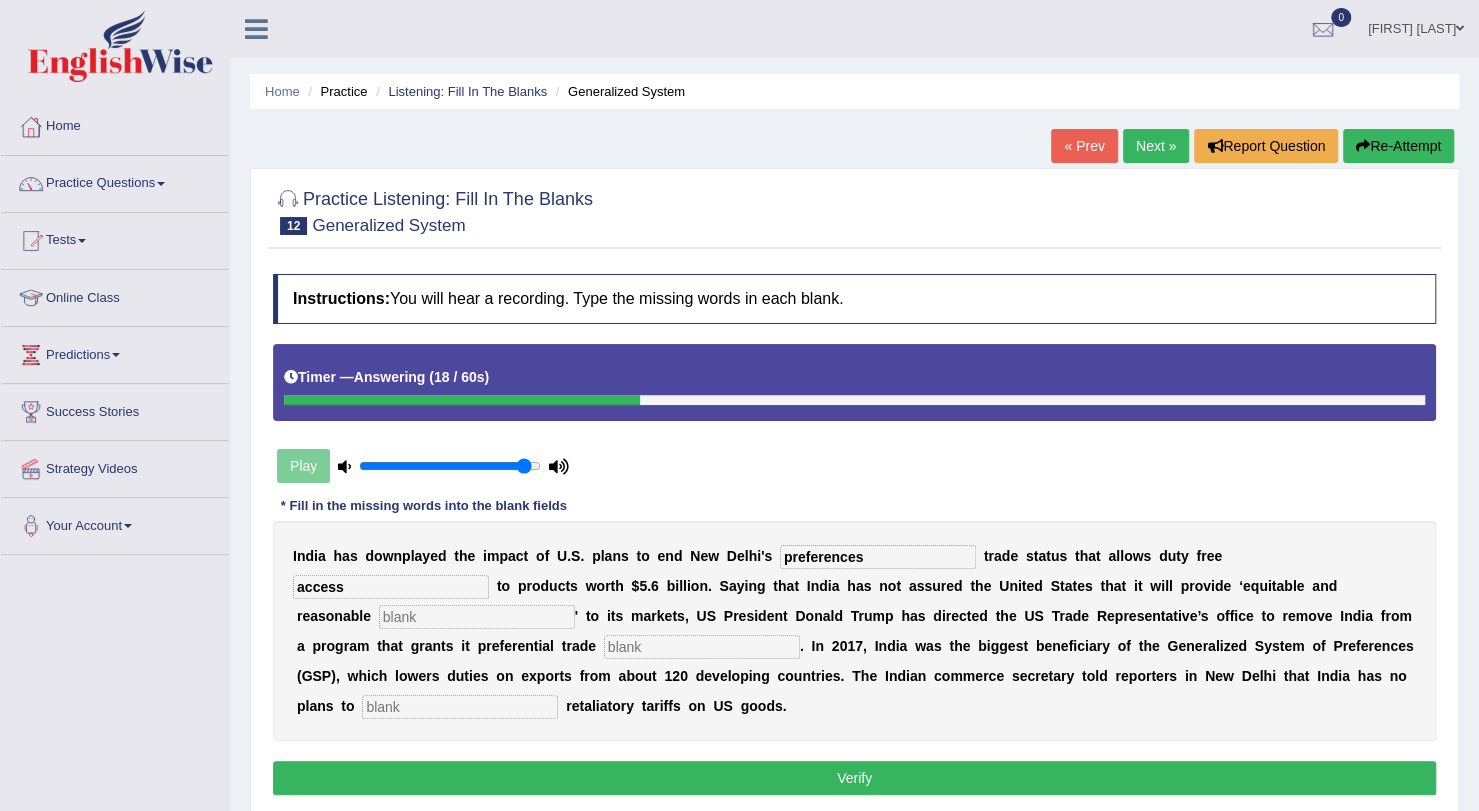 type on "access" 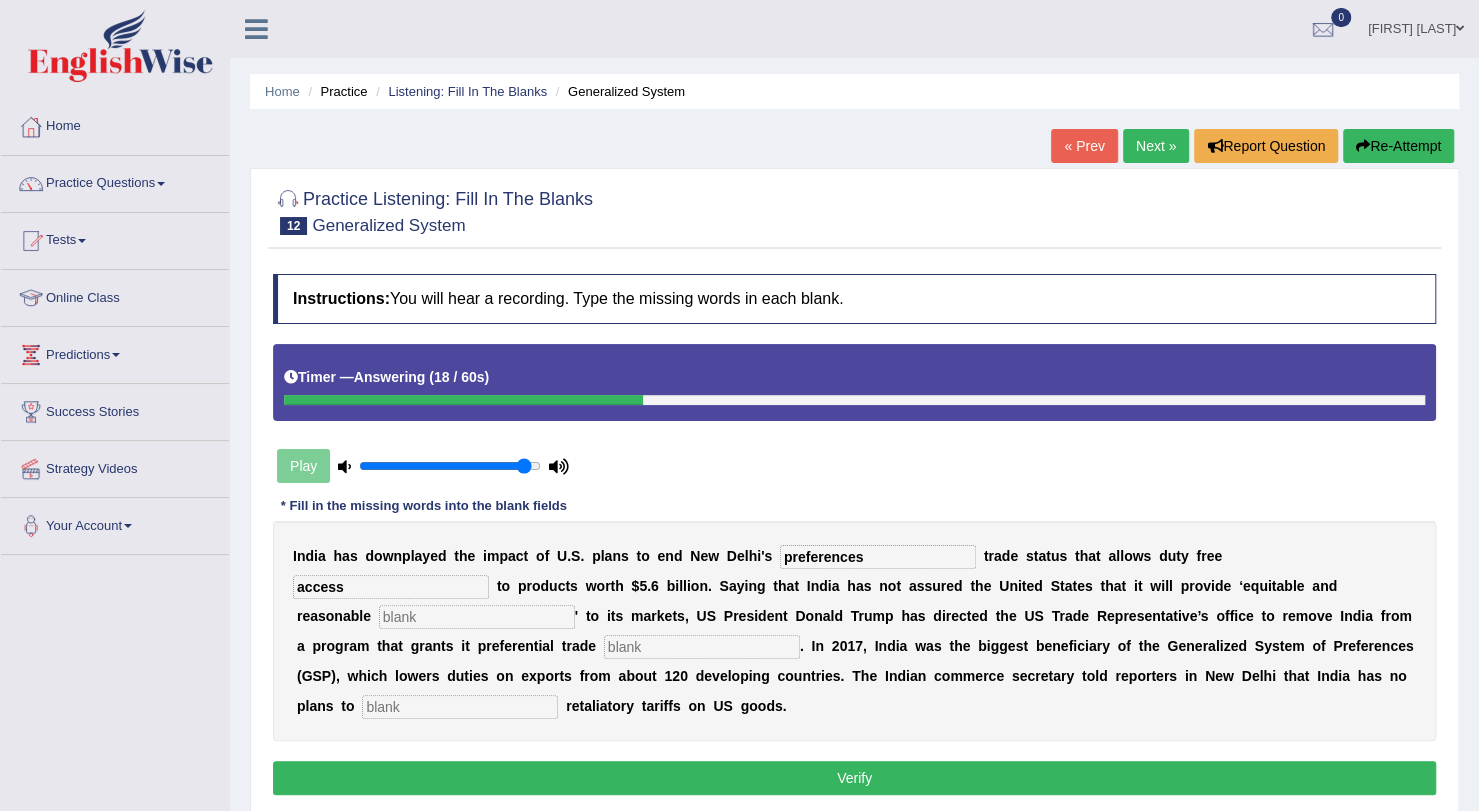 click at bounding box center (460, 707) 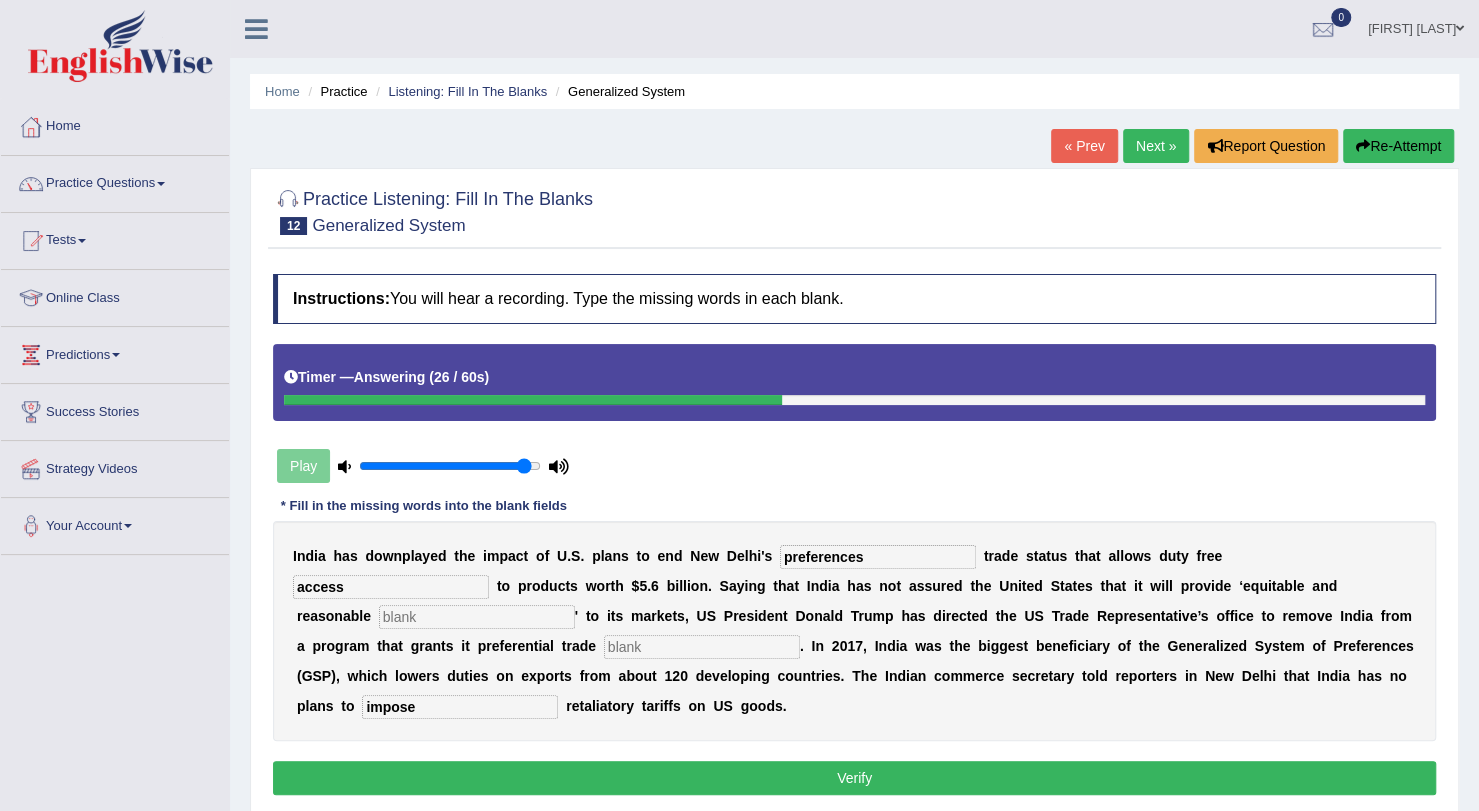 type on "impose" 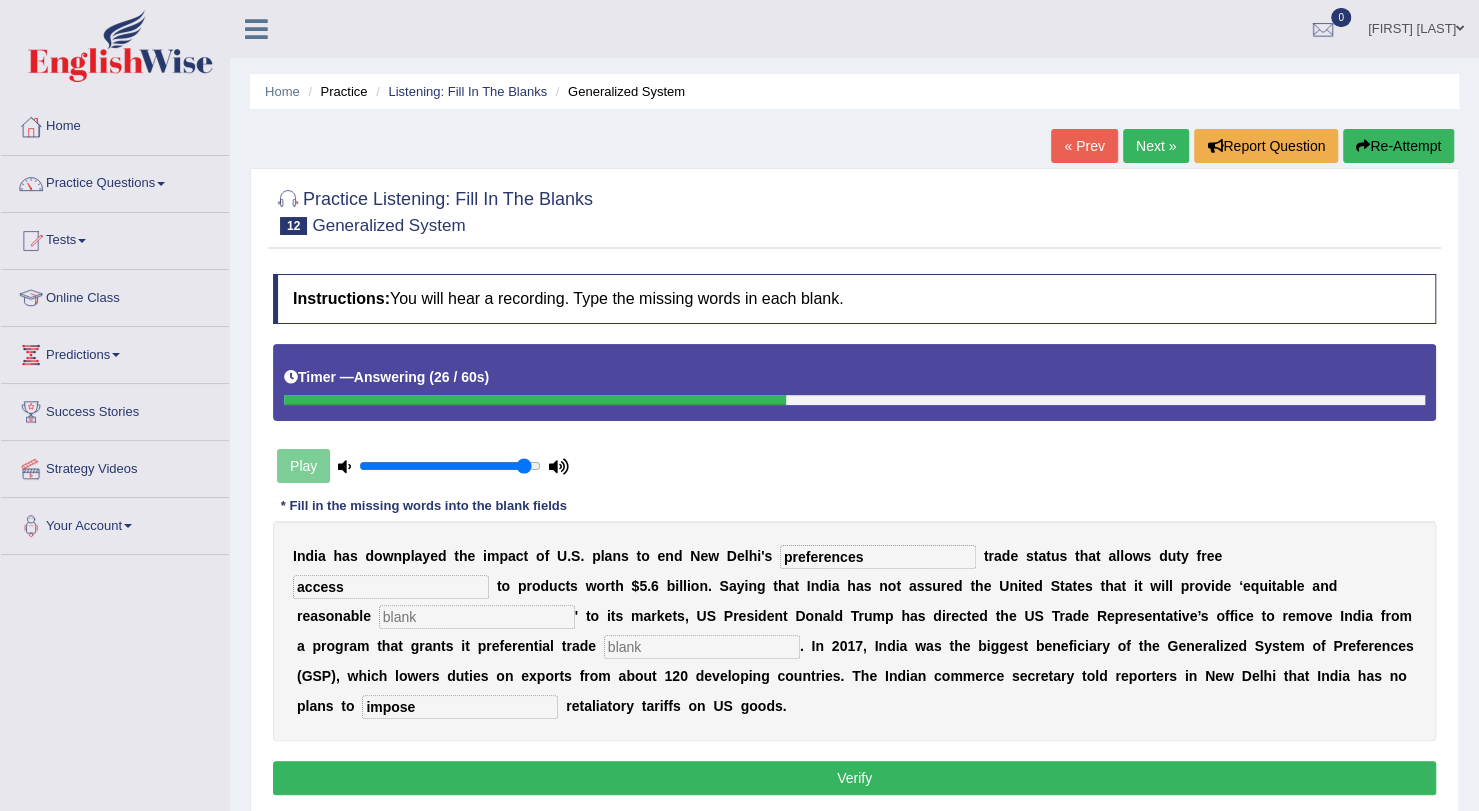 click at bounding box center [477, 617] 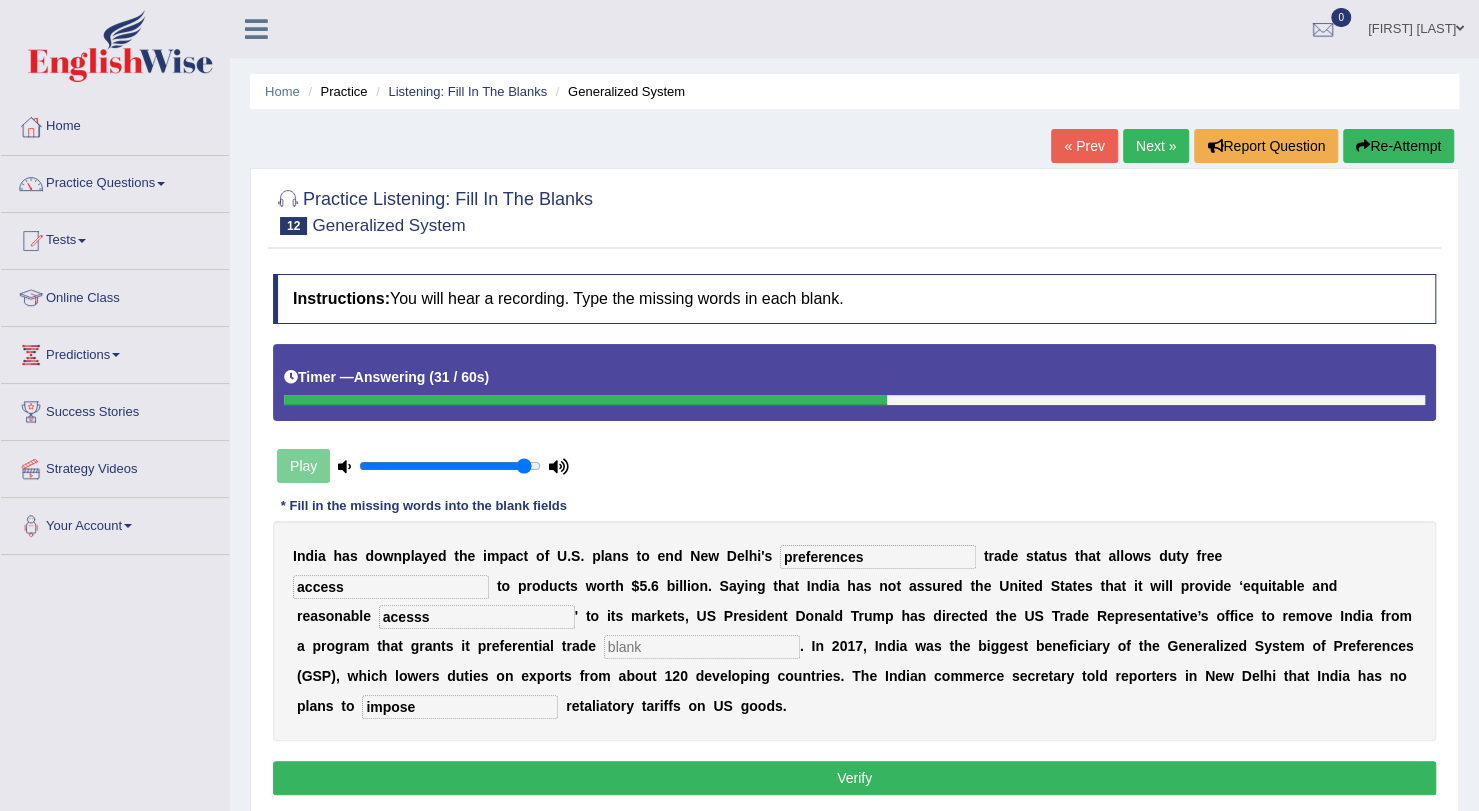 type on "acesss" 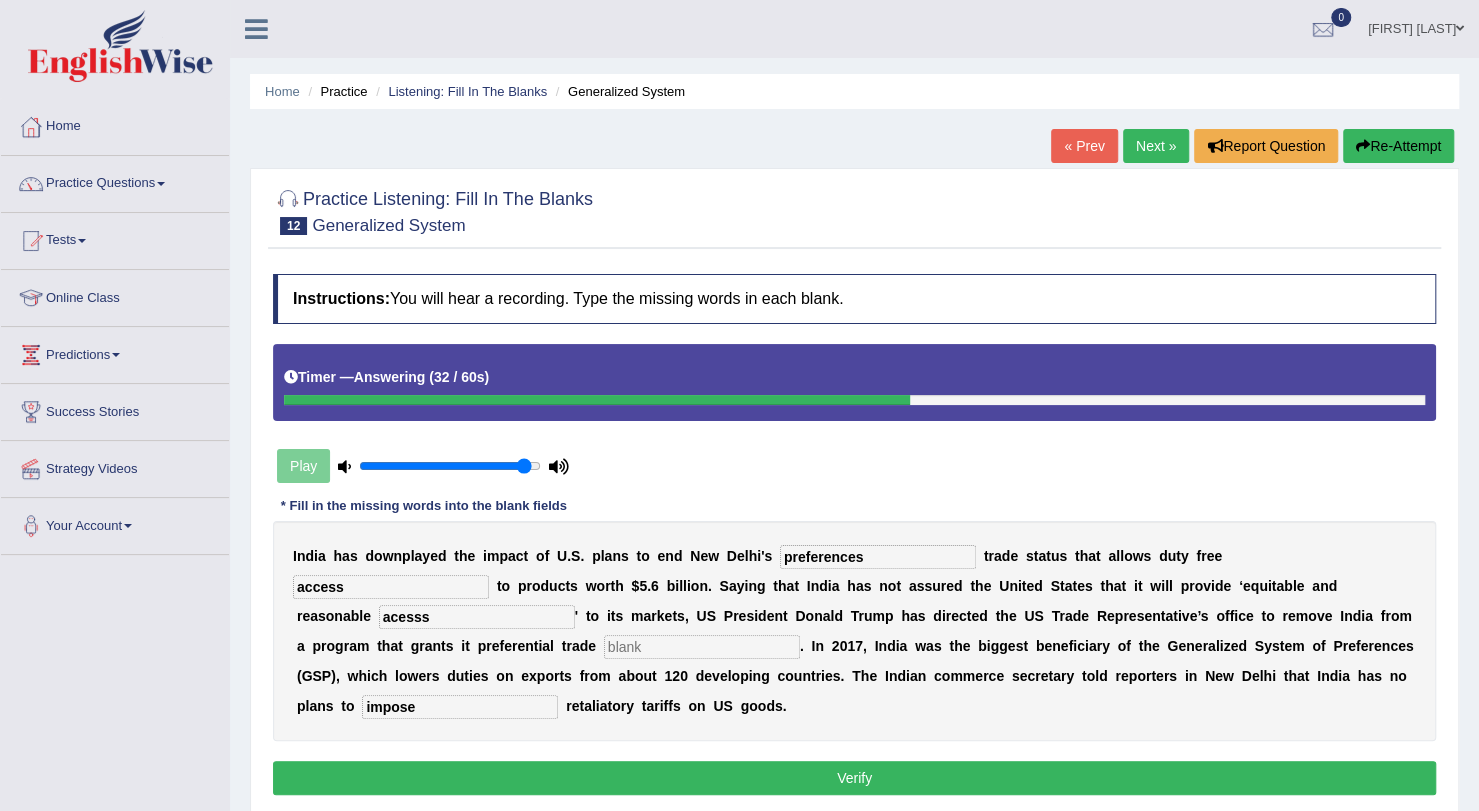 drag, startPoint x: 1216, startPoint y: 561, endPoint x: 1109, endPoint y: 573, distance: 107.67079 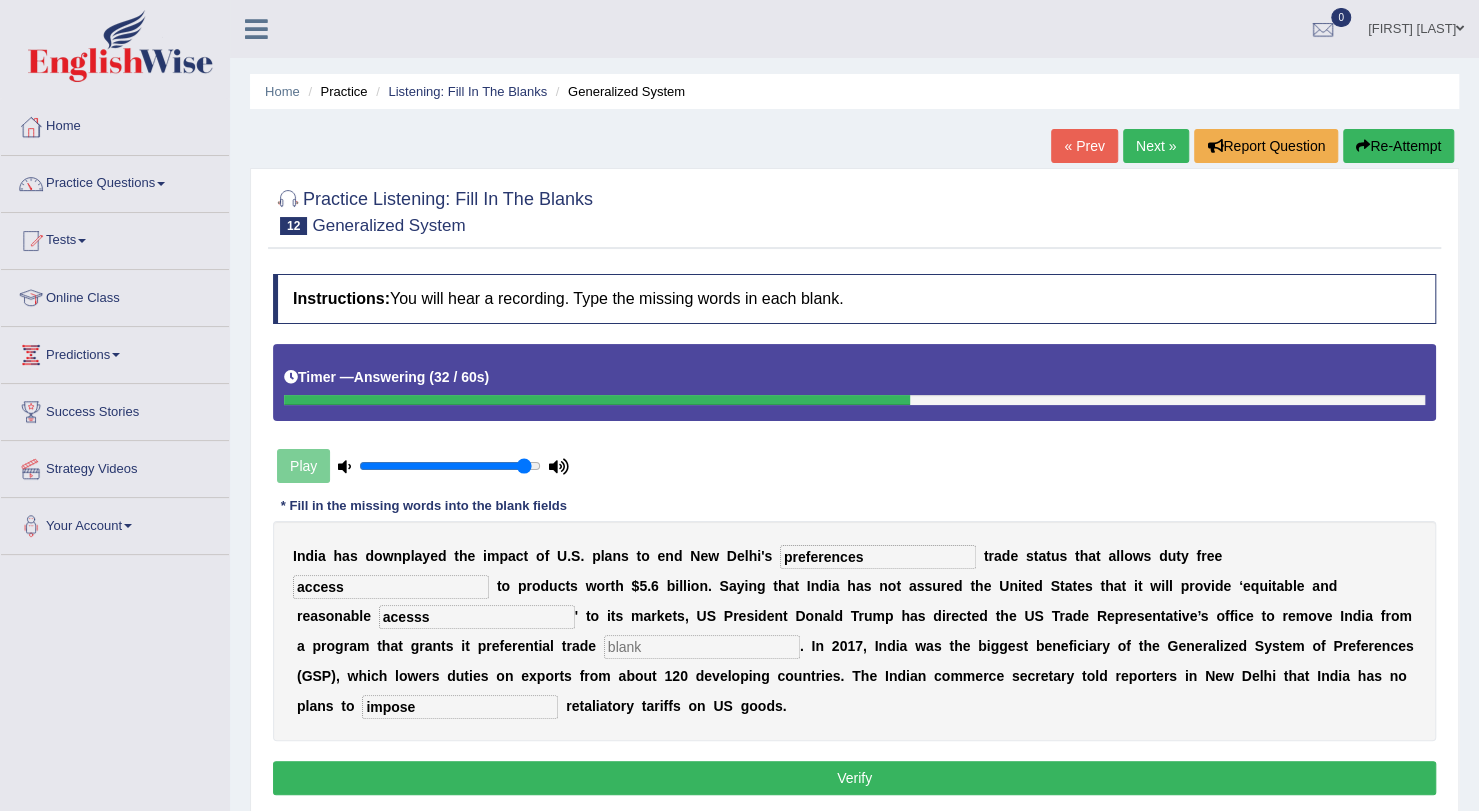 click on "I n d i a    h a s    d o w n p l a y e d    t h e    i m p a c t    o f    U . S .    p l a n s    t o    e n d    N e w    D e l h i ' s    preferences    t r a d e    s t a t u s    t h a t    a l l o w s    d u t y    f r e e    access    t o    p r o d u c t s    w o r t h    $ 5 . 6    b i l l i o n .    S a y i n g    t h a t    I n d i a    h a s    n o t    a s s u r e d    t h e    U n i t e d    S t a t e s    t h a t    i t    w i l l    p r o v i d e    ‘ e q u i t a b l e    a n d    r e a s o n a b l e    acesss '    t o    i t s    m a r k e t s ,    U S    P r e s i d e n t    D o n a l d    T r u m p    h a s    d i r e c t e d    t h e    U S    T r a d e    R e p r e s e n t a t i v e ’ s    o f f i c e    t o    r e m o v e    I n d i a    f r o m    a    p r o g r a m    t h a t    g r a n t s    i t    p r e f e r e n t i a l    t r a d e    .    I n    2 0 1 7 ,    I n d i a    w a s    t h e    b i g g e s t" at bounding box center (854, 631) 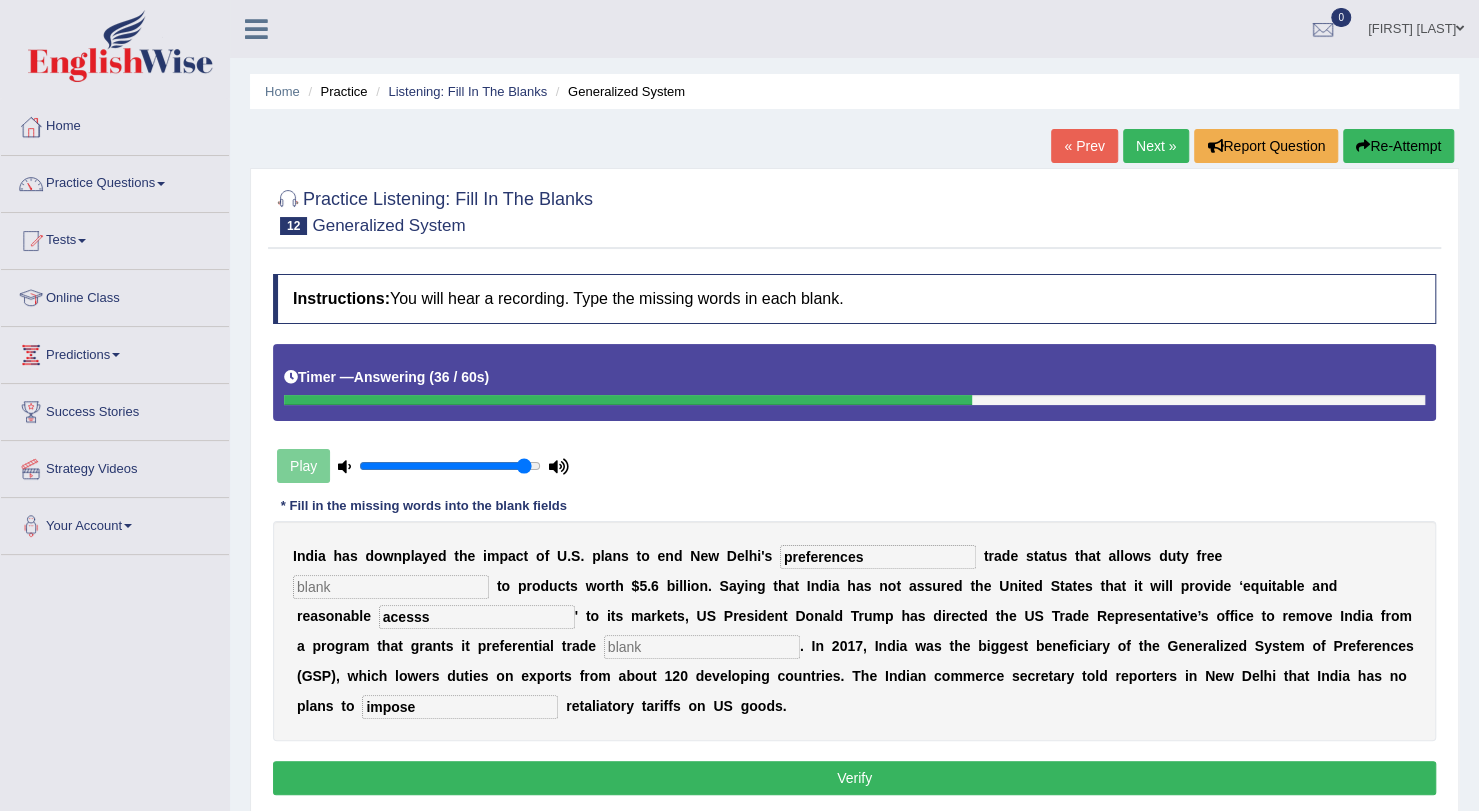 type 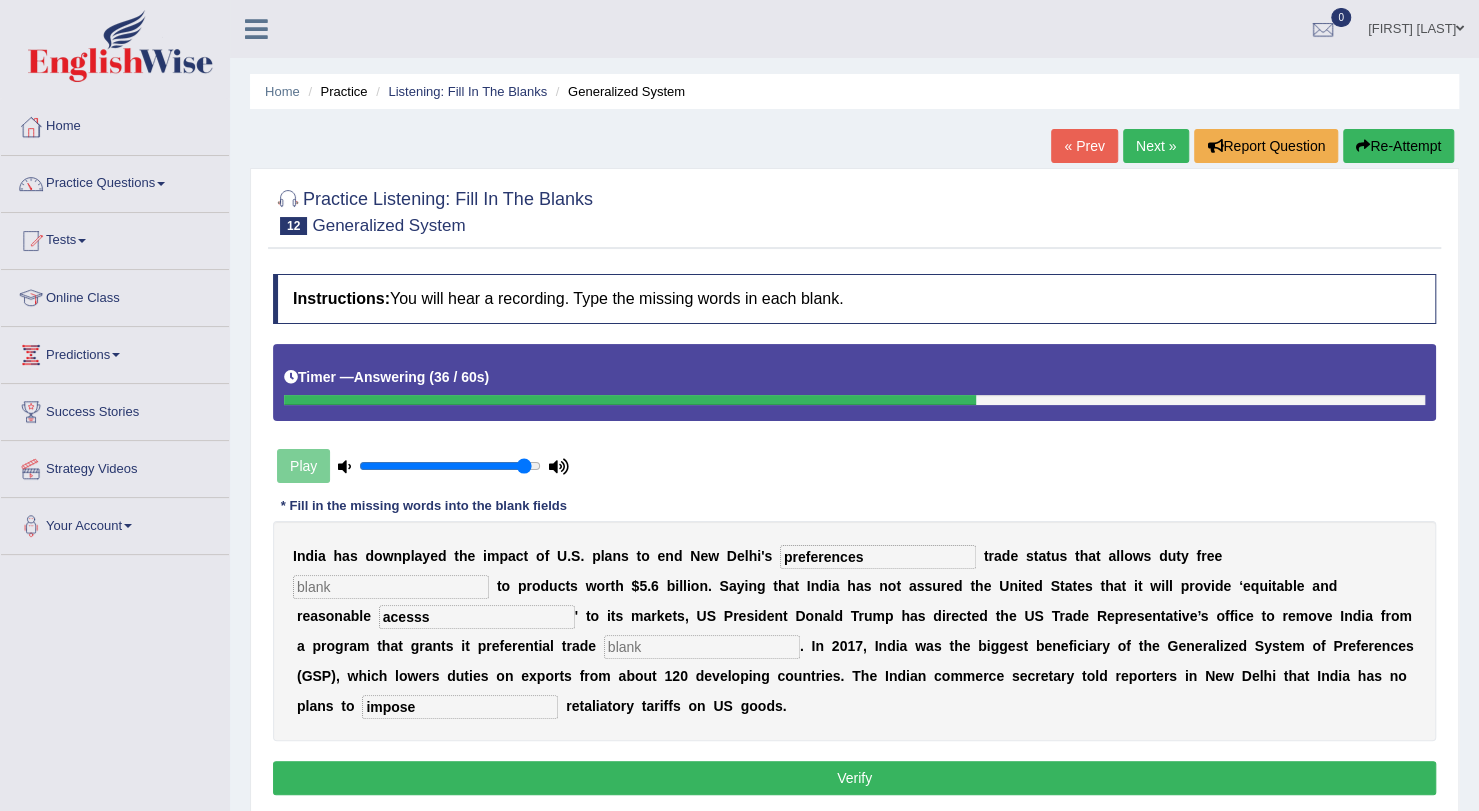 click on "Verify" at bounding box center [854, 778] 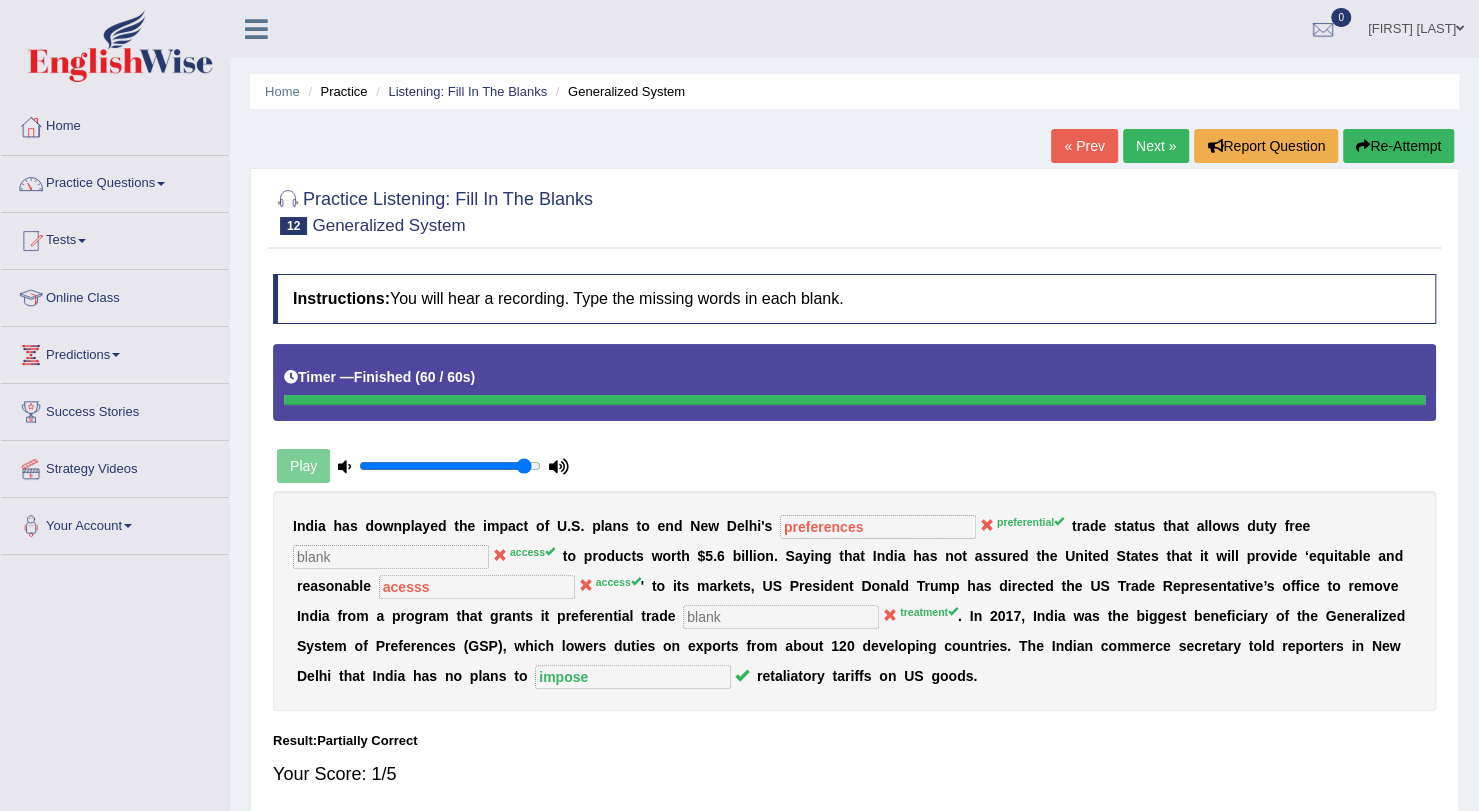 click on "Next »" at bounding box center [1156, 146] 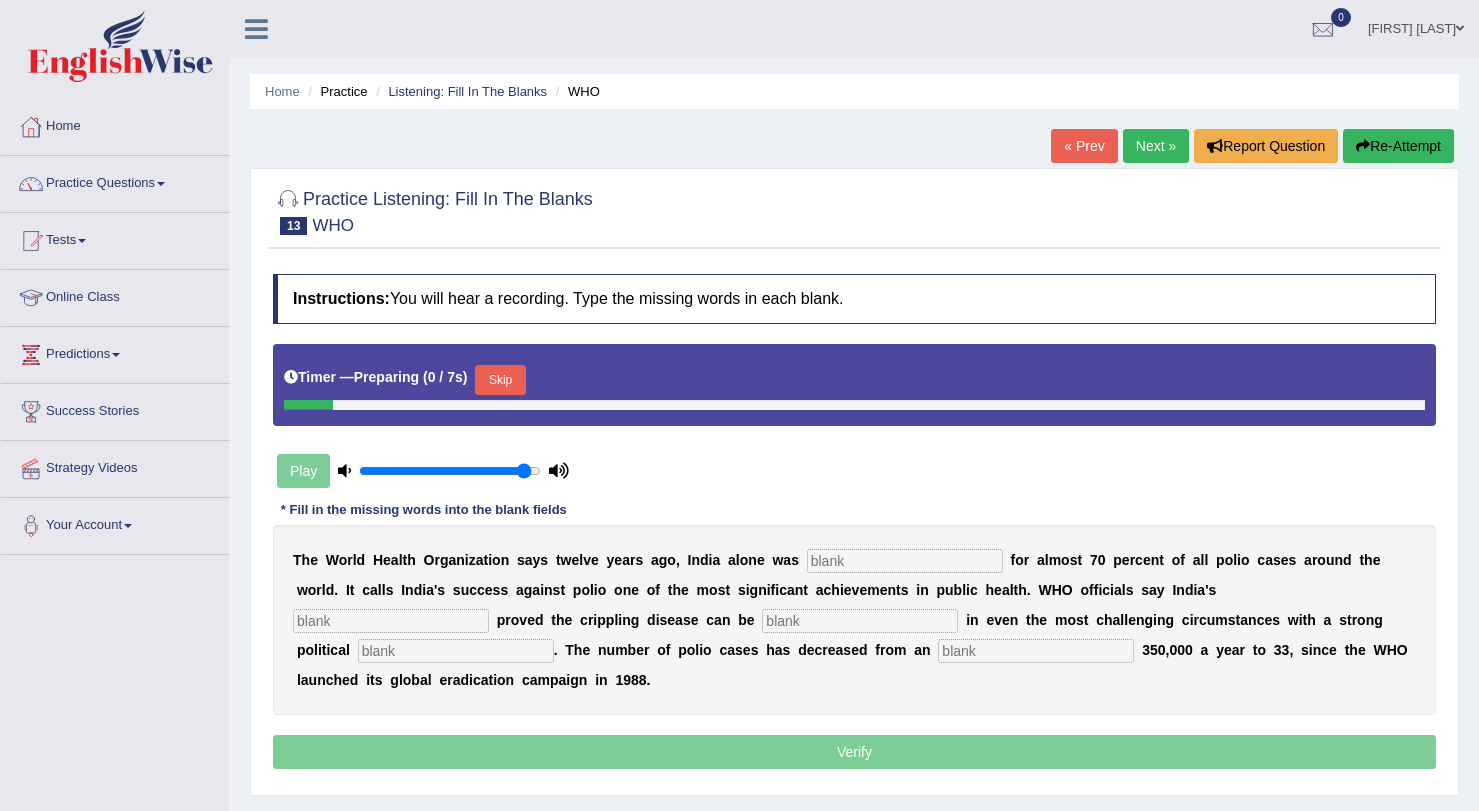 scroll, scrollTop: 0, scrollLeft: 0, axis: both 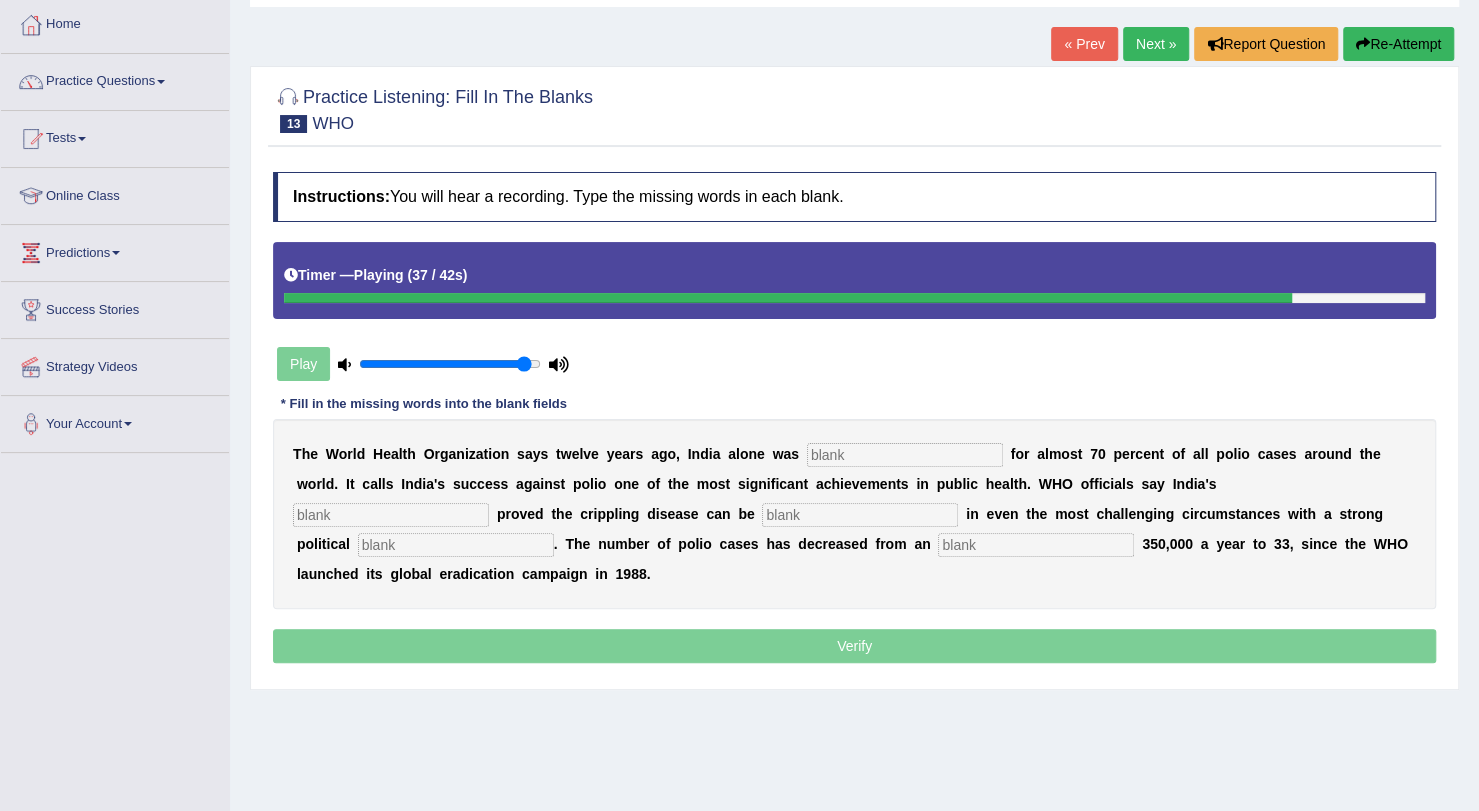 click at bounding box center [1036, 545] 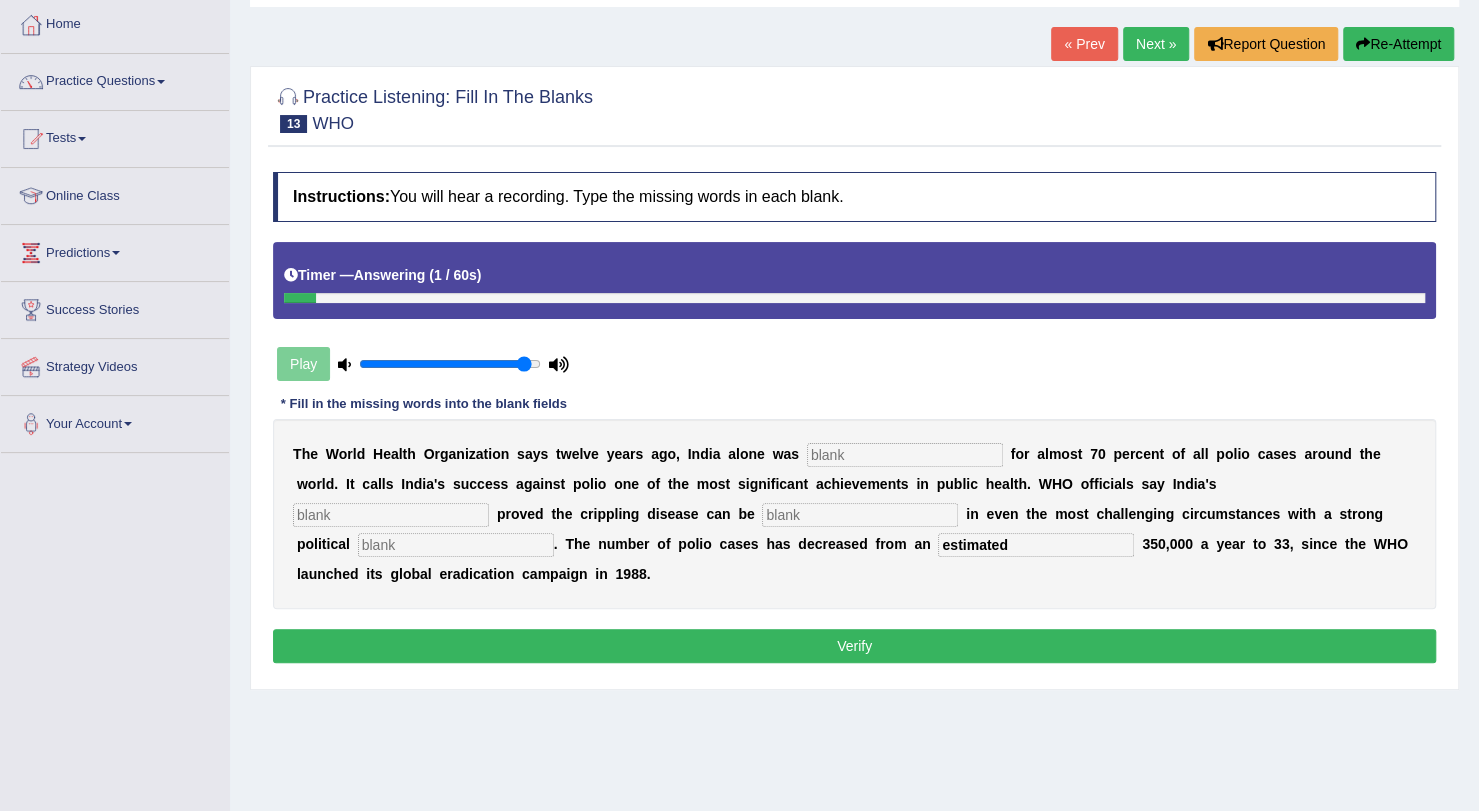 type on "estimated" 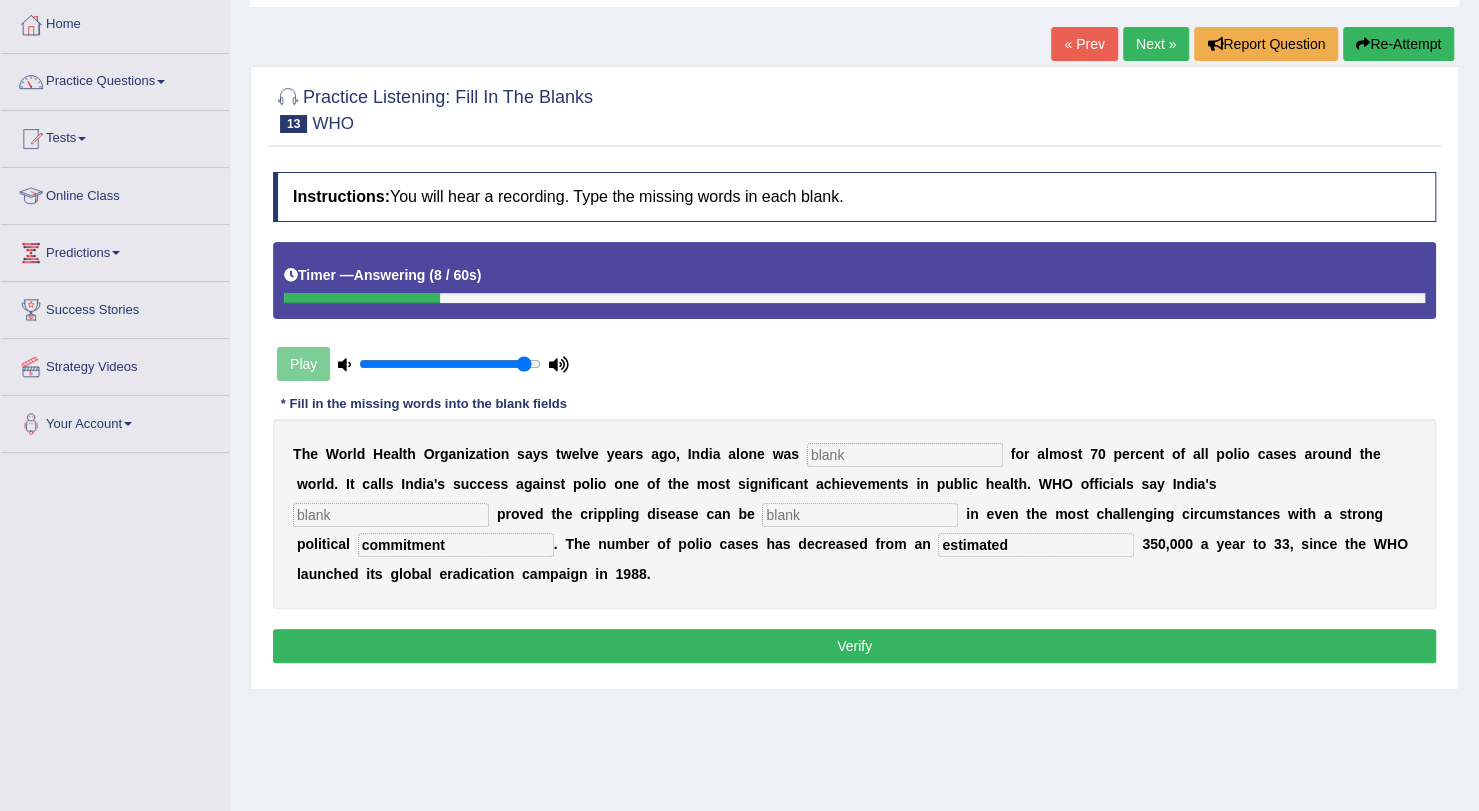 type on "commitment" 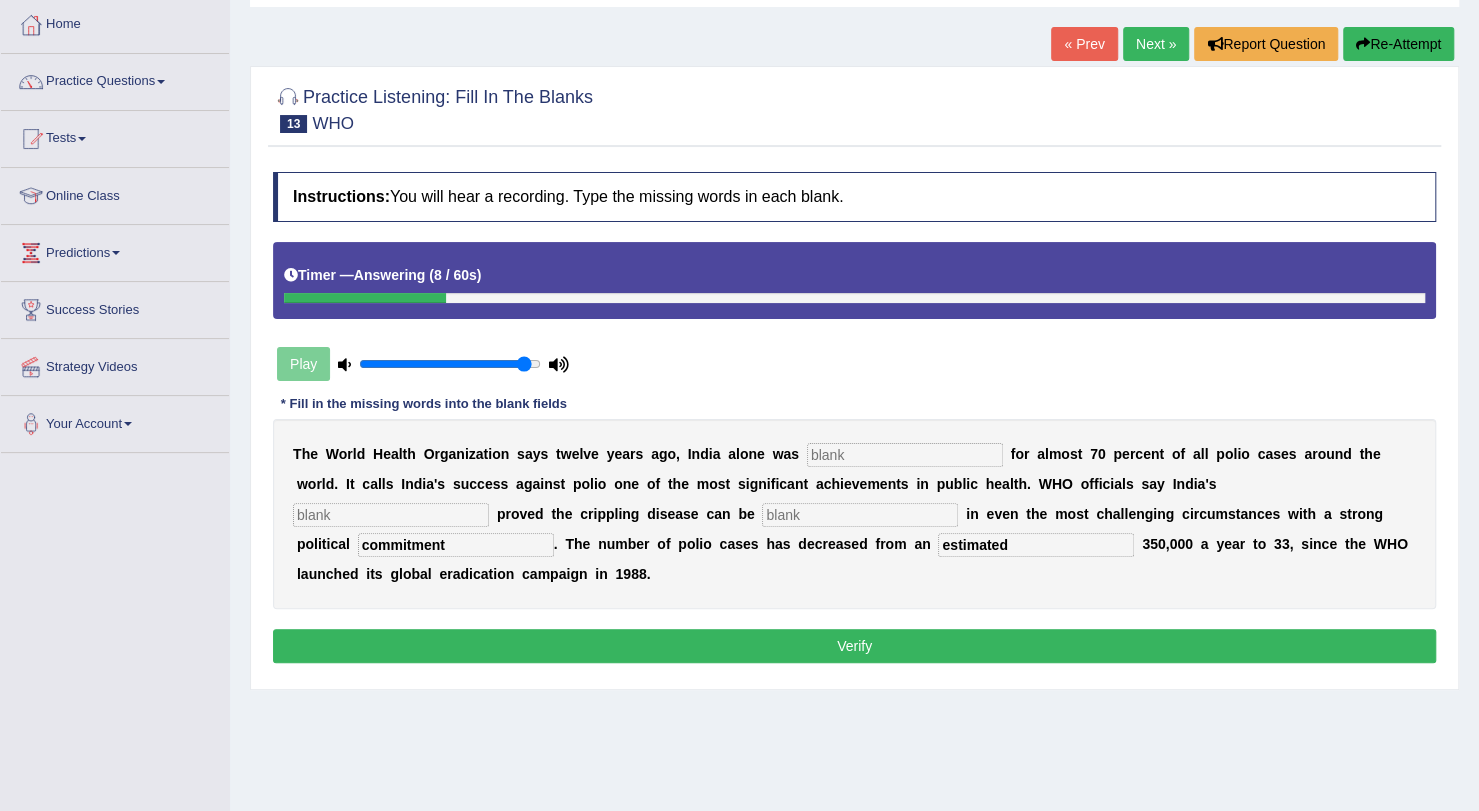 click at bounding box center (860, 515) 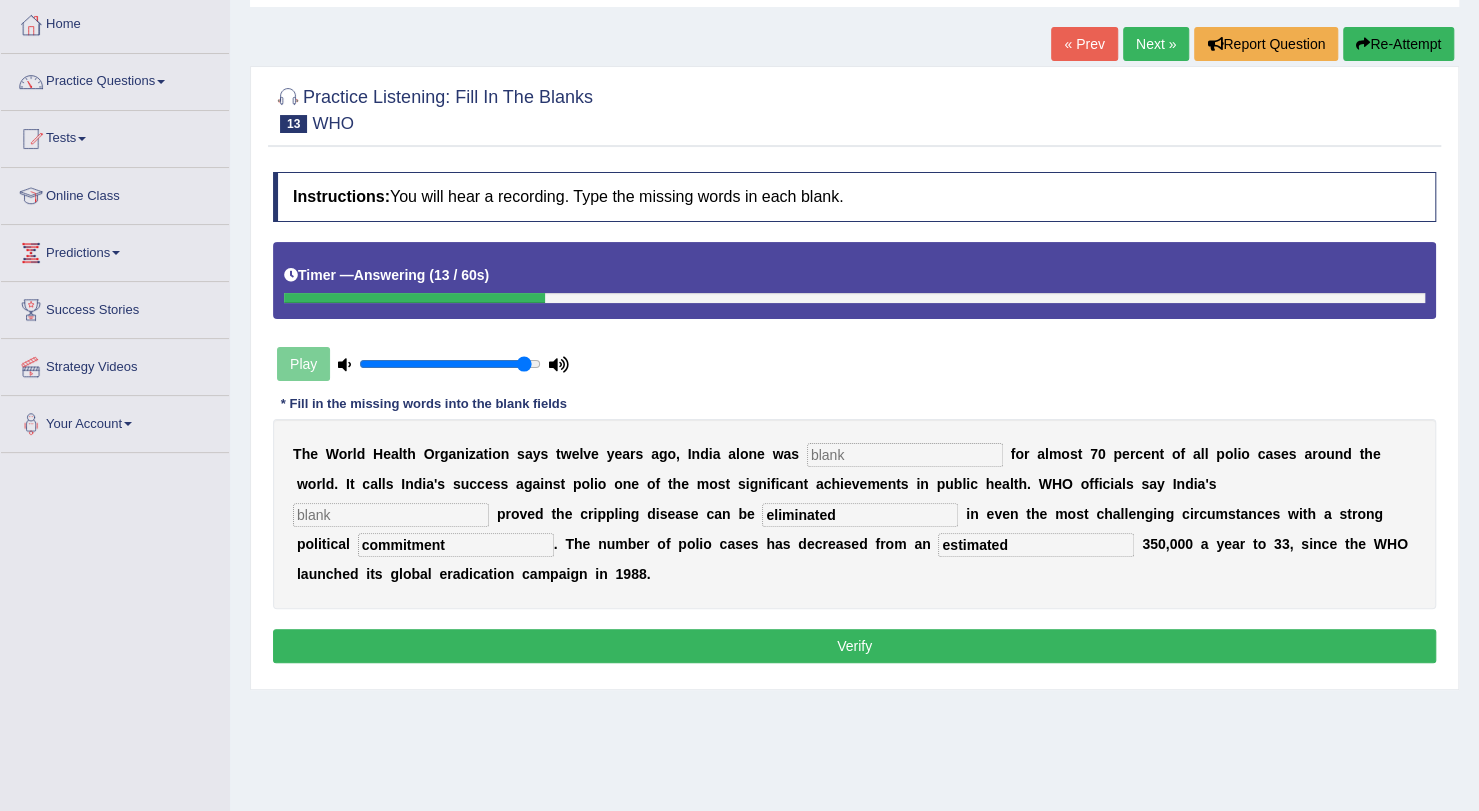 type on "eliminated" 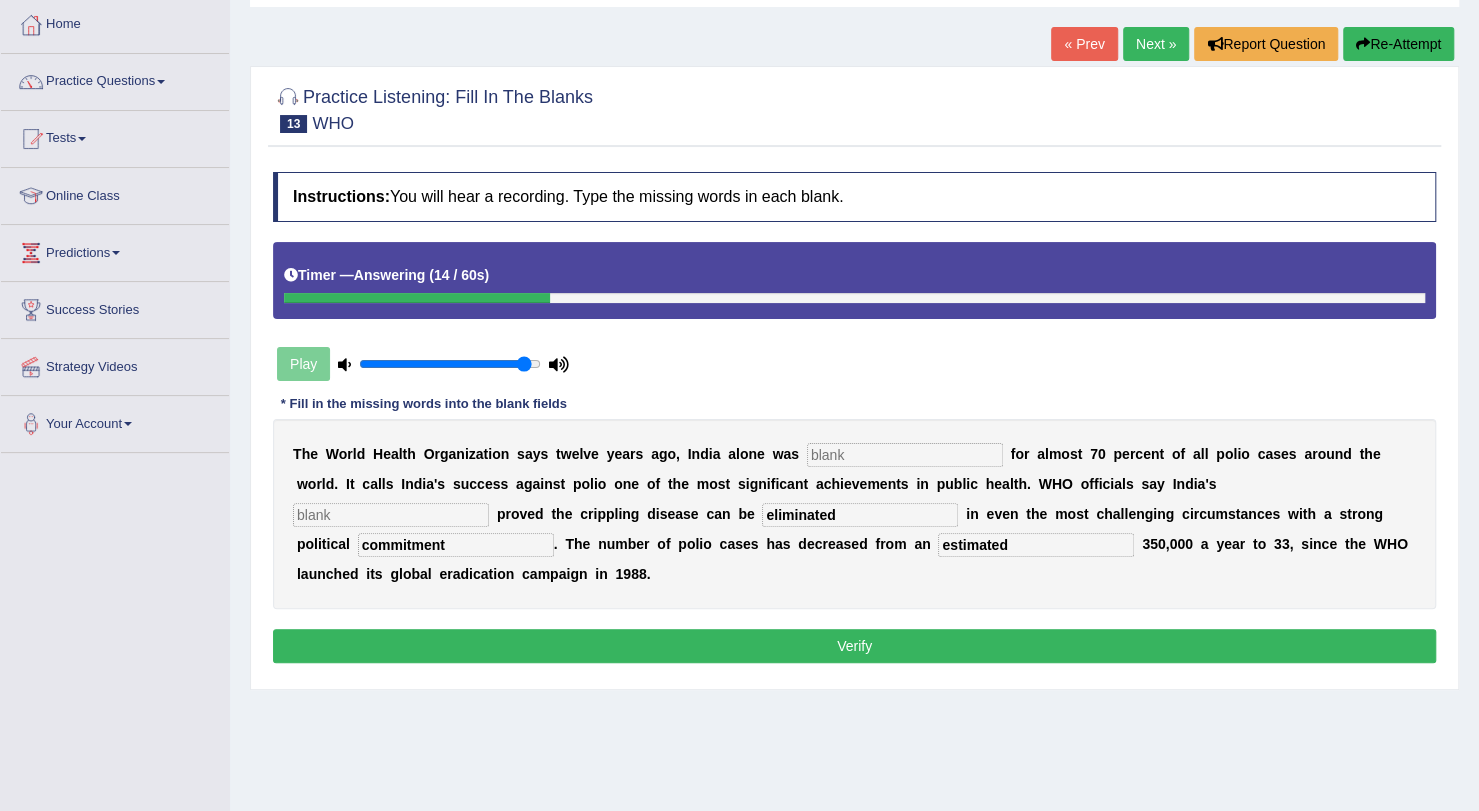 click at bounding box center (905, 455) 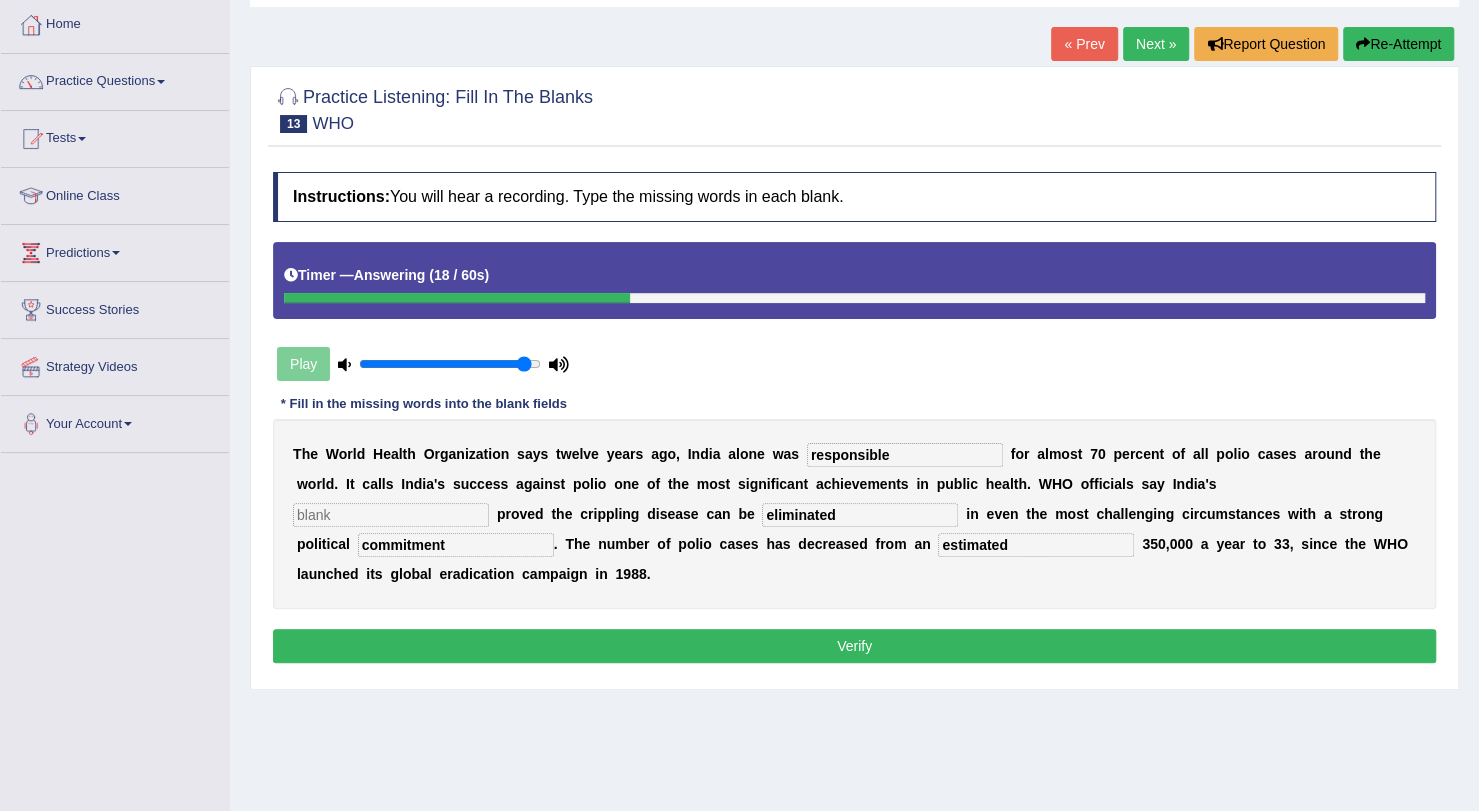 type on "responsible" 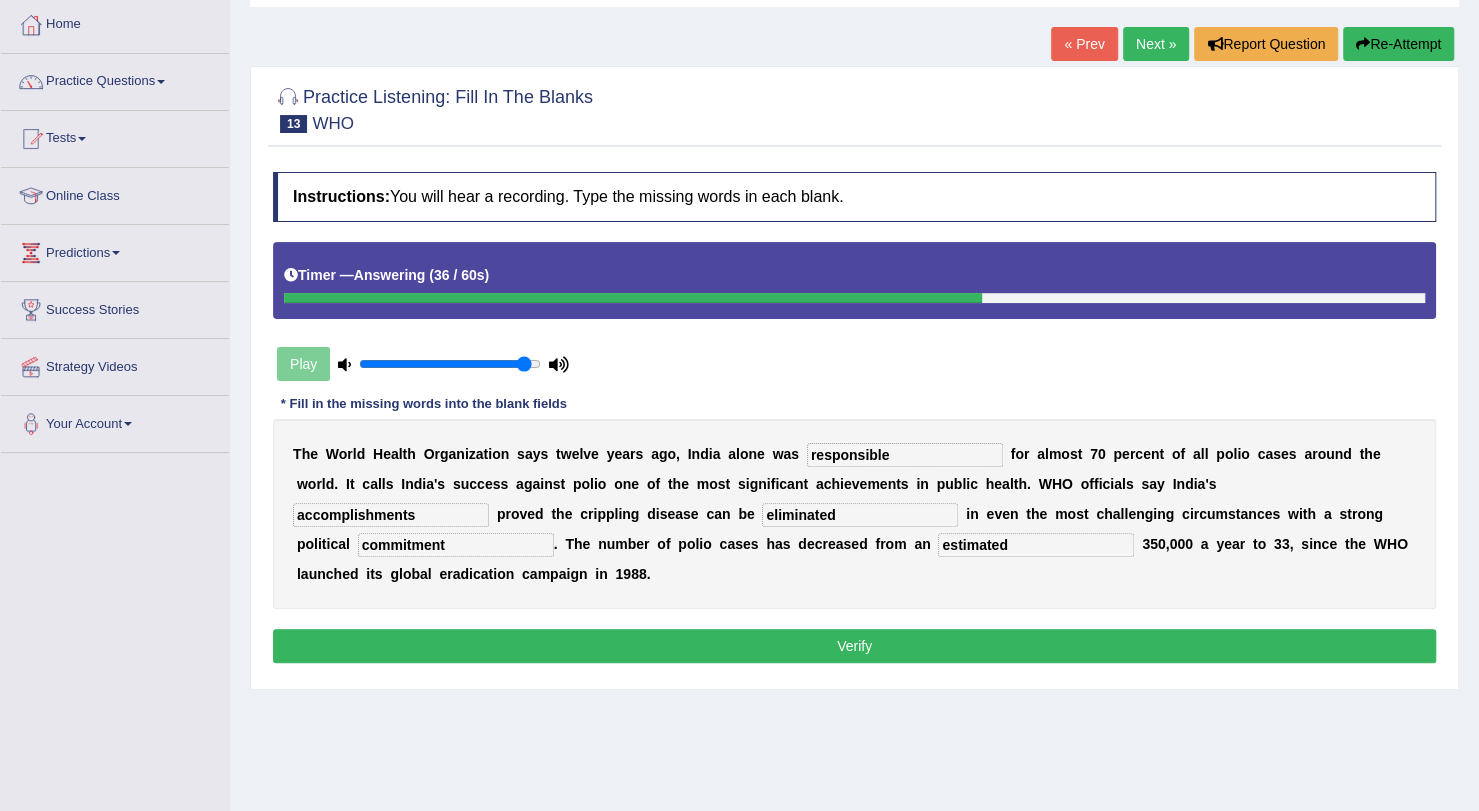type on "accomplishments" 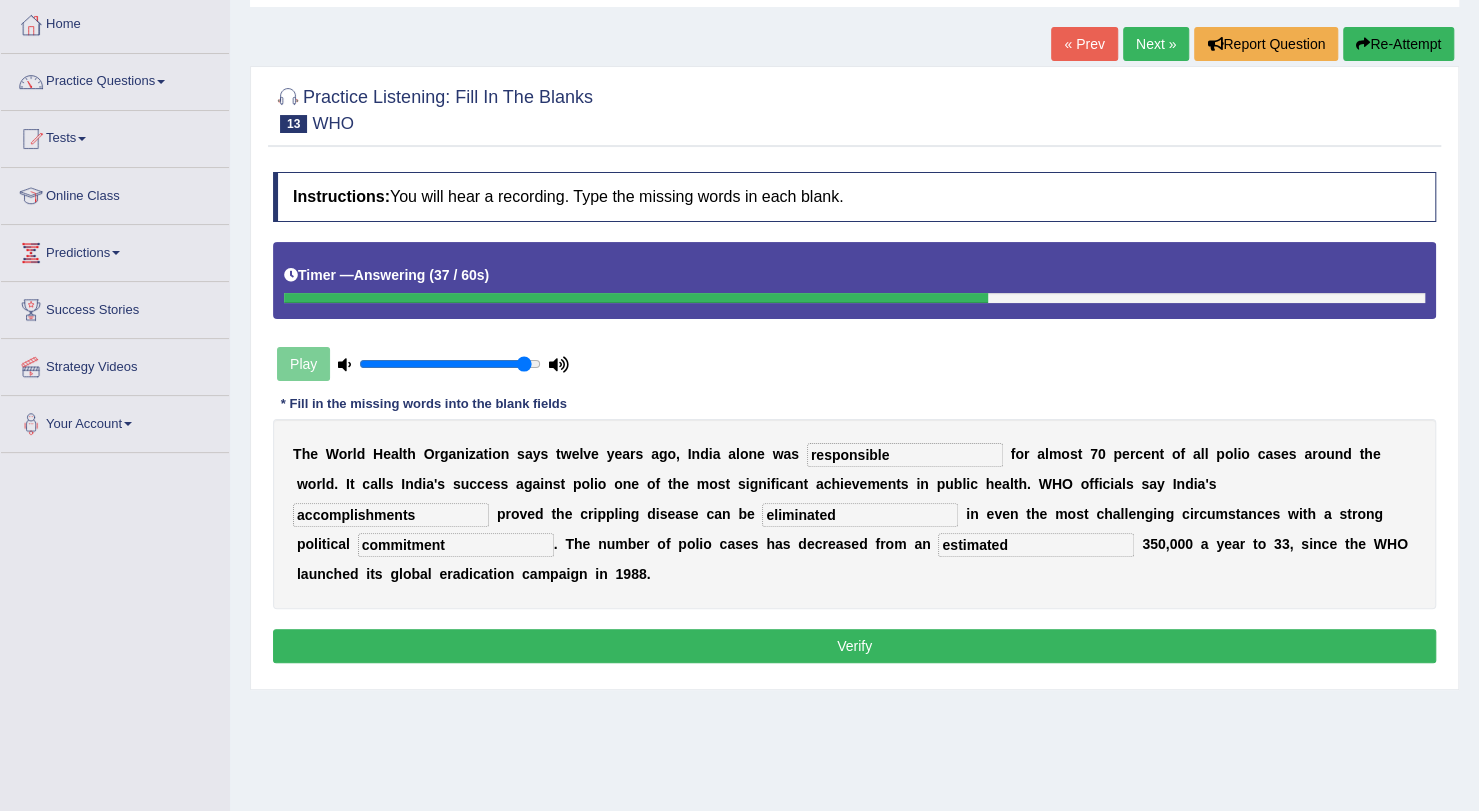 click on "Verify" at bounding box center (854, 646) 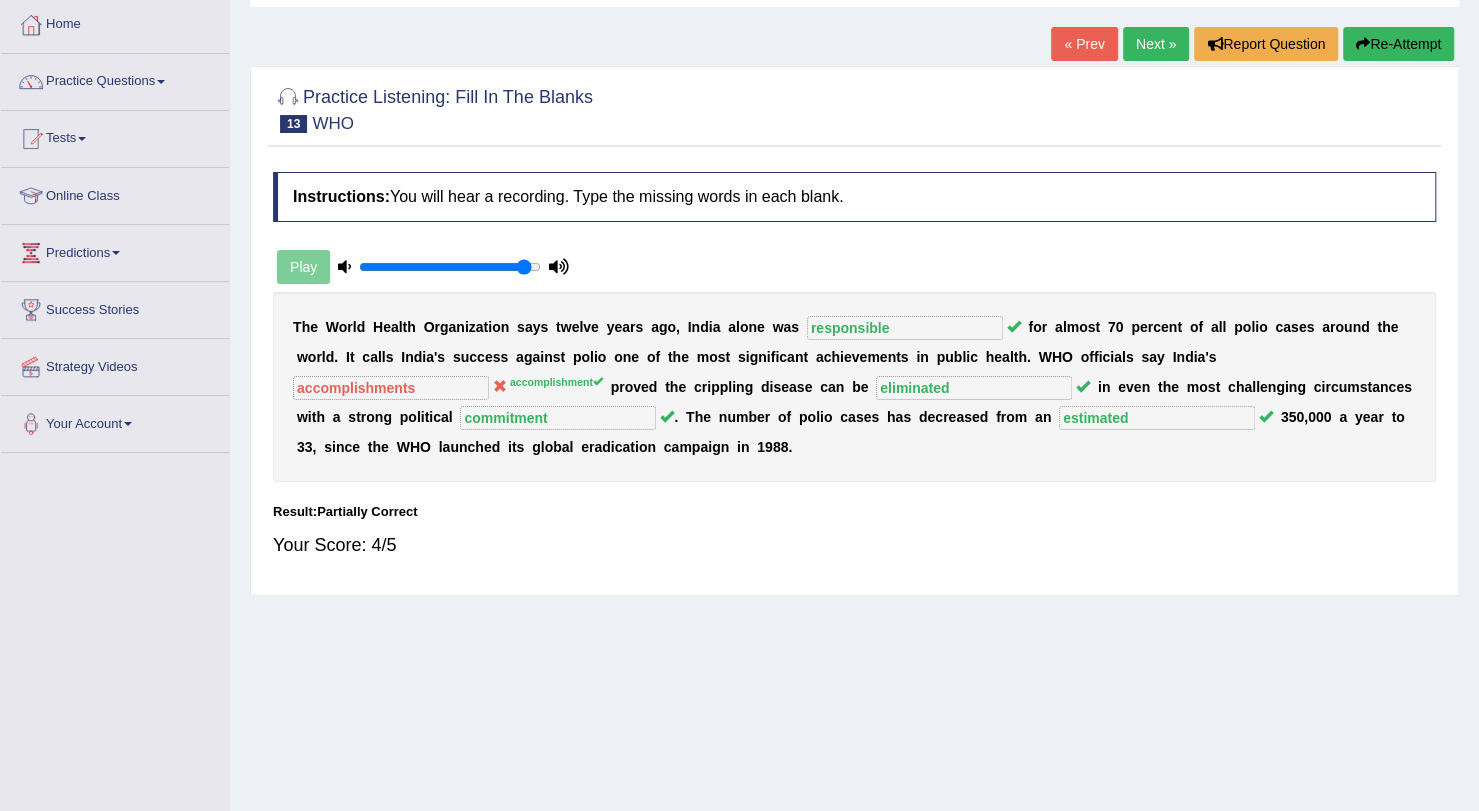 click on "Next »" at bounding box center [1156, 44] 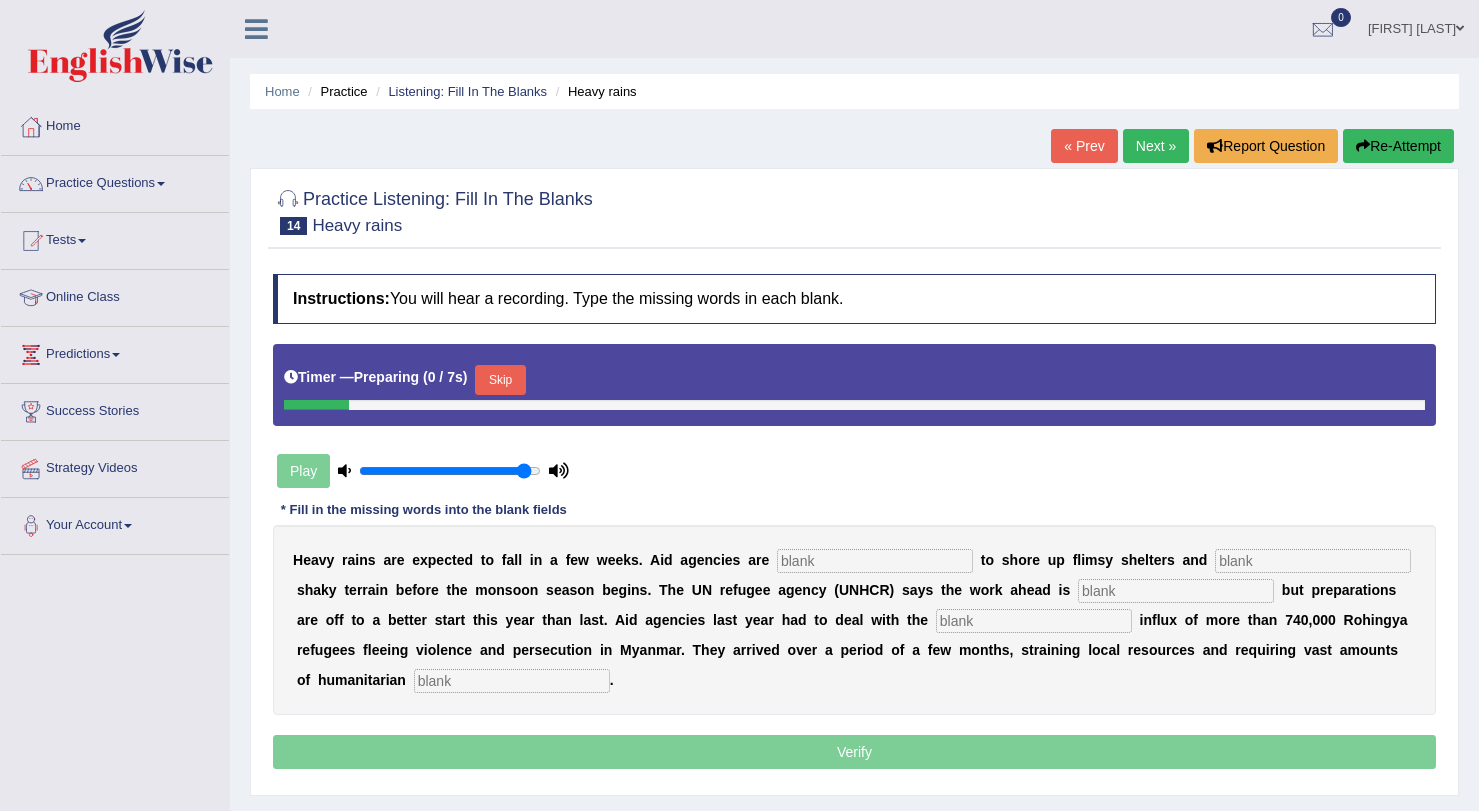 scroll, scrollTop: 0, scrollLeft: 0, axis: both 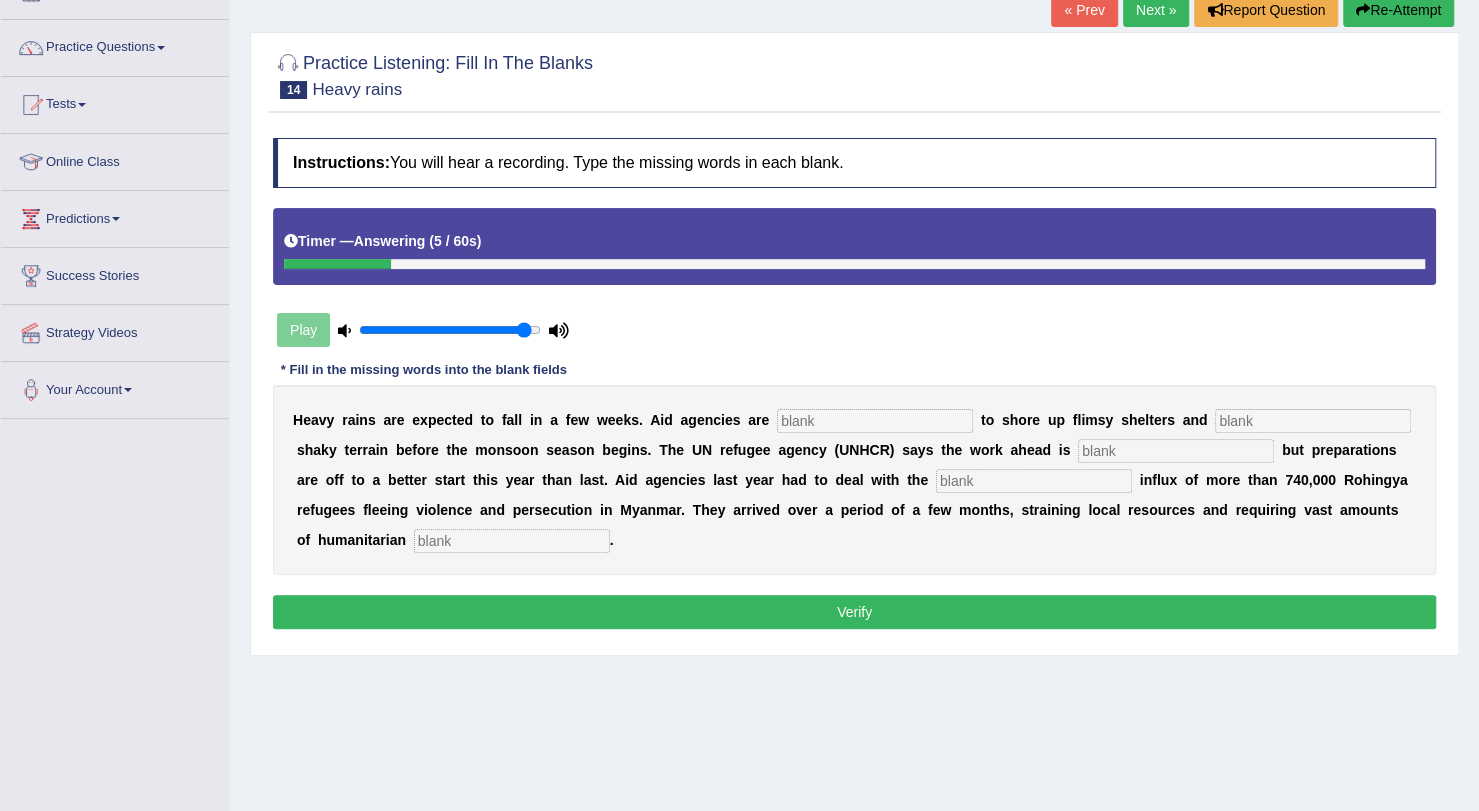 click at bounding box center [875, 421] 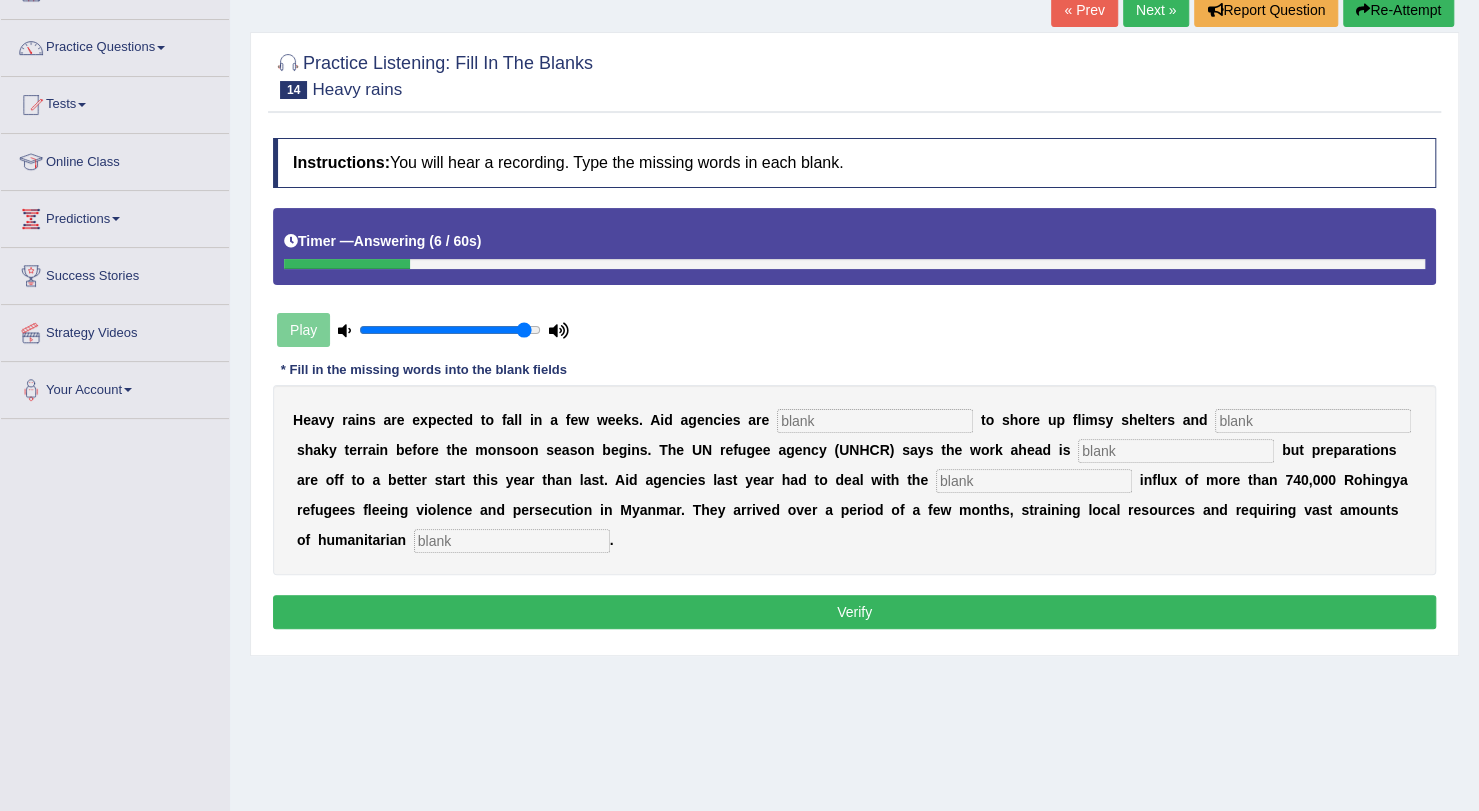 type on "a" 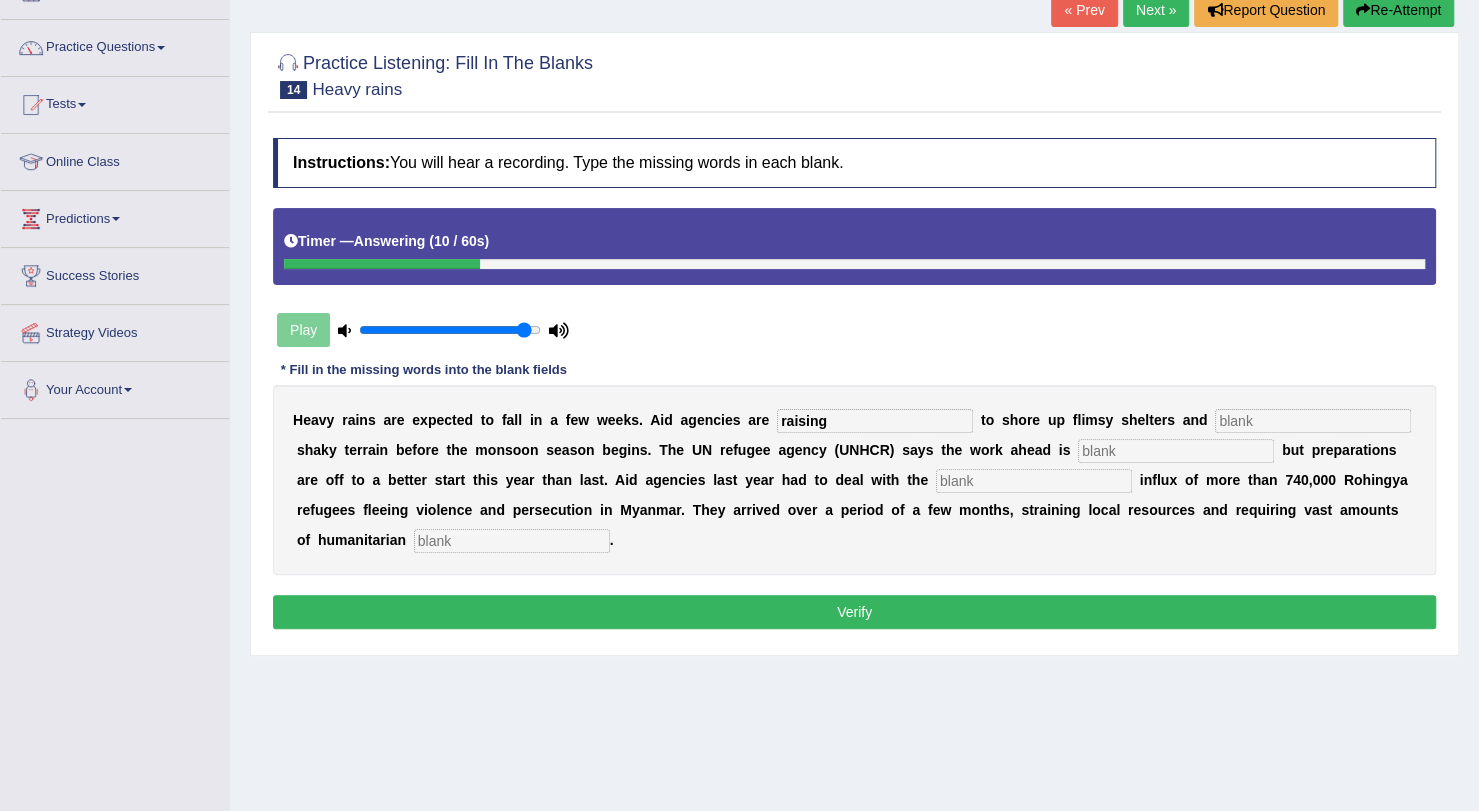 type on "raising" 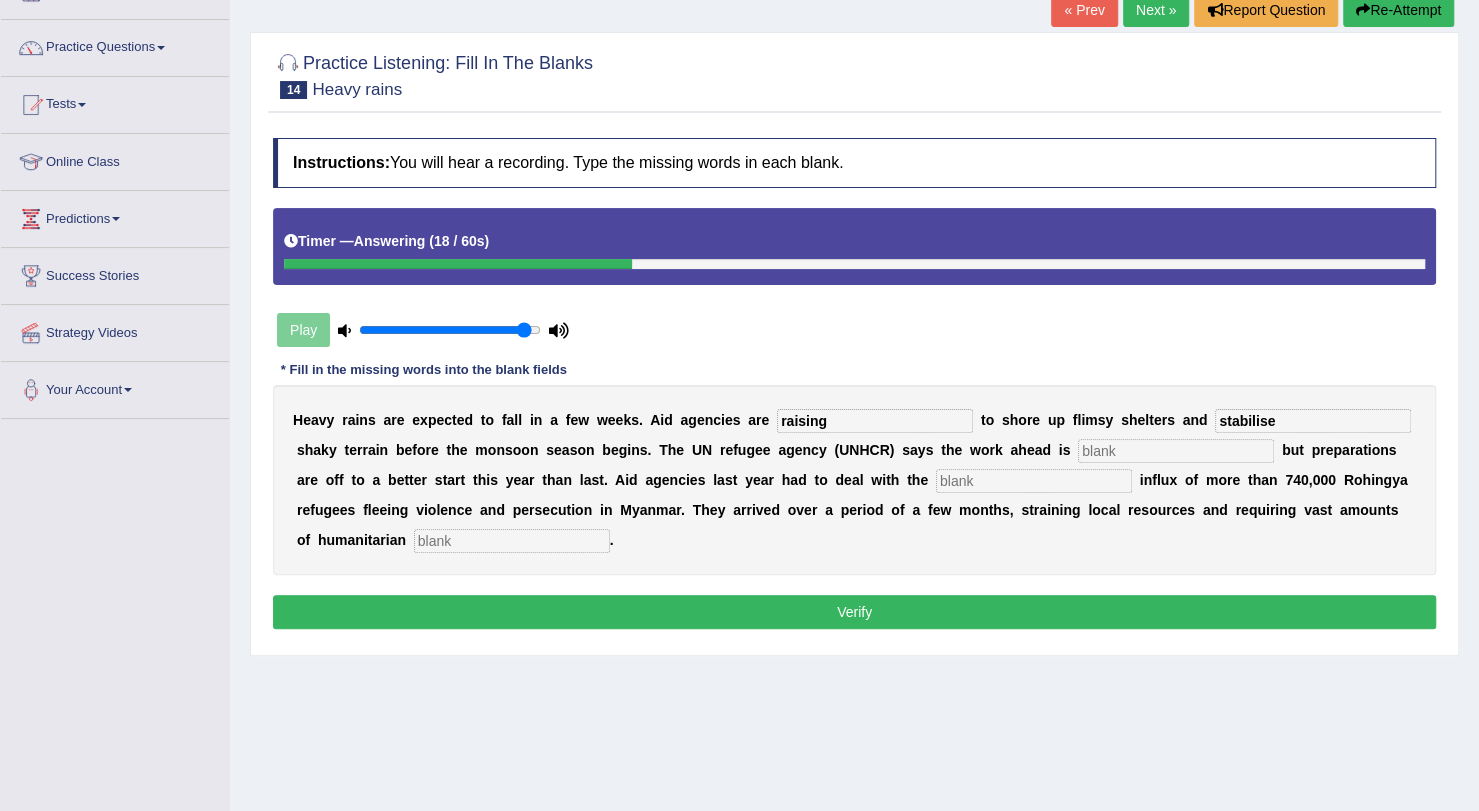 type on "stabilise" 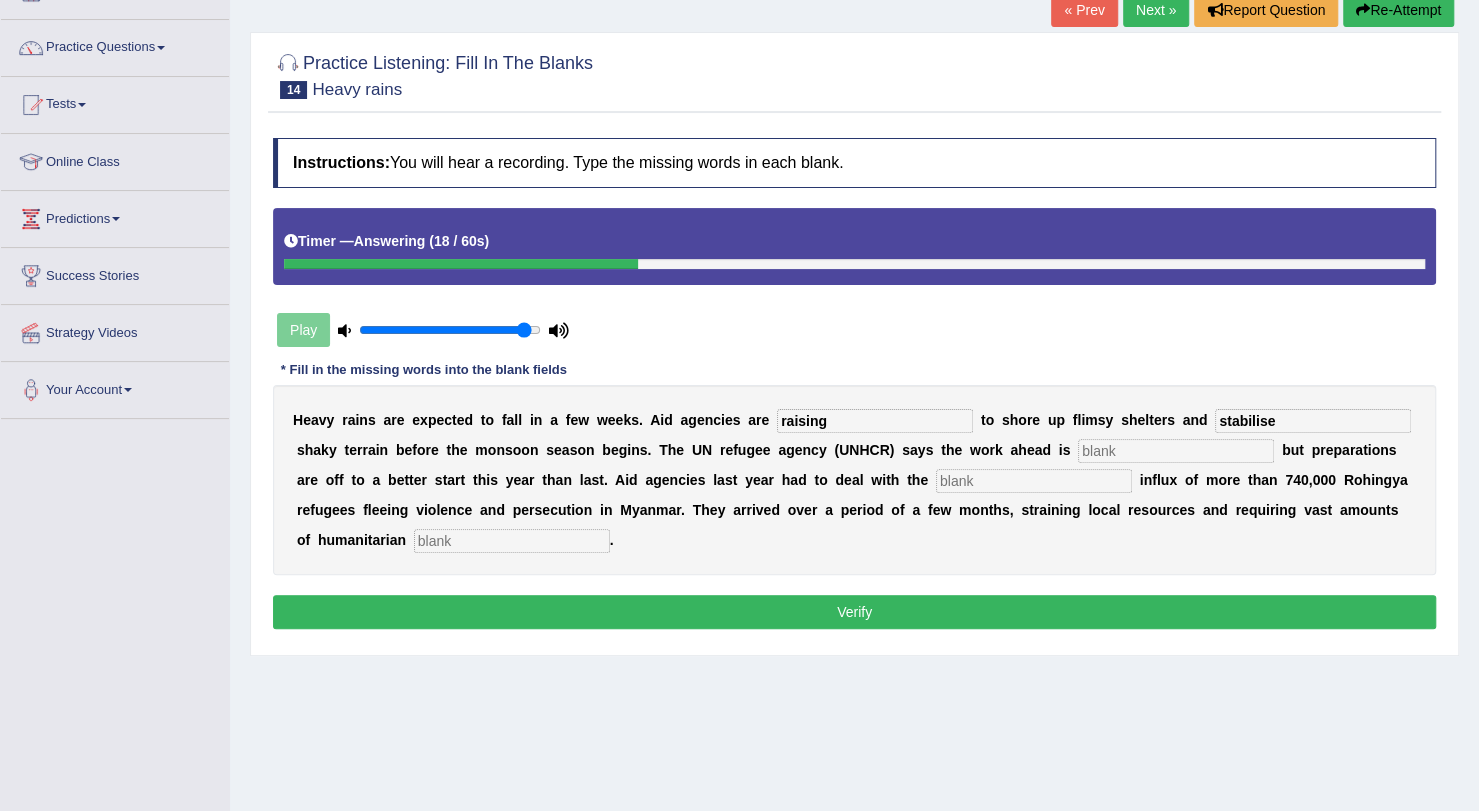 click at bounding box center (1176, 451) 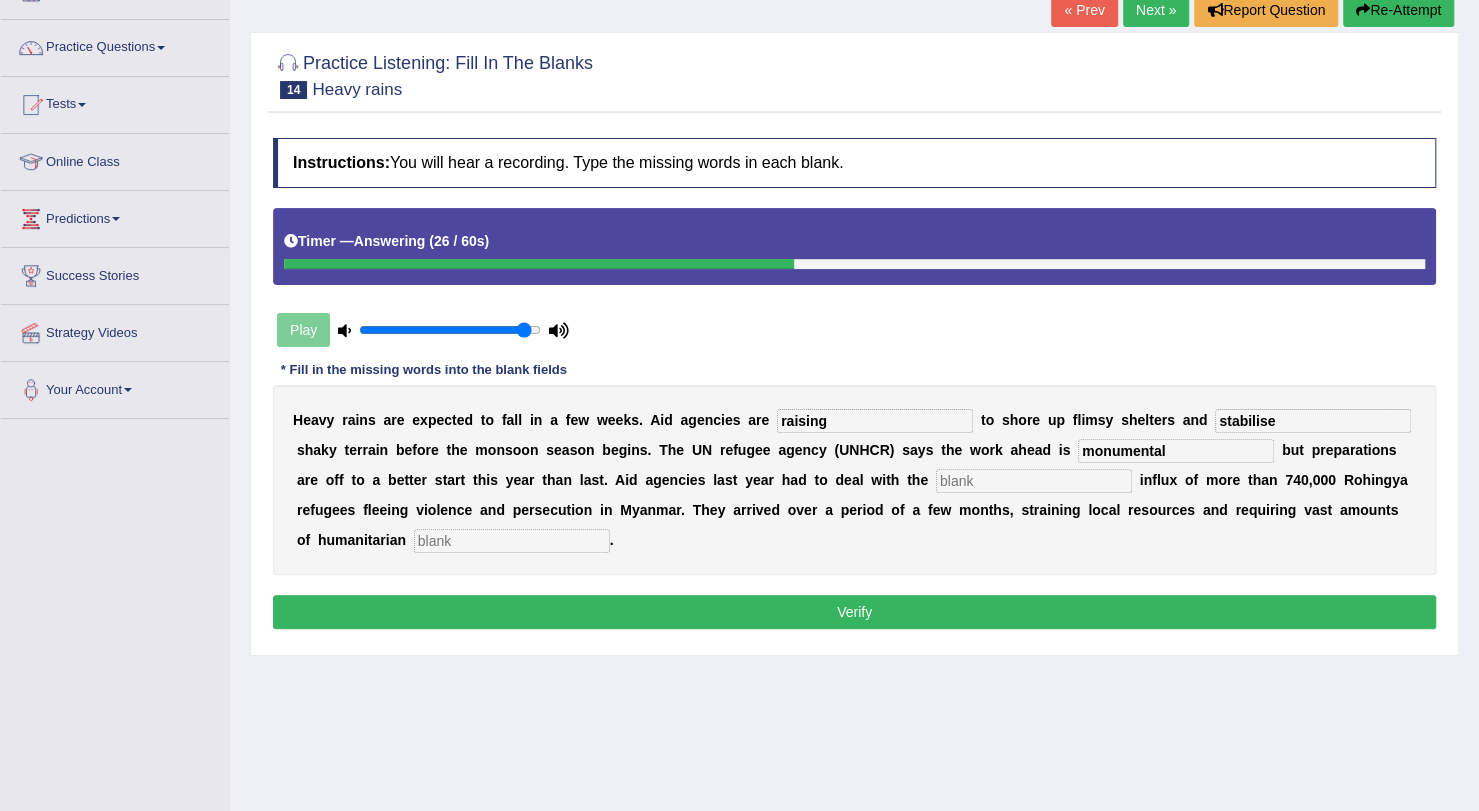 type on "monumental" 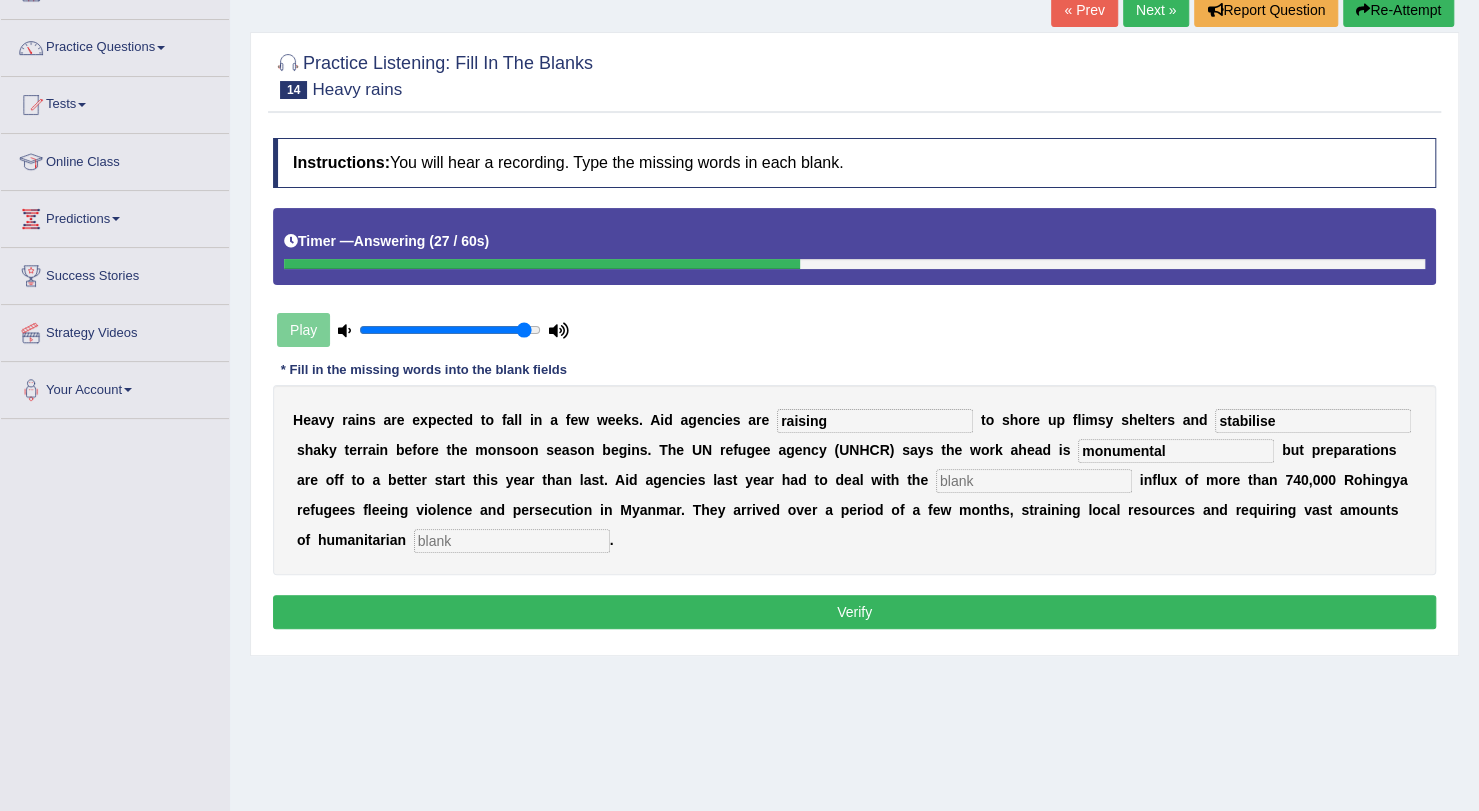 click at bounding box center [1034, 481] 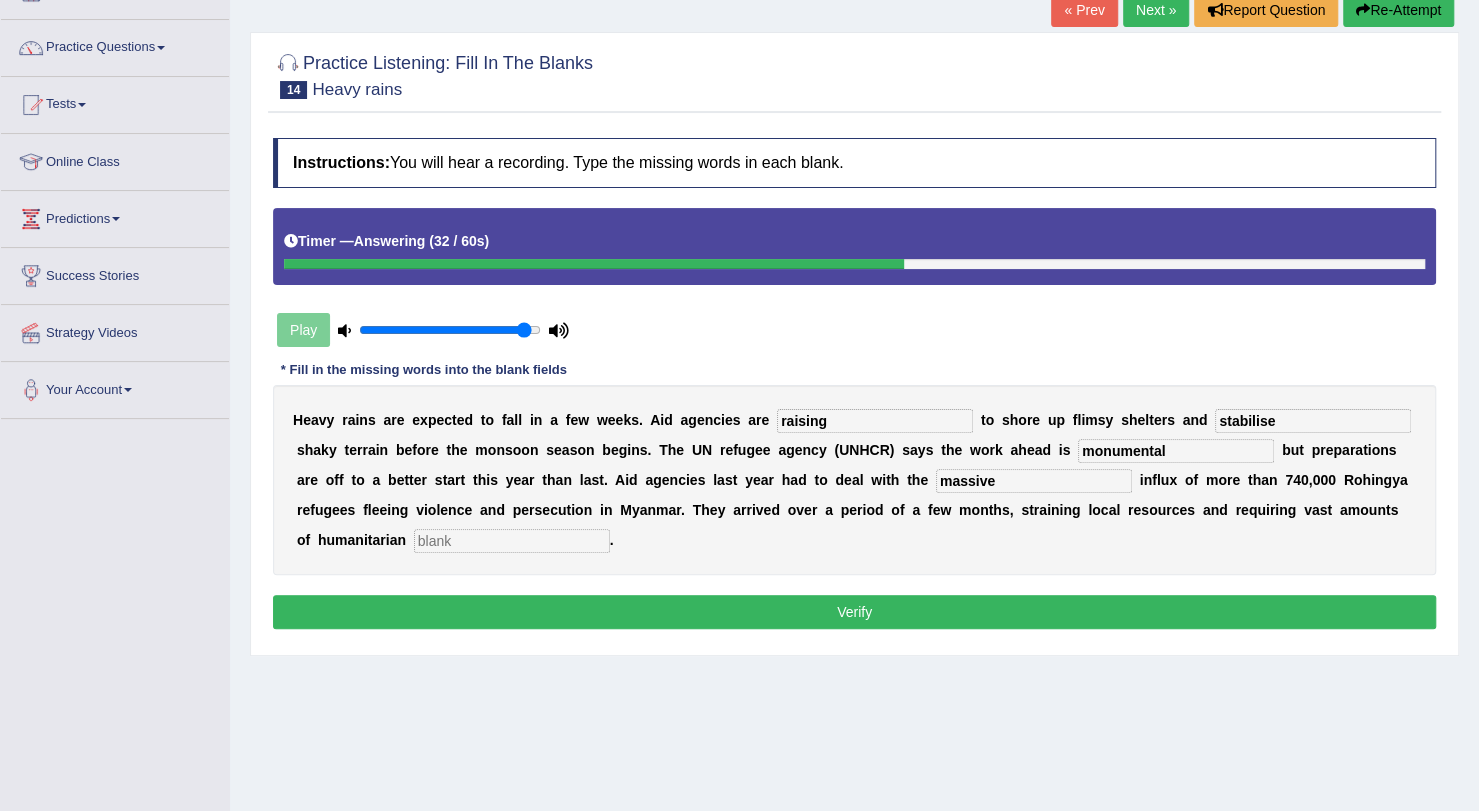 type on "massive" 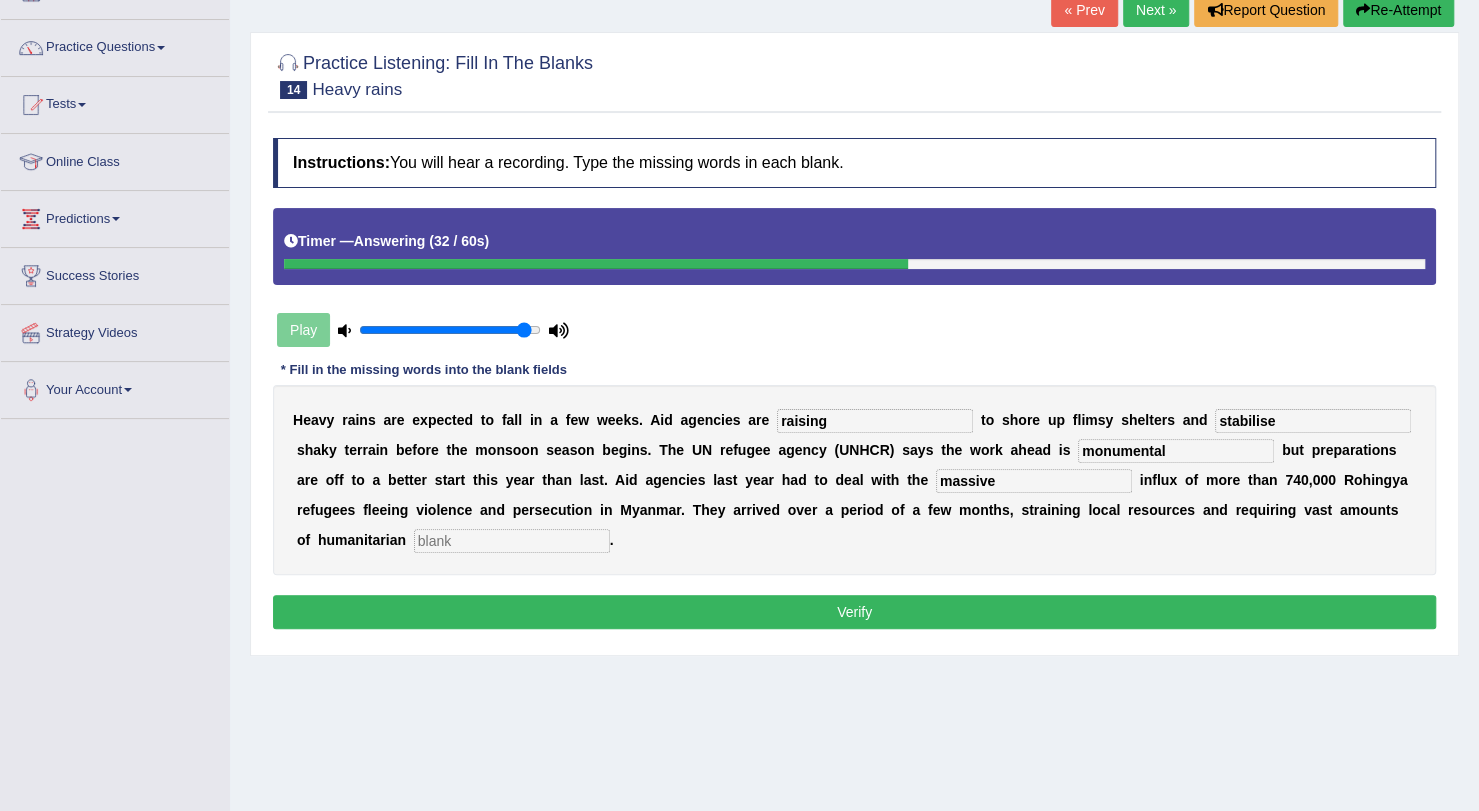 click at bounding box center [512, 541] 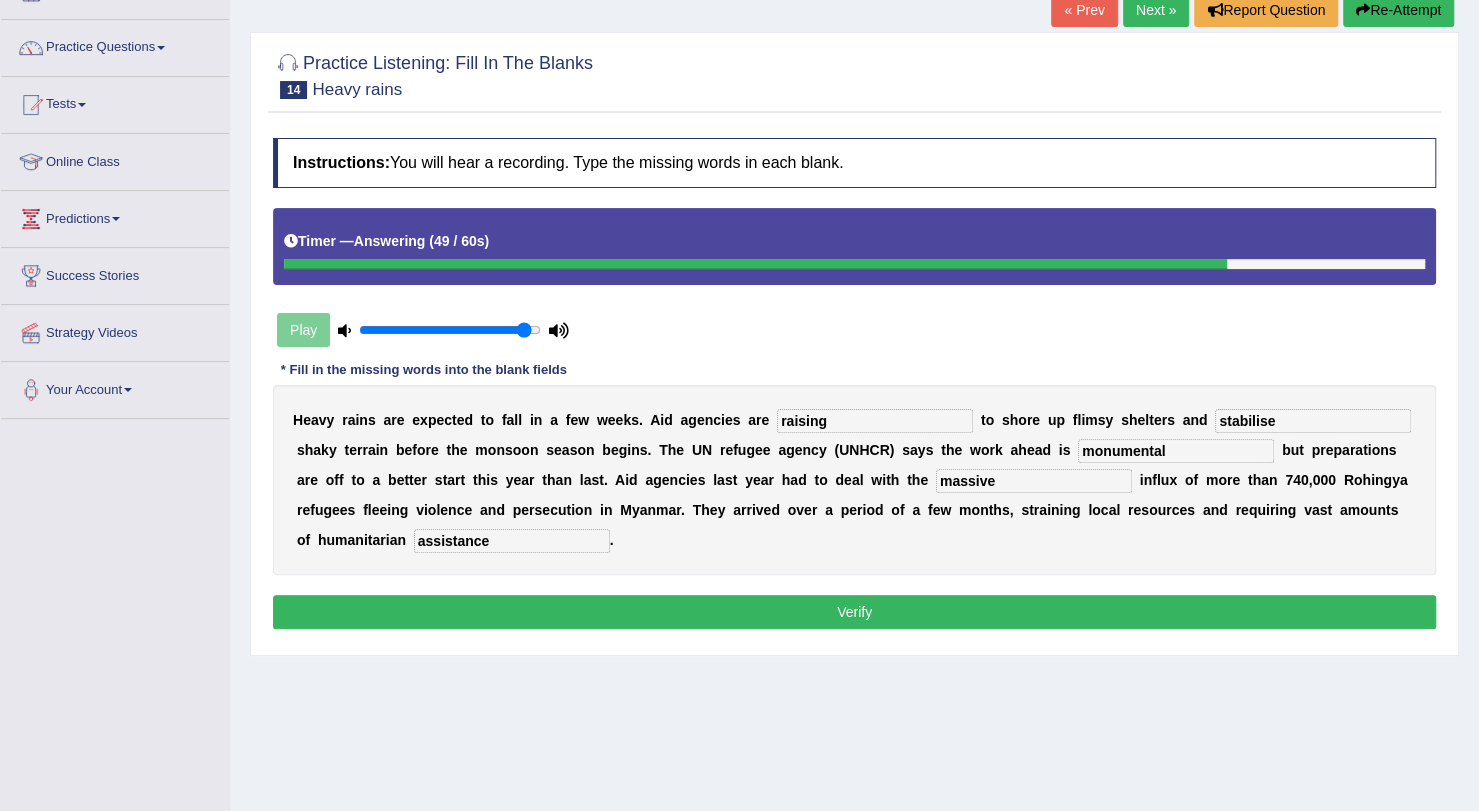 type on "assistance" 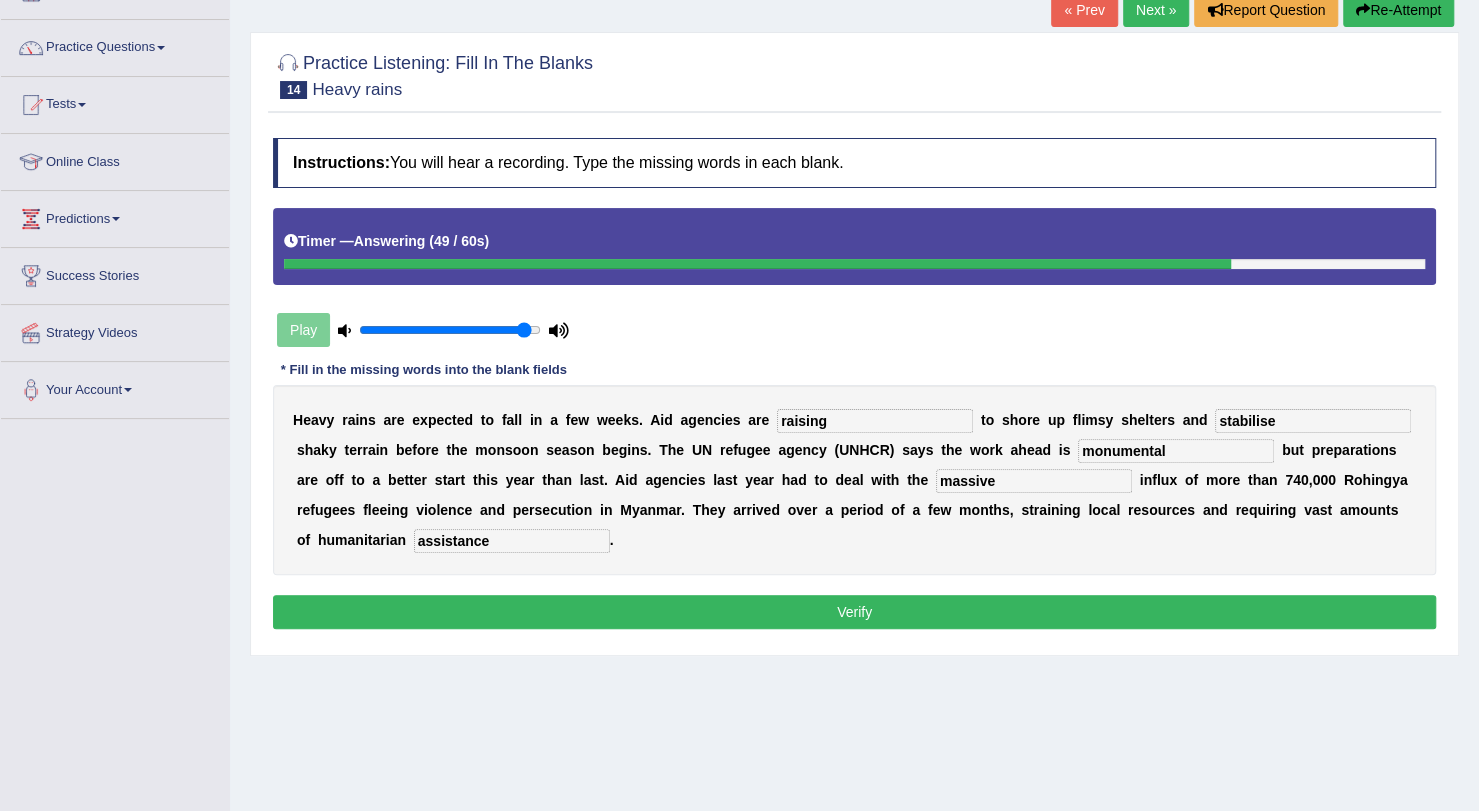 click on "stabilise" at bounding box center [1313, 421] 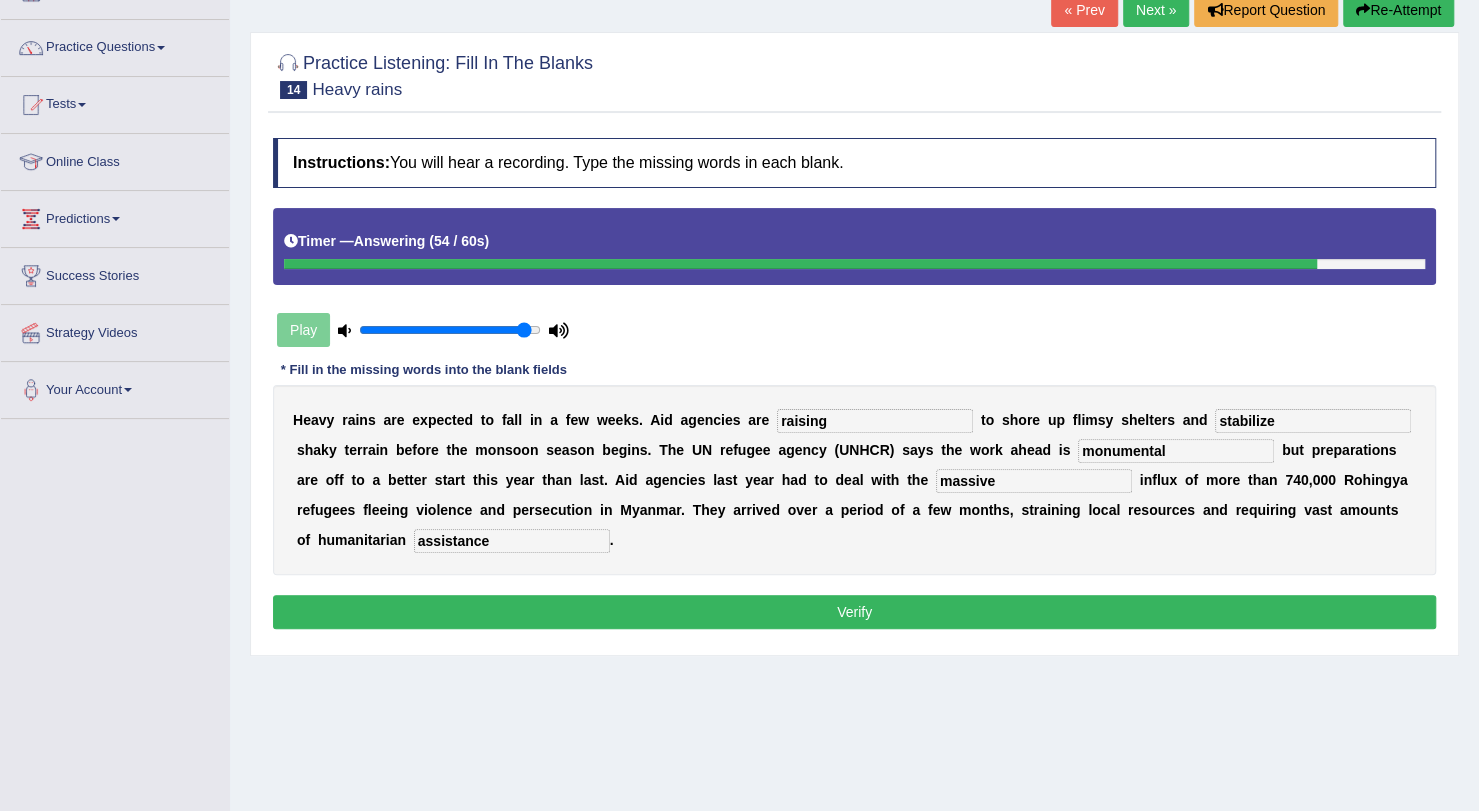 type on "stabilize" 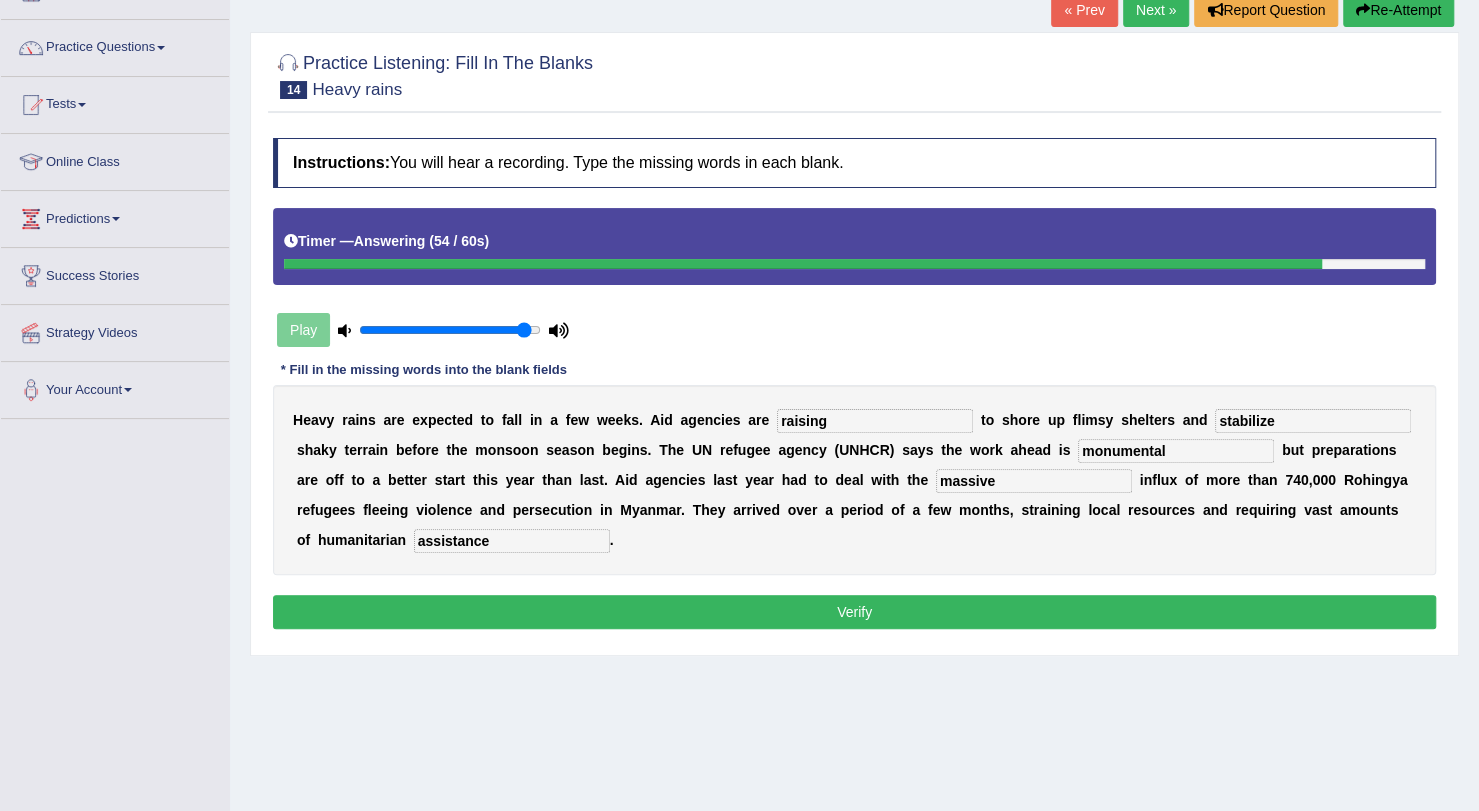 click on "Verify" at bounding box center [854, 612] 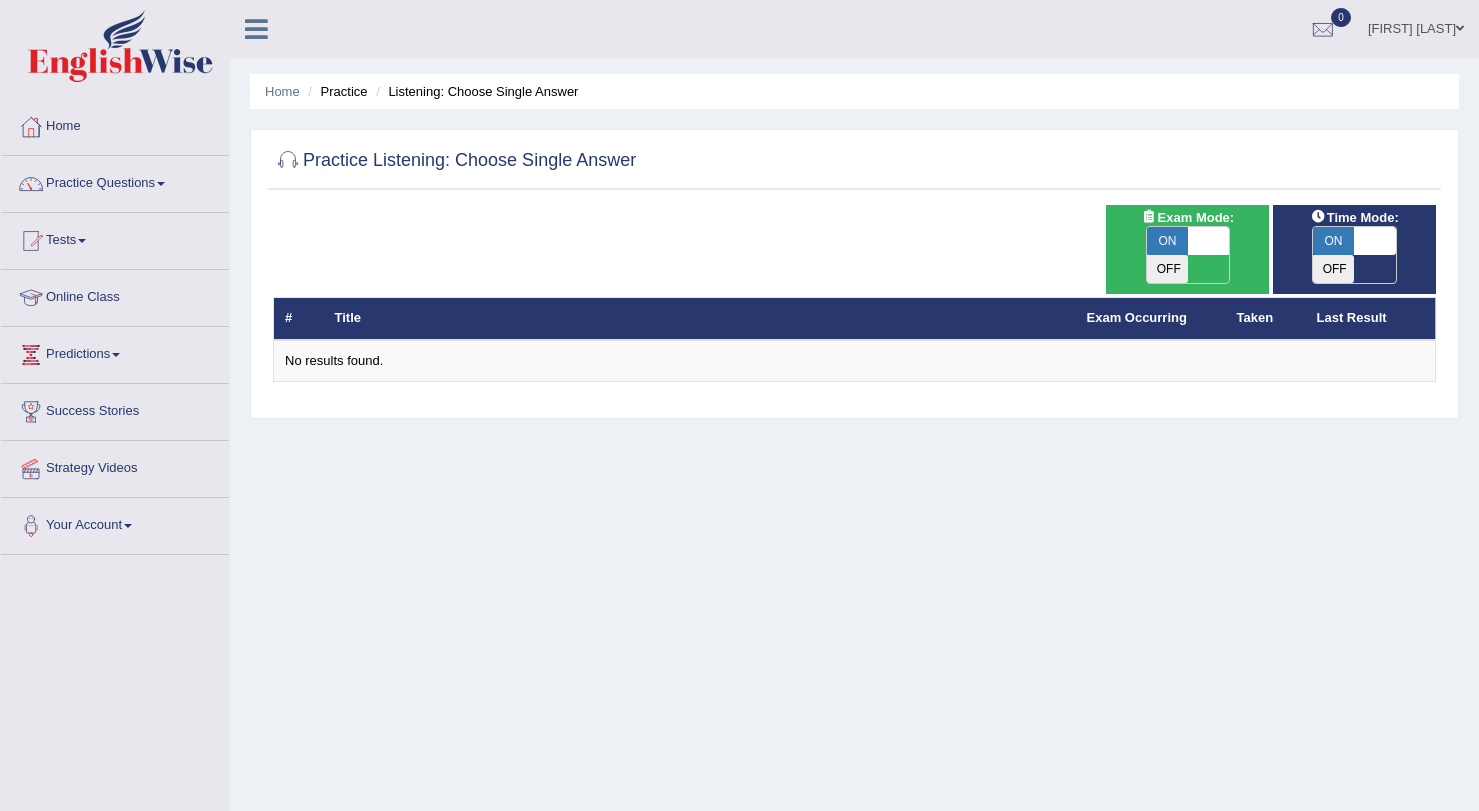 scroll, scrollTop: 0, scrollLeft: 0, axis: both 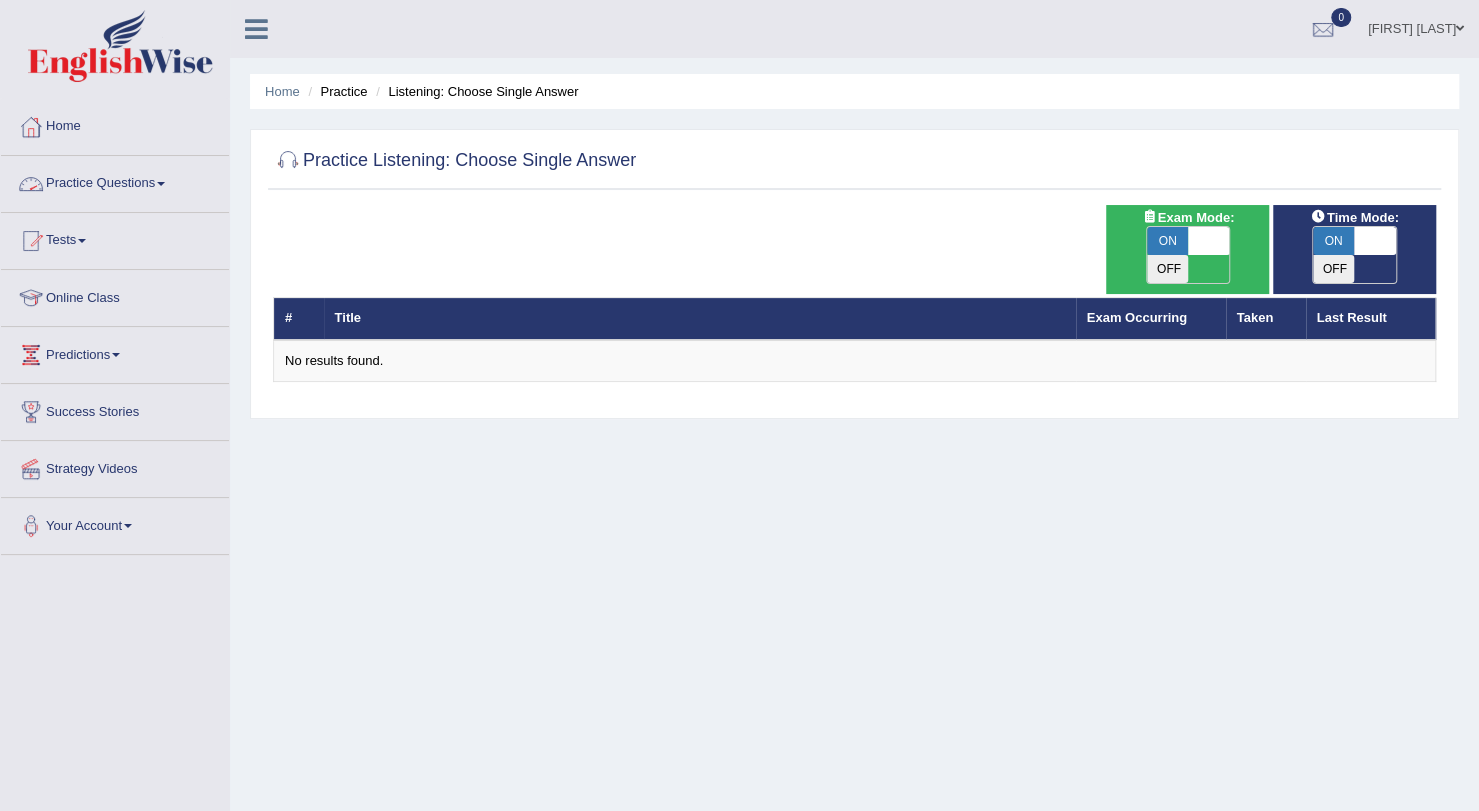 click on "Practice Questions" at bounding box center [115, 181] 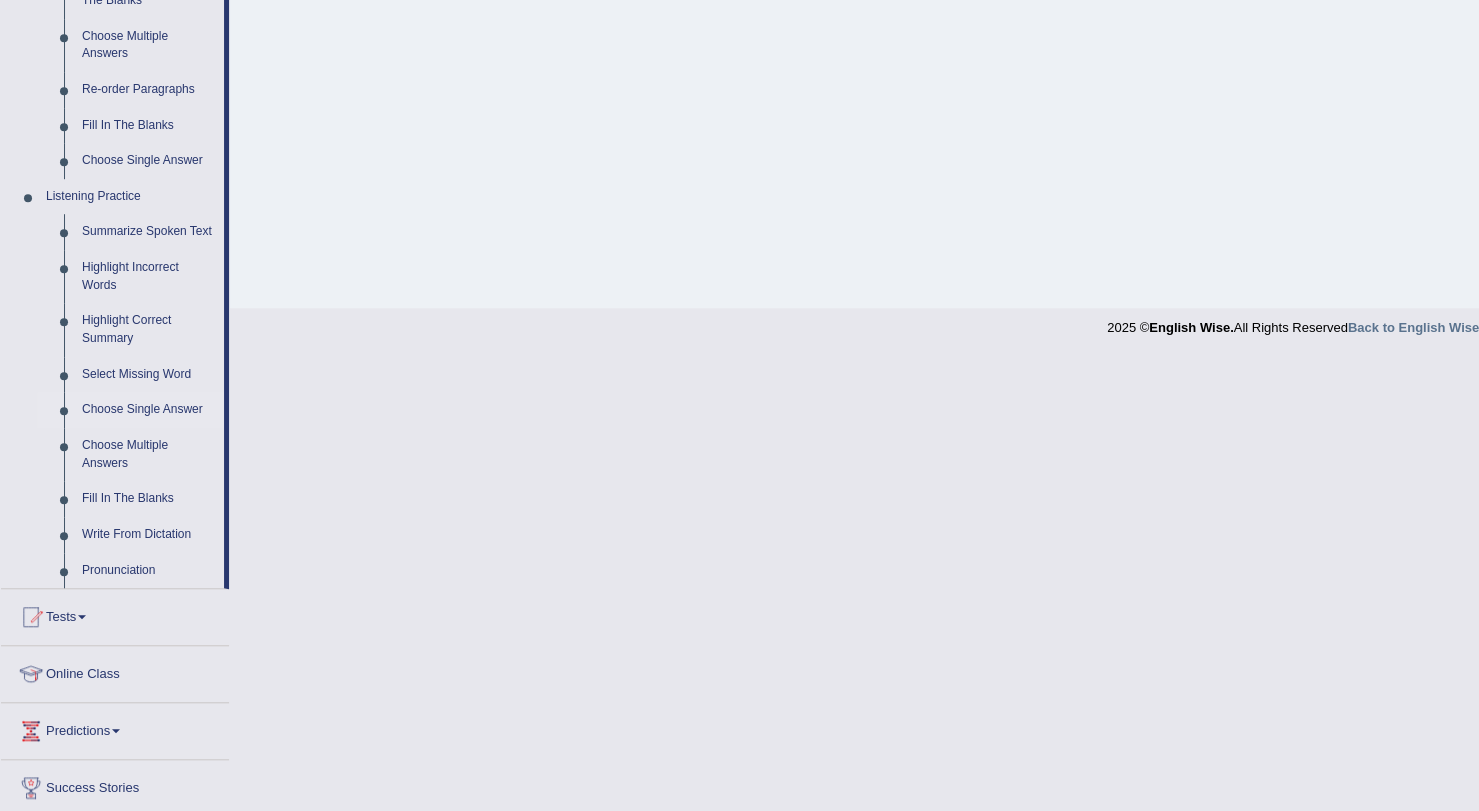 scroll, scrollTop: 693, scrollLeft: 0, axis: vertical 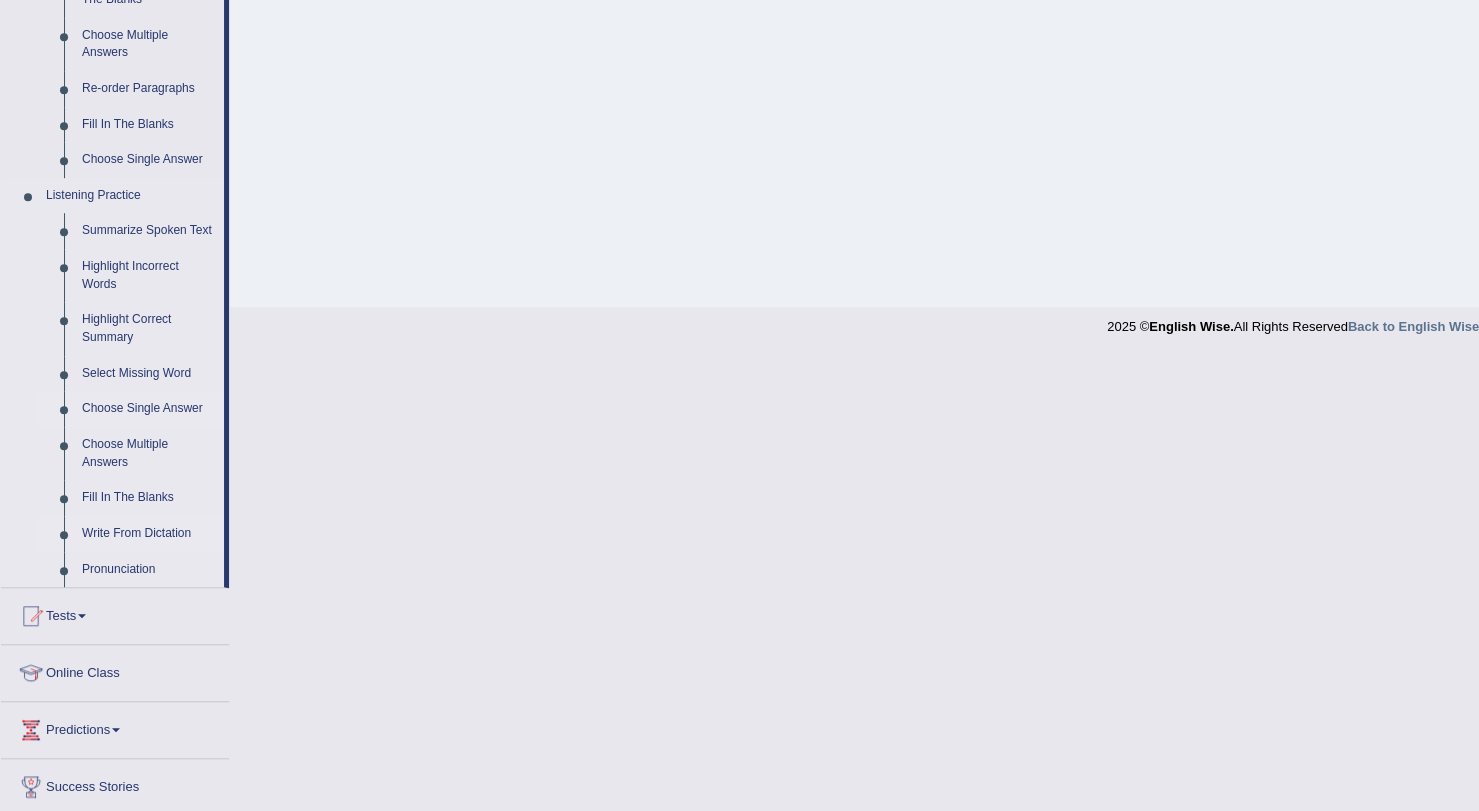 click on "Write From Dictation" at bounding box center [148, 534] 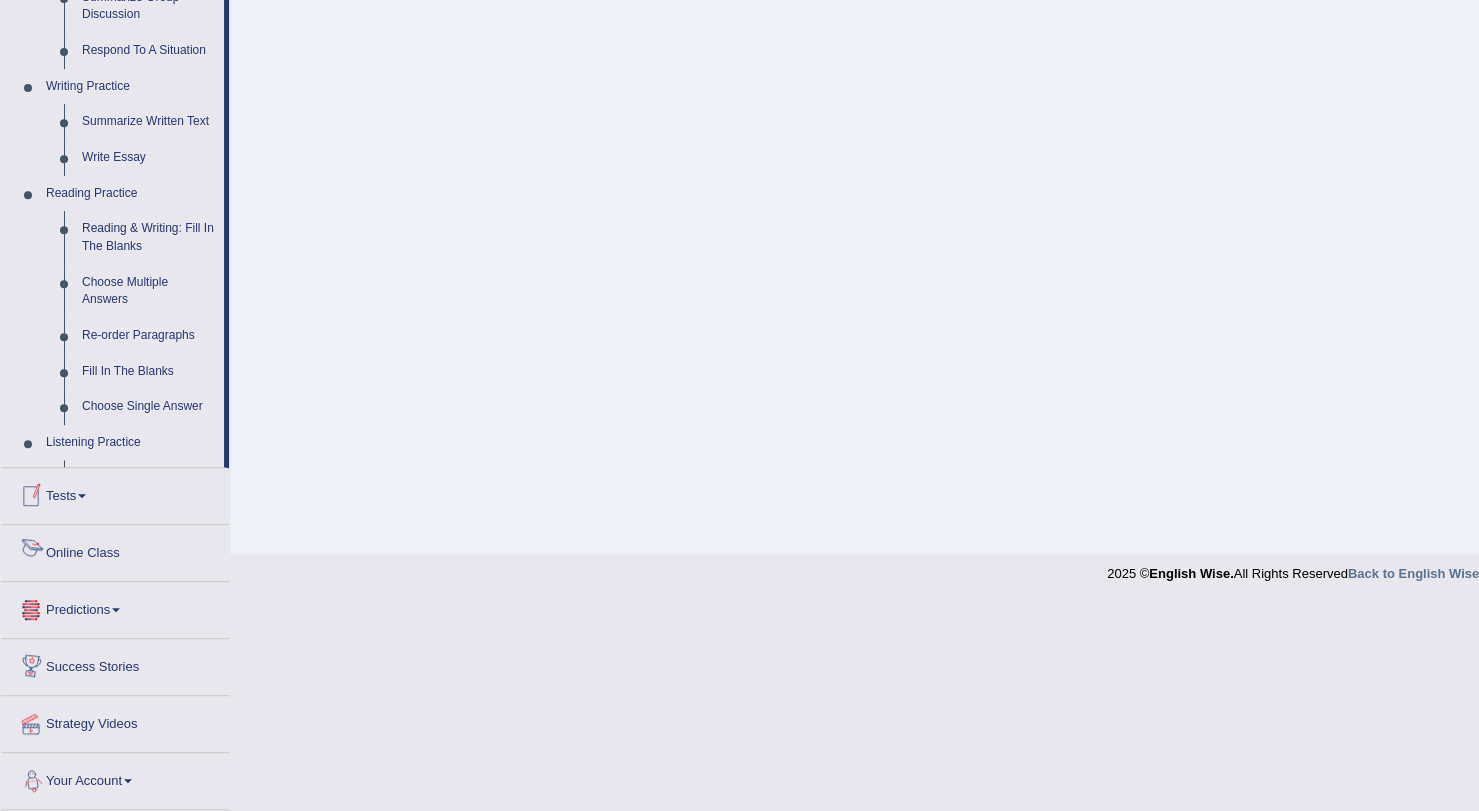 scroll, scrollTop: 463, scrollLeft: 0, axis: vertical 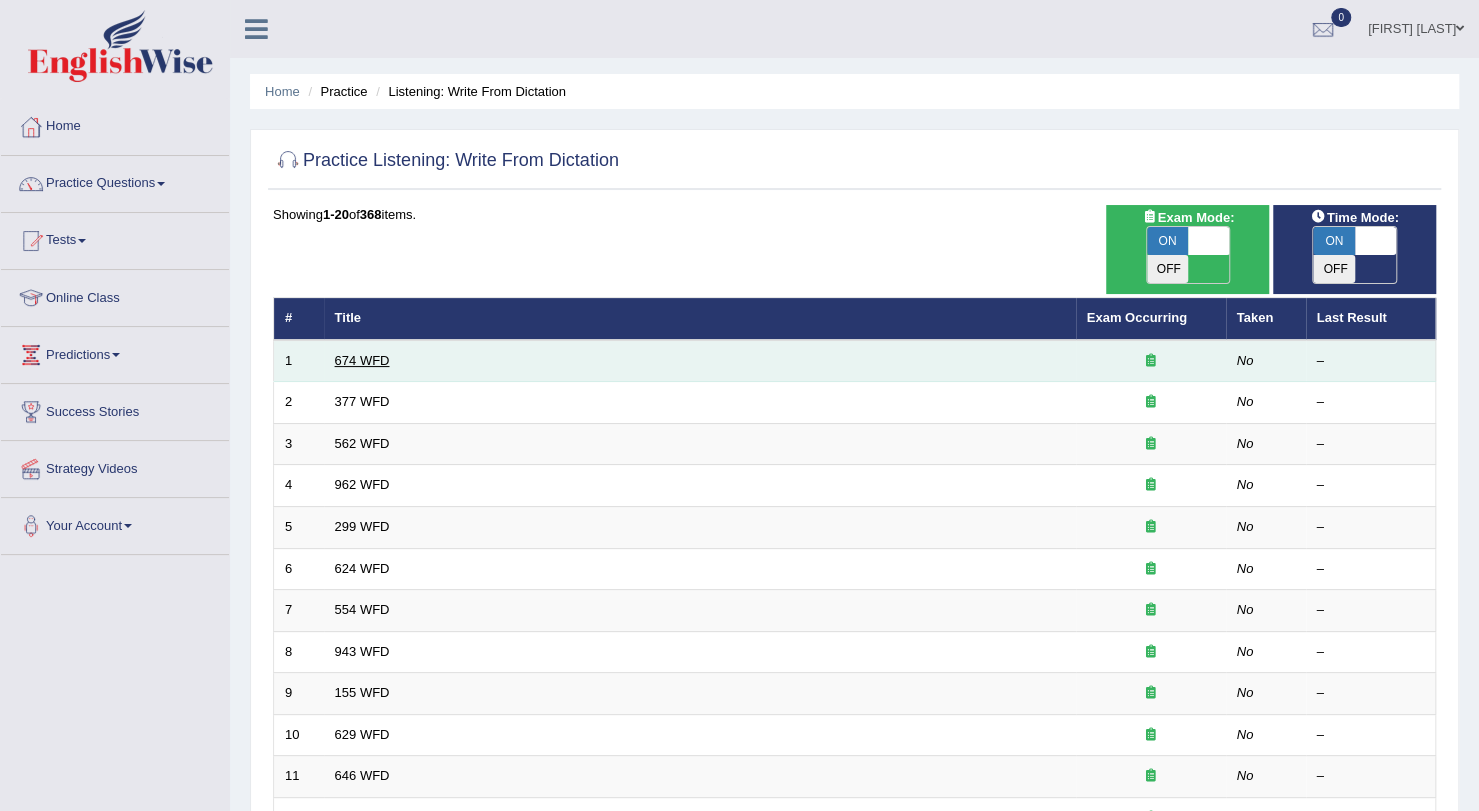 click on "674 WFD" at bounding box center [362, 360] 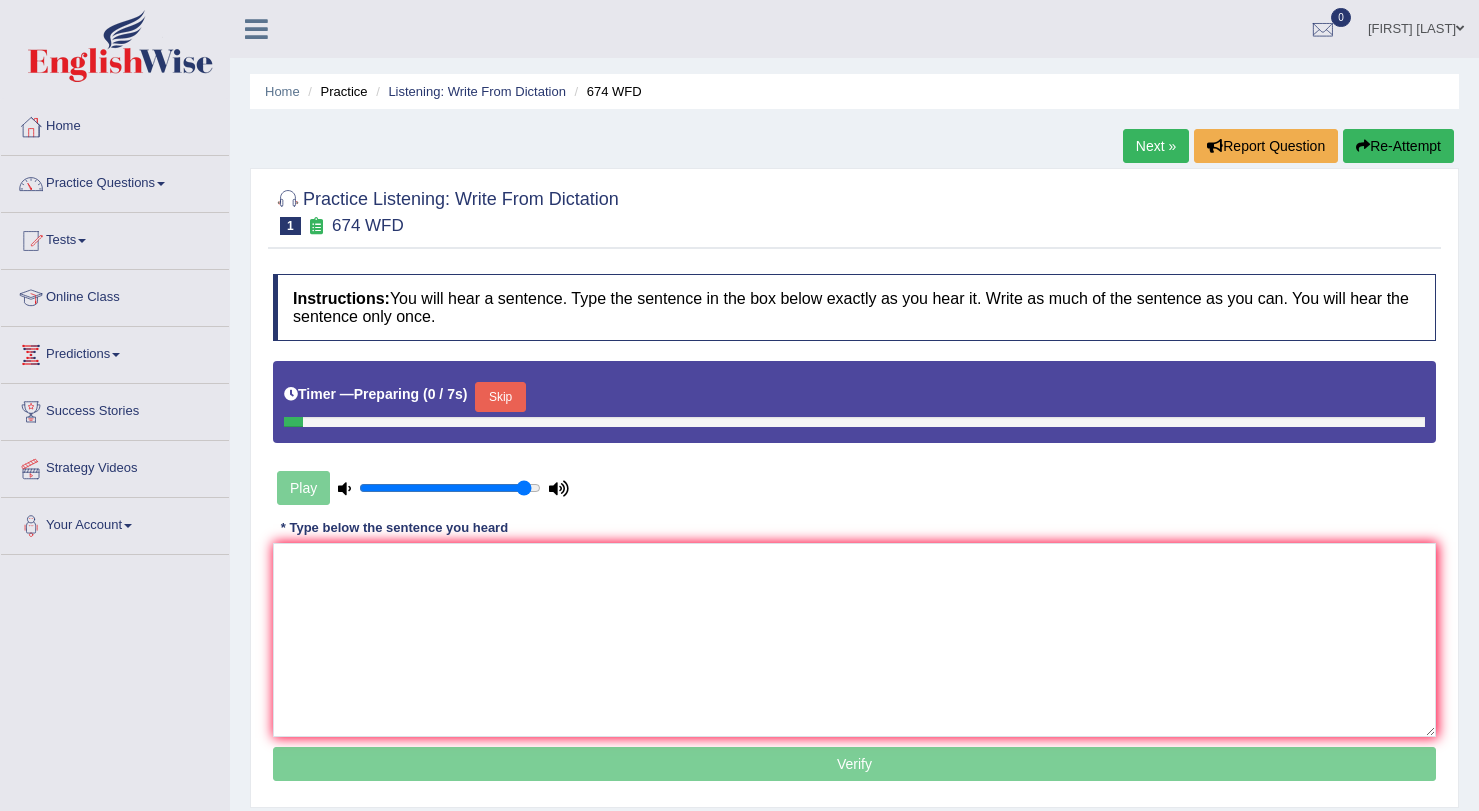 scroll, scrollTop: 0, scrollLeft: 0, axis: both 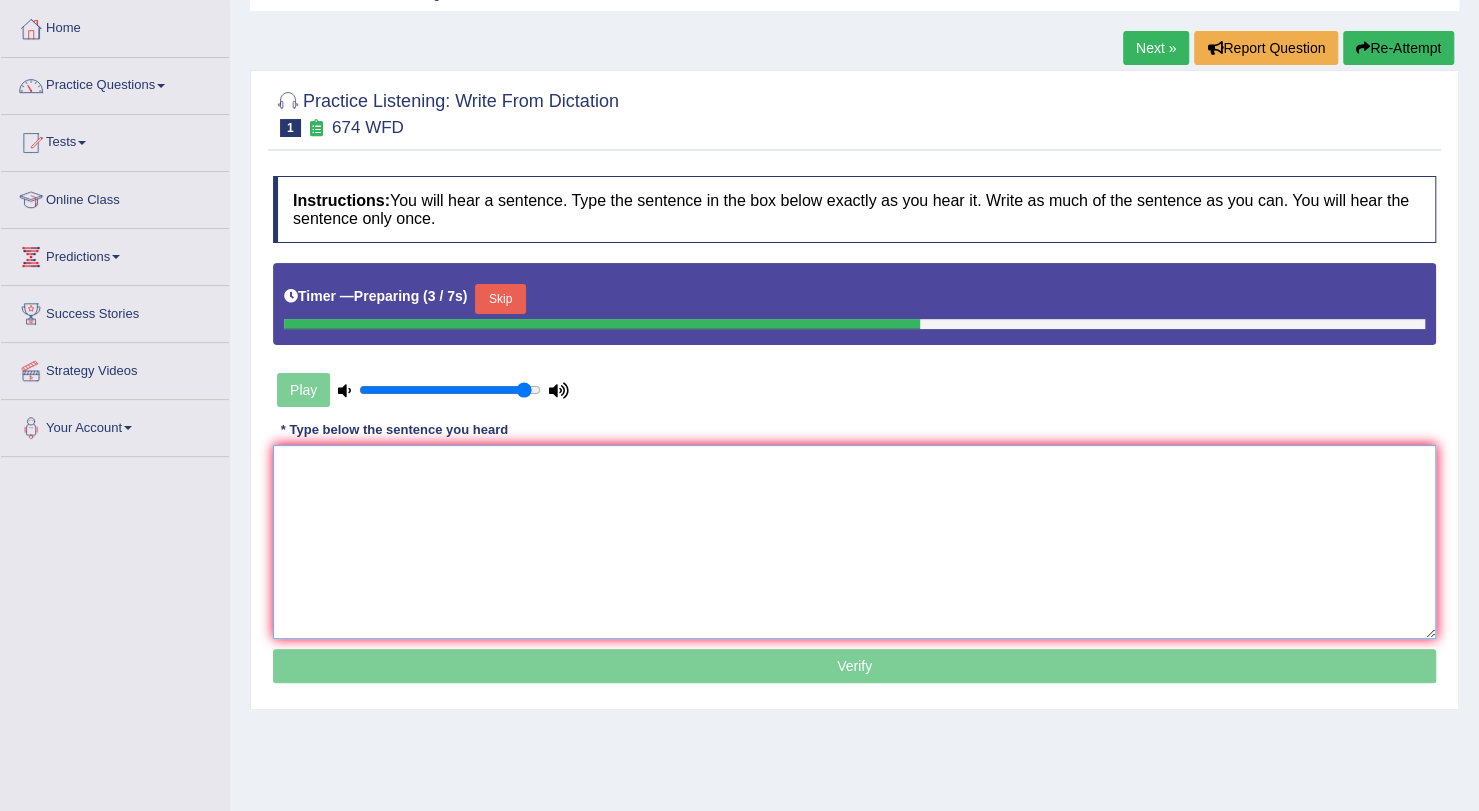 click at bounding box center [854, 542] 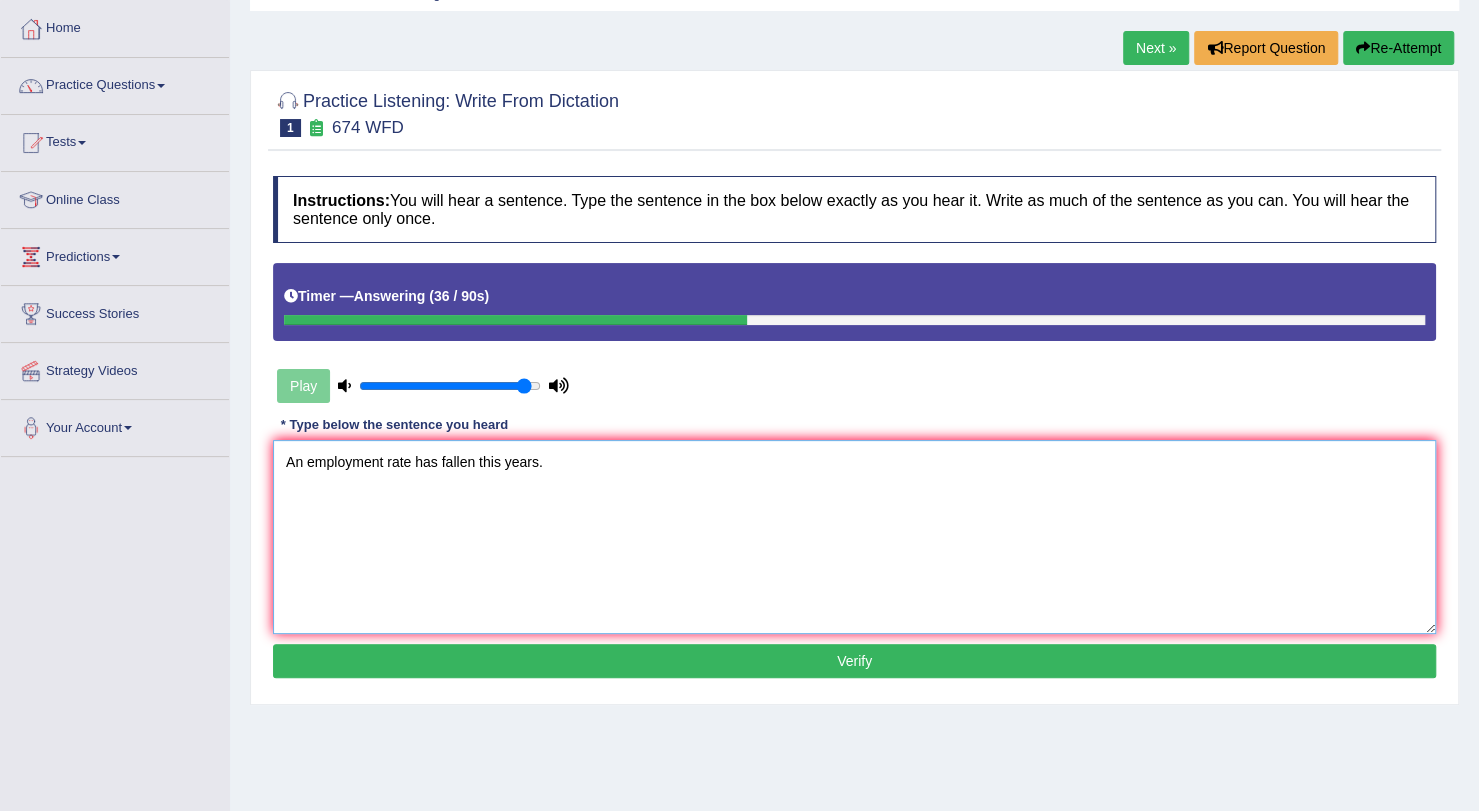 type on "An employment rate has fallen this years." 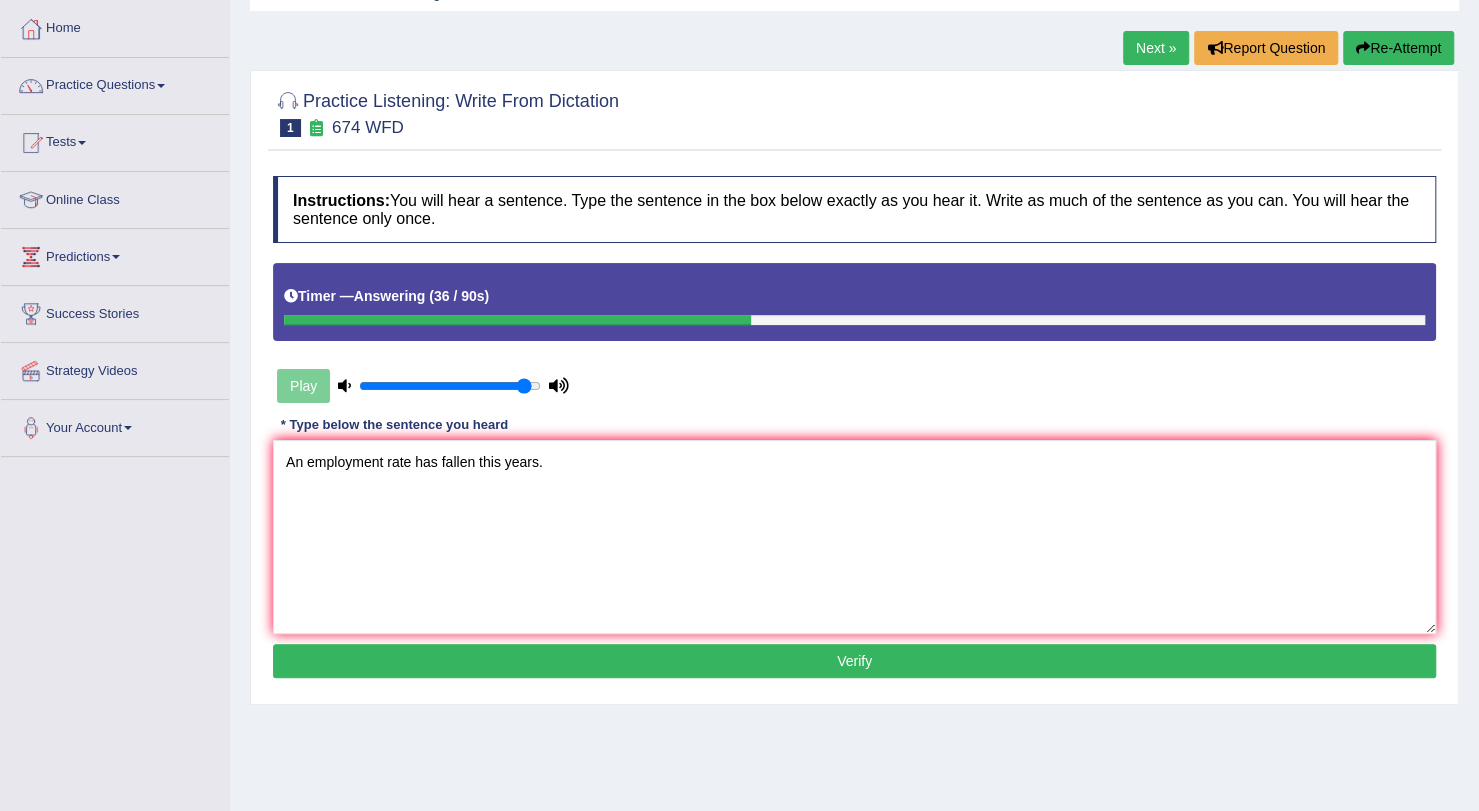 click on "Verify" at bounding box center (854, 661) 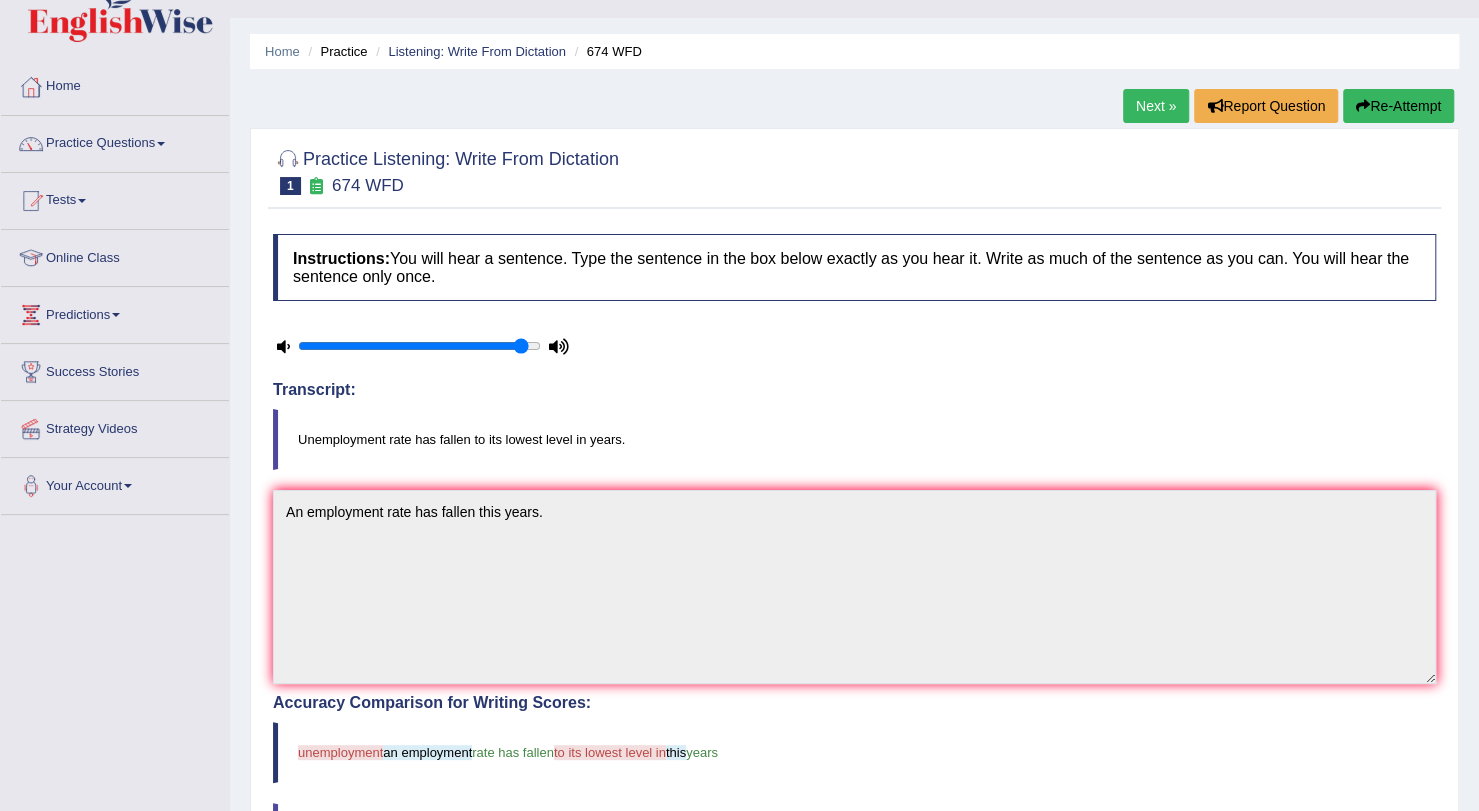 scroll, scrollTop: 37, scrollLeft: 0, axis: vertical 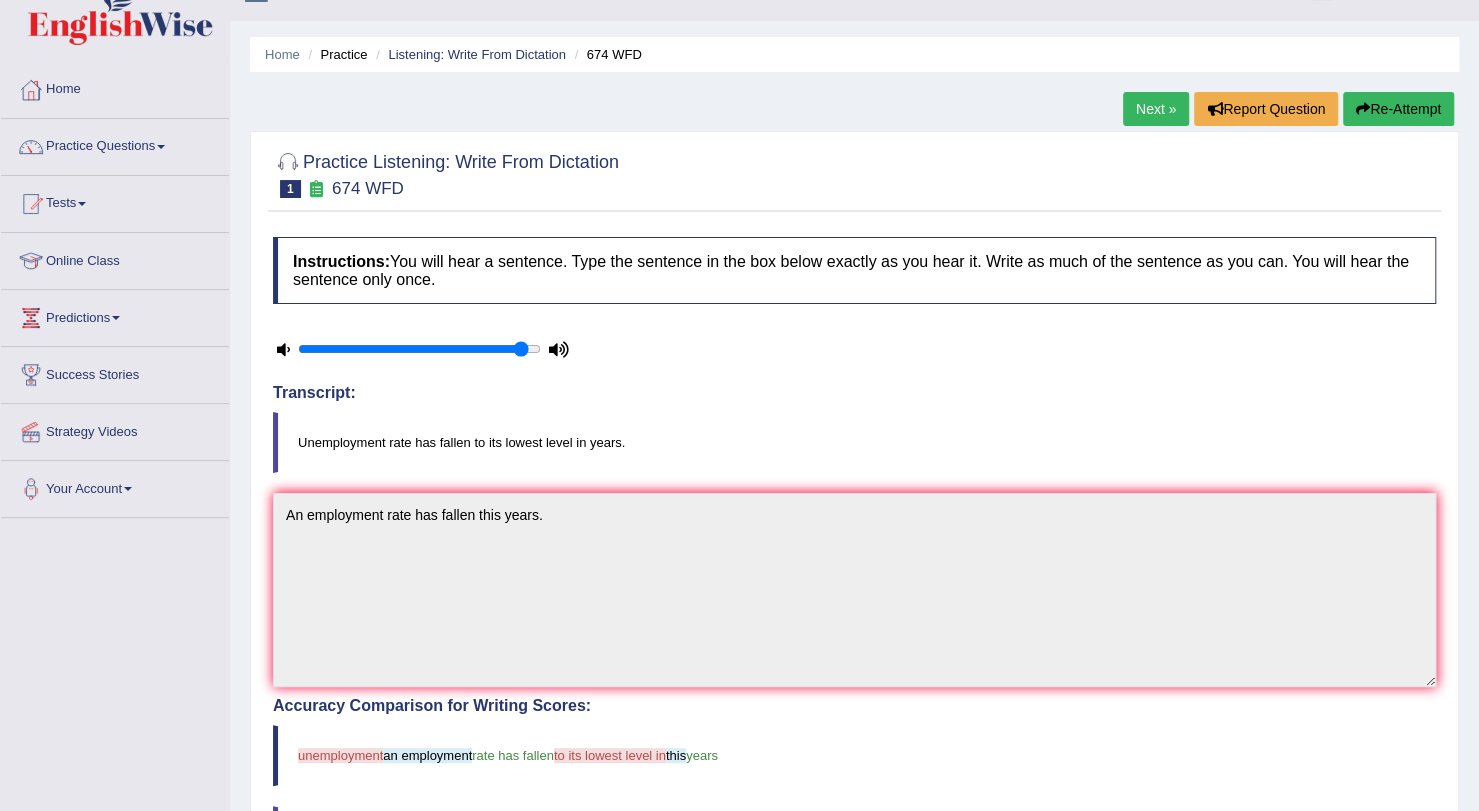 click on "Next »" at bounding box center [1156, 109] 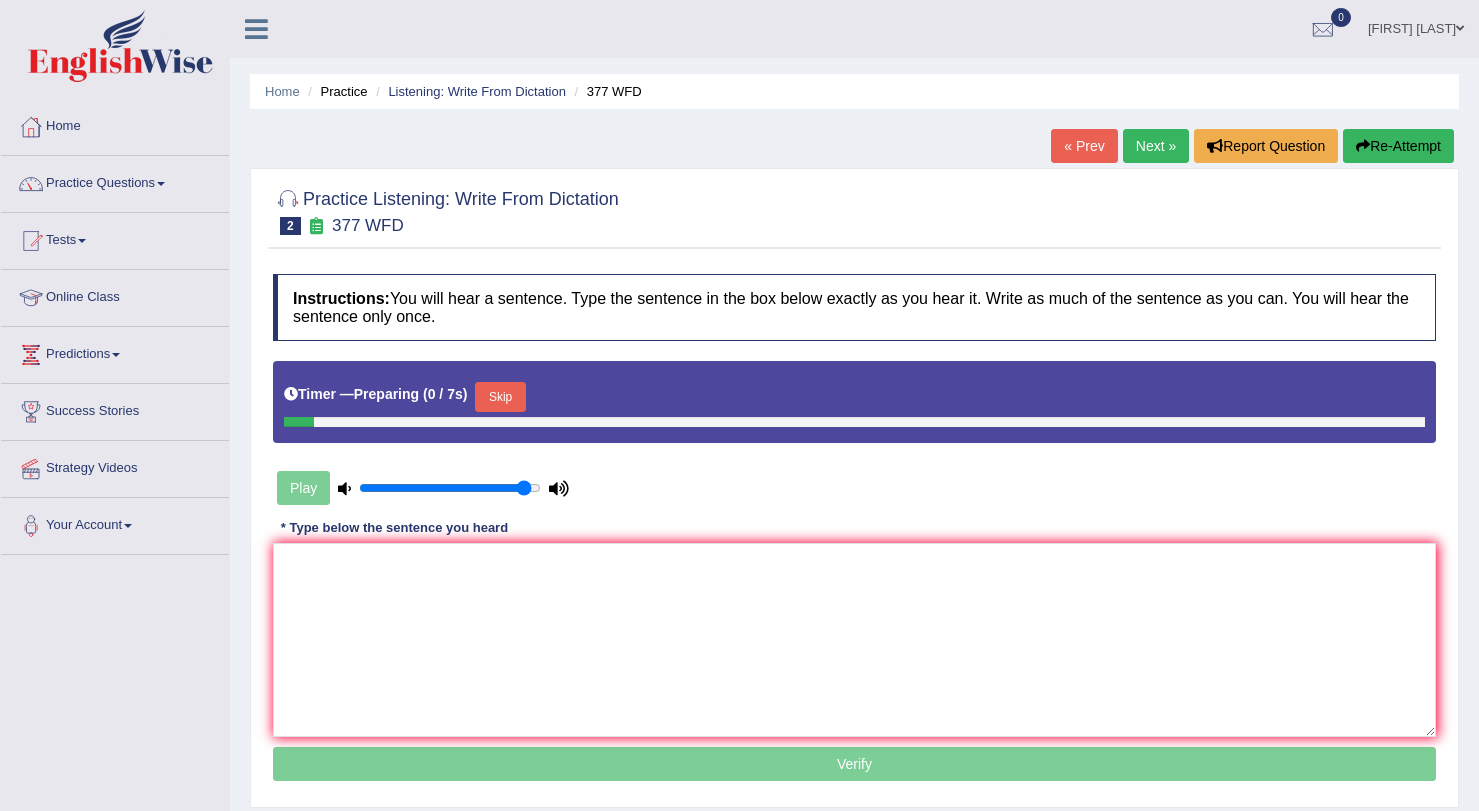 scroll, scrollTop: 0, scrollLeft: 0, axis: both 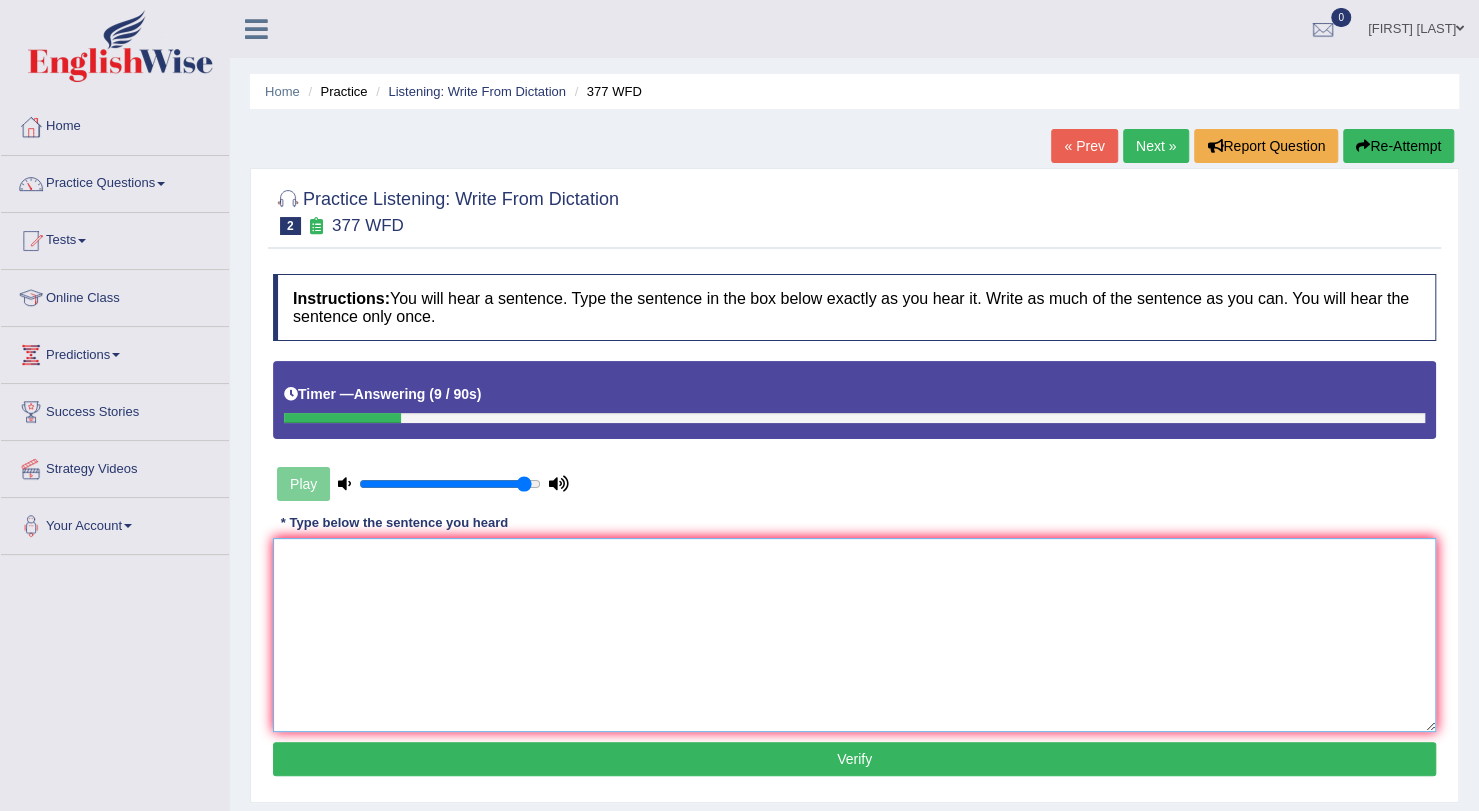 click at bounding box center [854, 635] 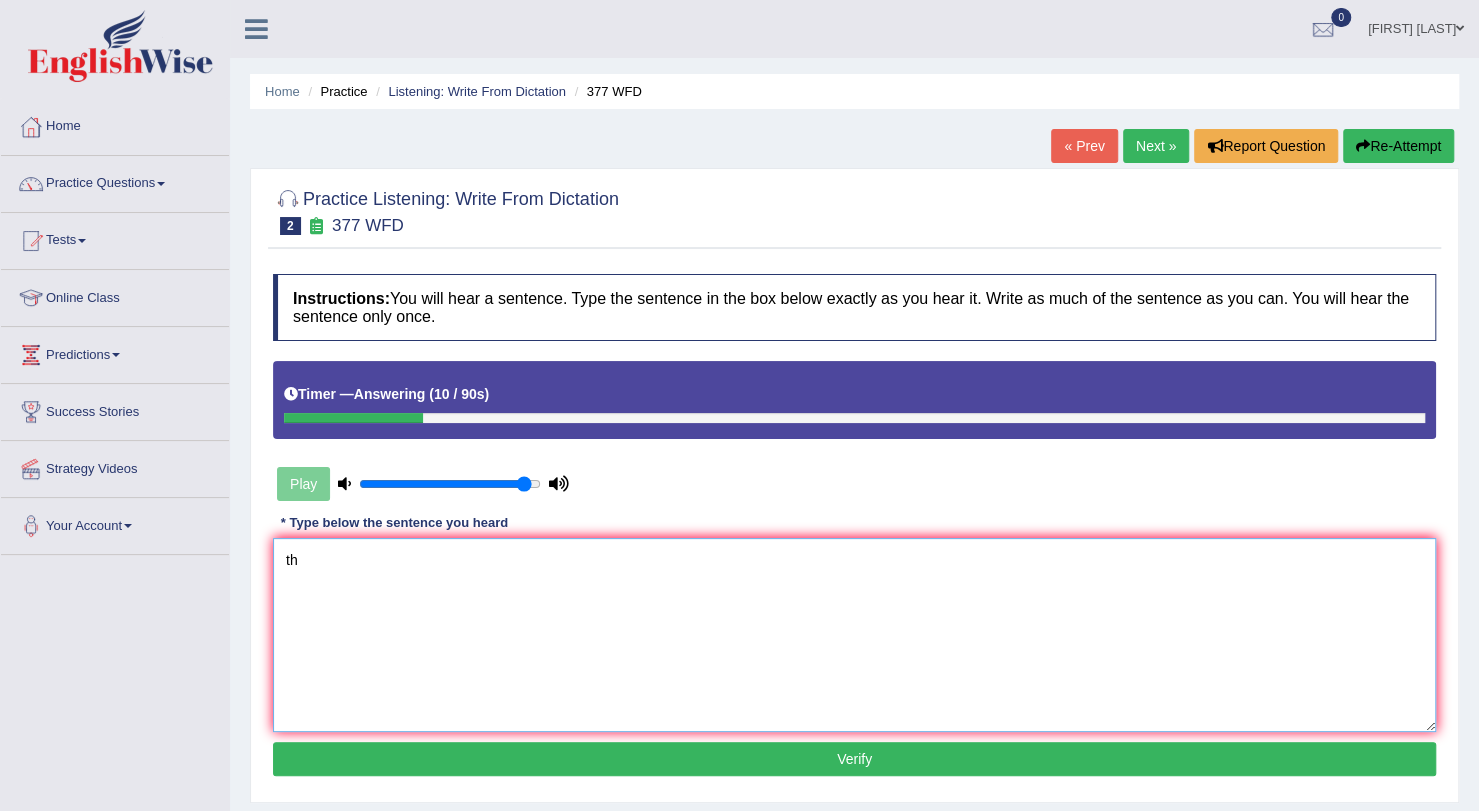 type on "t" 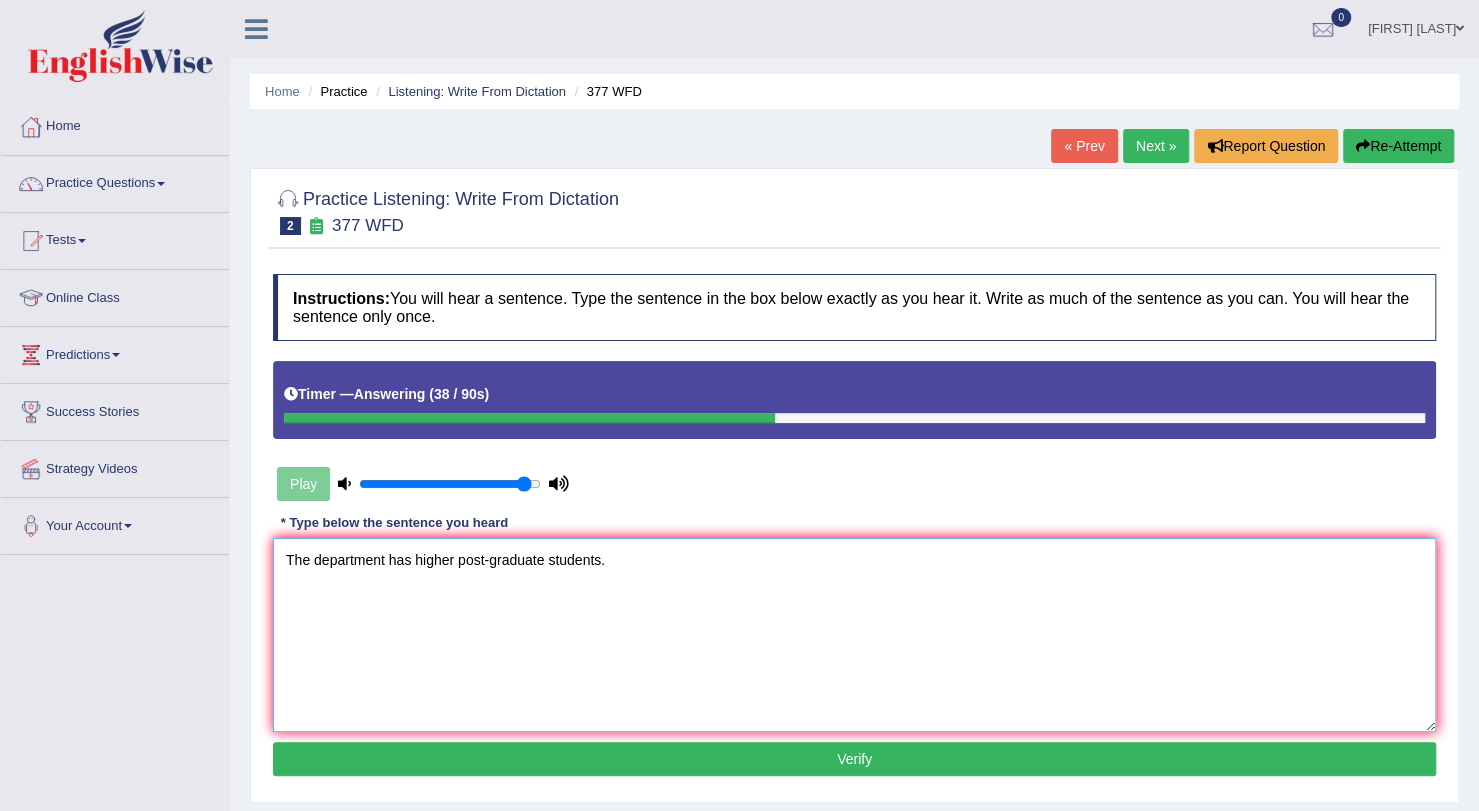 click on "The department has higher post-graduate students." at bounding box center (854, 635) 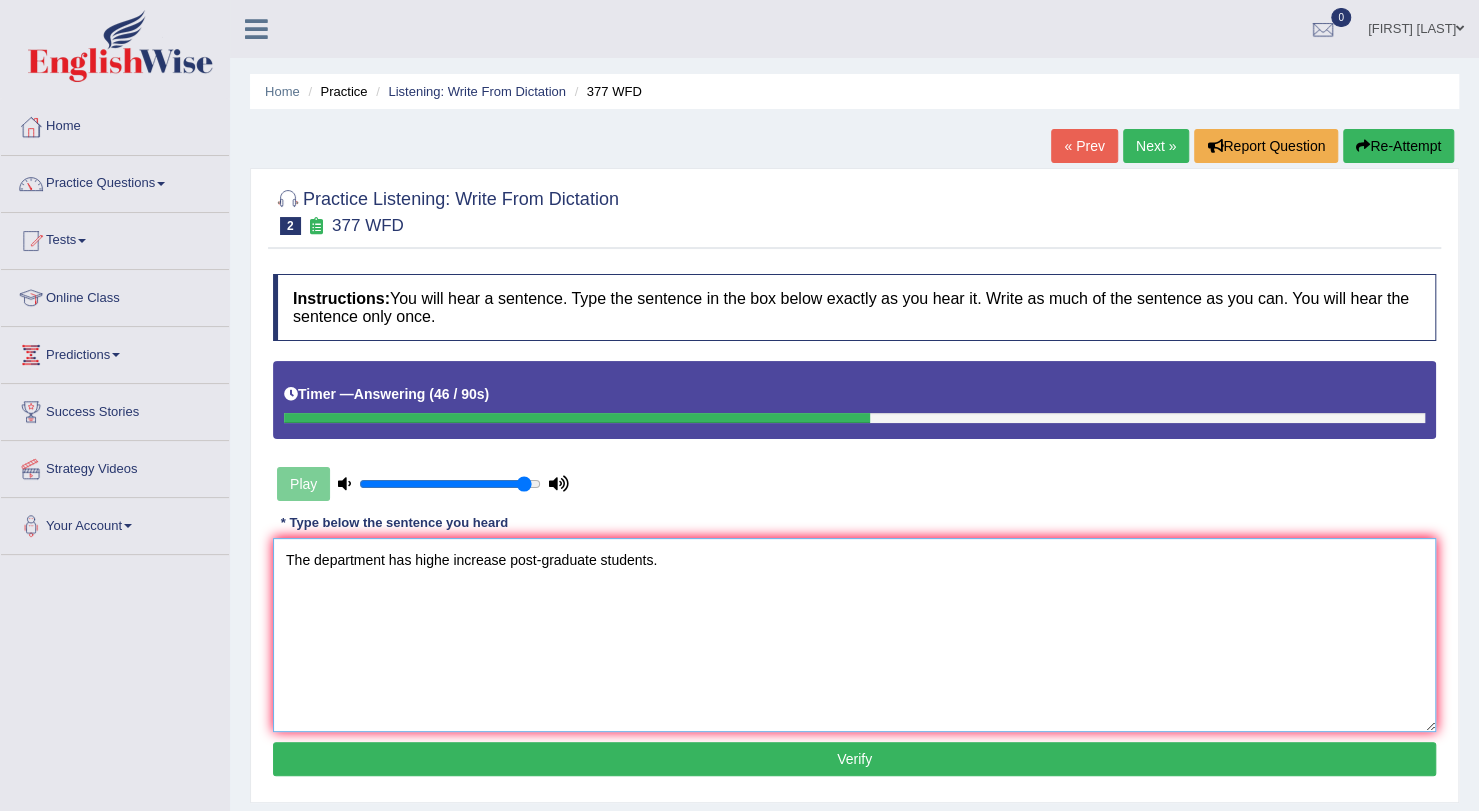 click on "The department has highe increase post-graduate students." at bounding box center [854, 635] 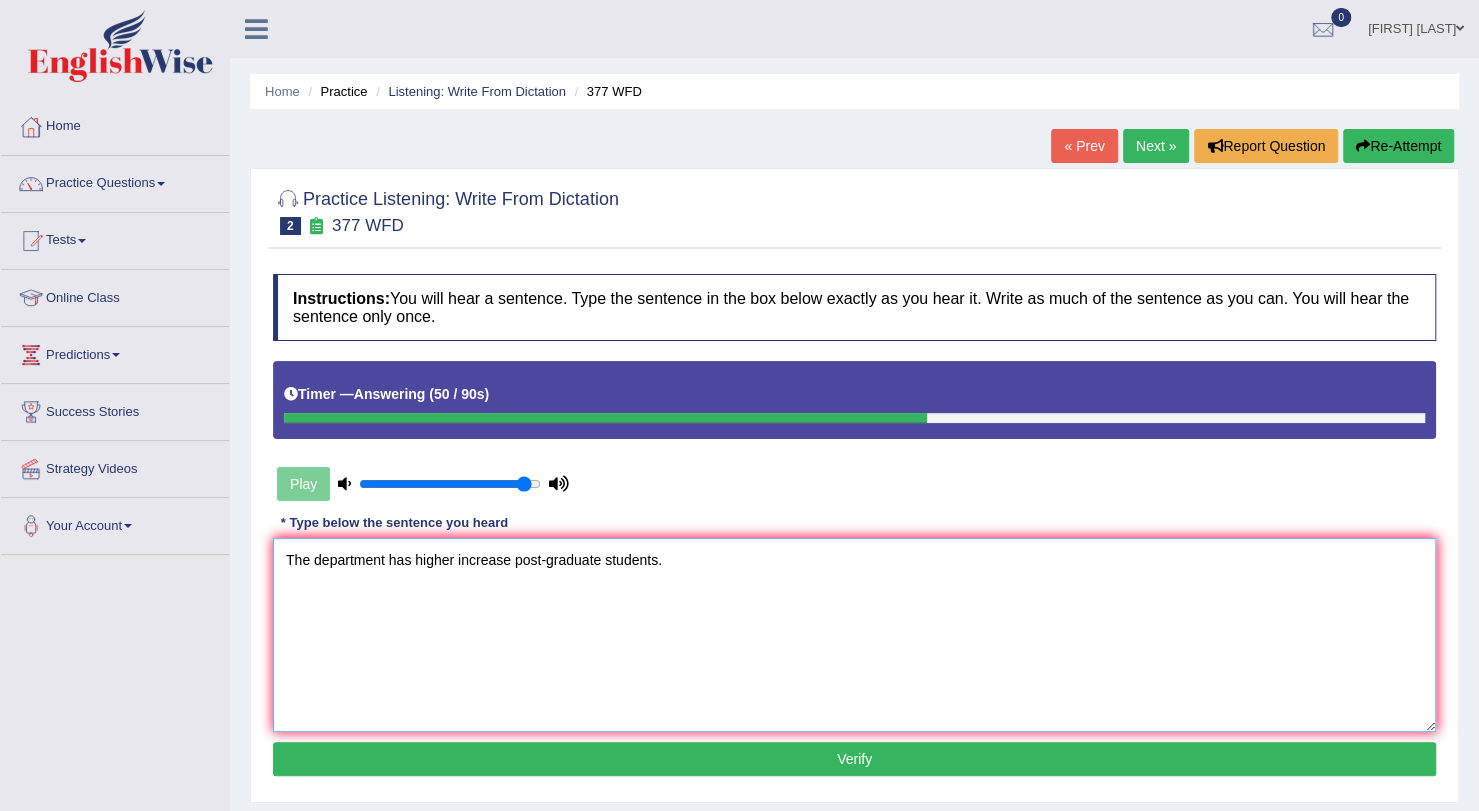 click on "The department has higher increase post-graduate students." at bounding box center [854, 635] 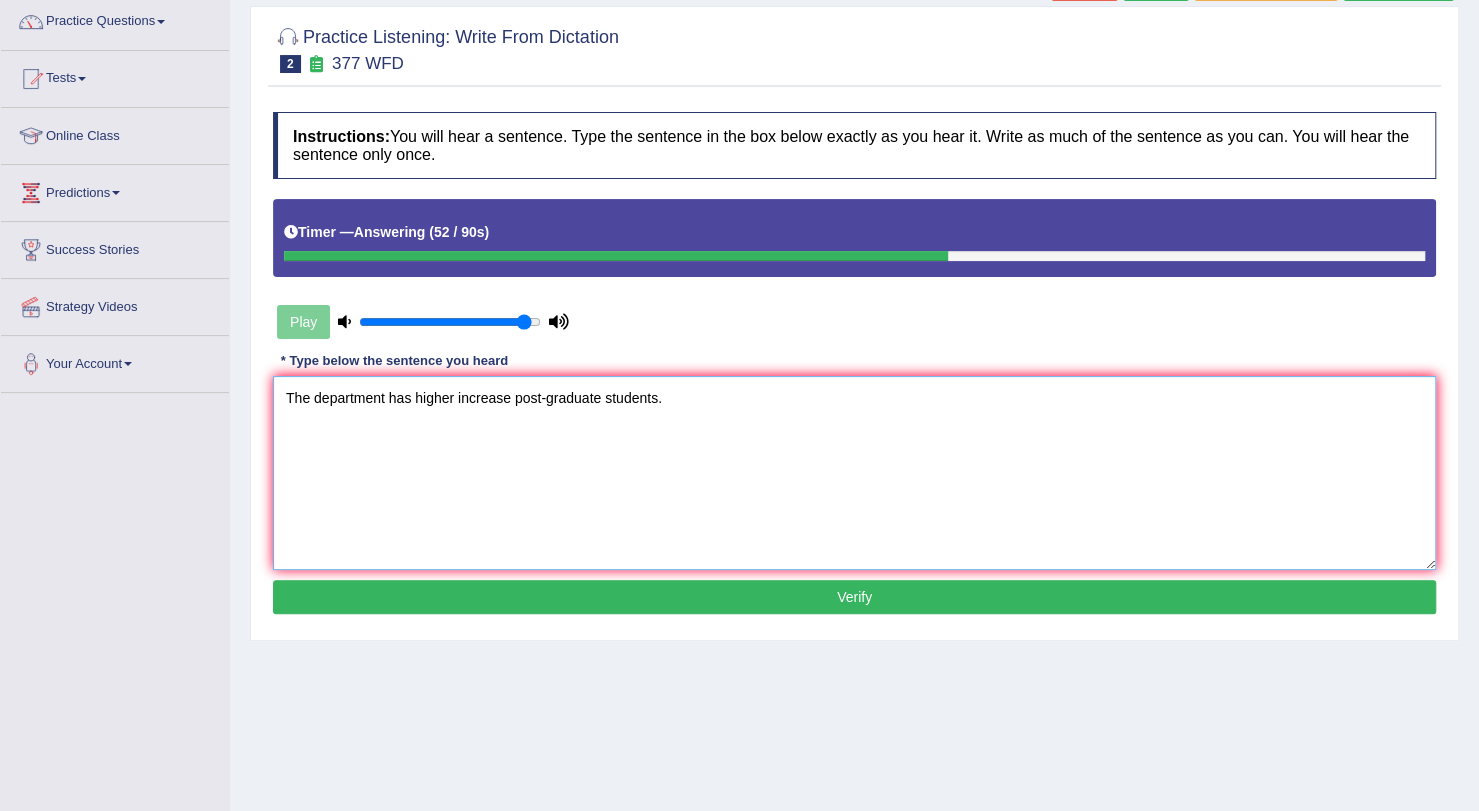 scroll, scrollTop: 202, scrollLeft: 0, axis: vertical 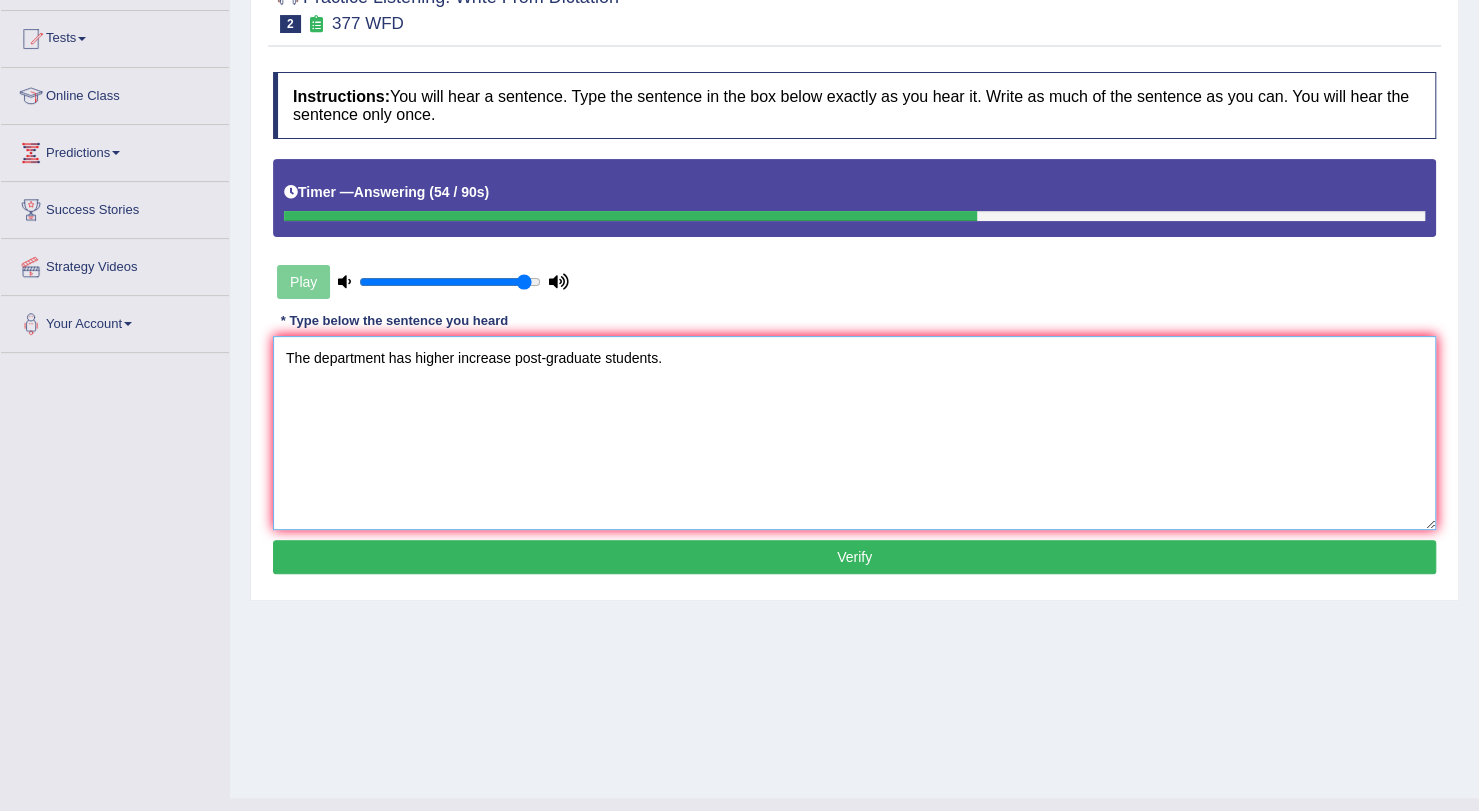 type on "The department has higher increase post-graduate students." 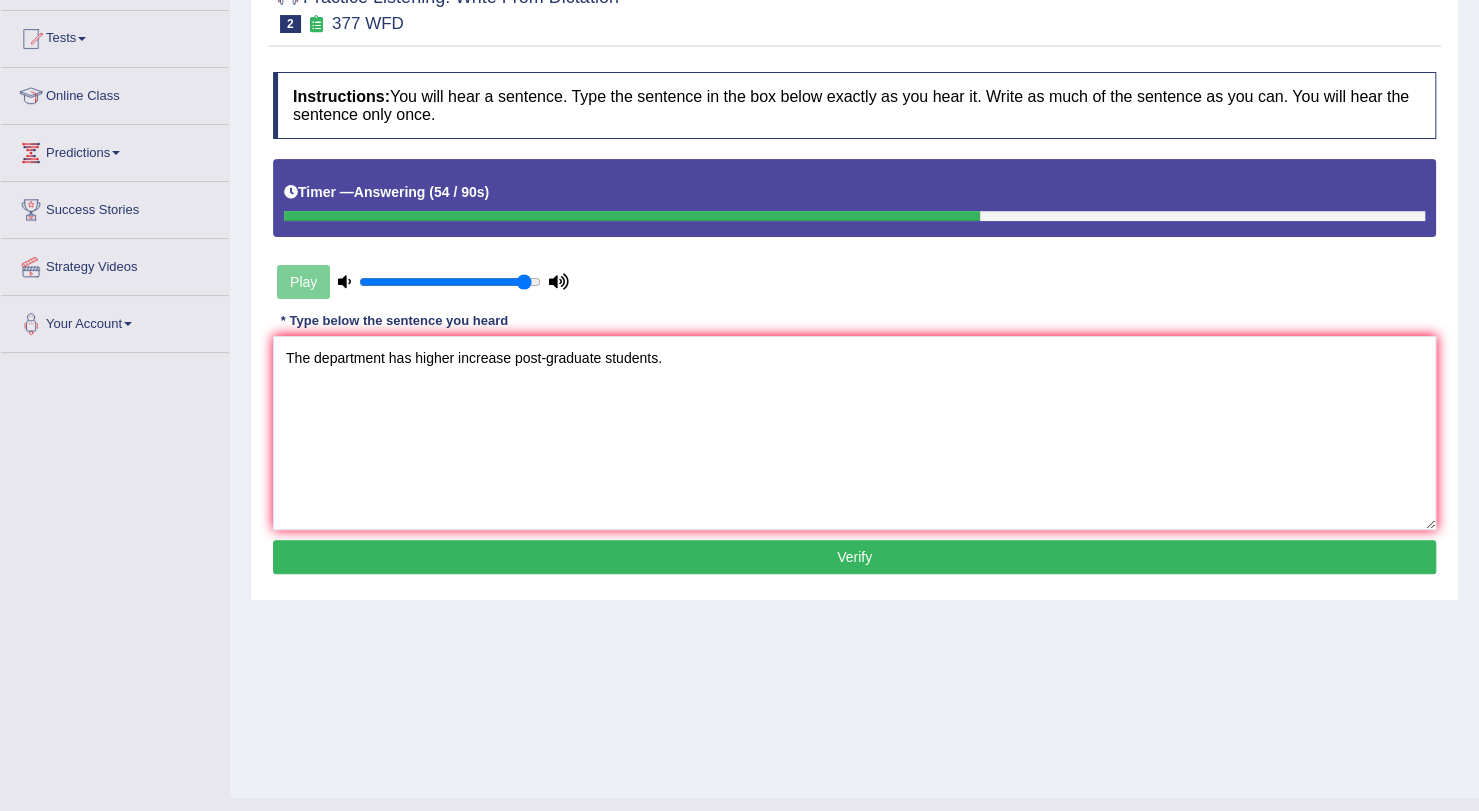 click on "Verify" at bounding box center (854, 557) 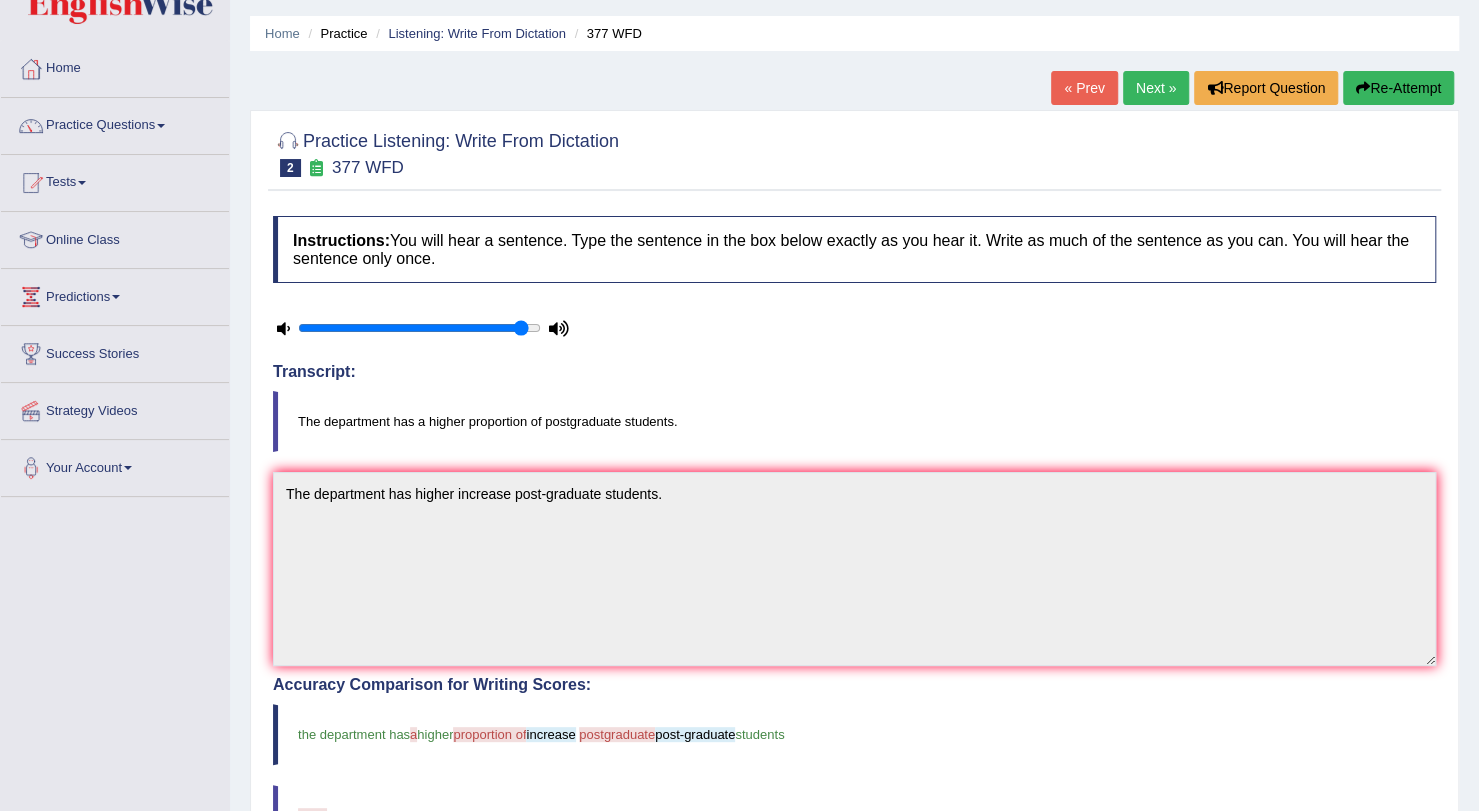 scroll, scrollTop: 0, scrollLeft: 0, axis: both 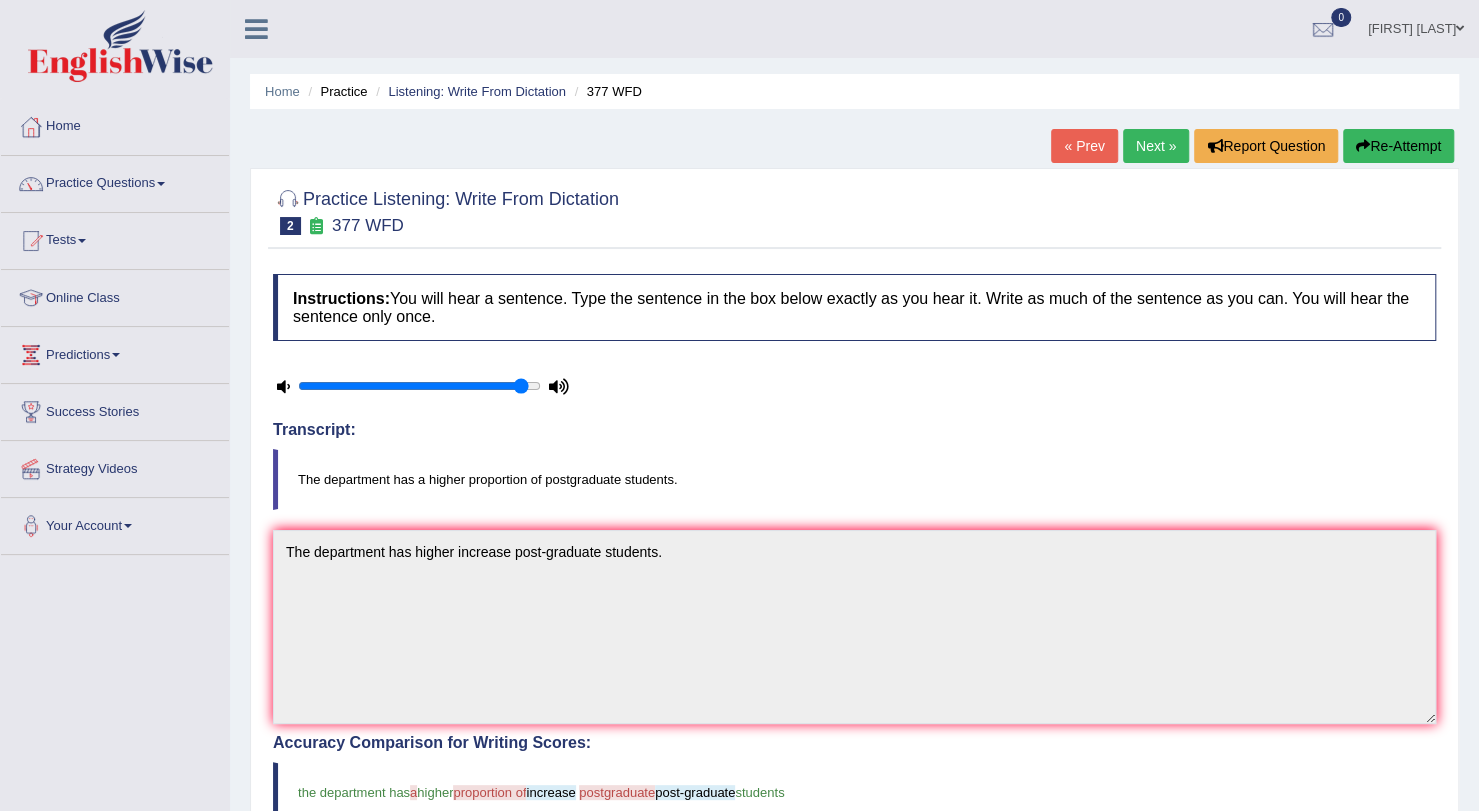 click on "Next »" at bounding box center [1156, 146] 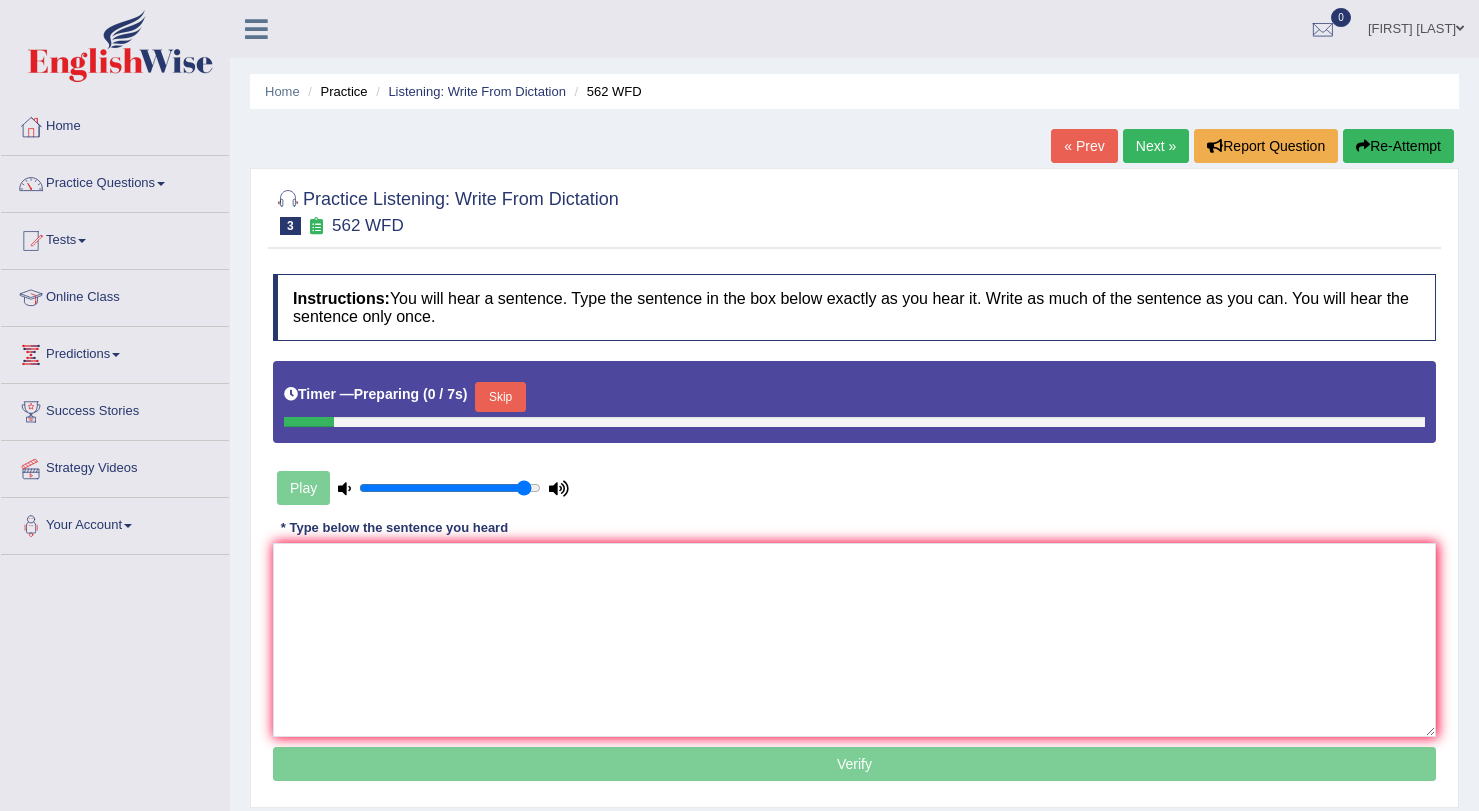 scroll, scrollTop: 0, scrollLeft: 0, axis: both 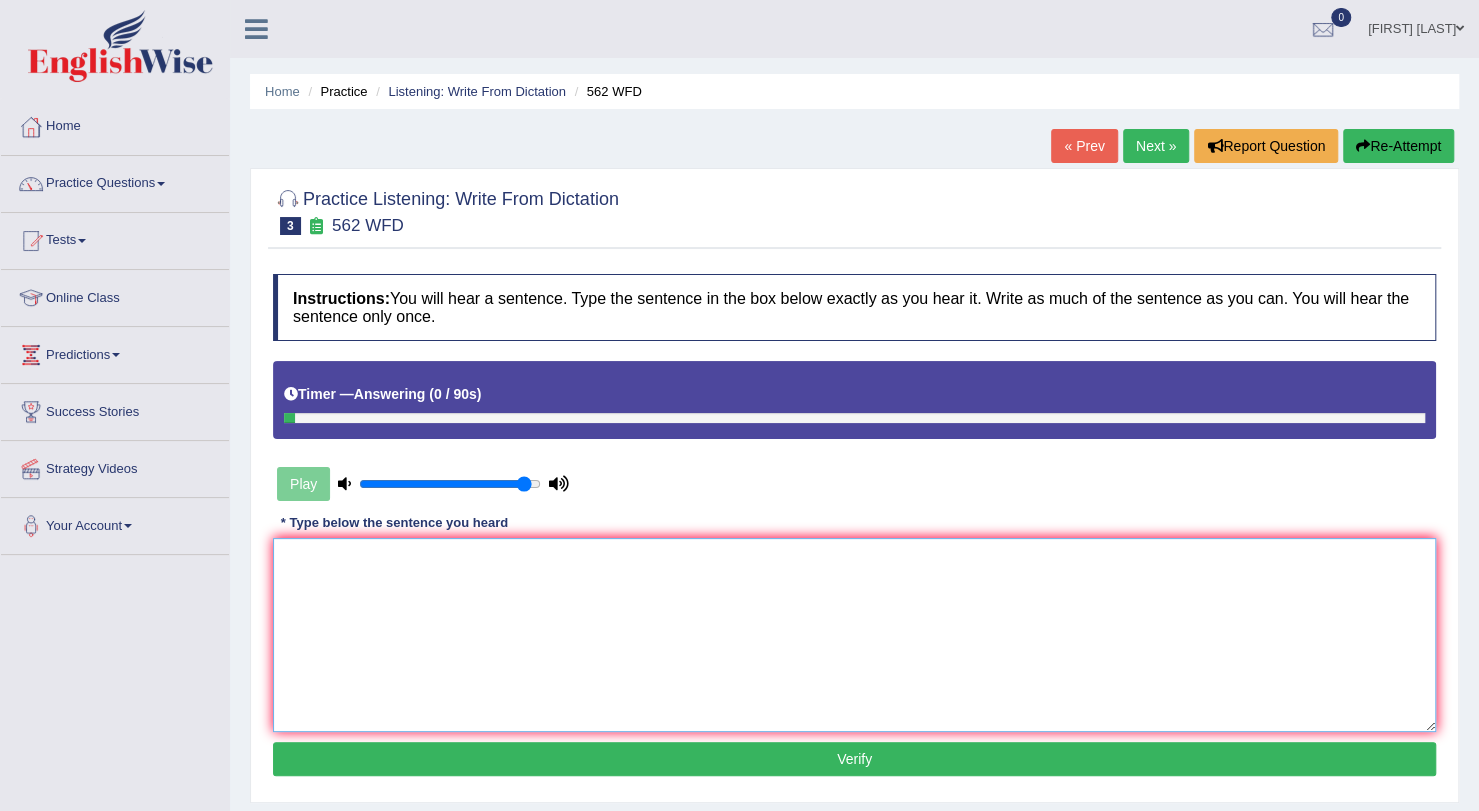 click at bounding box center [854, 635] 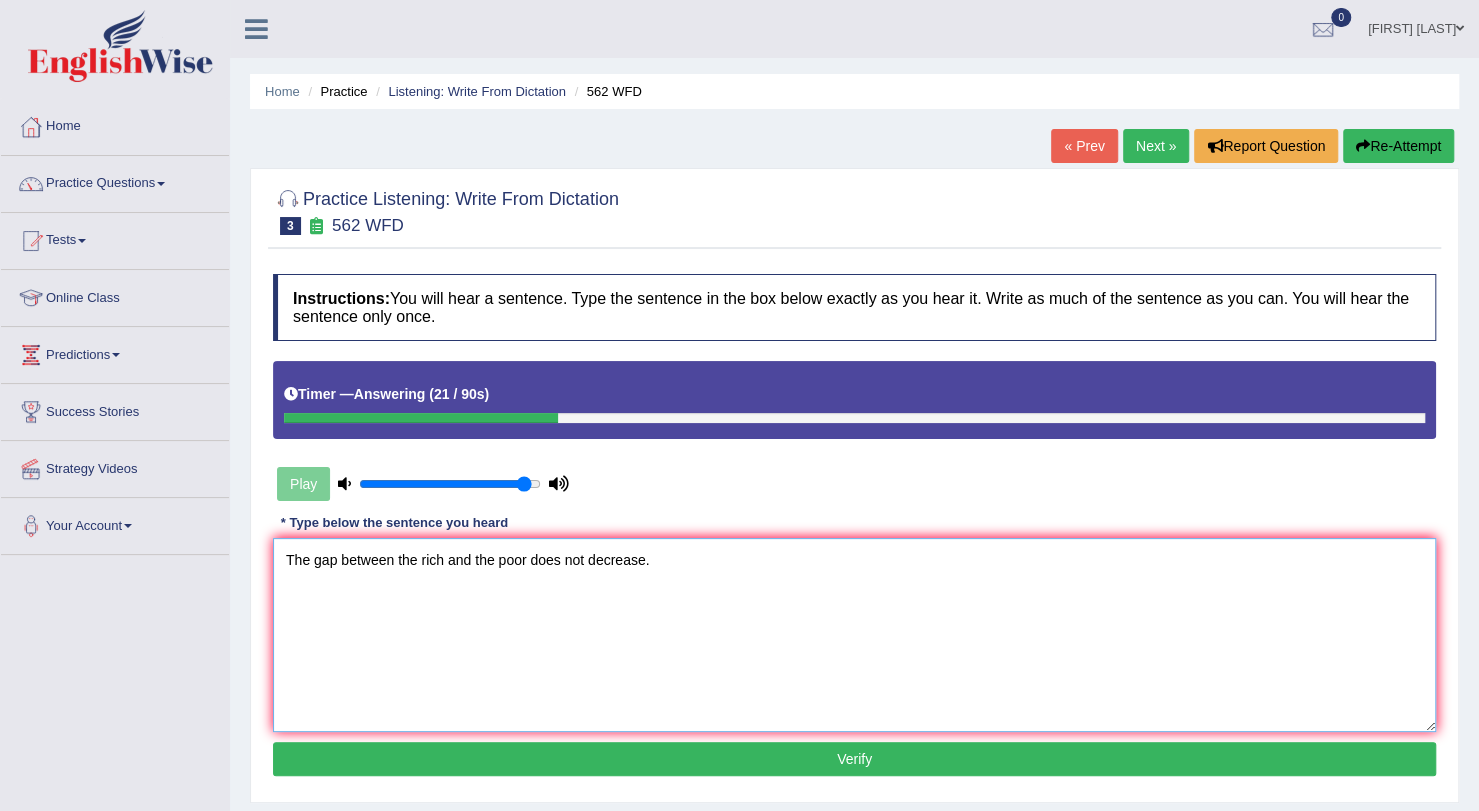 click on "The gap between the rich and the poor does not decrease." at bounding box center [854, 635] 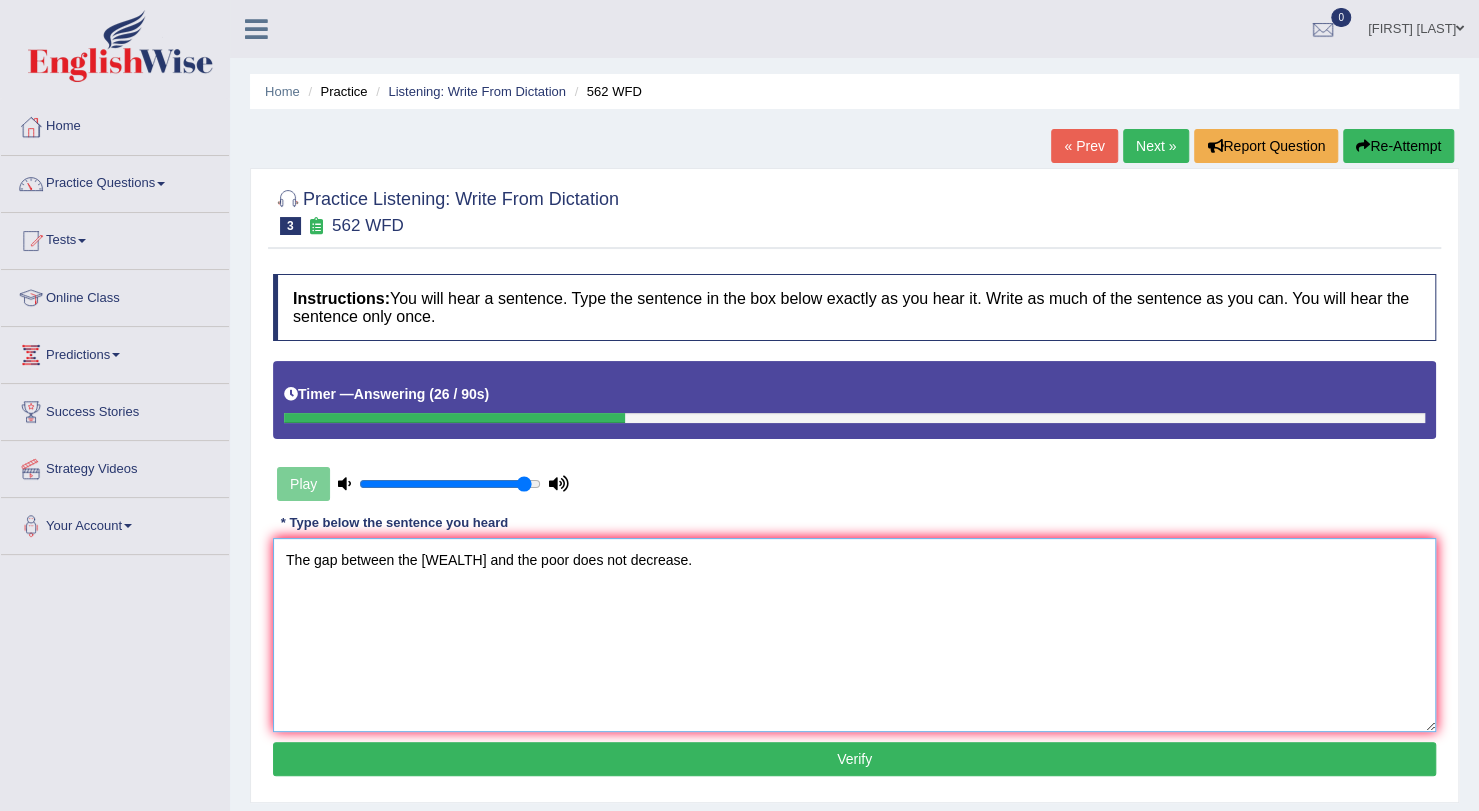 click on "The gap between the [WEALTH] and the poor does not decrease." at bounding box center [854, 635] 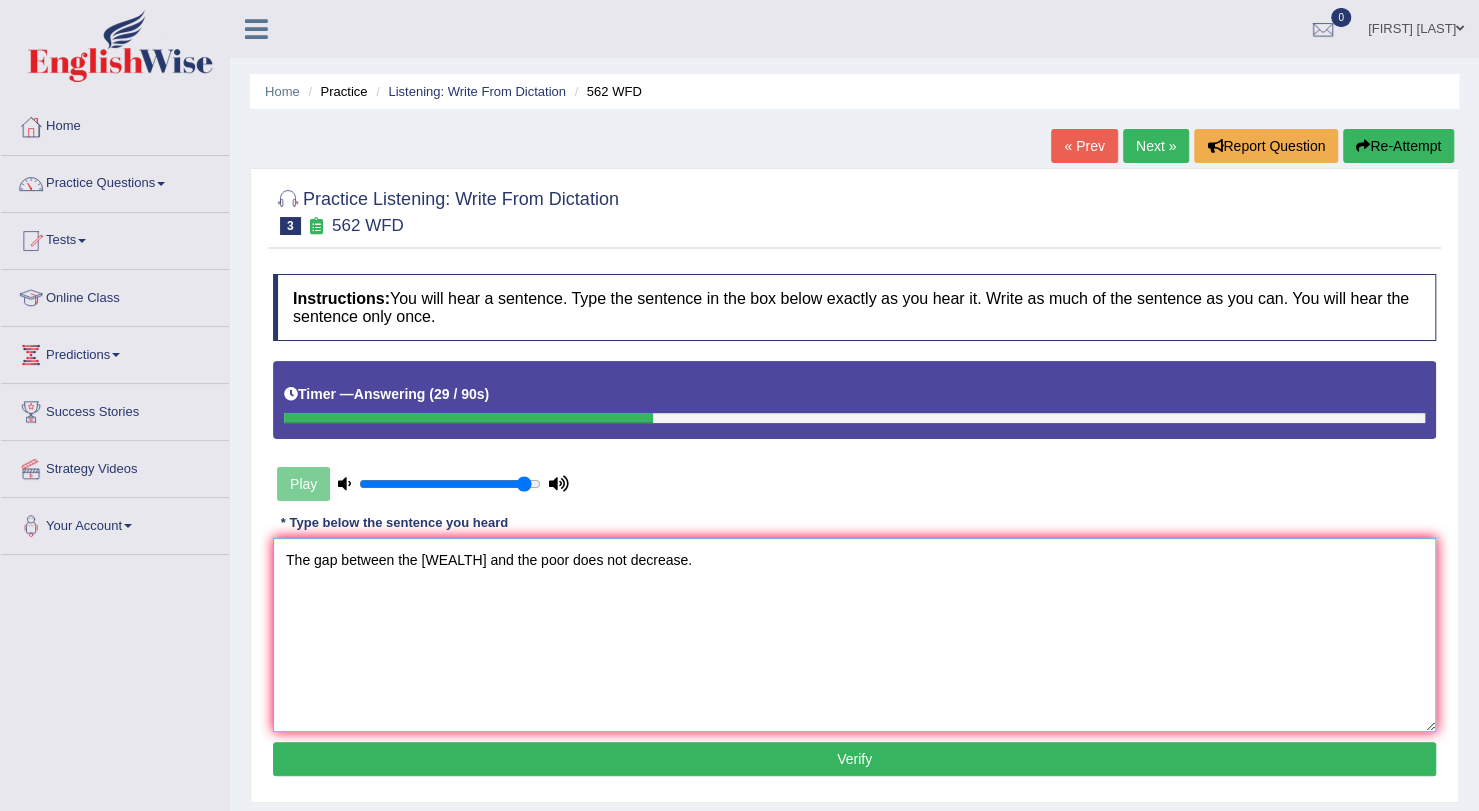 click on "The gap between the wealth and the poor does not decrease." at bounding box center (854, 635) 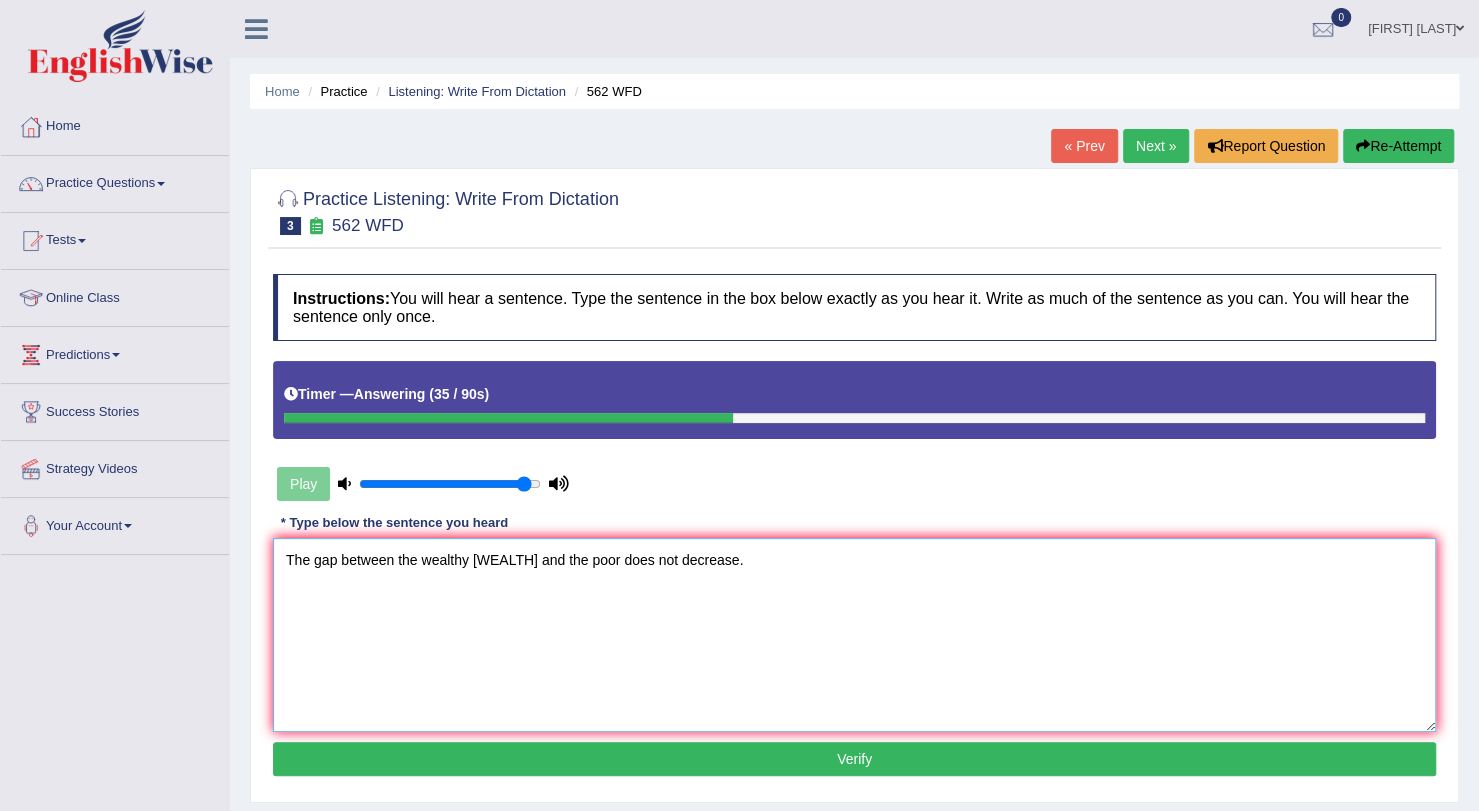 type on "The gap between the wealthy rich and the poor does not decrease." 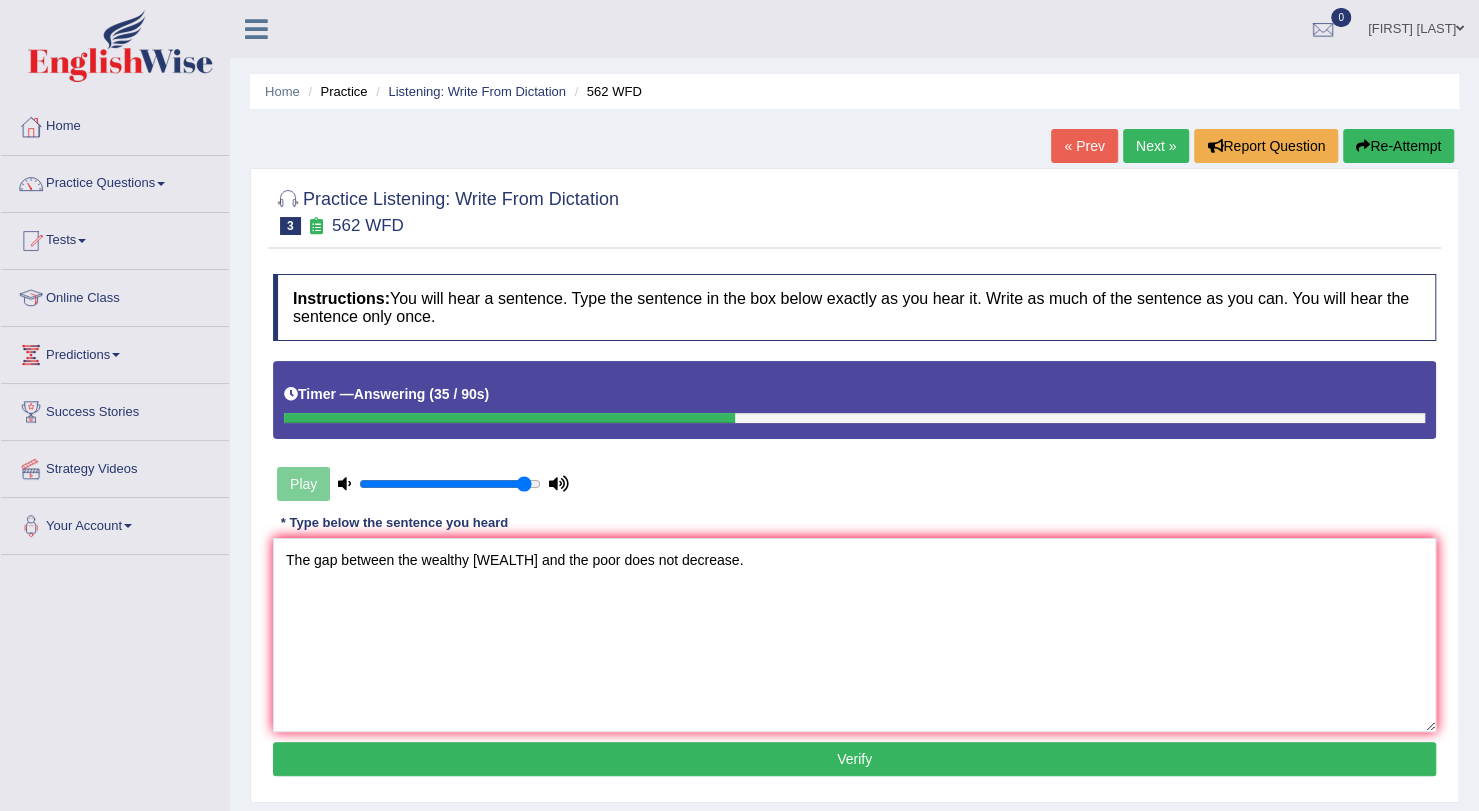click on "Verify" at bounding box center (854, 759) 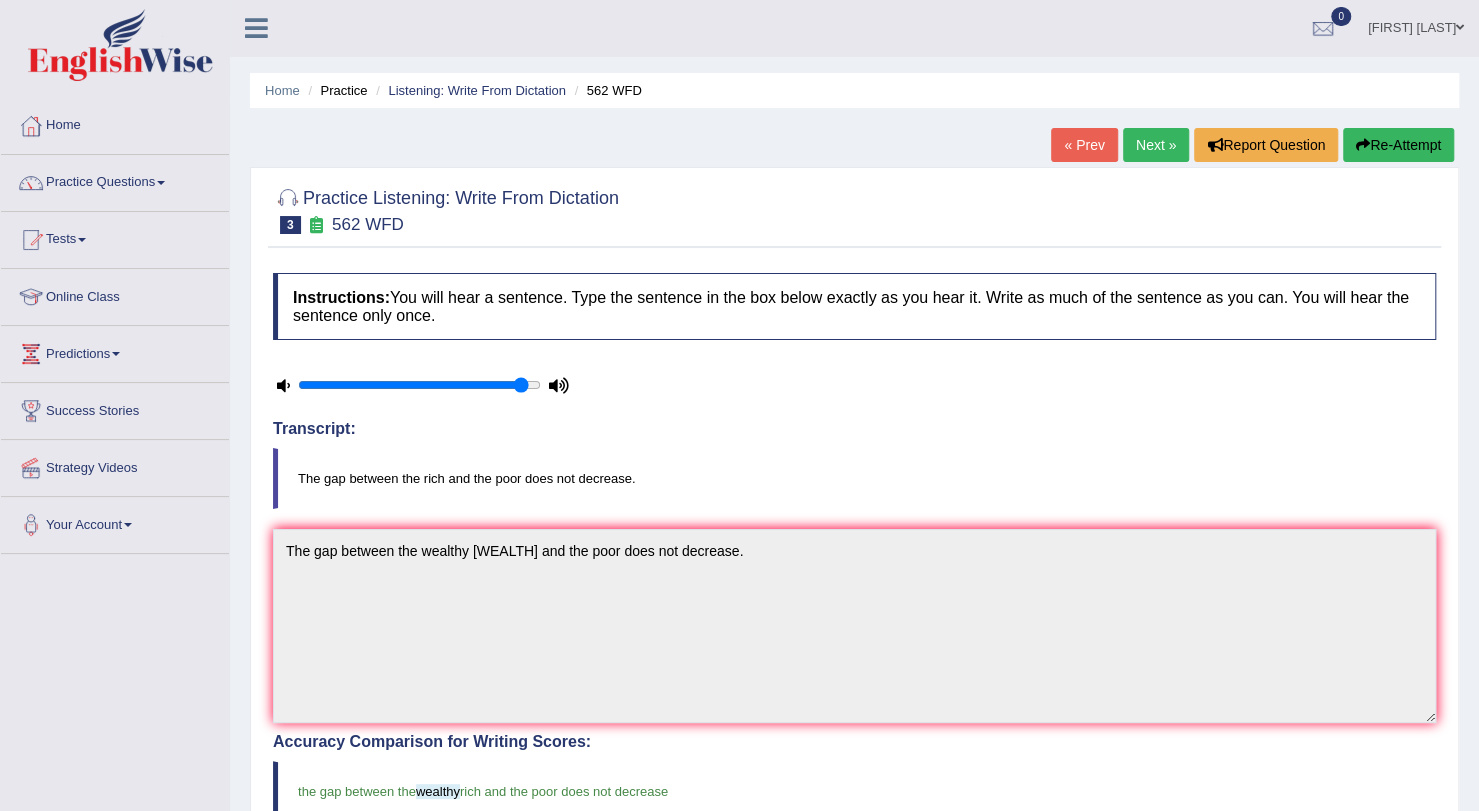 scroll, scrollTop: 0, scrollLeft: 0, axis: both 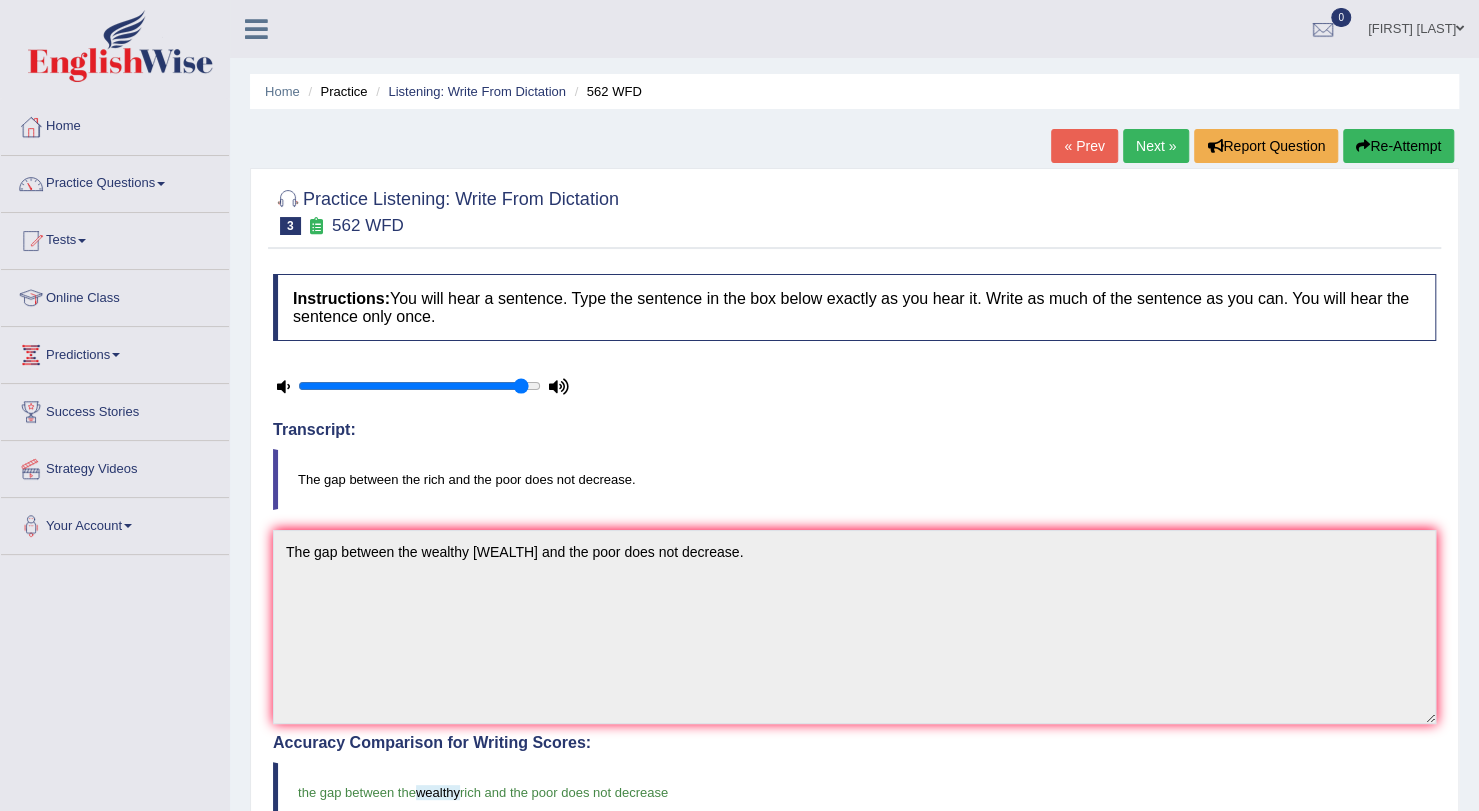 click on "Next »" at bounding box center [1156, 146] 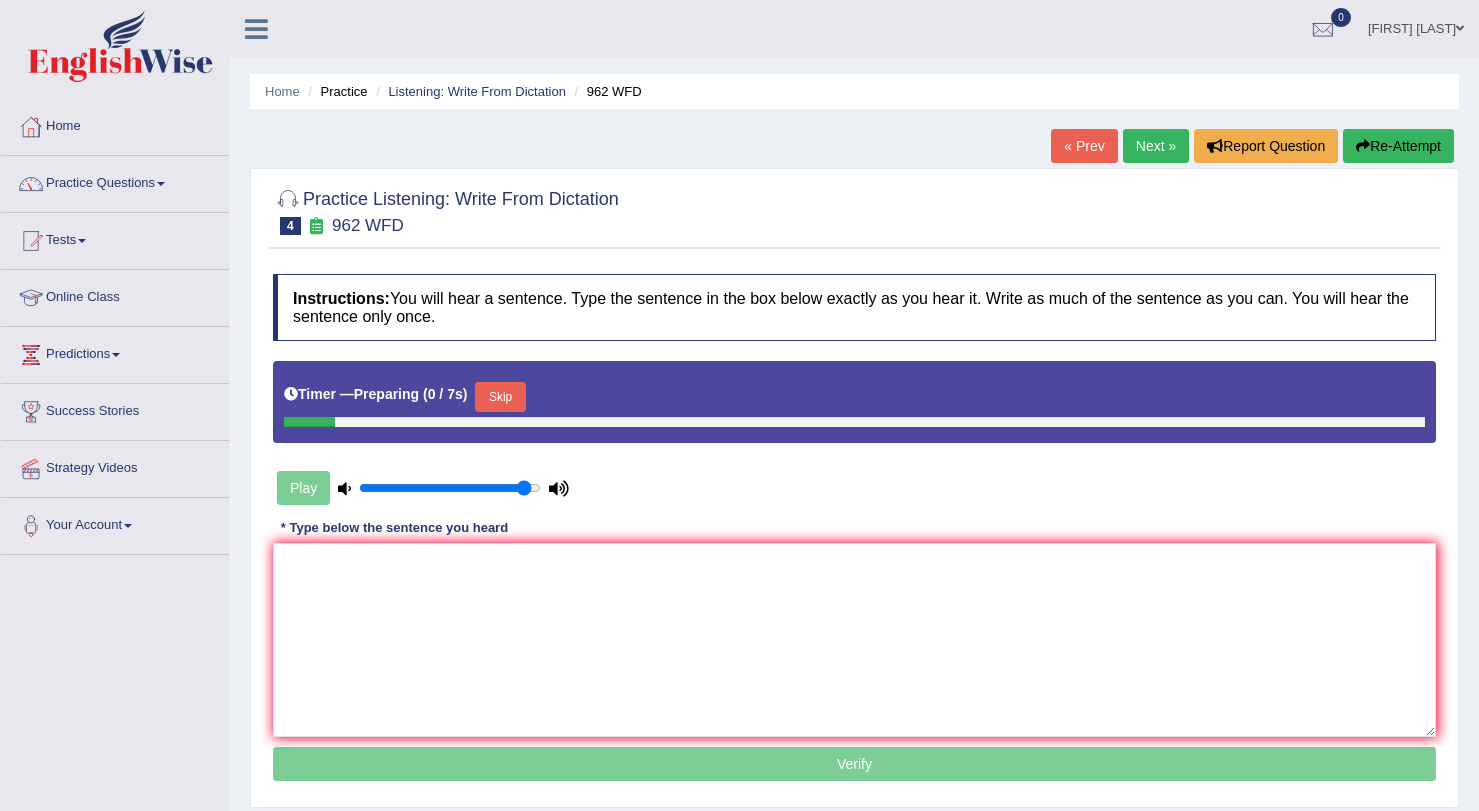 scroll, scrollTop: 0, scrollLeft: 0, axis: both 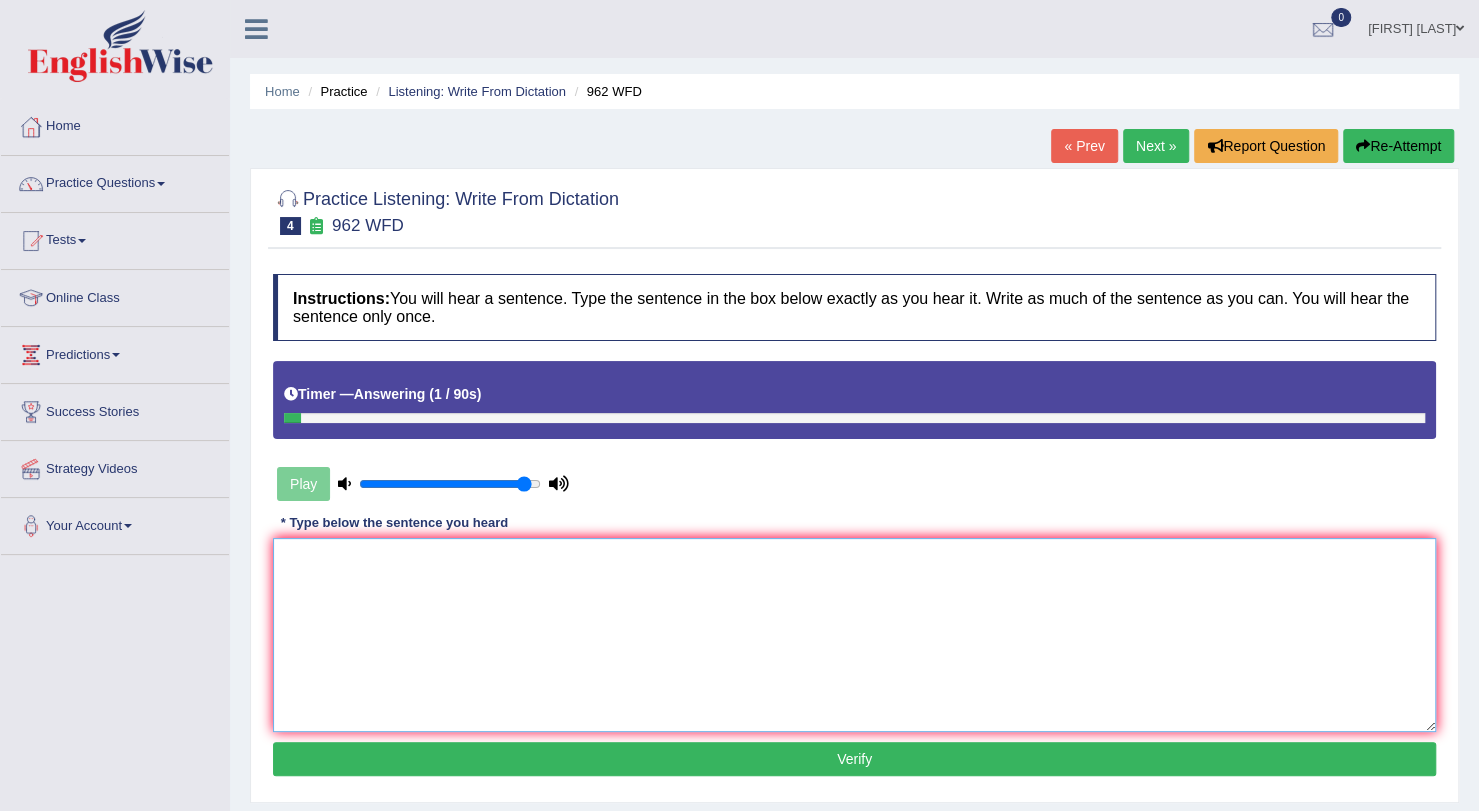 click at bounding box center [854, 635] 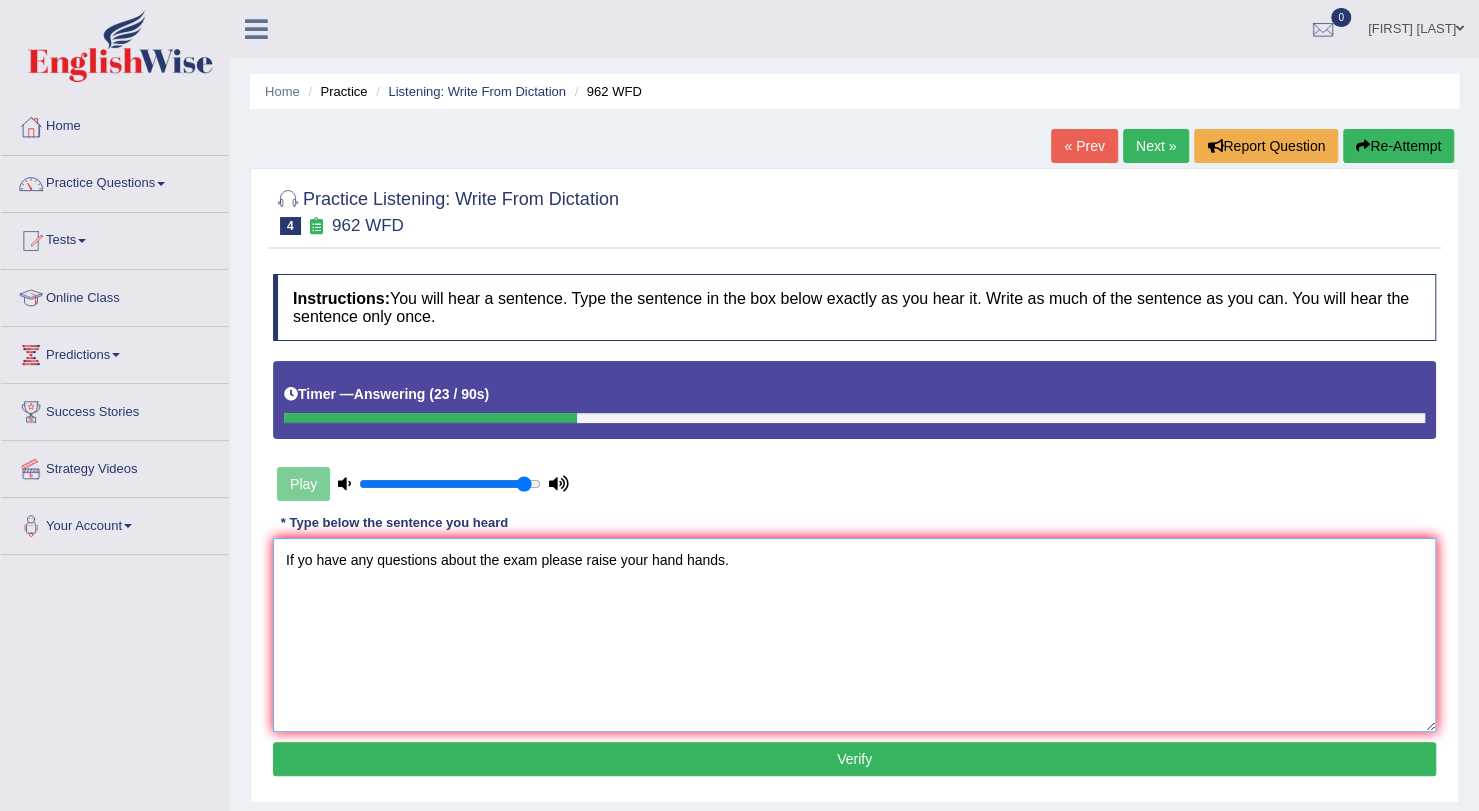 click on "If yo have any questions about the exam please raise your hand hands." at bounding box center [854, 635] 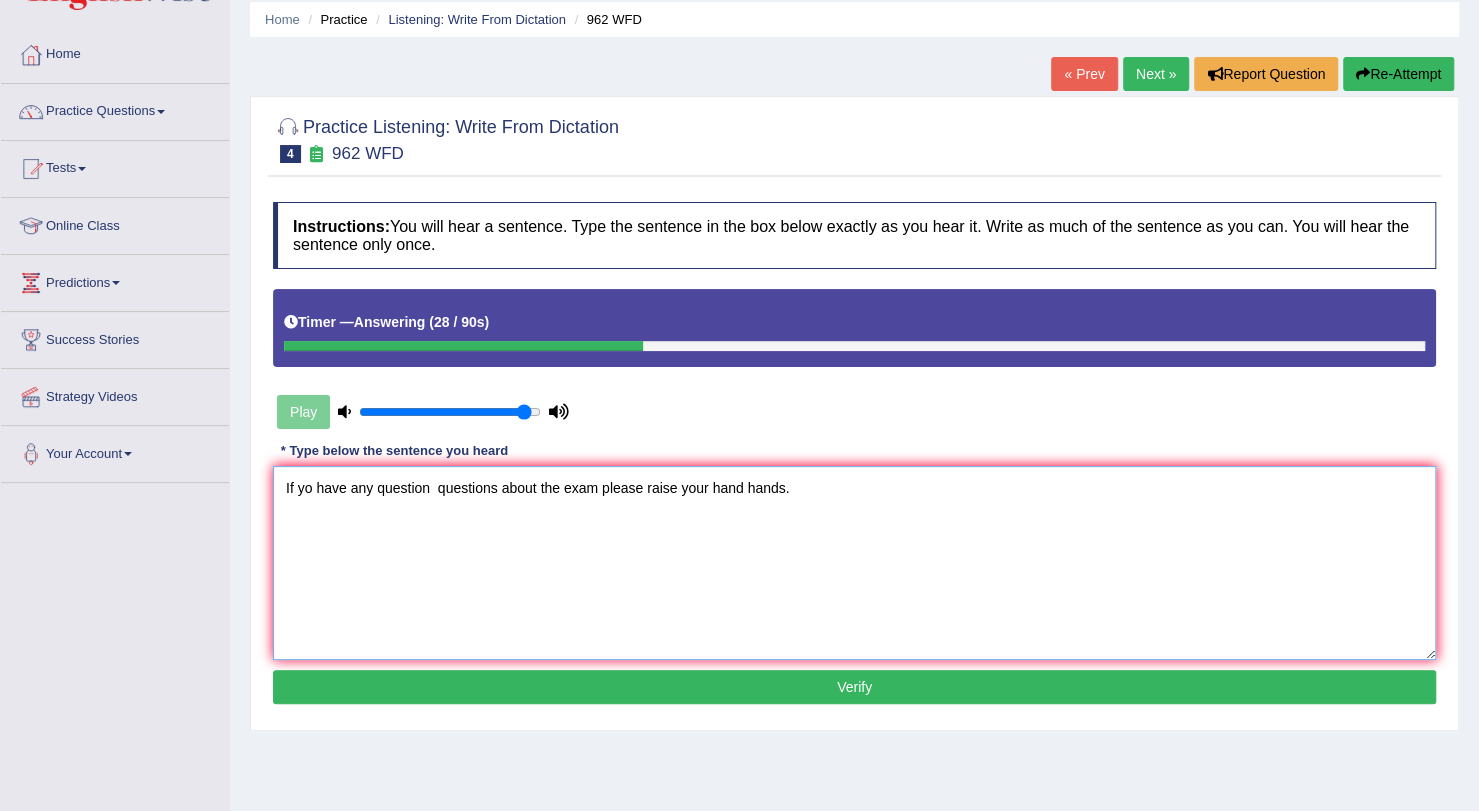 scroll, scrollTop: 90, scrollLeft: 0, axis: vertical 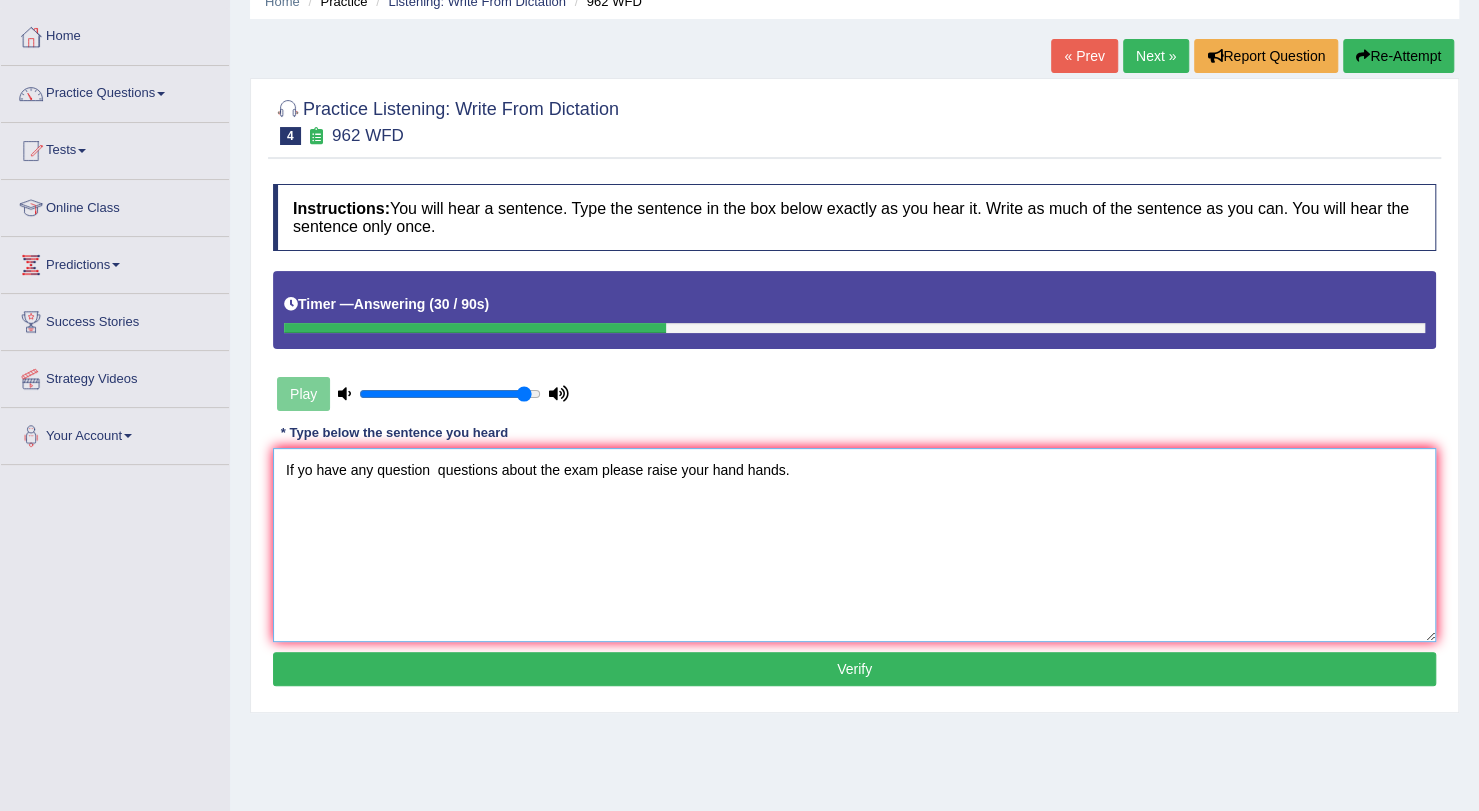 click on "If yo have any question  questions about the exam please raise your hand hands." at bounding box center [854, 545] 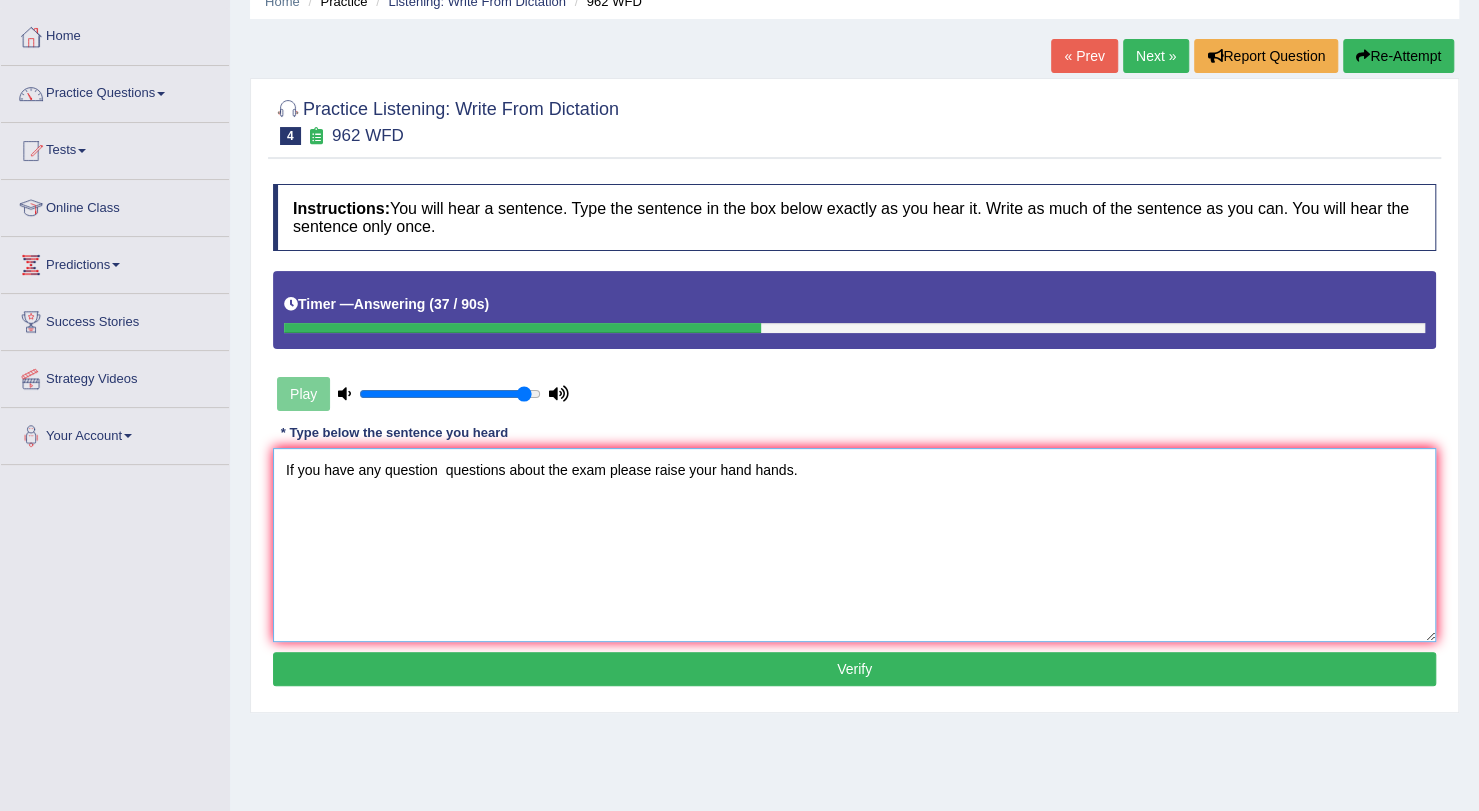 type on "If you have any question  questions about the exam please raise your hand hands." 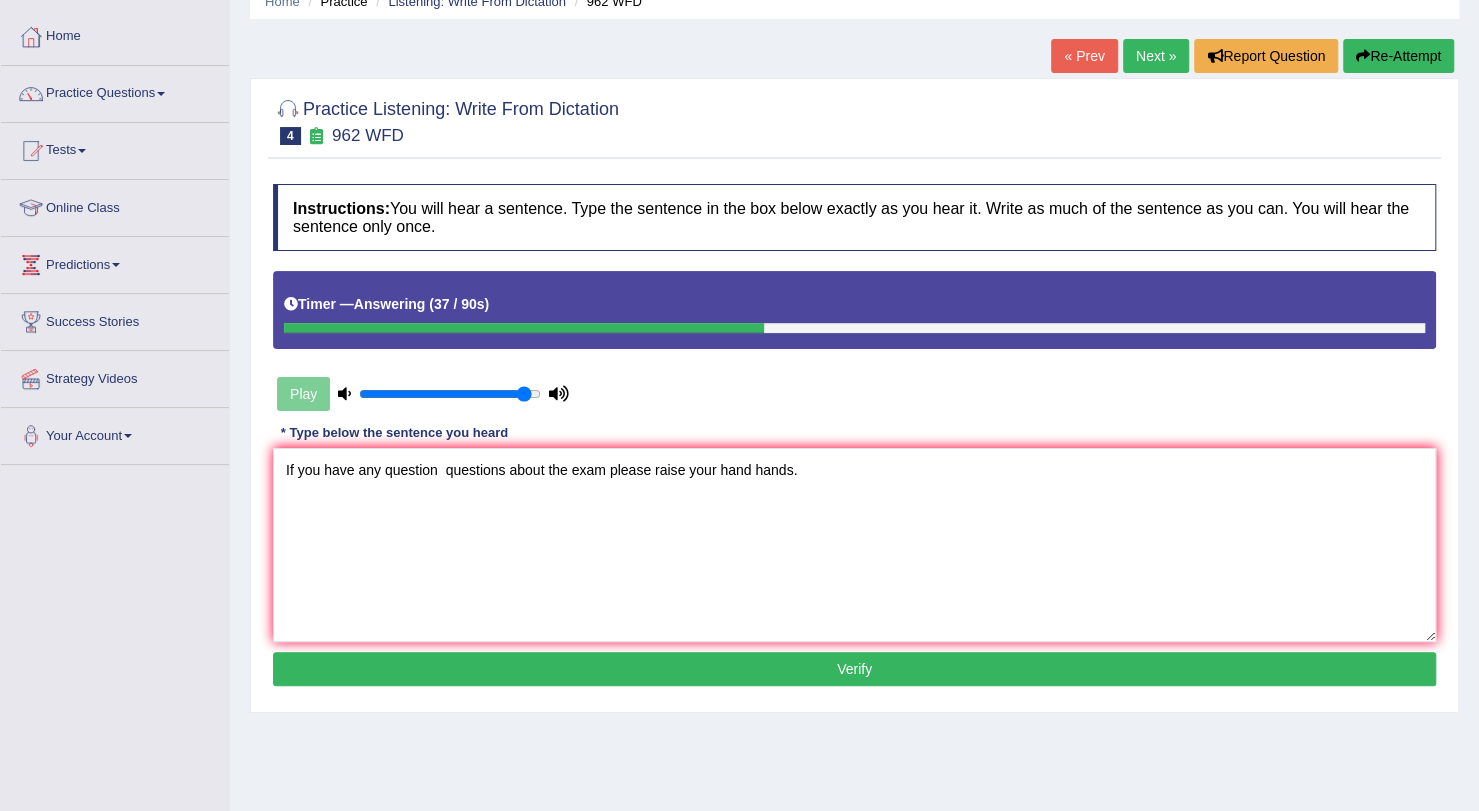 click on "Verify" at bounding box center (854, 669) 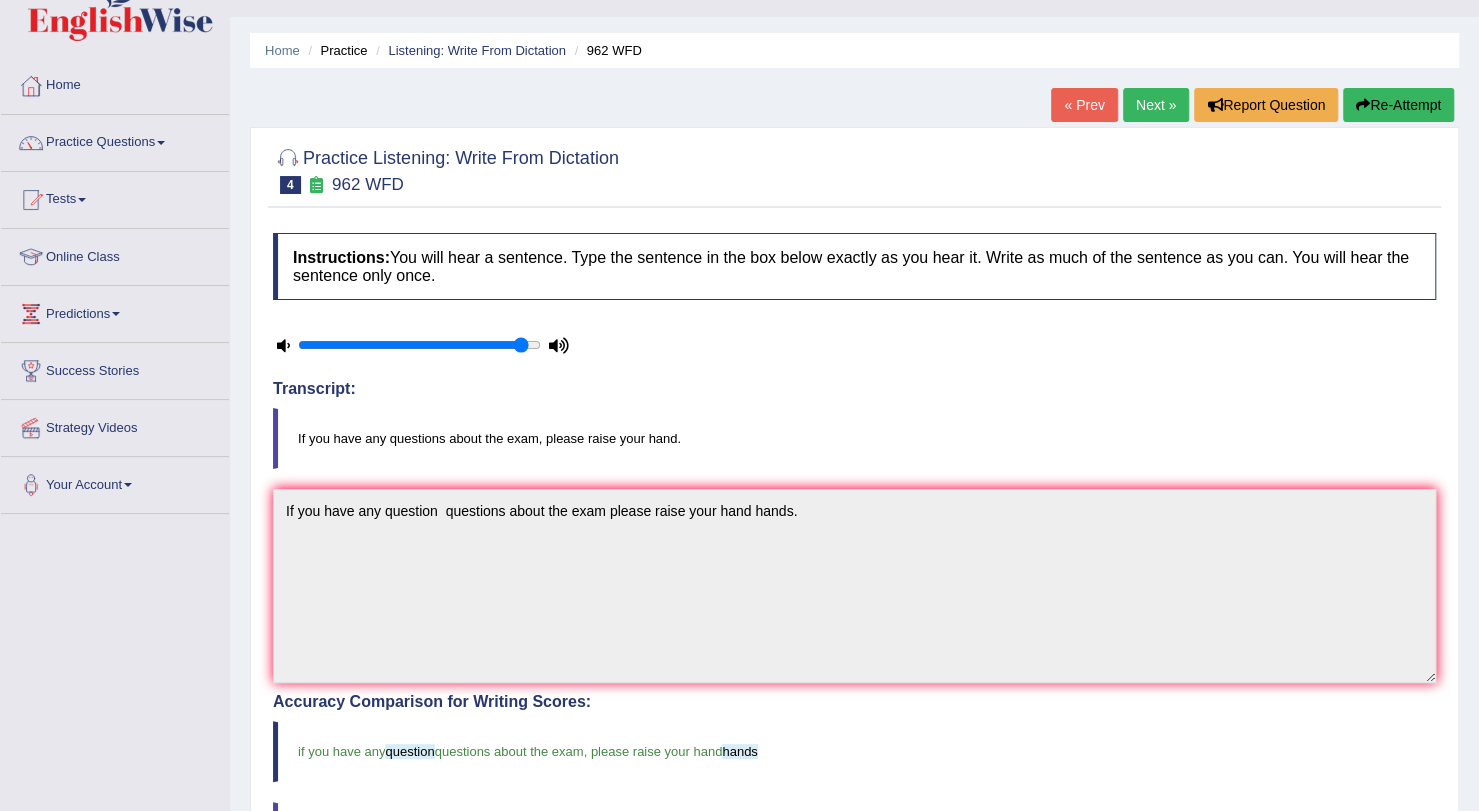 scroll, scrollTop: 33, scrollLeft: 0, axis: vertical 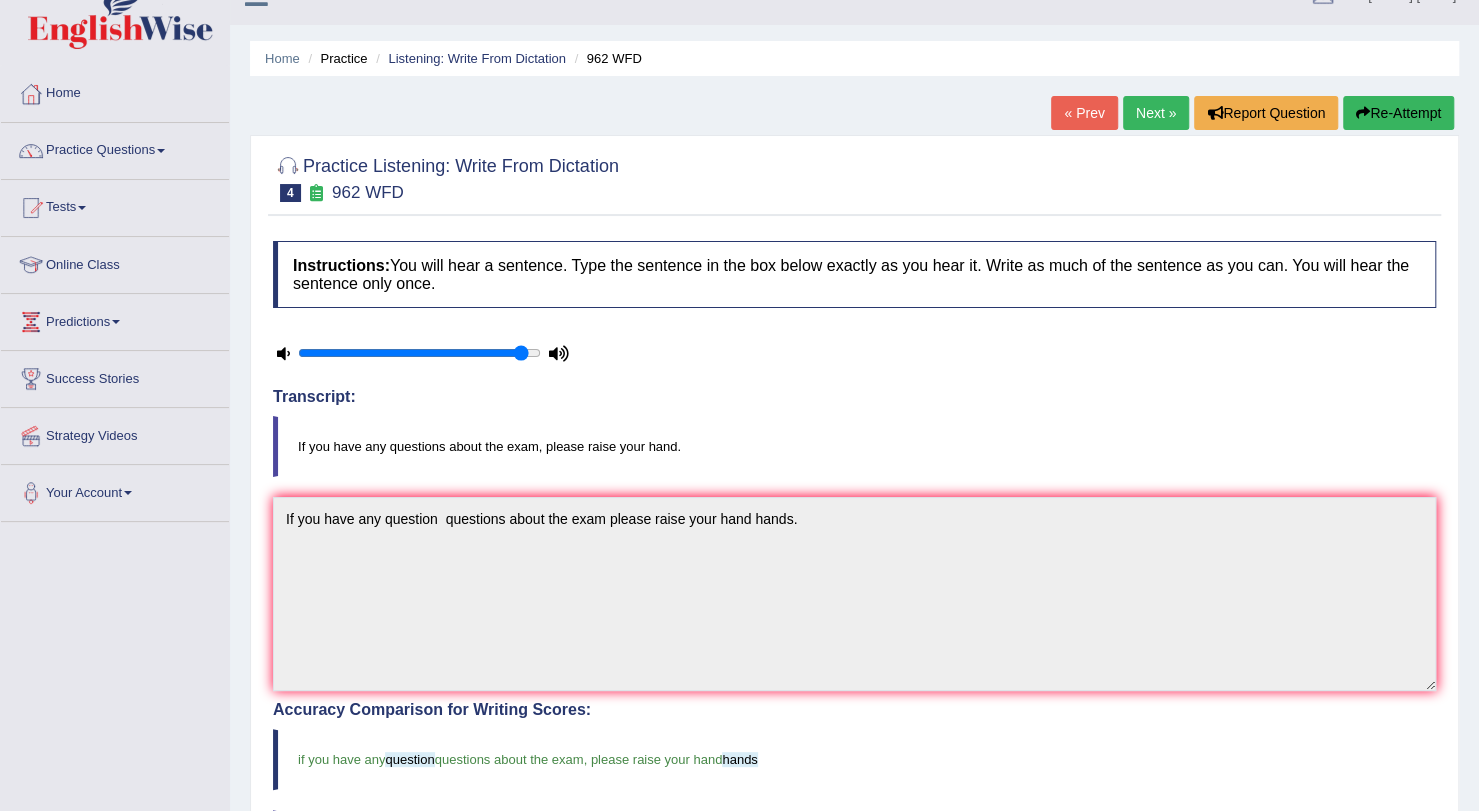 click on "Next »" at bounding box center (1156, 113) 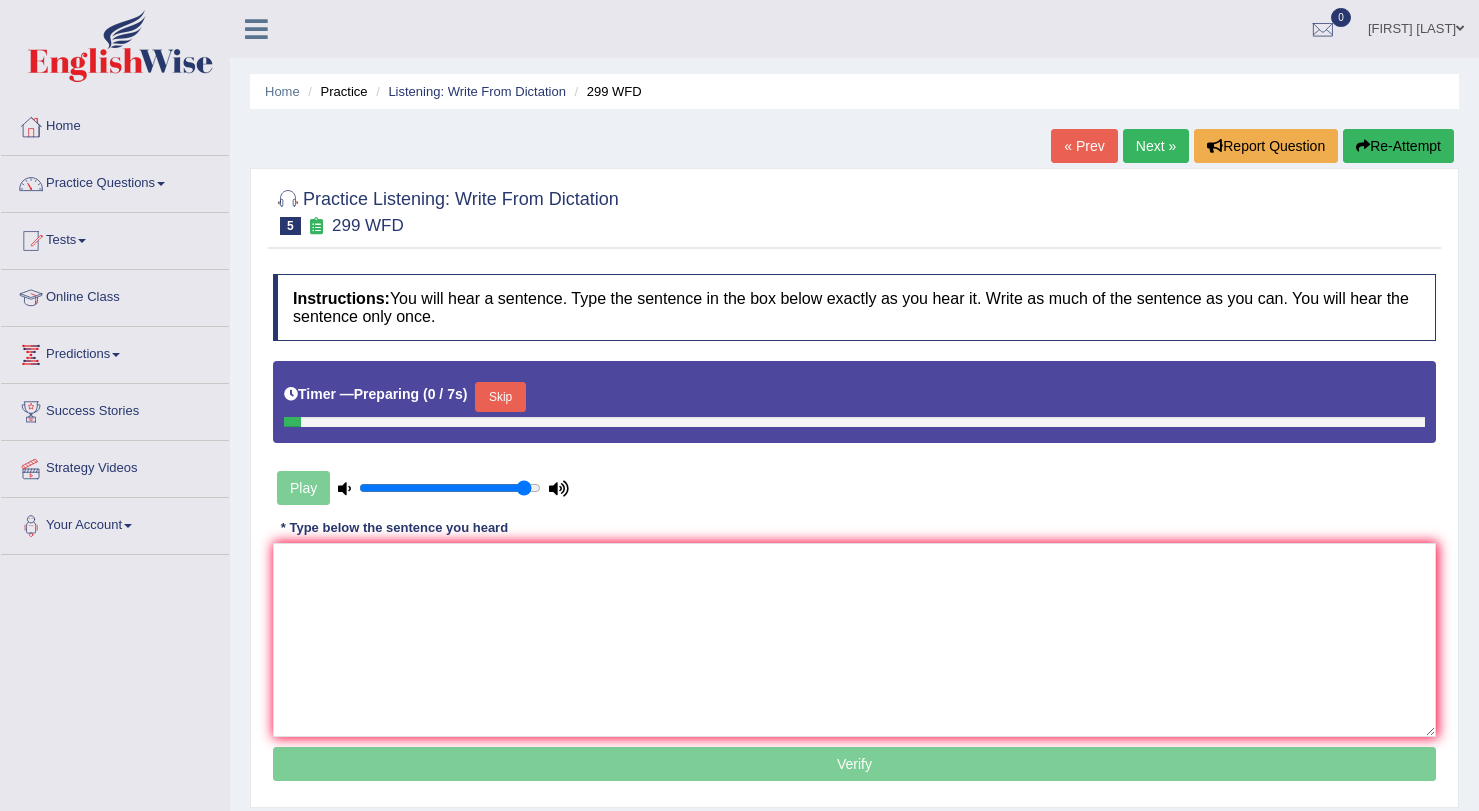 scroll, scrollTop: 0, scrollLeft: 0, axis: both 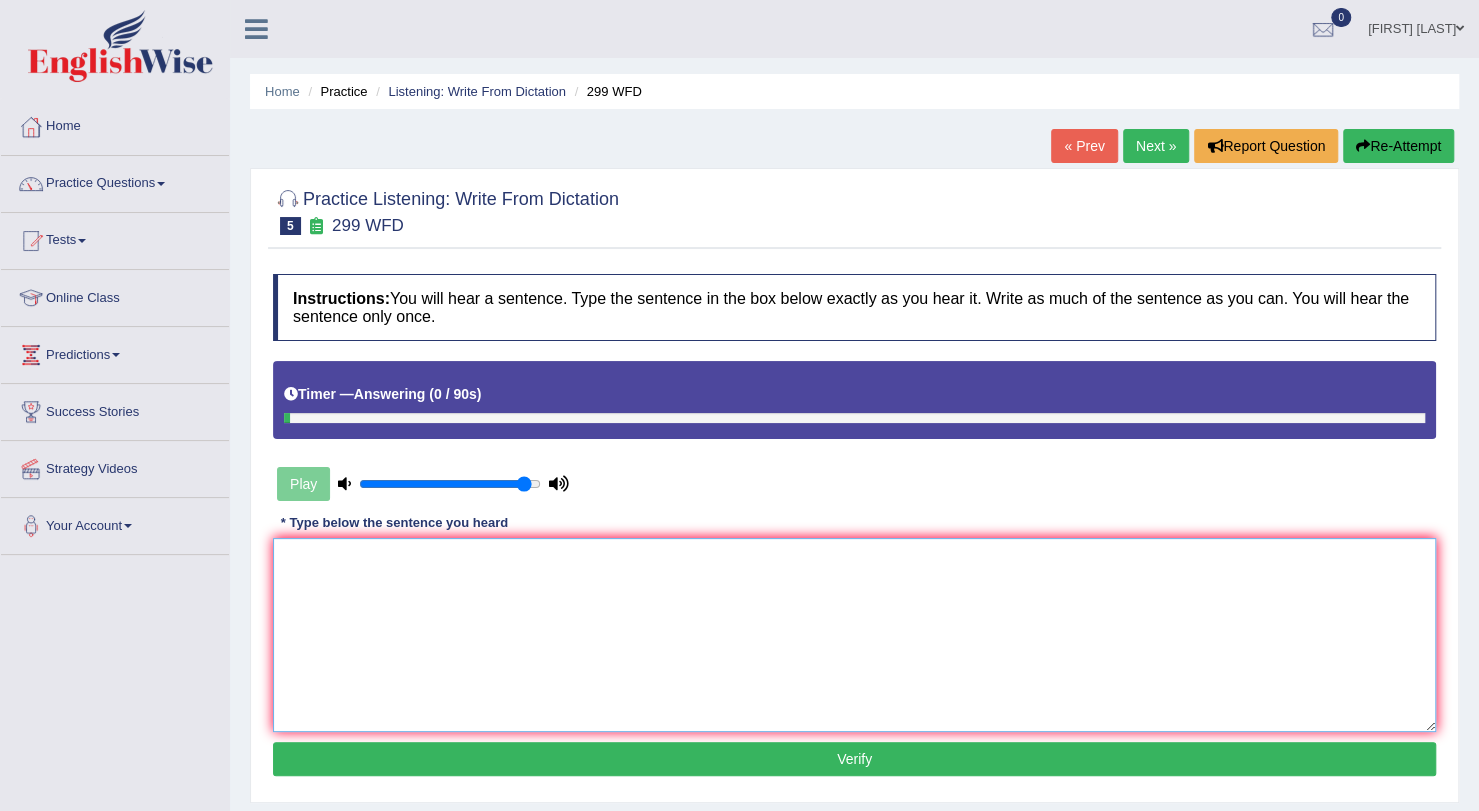 click at bounding box center [854, 635] 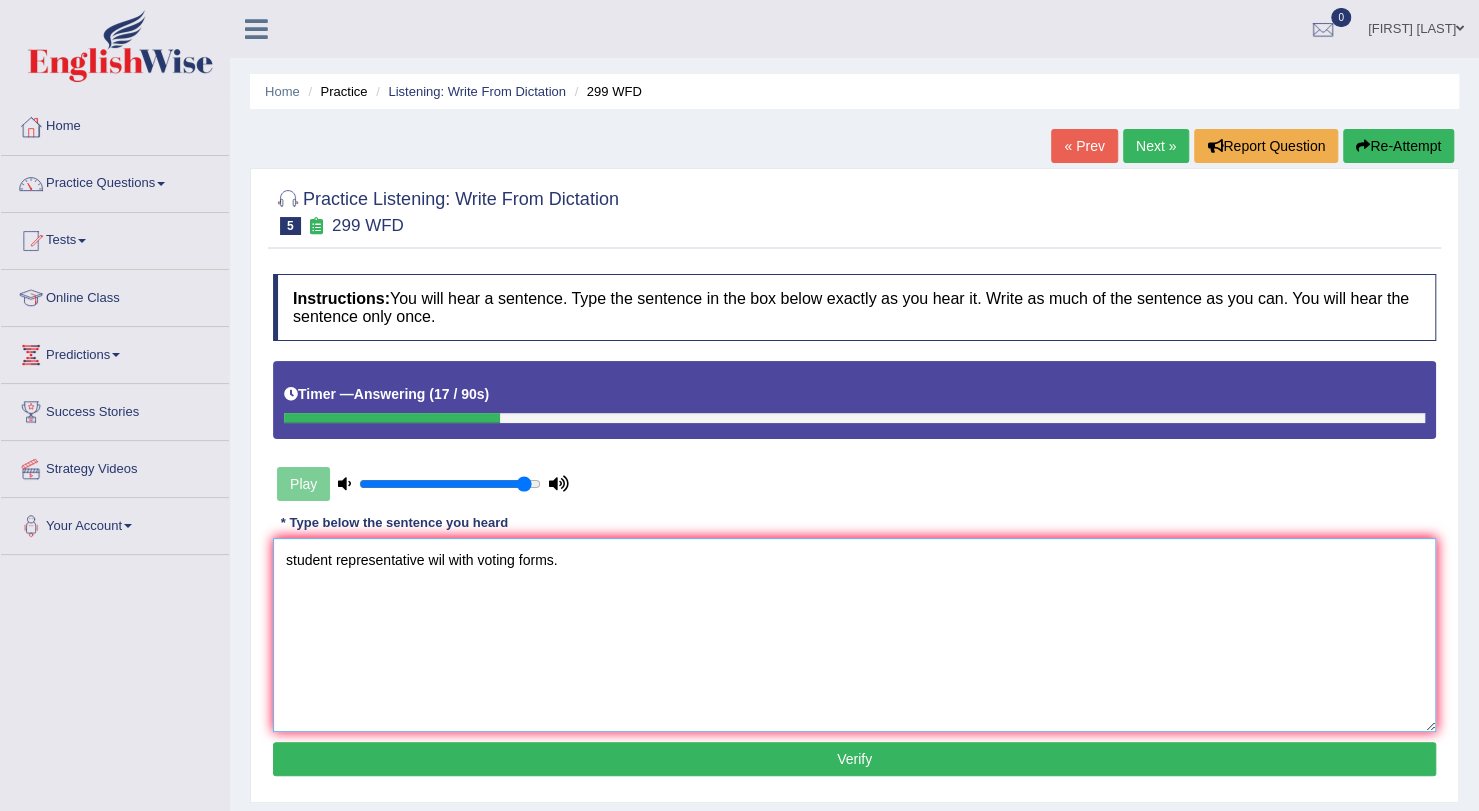 click on "student representative wil with voting forms." at bounding box center (854, 635) 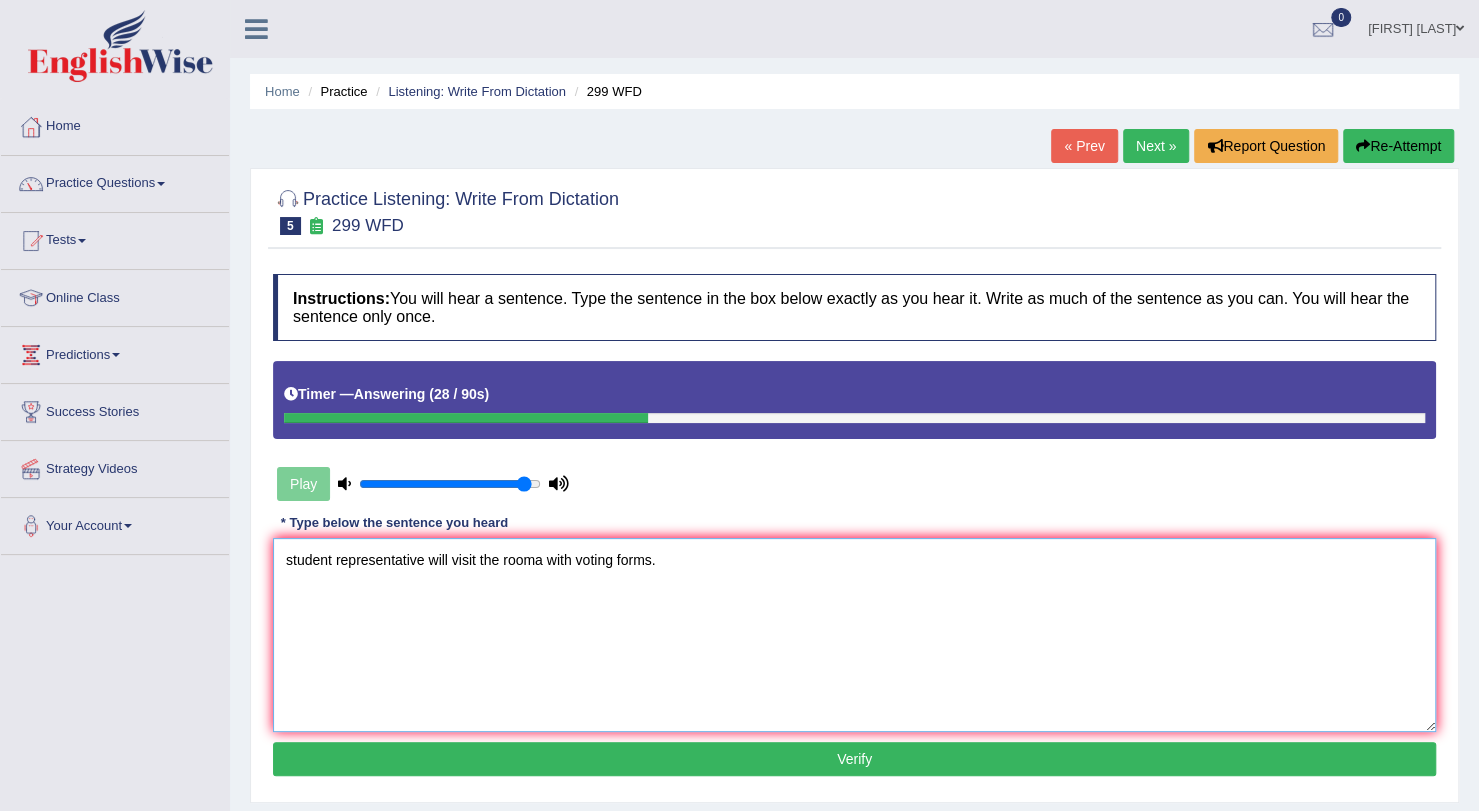 click on "student representative will visit the rooma with voting forms." at bounding box center [854, 635] 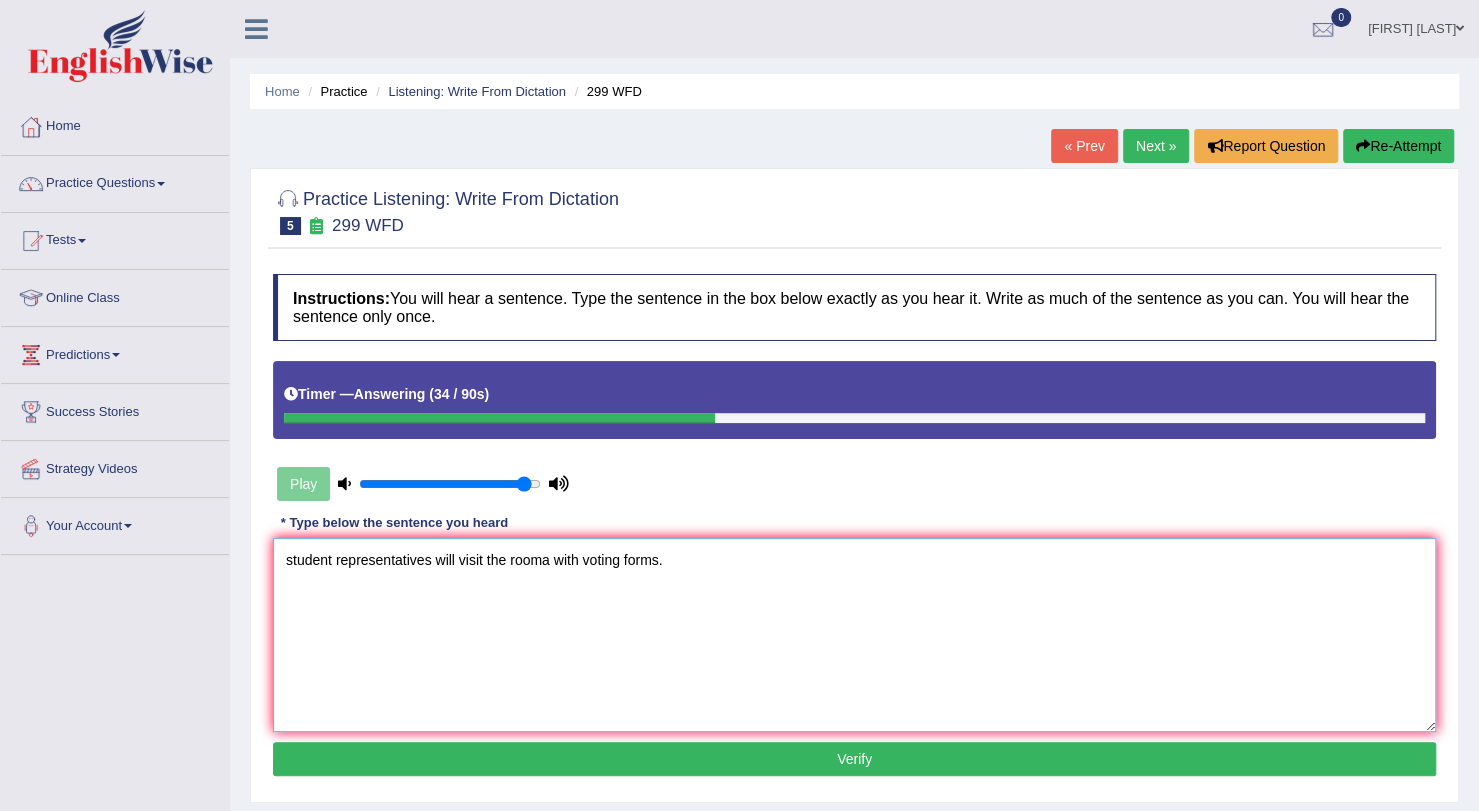 click on "student representatives will visit the rooma with voting forms." at bounding box center [854, 635] 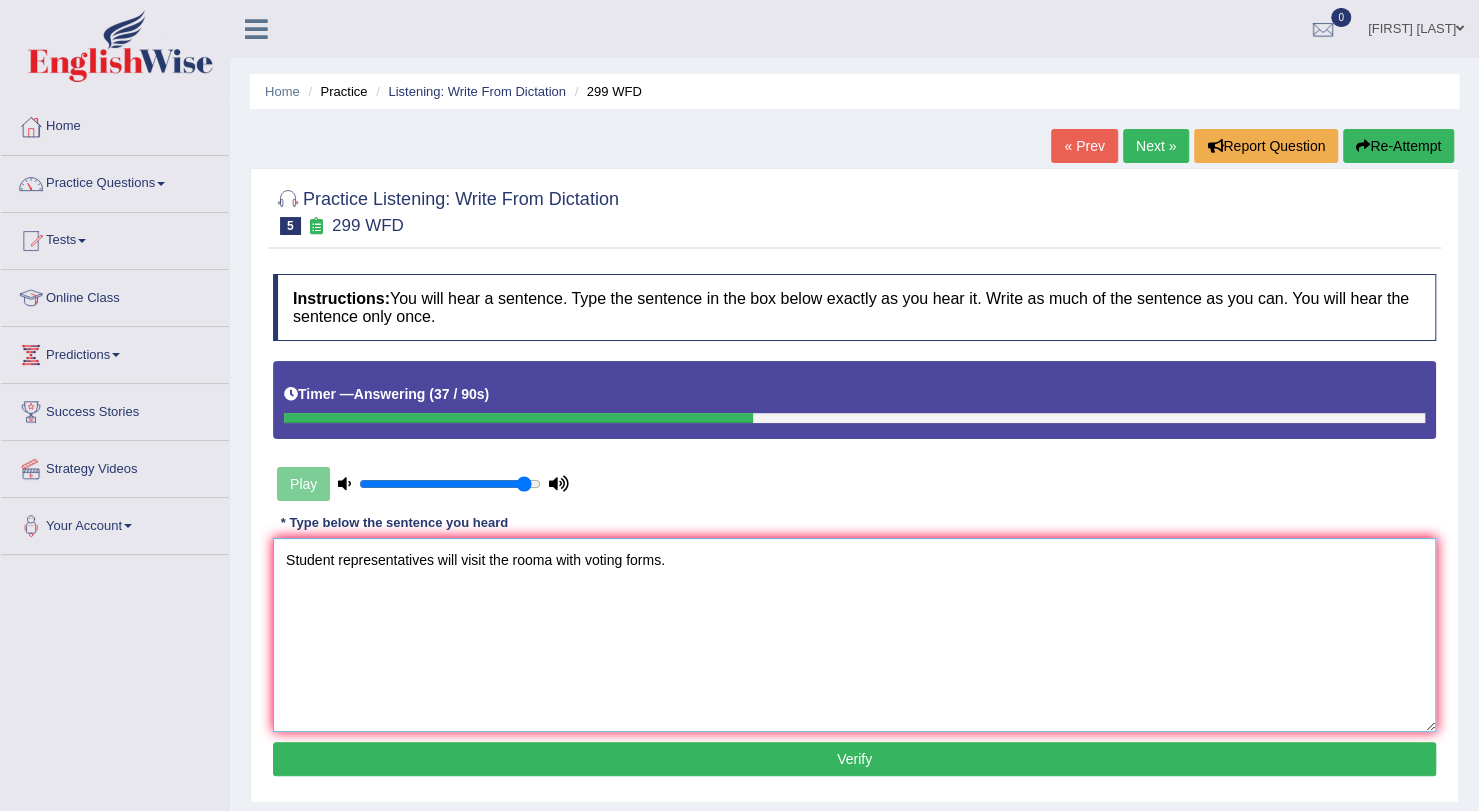 click on "Student representatives will visit the rooma with voting forms." at bounding box center [854, 635] 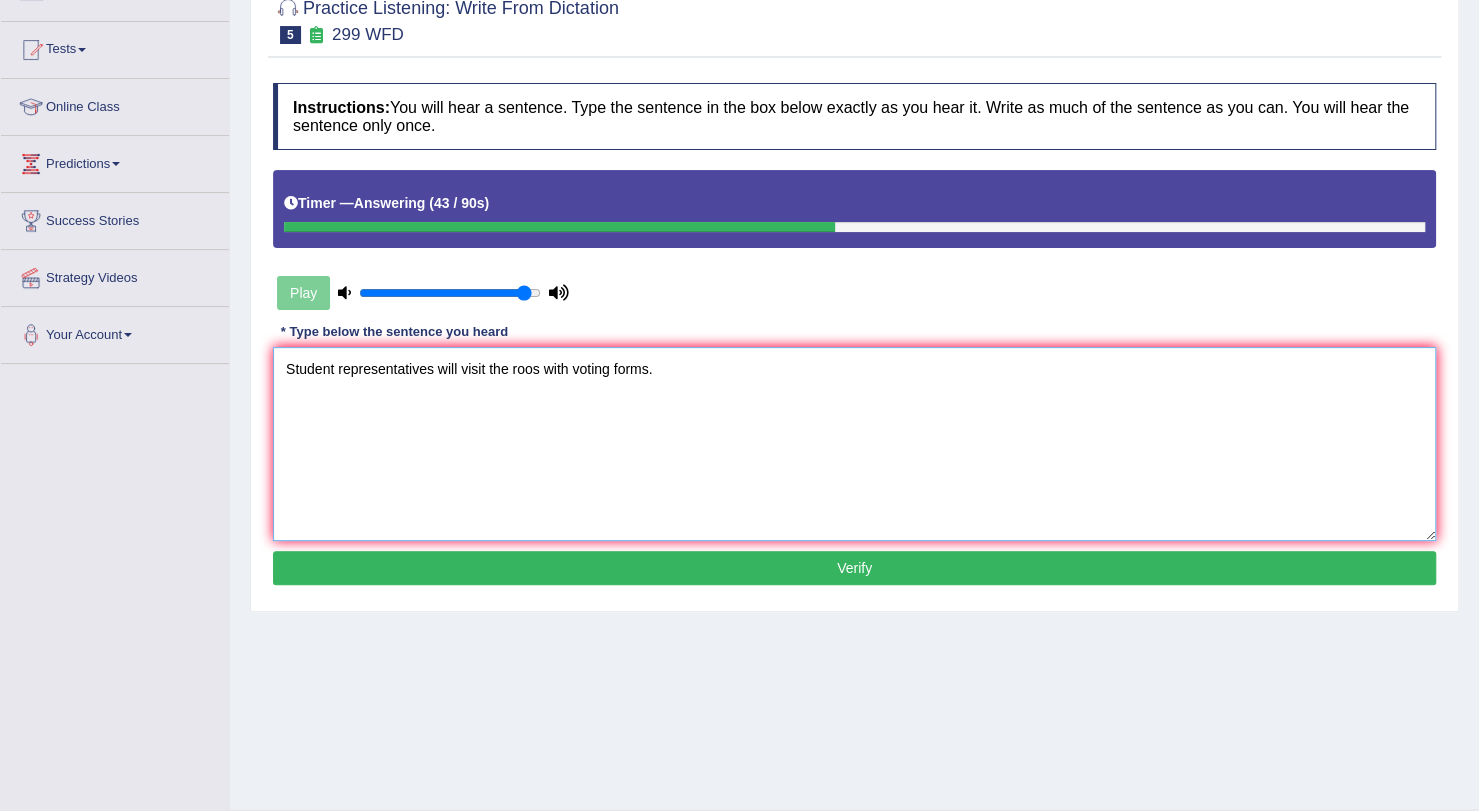 scroll, scrollTop: 192, scrollLeft: 0, axis: vertical 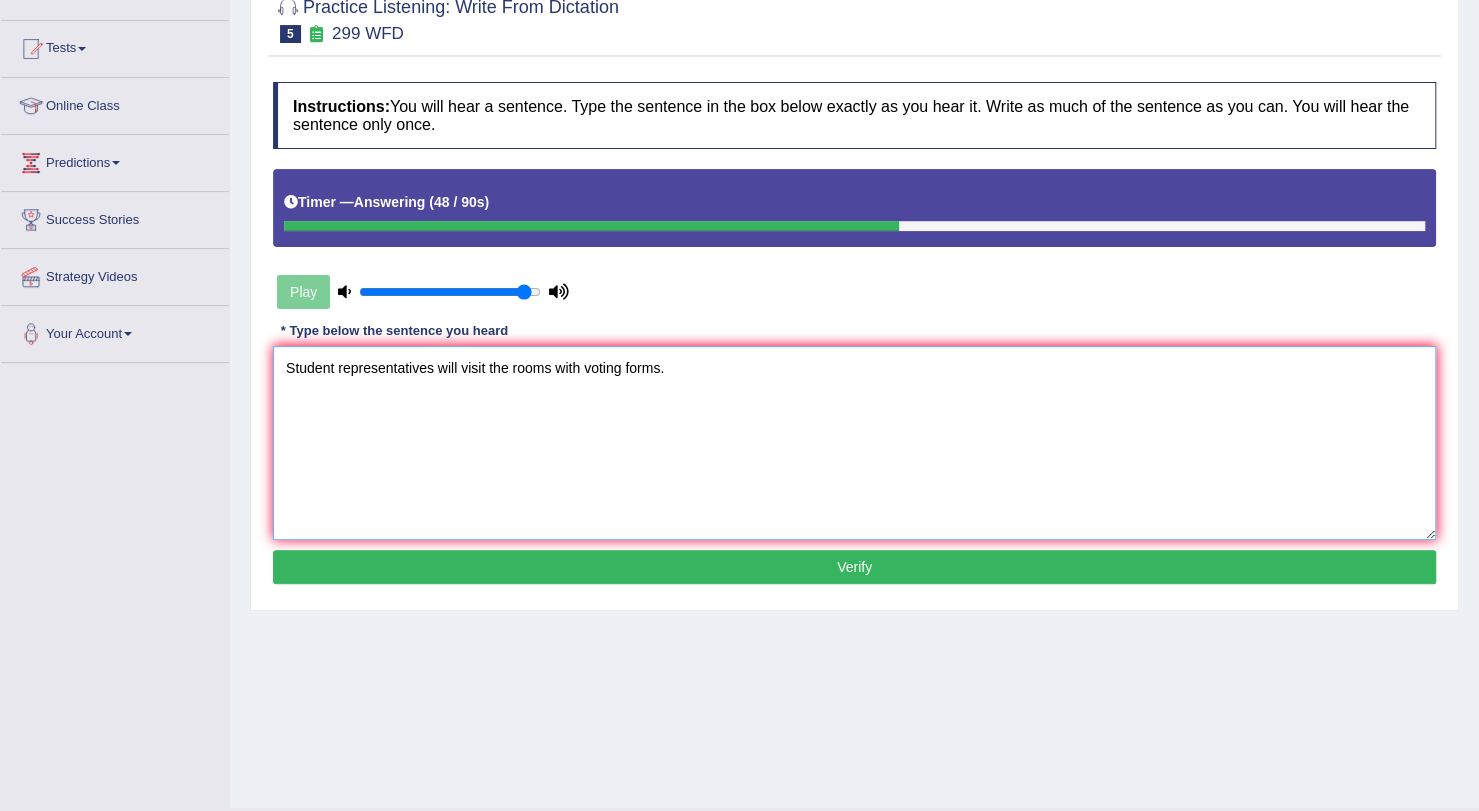 type on "Student representatives will visit the rooms with voting forms." 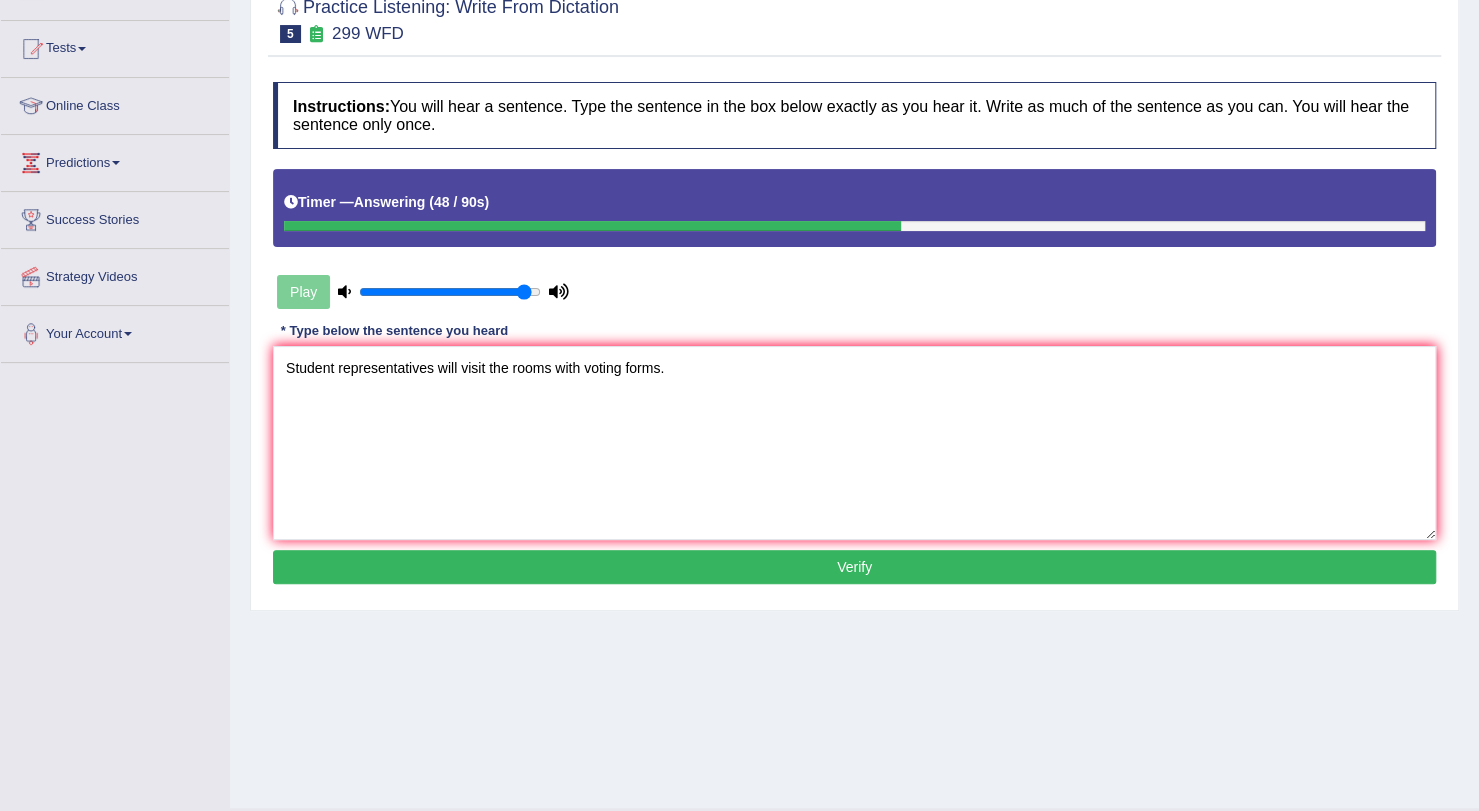 click on "Verify" at bounding box center (854, 567) 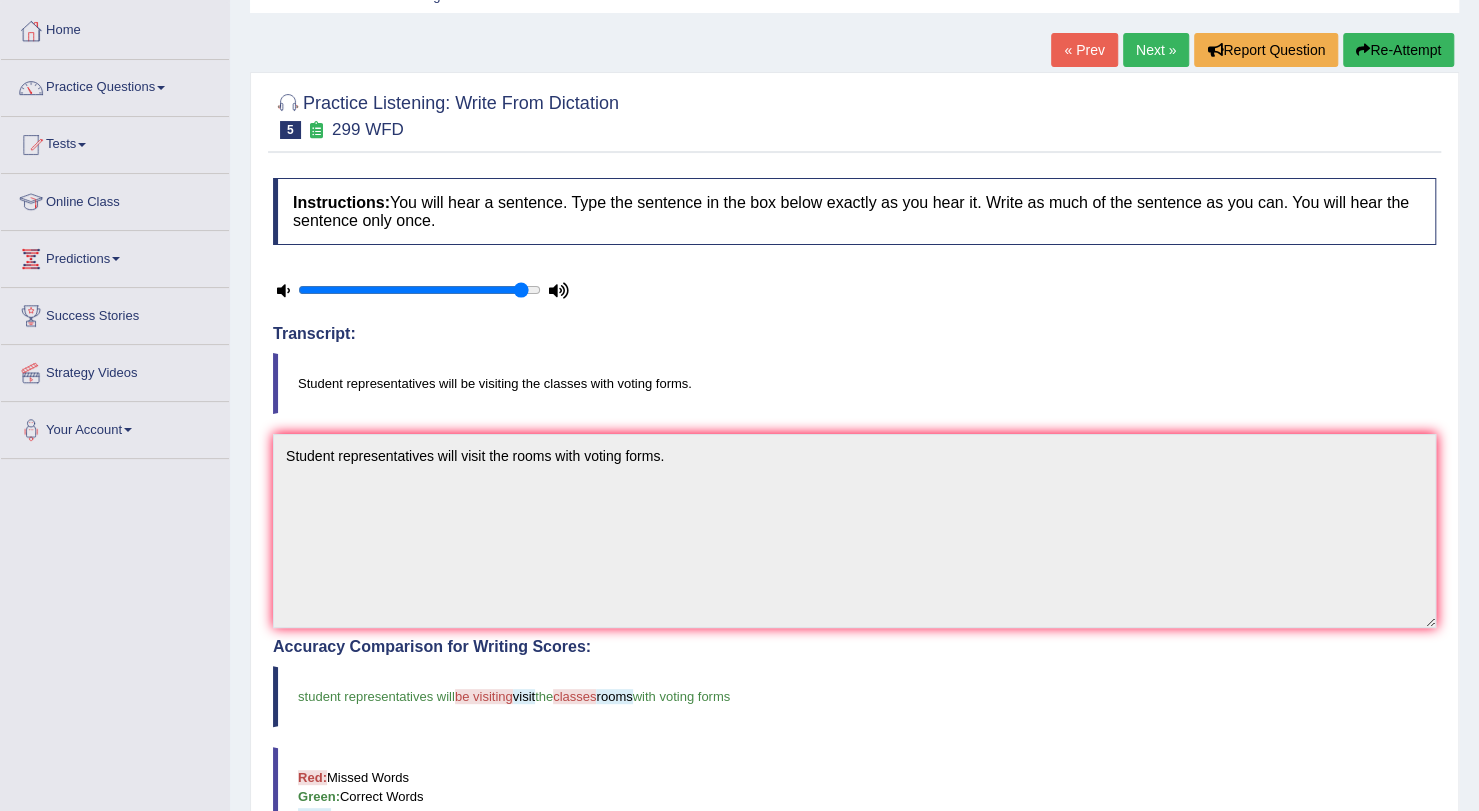 scroll, scrollTop: 93, scrollLeft: 0, axis: vertical 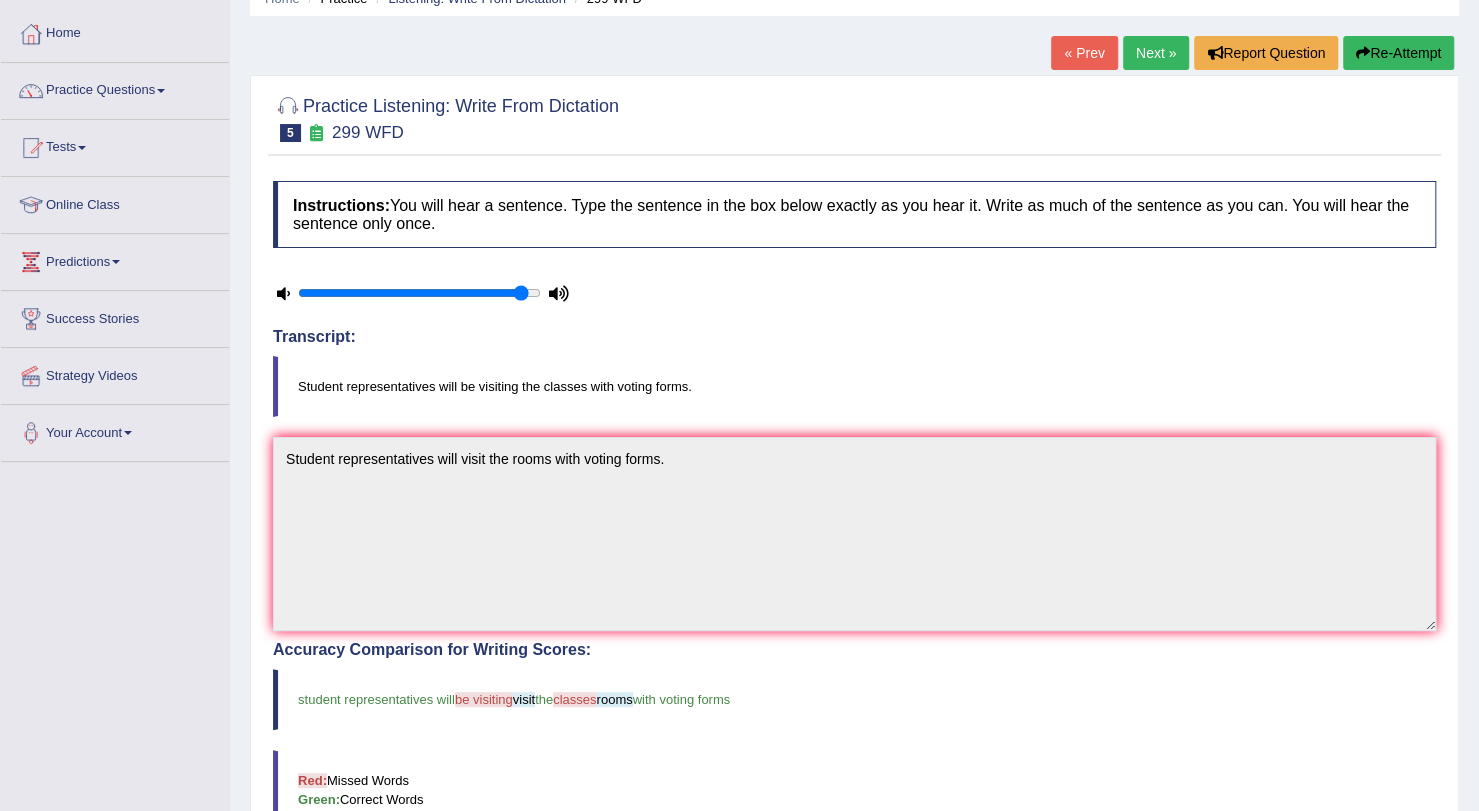 click on "Next »" at bounding box center [1156, 53] 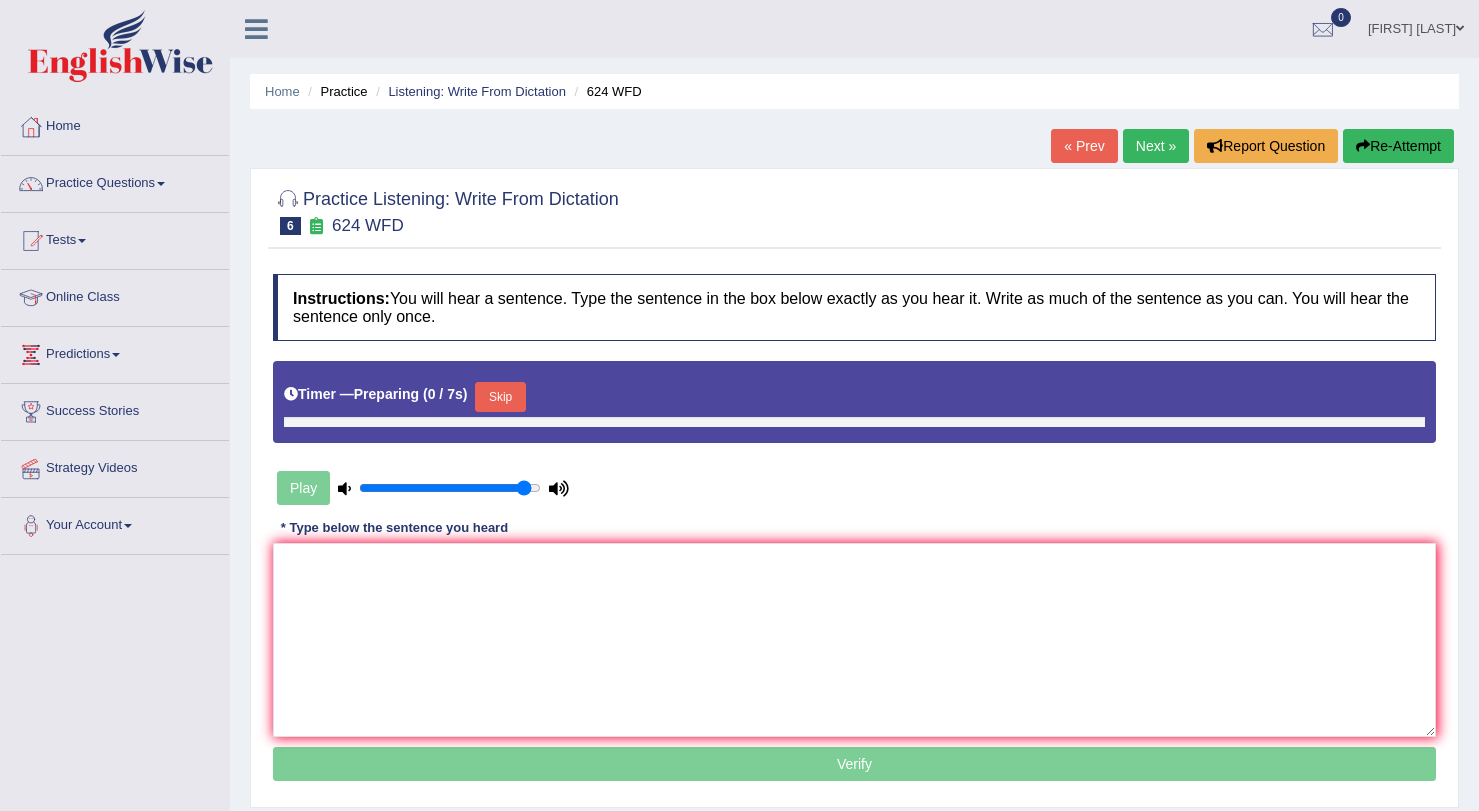scroll, scrollTop: 0, scrollLeft: 0, axis: both 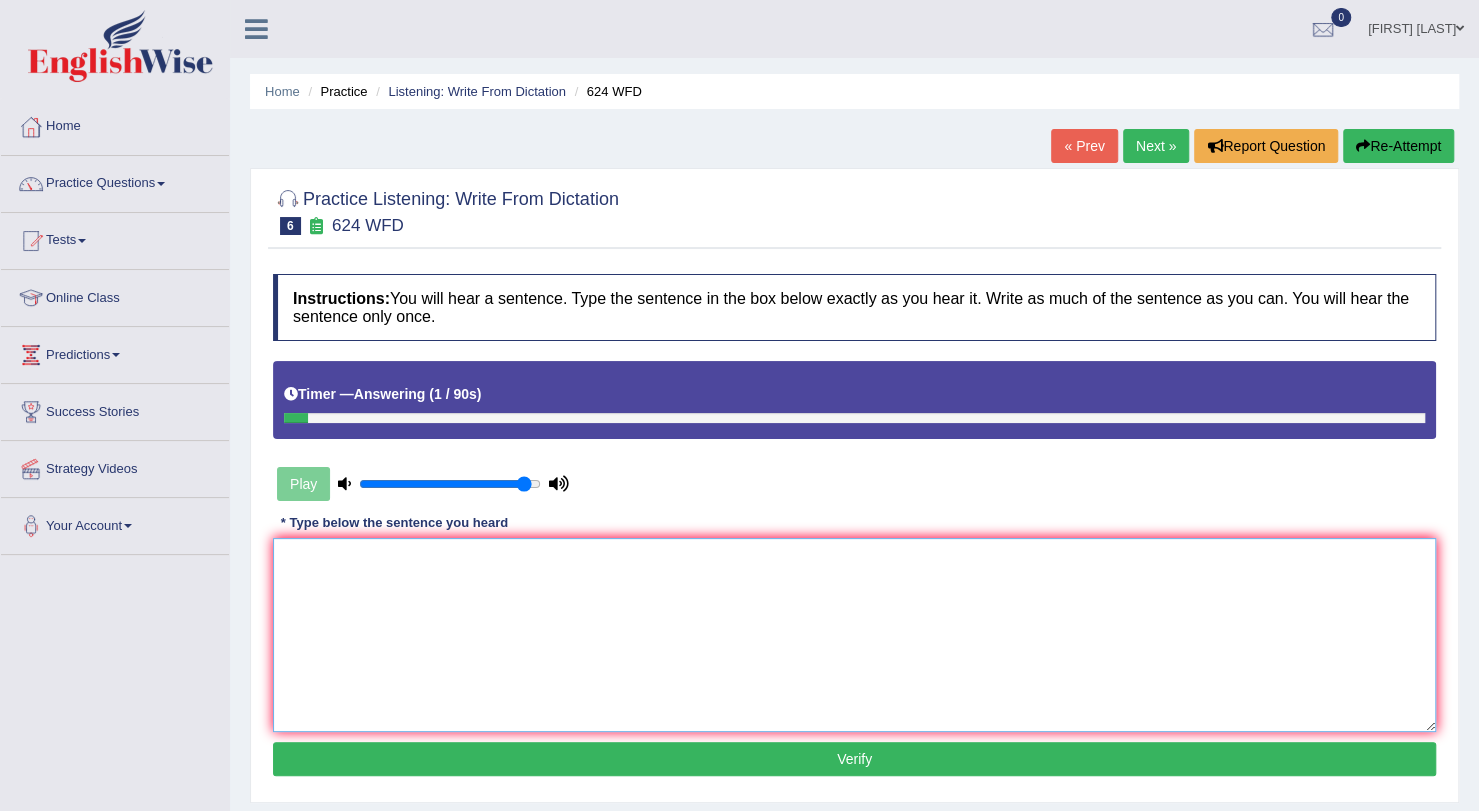 click at bounding box center (854, 635) 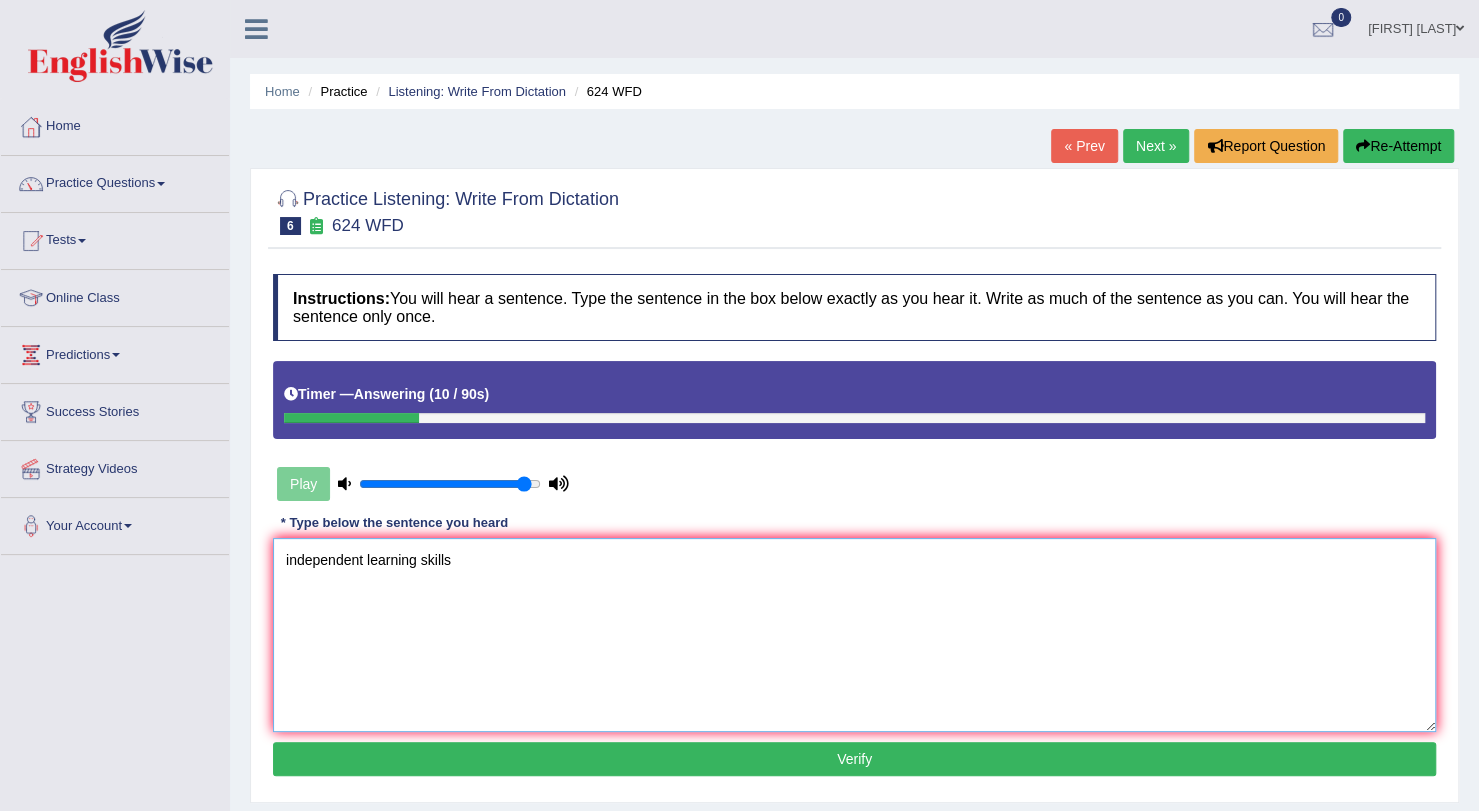 click on "independent learning skills" at bounding box center [854, 635] 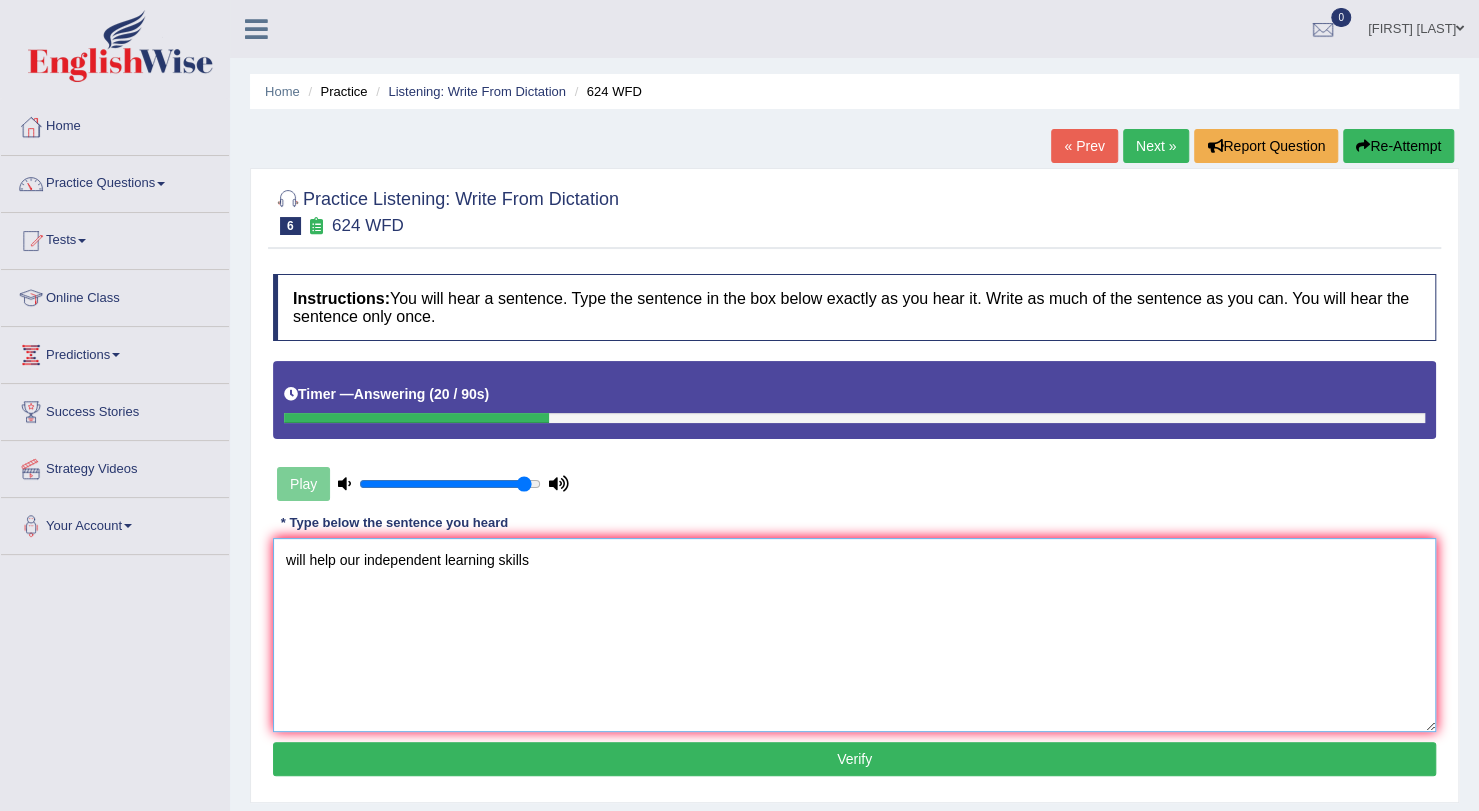 type on "will help our independent learning skills" 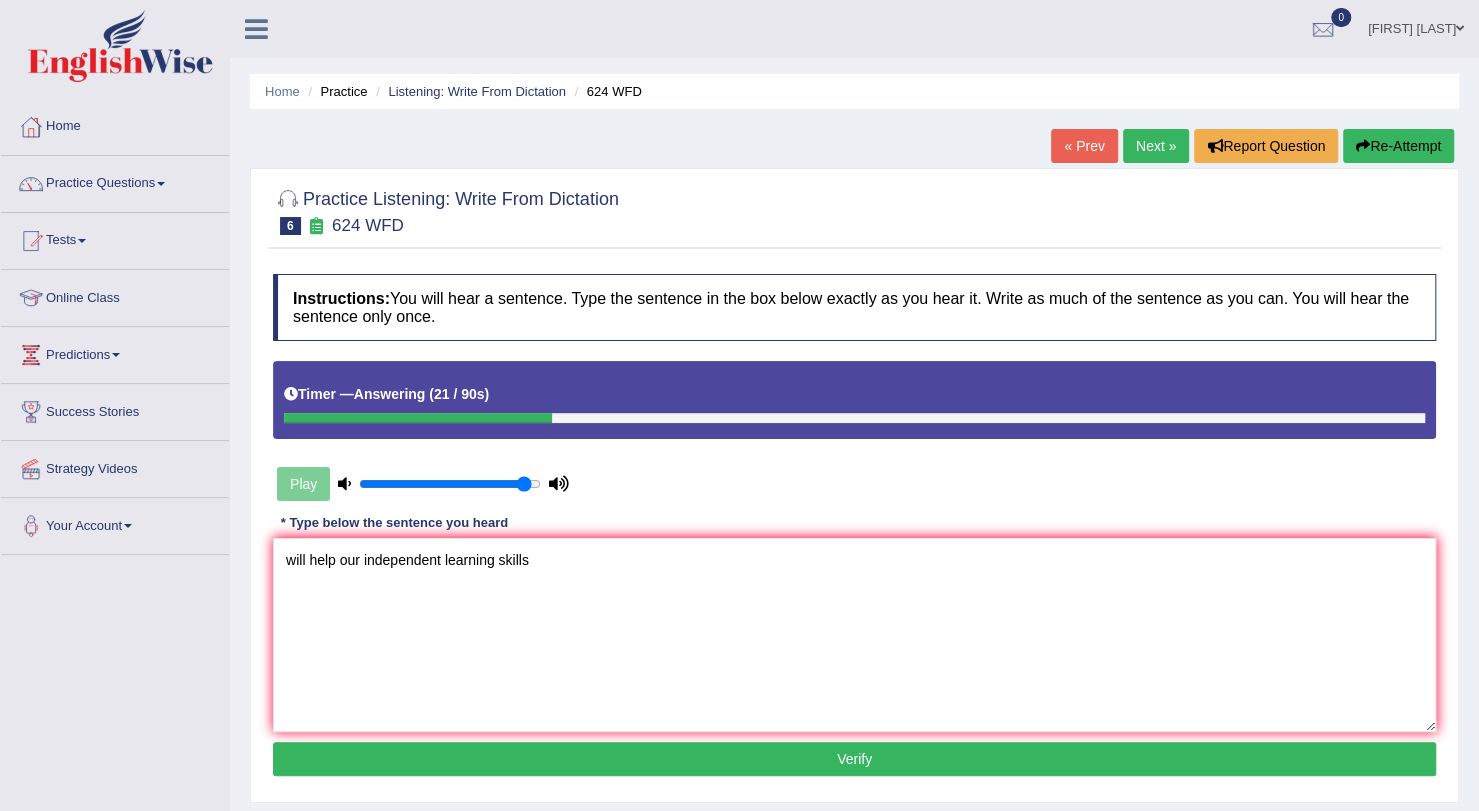 click on "Verify" at bounding box center (854, 759) 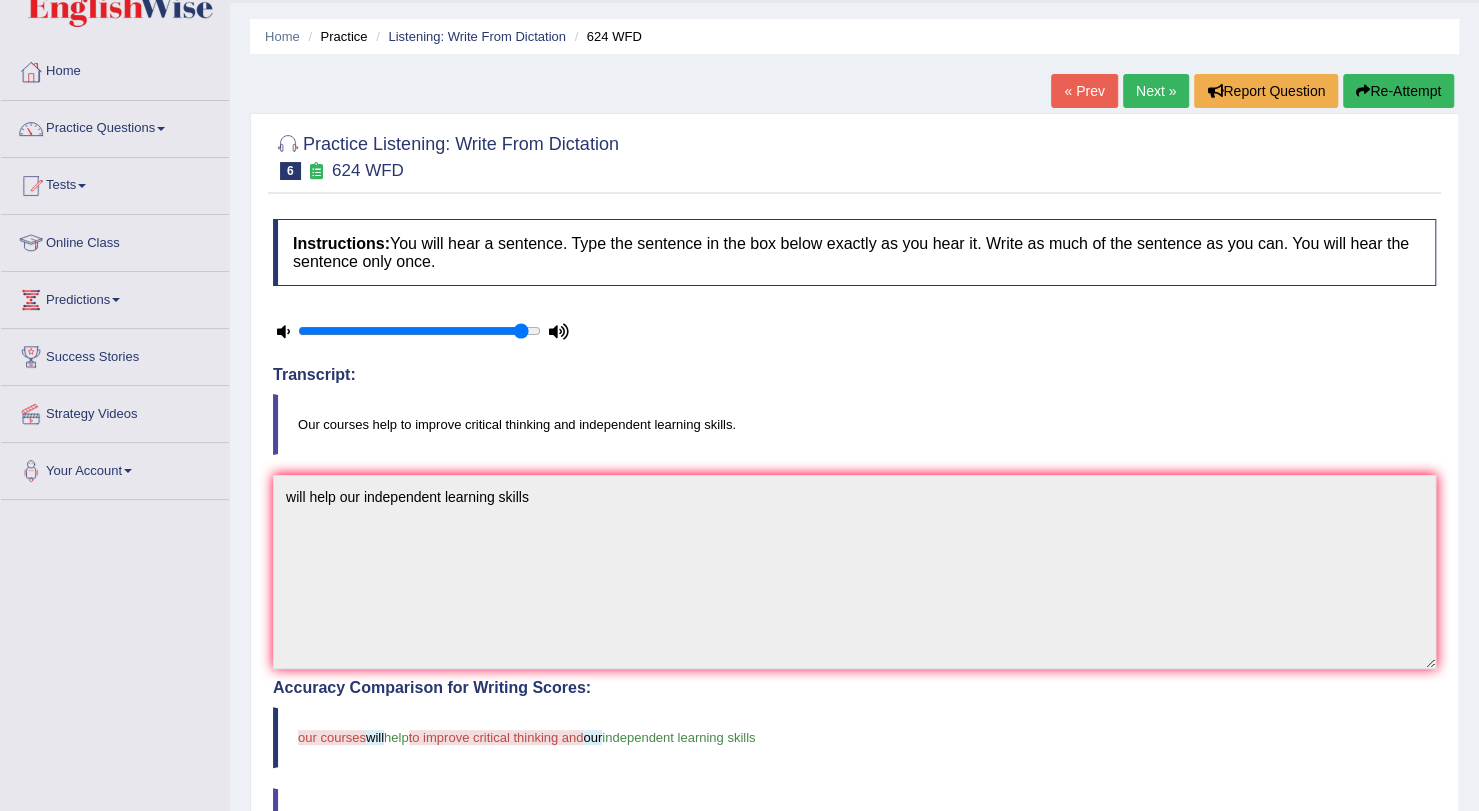 scroll, scrollTop: 53, scrollLeft: 0, axis: vertical 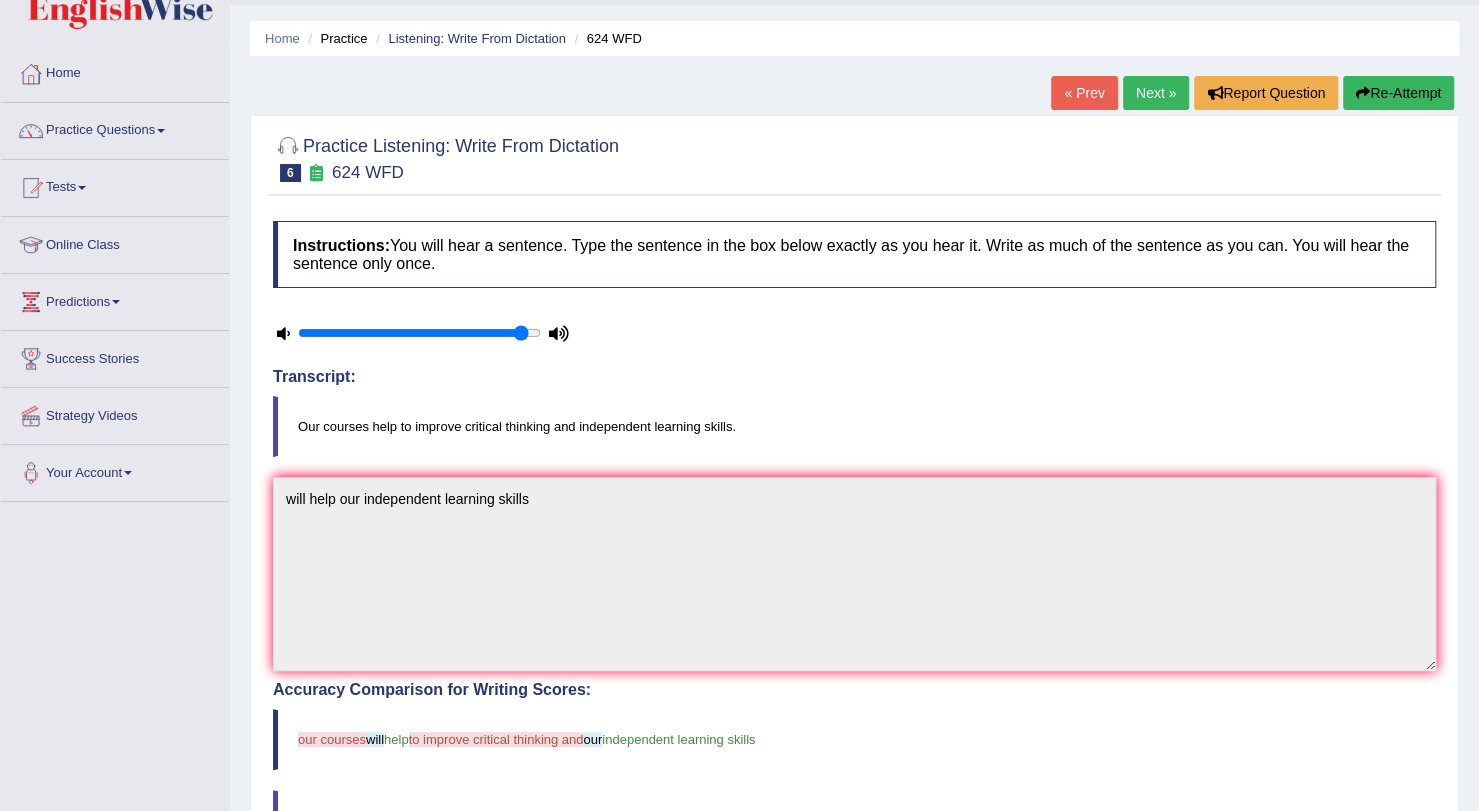 click on "Next »" at bounding box center (1156, 93) 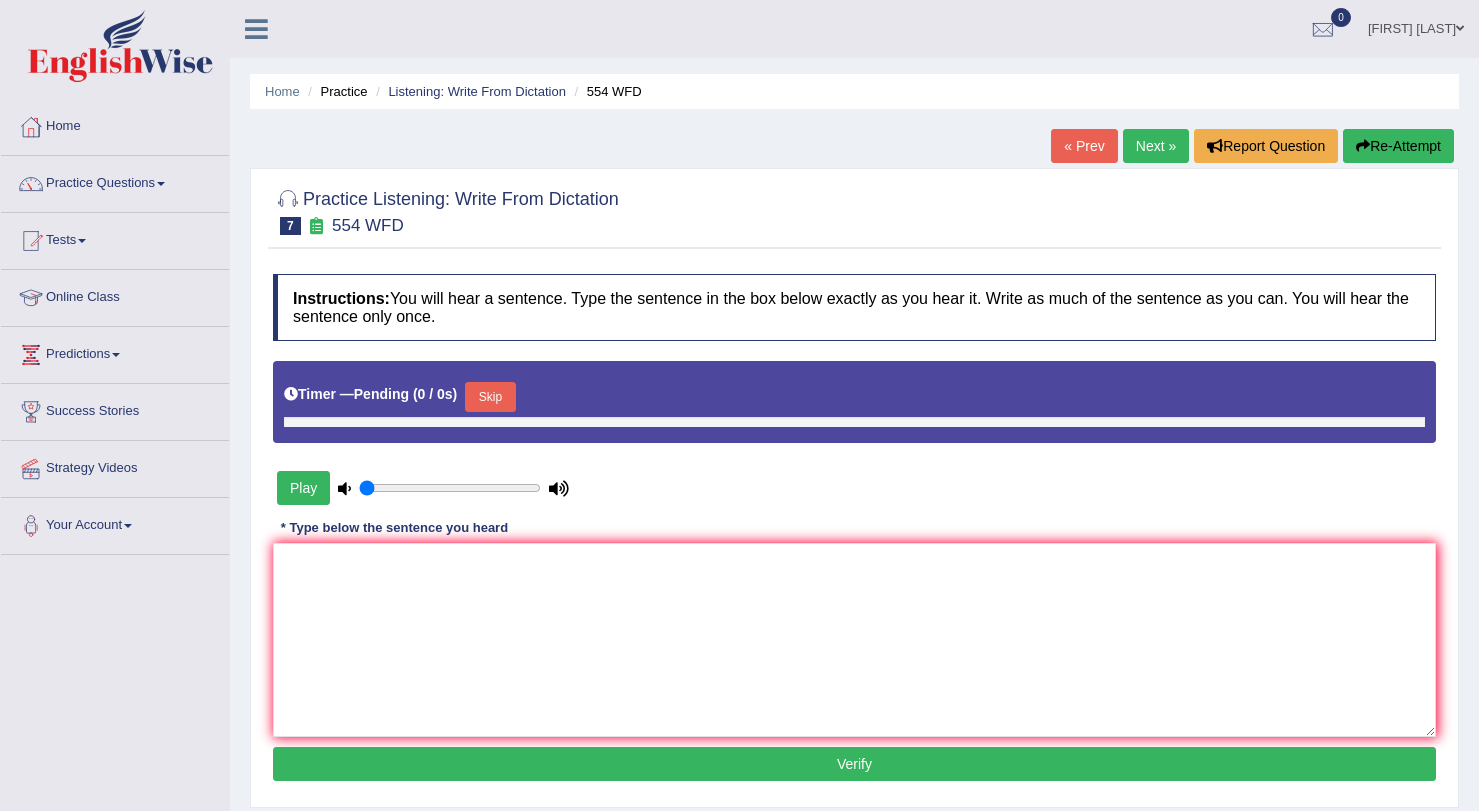 scroll, scrollTop: 0, scrollLeft: 0, axis: both 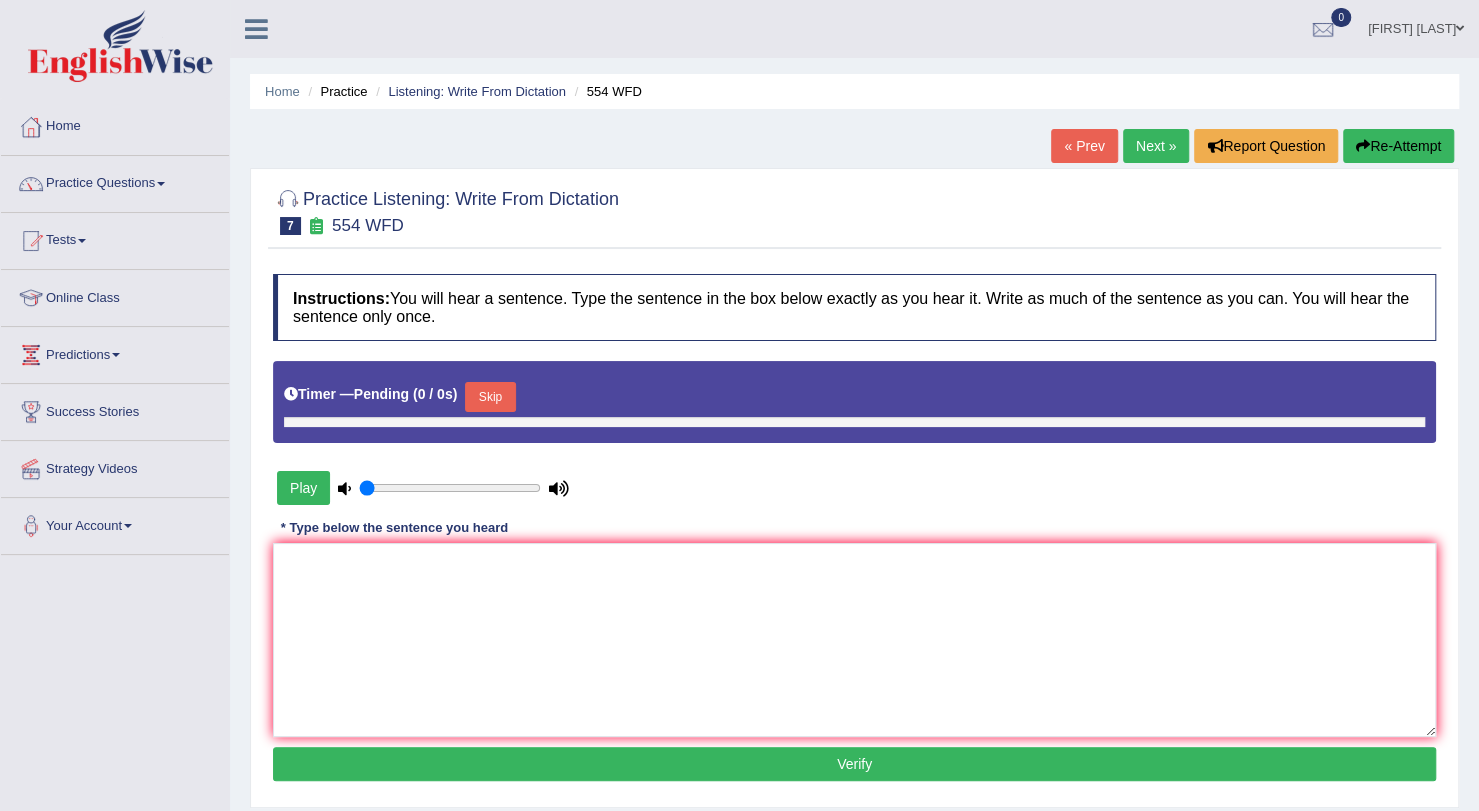 type on "0.95" 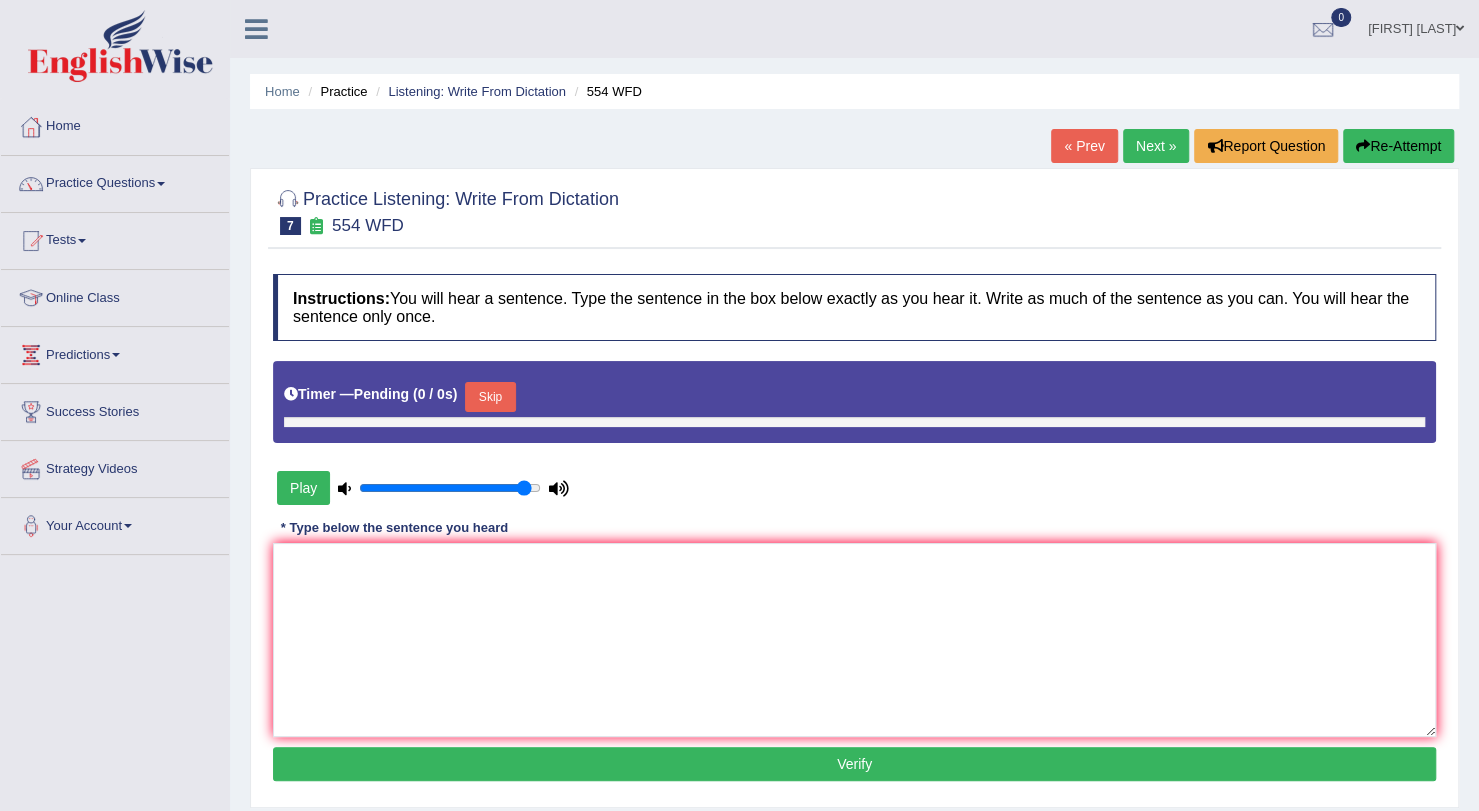 scroll, scrollTop: 0, scrollLeft: 0, axis: both 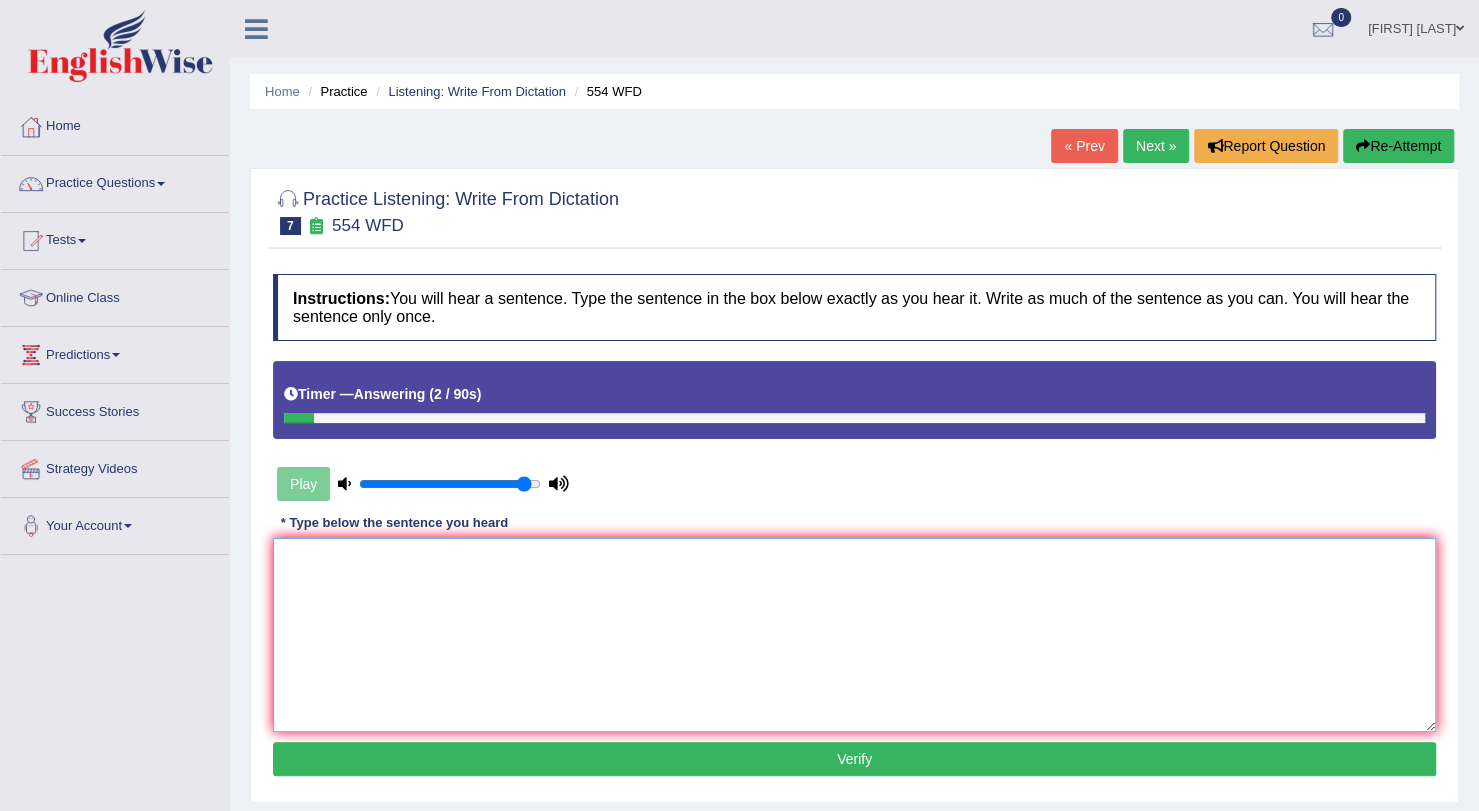 click at bounding box center [854, 635] 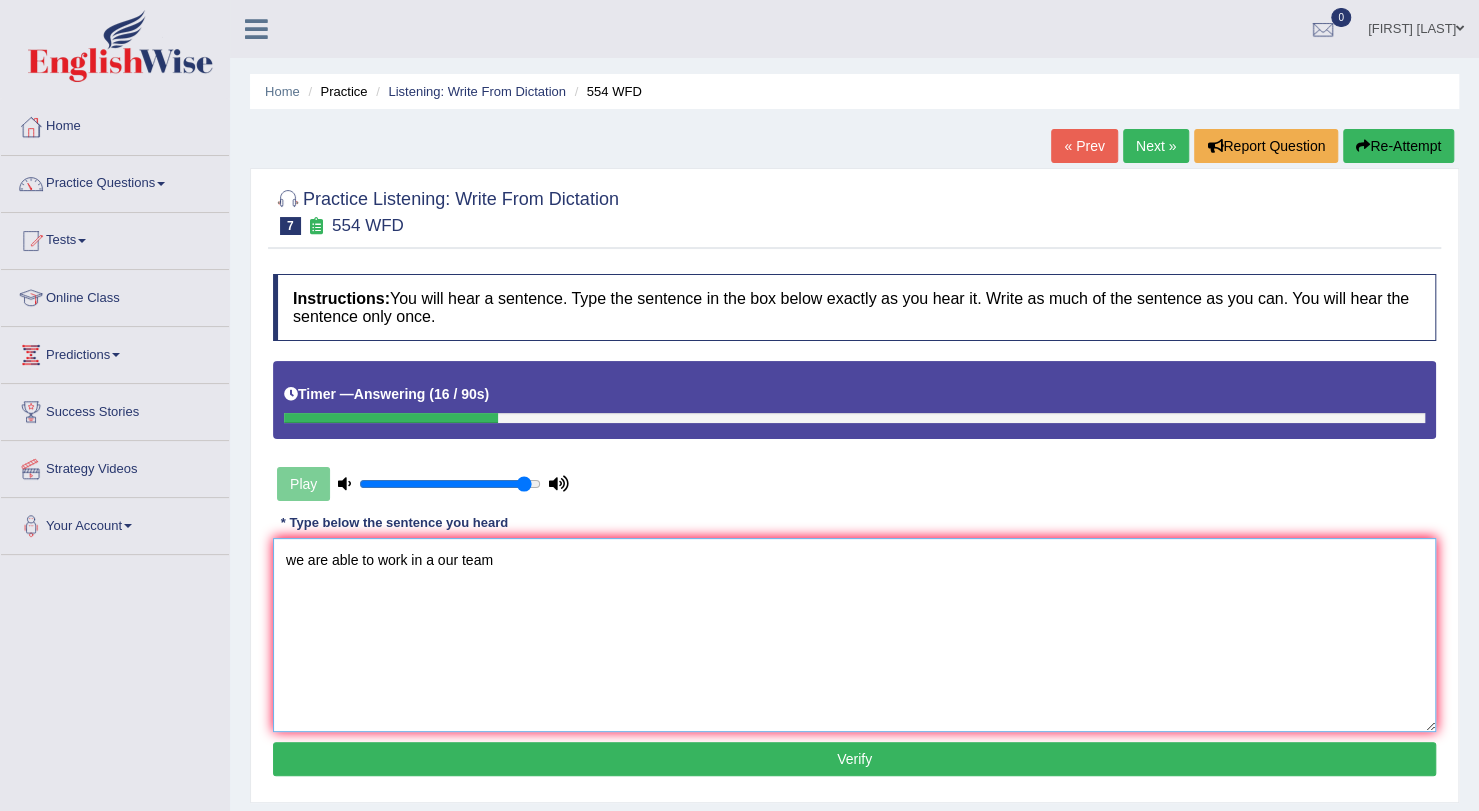 click on "we are able to work in a our team" at bounding box center [854, 635] 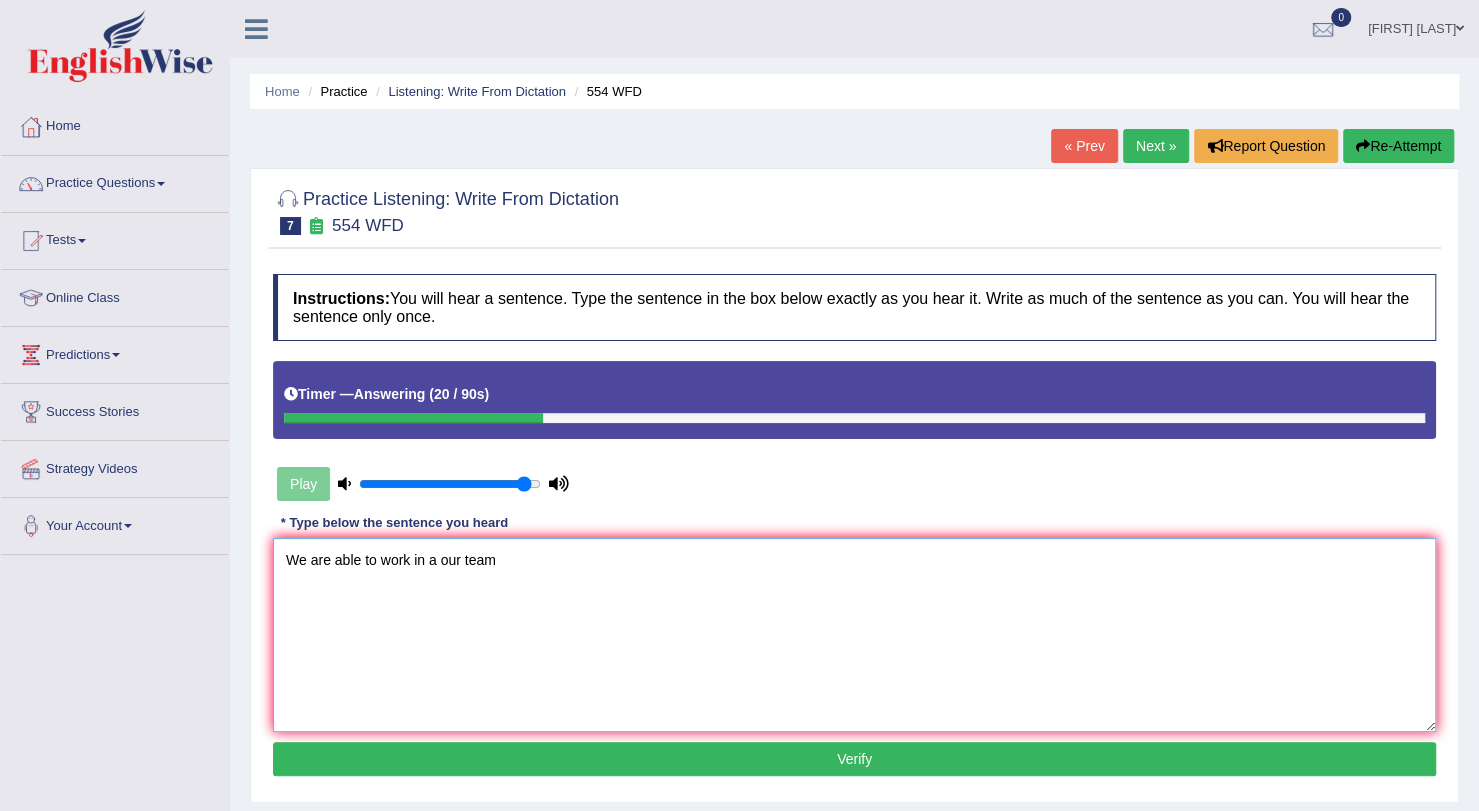 click on "We are able to work in a our team" at bounding box center [854, 635] 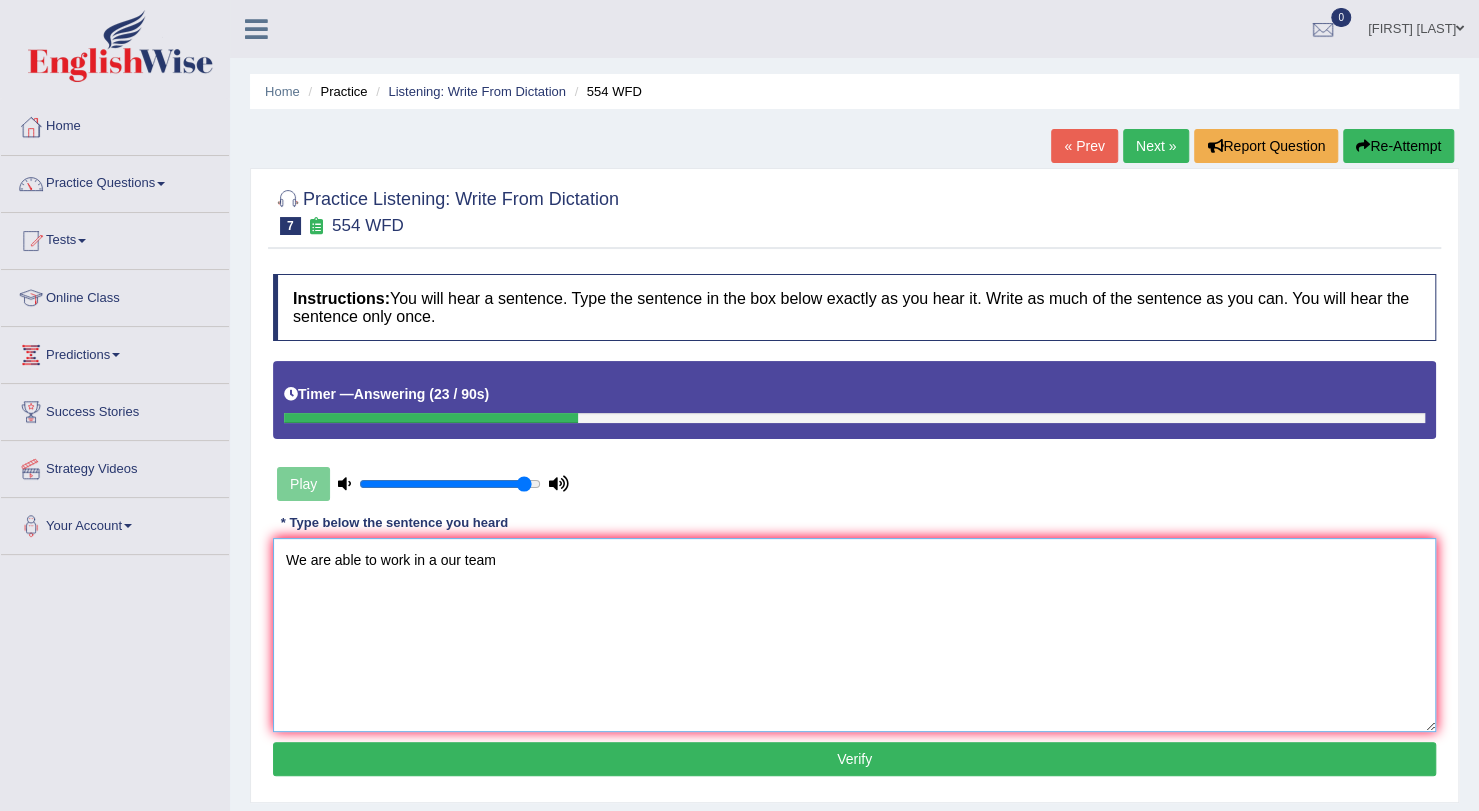 scroll, scrollTop: 112, scrollLeft: 0, axis: vertical 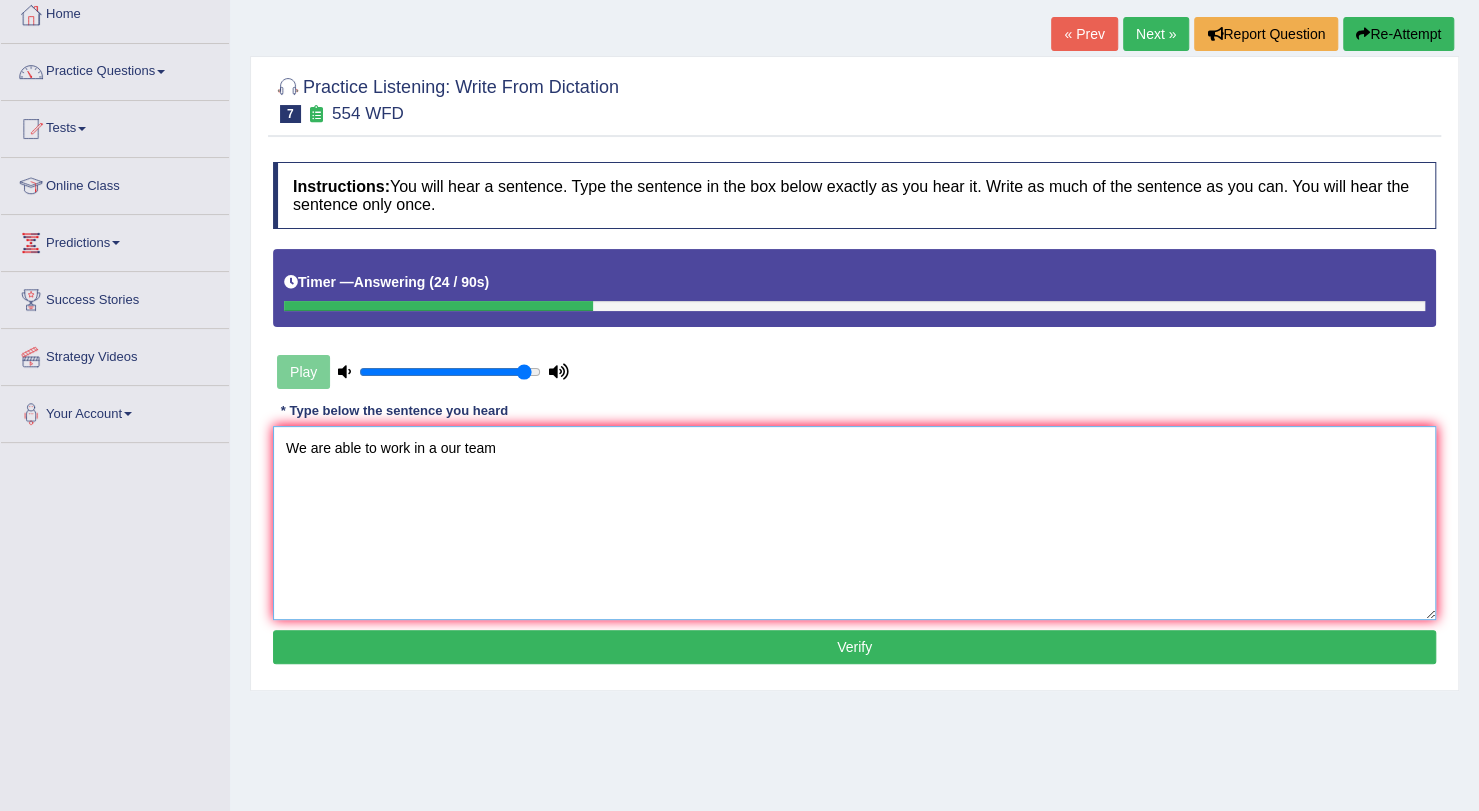 type on "We are able to work in a our team" 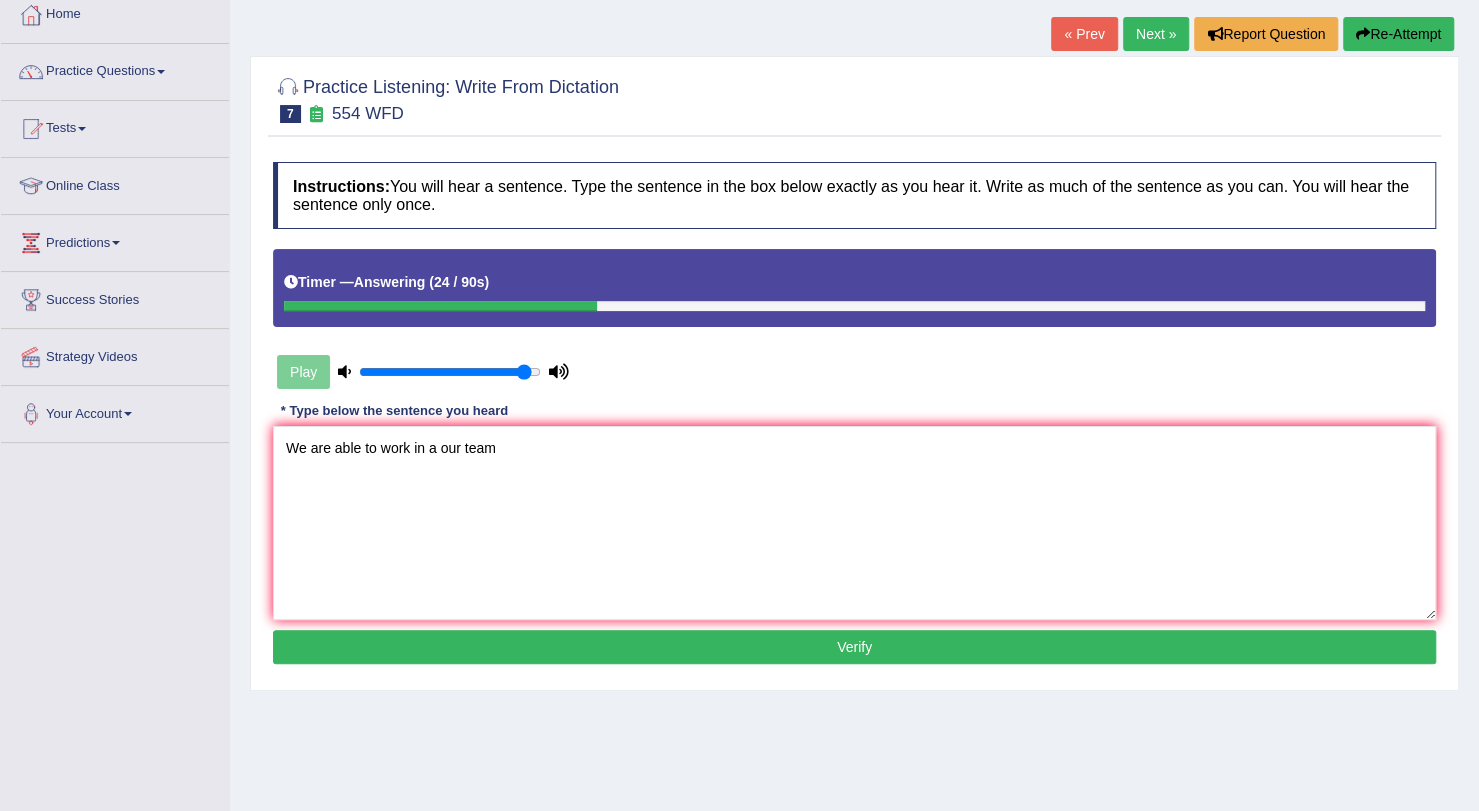 click on "Verify" at bounding box center [854, 647] 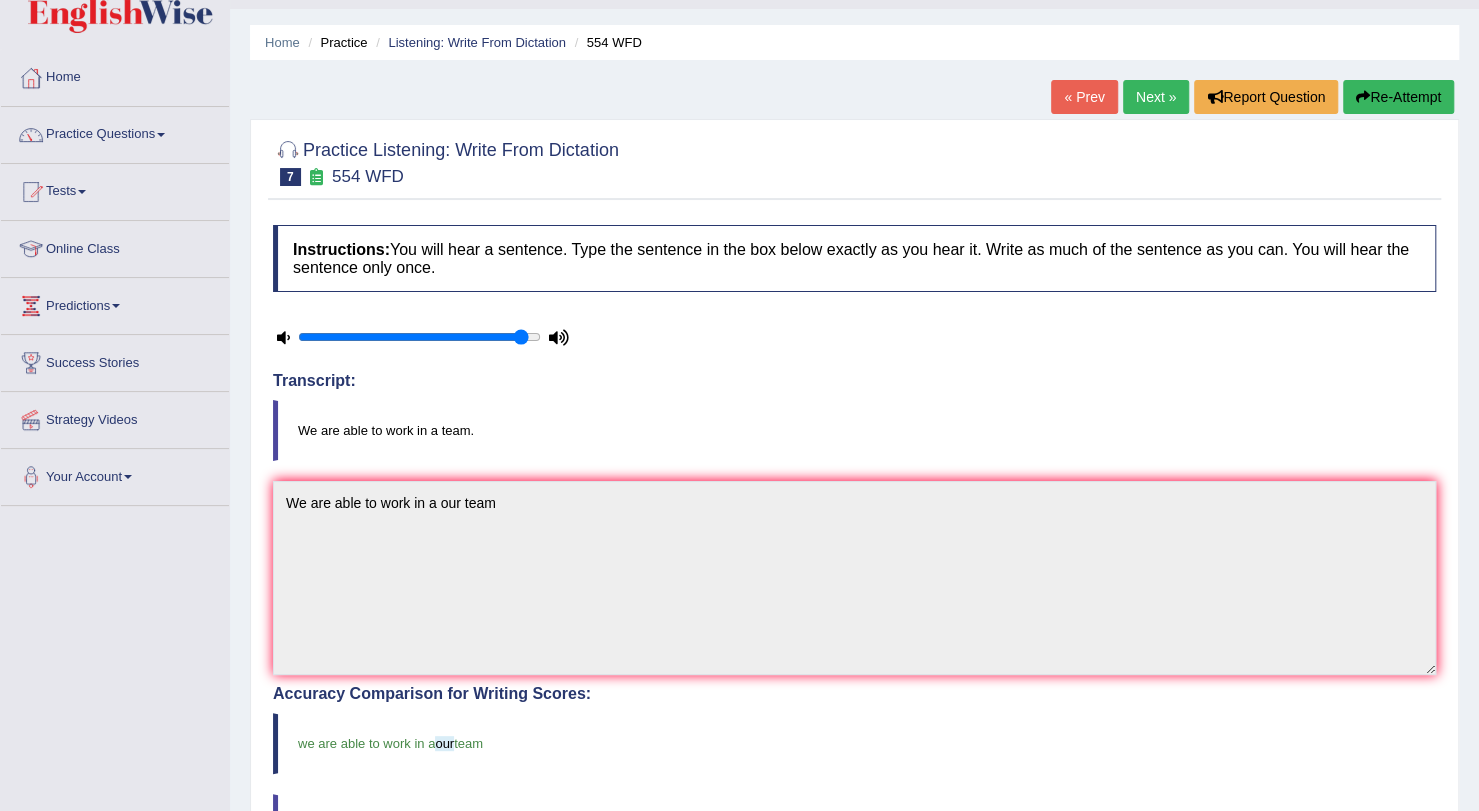 scroll, scrollTop: 47, scrollLeft: 0, axis: vertical 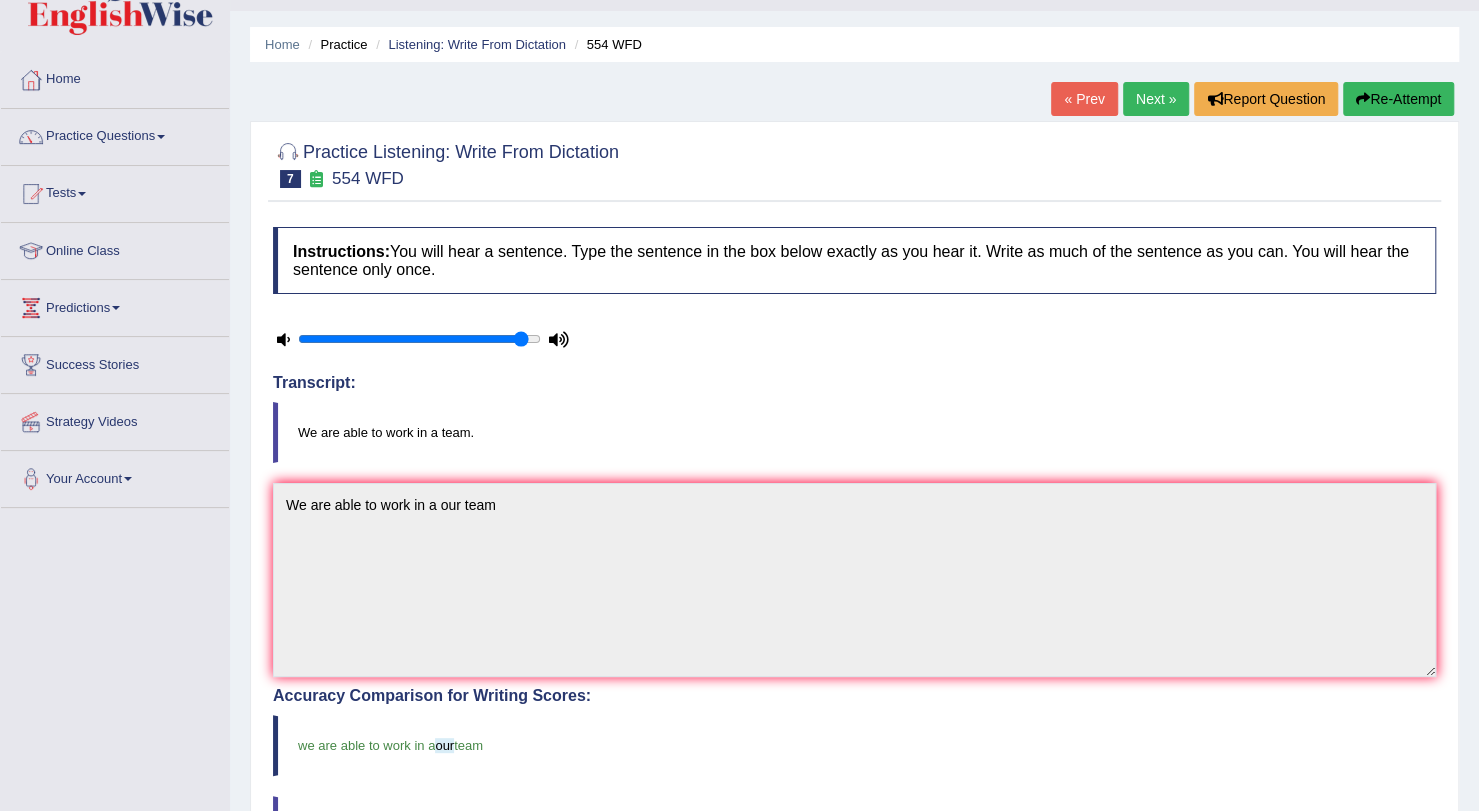 click on "Next »" at bounding box center (1156, 99) 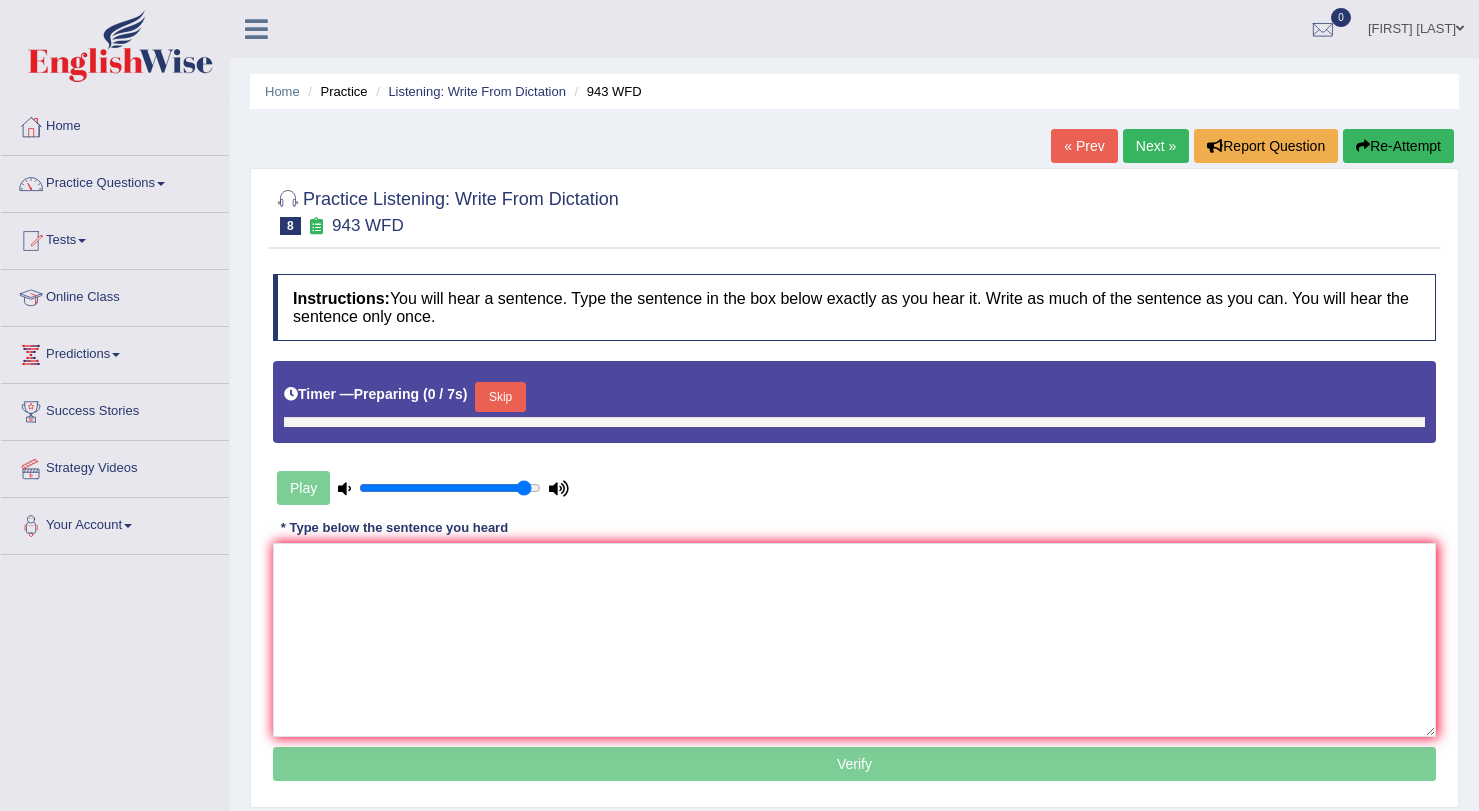 scroll, scrollTop: 0, scrollLeft: 0, axis: both 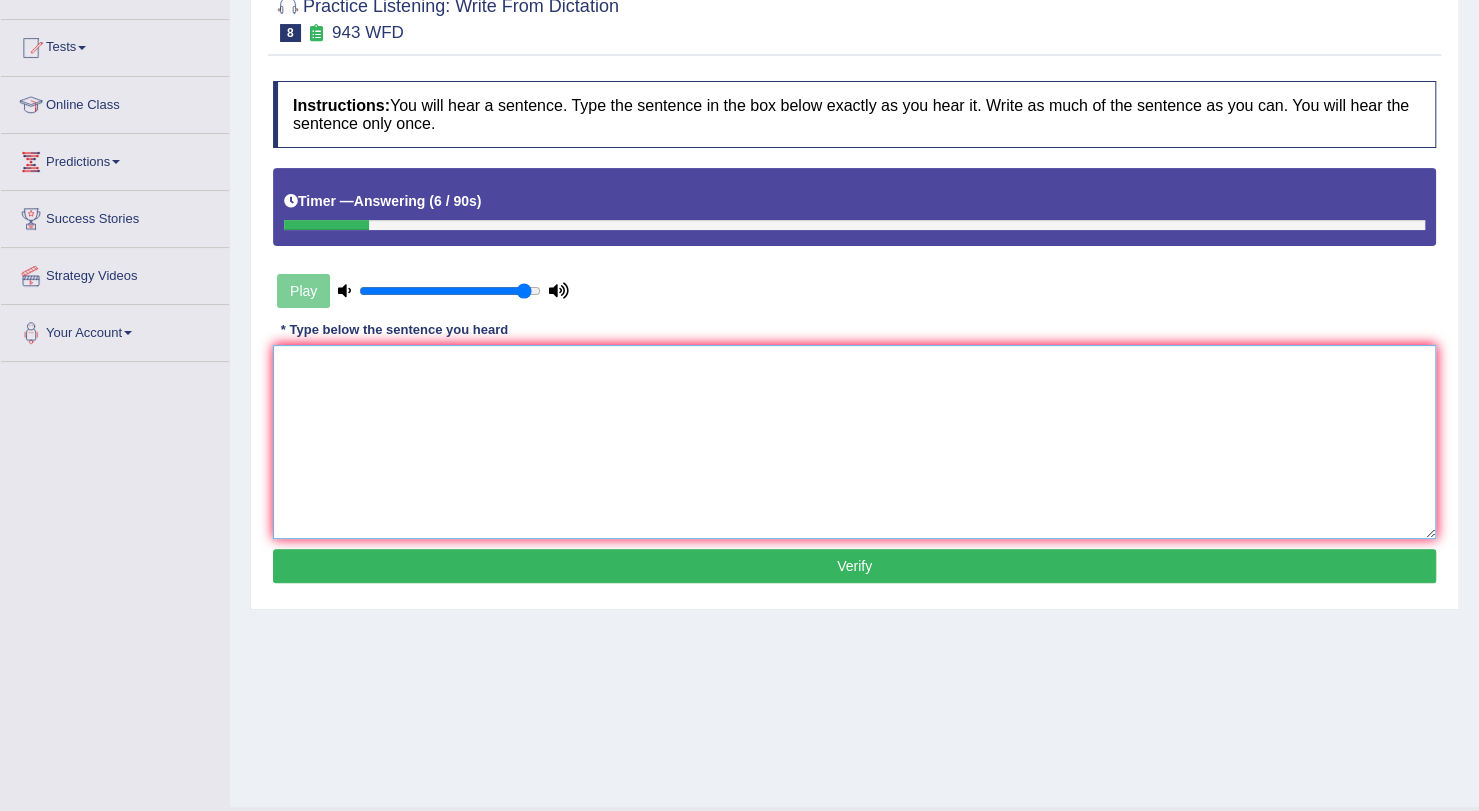 click at bounding box center (854, 442) 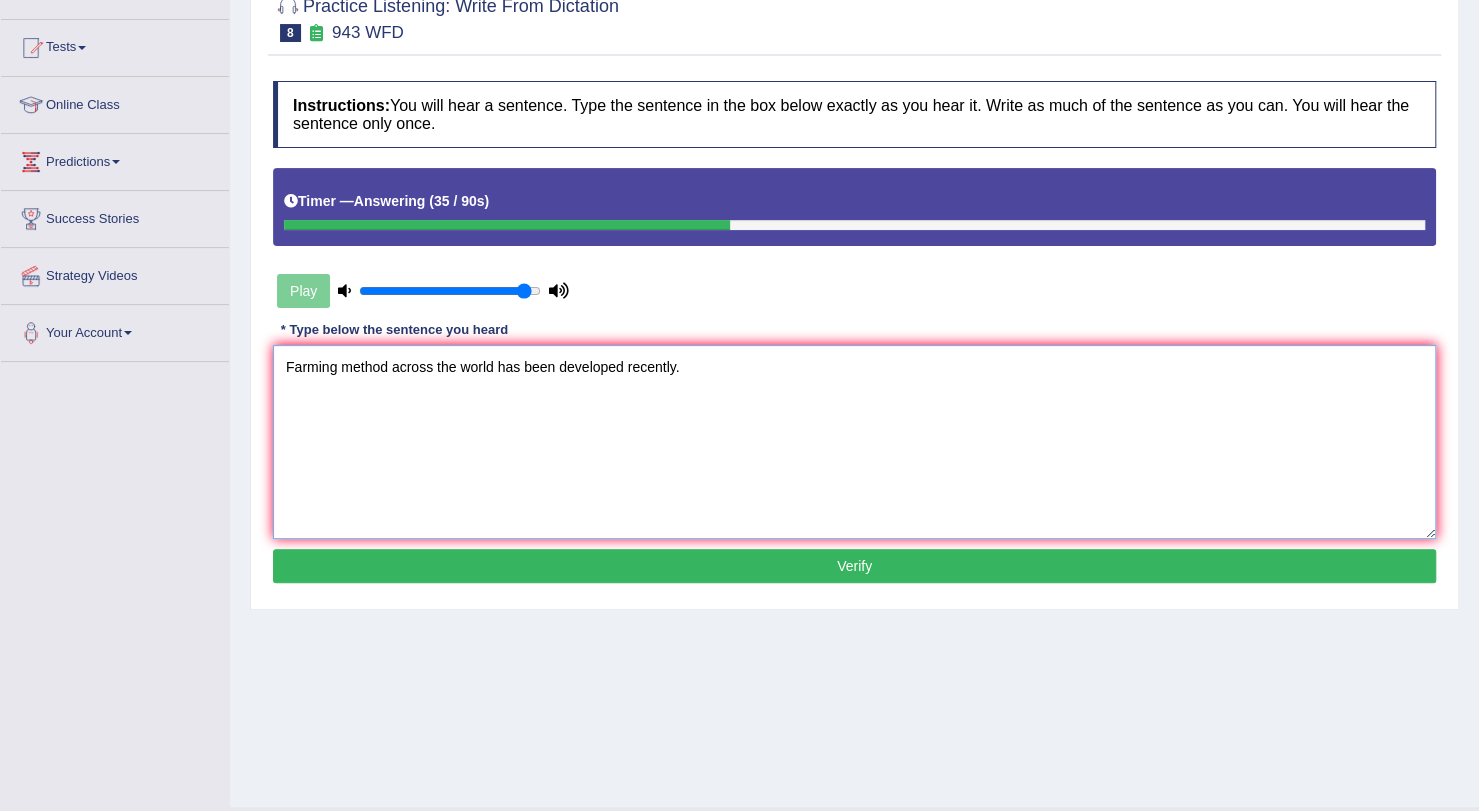 click on "Farming method across the world has been developed recently." at bounding box center [854, 442] 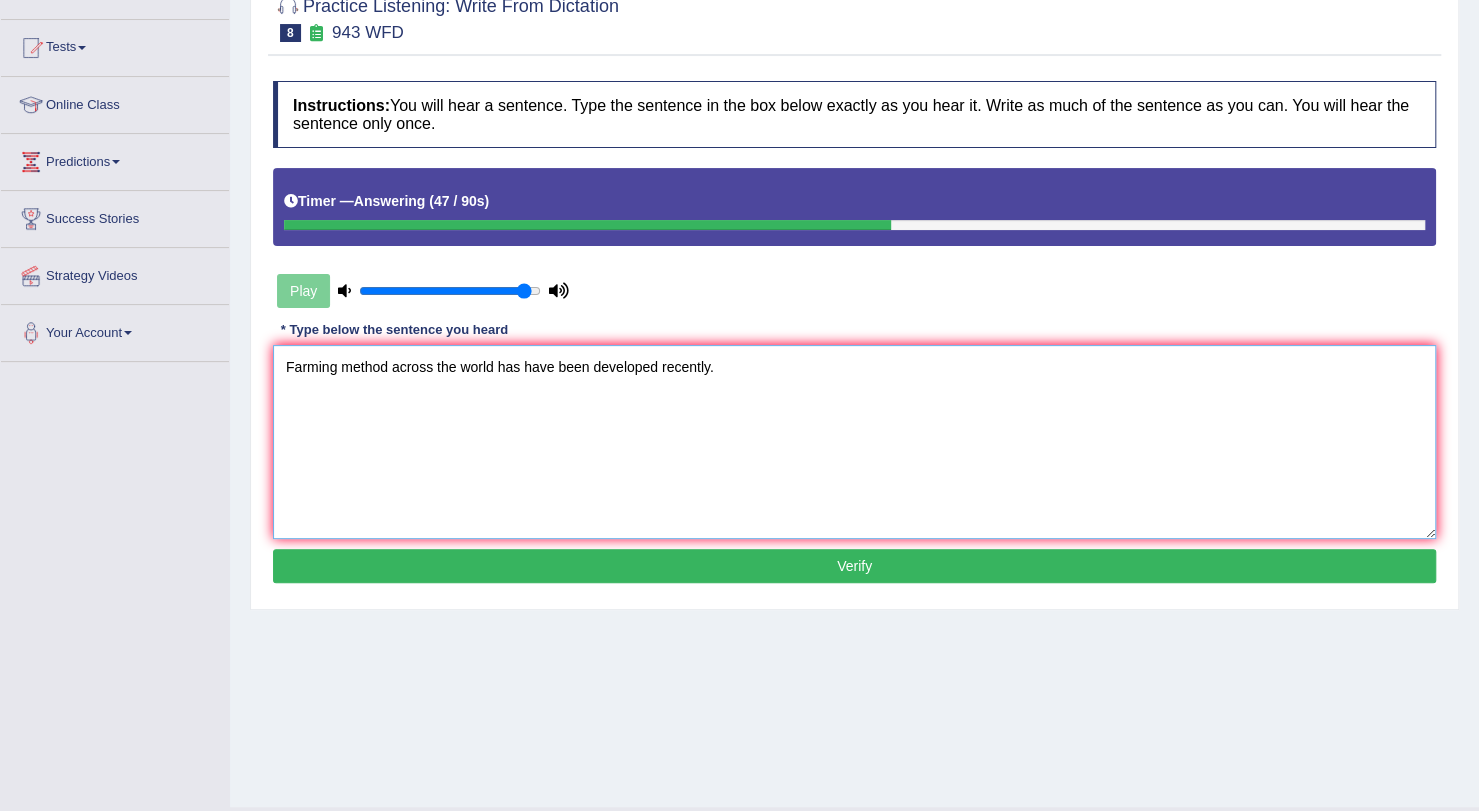 type on "Farming method across the world has have been developed recently." 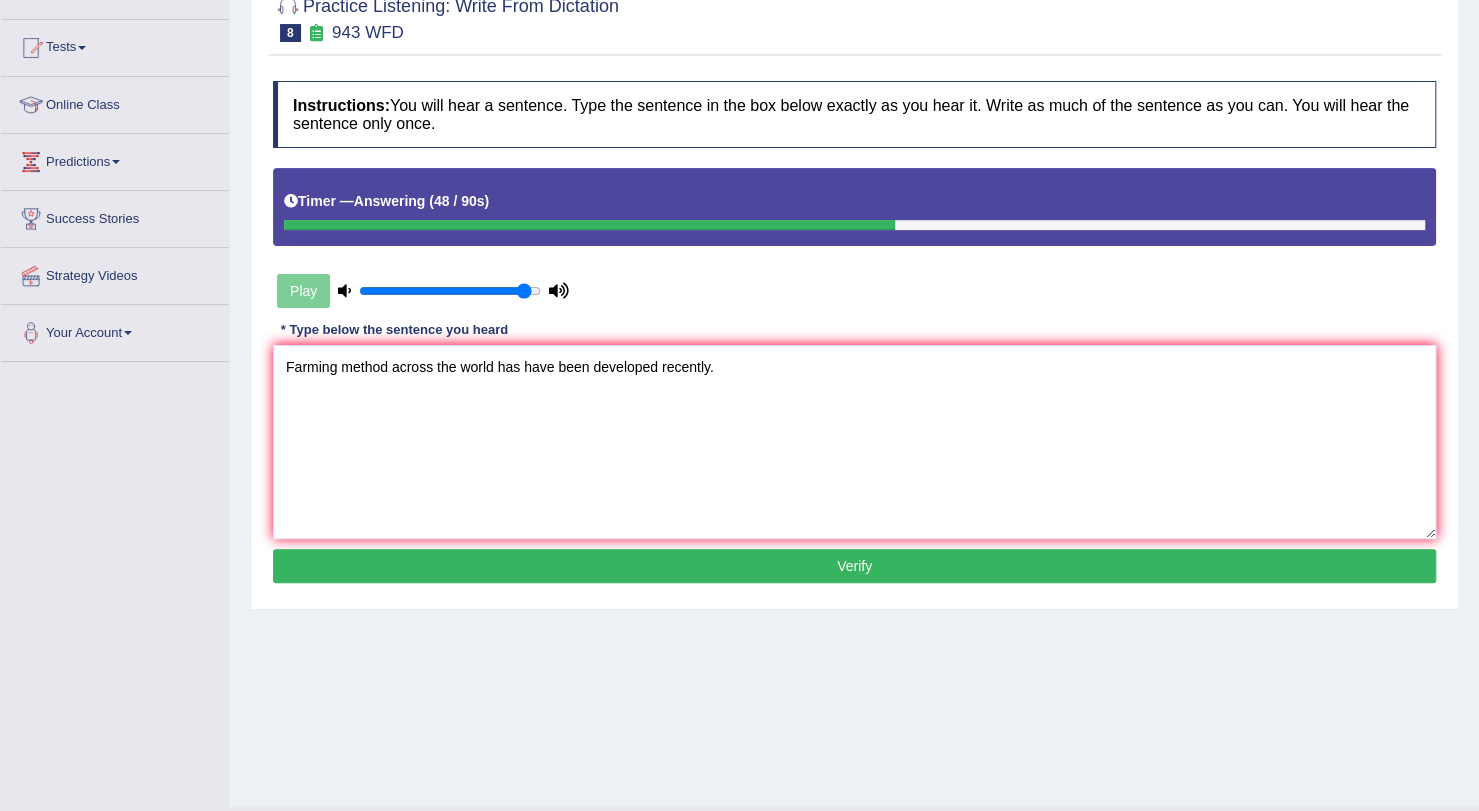 click on "Verify" at bounding box center (854, 566) 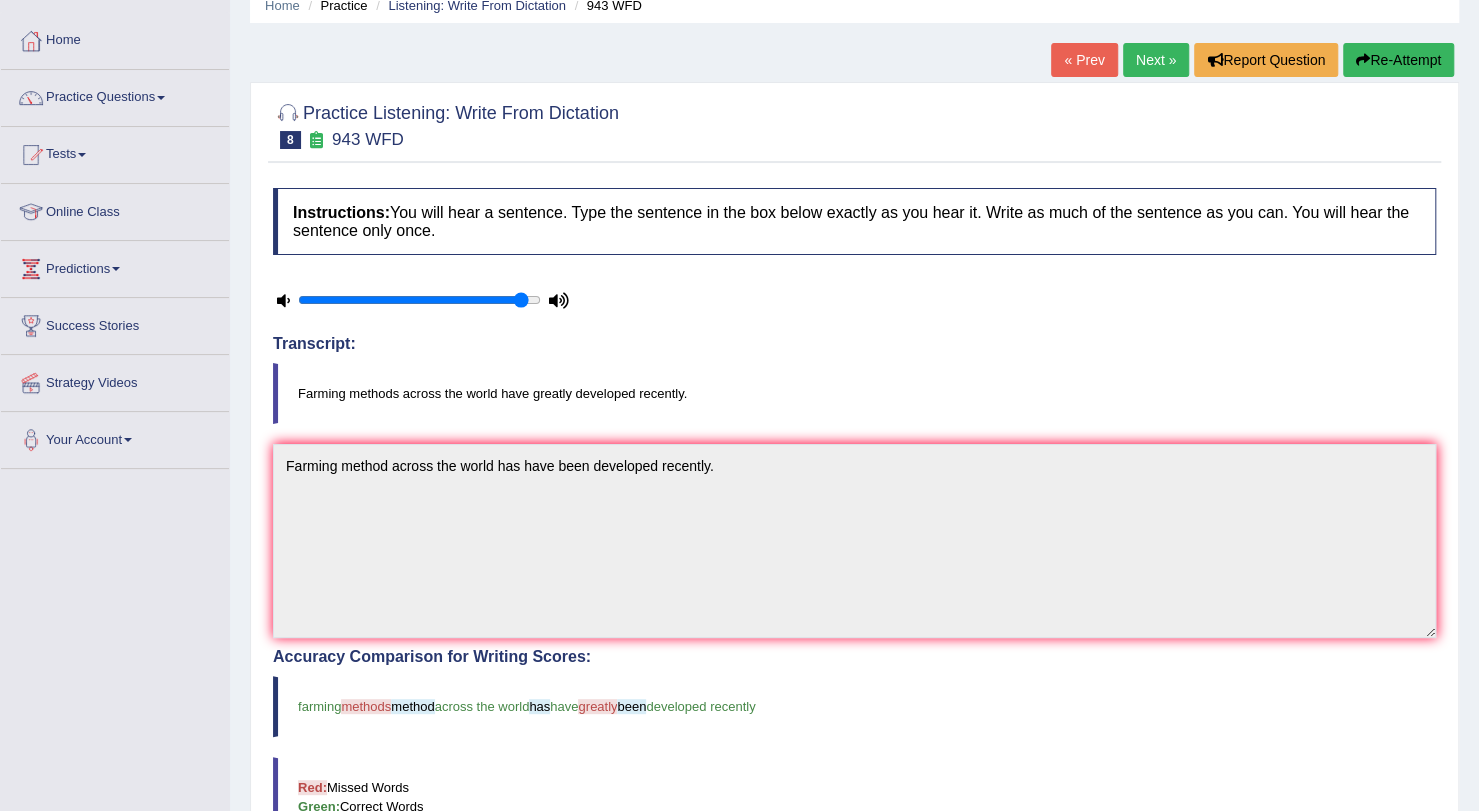 scroll, scrollTop: 85, scrollLeft: 0, axis: vertical 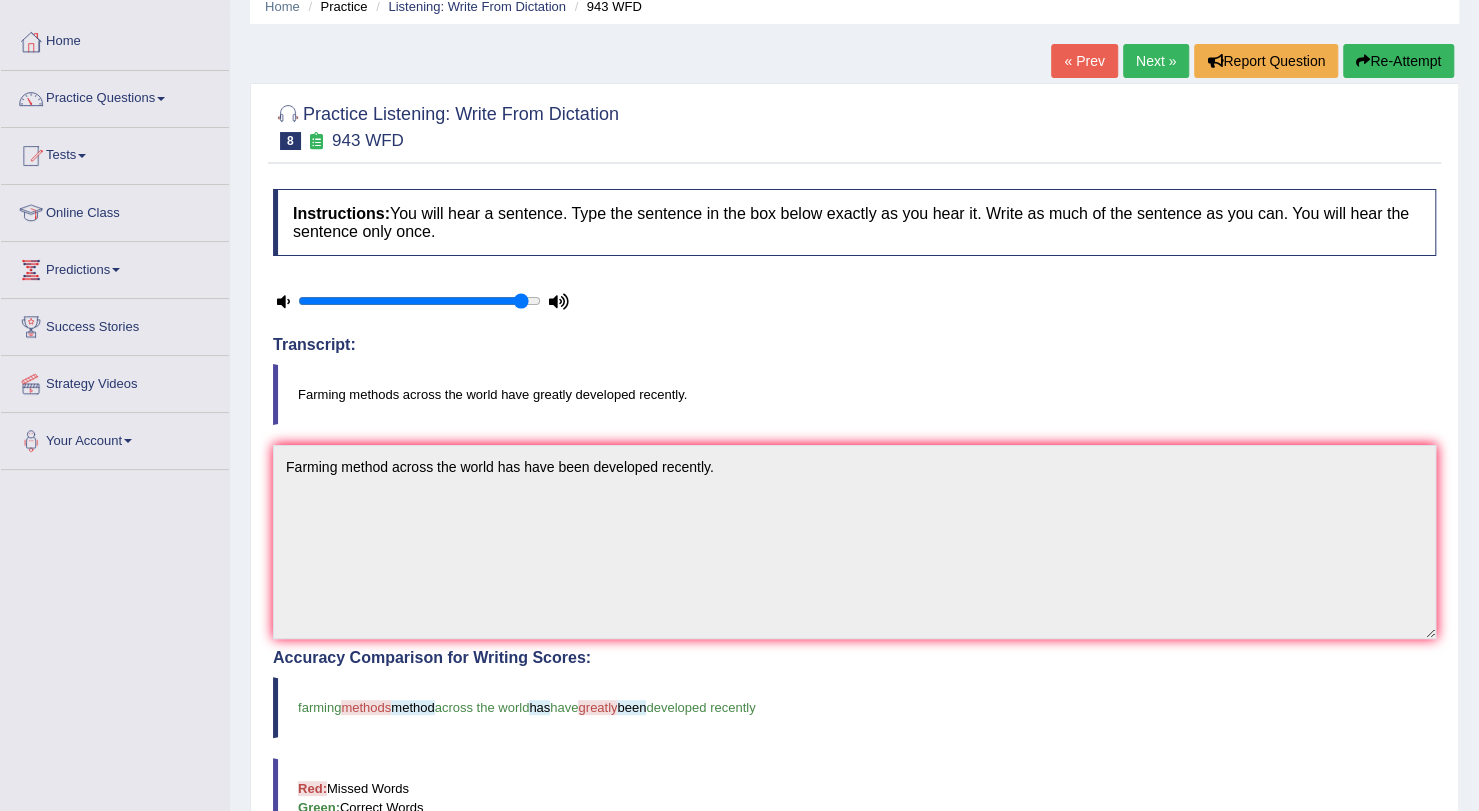 click on "Next »" at bounding box center (1156, 61) 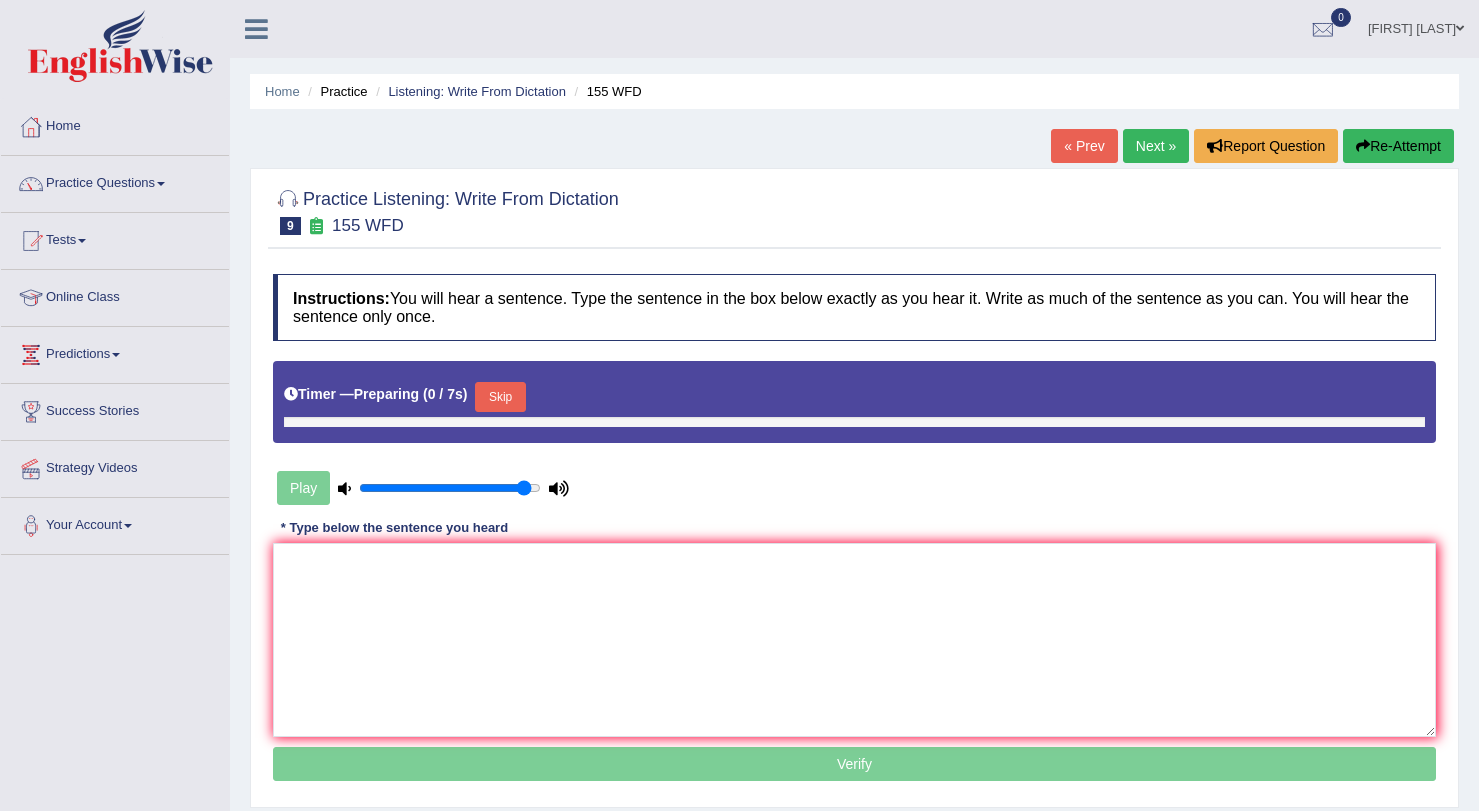 scroll, scrollTop: 0, scrollLeft: 0, axis: both 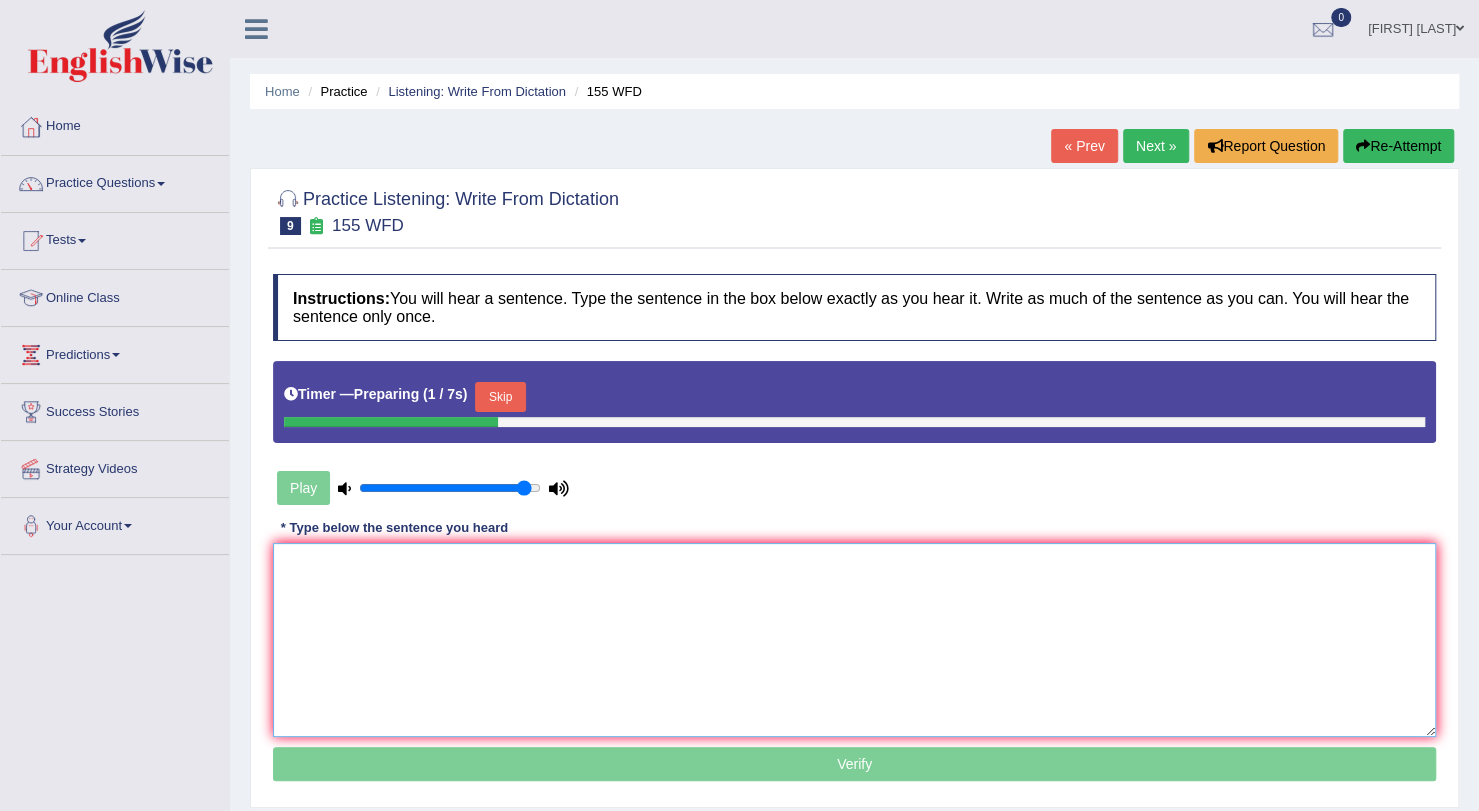 click at bounding box center [854, 640] 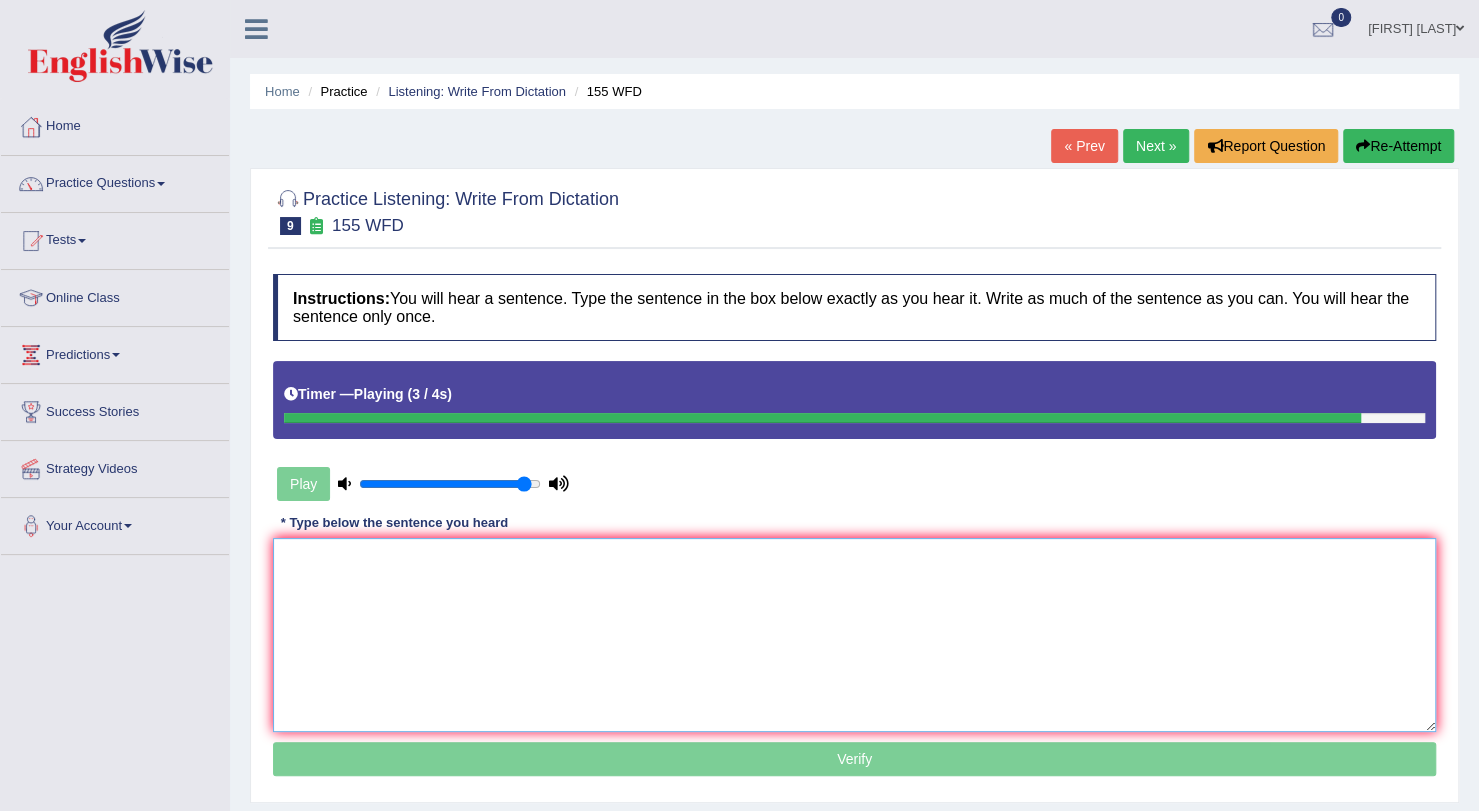 click at bounding box center [854, 635] 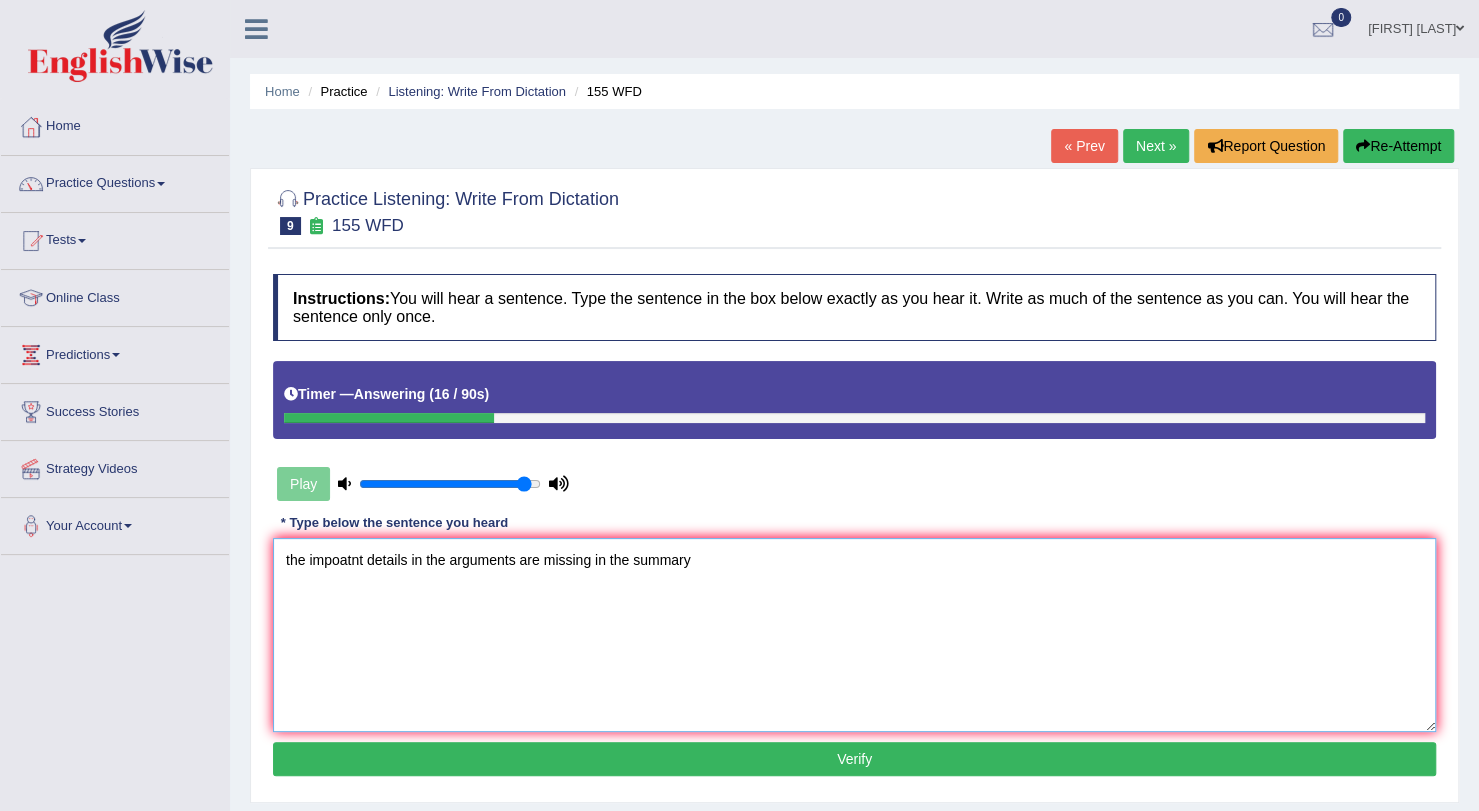 click on "the impoatnt details in the arguments are missing in the summary" at bounding box center (854, 635) 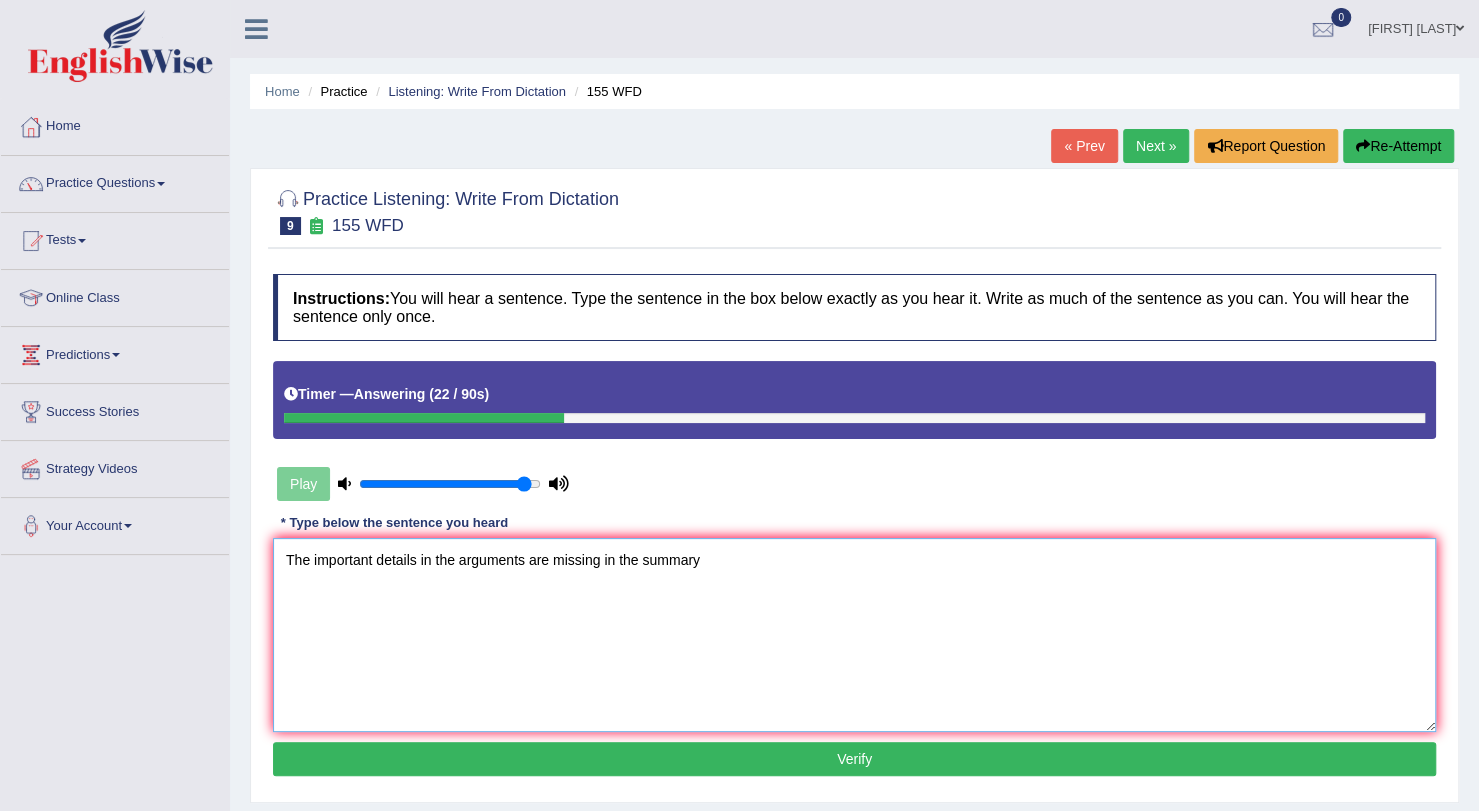 click on "The important details in the arguments are missing in the summary" at bounding box center [854, 635] 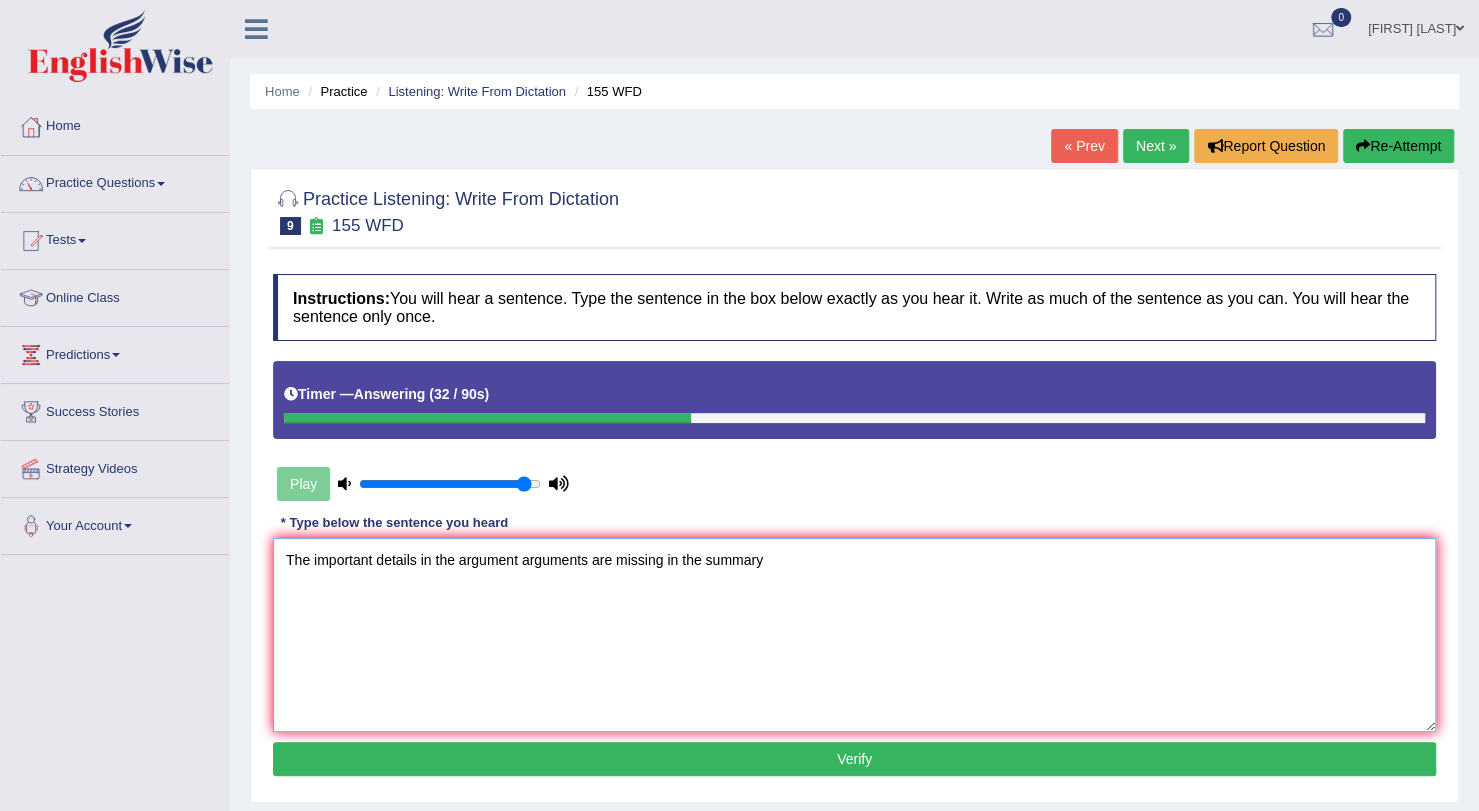 click on "The important details in the argument arguments are missing in the summary" at bounding box center [854, 635] 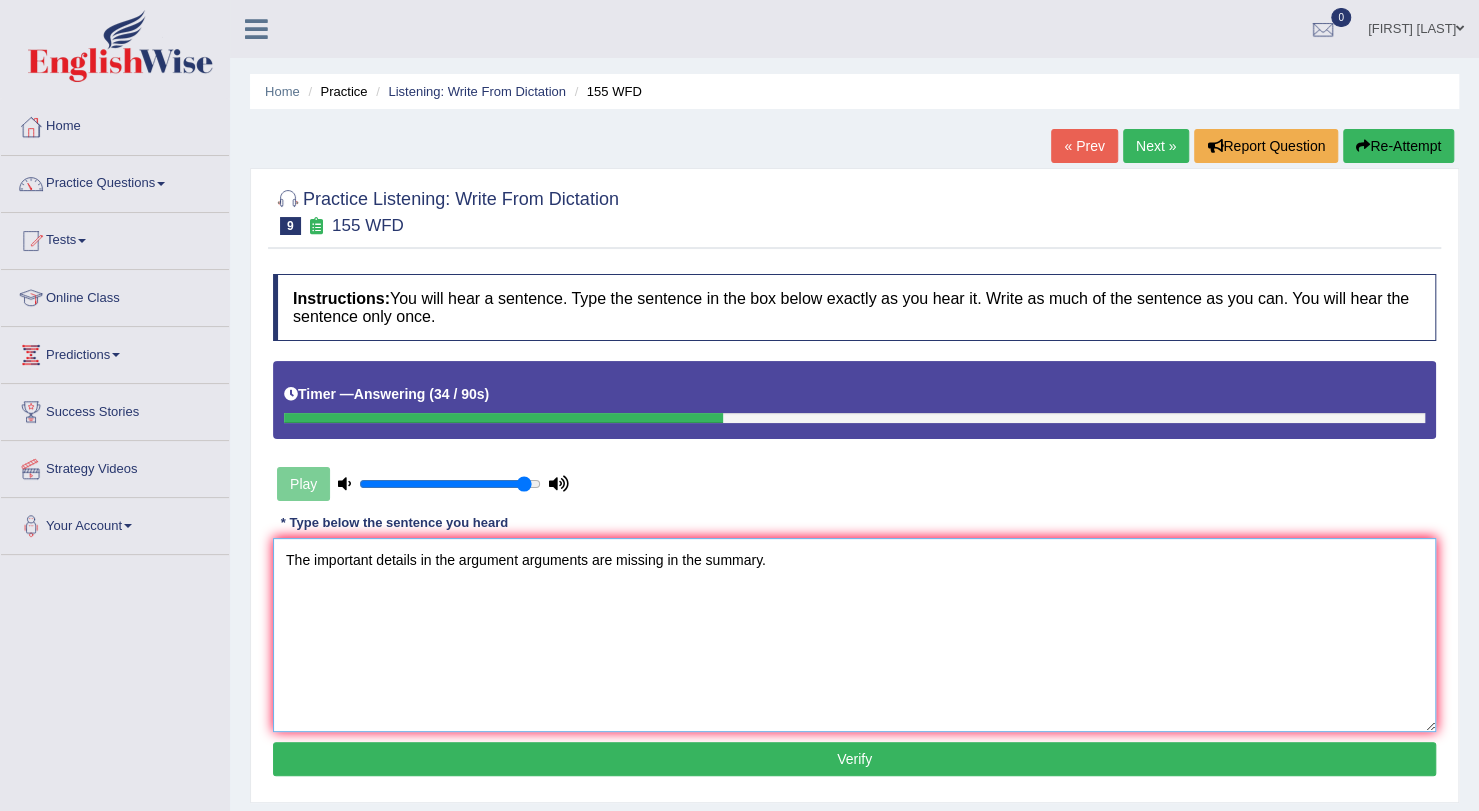 type on "The important details in the argument arguments are missing in the summary." 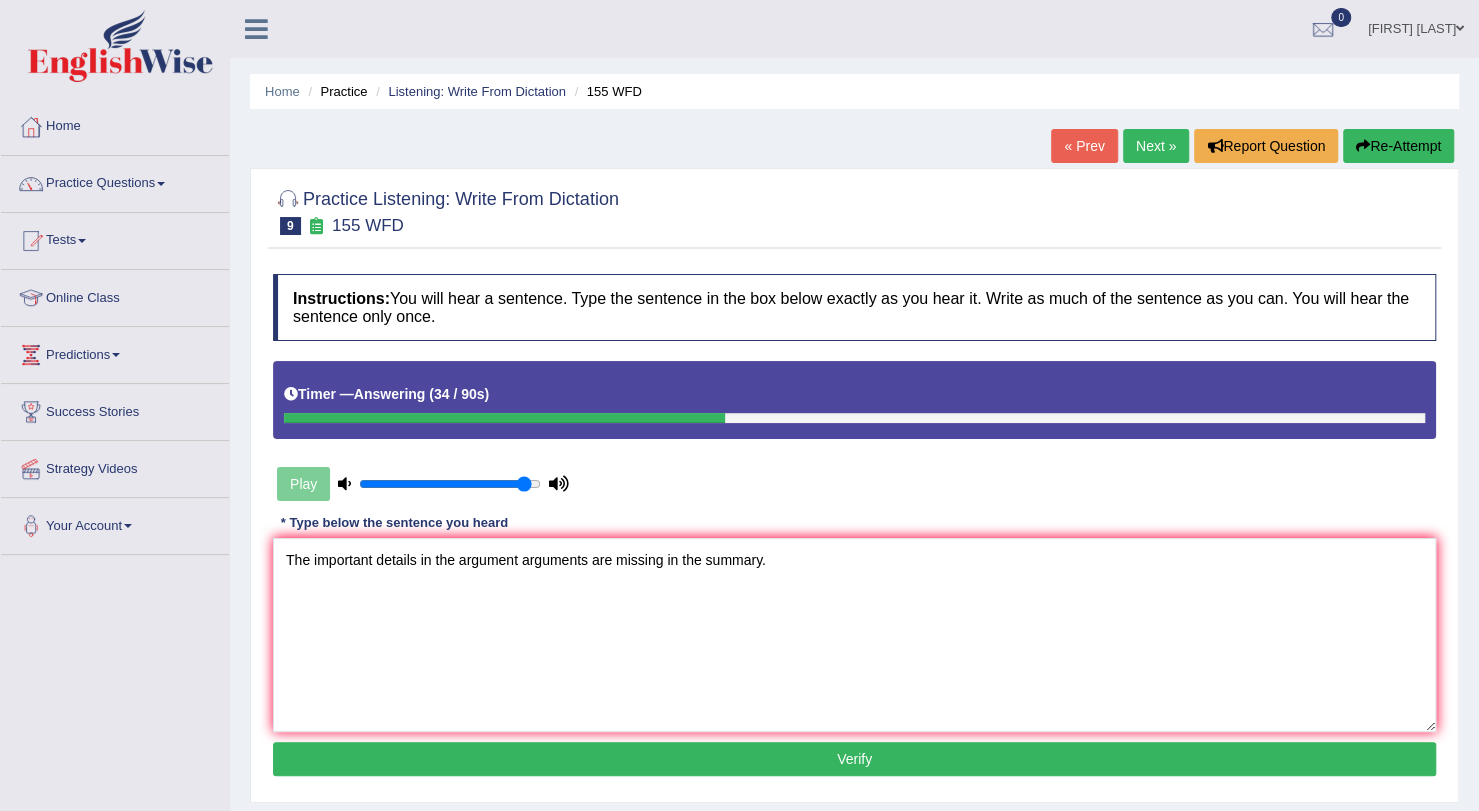 click on "Verify" at bounding box center (854, 759) 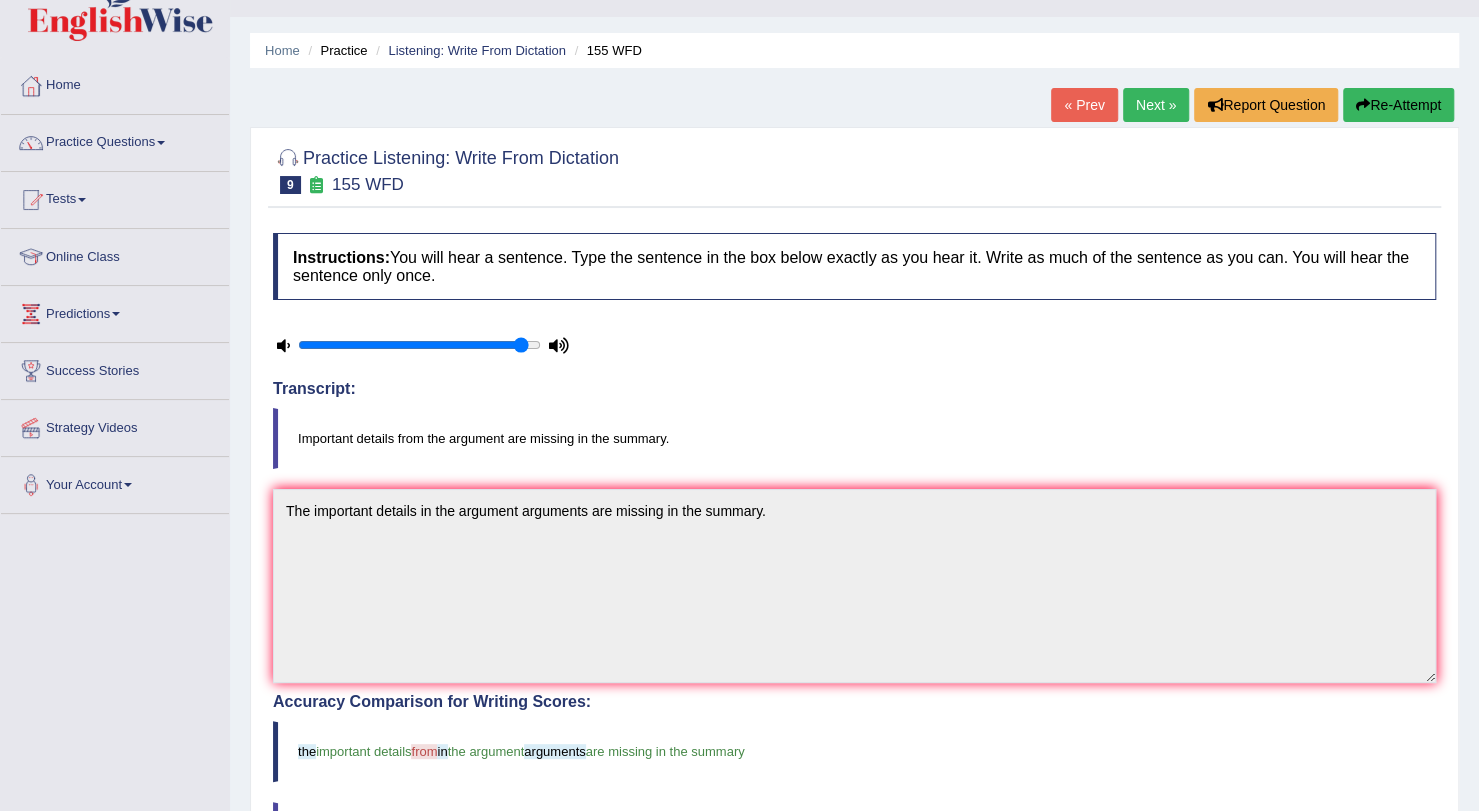 scroll, scrollTop: 40, scrollLeft: 0, axis: vertical 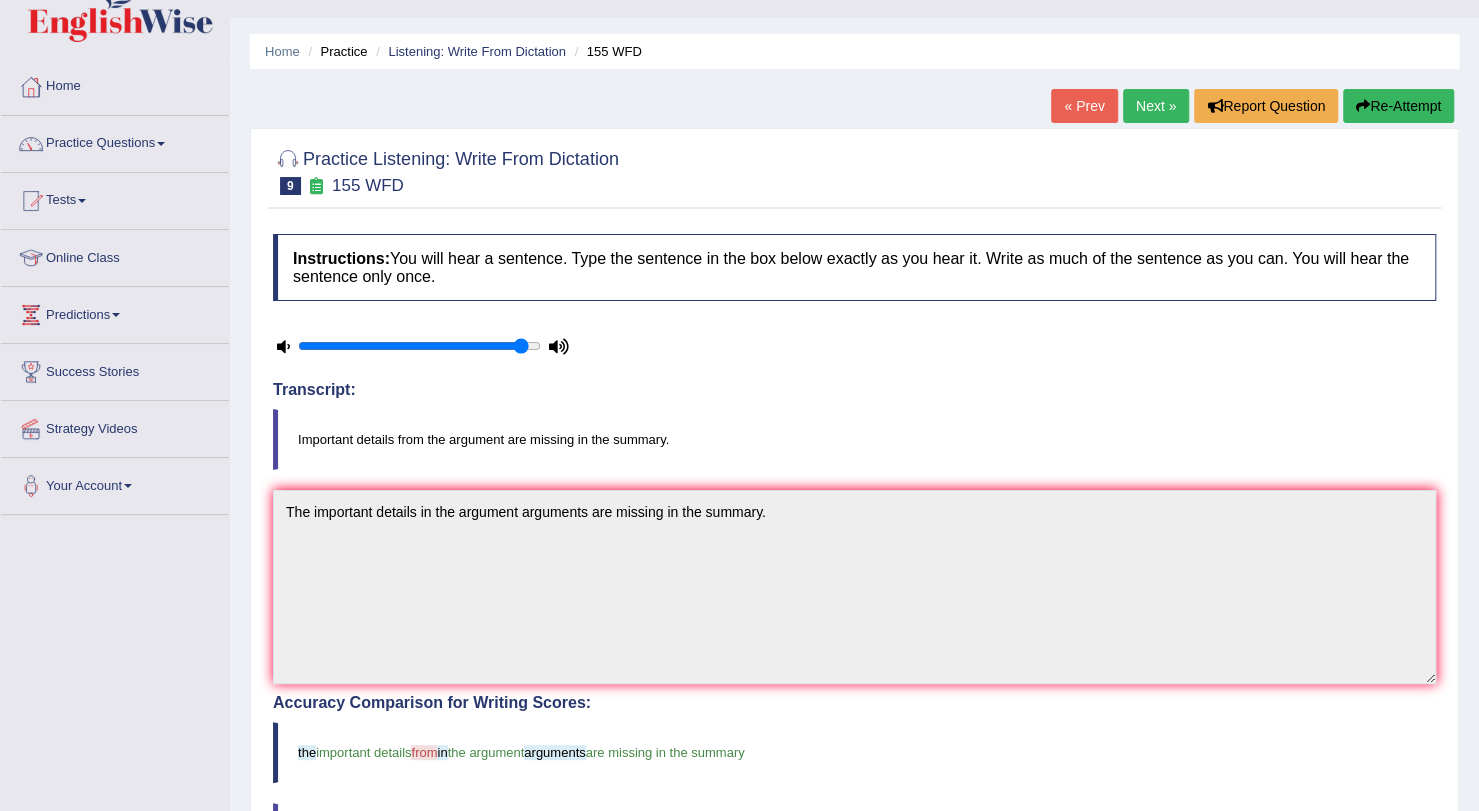 click on "Next »" at bounding box center [1156, 106] 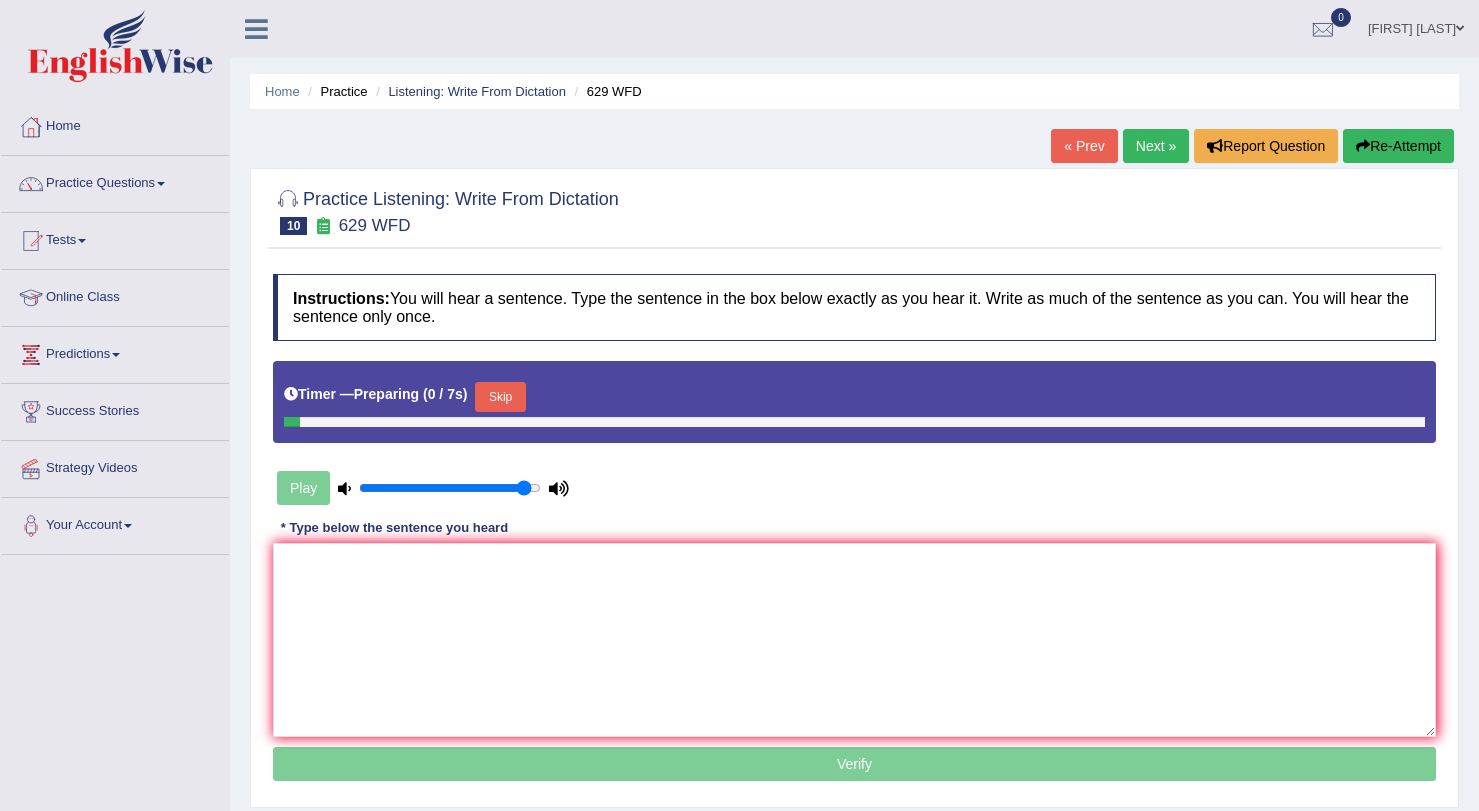 scroll, scrollTop: 0, scrollLeft: 0, axis: both 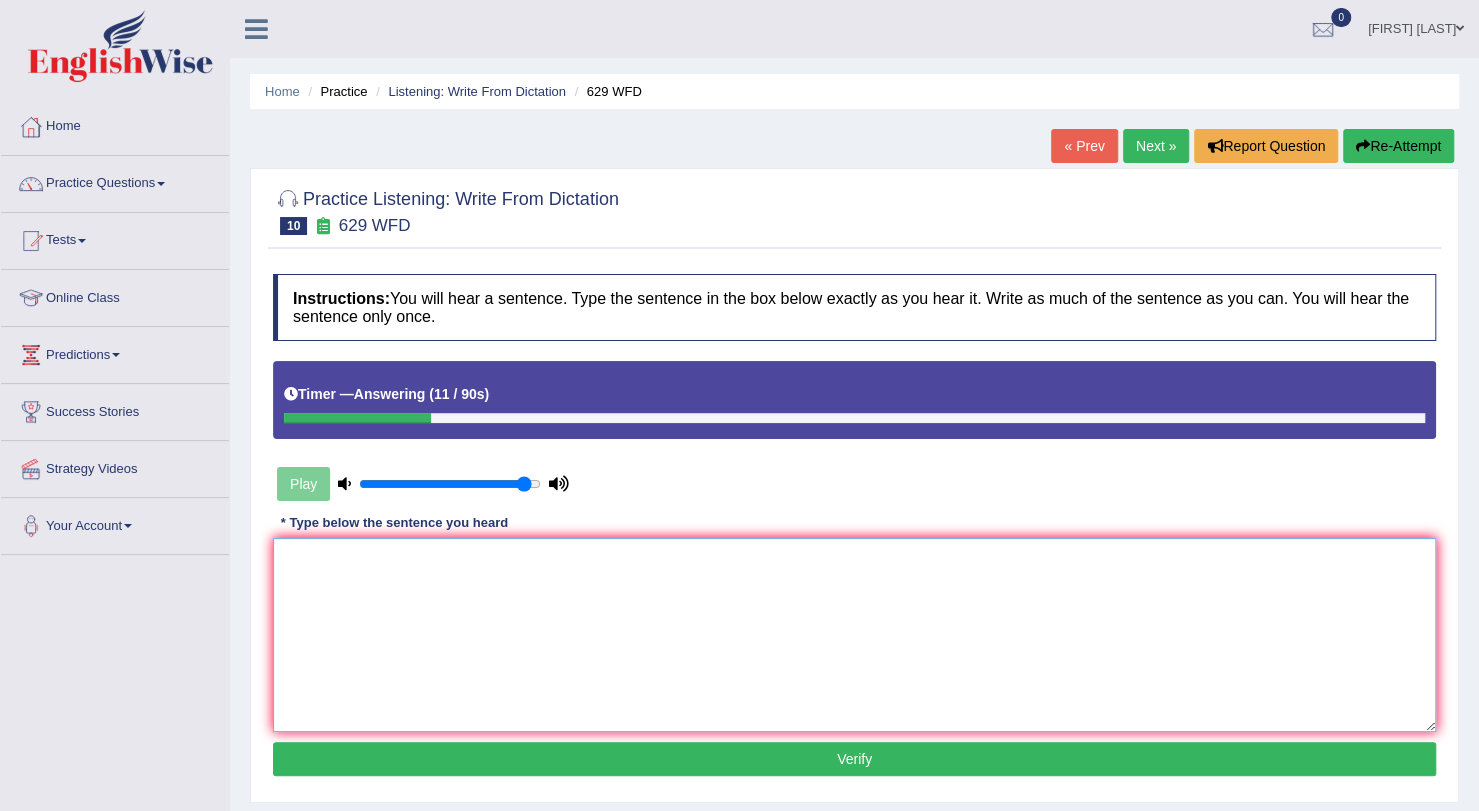 click at bounding box center [854, 635] 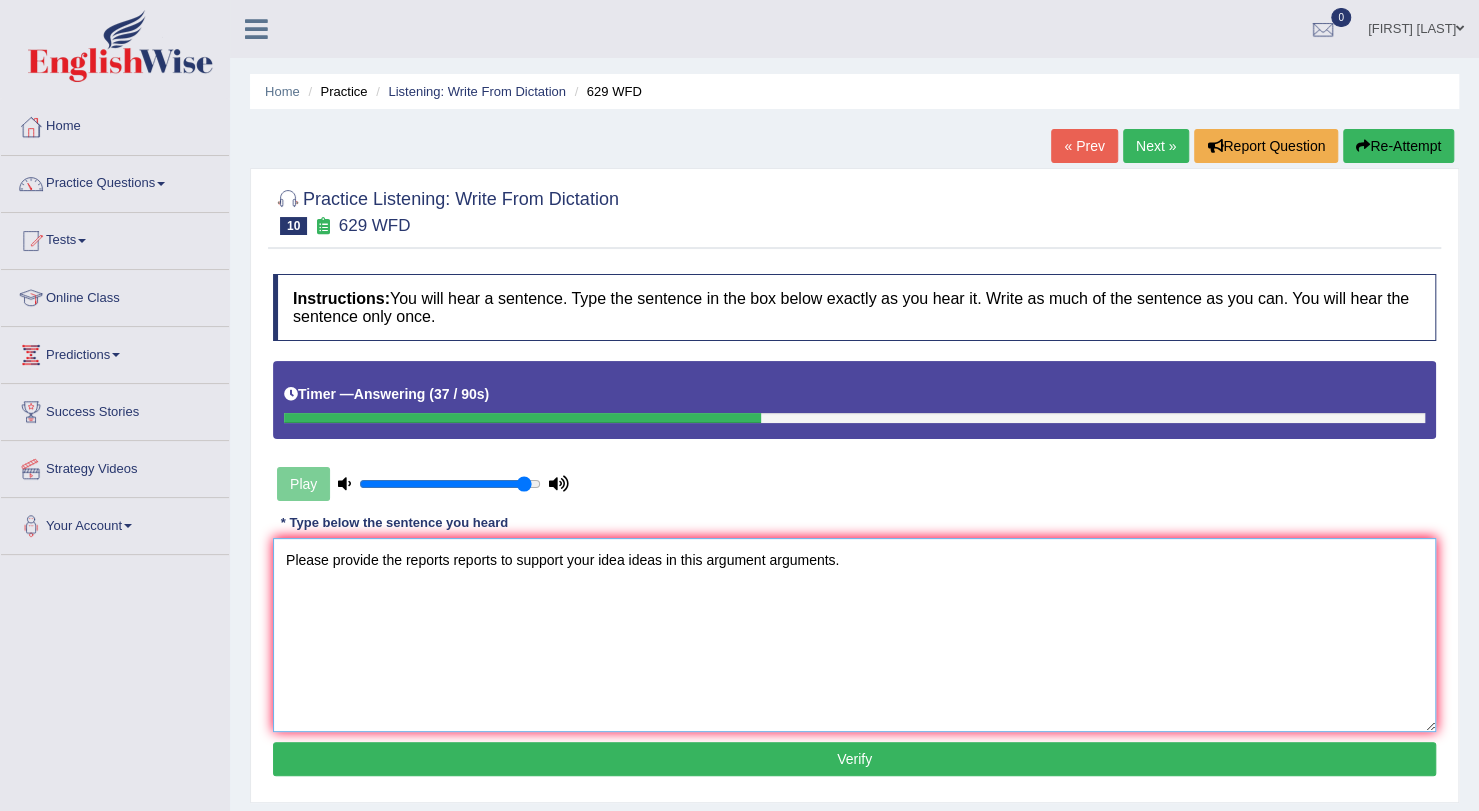 click on "Please provide the reports reports to support your idea ideas in this argument arguments." at bounding box center [854, 635] 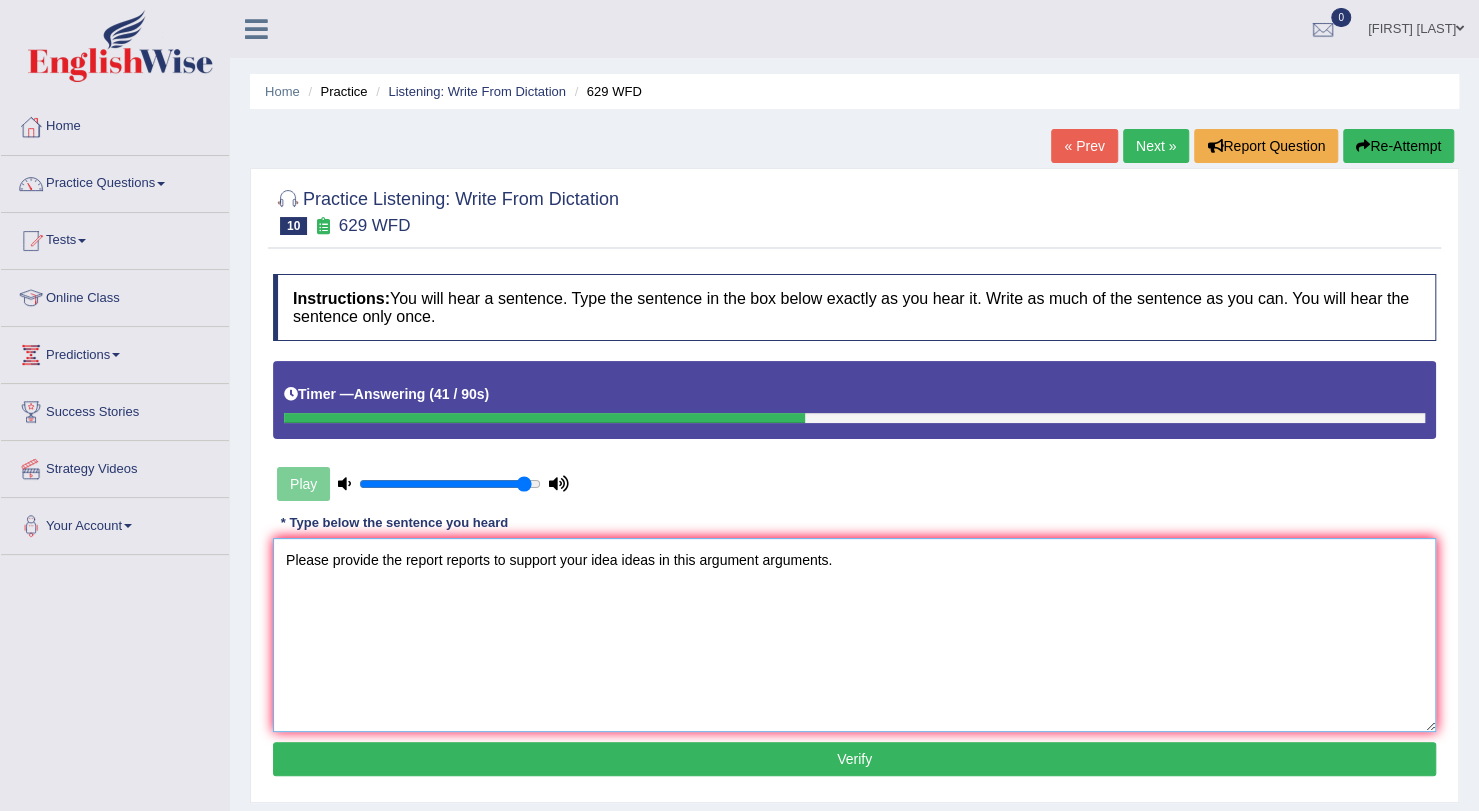 type on "Please provide the report reports to support your idea ideas in this argument arguments." 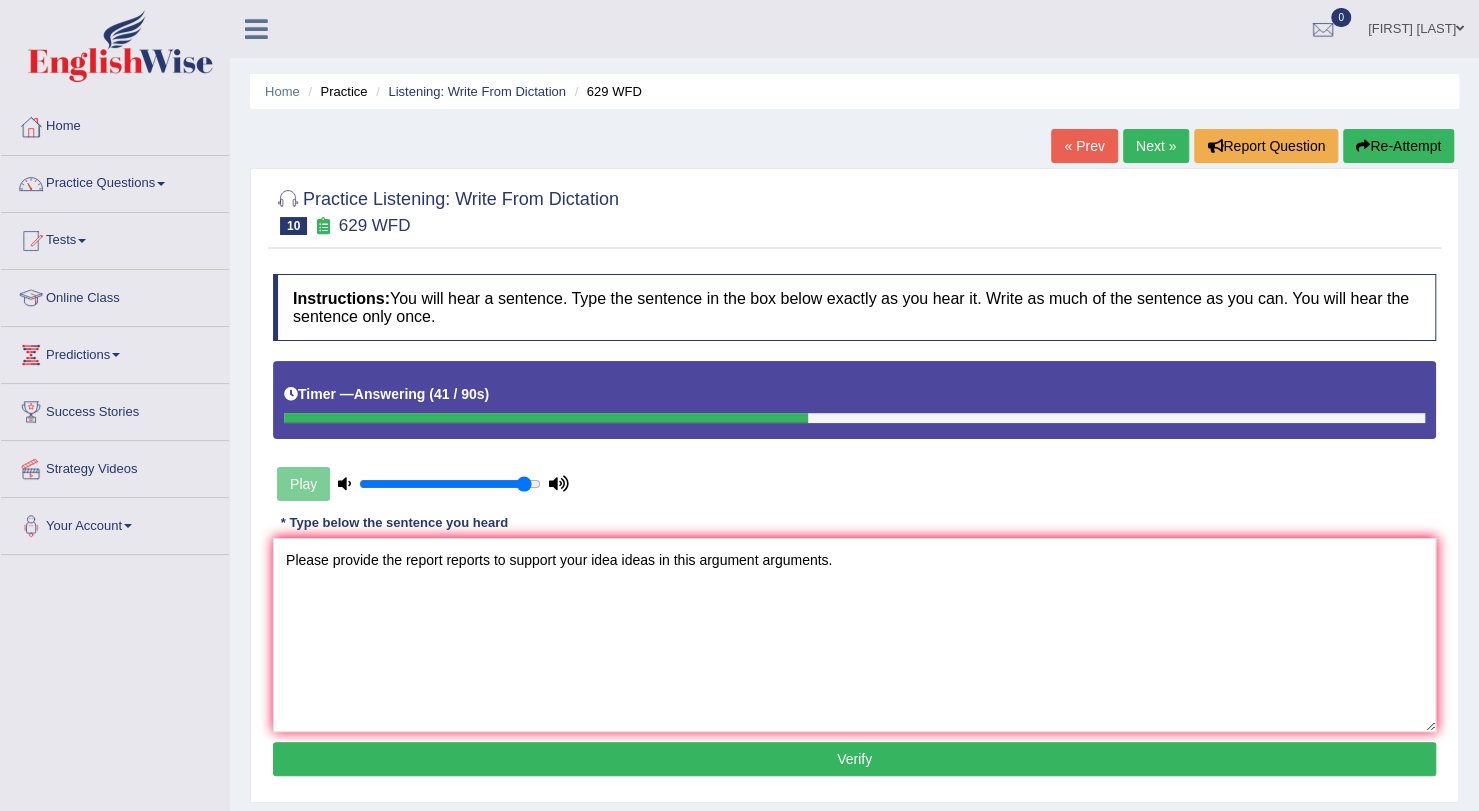 click on "Verify" at bounding box center (854, 759) 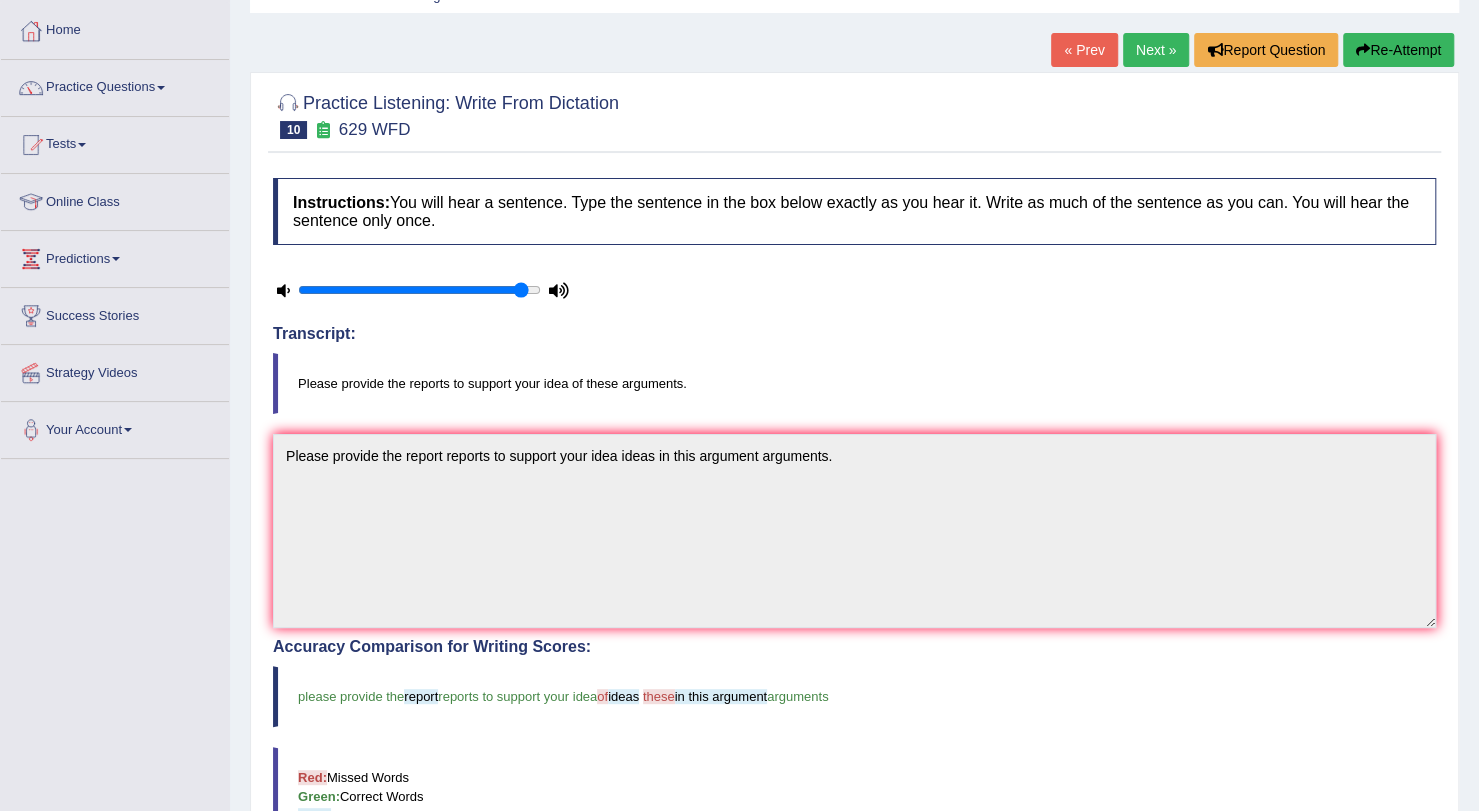 scroll, scrollTop: 72, scrollLeft: 0, axis: vertical 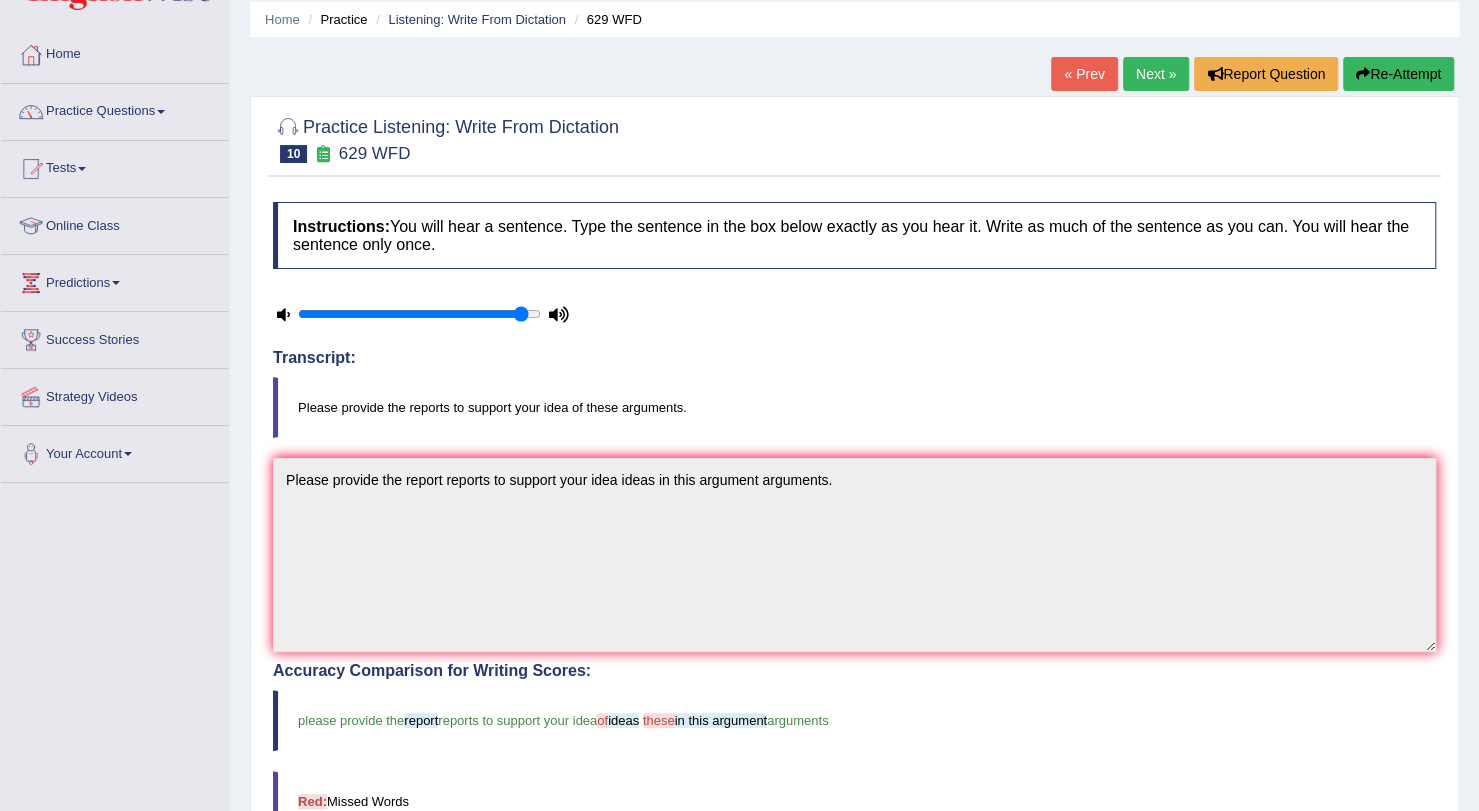 click on "Next »" at bounding box center [1156, 74] 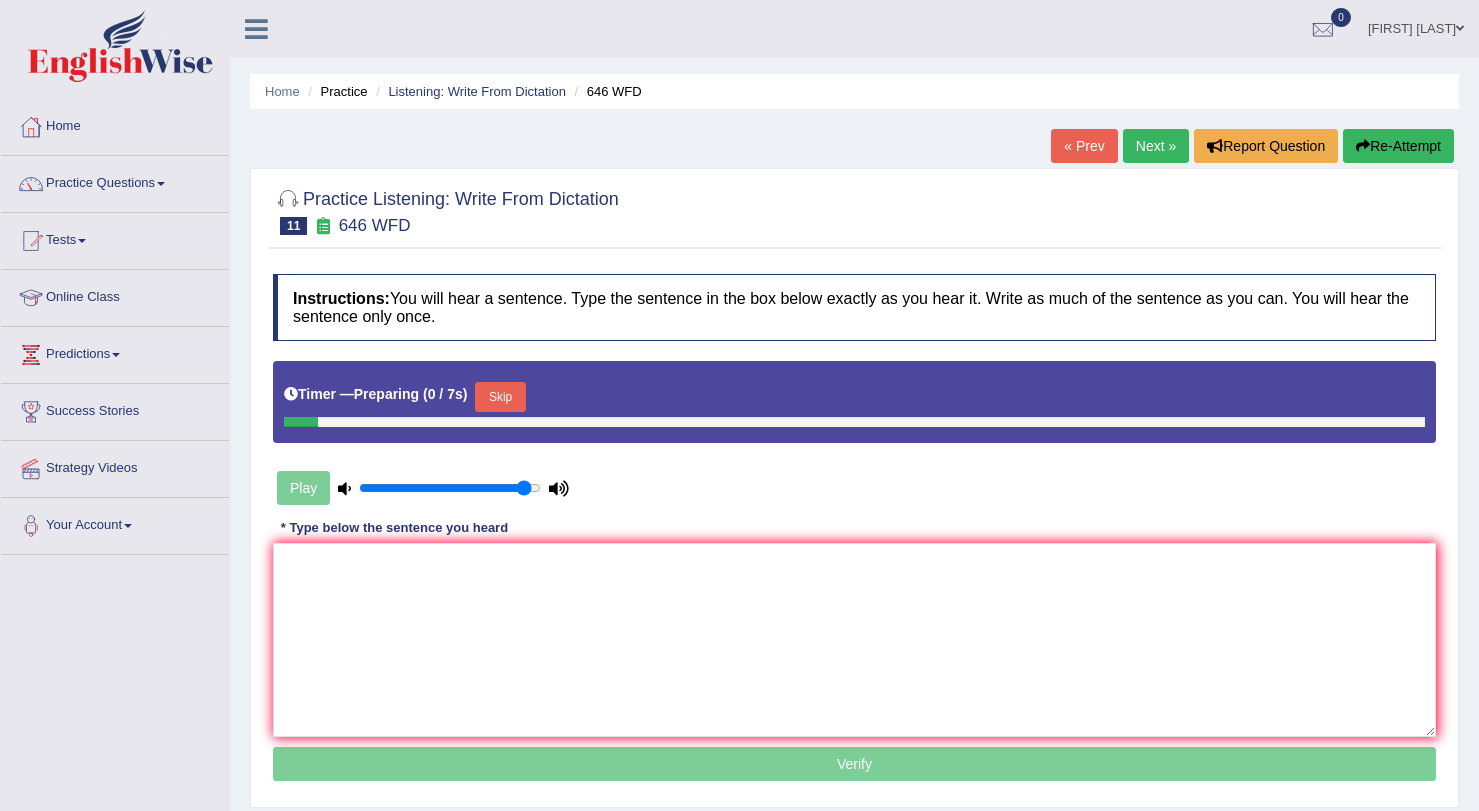 scroll, scrollTop: 0, scrollLeft: 0, axis: both 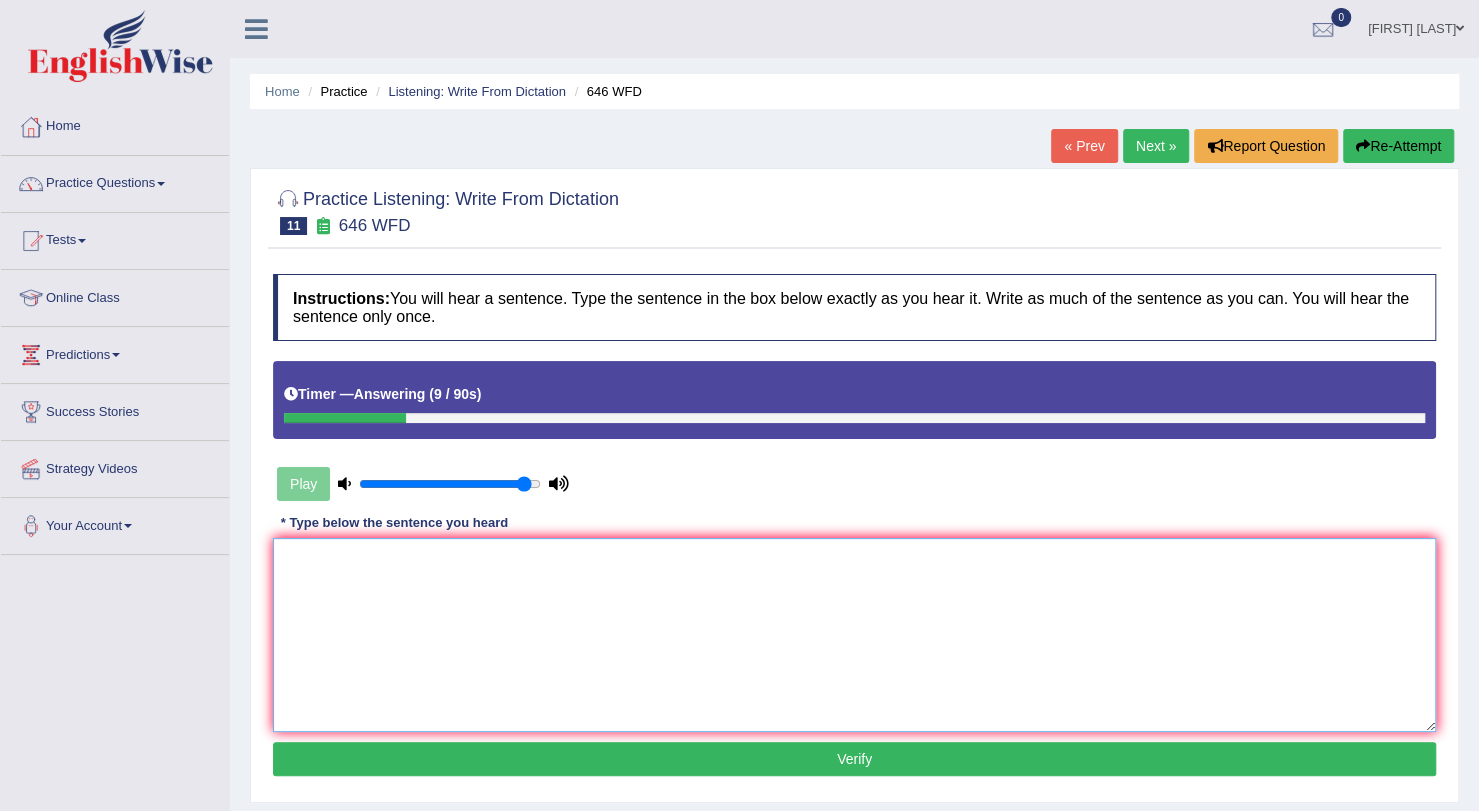 click at bounding box center (854, 635) 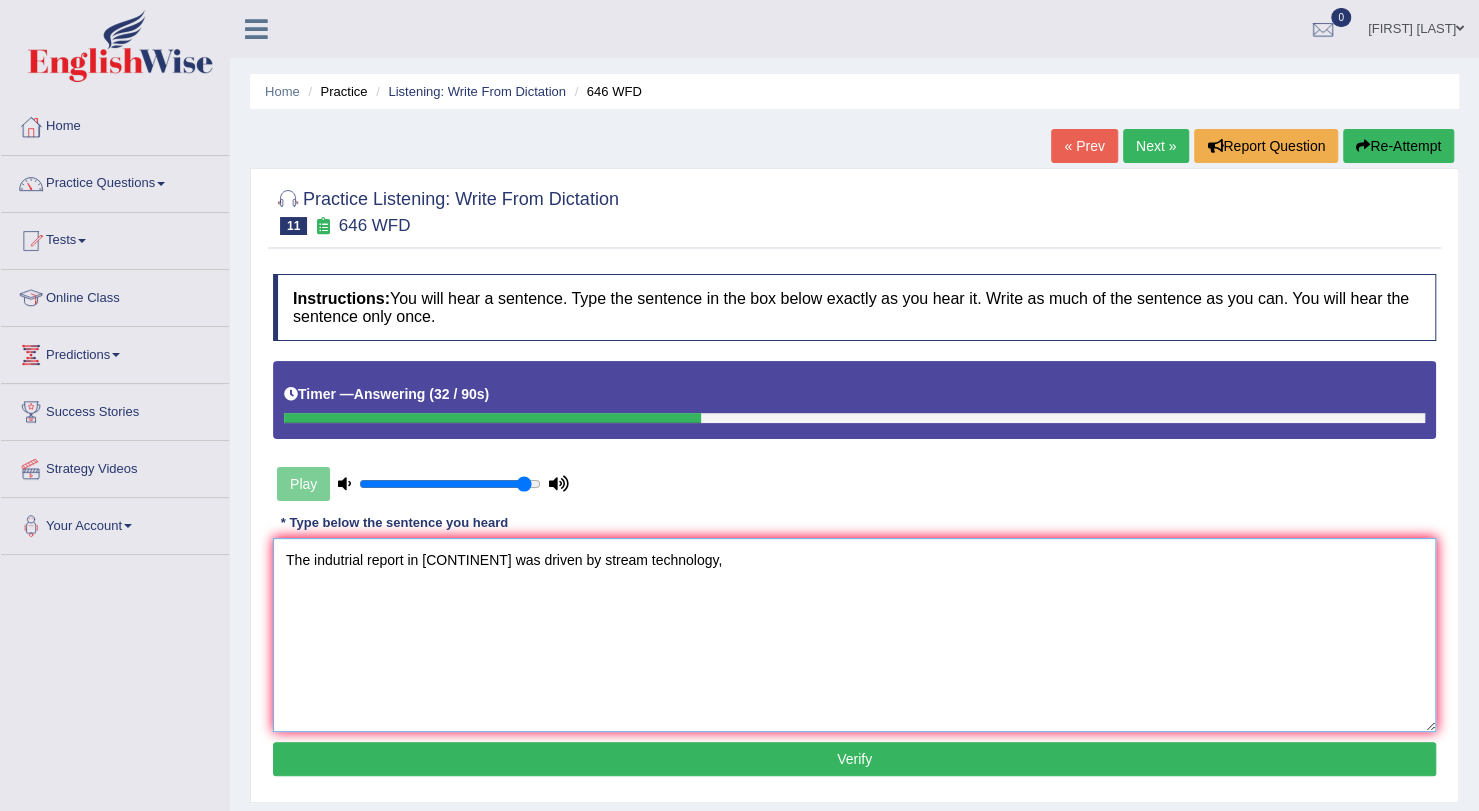 click on "The indutrial report in [CONTINENT] was driven by stream technology," at bounding box center (854, 635) 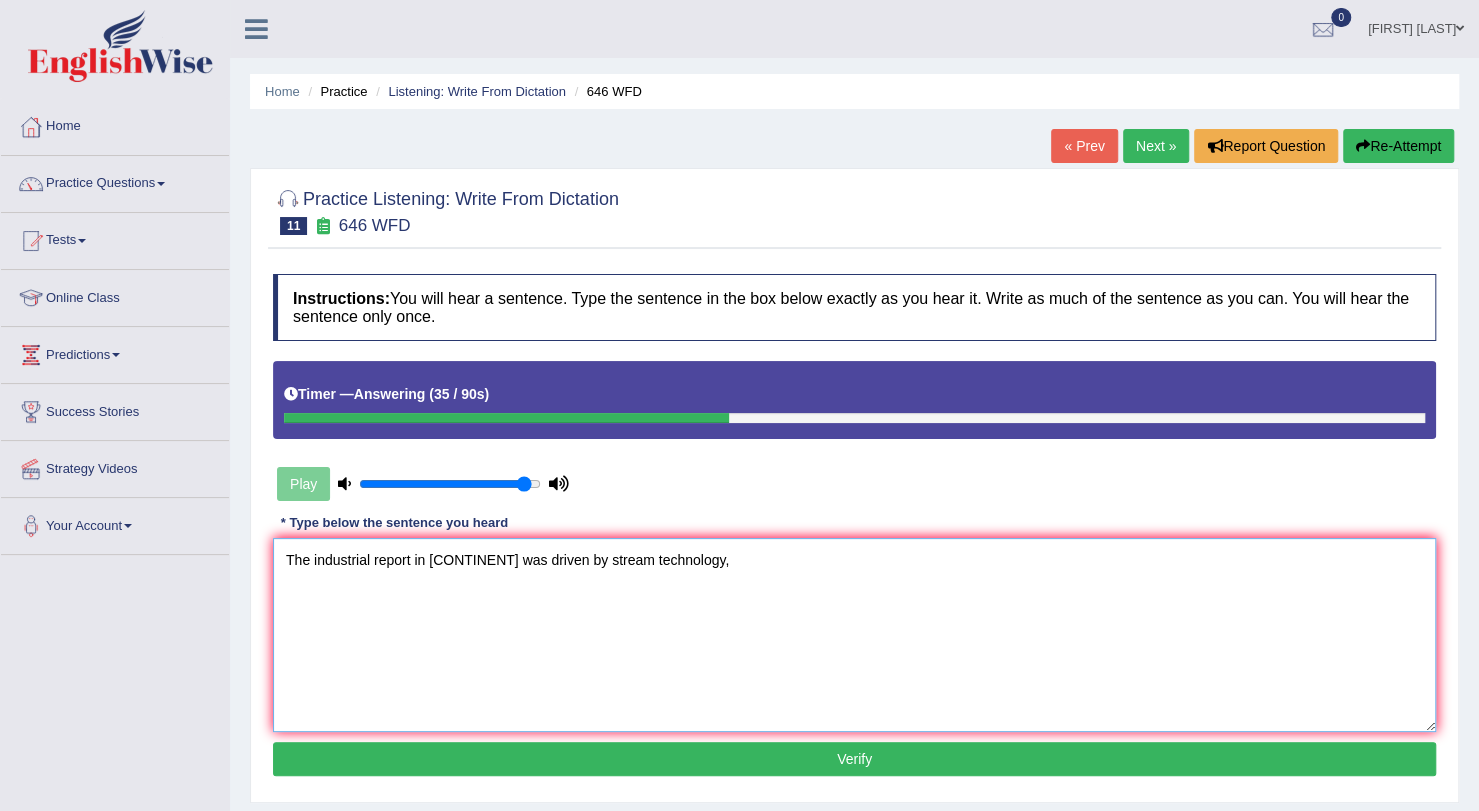 click on "The industrial report in [CONTINENT] was driven by stream technology," at bounding box center [854, 635] 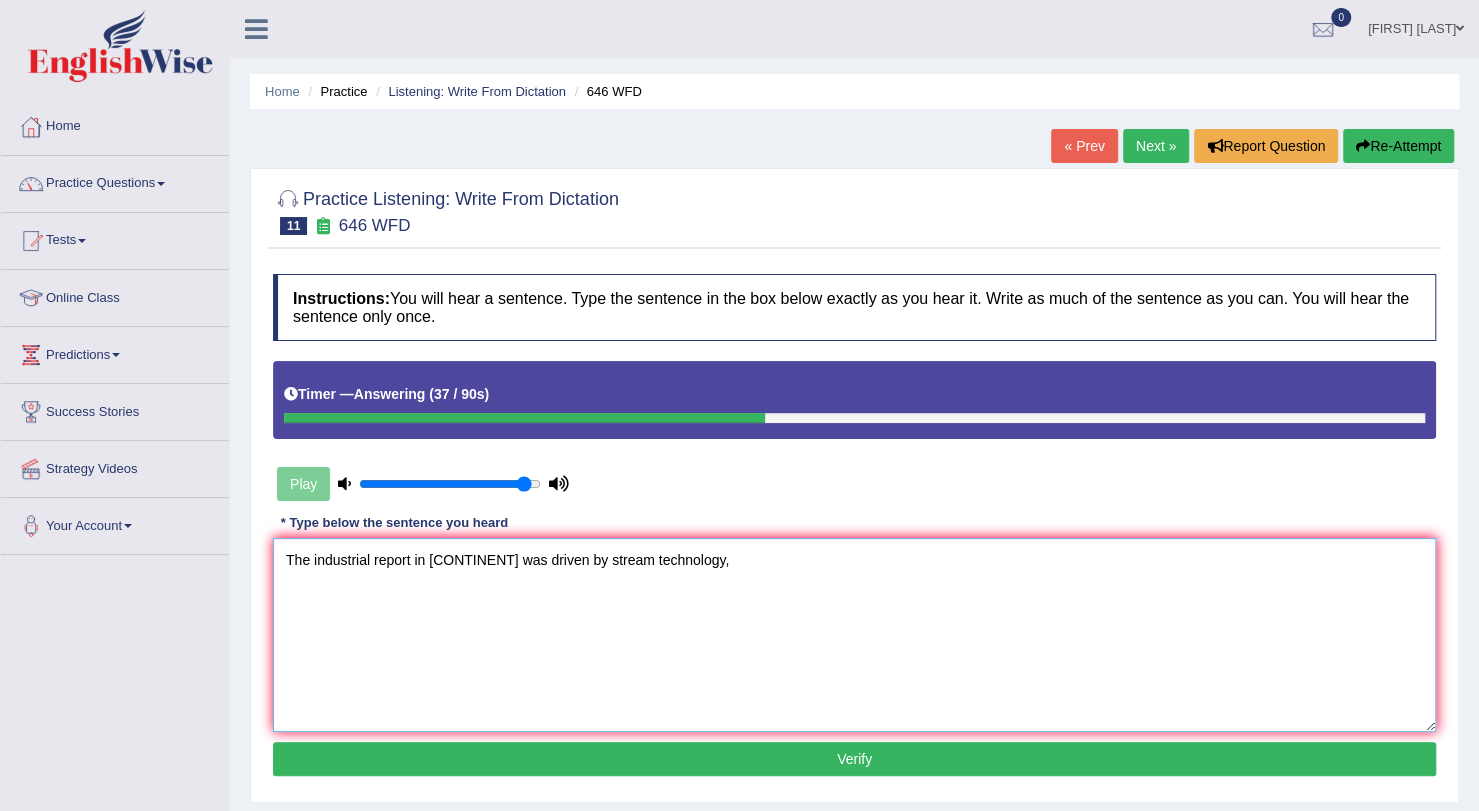 type on "The industrial report in [CONTINENT] was driven by stream technology," 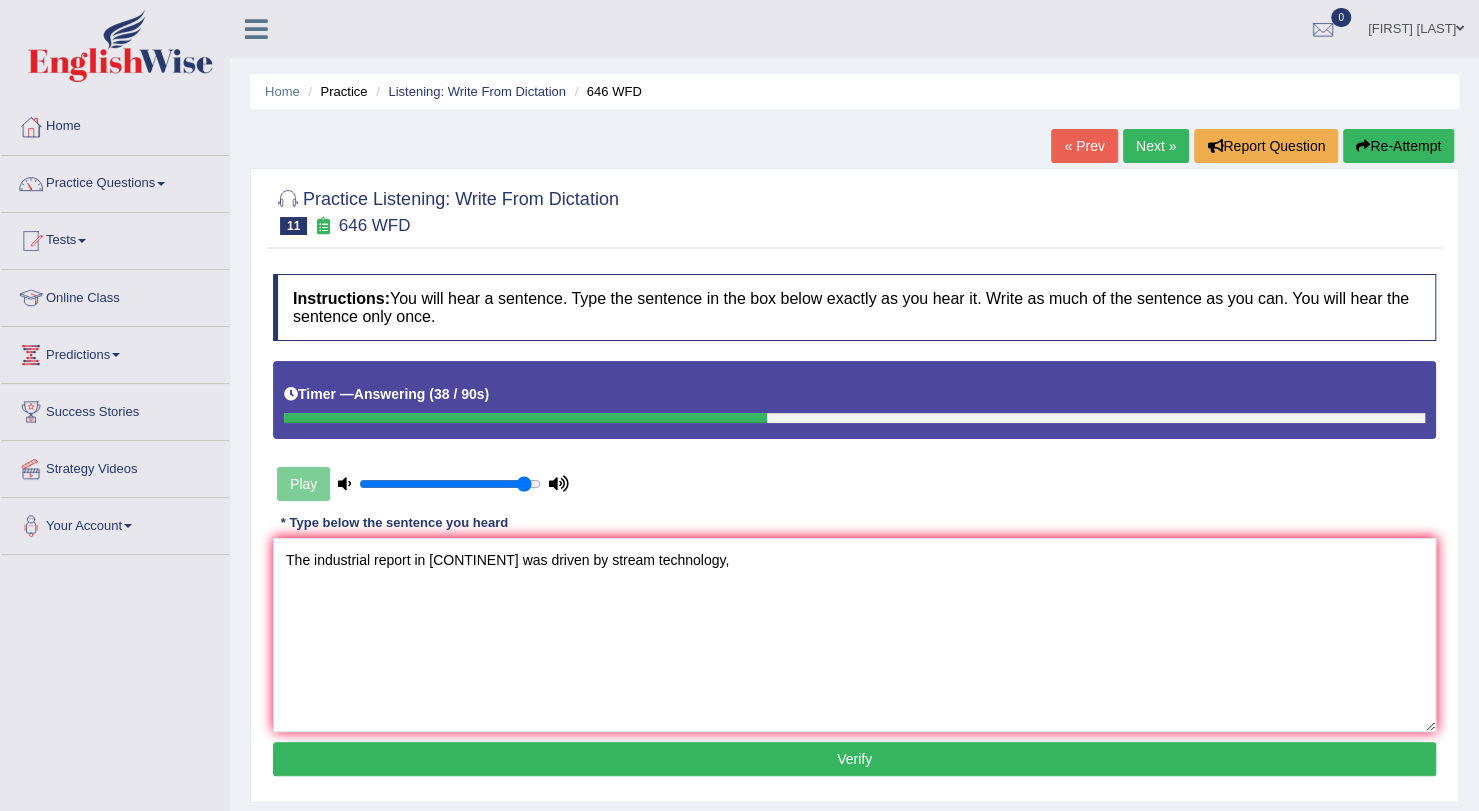 click on "Verify" at bounding box center (854, 759) 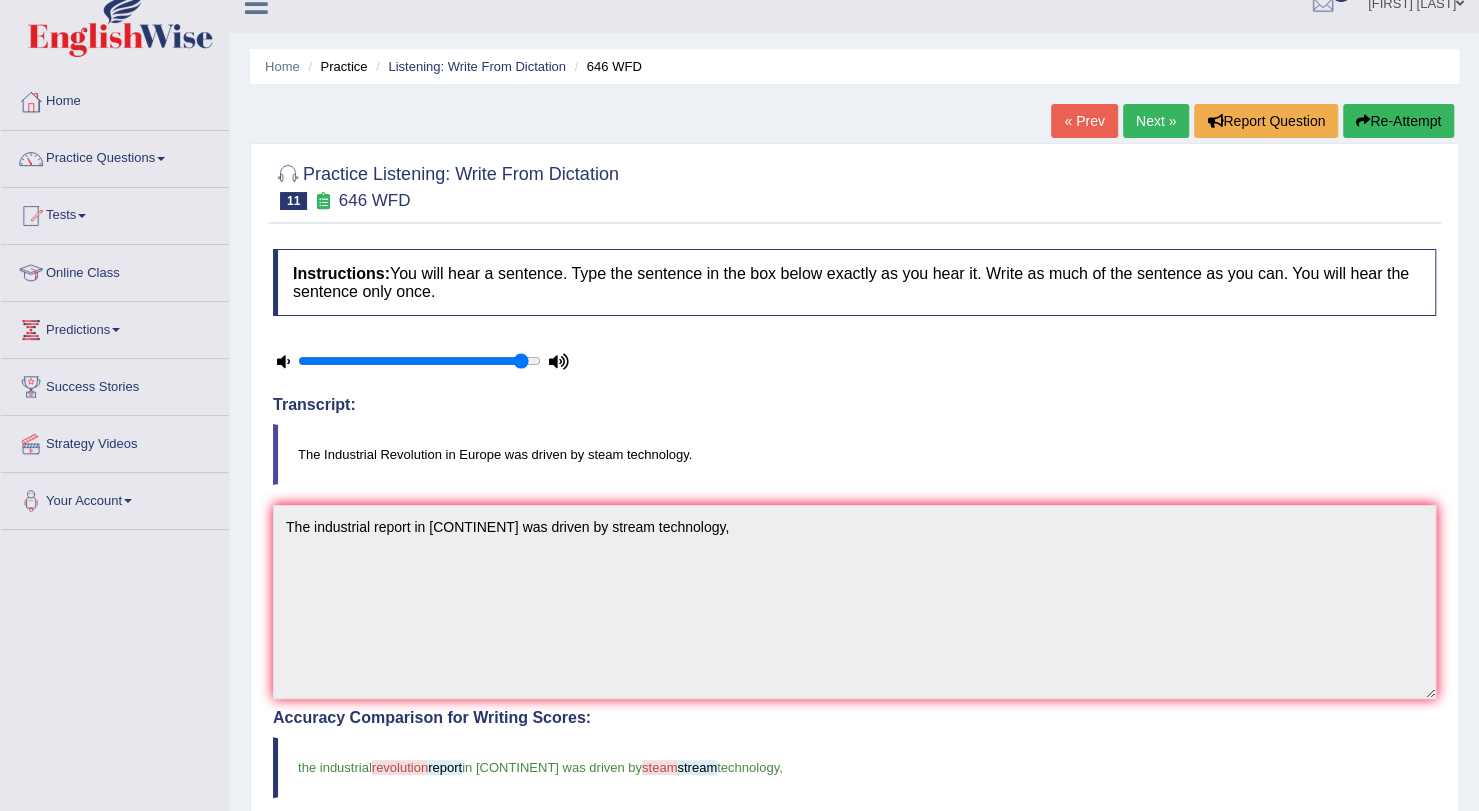 scroll, scrollTop: 0, scrollLeft: 0, axis: both 